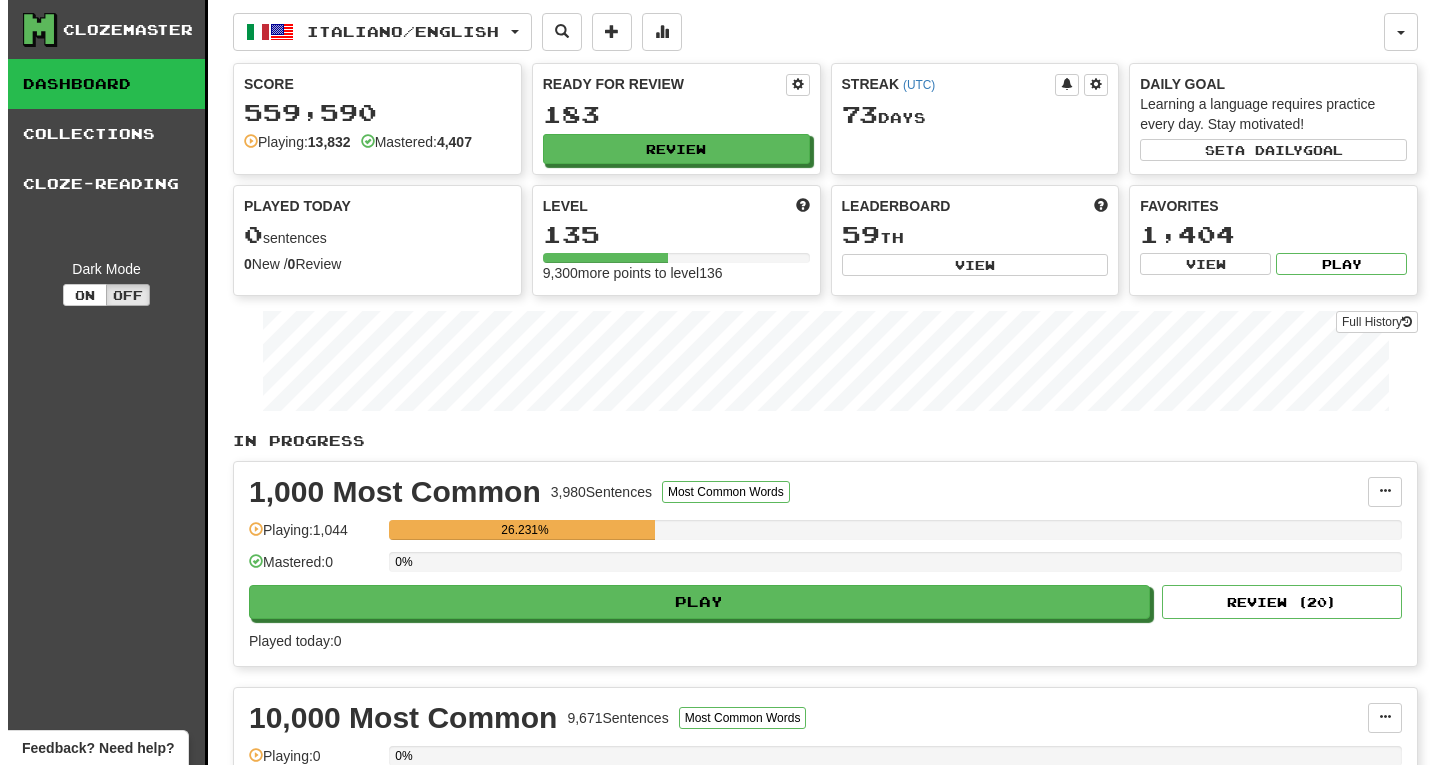 scroll, scrollTop: 0, scrollLeft: 0, axis: both 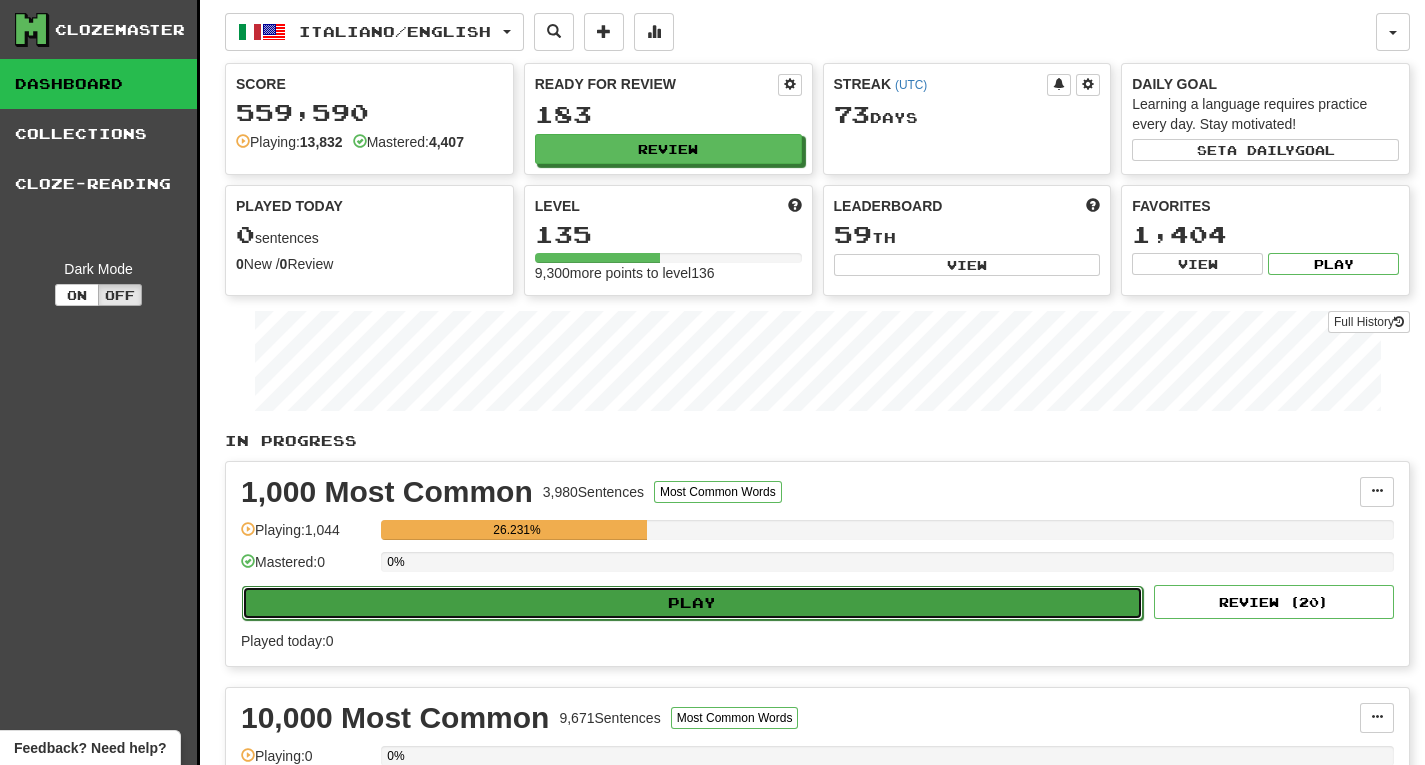 click on "Play" at bounding box center [692, 603] 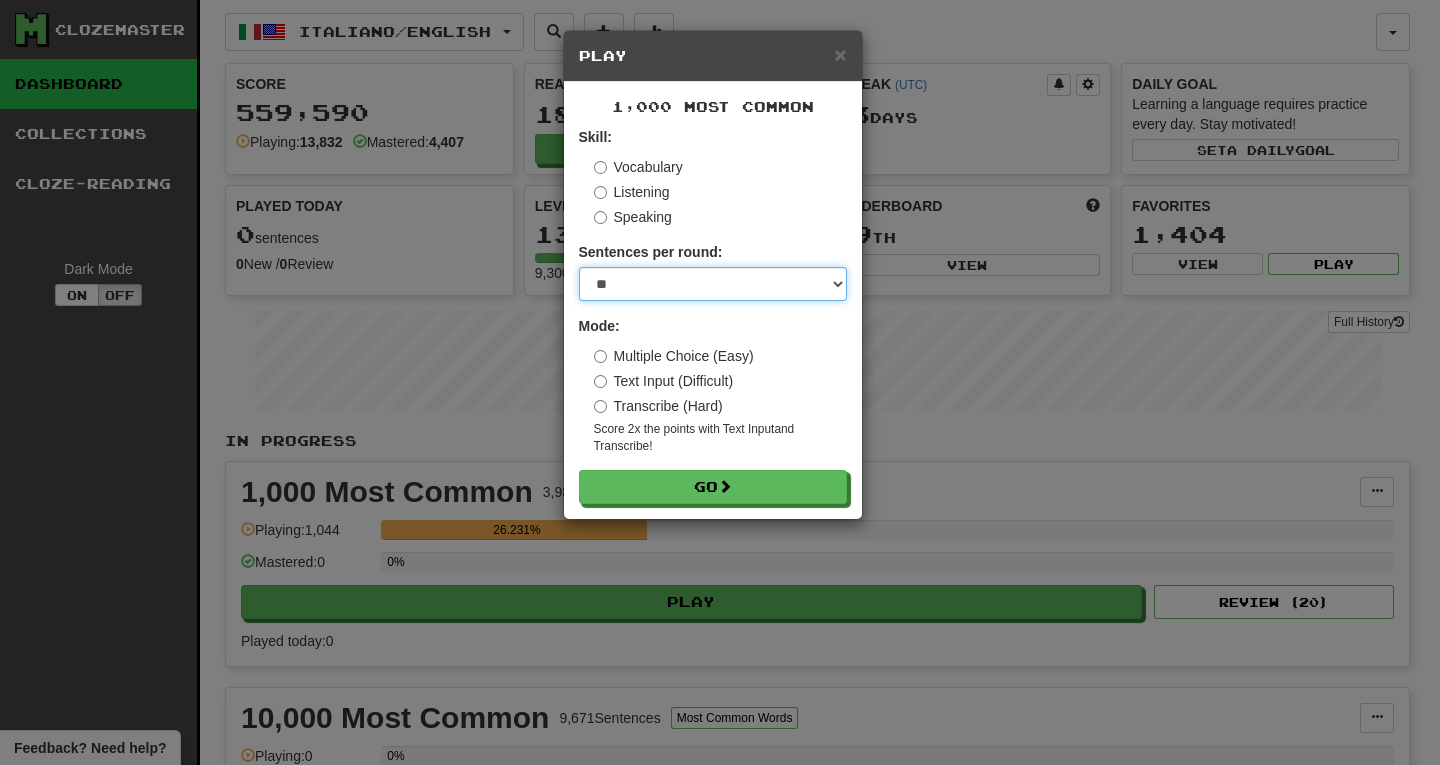 click on "* ** ** ** ** ** *** ********" at bounding box center [713, 284] 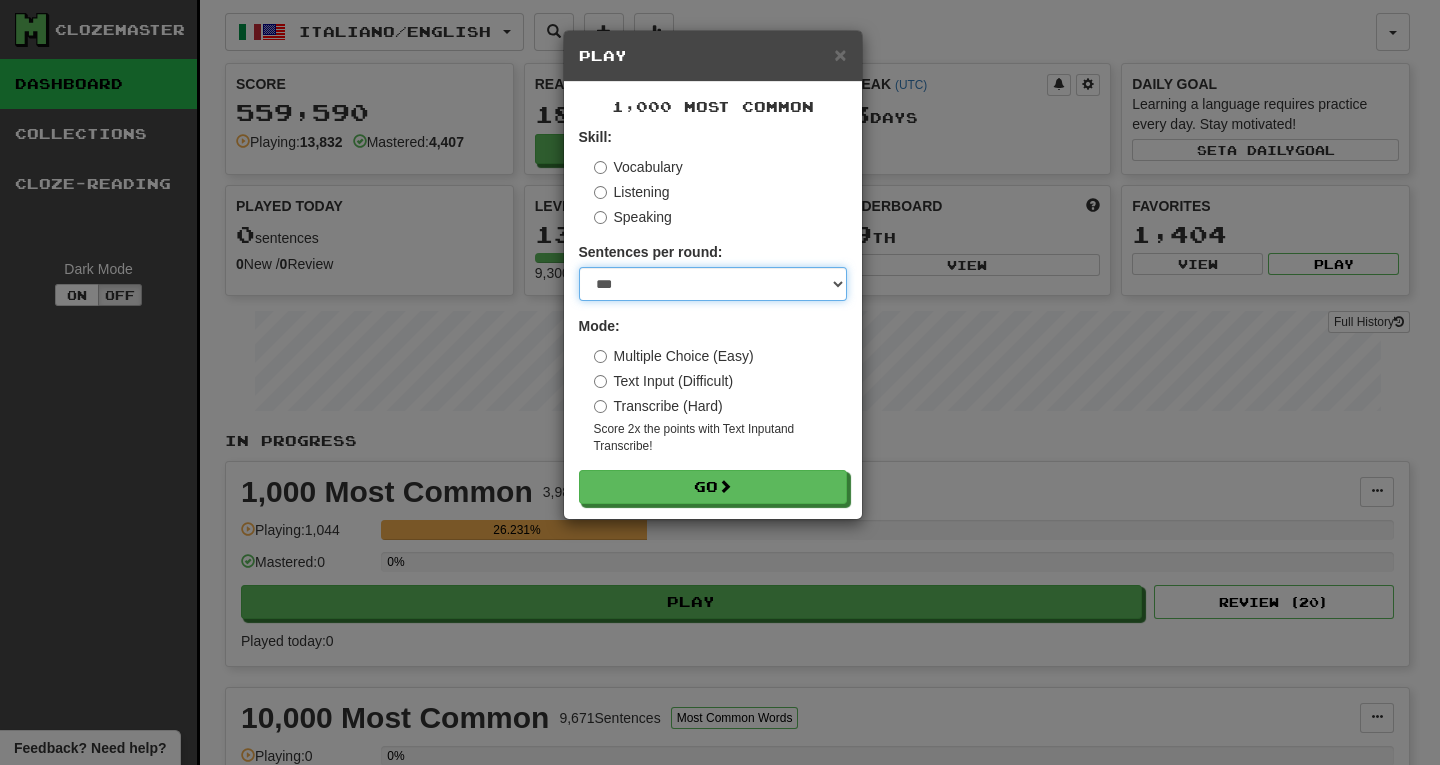 click on "* ** ** ** ** ** *** ********" at bounding box center (713, 284) 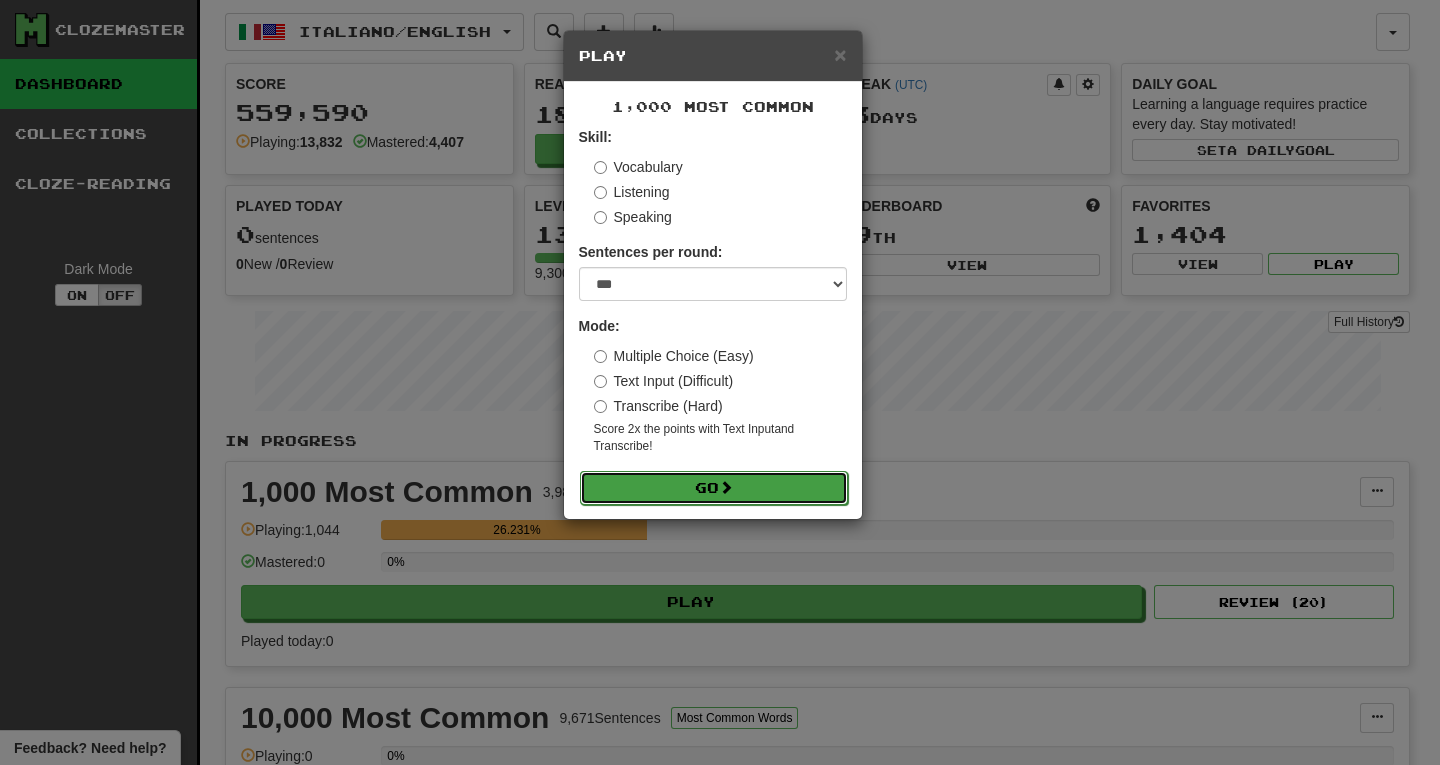 click on "Go" at bounding box center (714, 488) 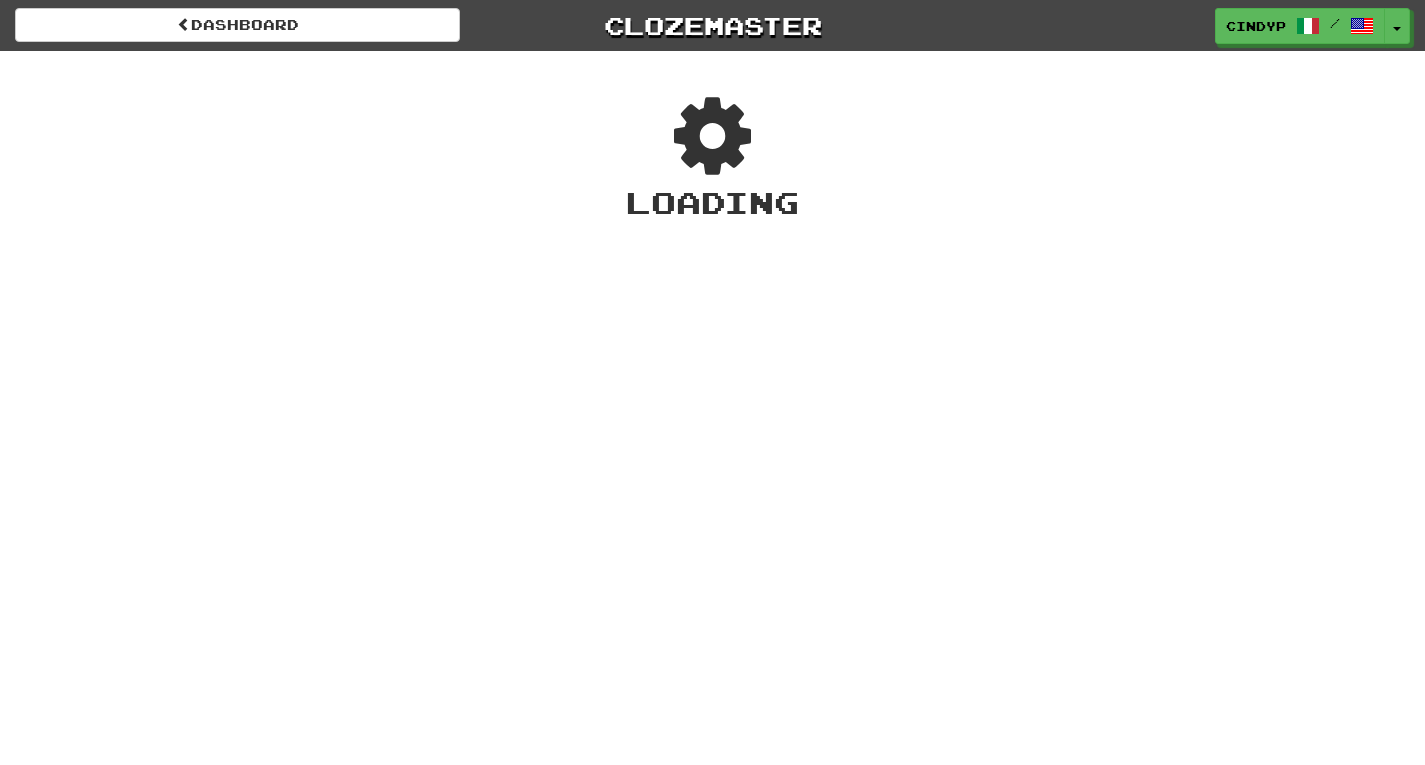 scroll, scrollTop: 0, scrollLeft: 0, axis: both 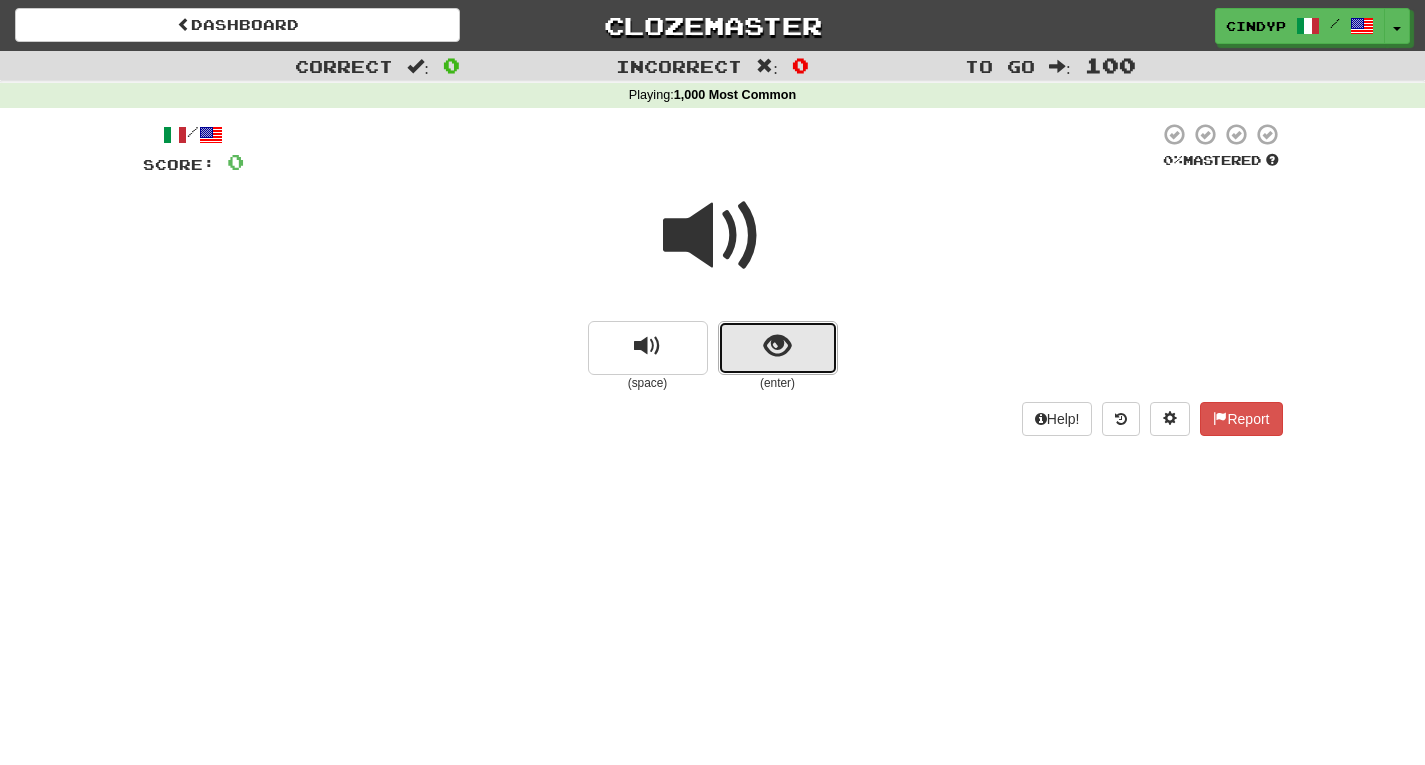 click at bounding box center [777, 346] 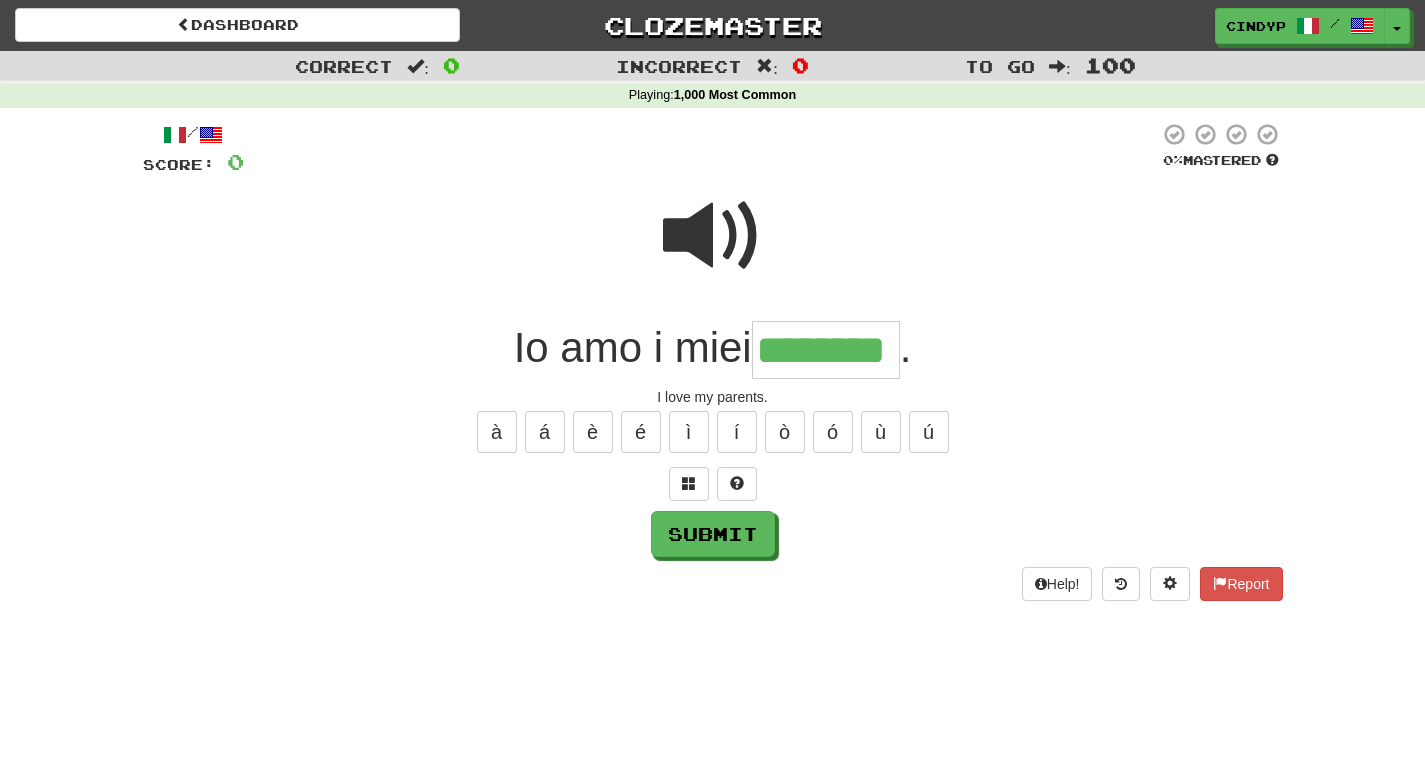 type on "********" 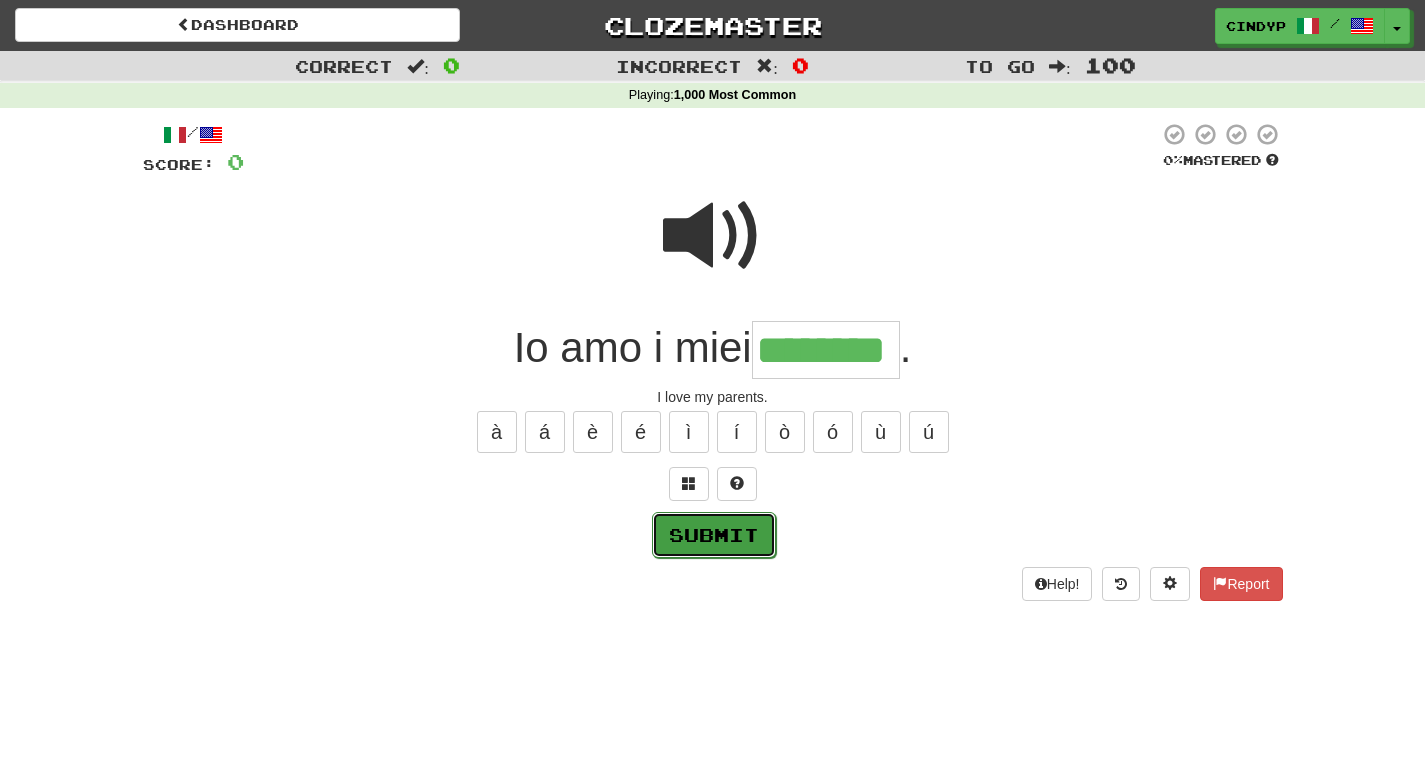 click on "Submit" at bounding box center [714, 535] 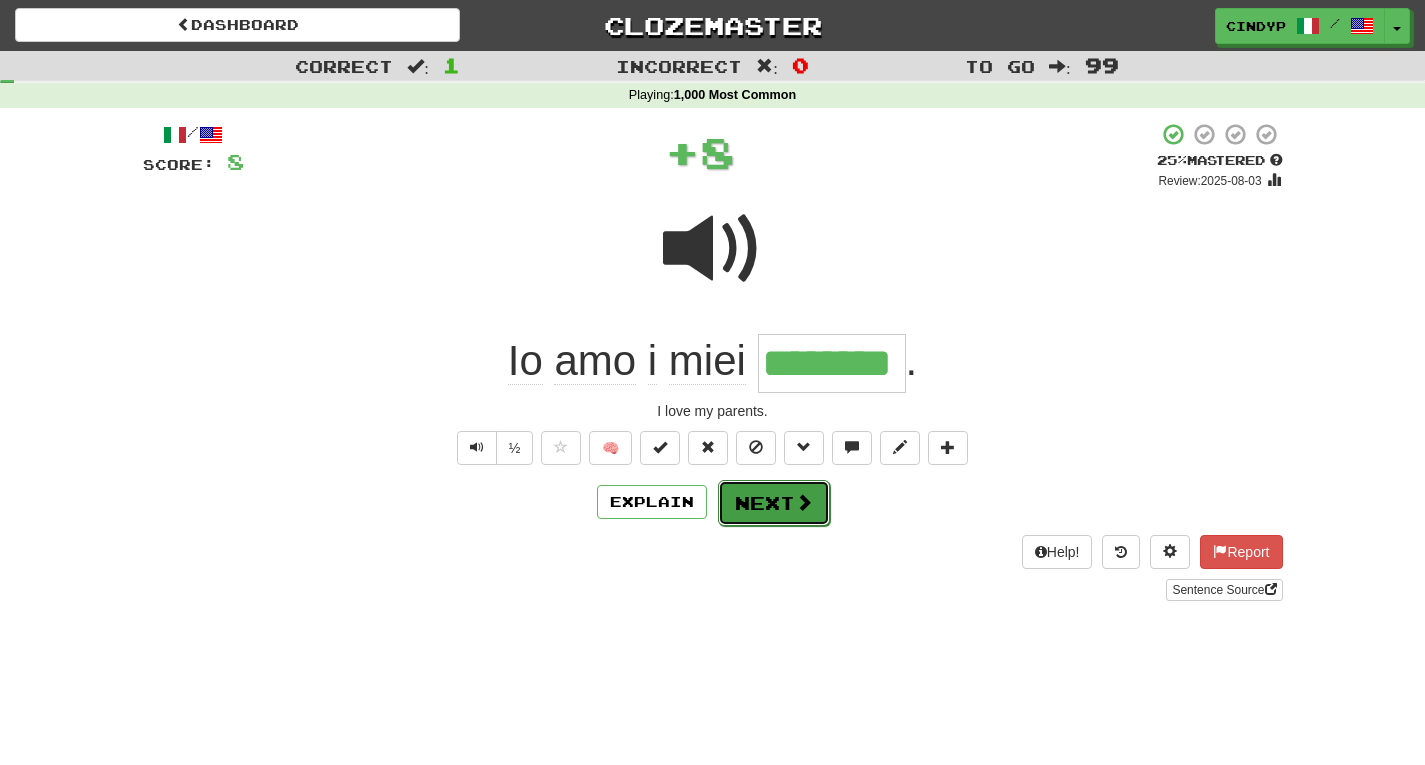 click on "Next" at bounding box center [774, 503] 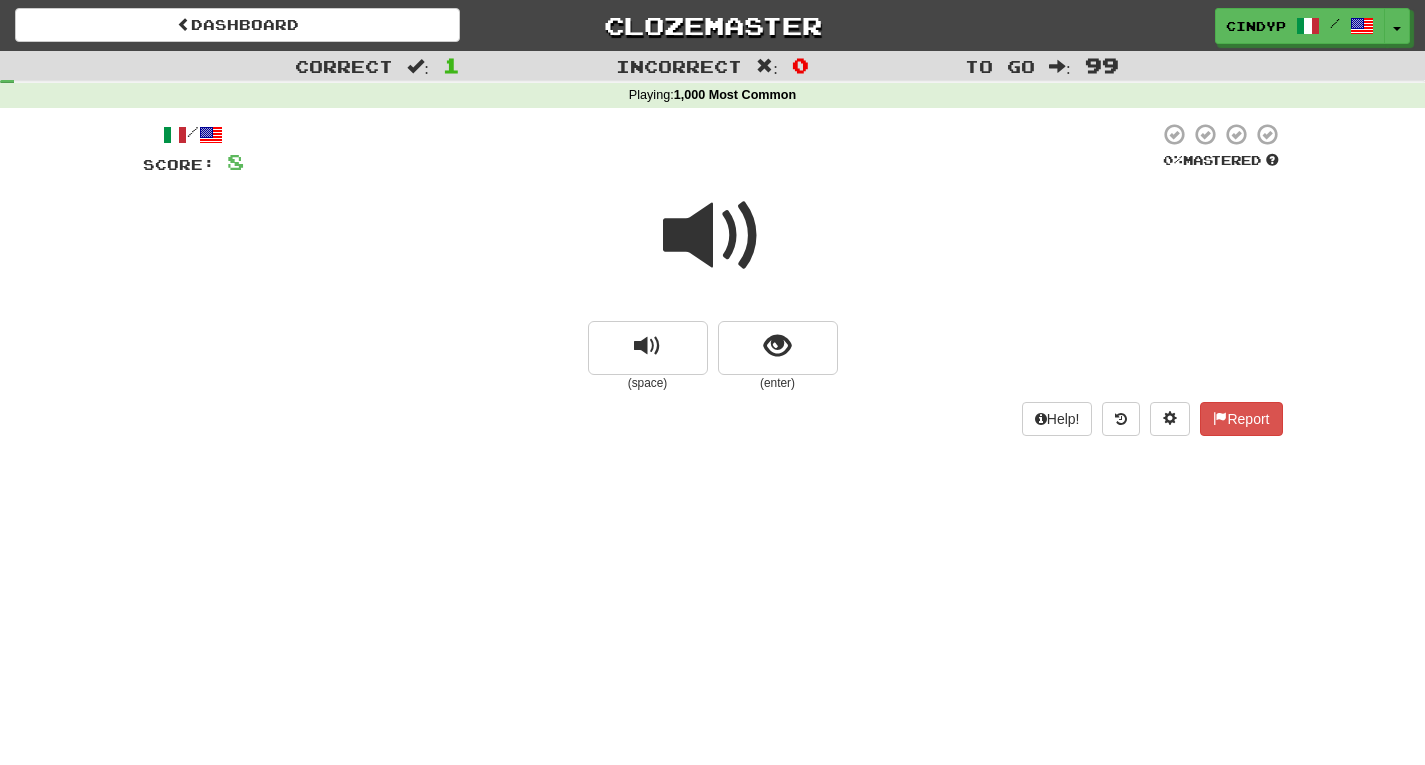 click at bounding box center (713, 236) 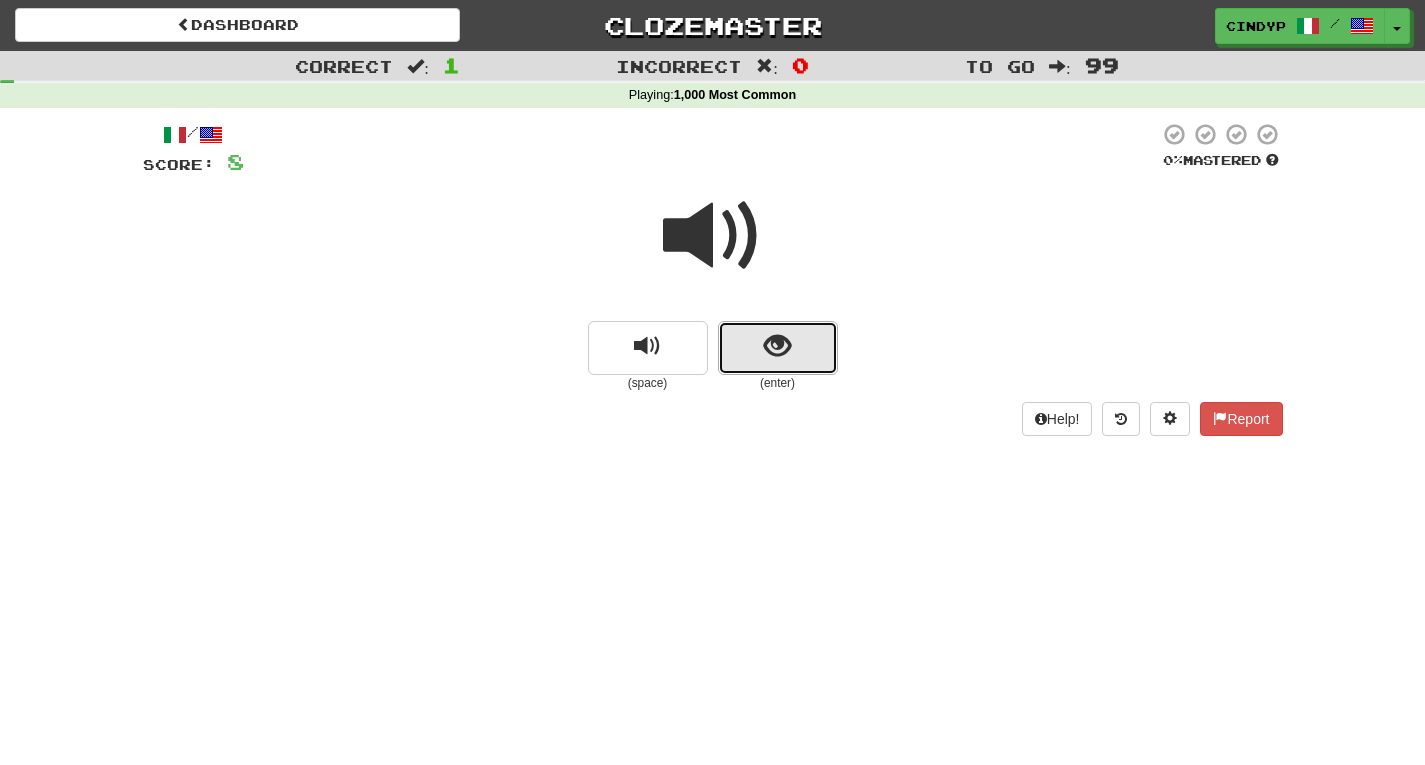 click at bounding box center (777, 346) 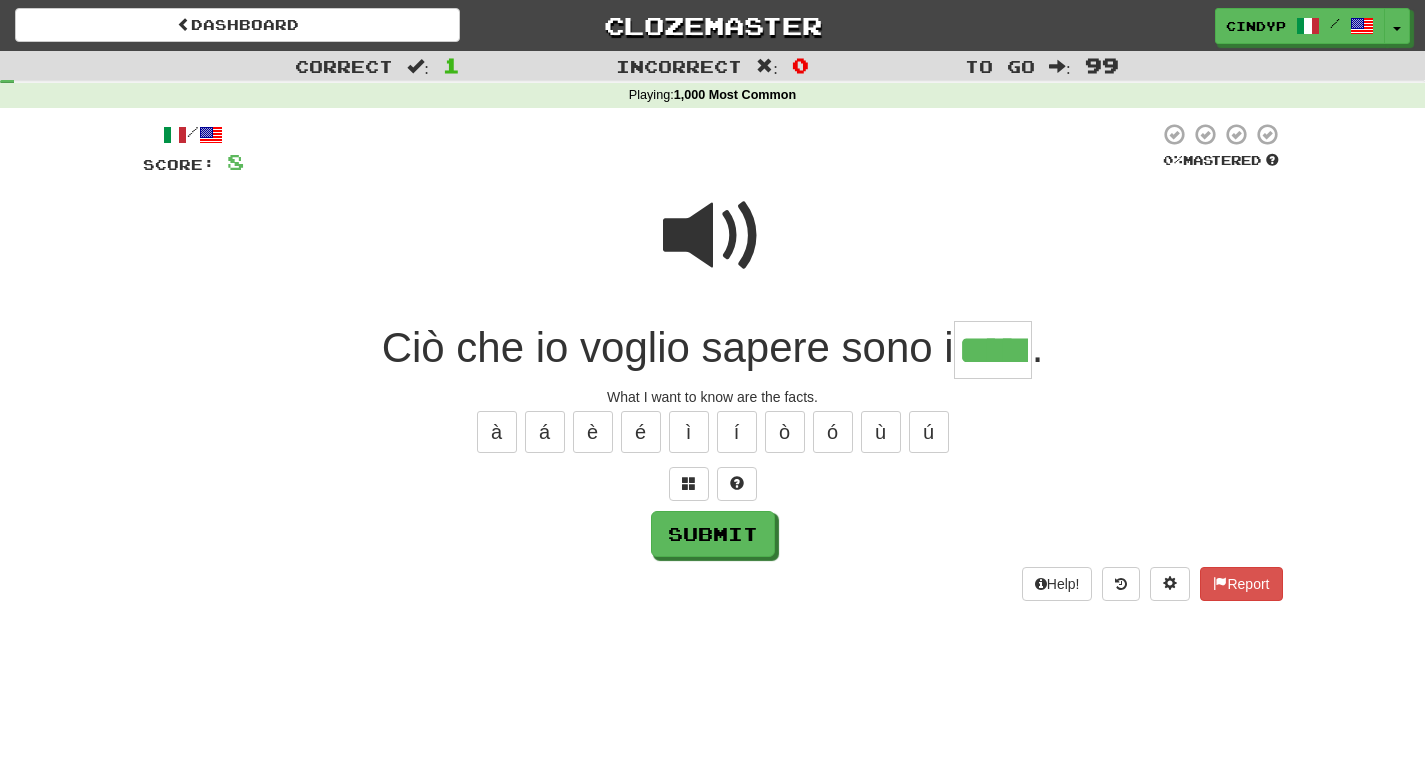 type on "*****" 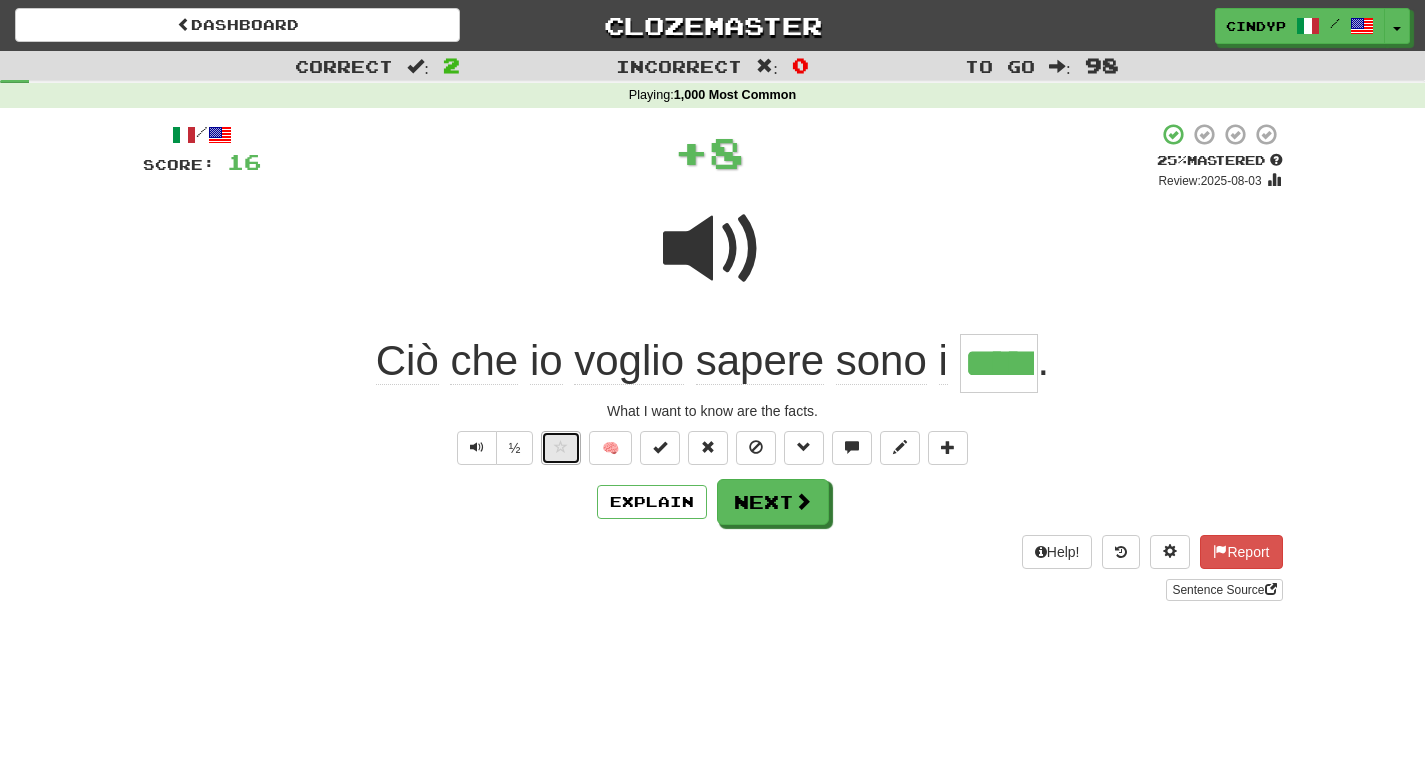 click at bounding box center [561, 448] 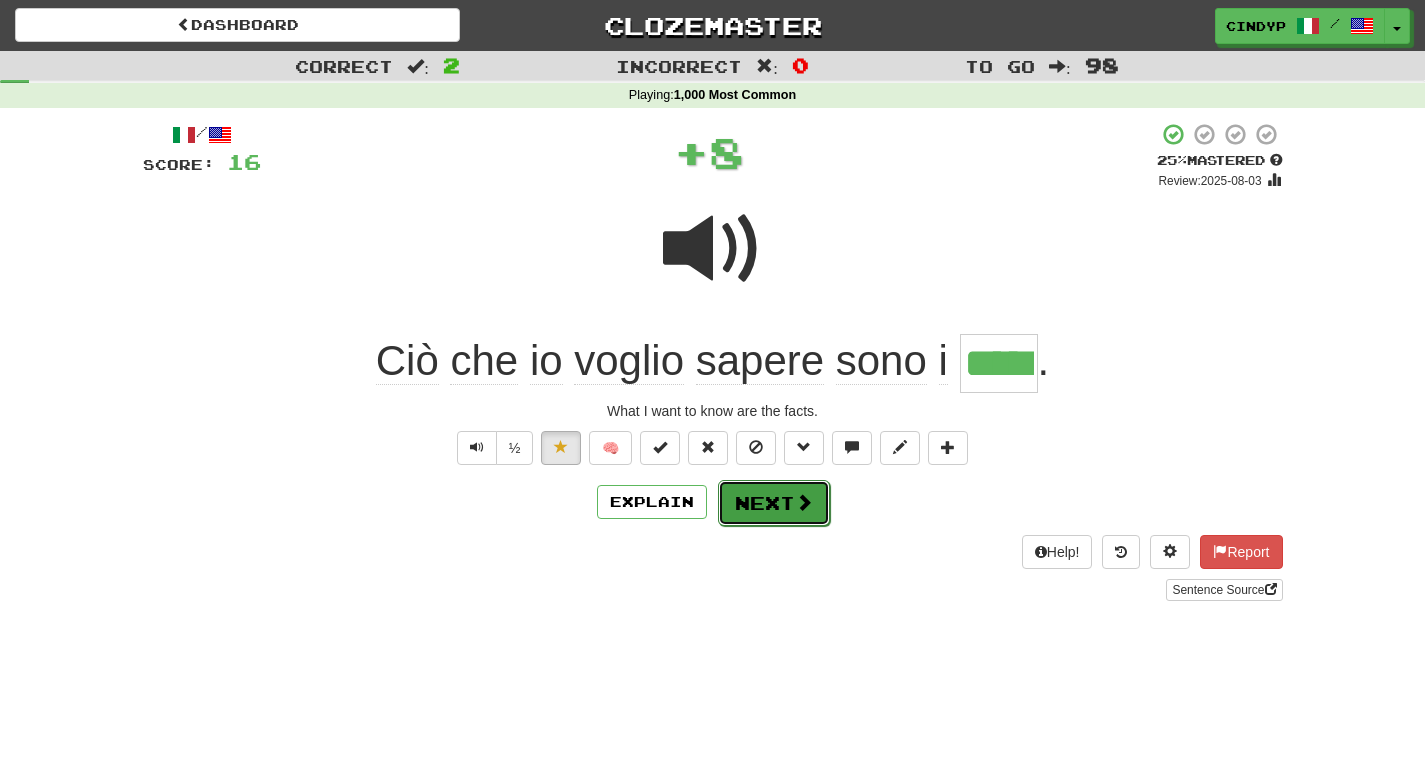 click on "Next" at bounding box center [774, 503] 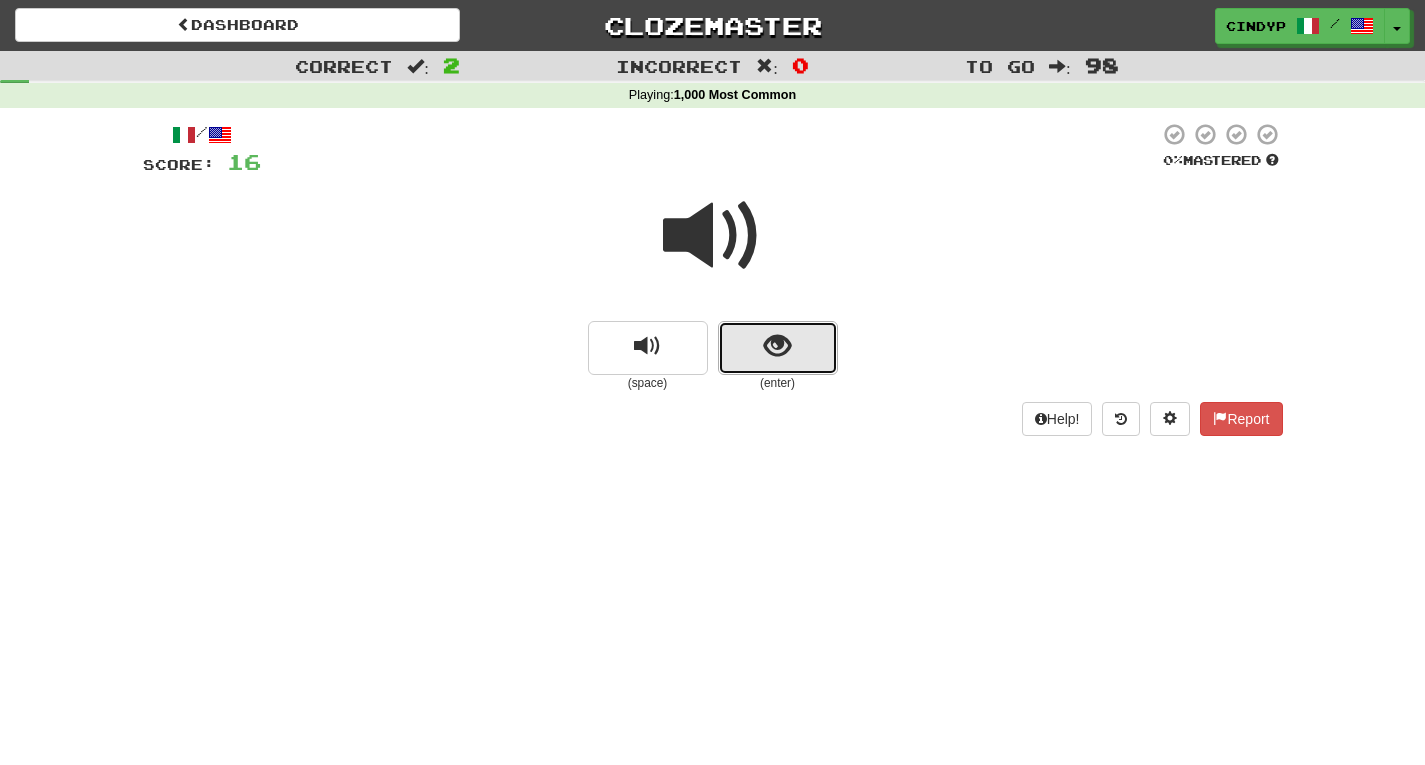 click at bounding box center [778, 348] 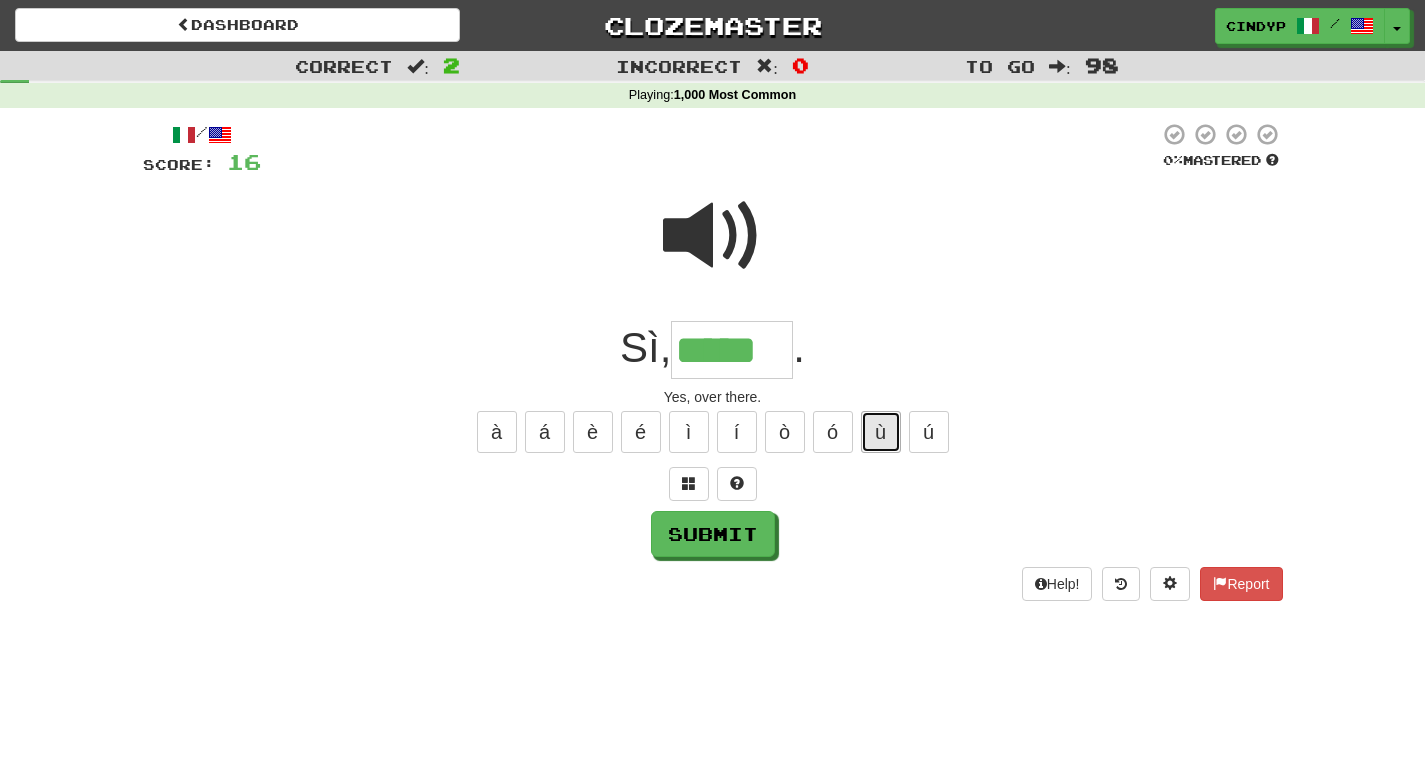 click on "ù" at bounding box center [881, 432] 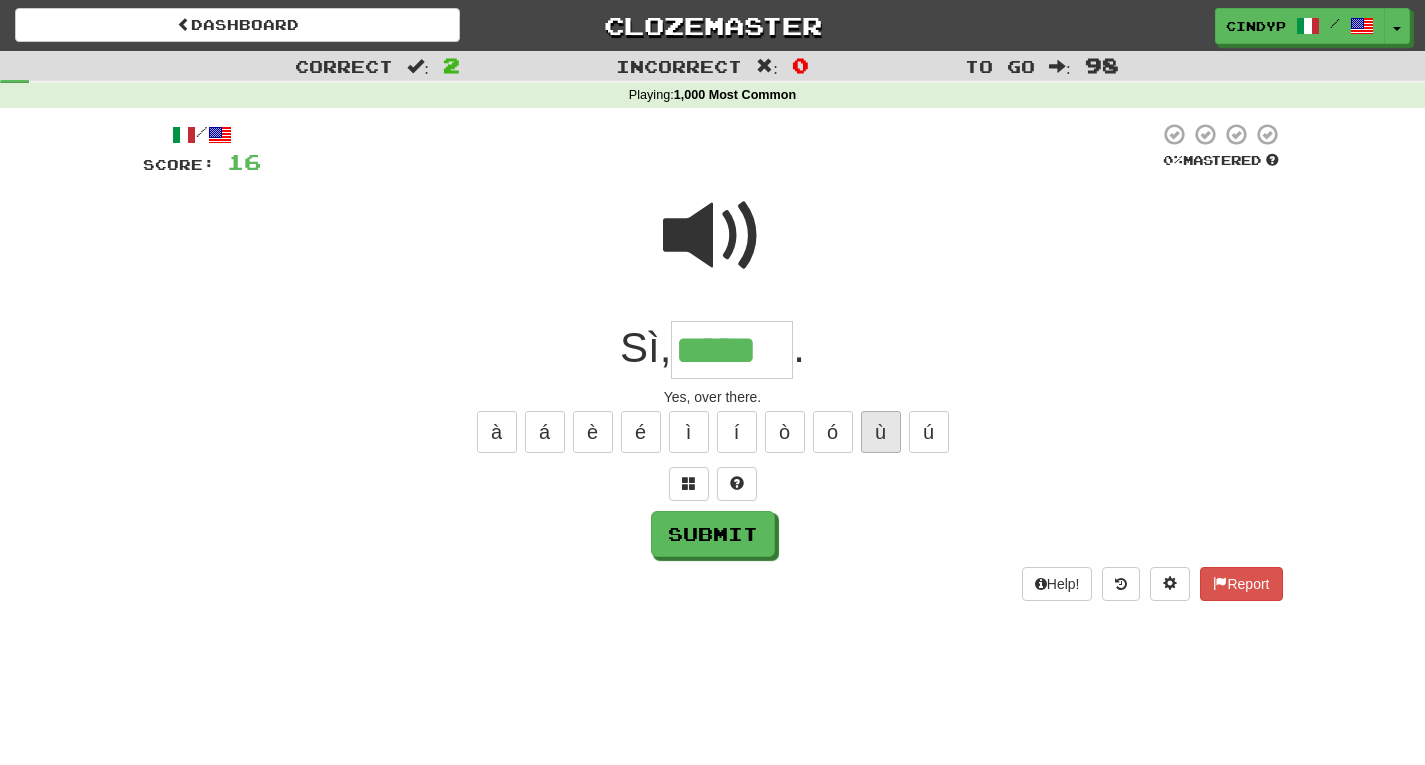 type on "******" 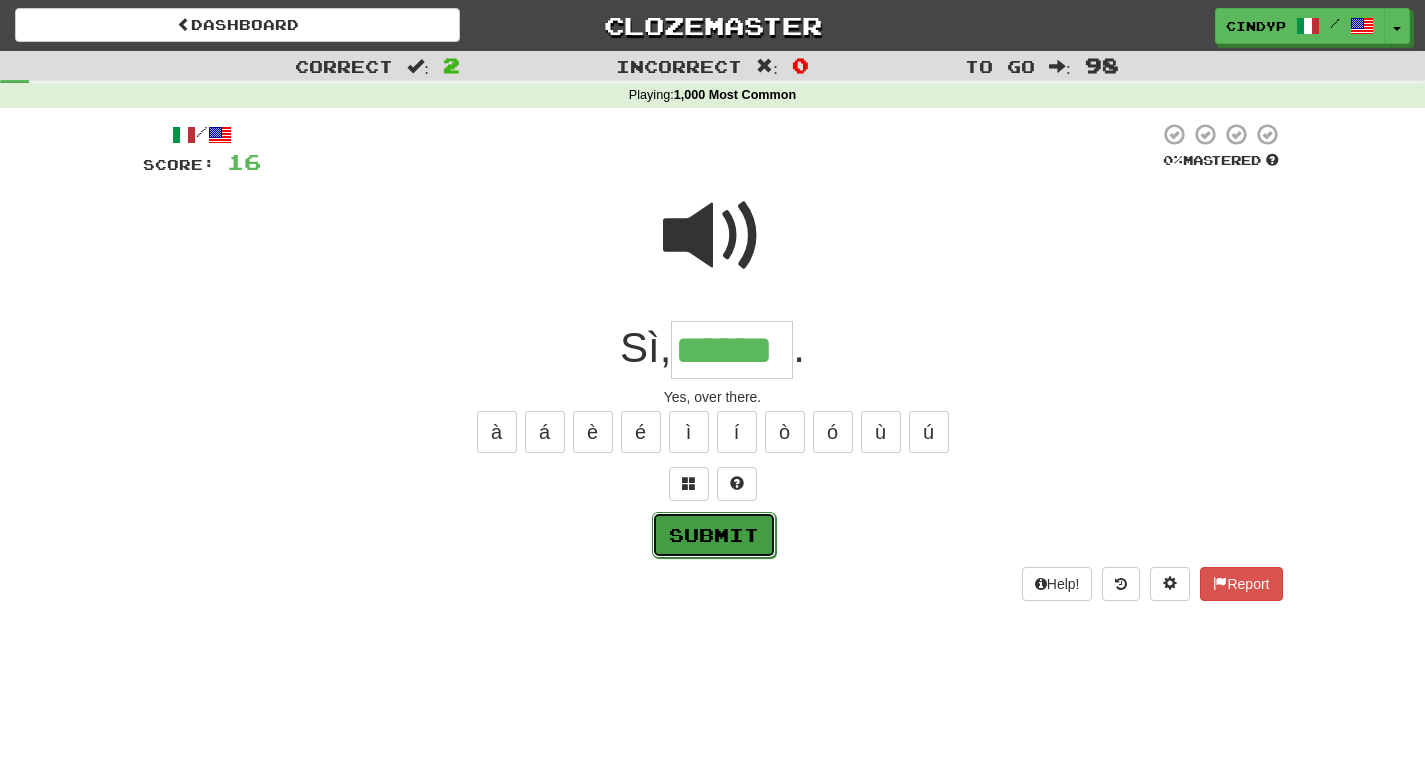 click on "Submit" at bounding box center [714, 535] 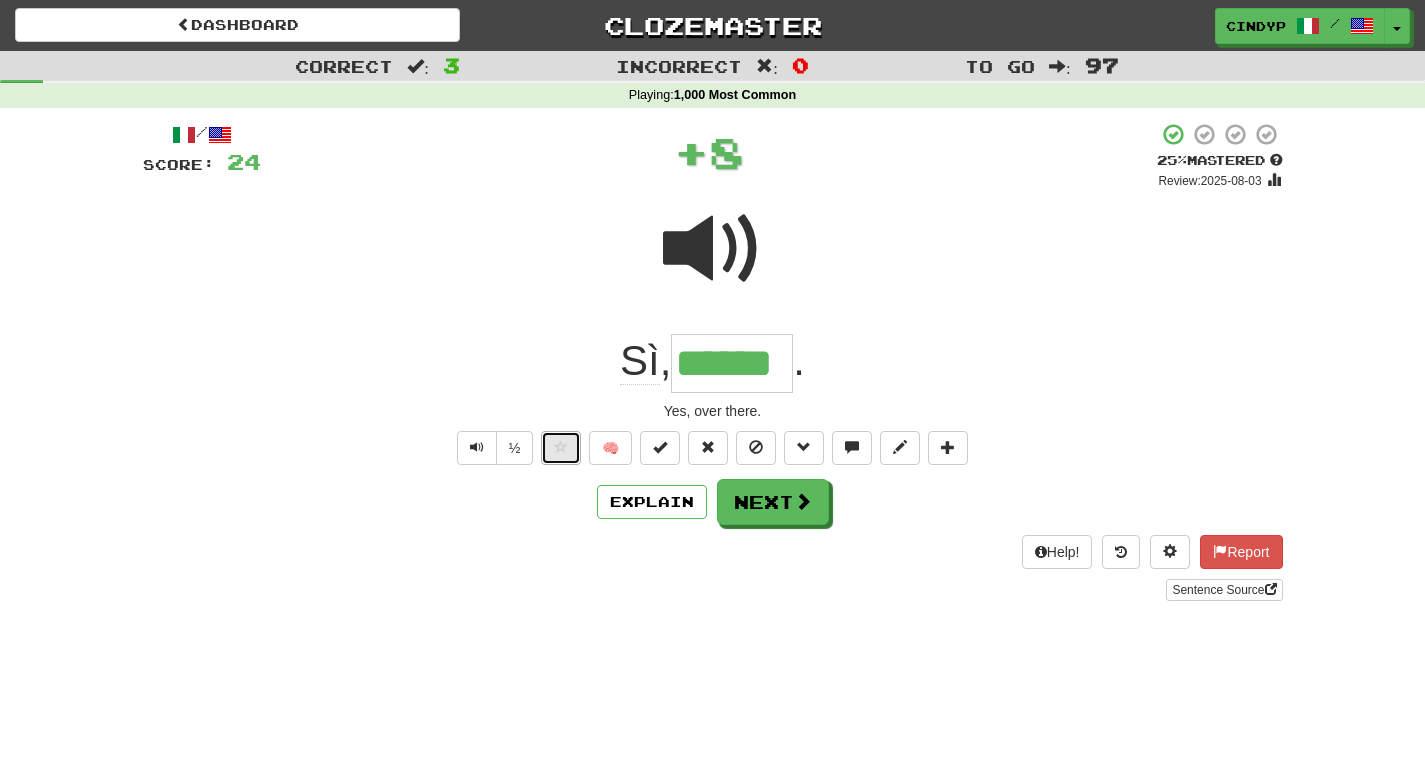 click at bounding box center [561, 448] 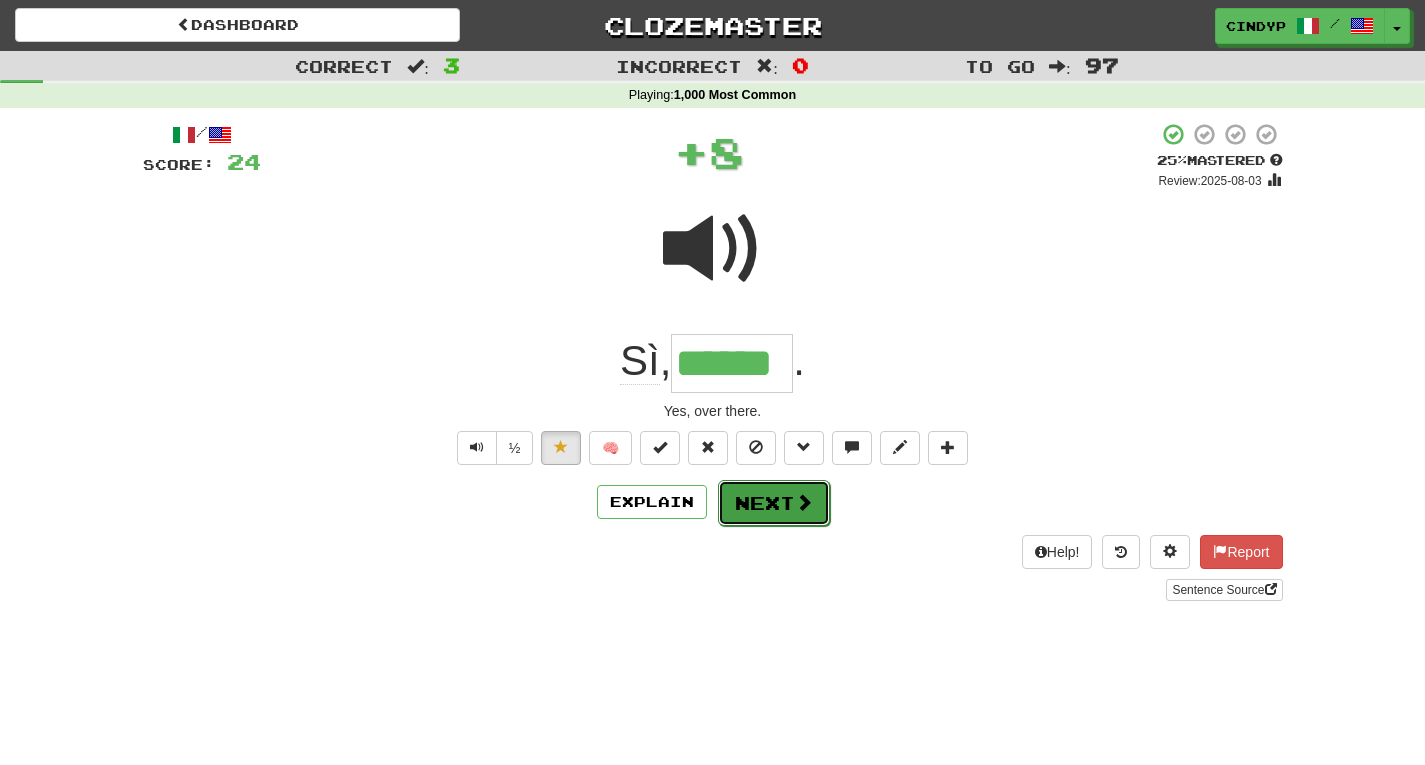 click on "Next" at bounding box center (774, 503) 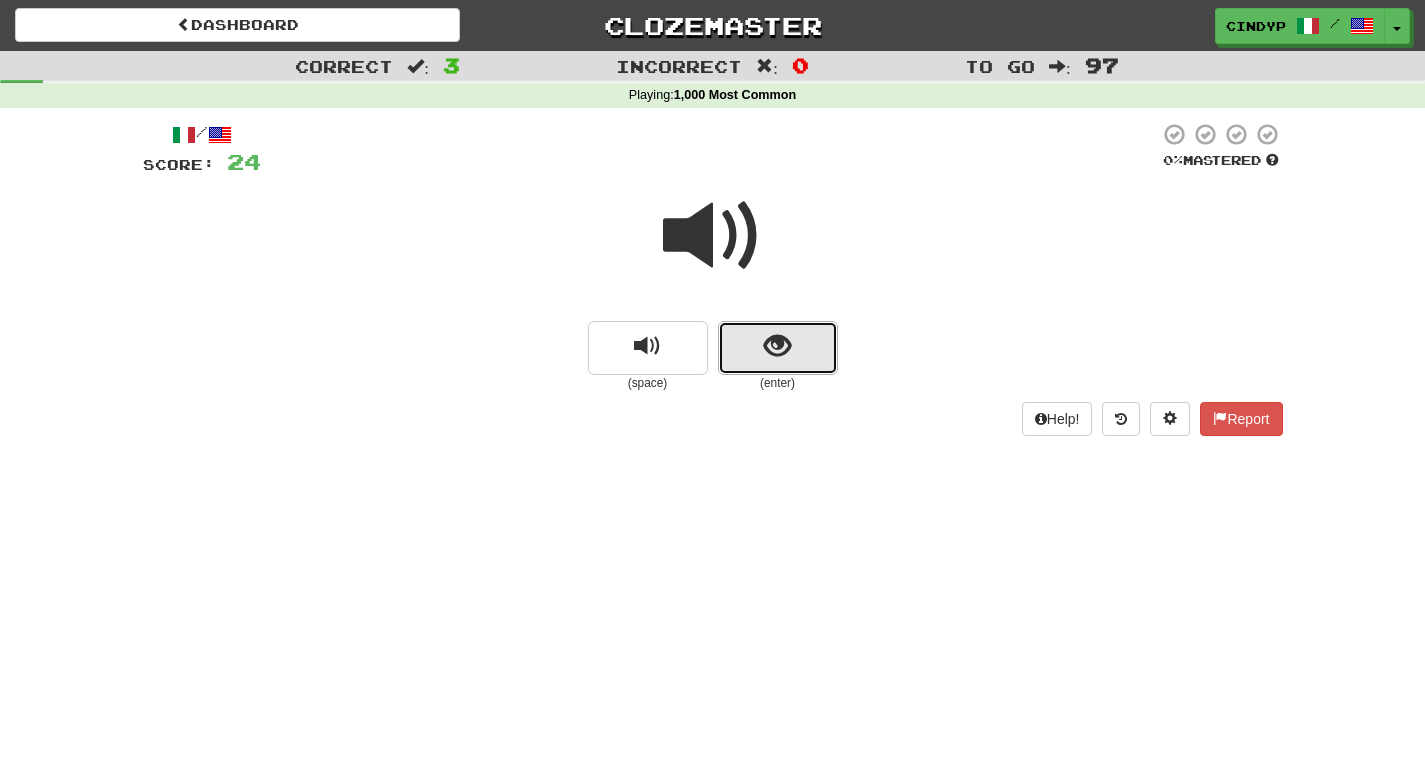 click at bounding box center (778, 348) 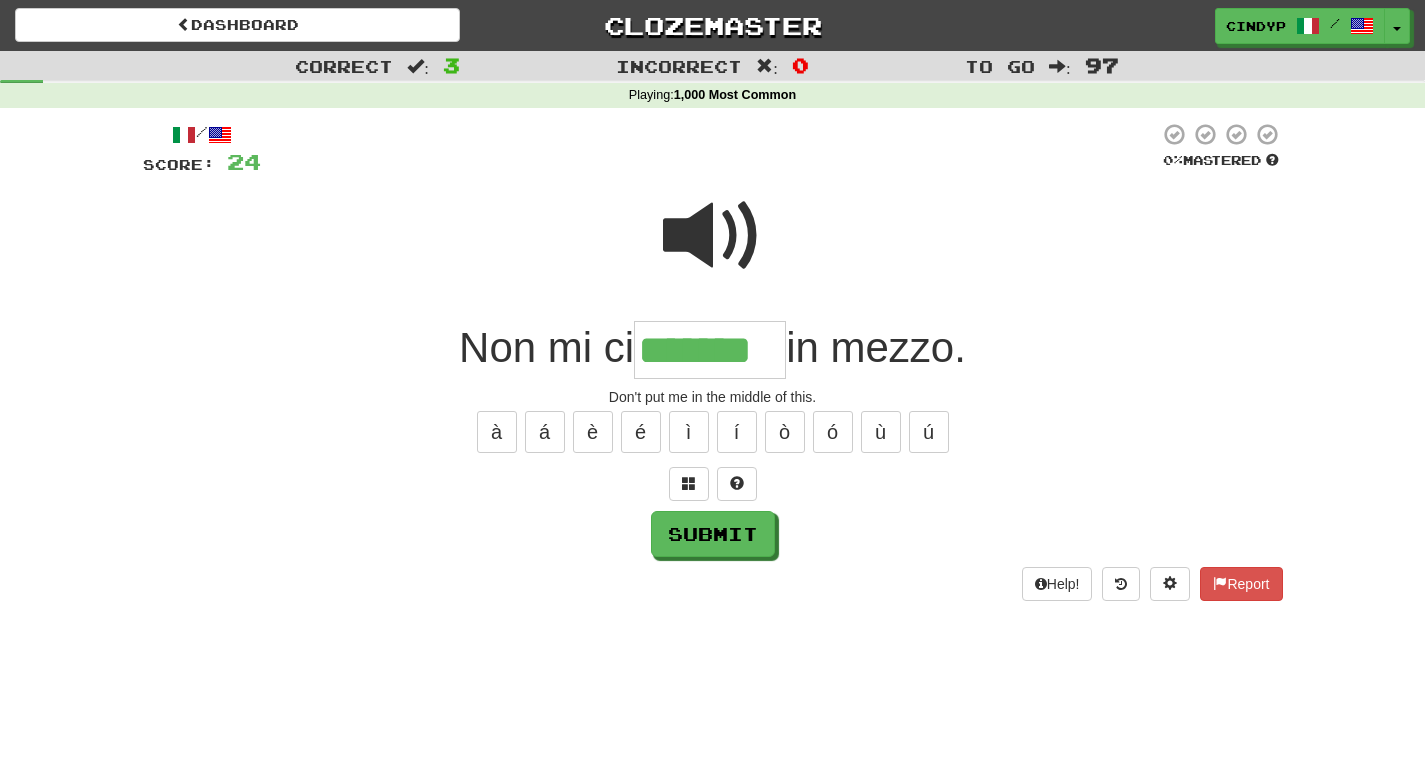 type on "*******" 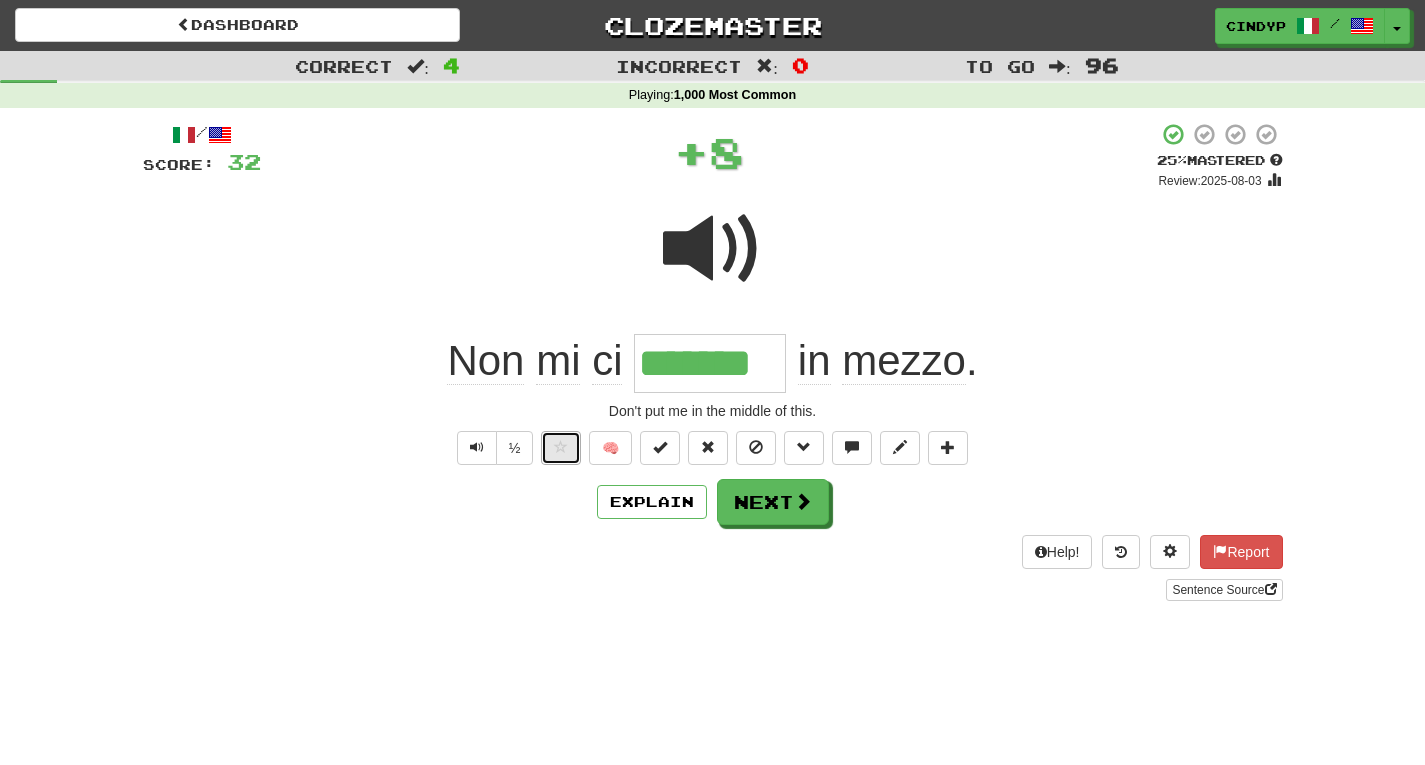 click at bounding box center (561, 448) 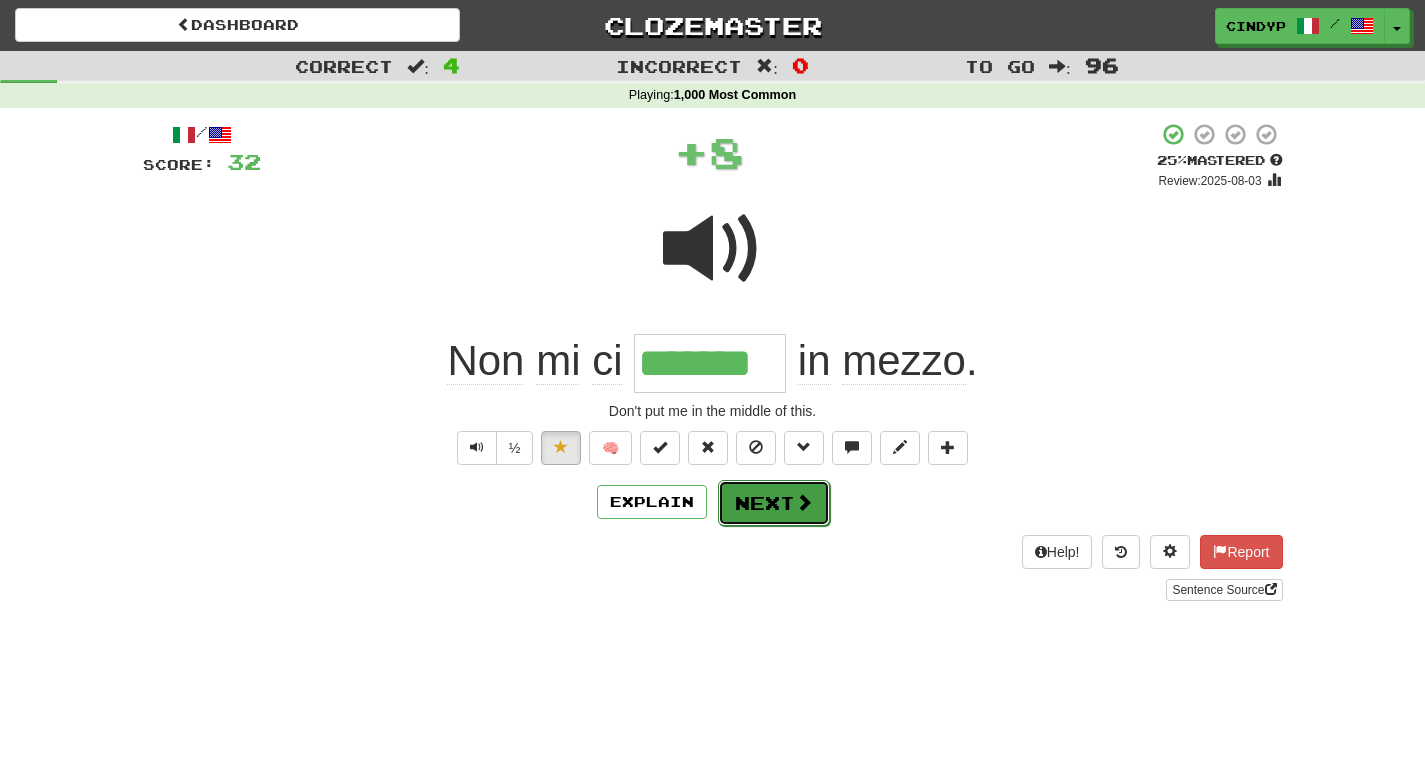 click on "Next" at bounding box center (774, 503) 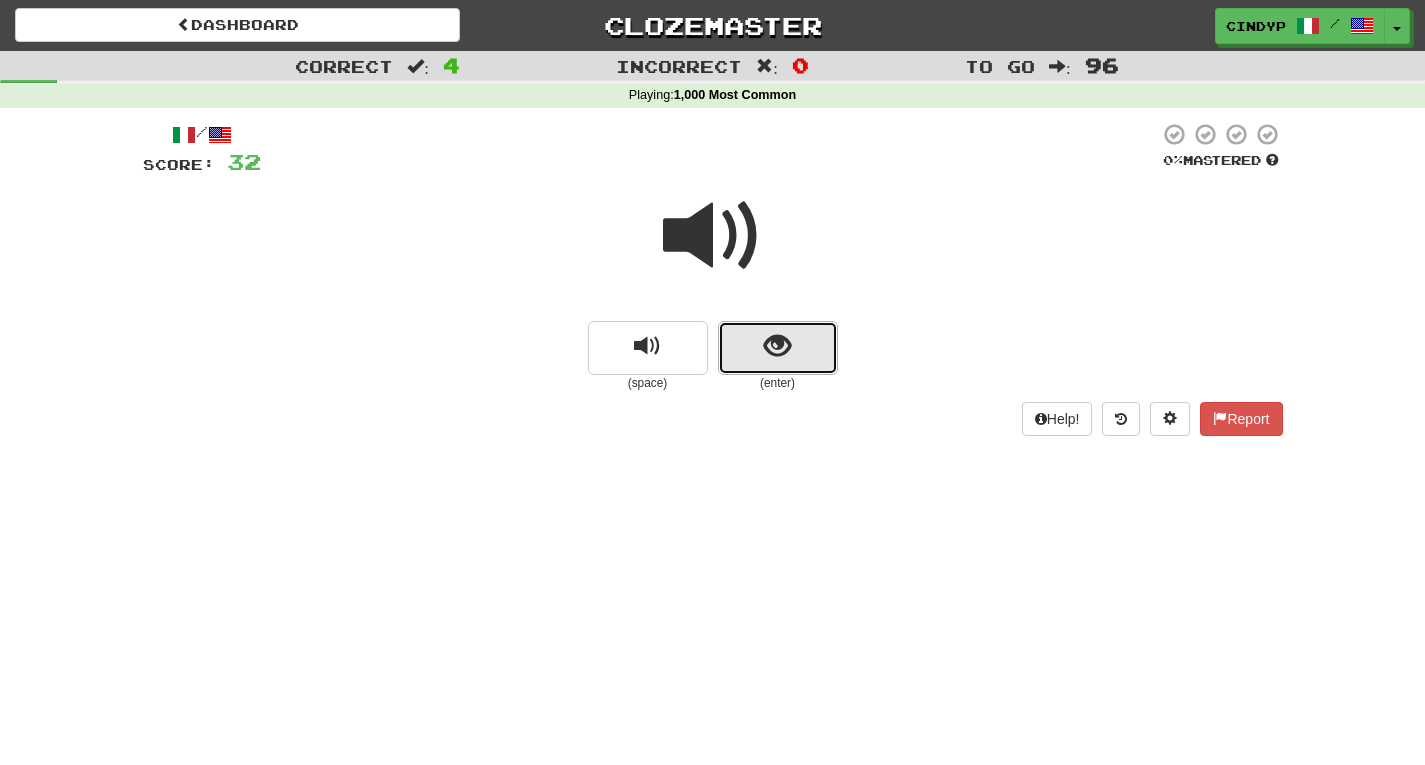 click at bounding box center (778, 348) 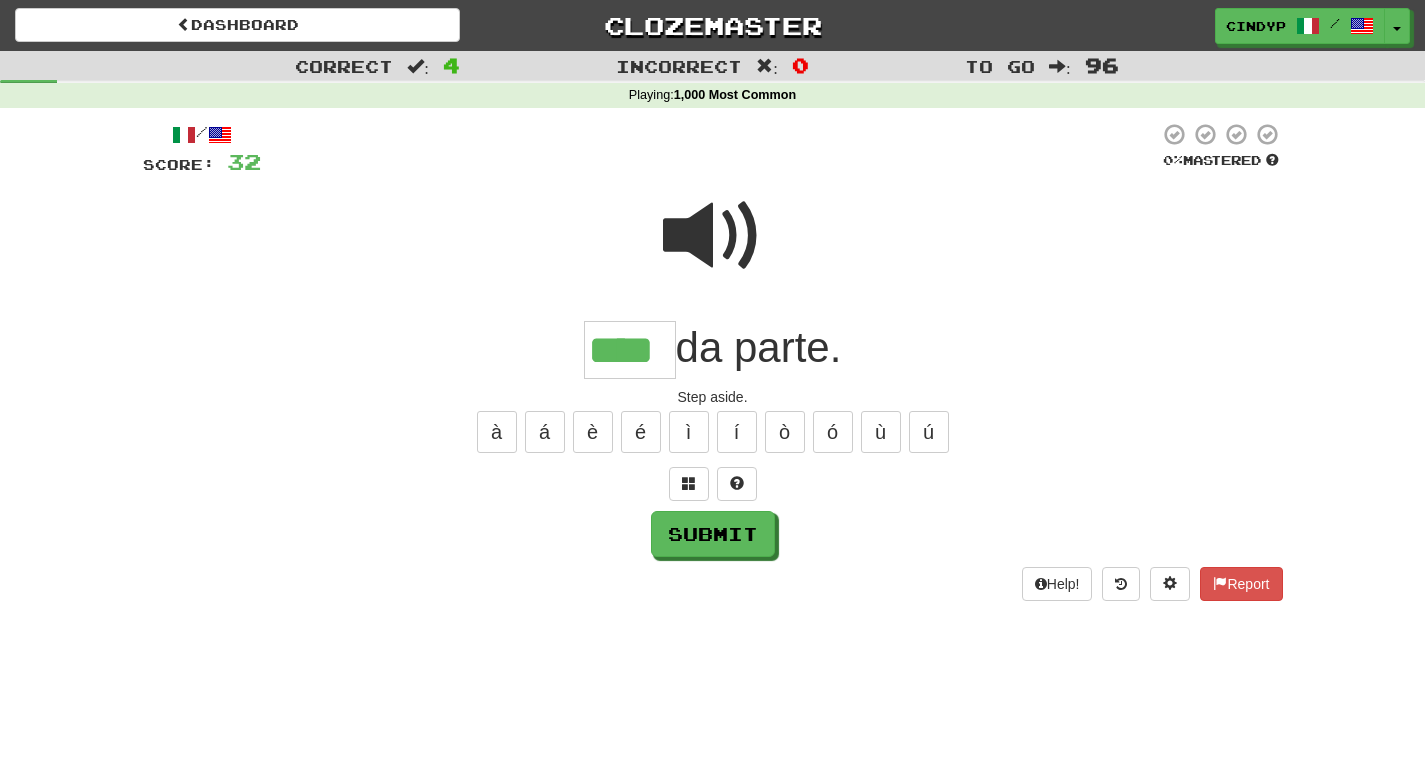 click at bounding box center (713, 236) 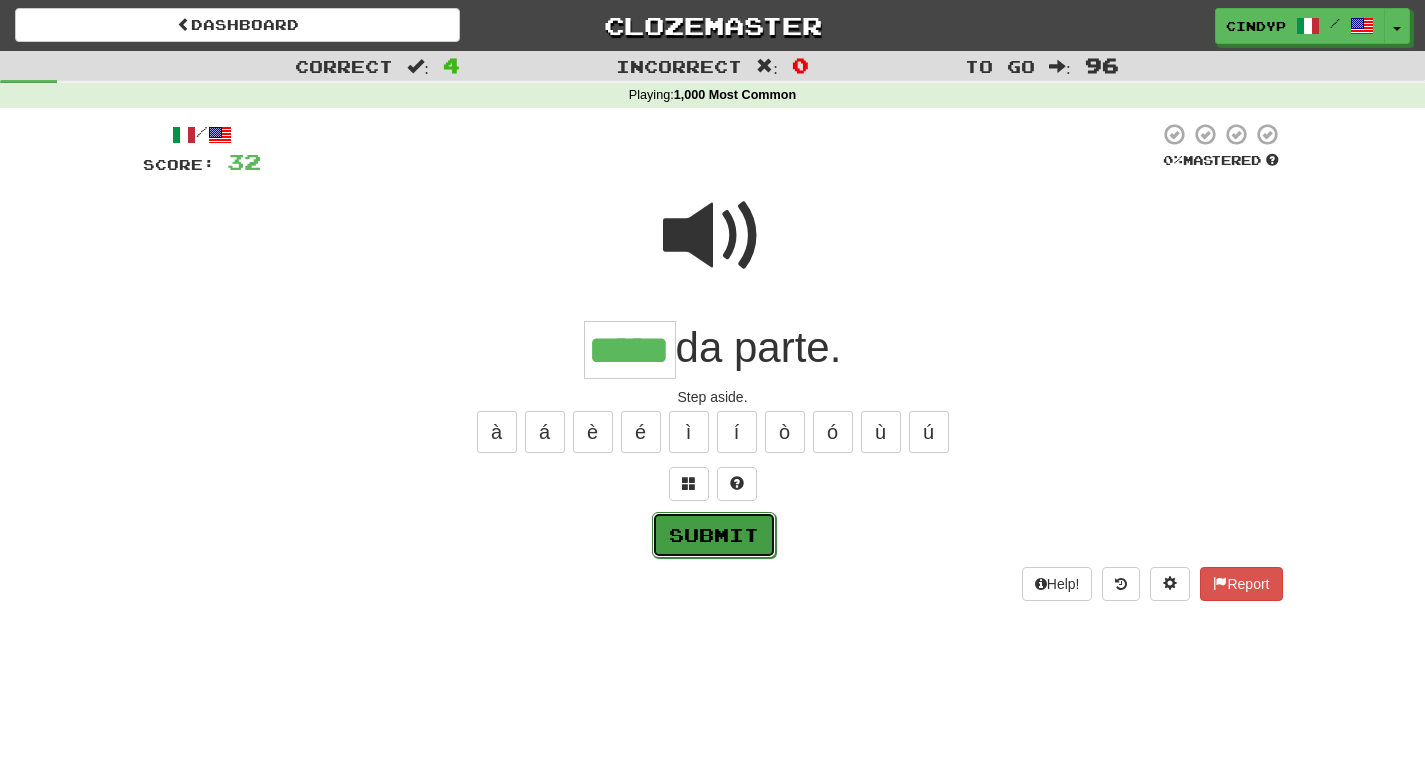 click on "Submit" at bounding box center [714, 535] 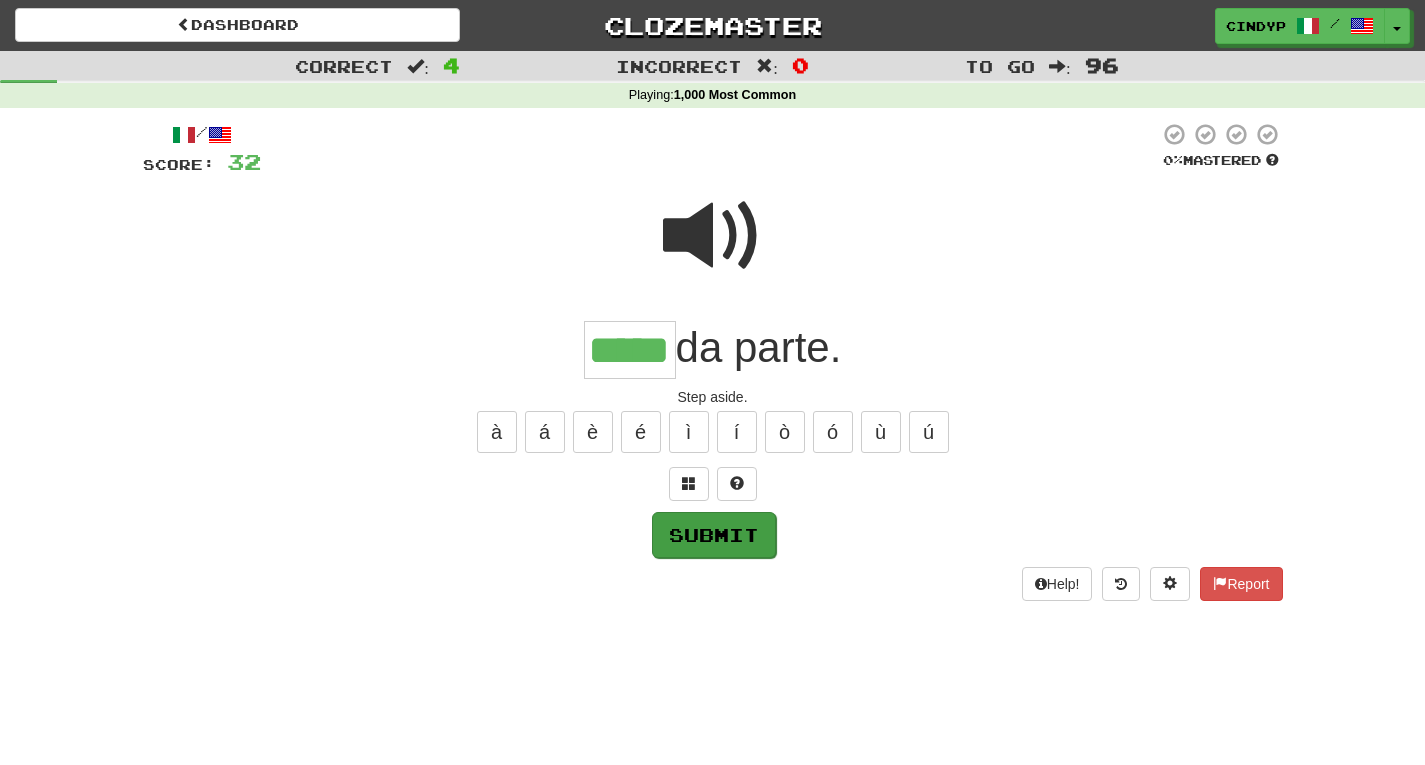 type on "*****" 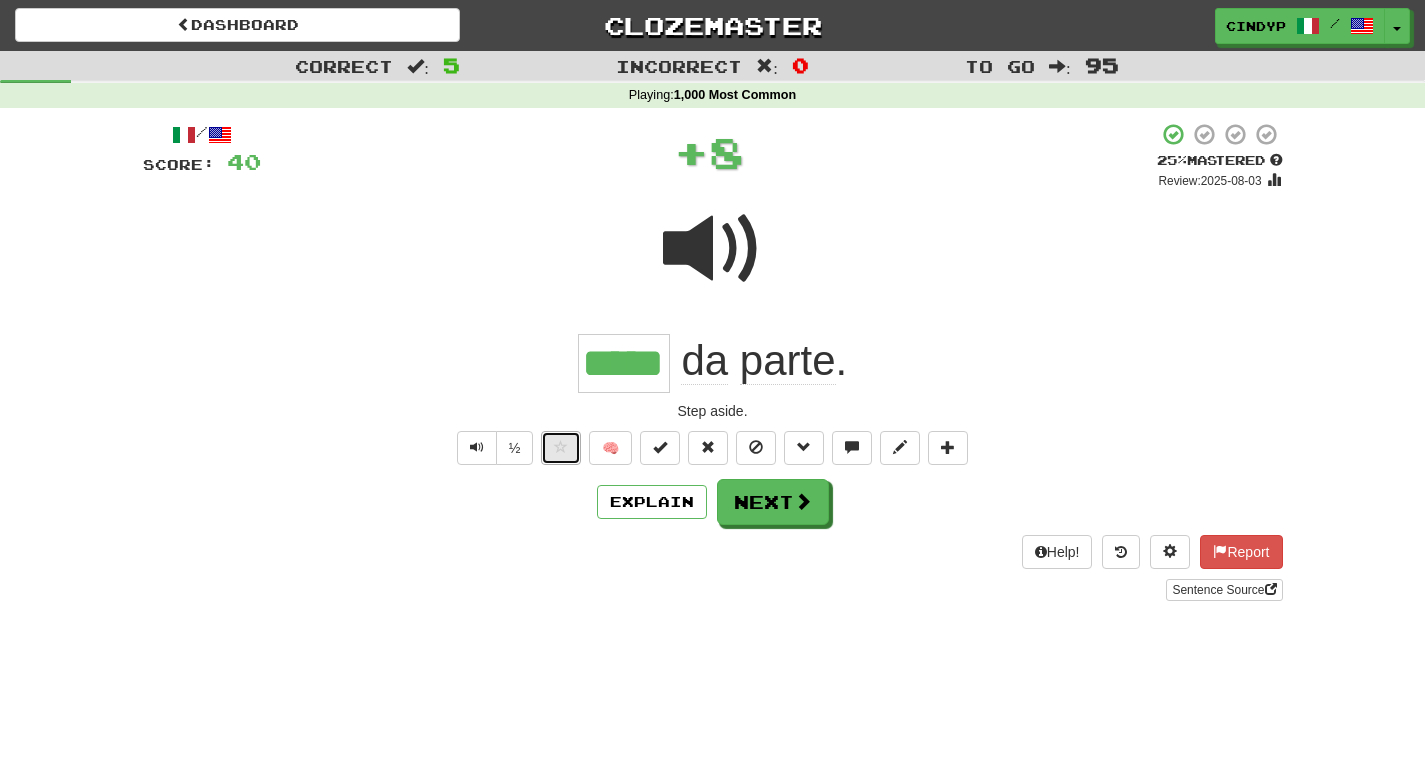 click at bounding box center (561, 448) 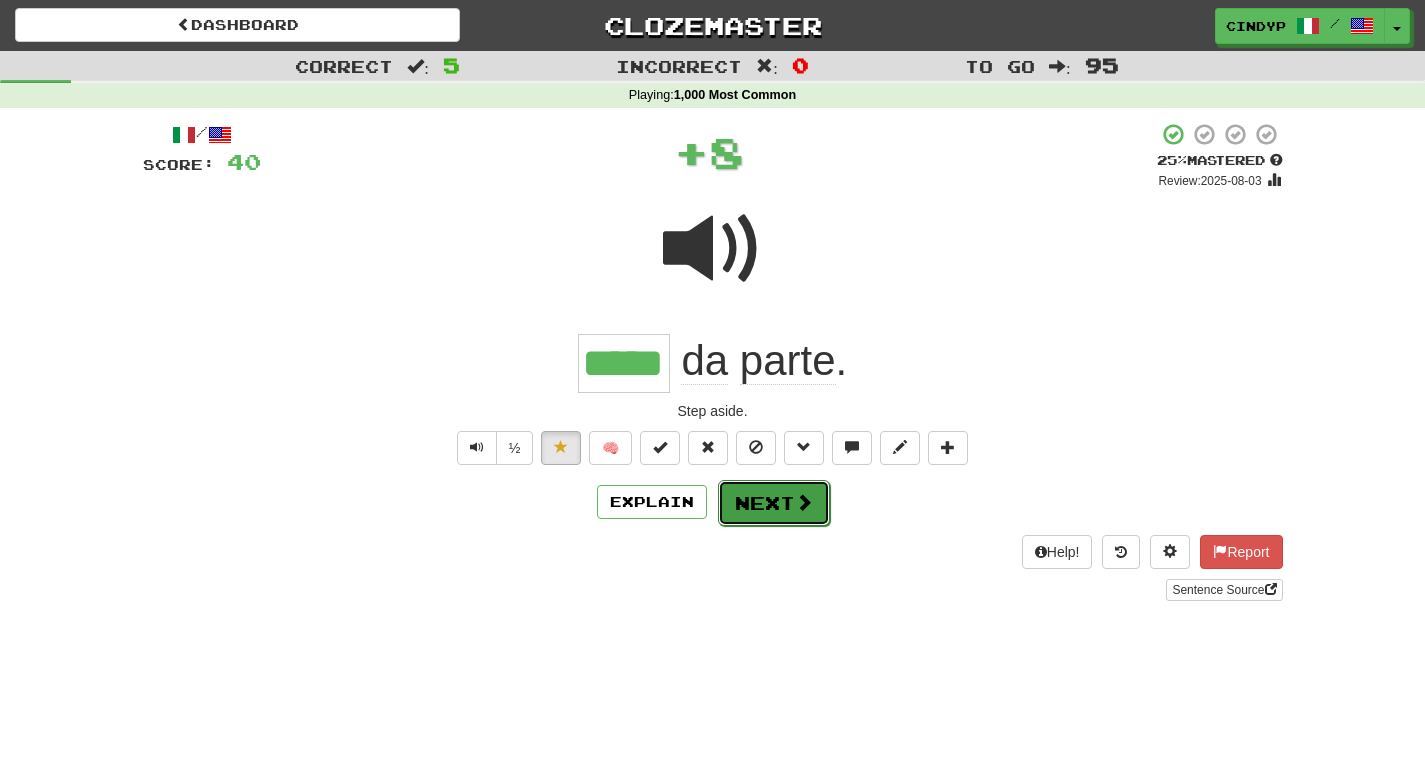 click on "Next" at bounding box center [774, 503] 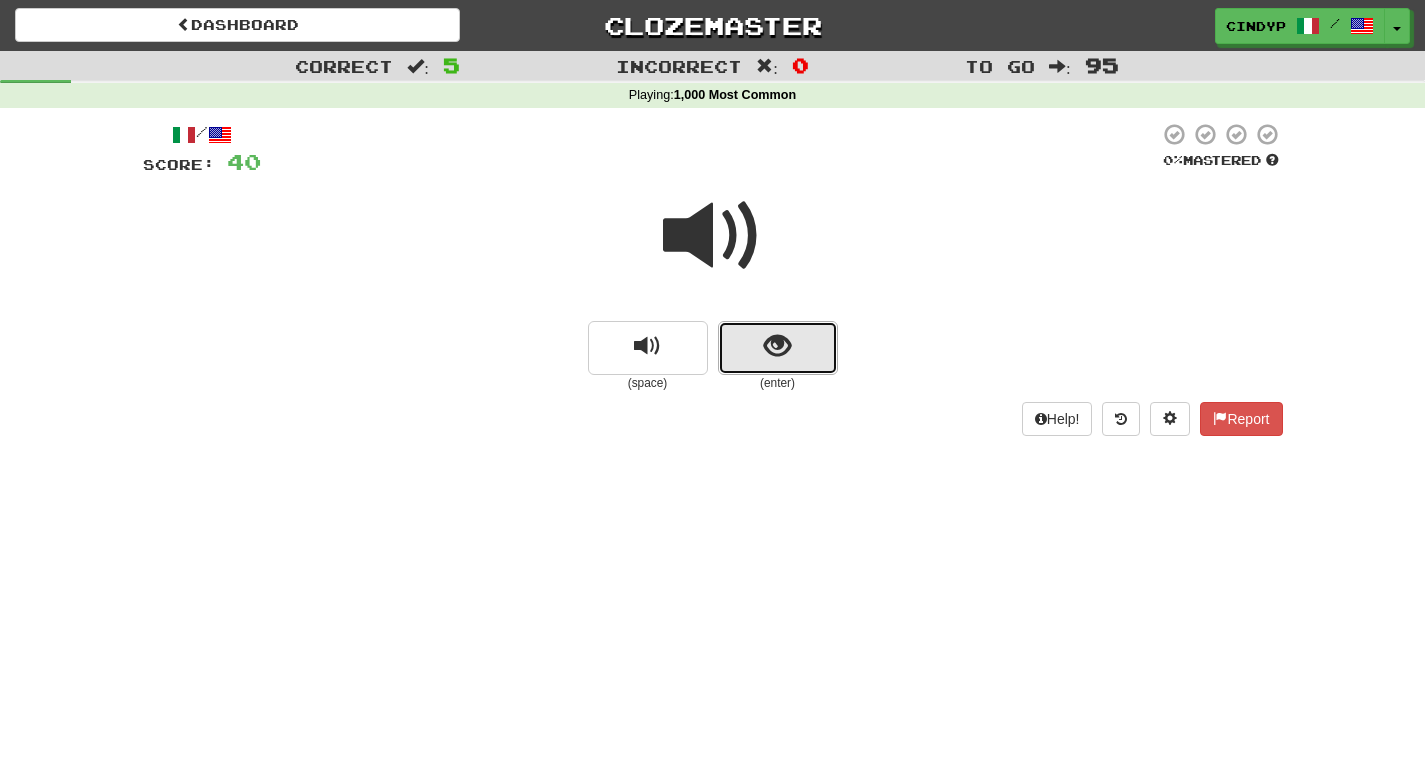 click at bounding box center (778, 348) 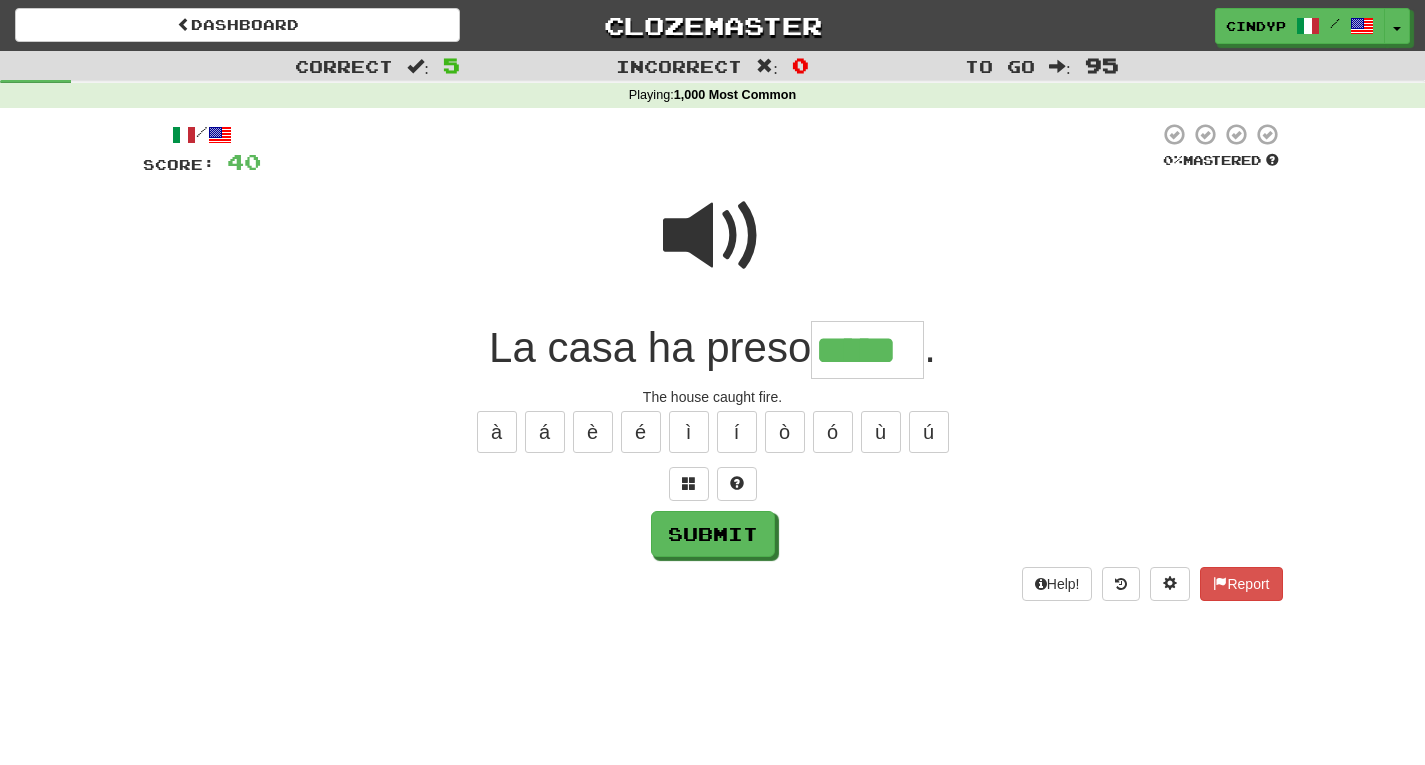 type on "*****" 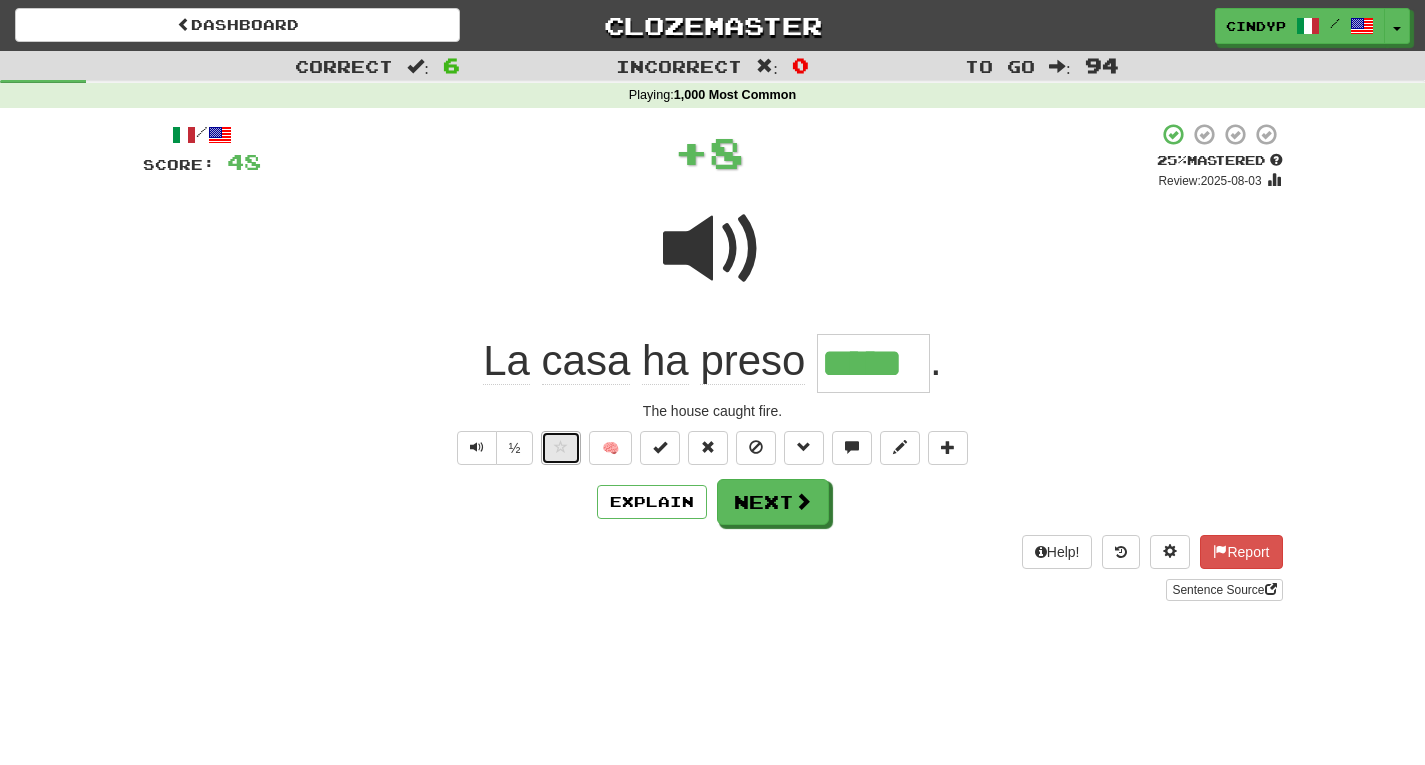 click at bounding box center [561, 448] 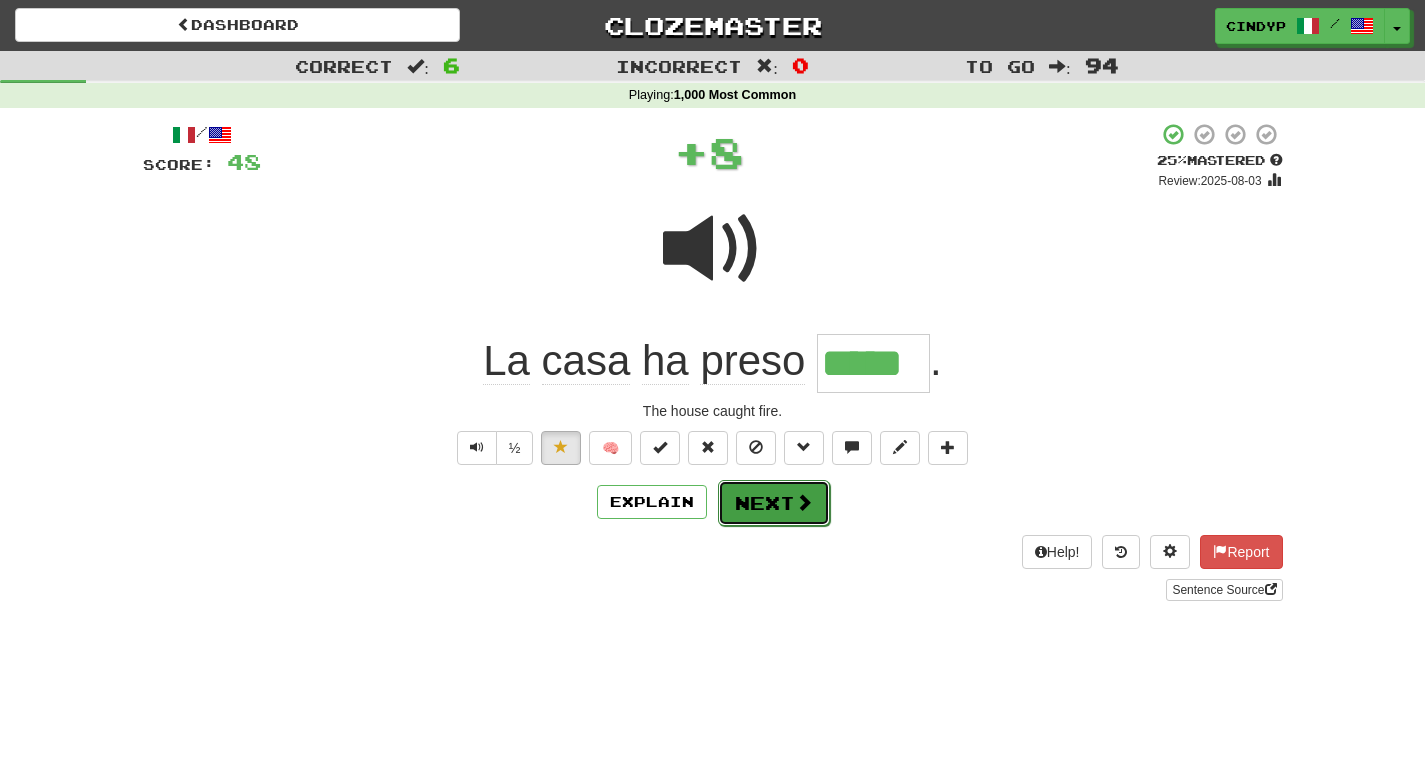 click on "Next" at bounding box center [774, 503] 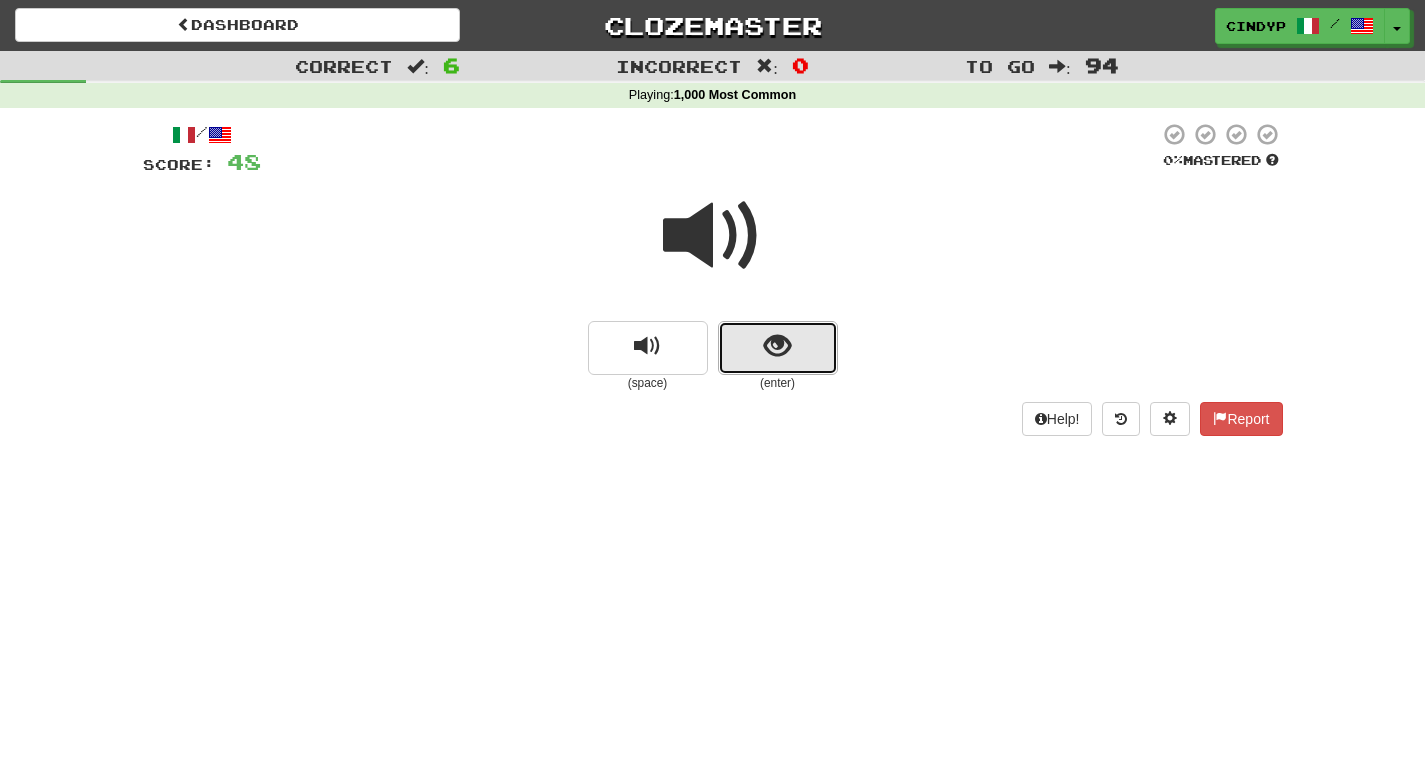 click at bounding box center [778, 348] 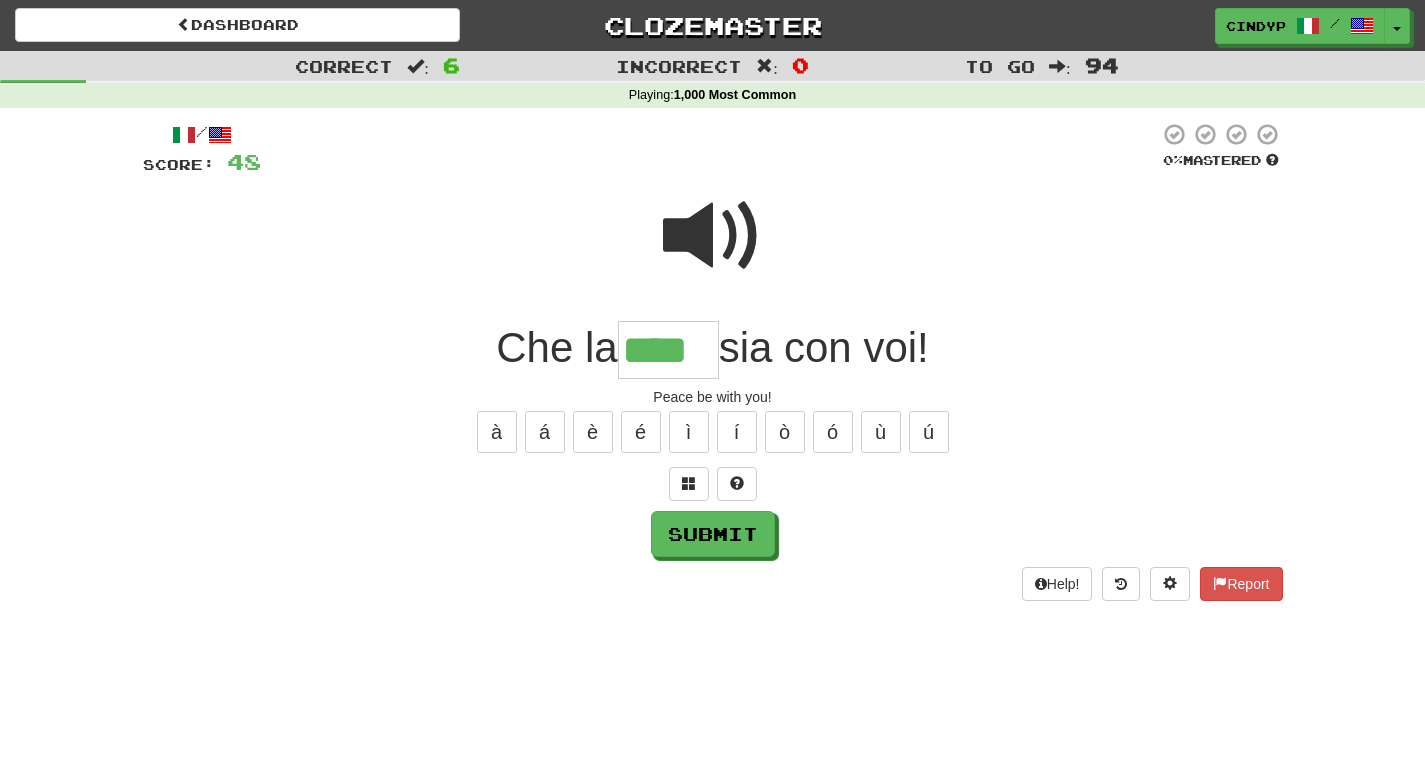 type on "****" 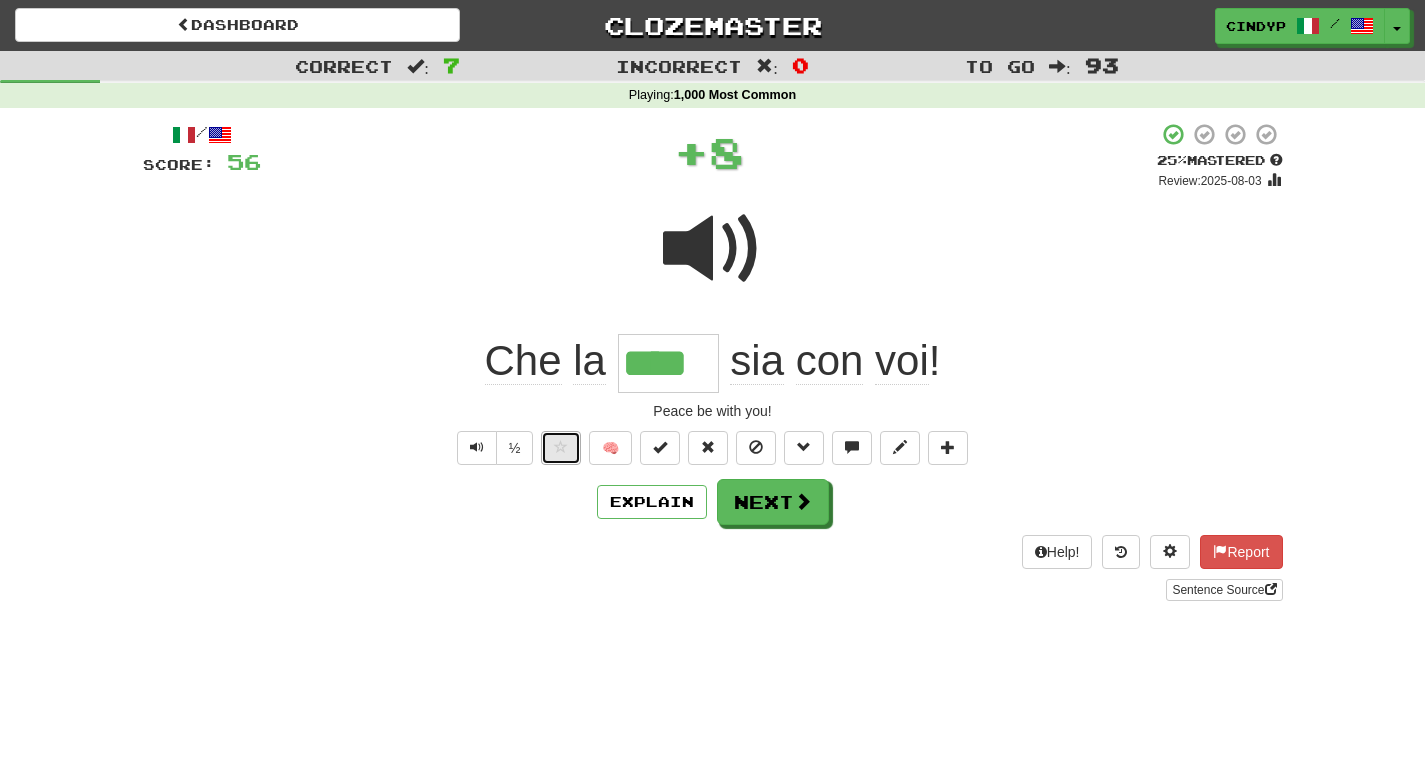 click at bounding box center [561, 448] 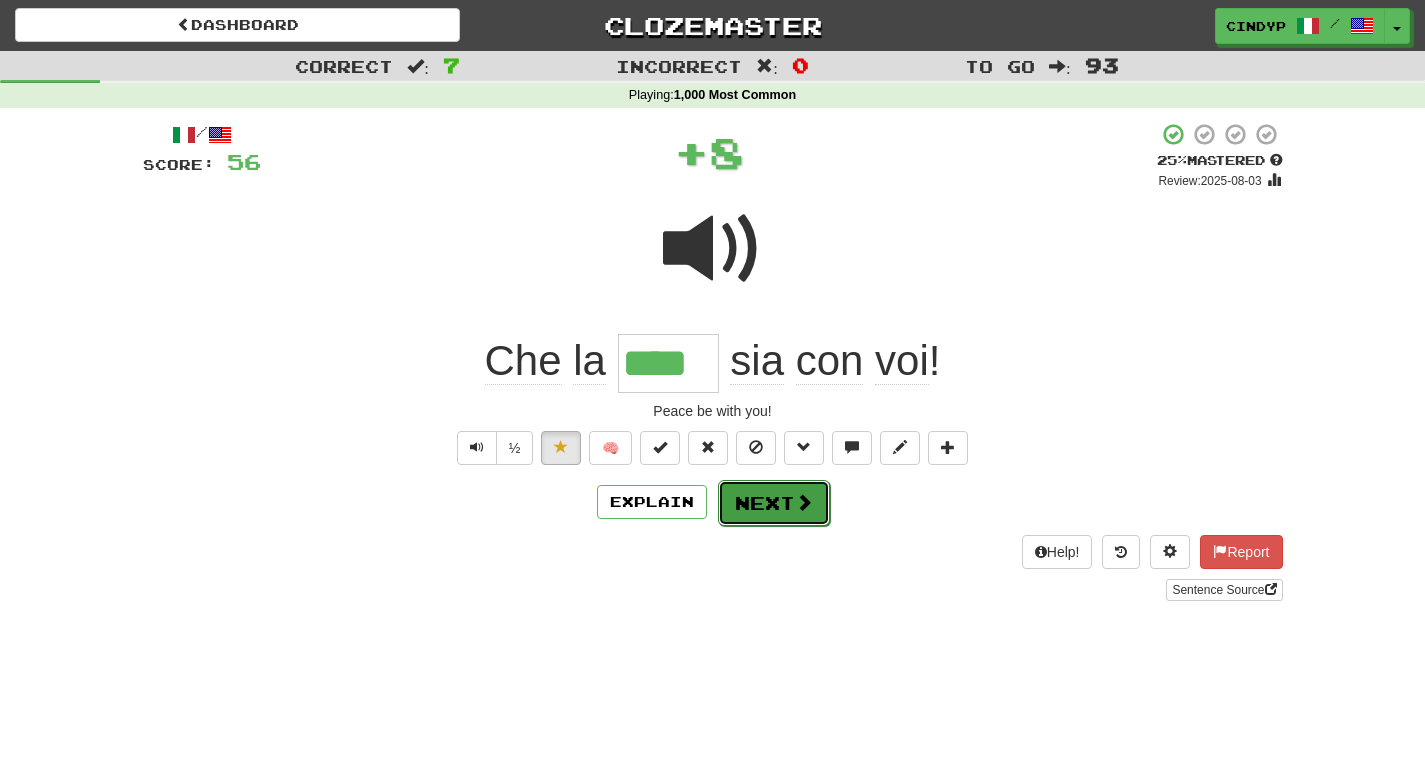 click on "Next" at bounding box center [774, 503] 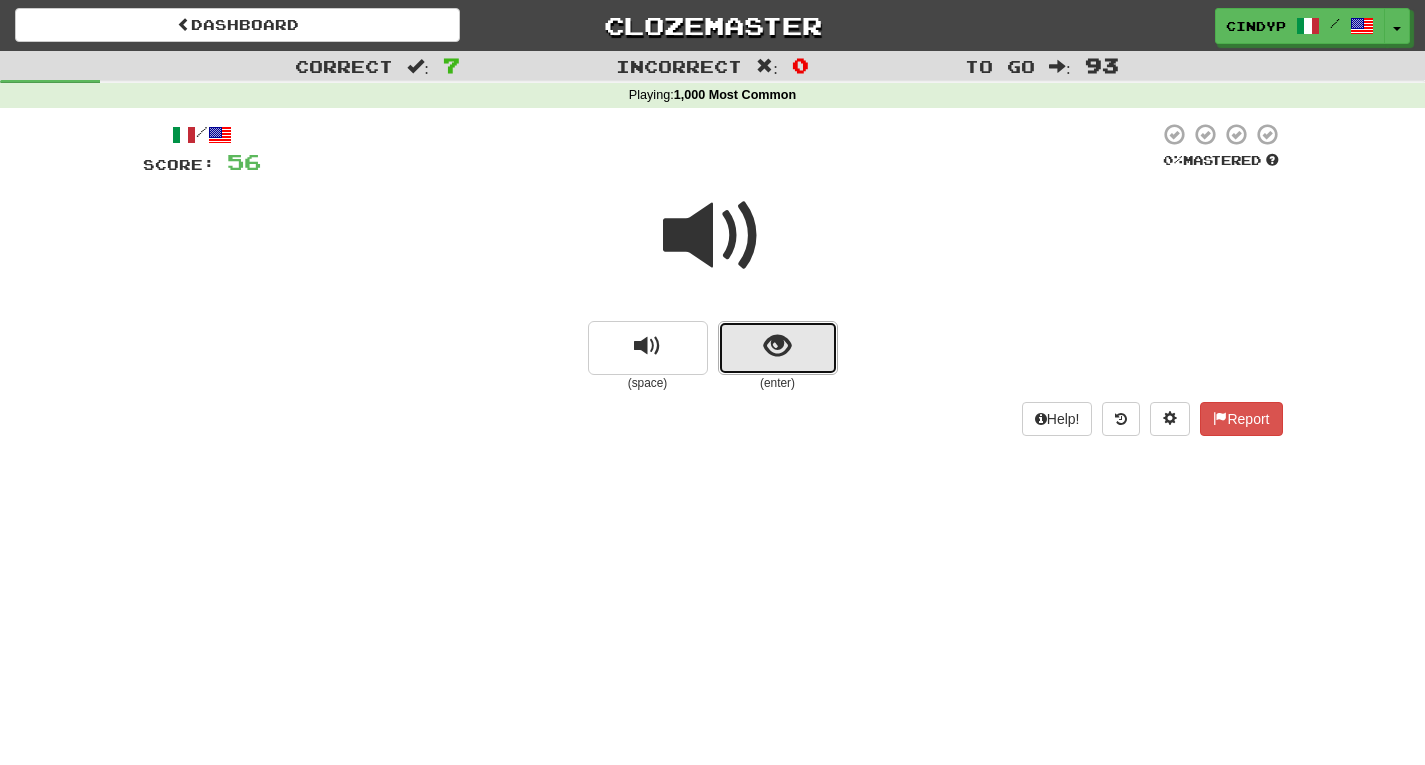 click at bounding box center (778, 348) 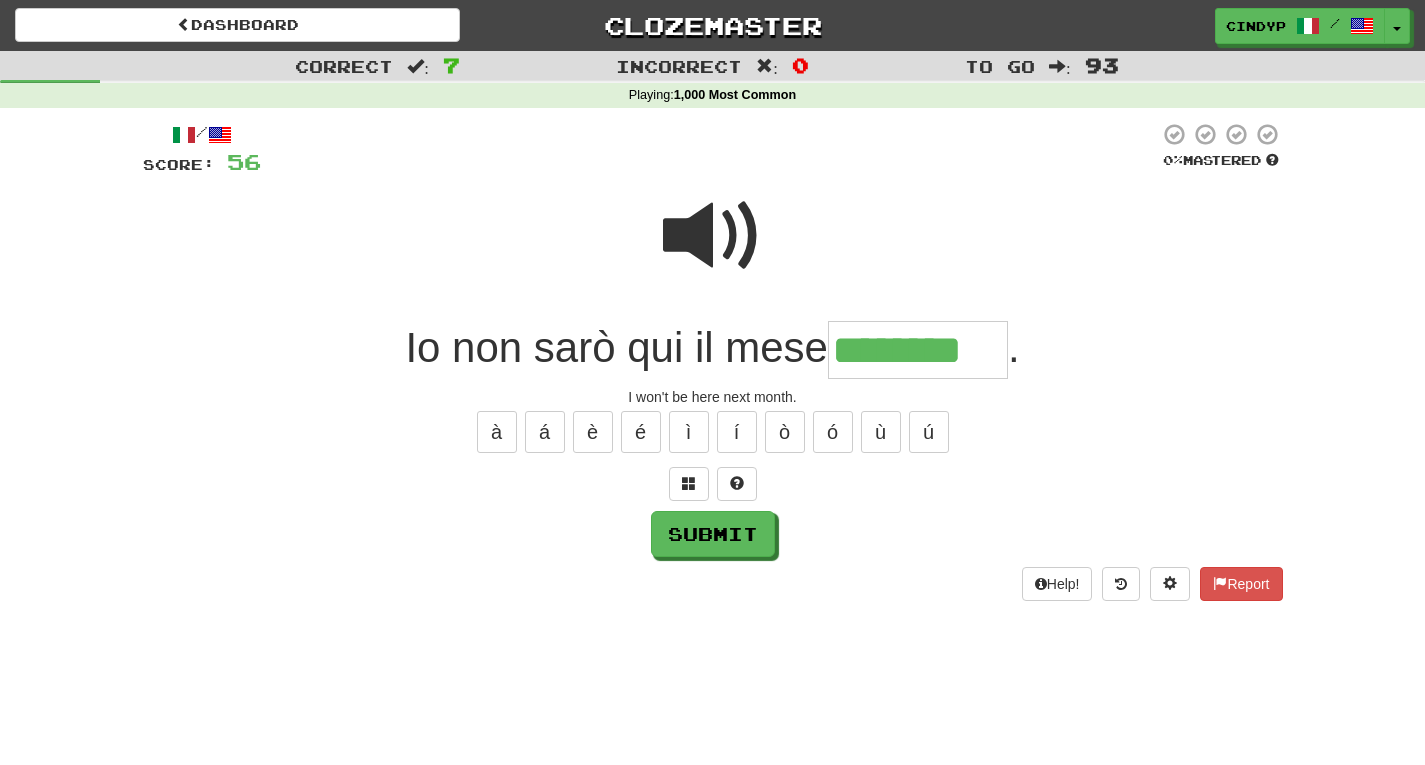 type on "********" 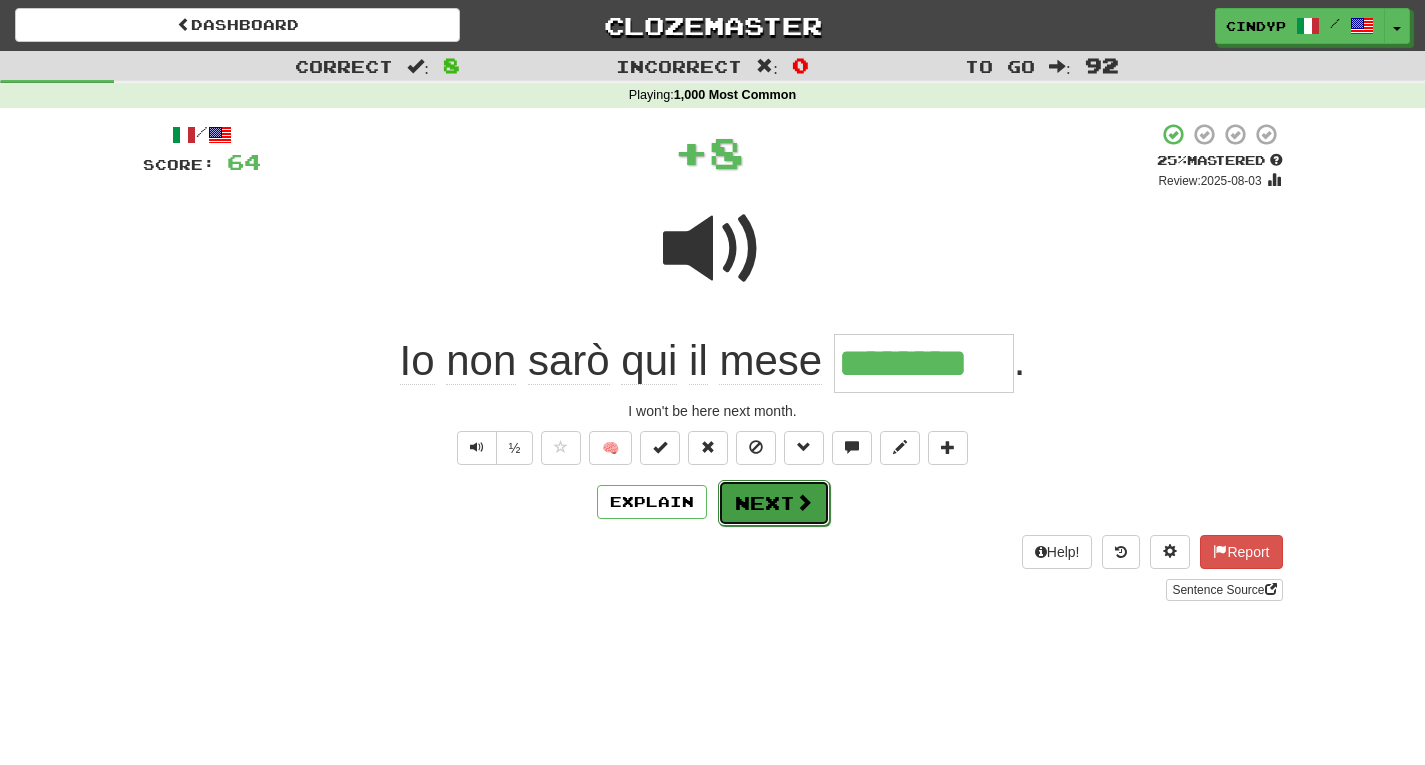 click at bounding box center [804, 502] 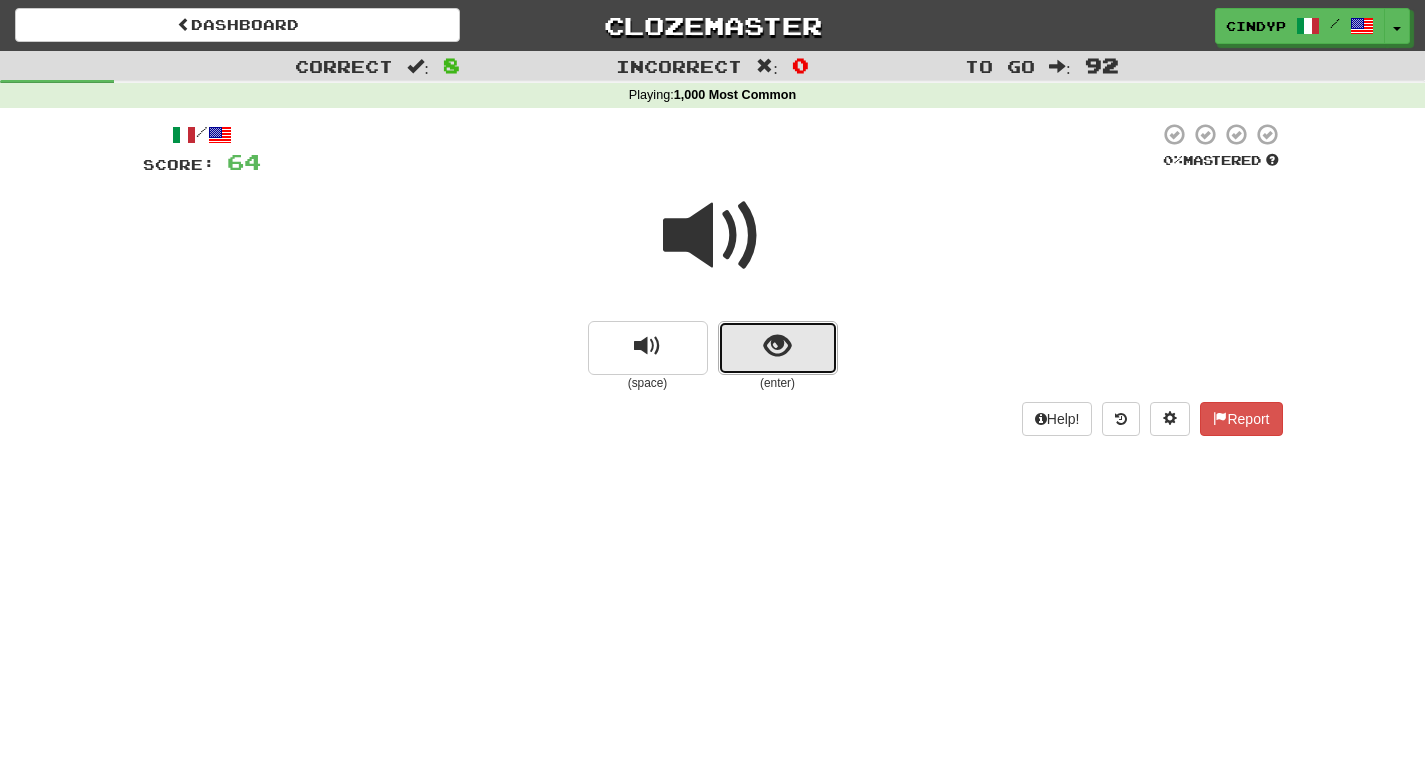 click at bounding box center (778, 348) 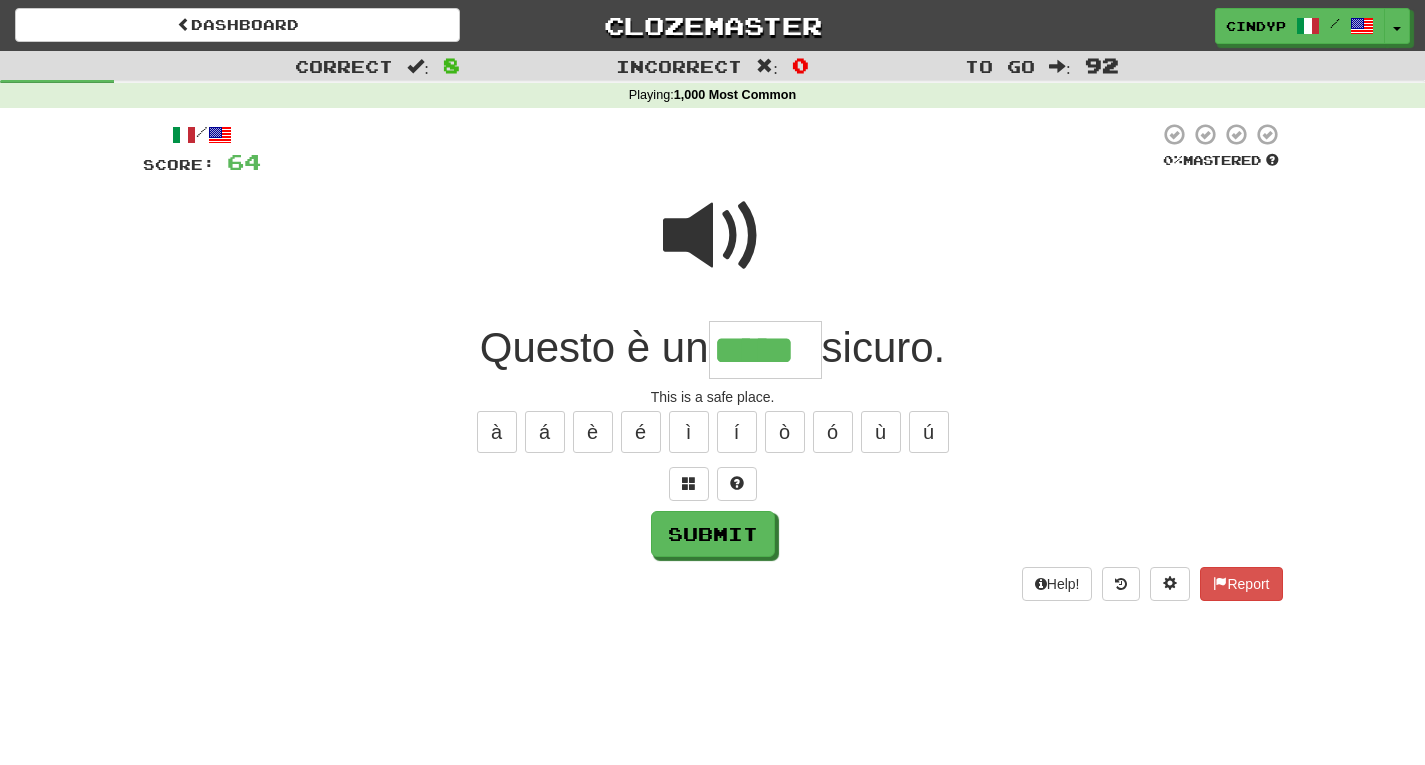 type on "*****" 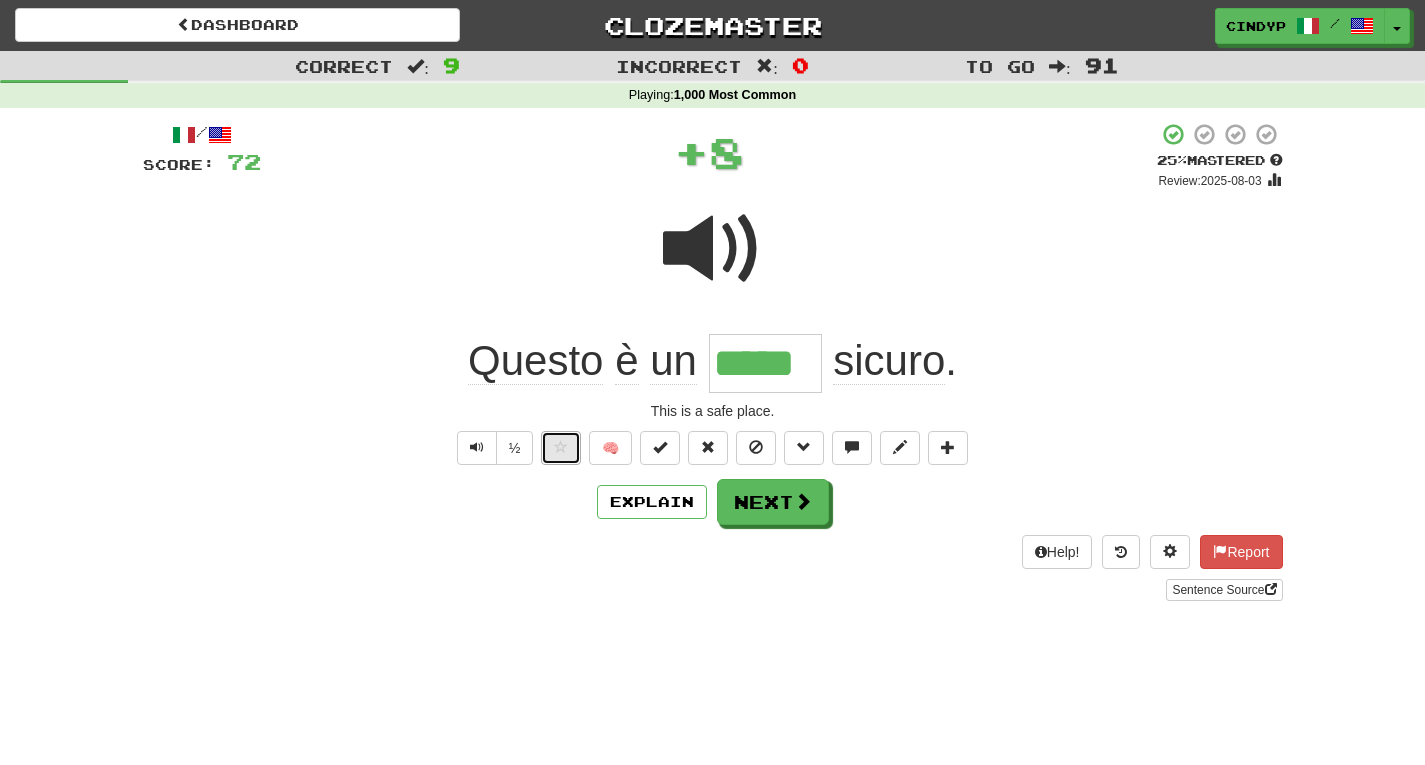 click at bounding box center [561, 447] 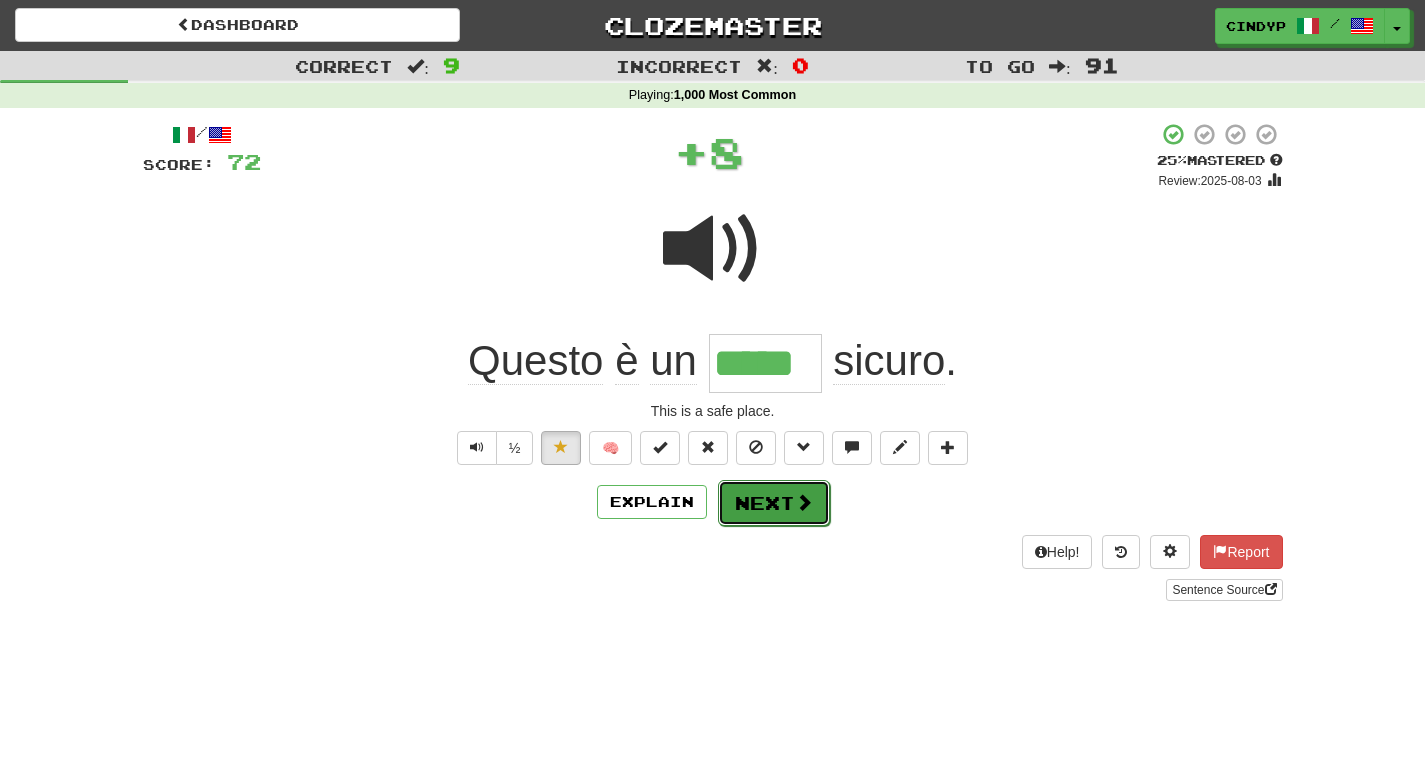 click on "Next" at bounding box center [774, 503] 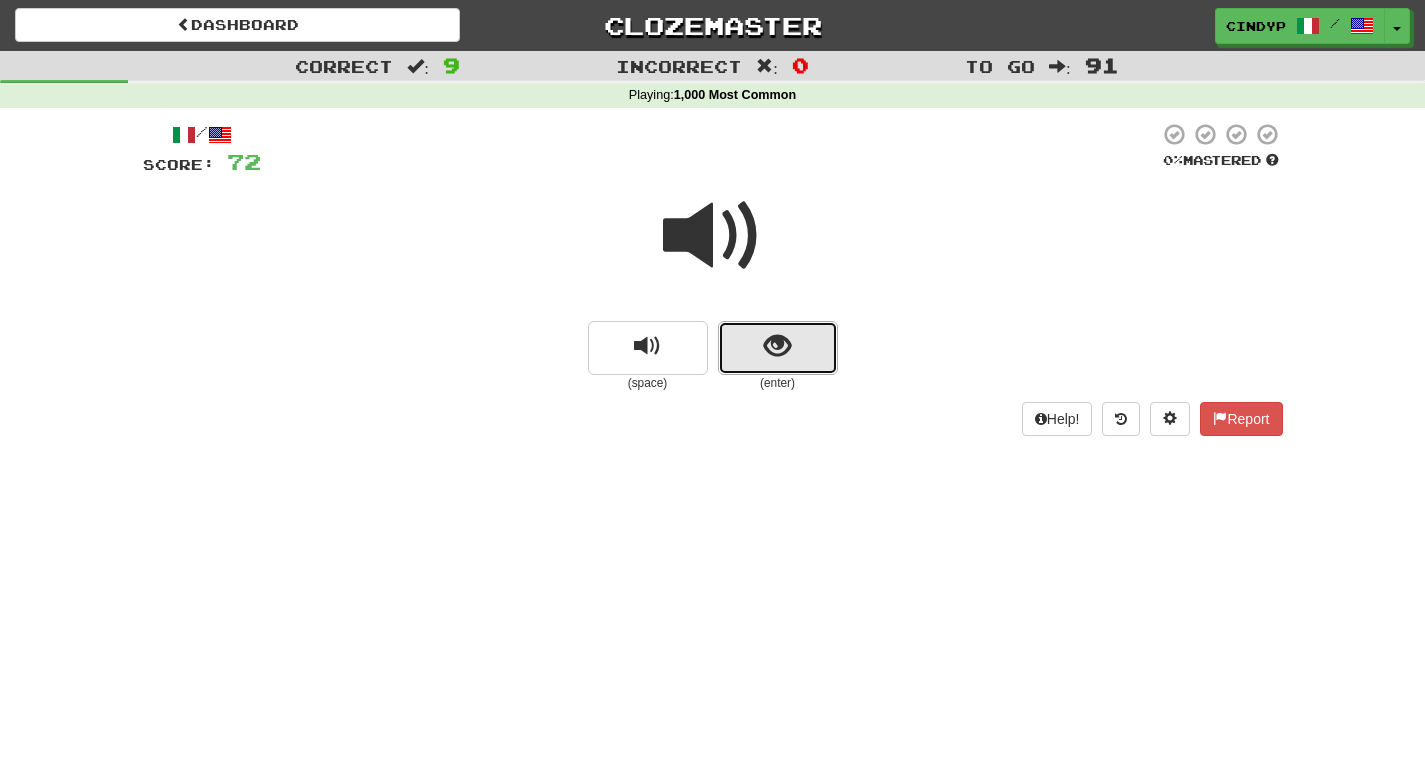 click at bounding box center (778, 348) 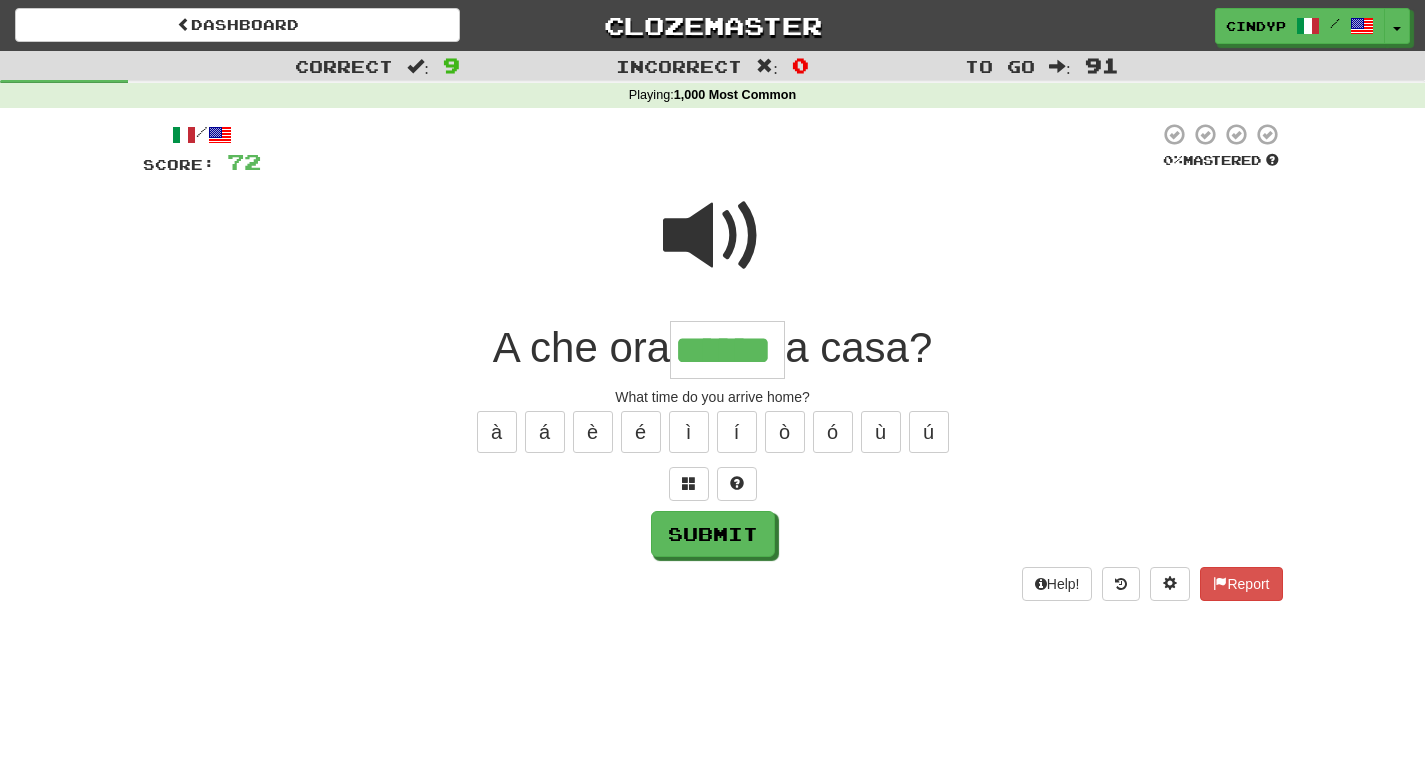 type on "******" 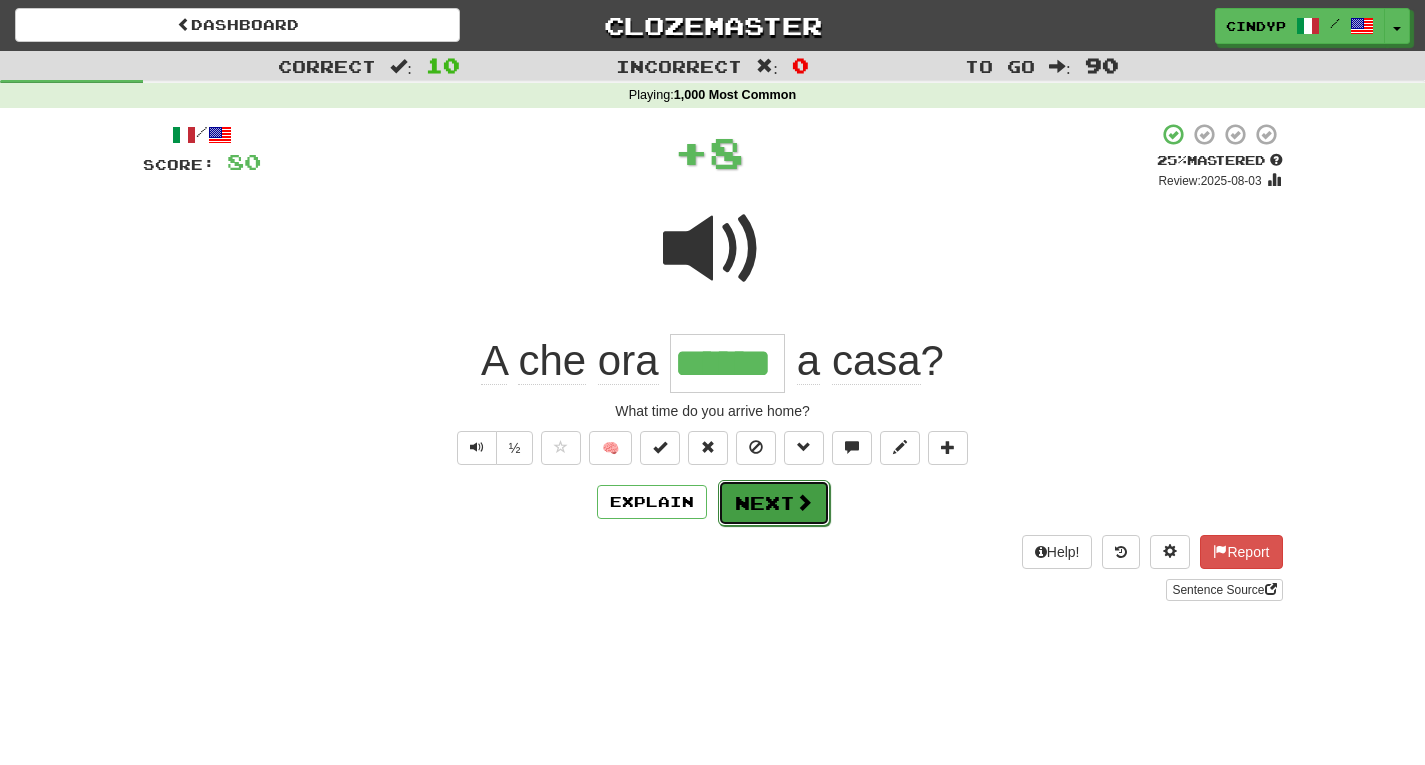 click on "Next" at bounding box center (774, 503) 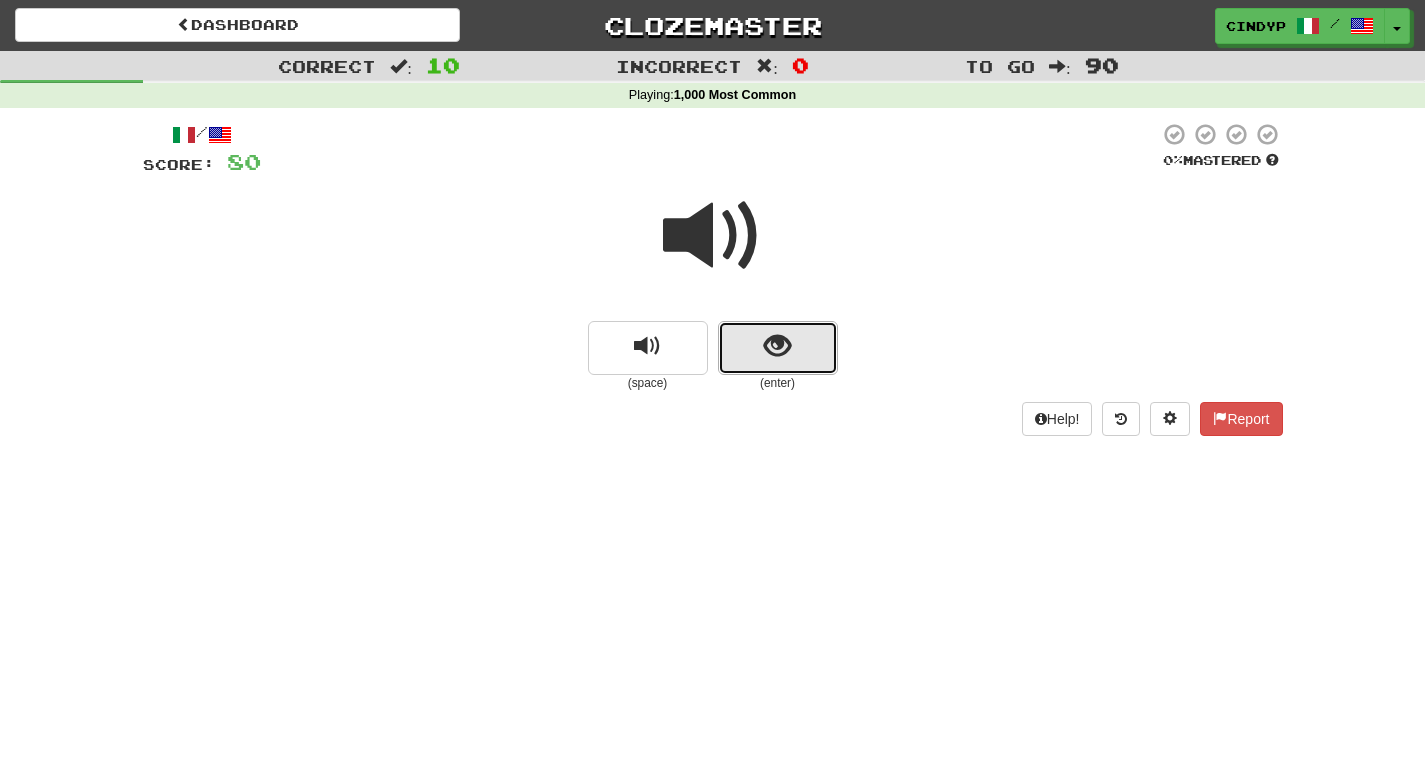 click at bounding box center [778, 348] 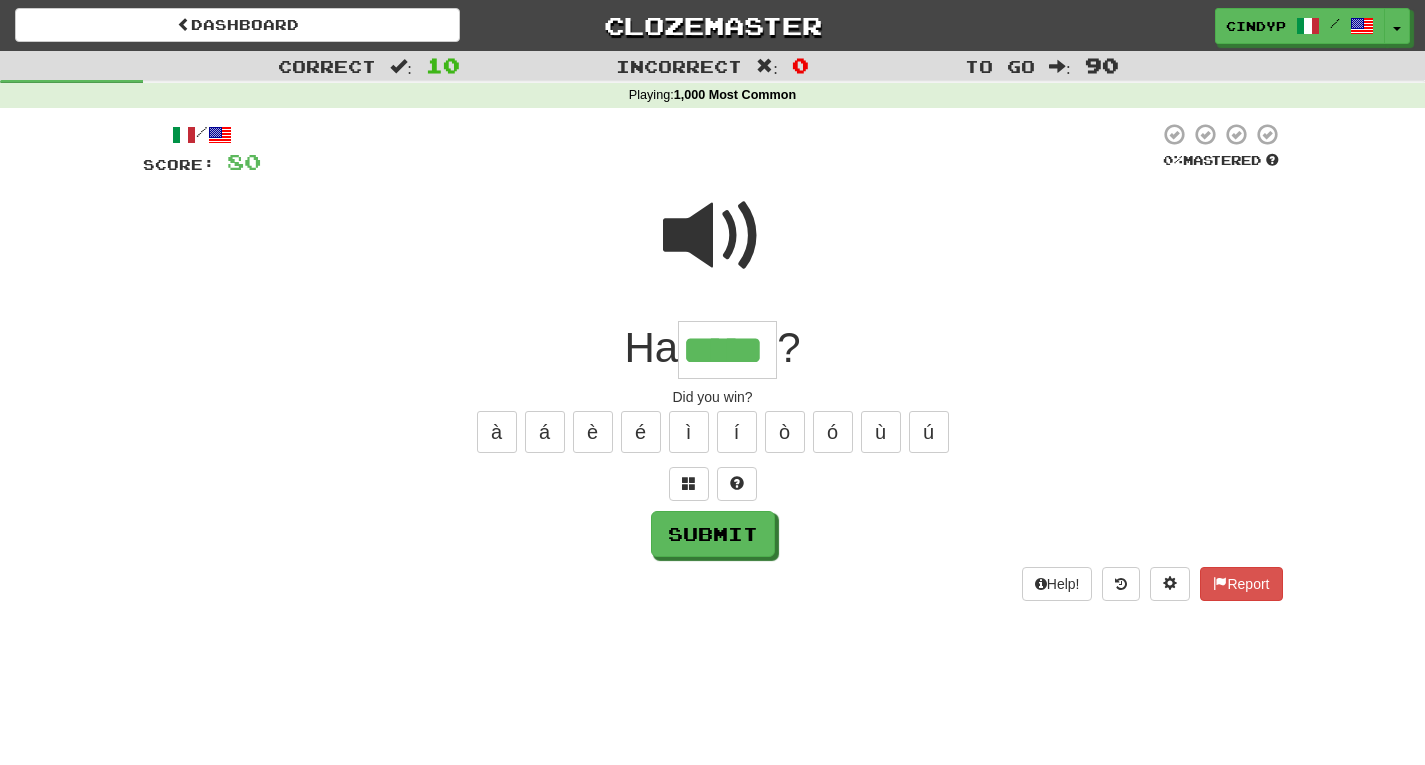 type on "*****" 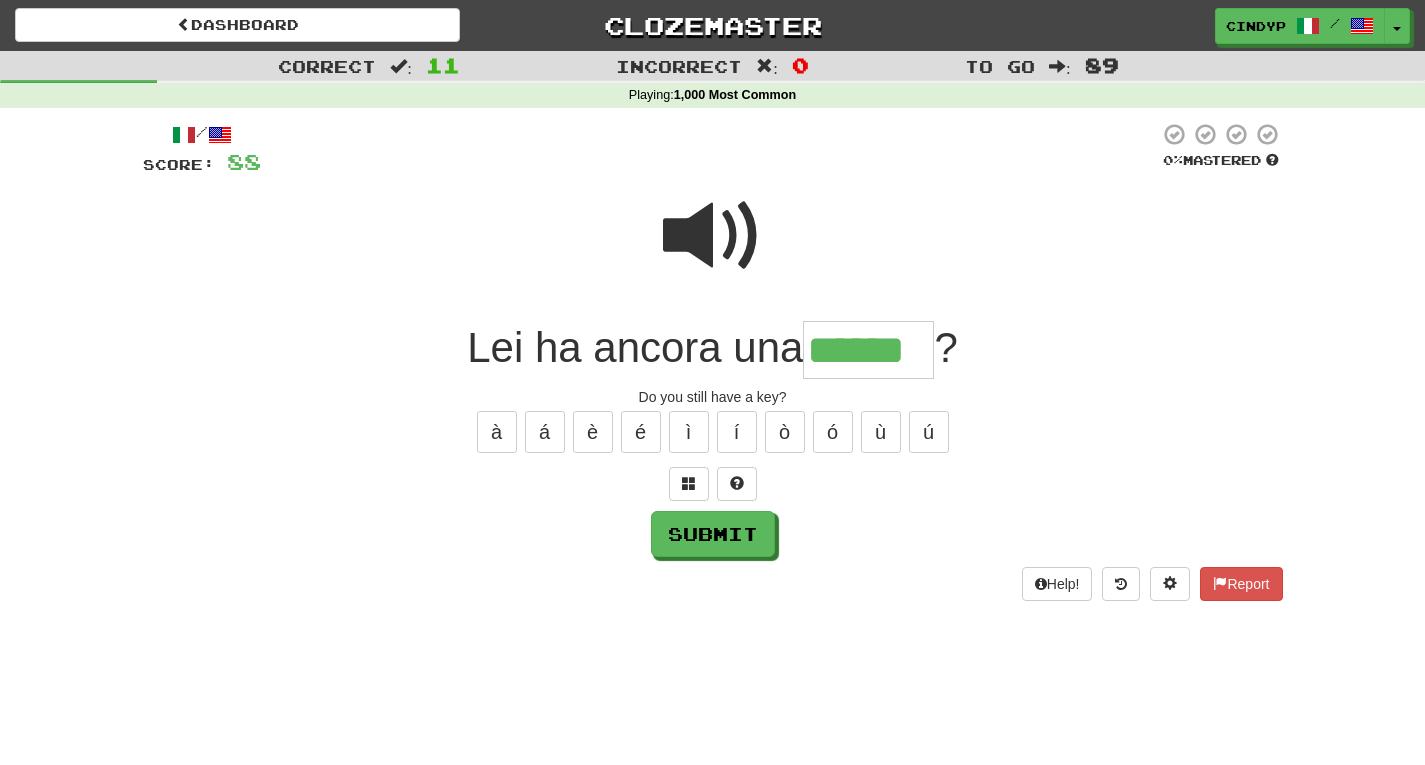 type on "******" 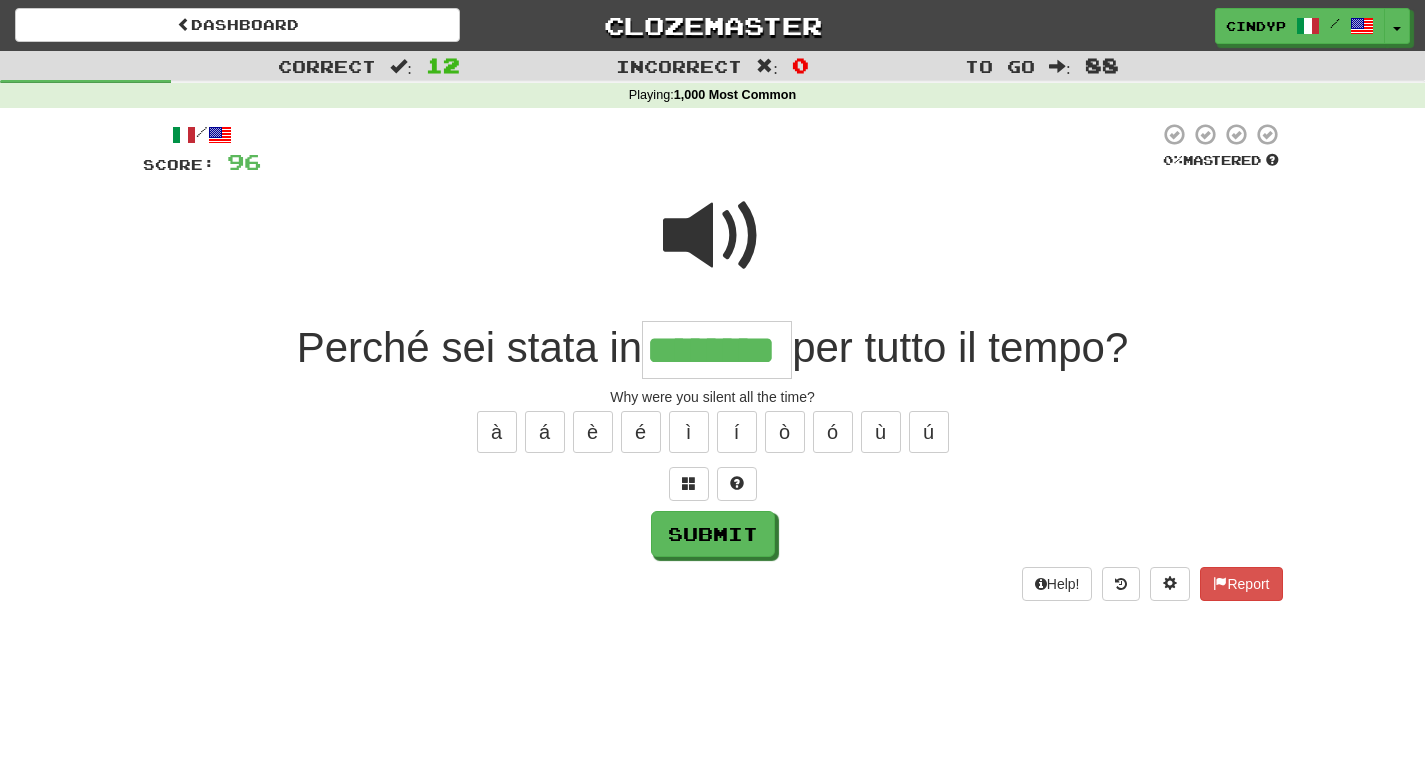 type on "********" 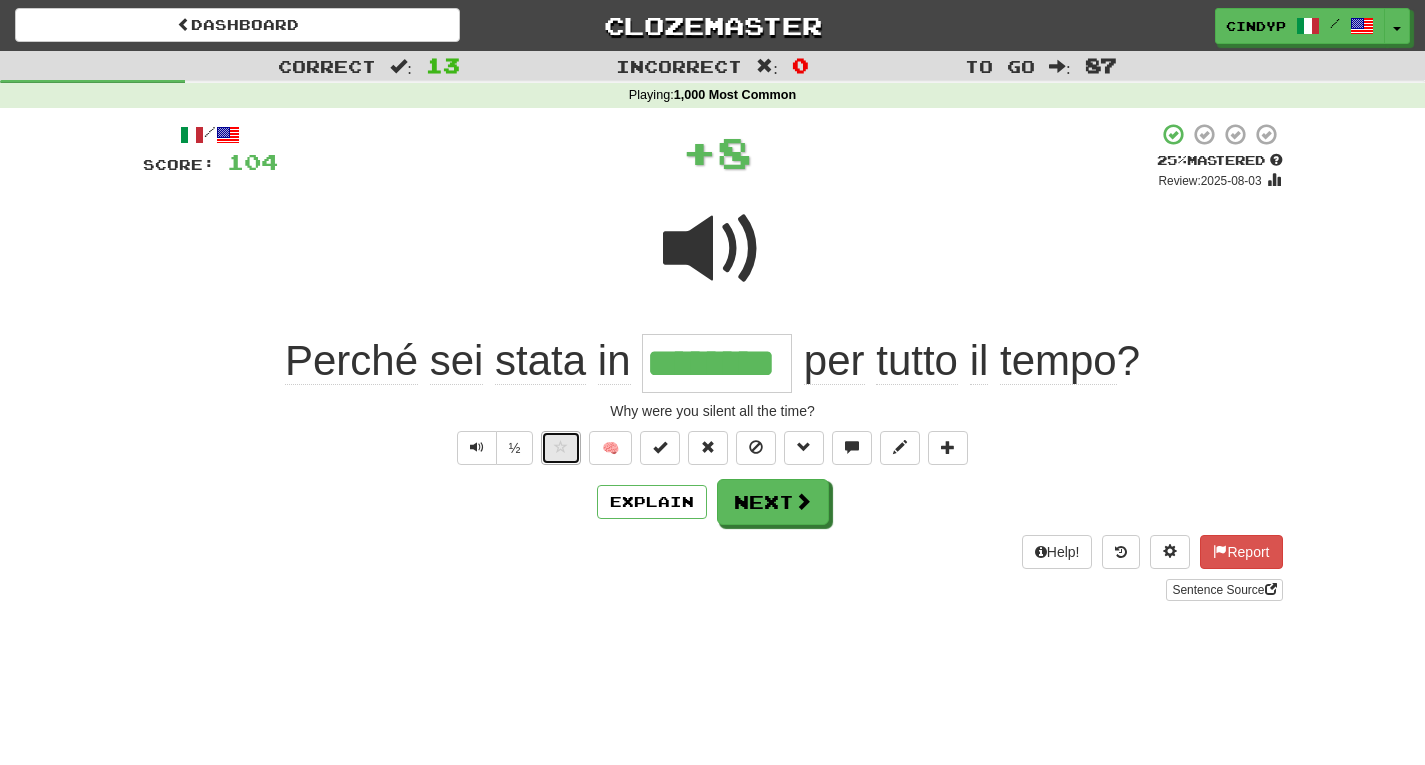 click at bounding box center [561, 448] 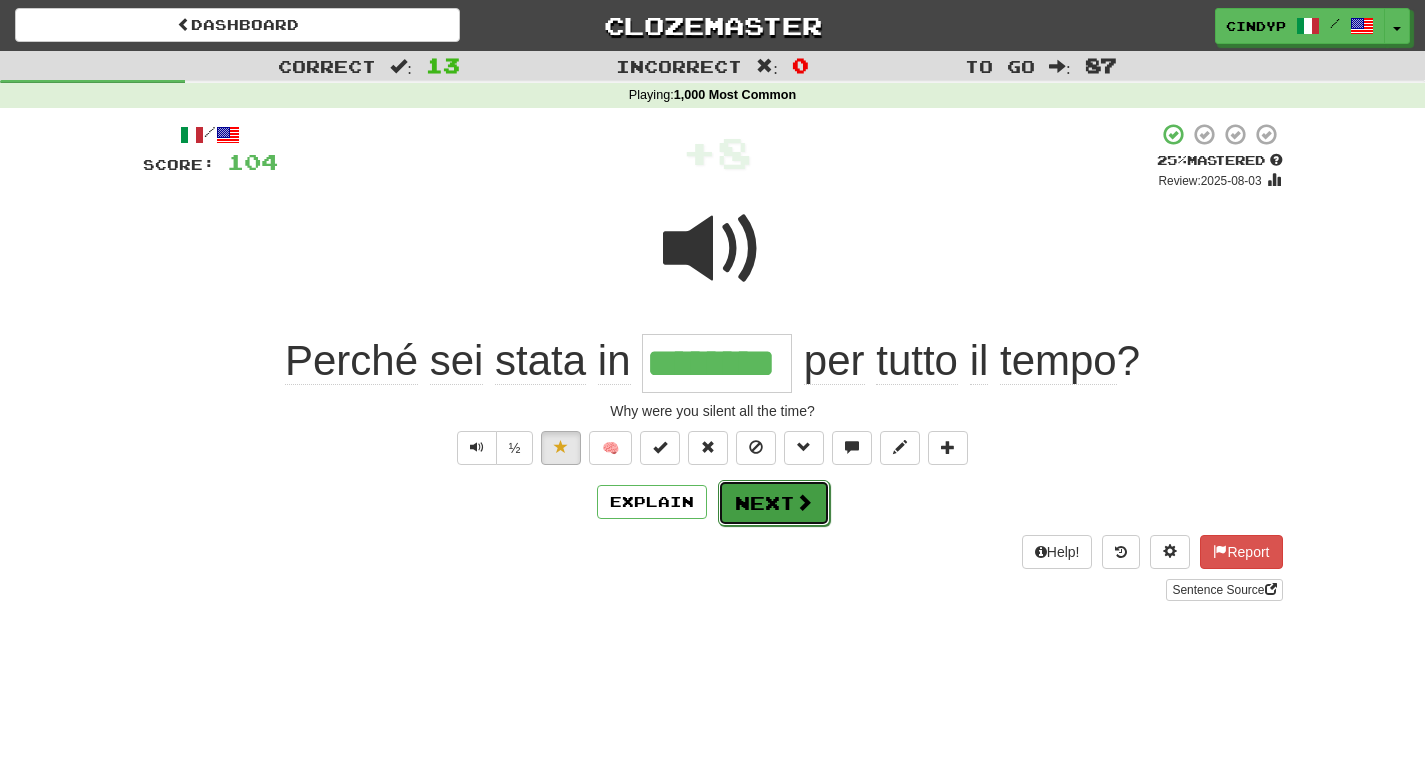 click on "Next" at bounding box center [774, 503] 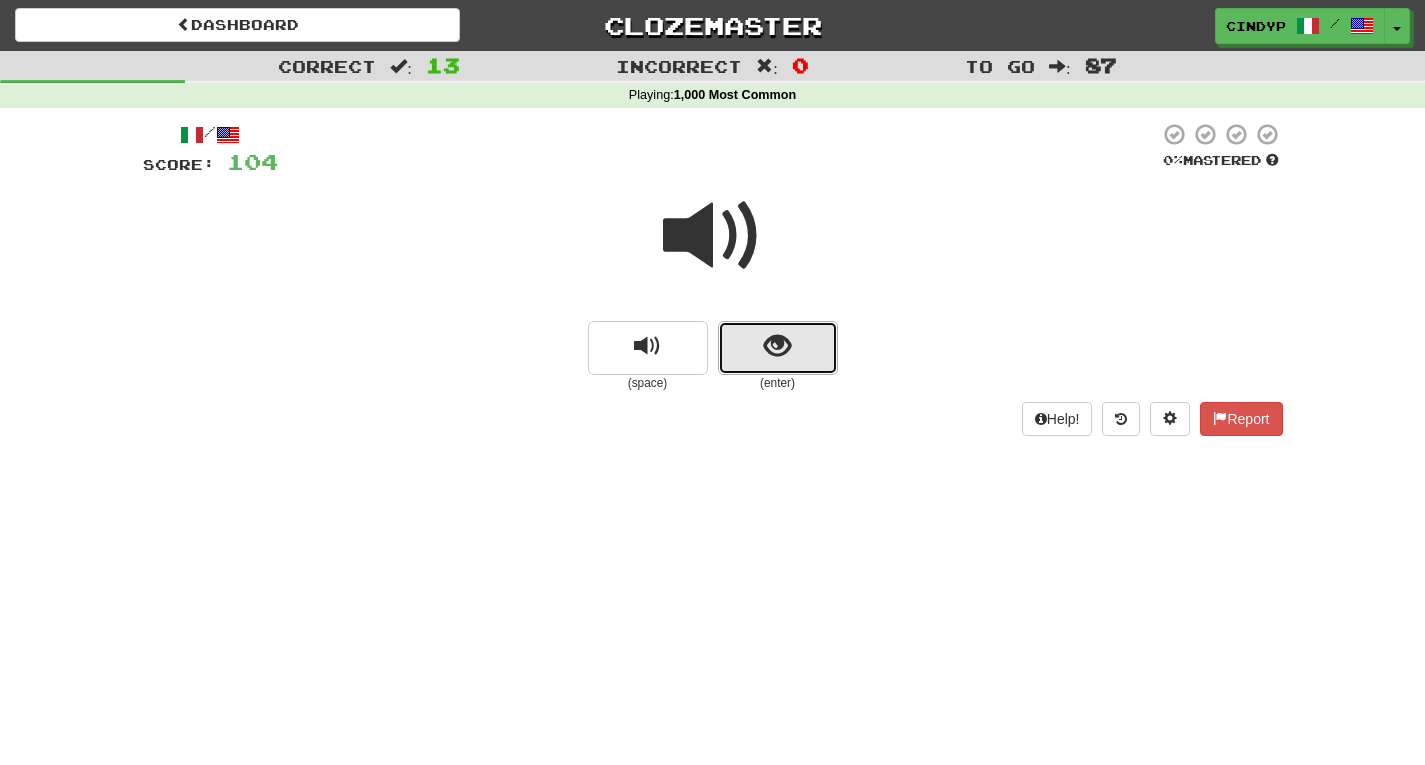 click at bounding box center [778, 348] 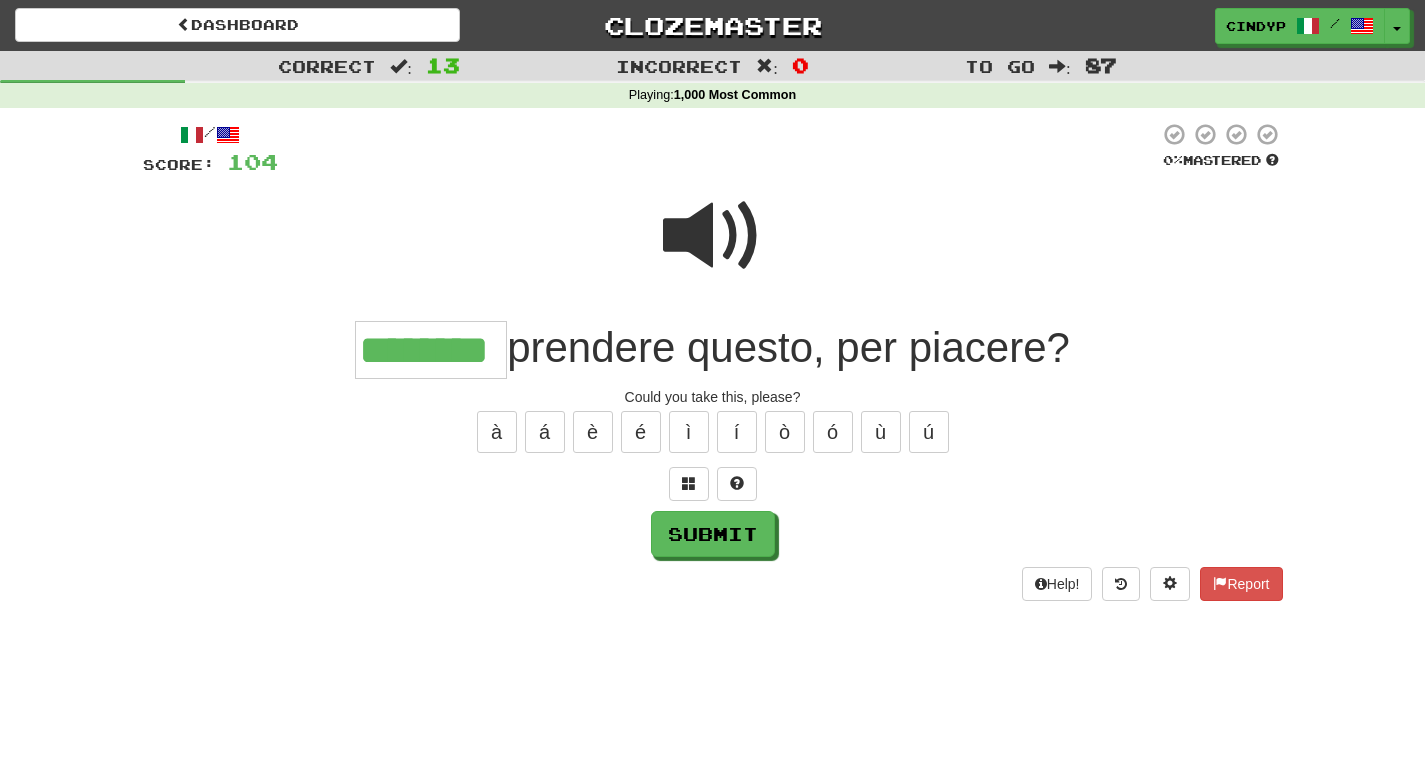 type on "********" 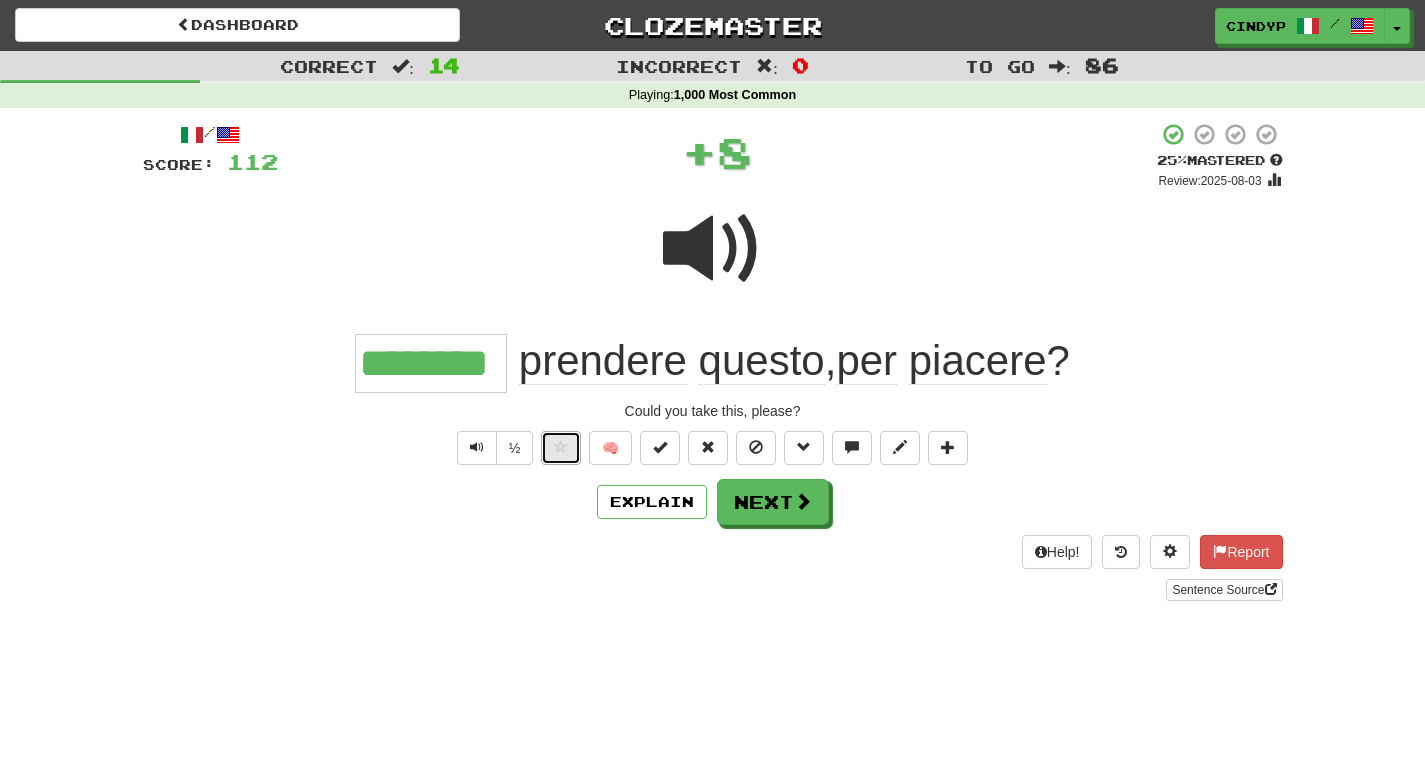 click at bounding box center [561, 448] 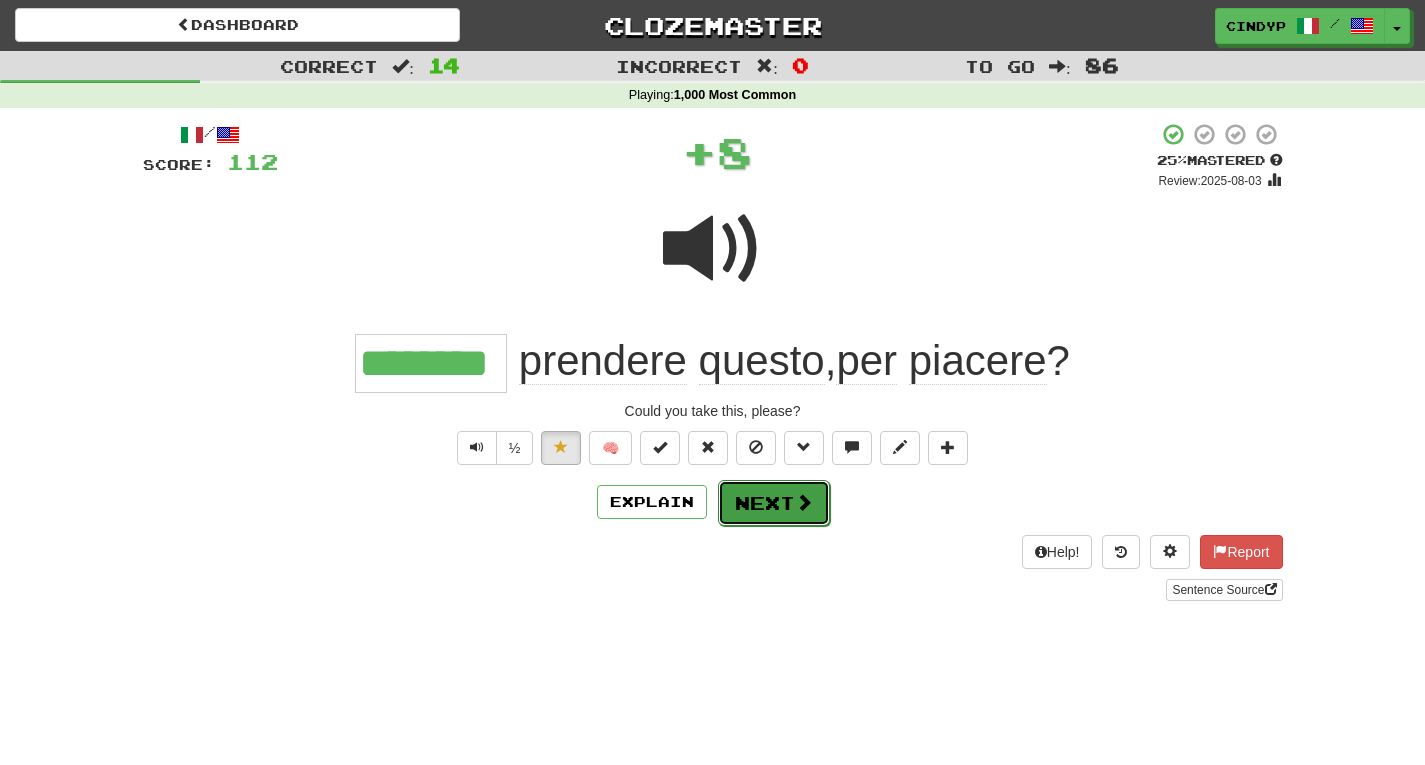 click on "Next" at bounding box center [774, 503] 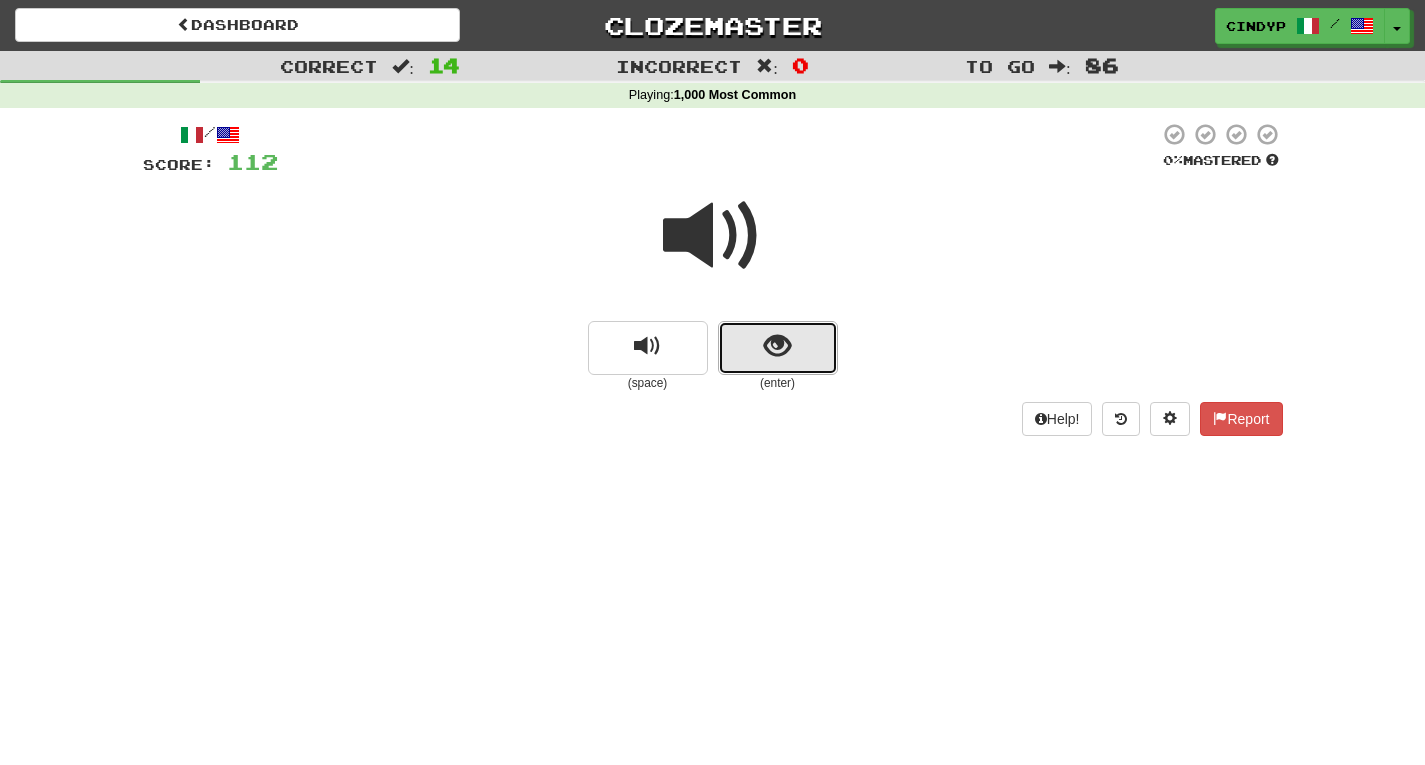 click at bounding box center [778, 348] 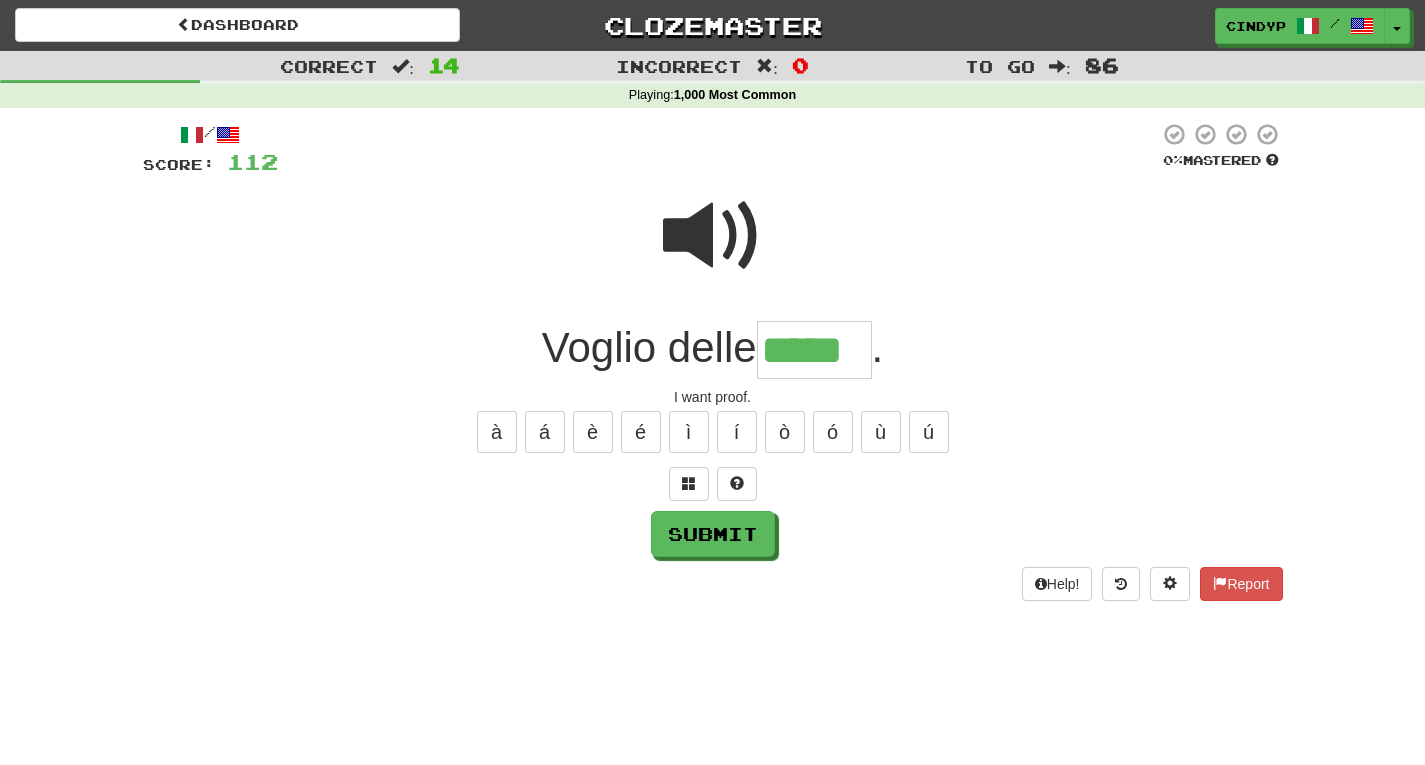 type on "*****" 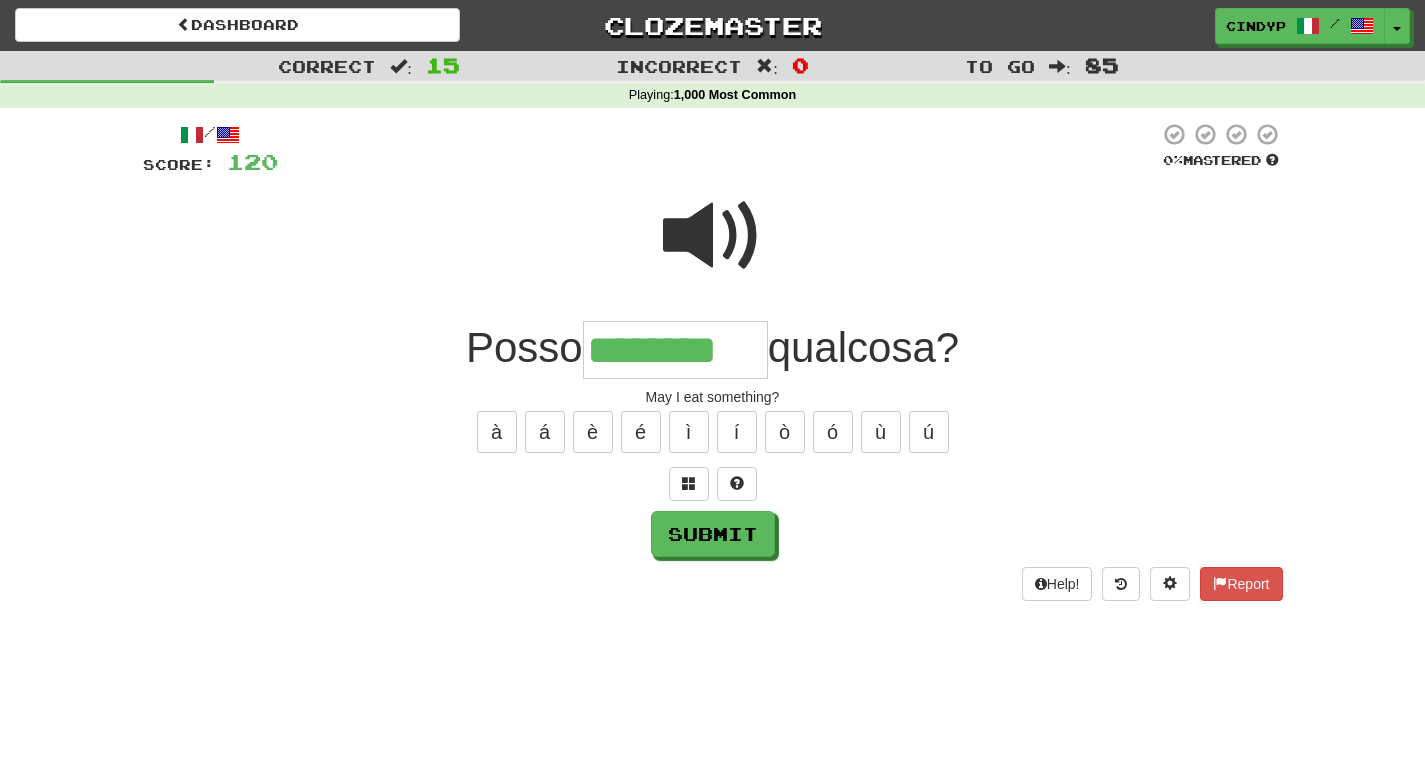 type on "********" 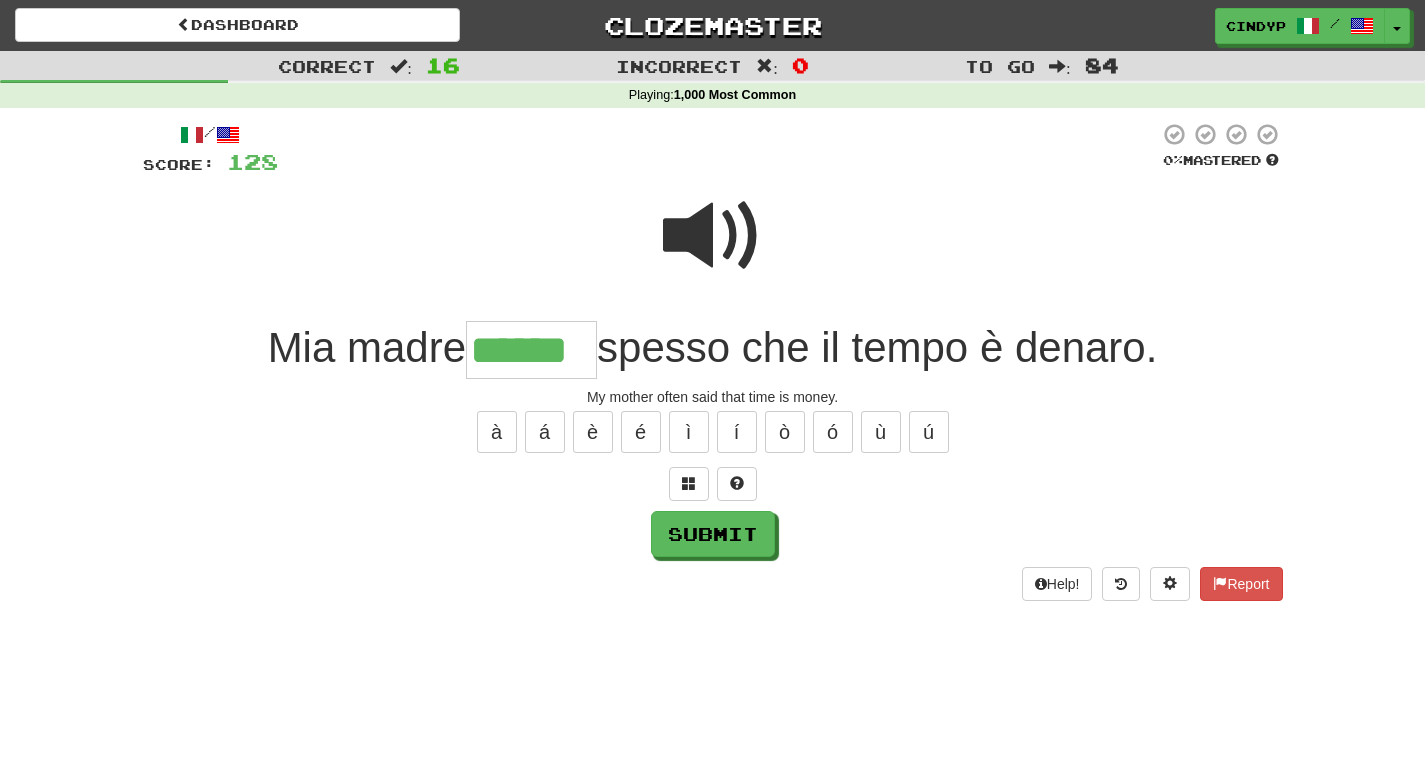 type on "******" 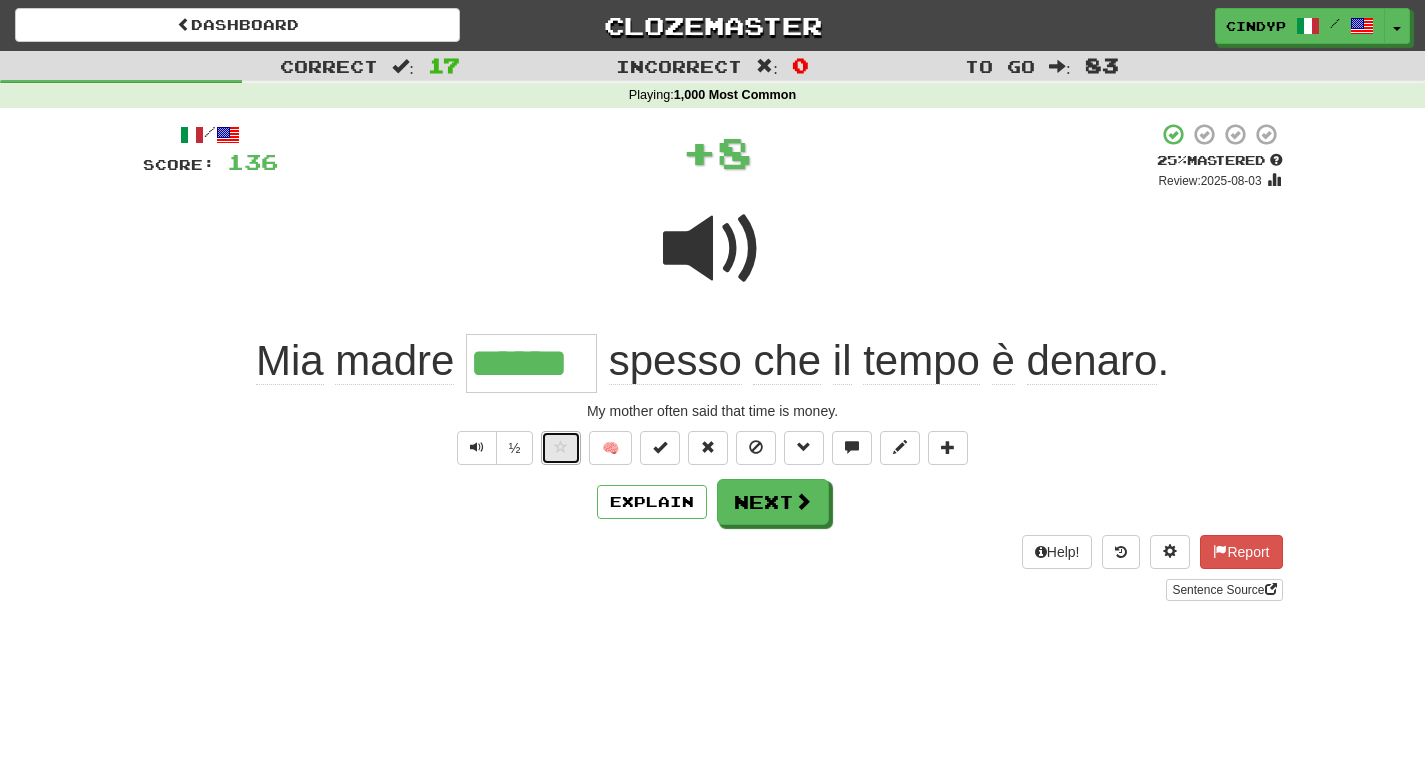 click at bounding box center [561, 447] 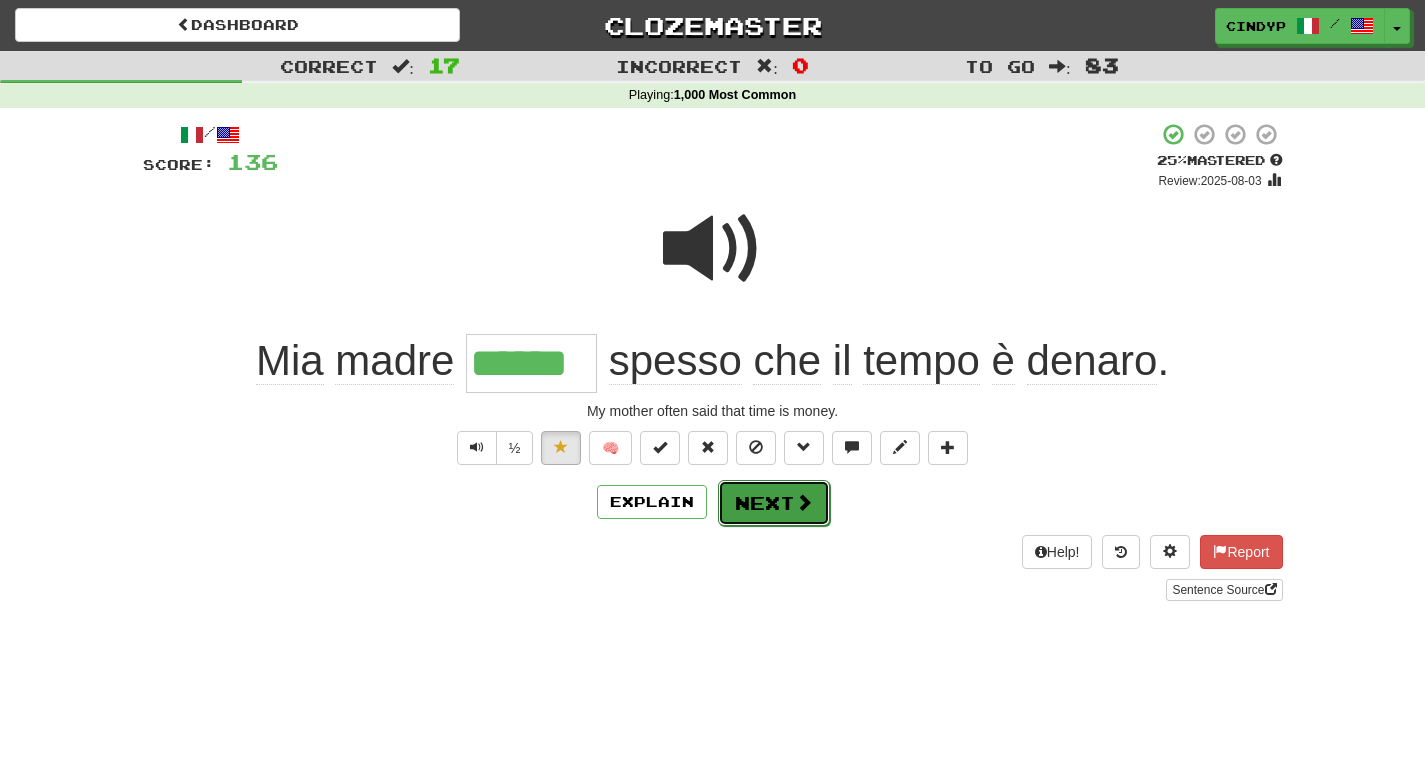 click on "Next" at bounding box center [774, 503] 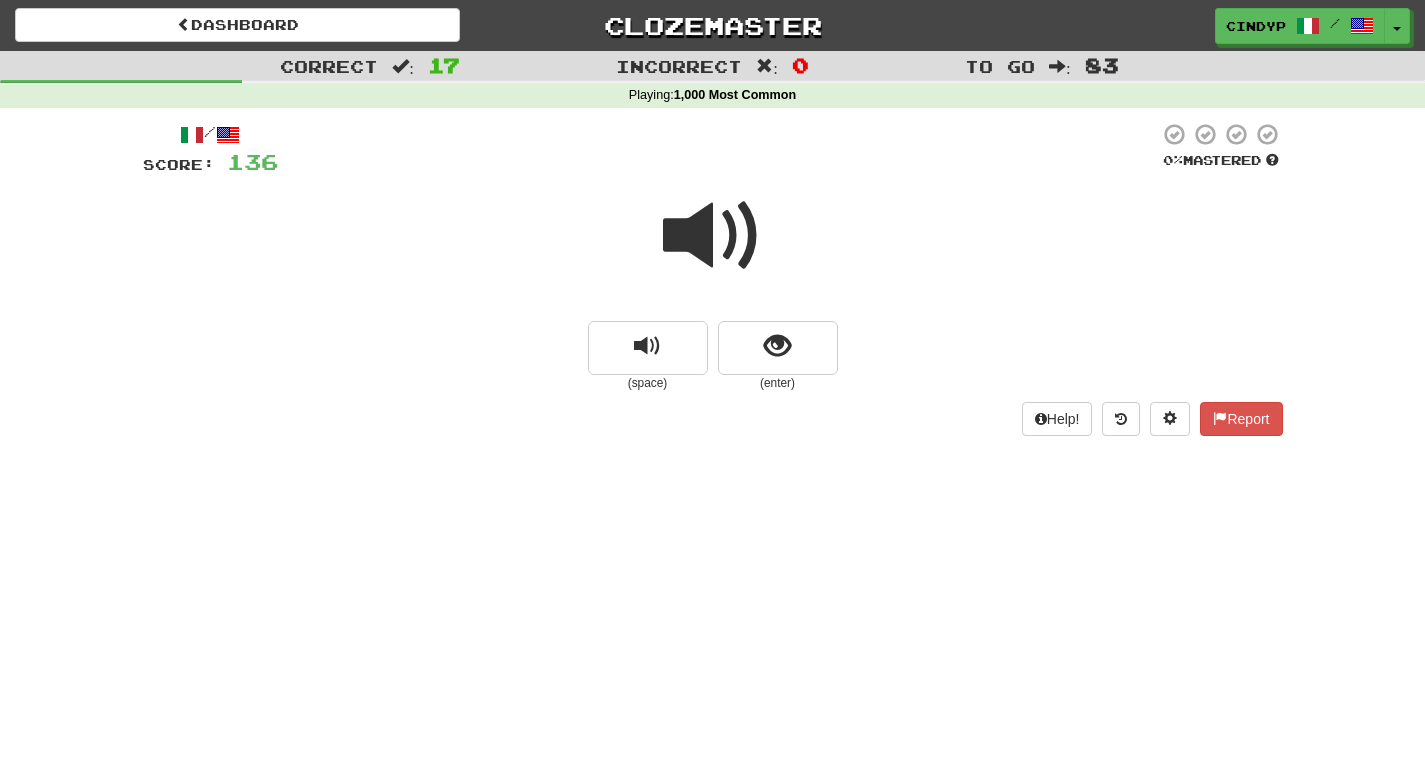 click at bounding box center (713, 236) 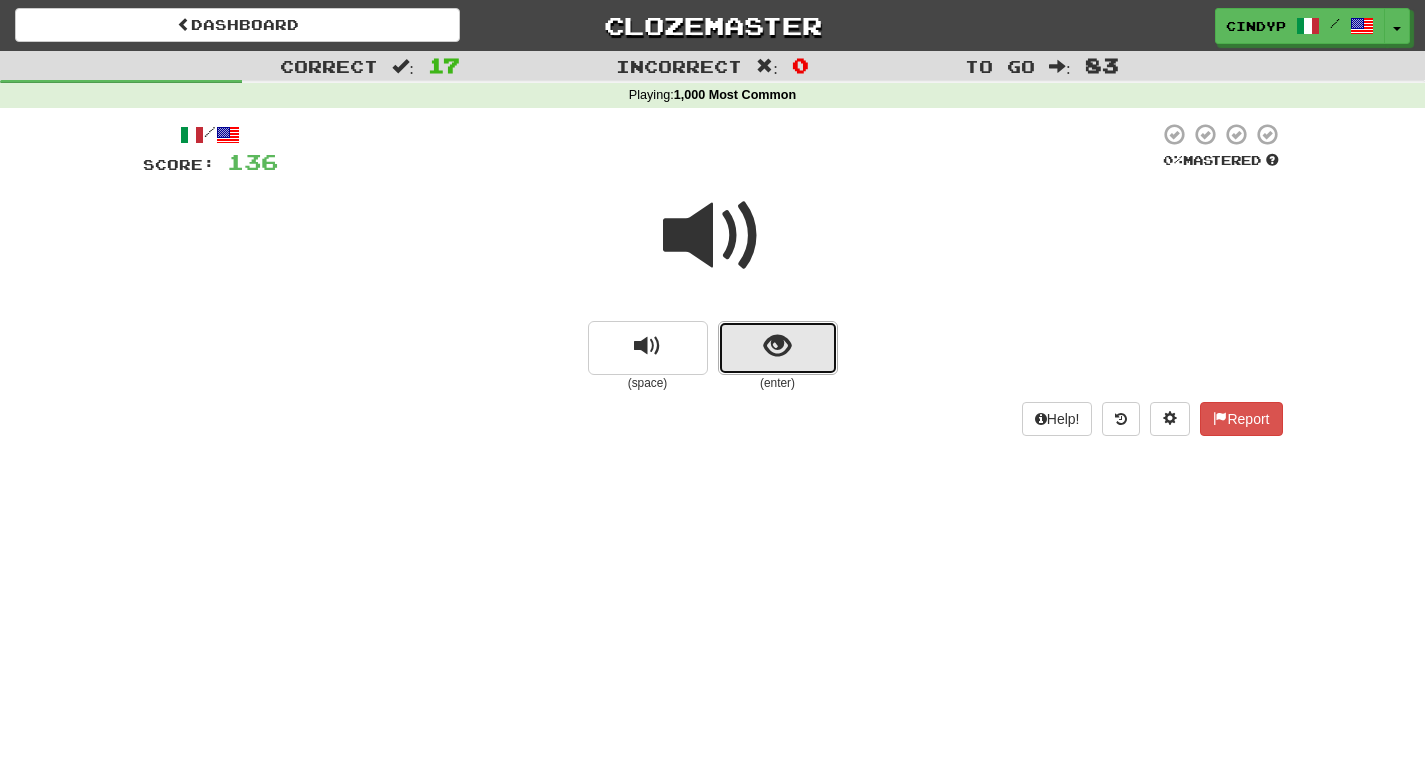 click at bounding box center (778, 348) 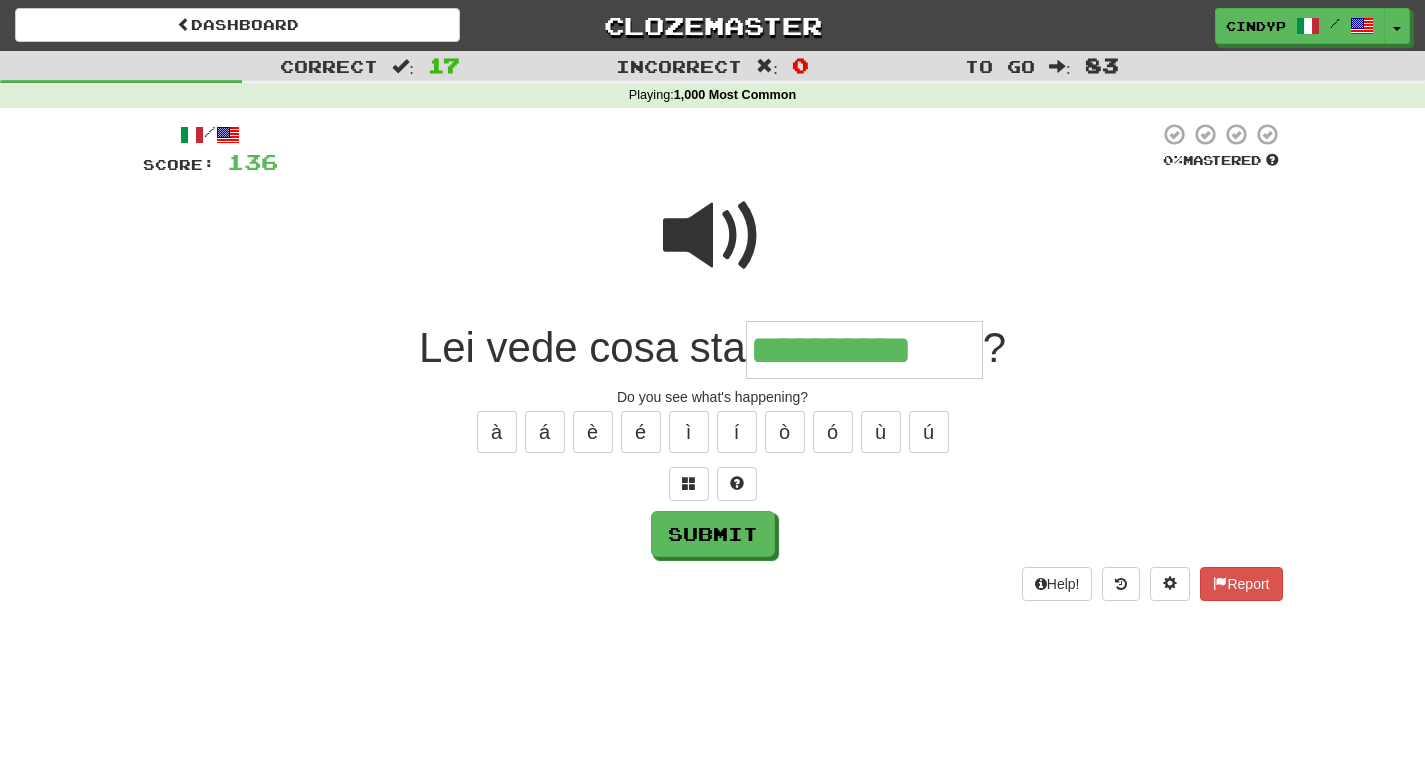 type on "**********" 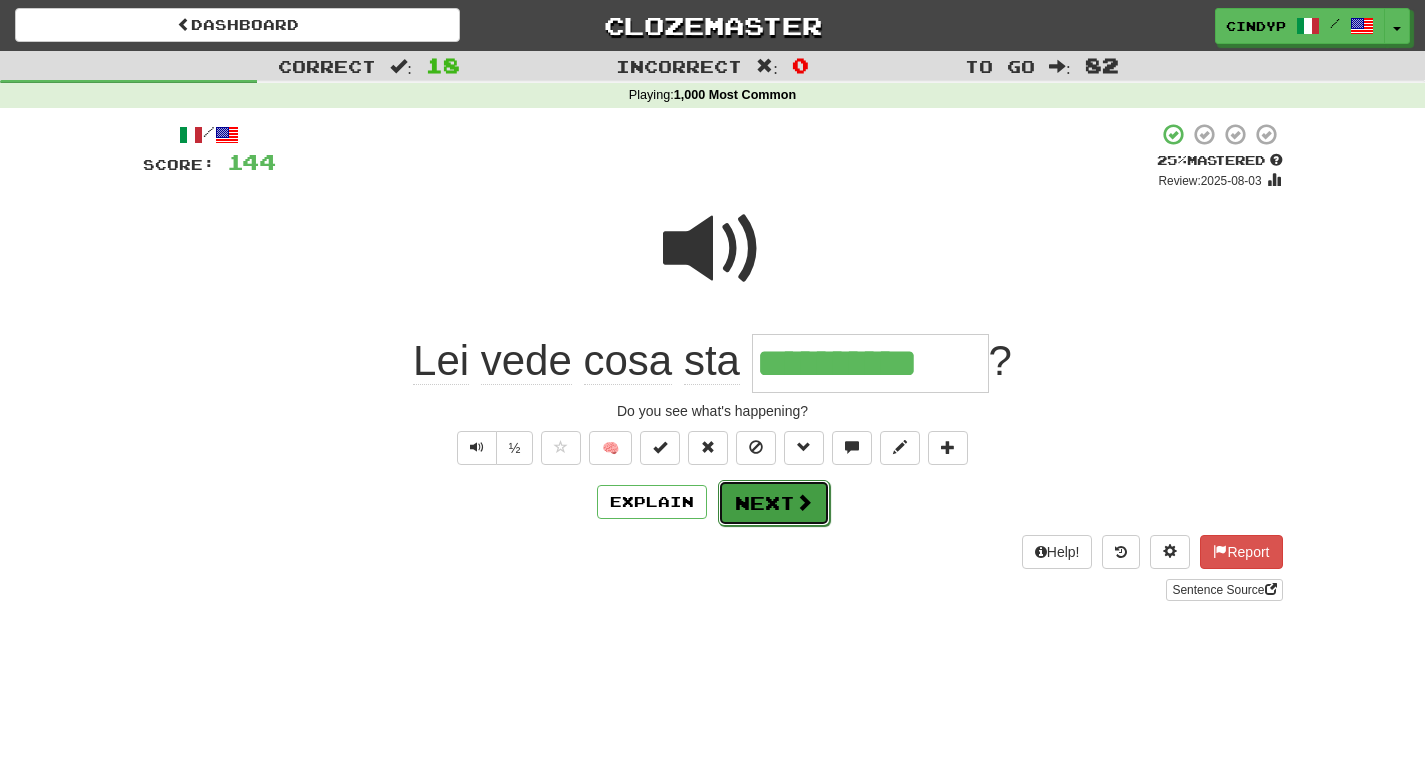click on "Next" at bounding box center [774, 503] 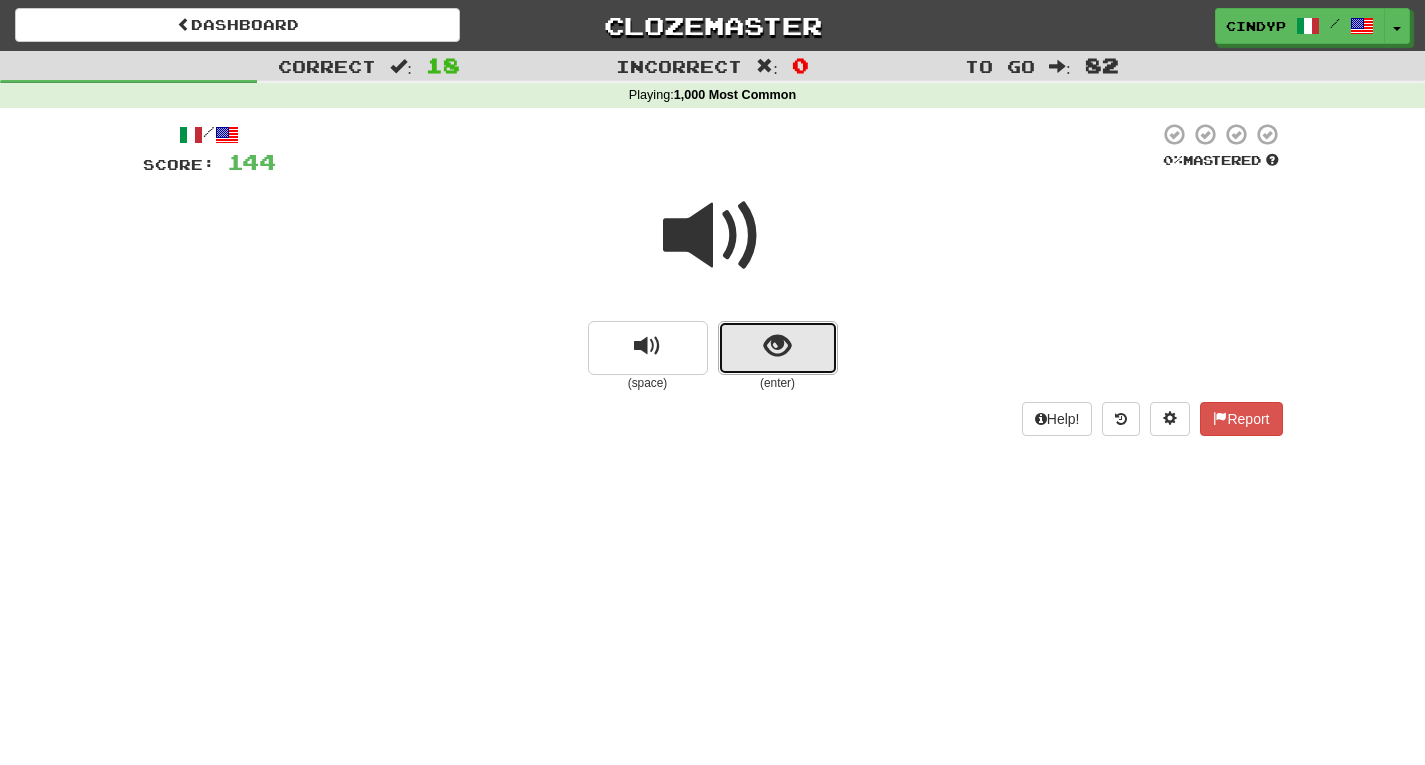 click at bounding box center (777, 346) 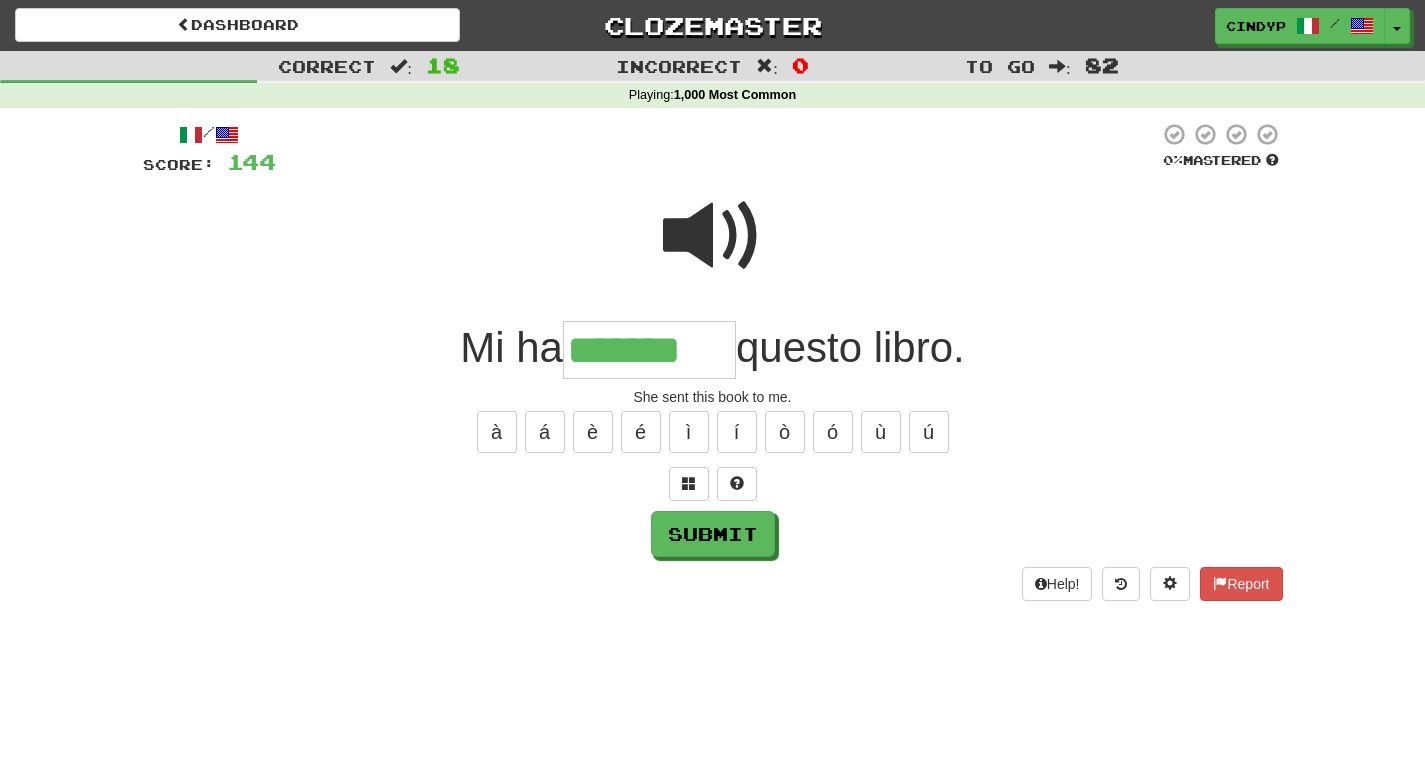 type on "*******" 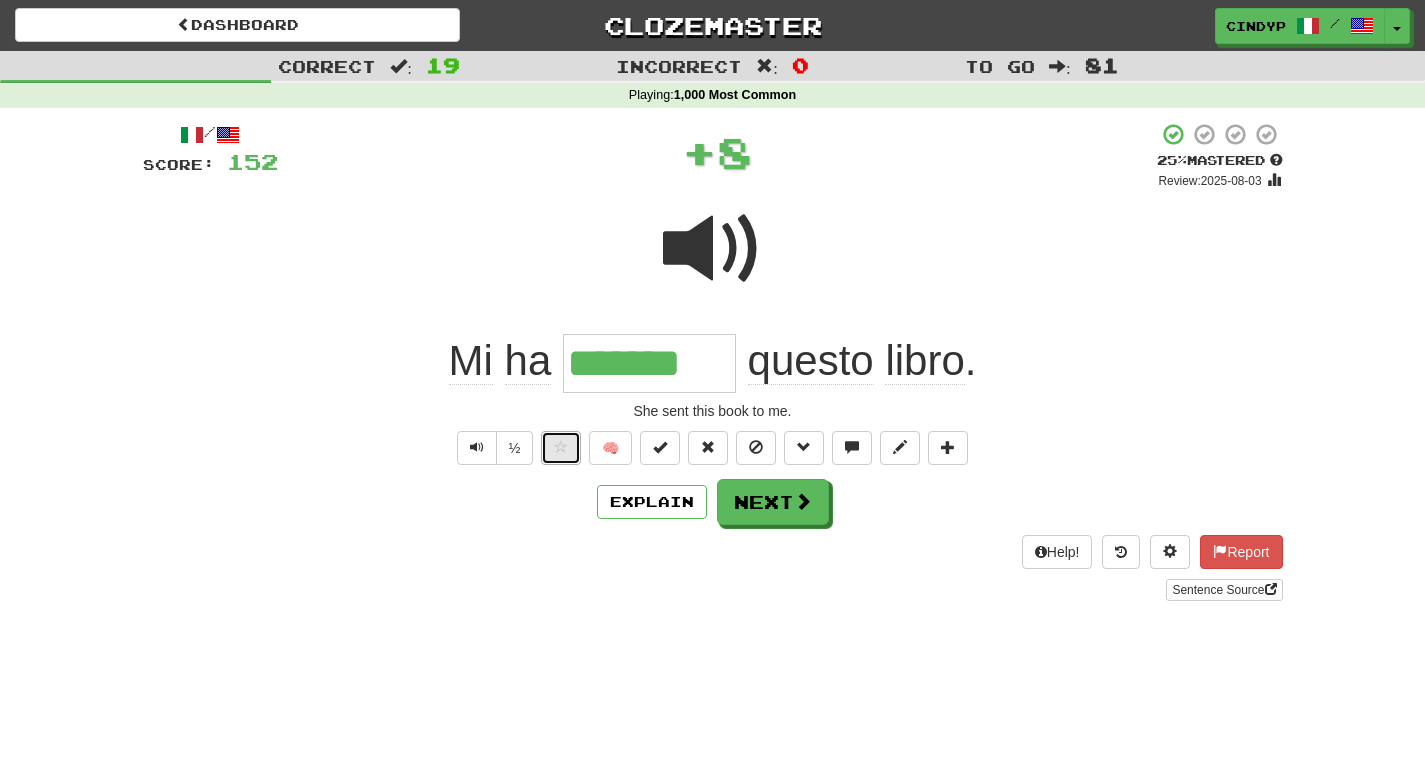 click at bounding box center (561, 448) 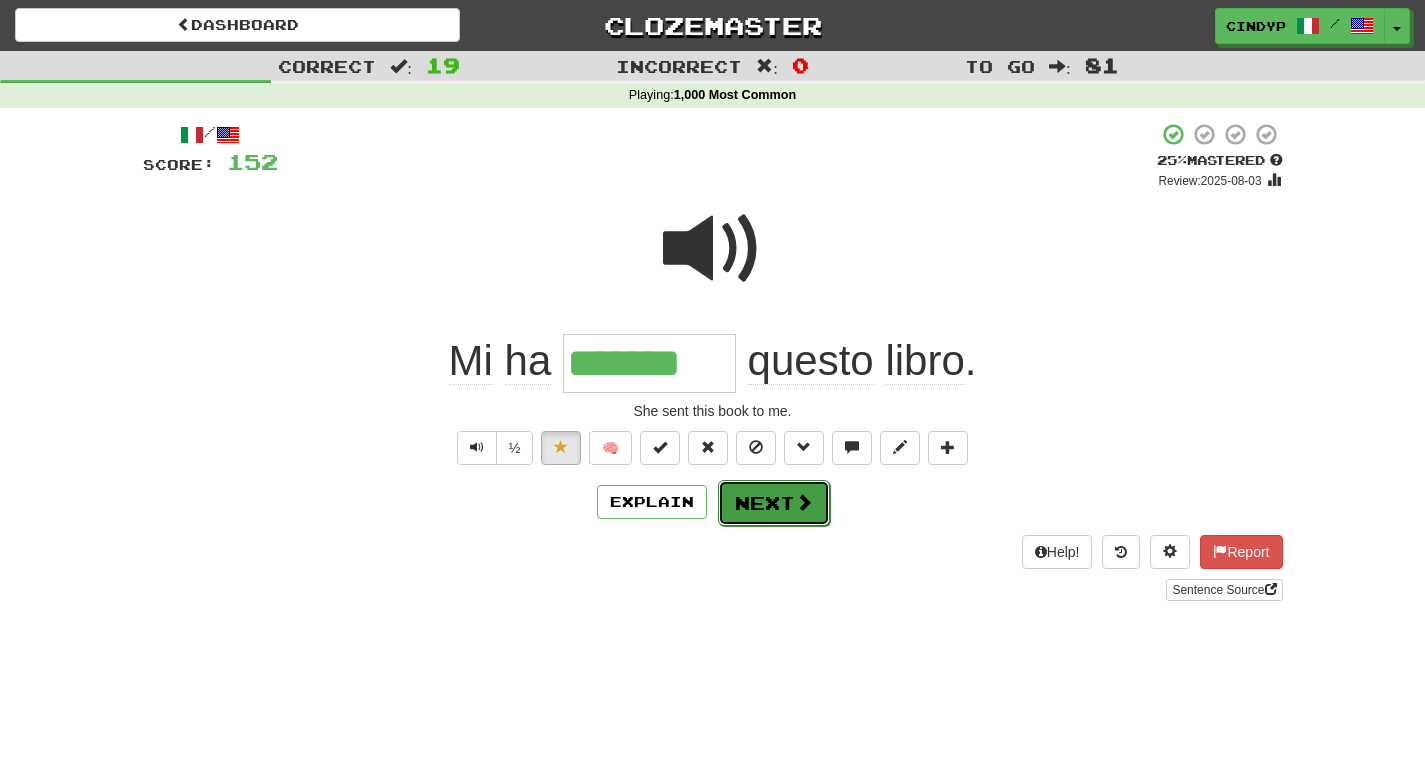 click on "Next" at bounding box center [774, 503] 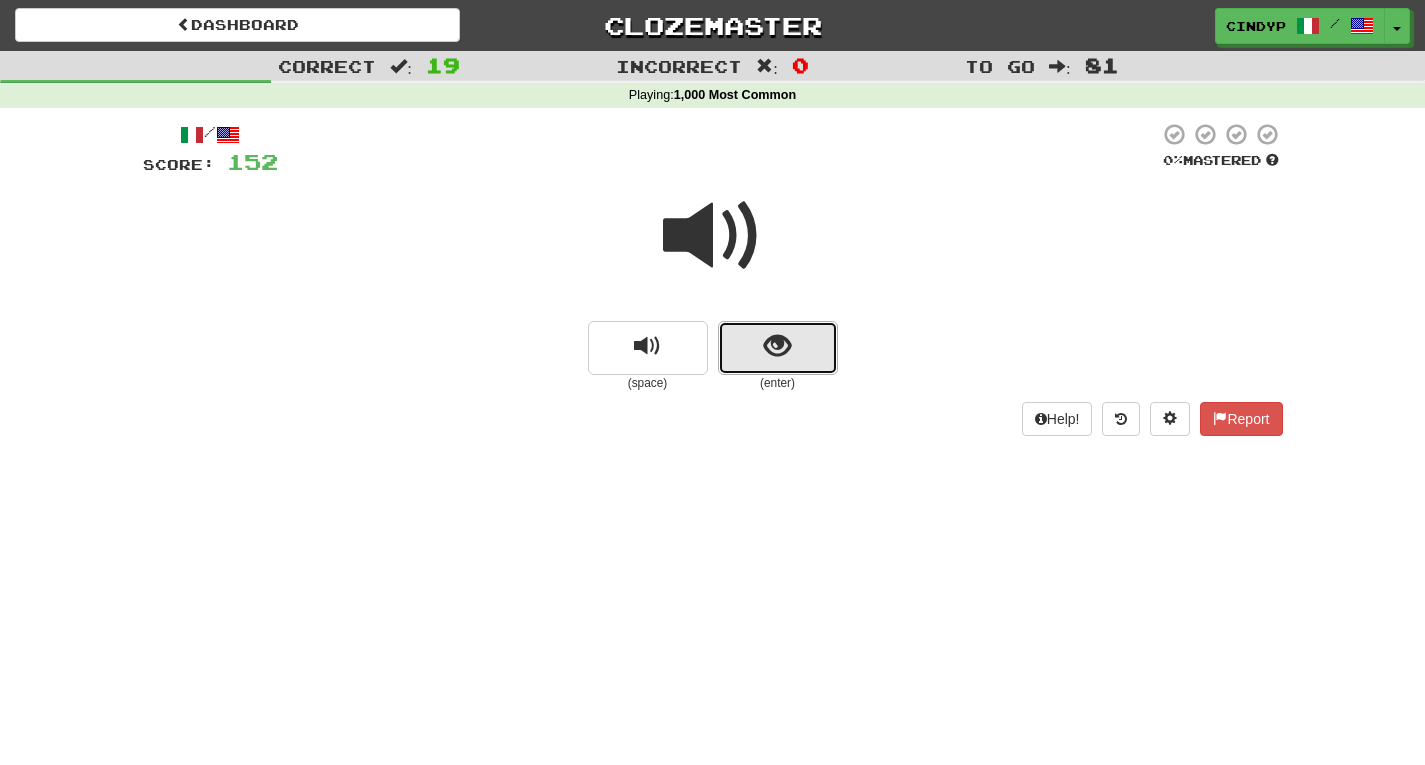 click at bounding box center (778, 348) 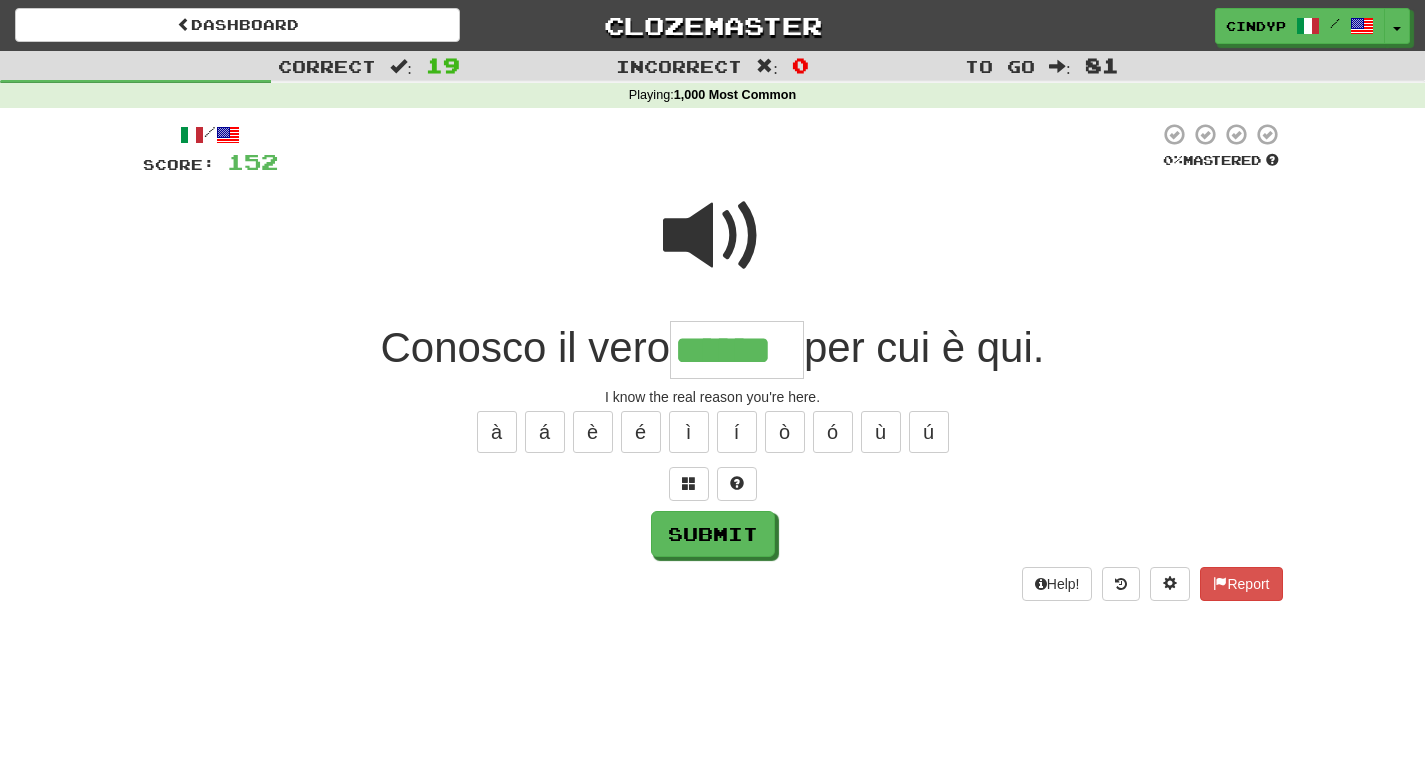 type on "******" 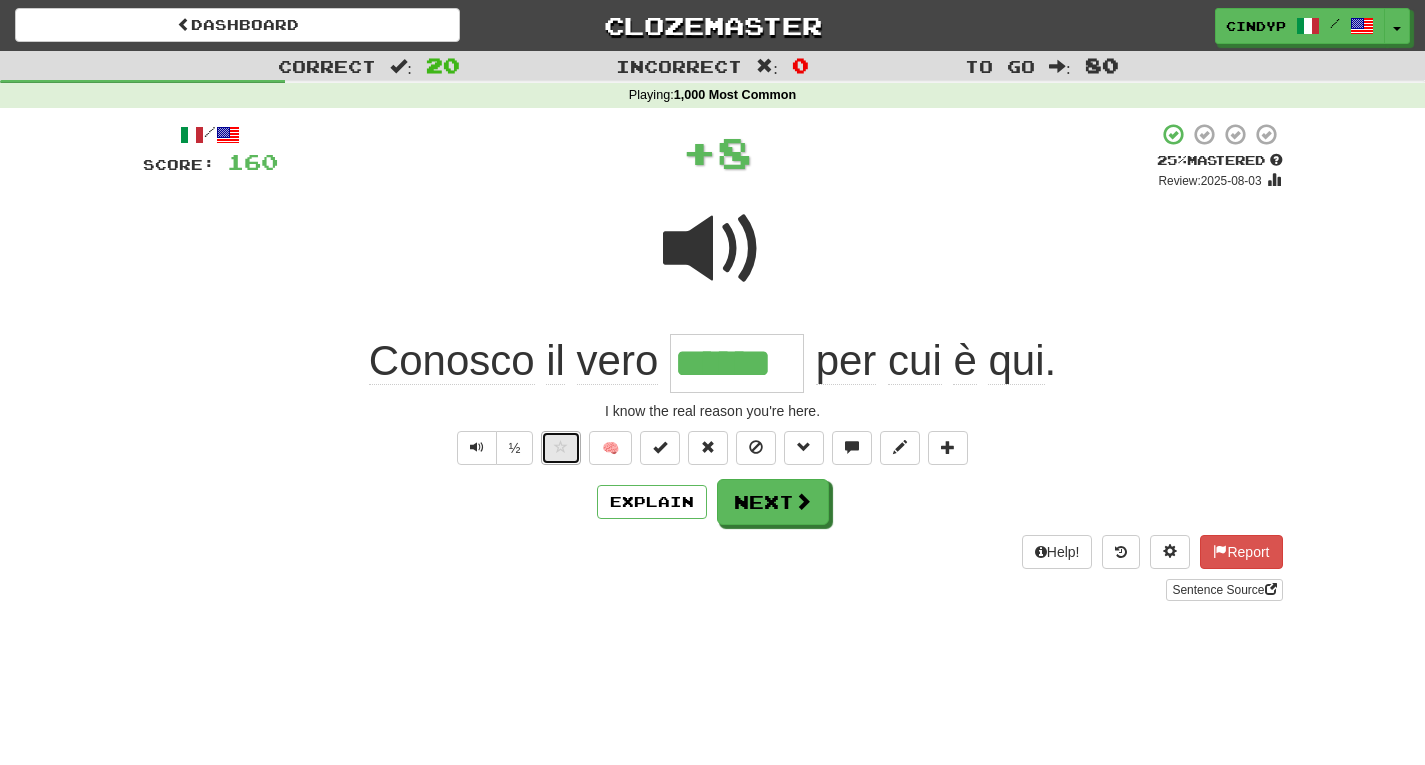 click at bounding box center [561, 448] 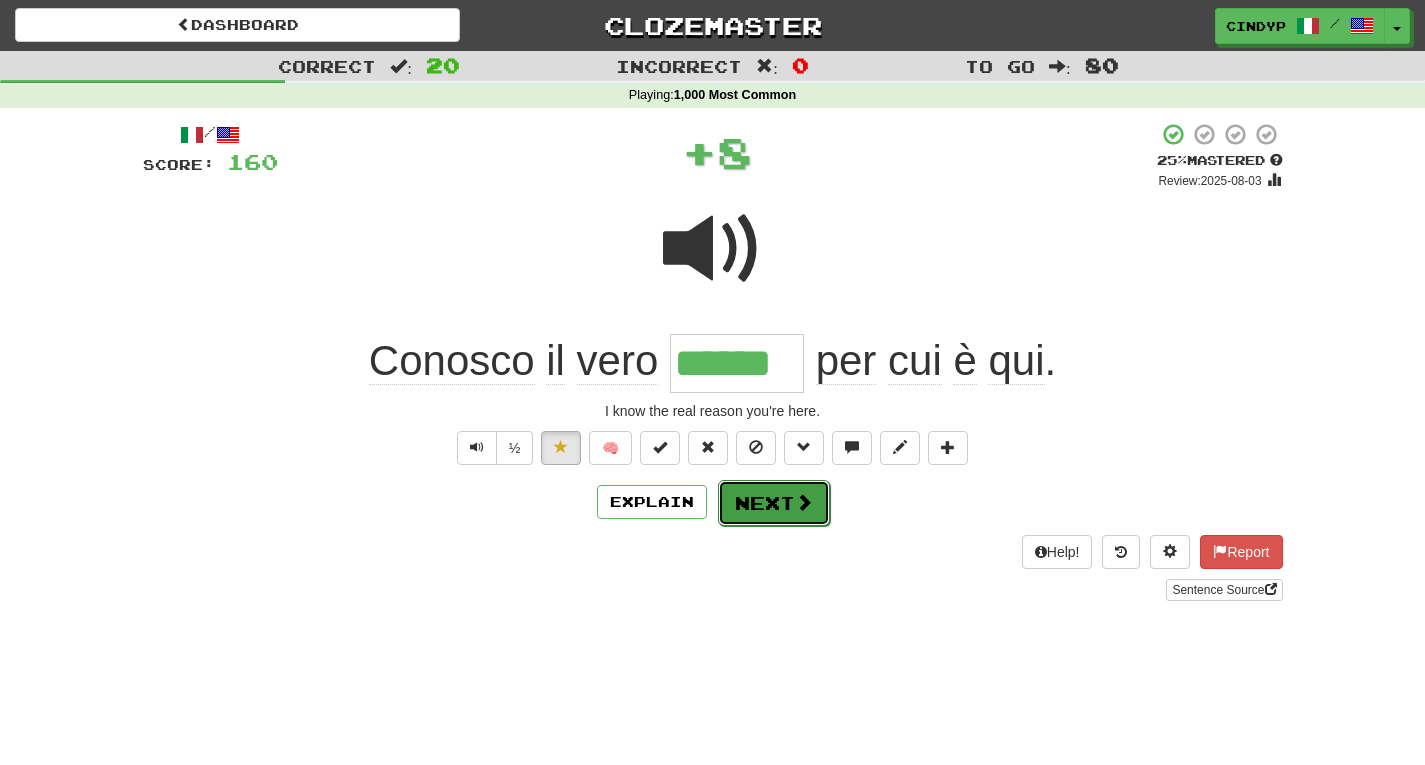 click on "Next" at bounding box center (774, 503) 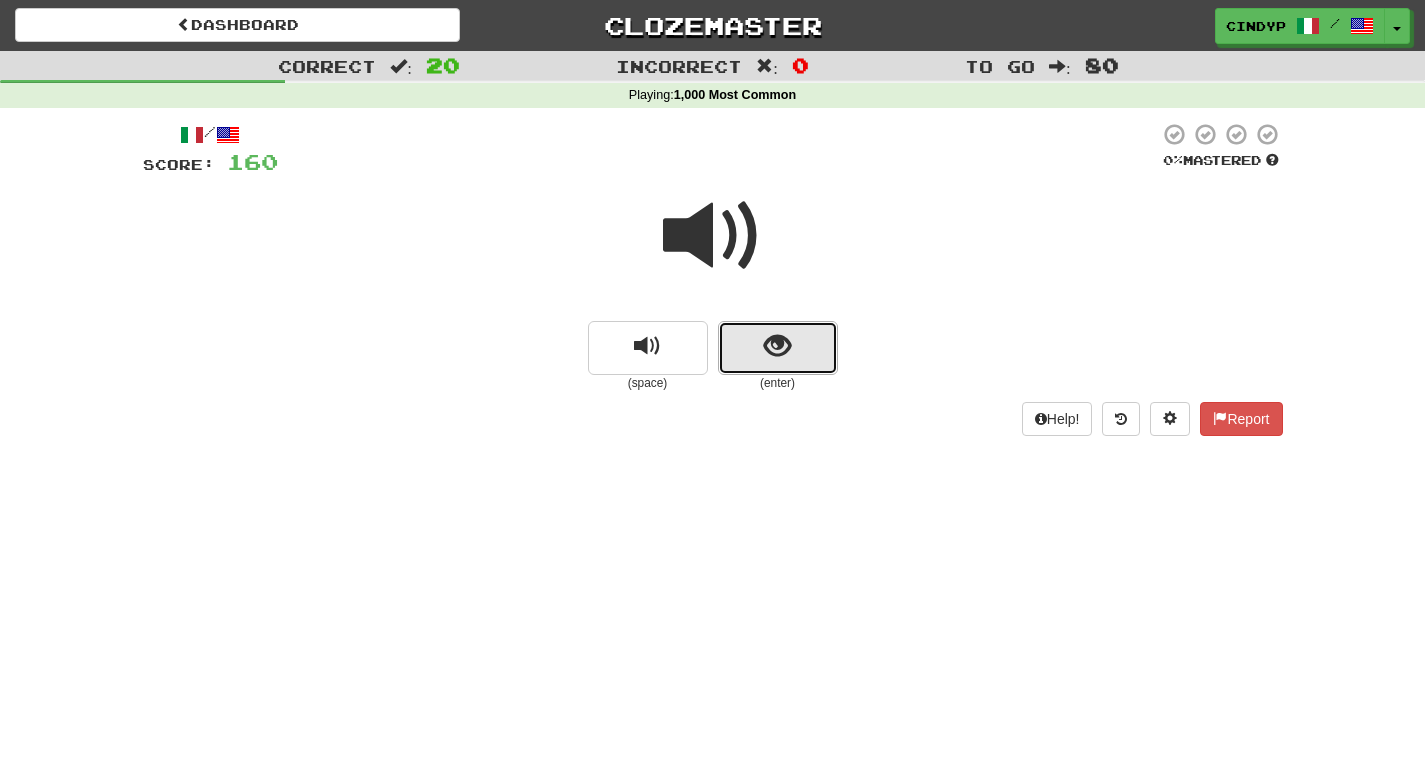 click at bounding box center [778, 348] 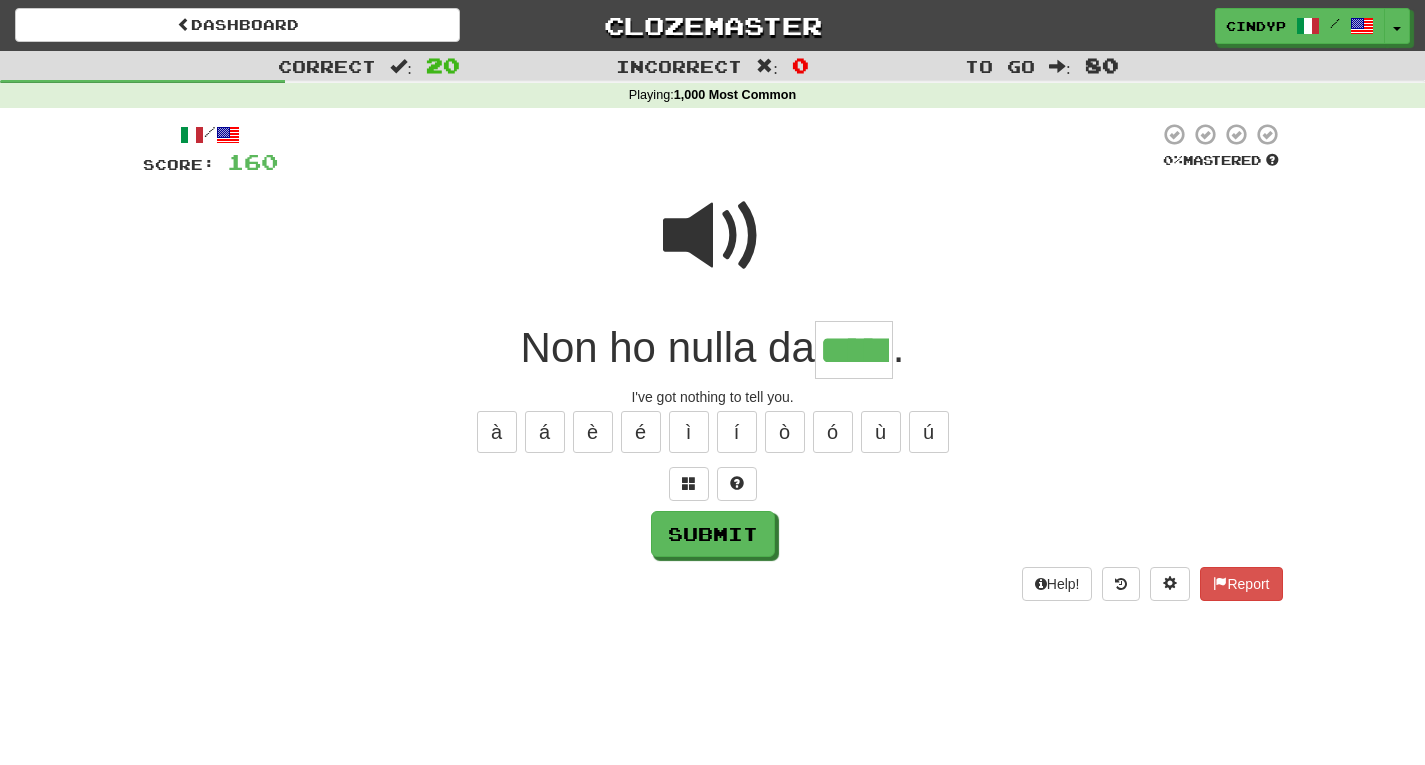 type on "*****" 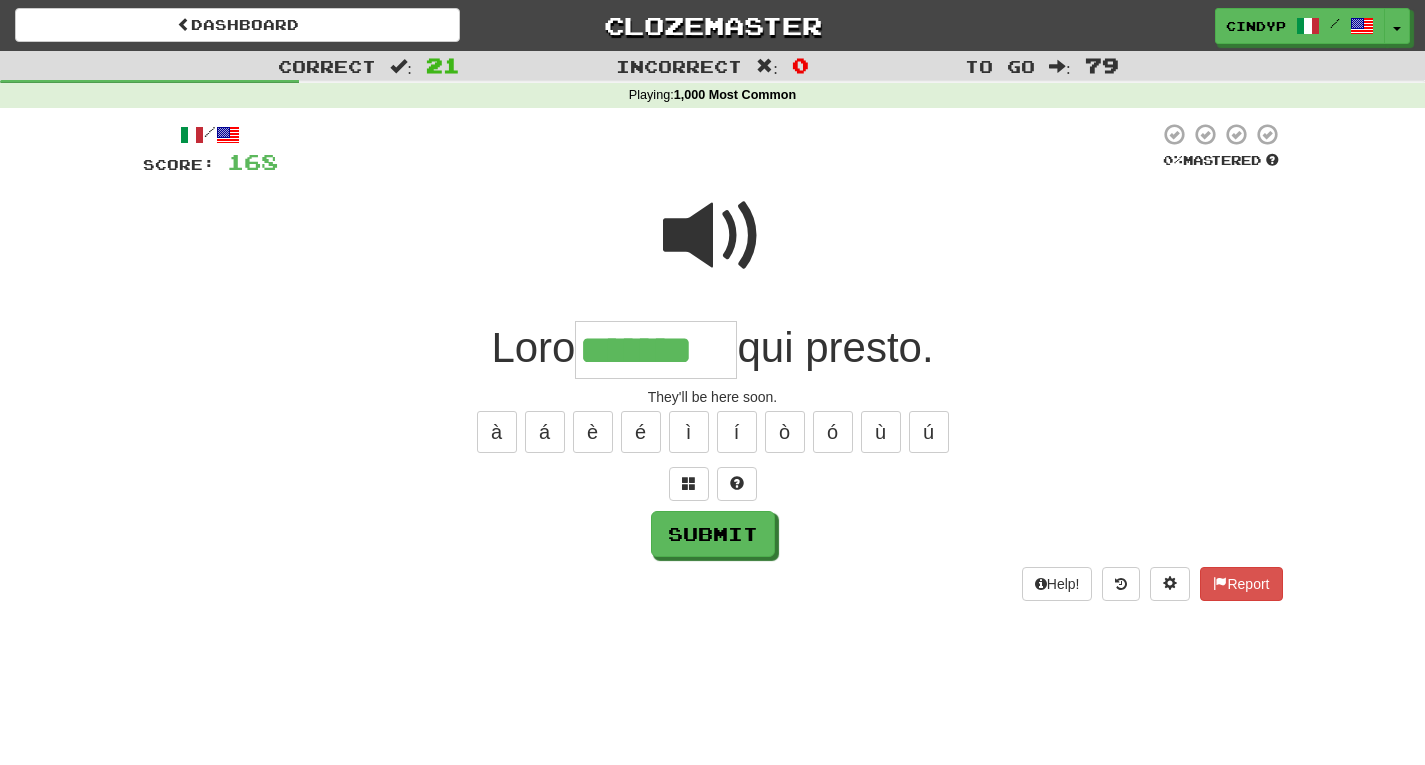 type on "*******" 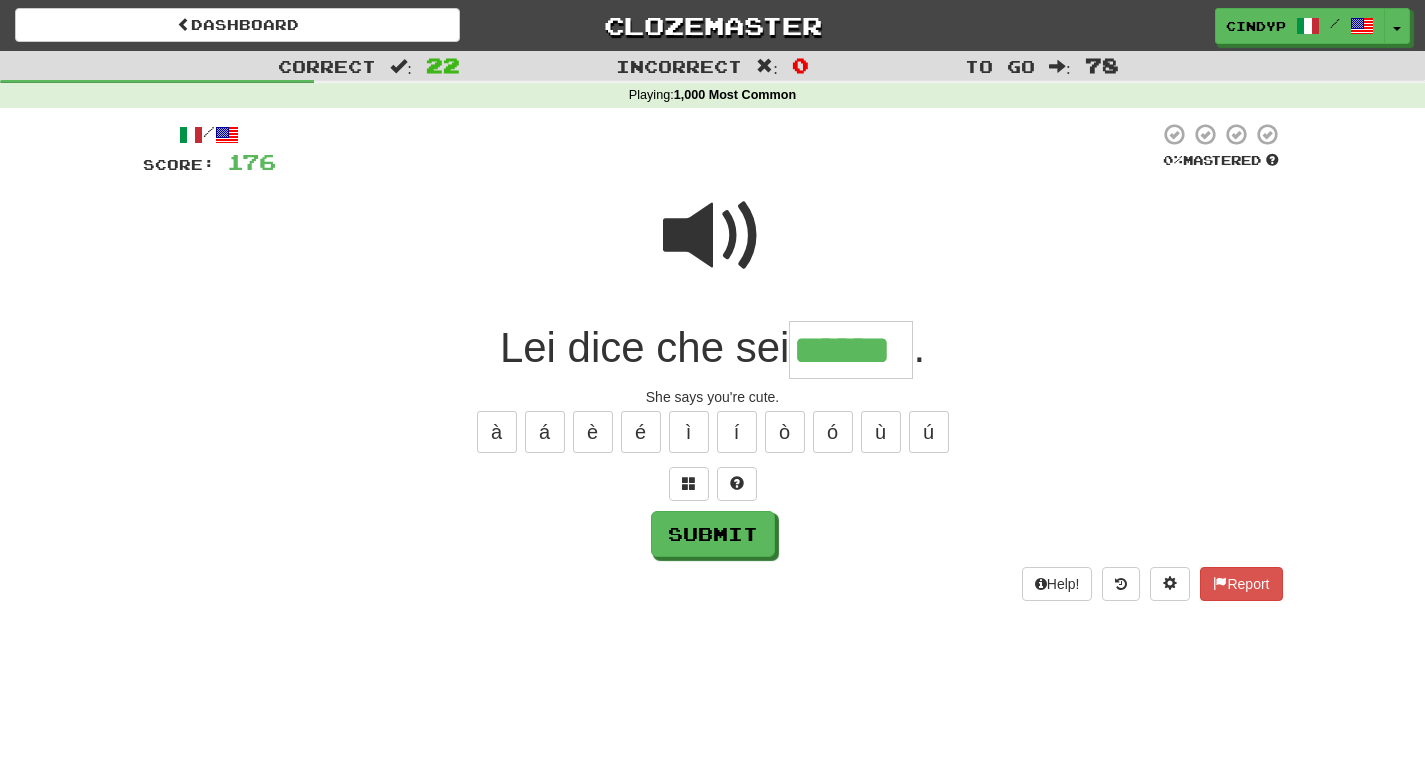 type on "******" 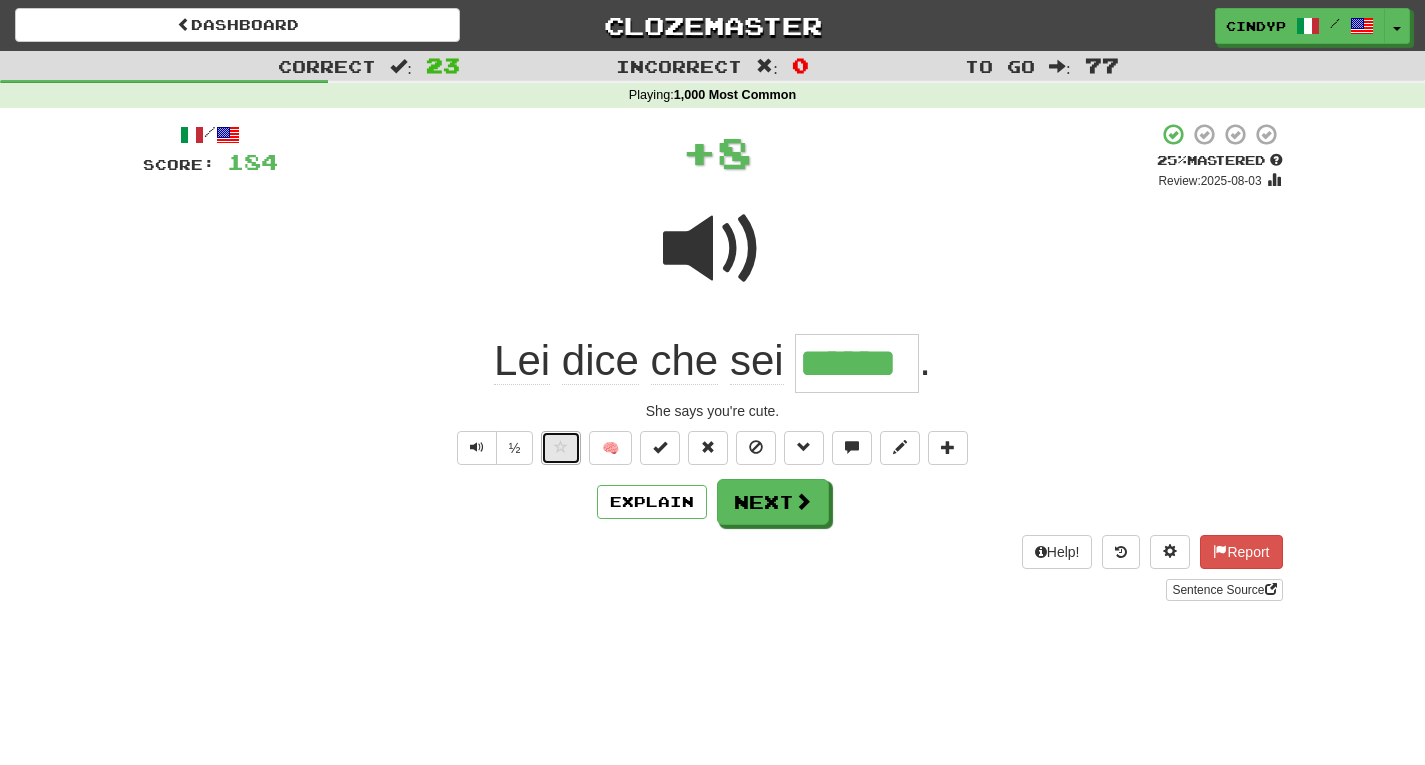 click at bounding box center (561, 448) 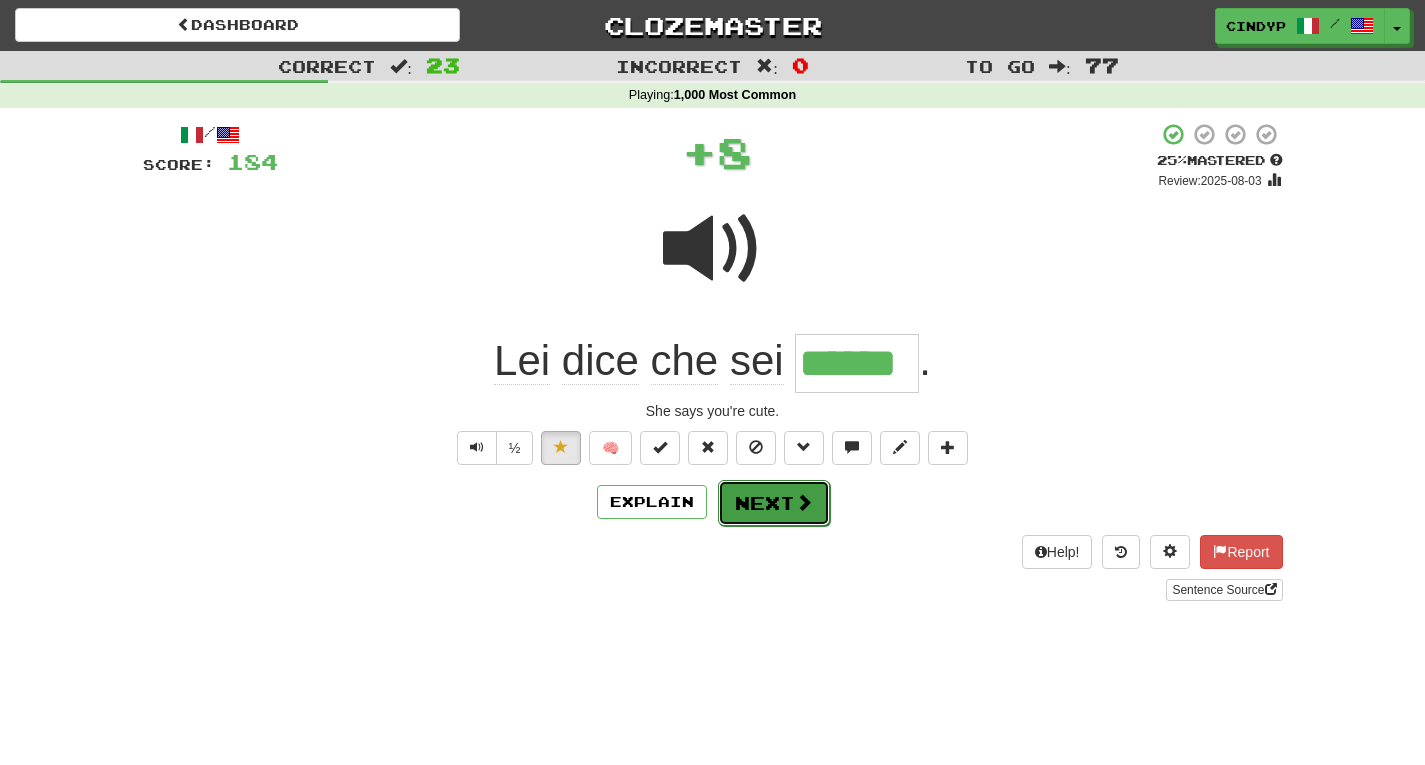 click on "Next" at bounding box center (774, 503) 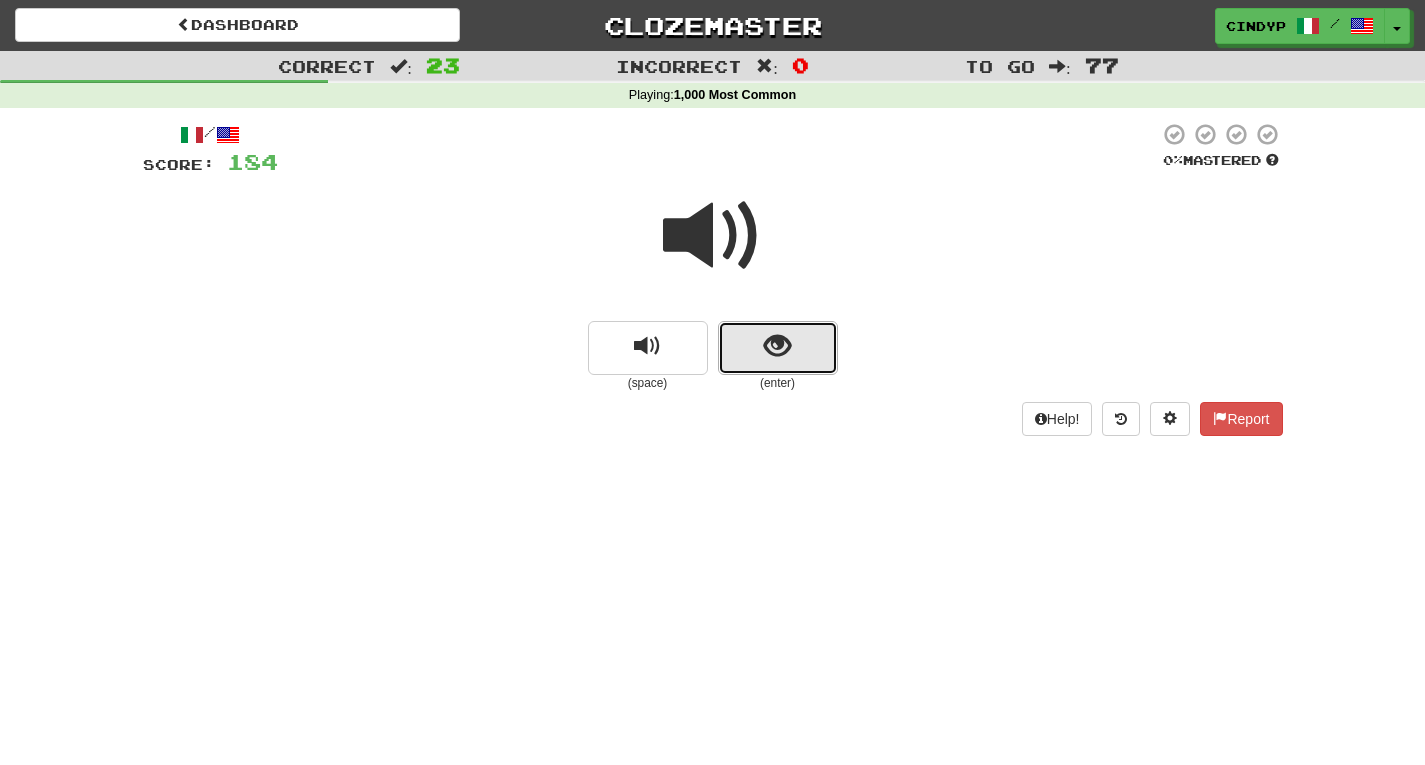 click at bounding box center (778, 348) 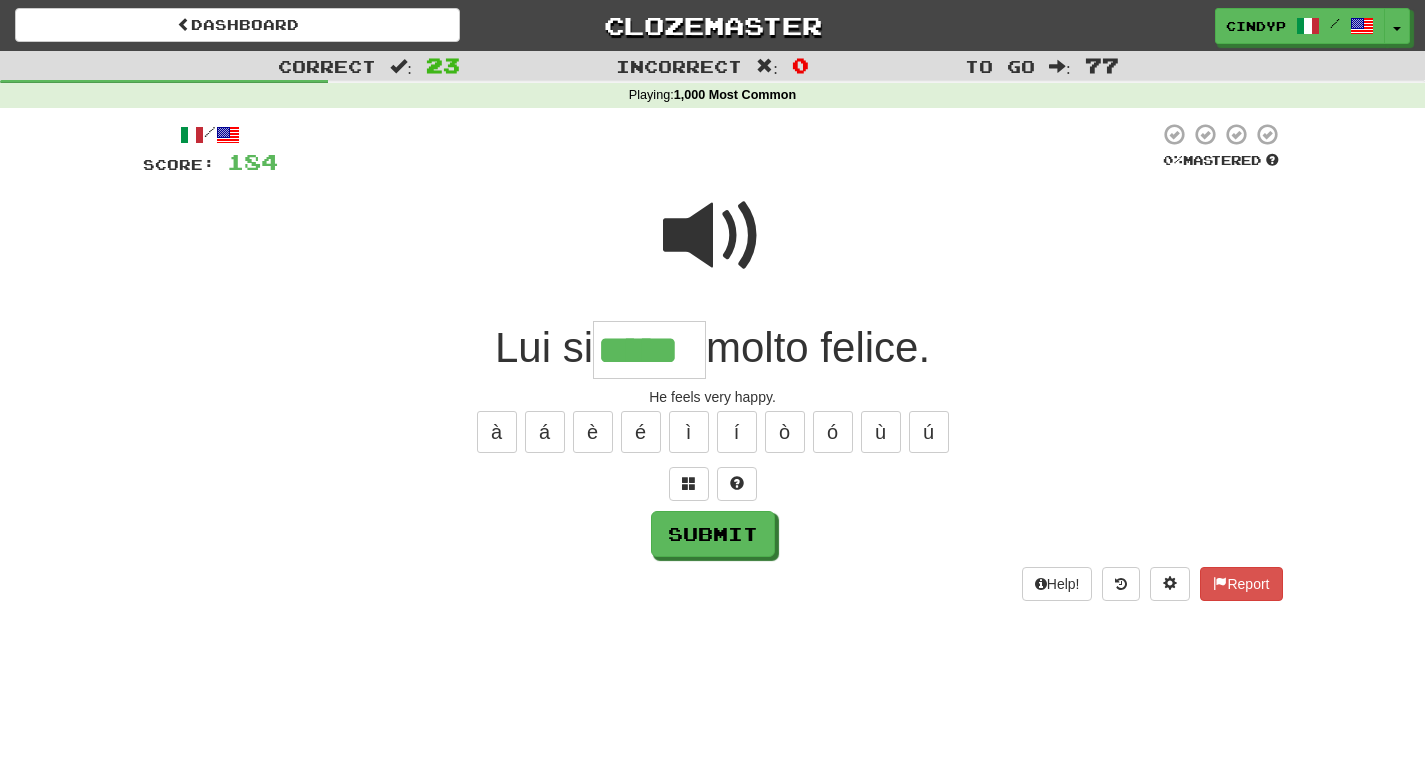 type on "*****" 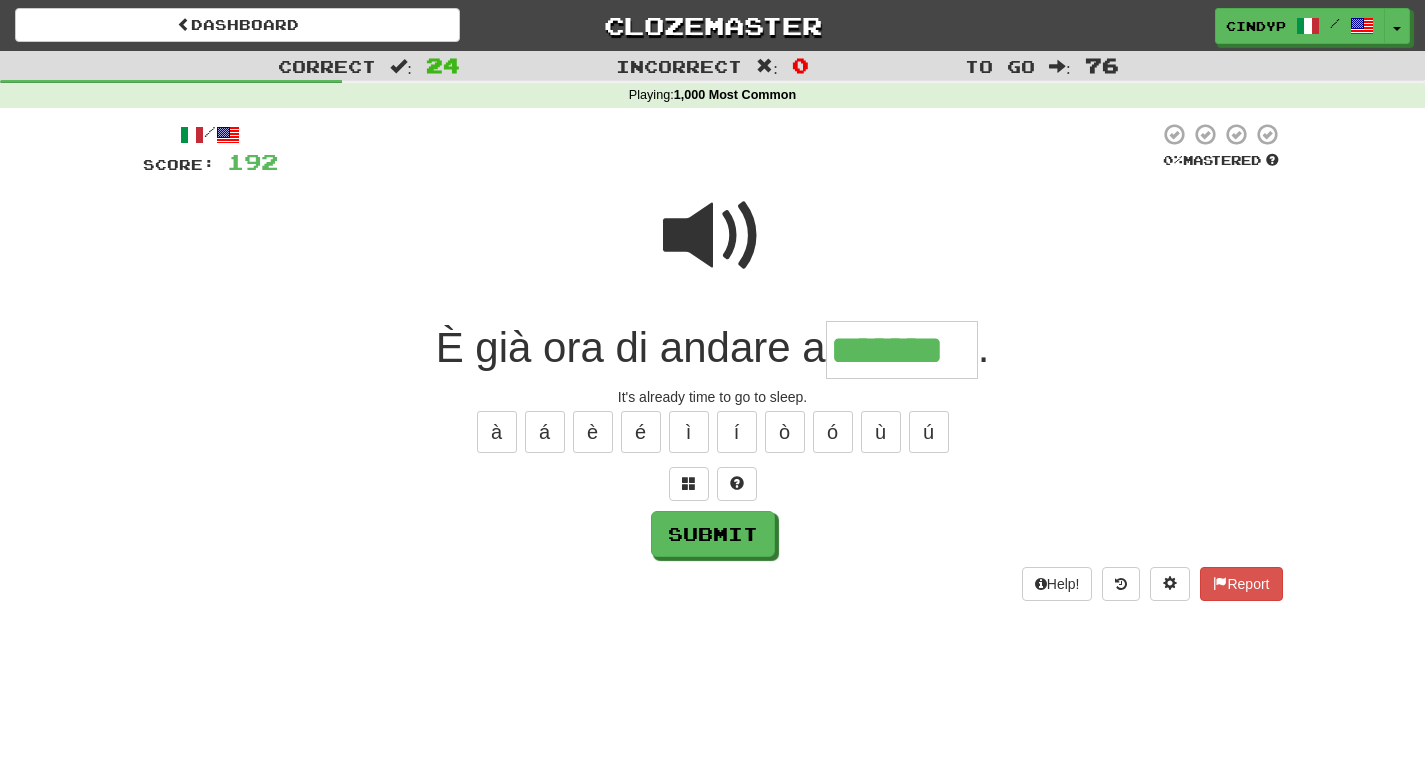 type on "*******" 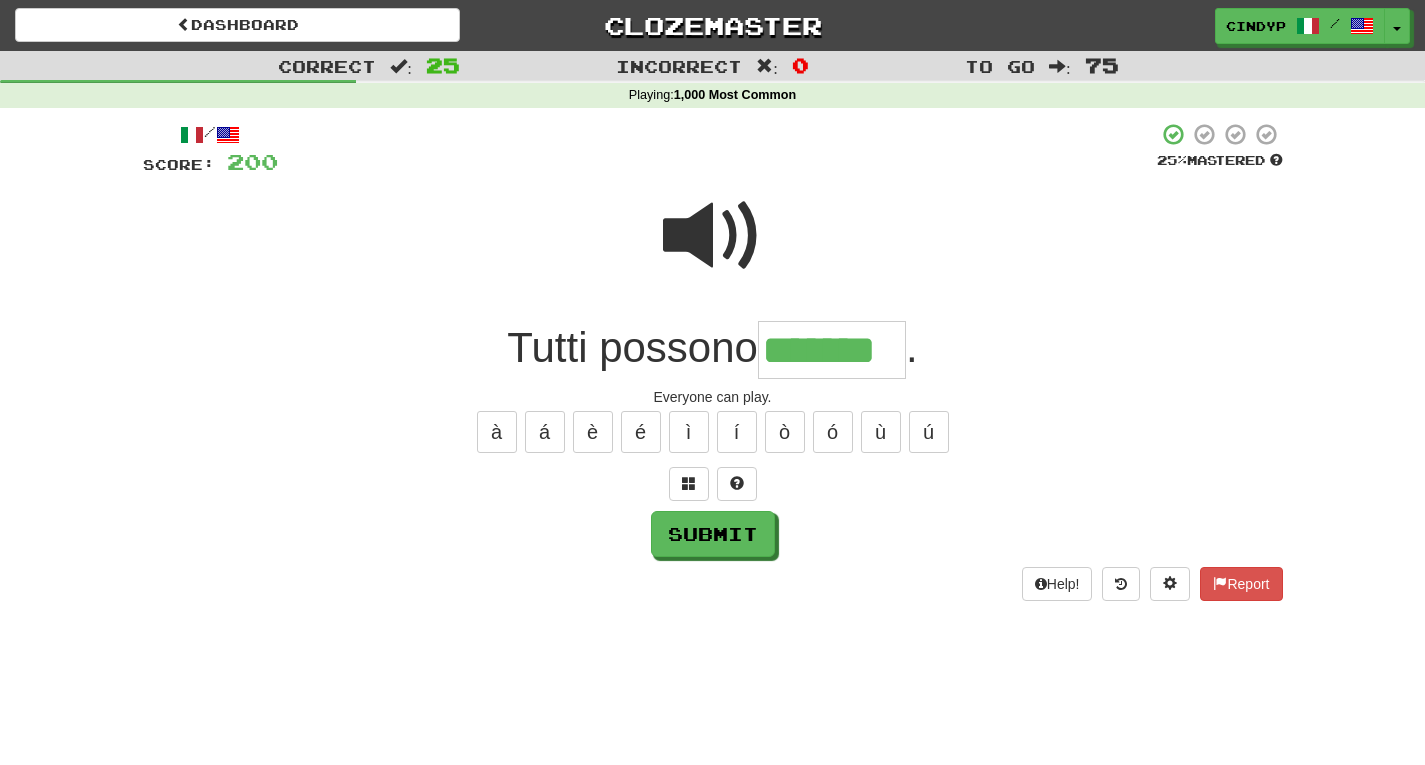 type on "*******" 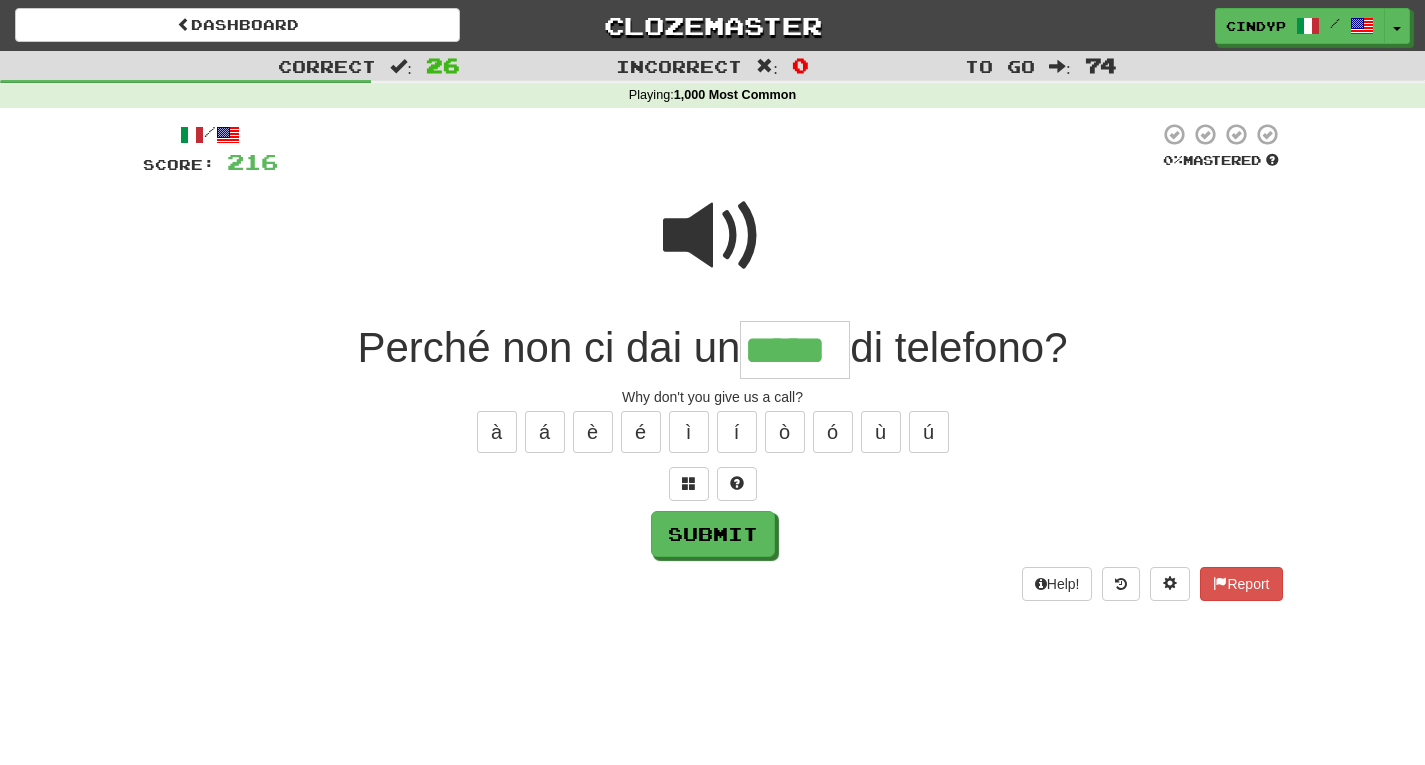 type on "*****" 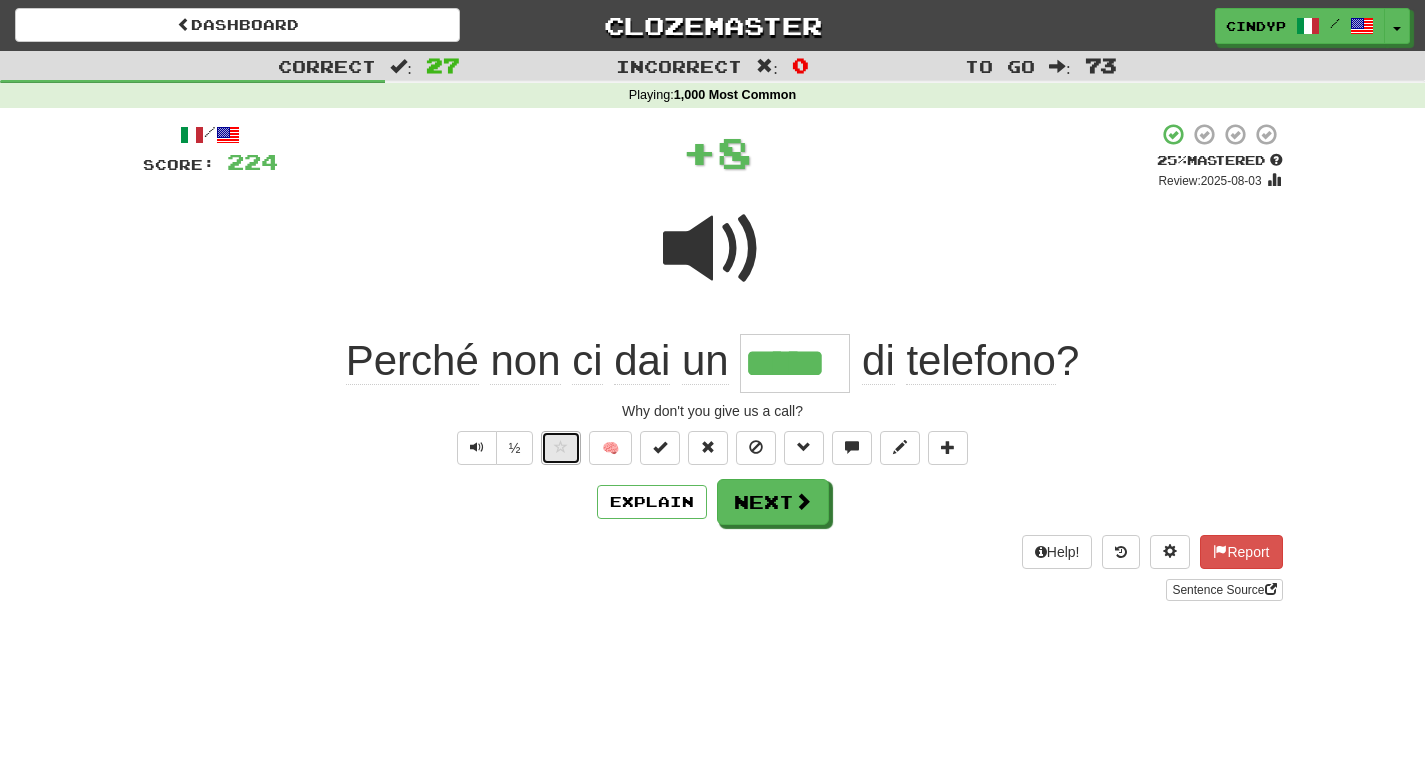 click at bounding box center [561, 447] 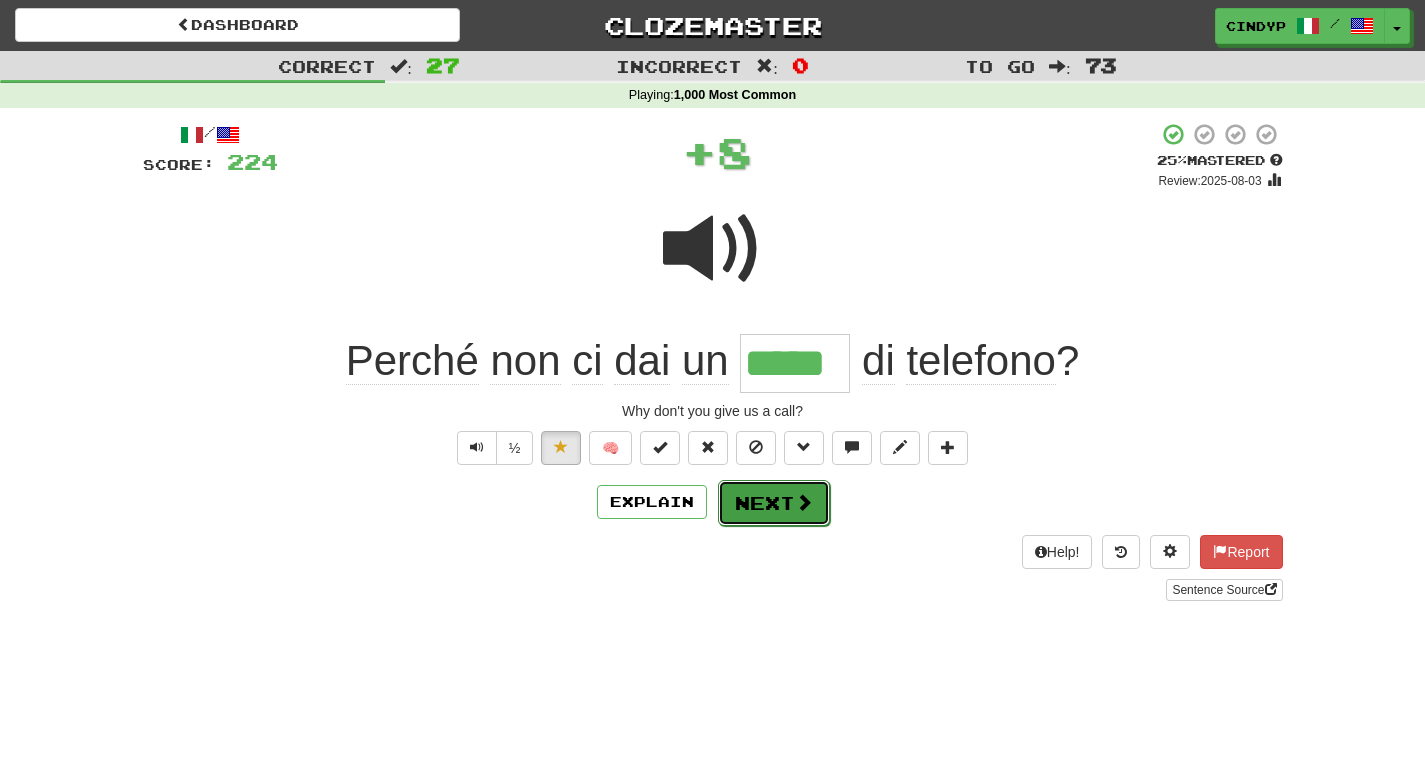 click on "Next" at bounding box center [774, 503] 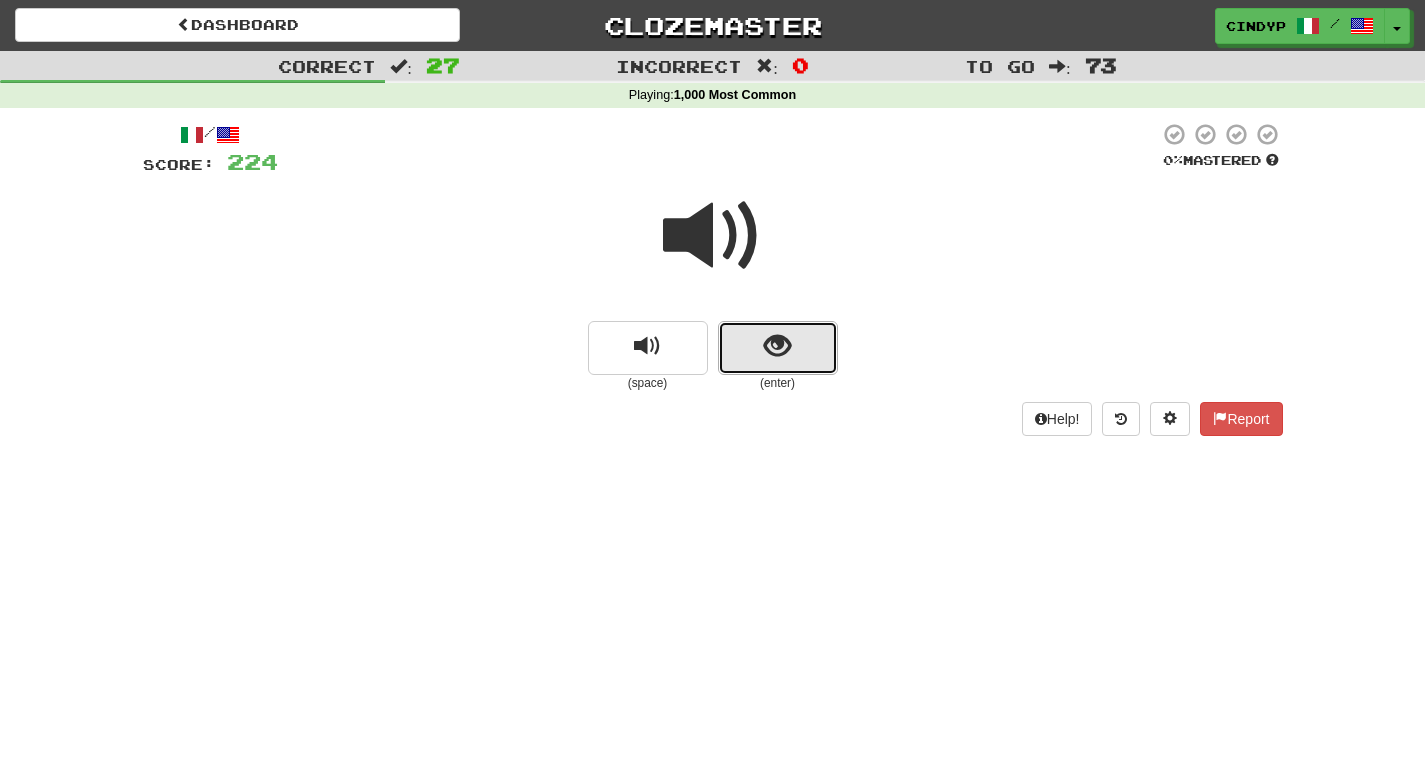 click at bounding box center [778, 348] 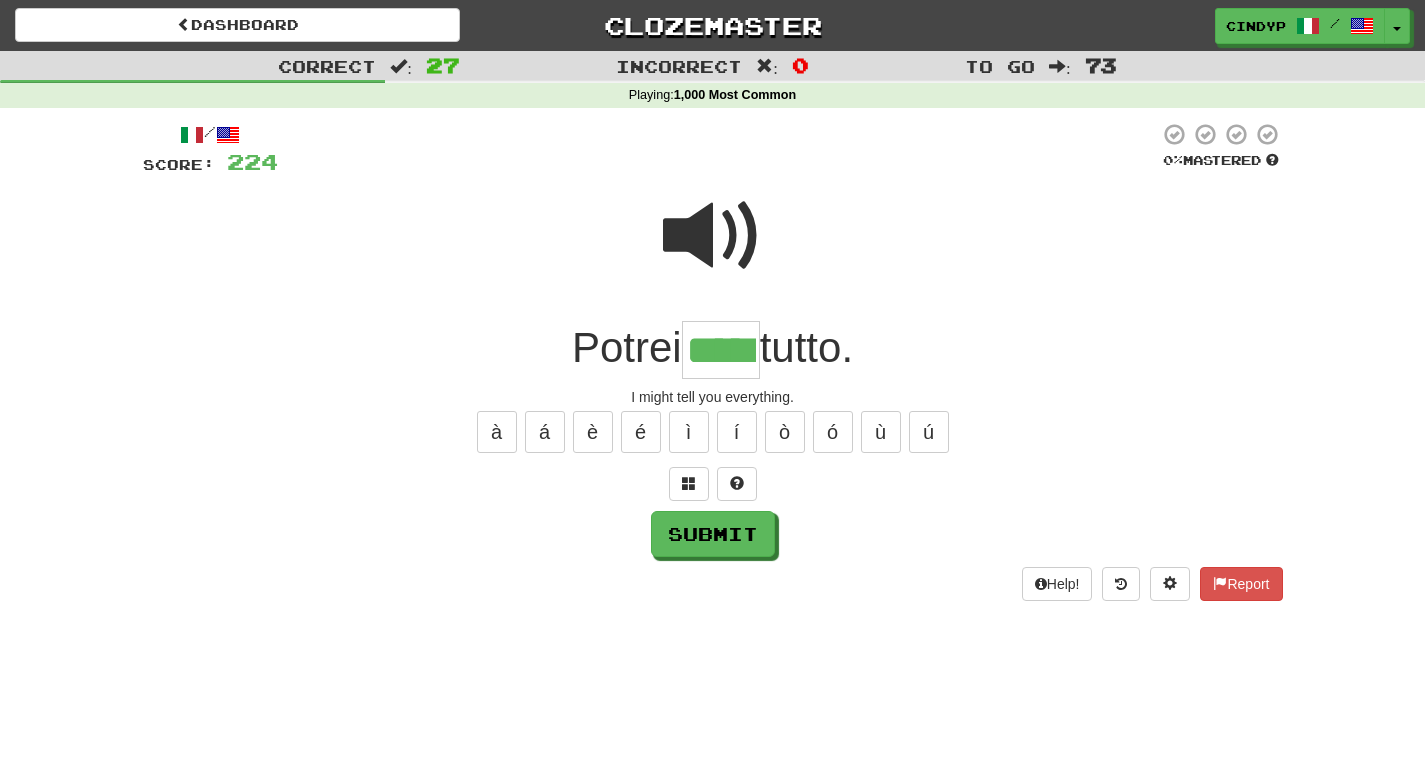 type on "*****" 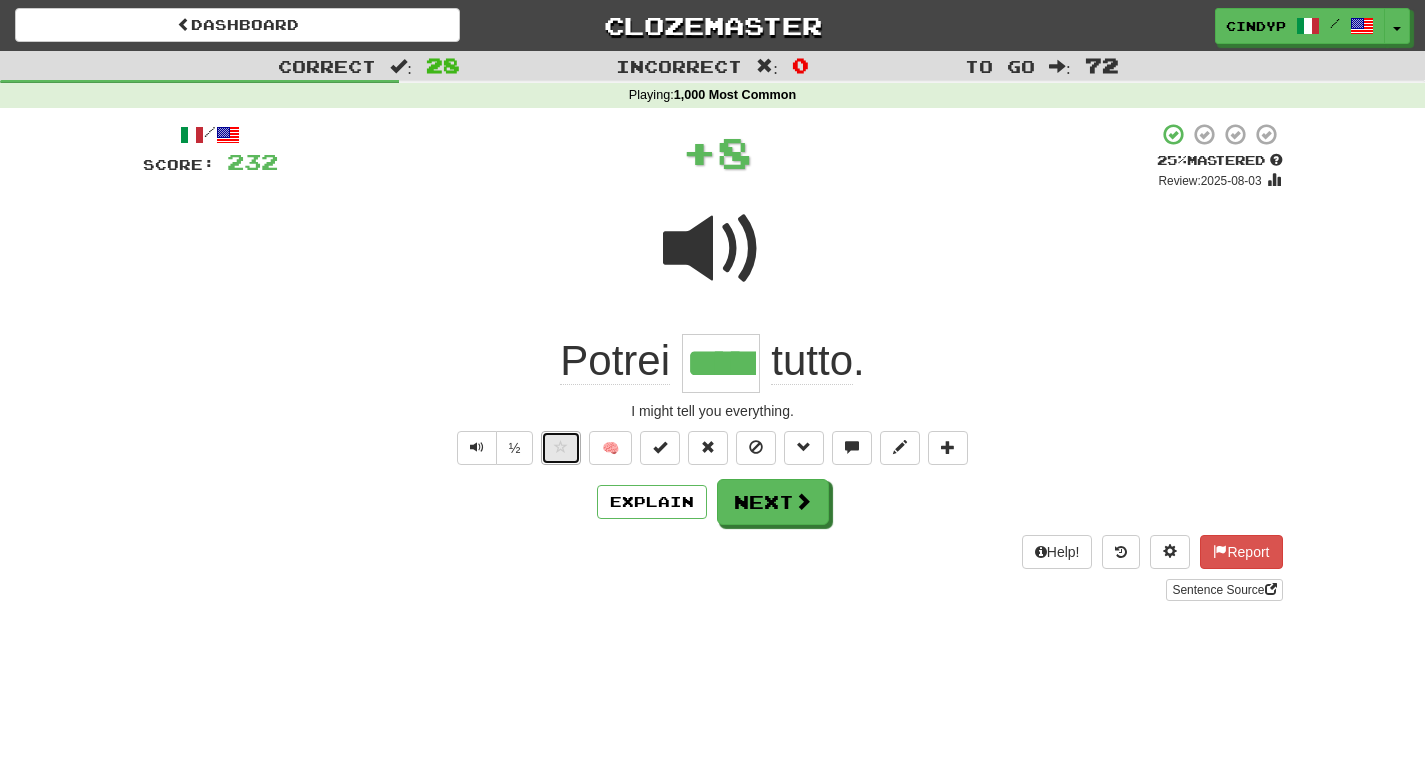 click at bounding box center (561, 447) 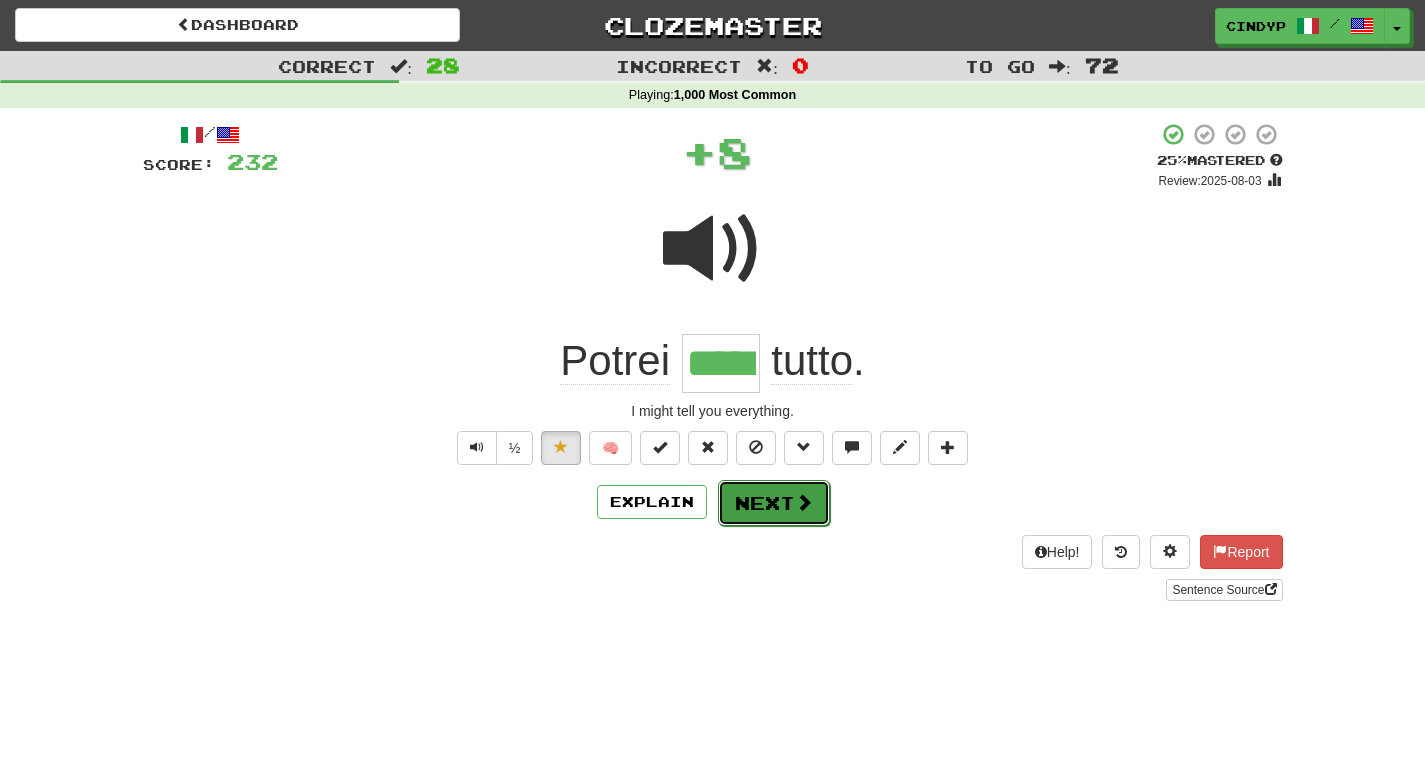 click at bounding box center (804, 502) 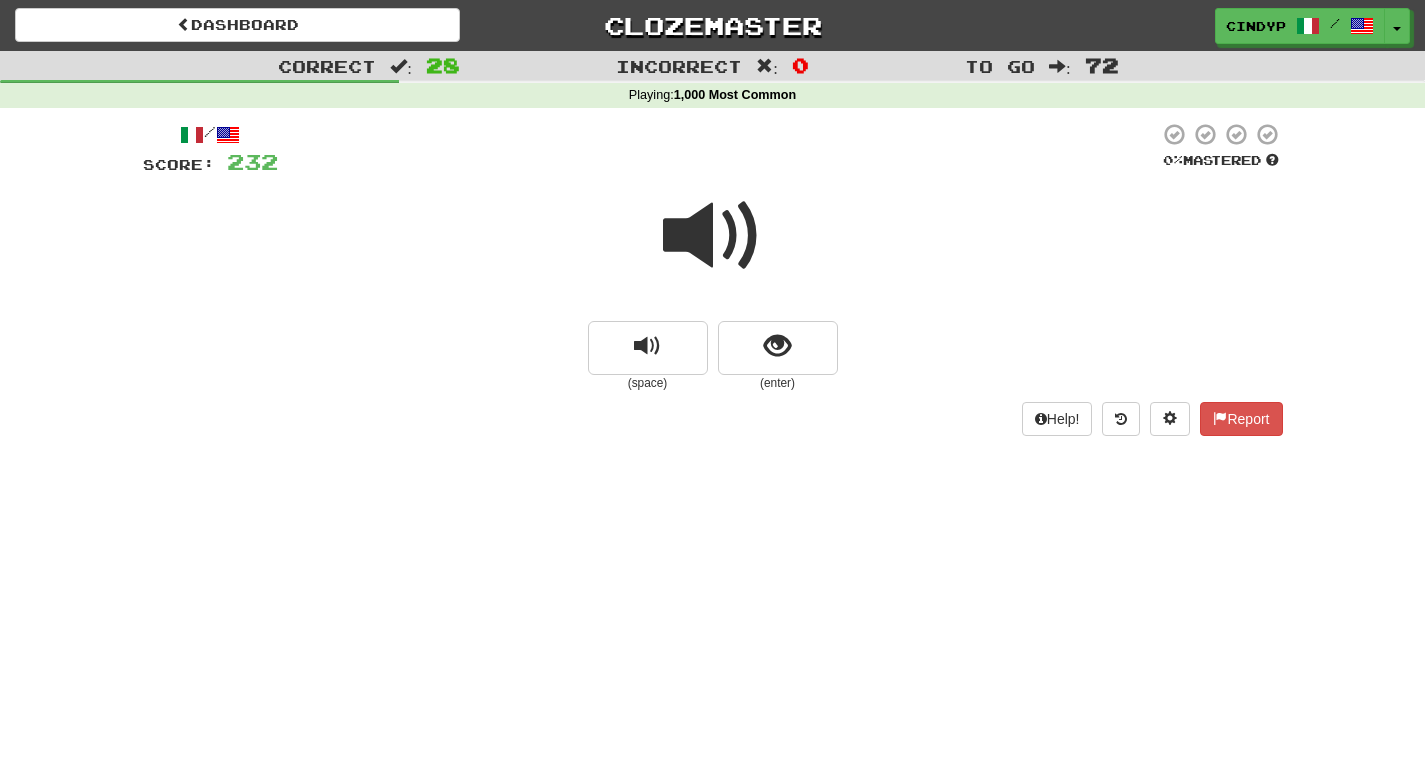 click at bounding box center (713, 236) 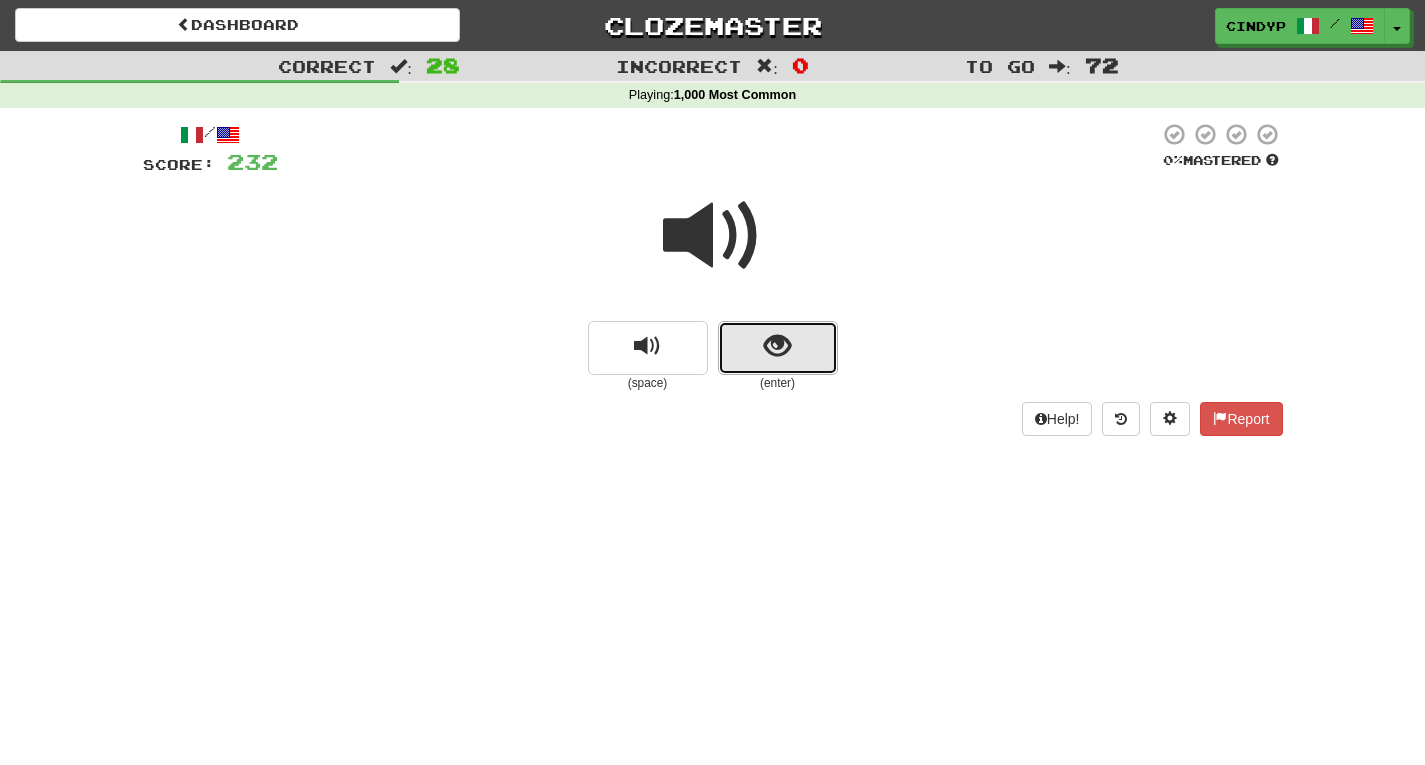 click at bounding box center (777, 346) 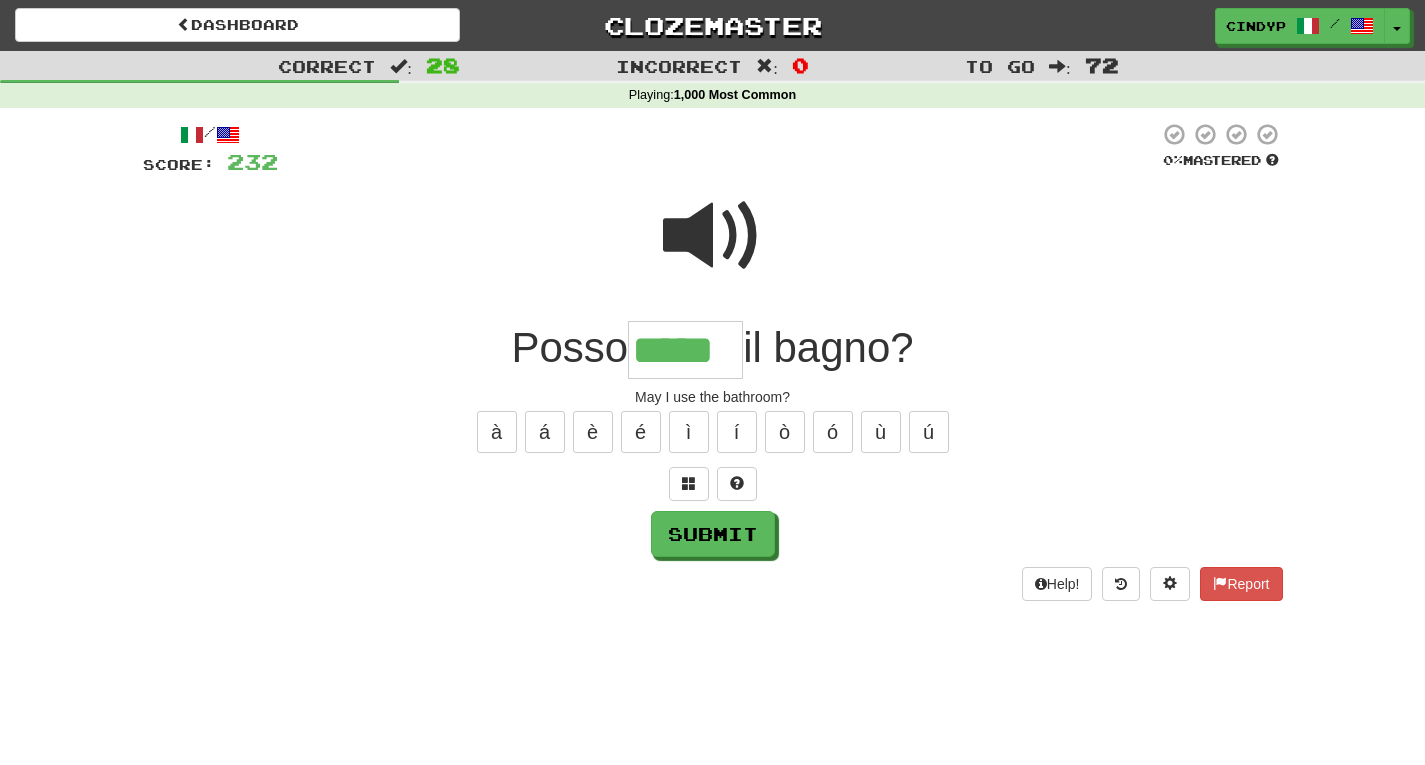 type on "*****" 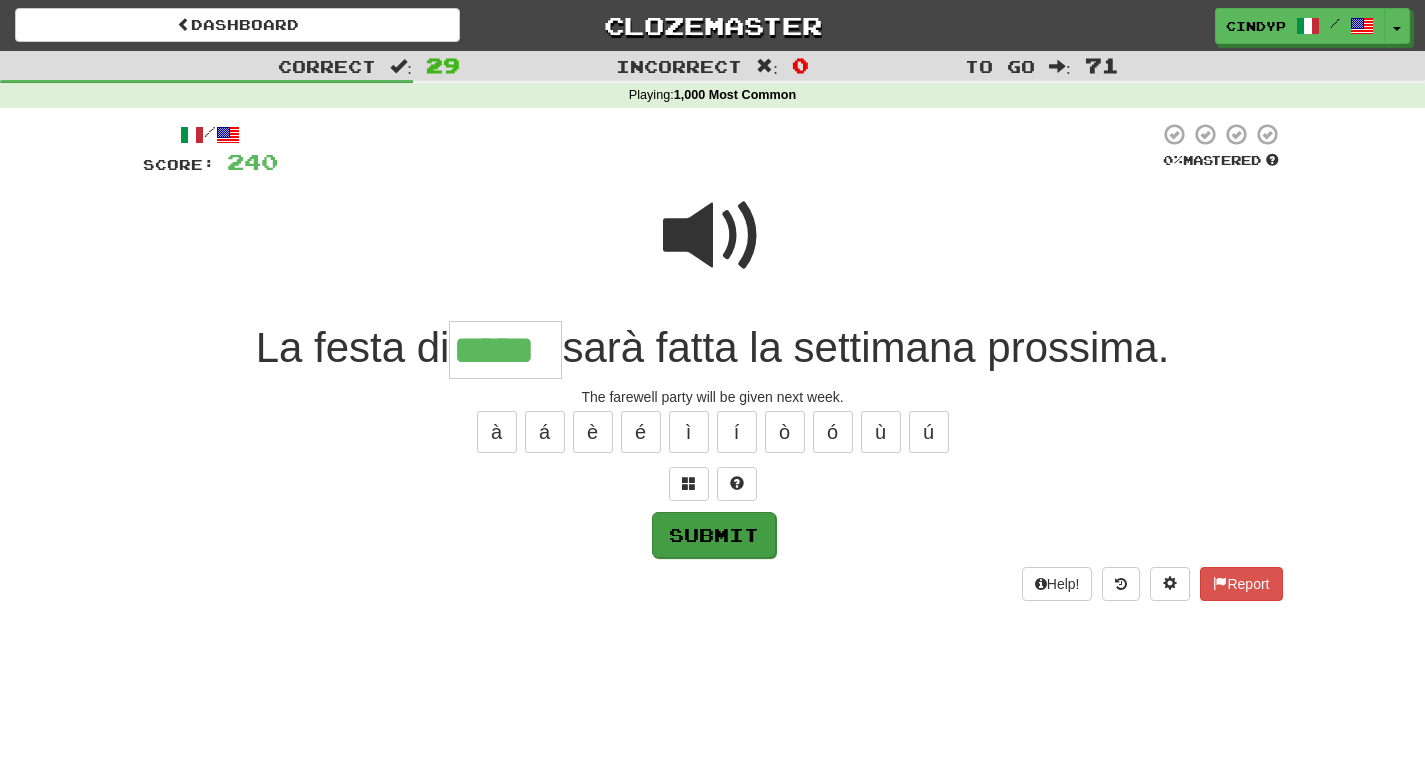 type on "*****" 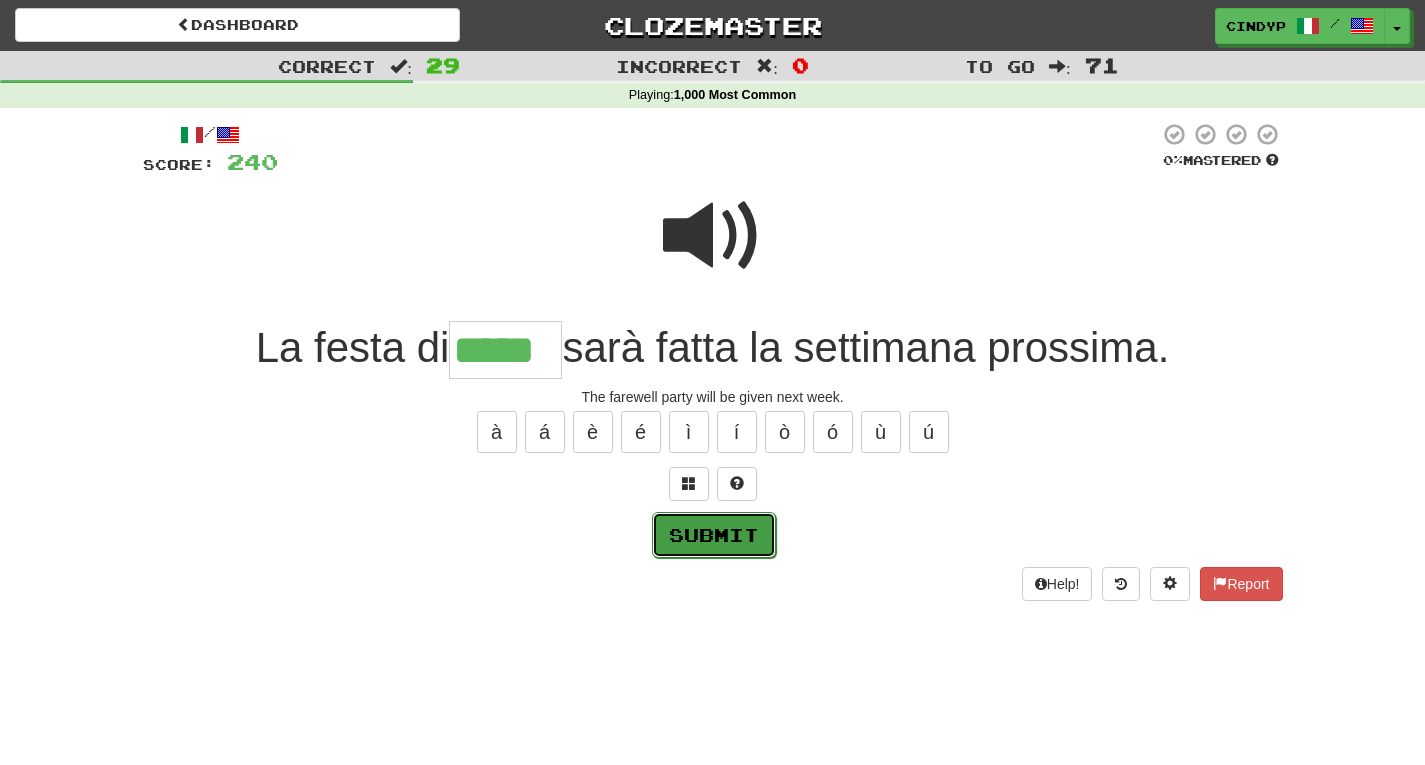 click on "Submit" at bounding box center (714, 535) 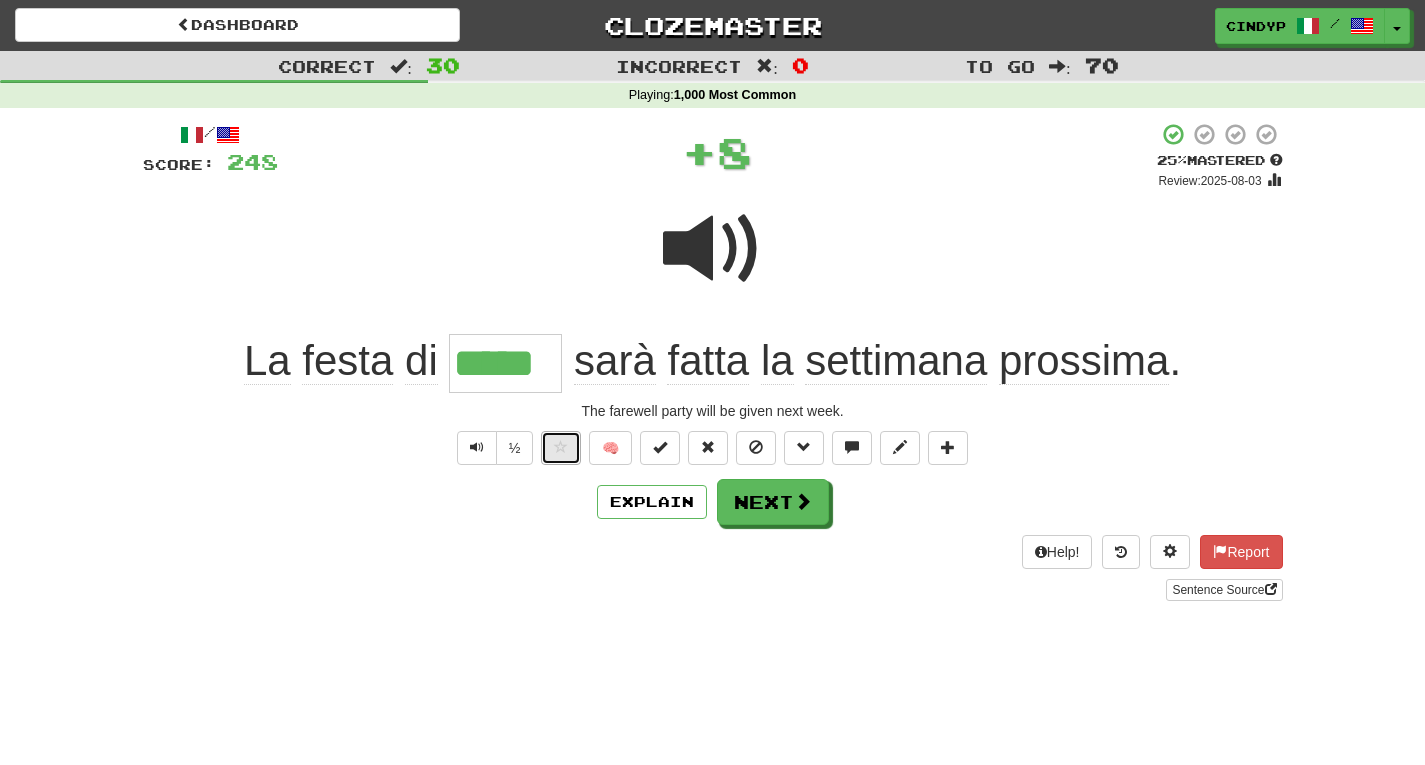 click at bounding box center (561, 448) 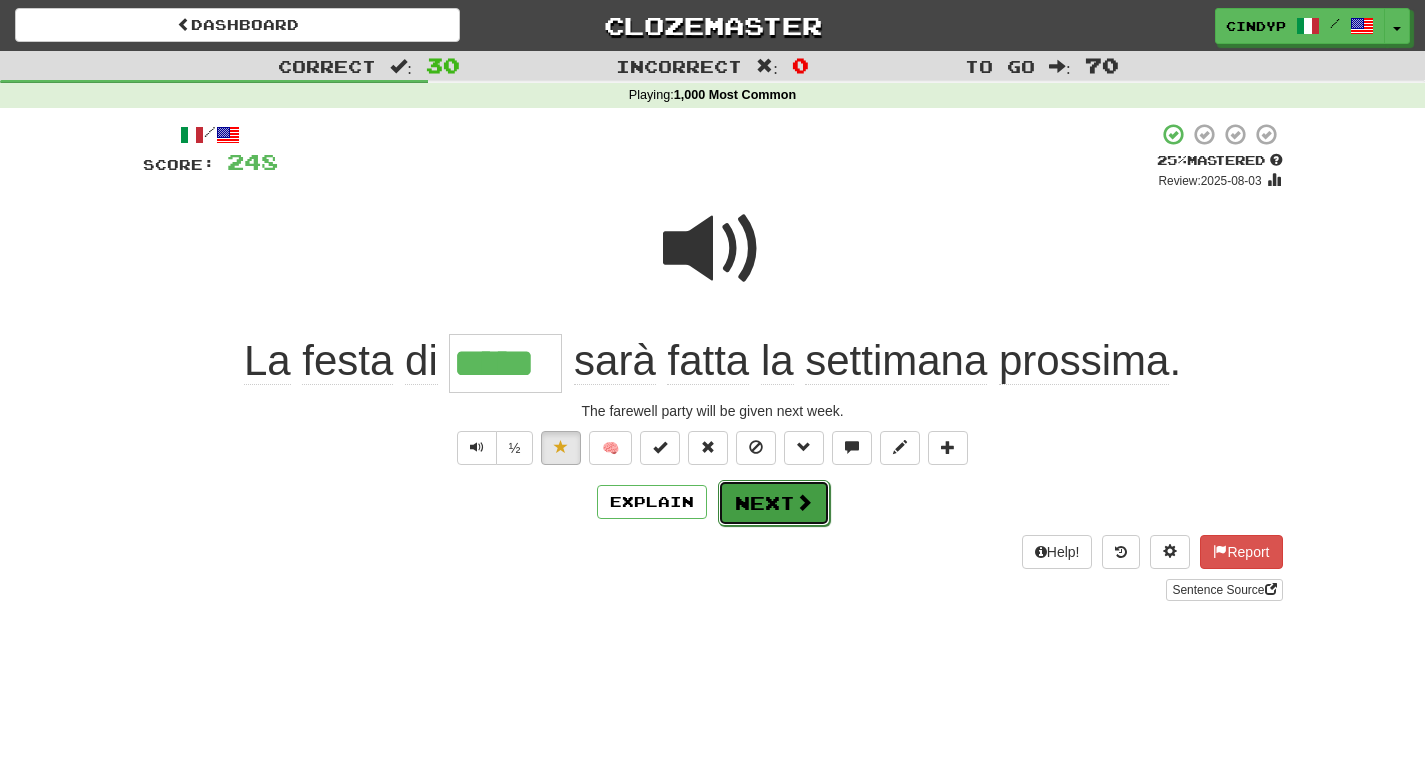 click at bounding box center (804, 502) 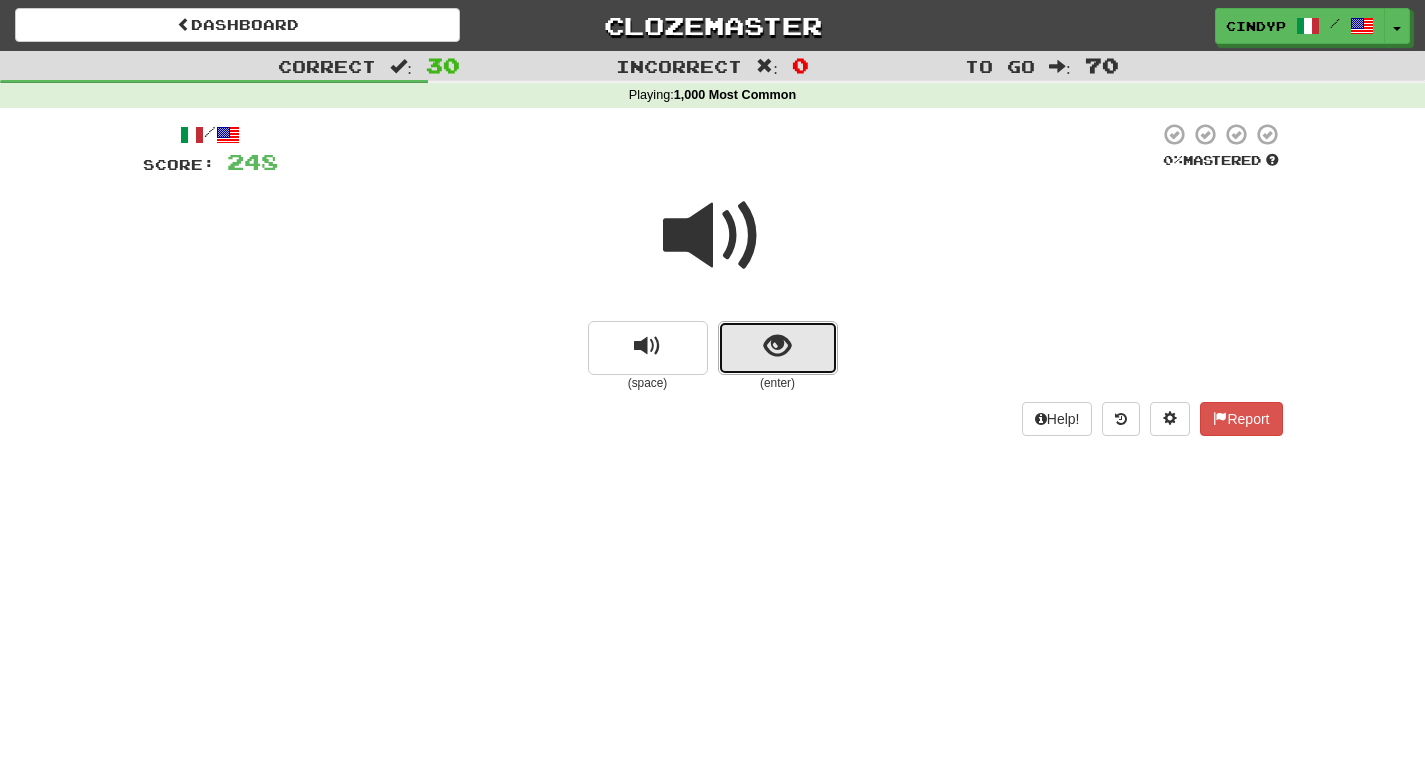 click at bounding box center (778, 348) 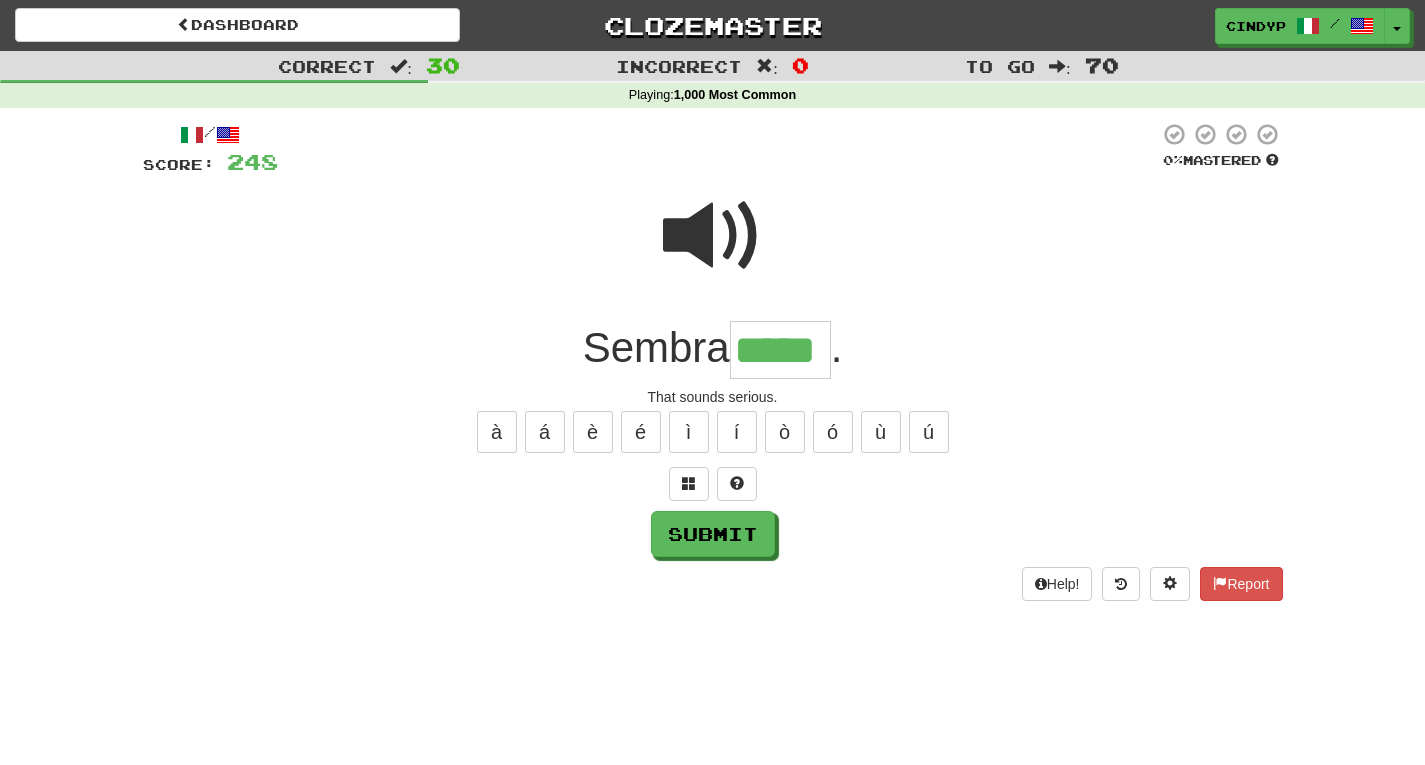 type on "*****" 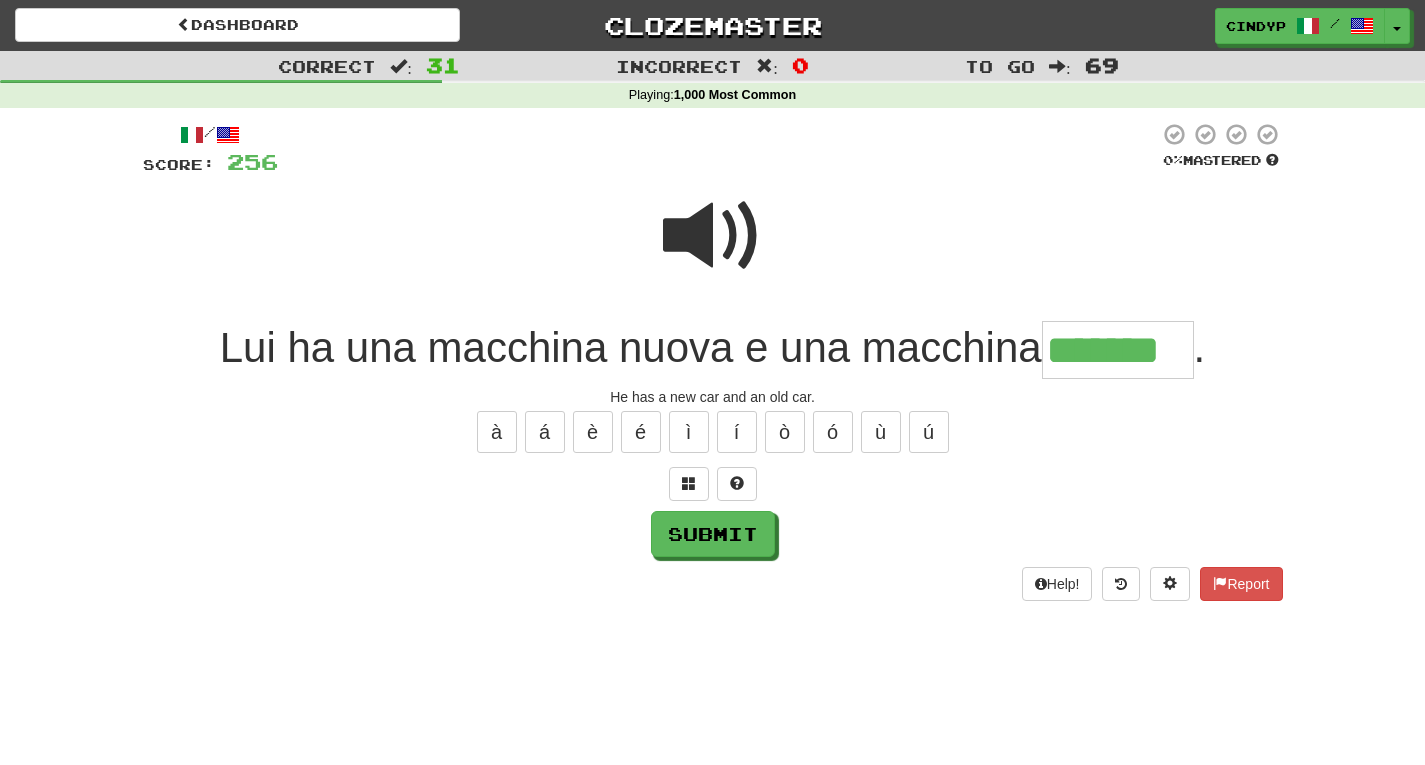 type on "*******" 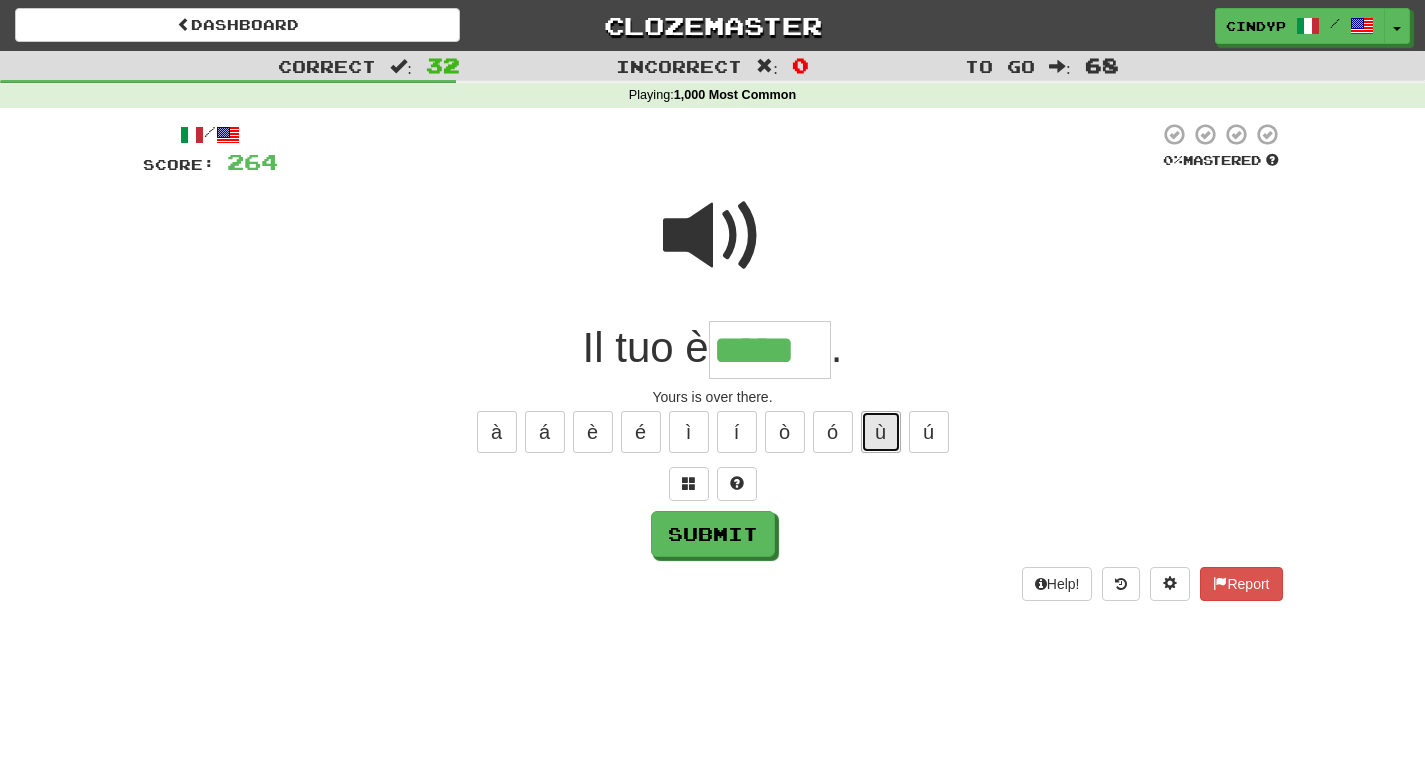 click on "ù" at bounding box center [881, 432] 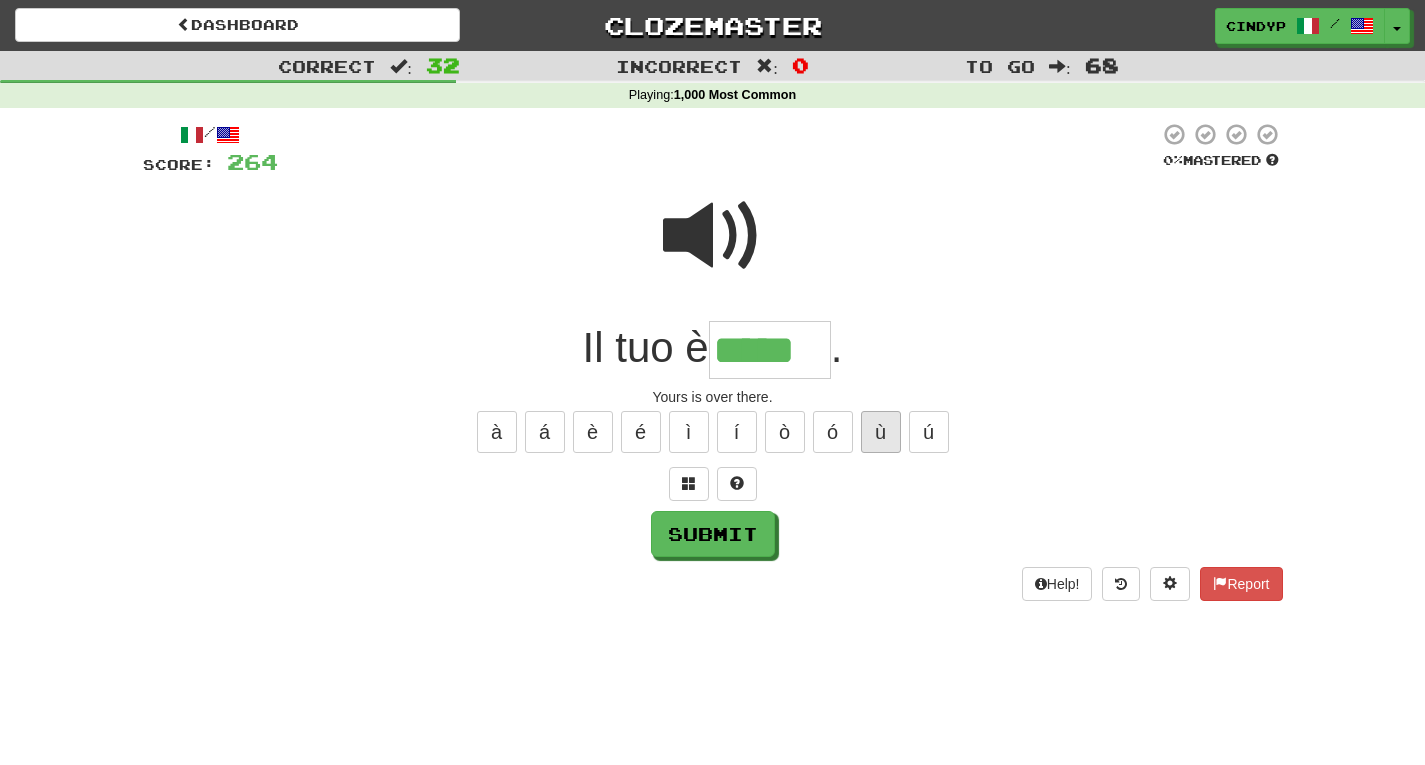 type on "******" 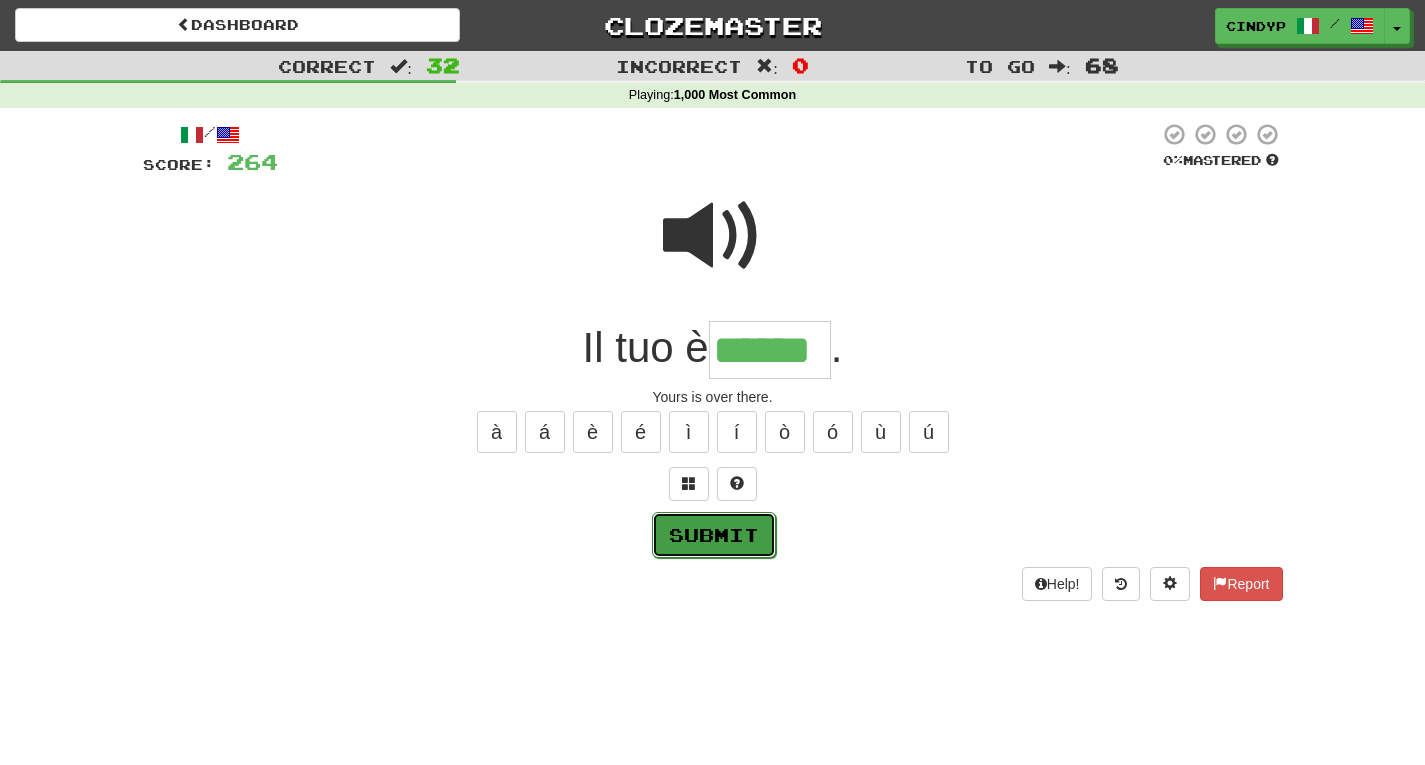 click on "Submit" at bounding box center (714, 535) 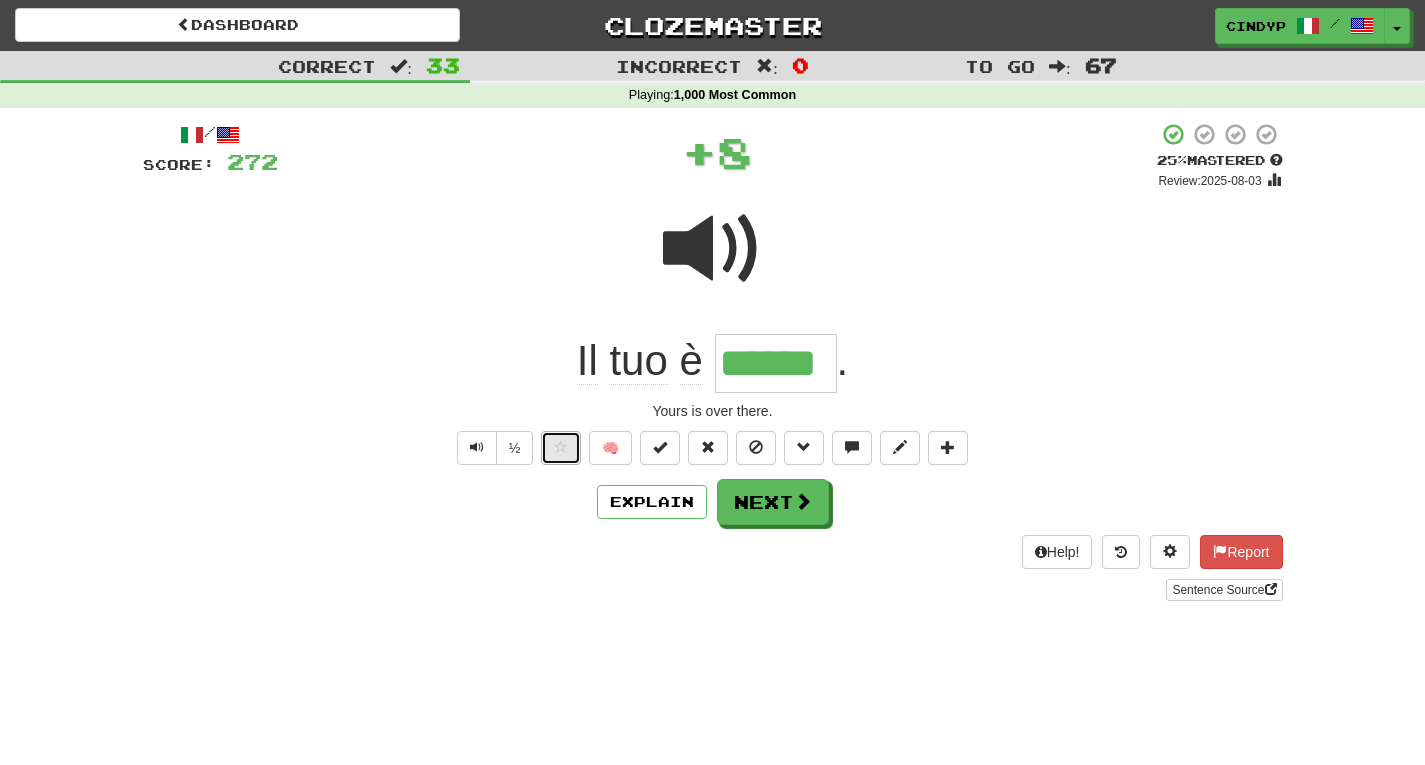 click at bounding box center [561, 447] 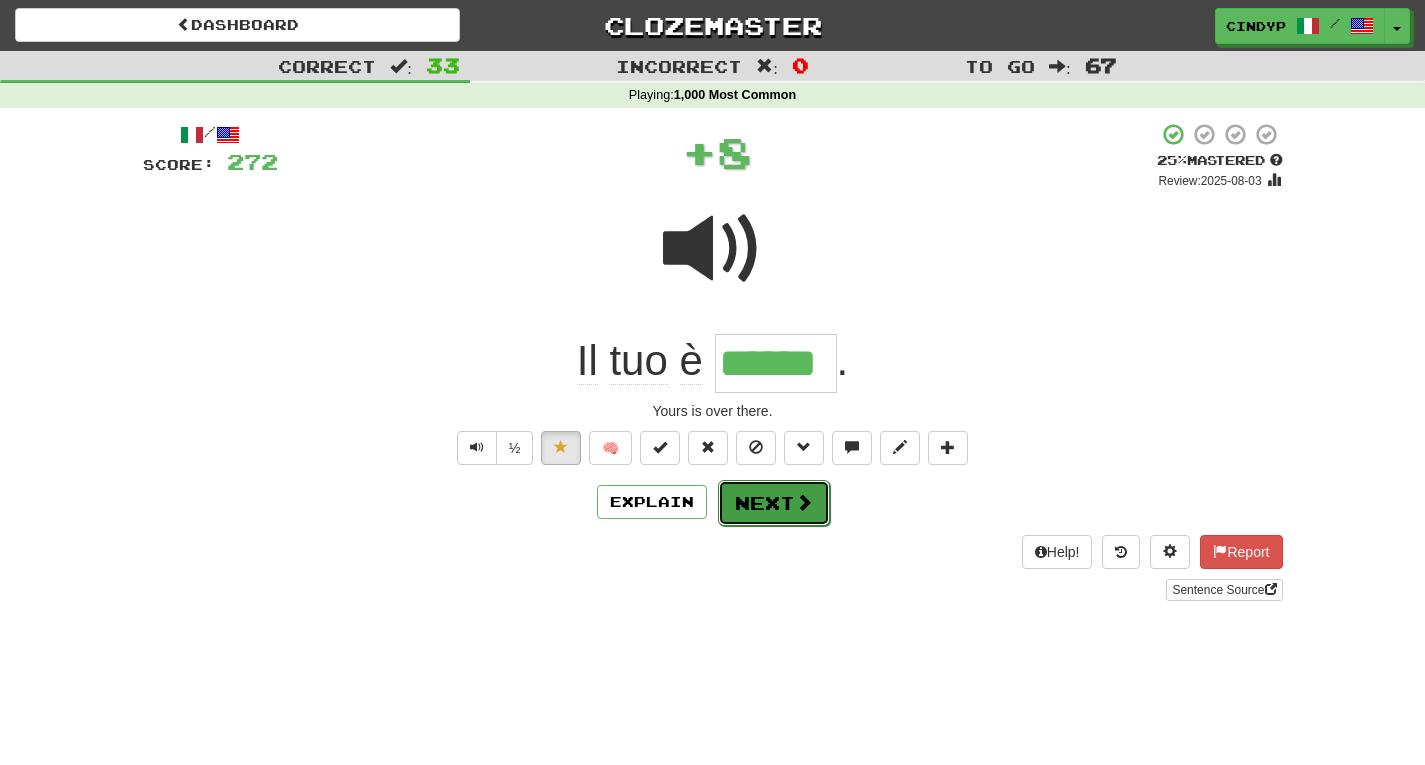 click on "Next" at bounding box center (774, 503) 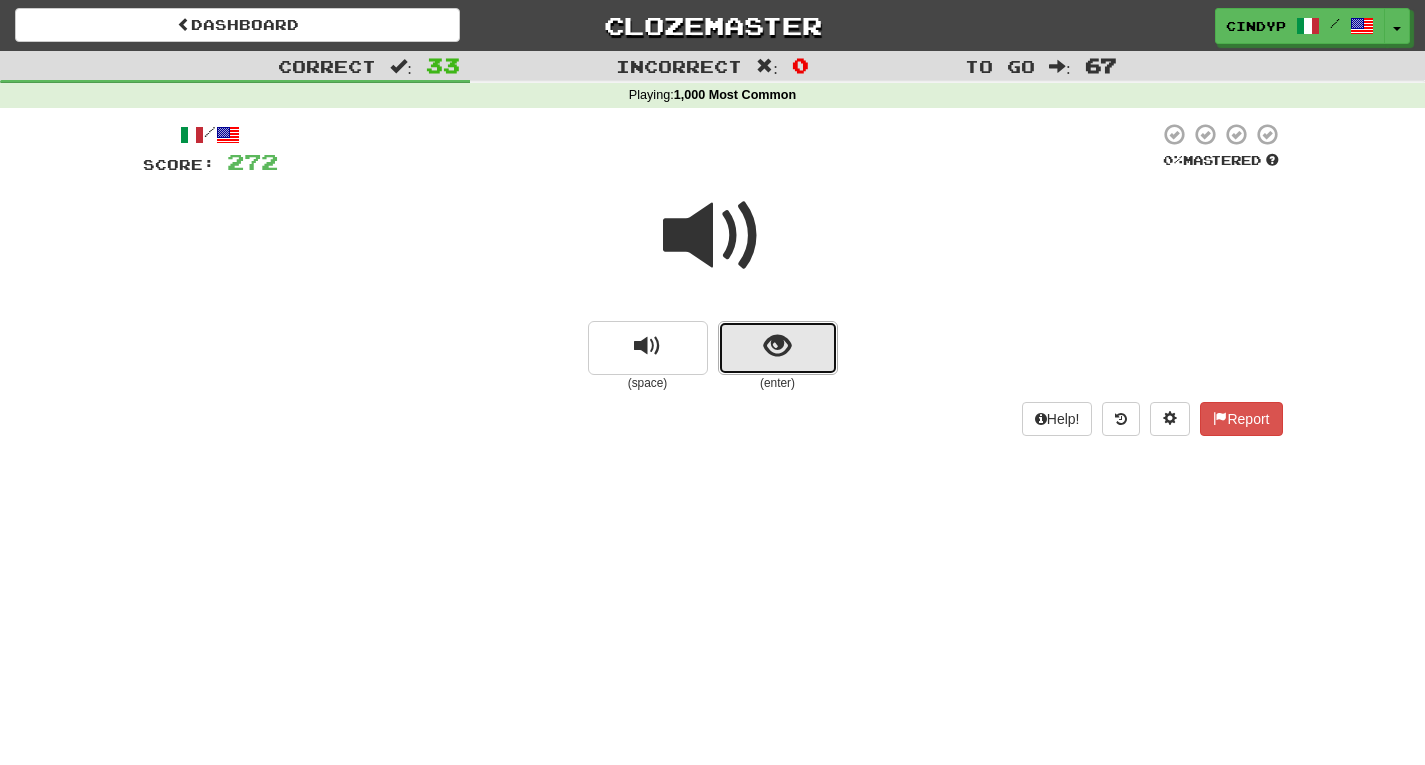 click at bounding box center [778, 348] 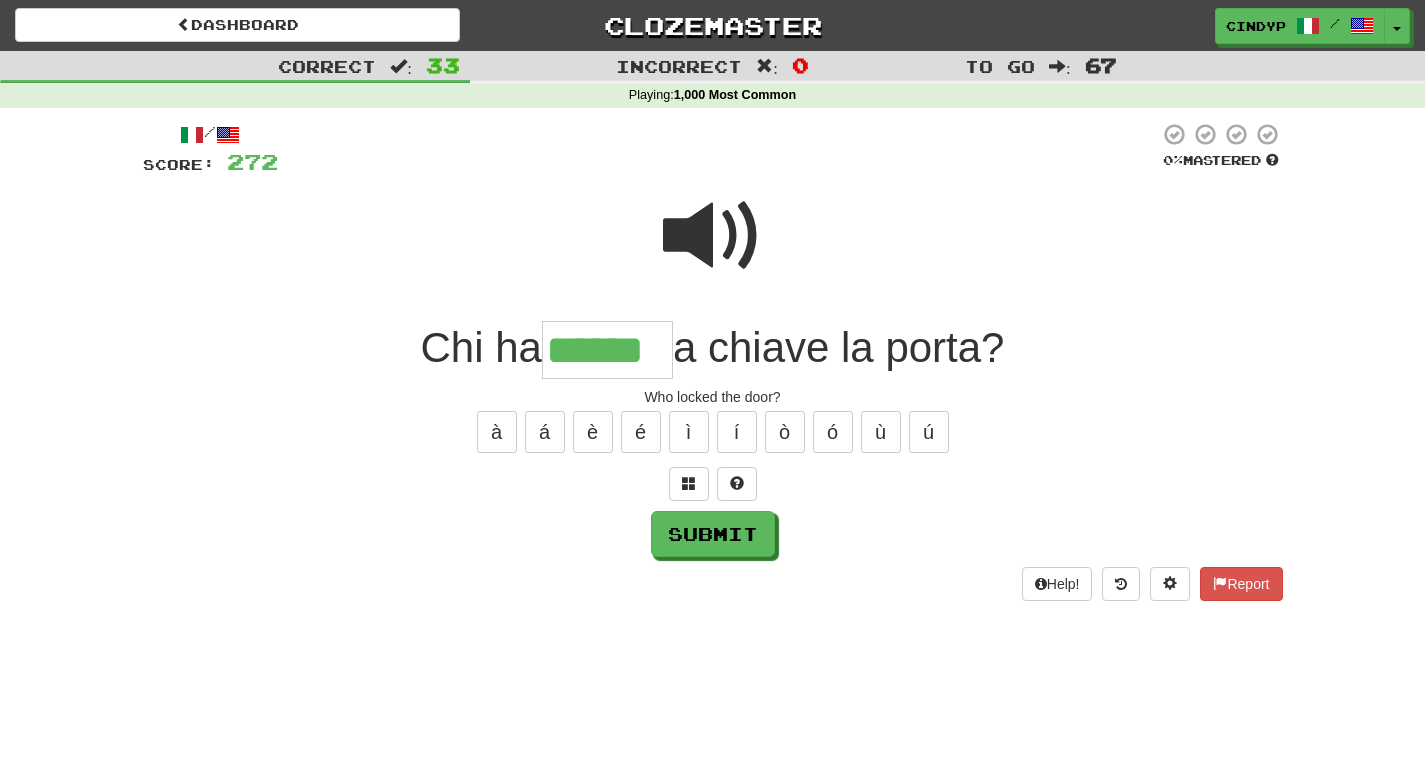 type on "******" 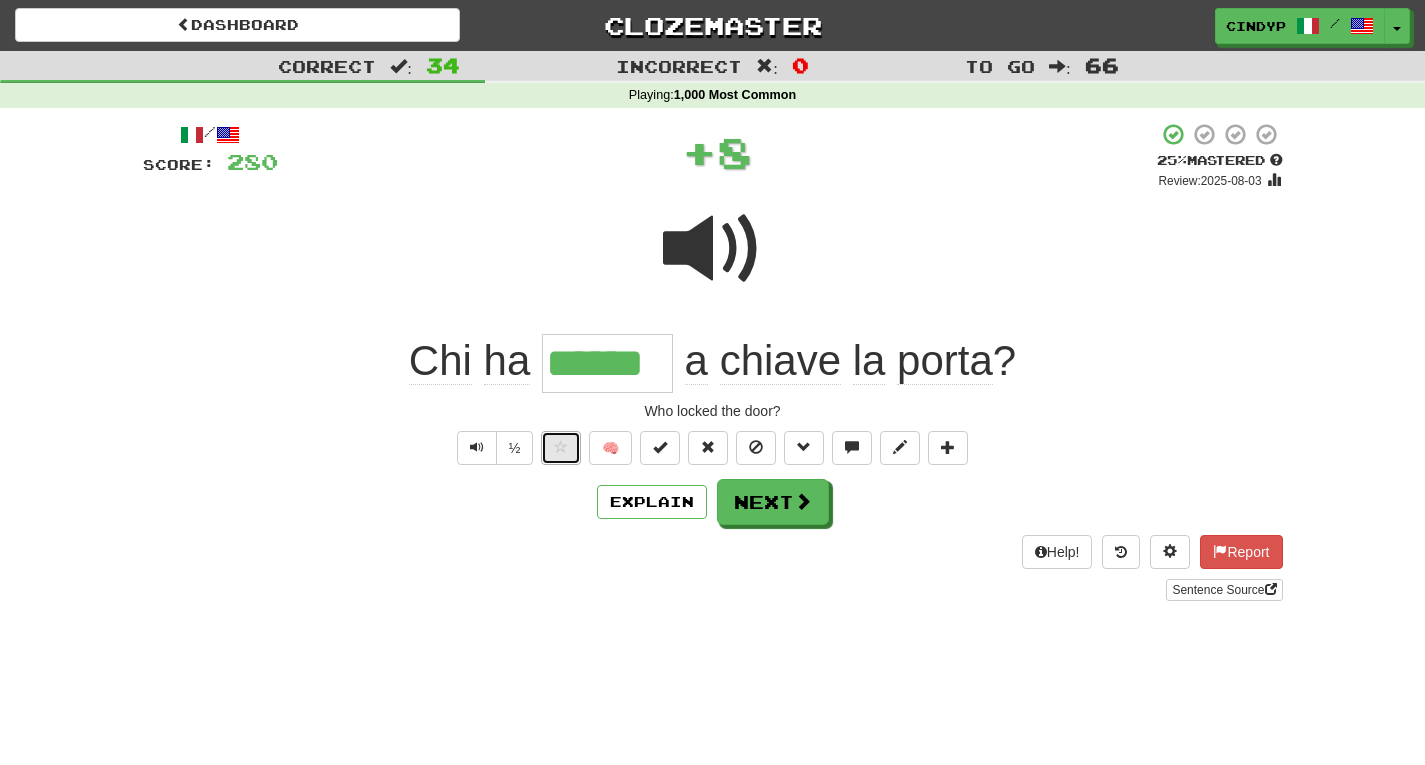 click at bounding box center [561, 448] 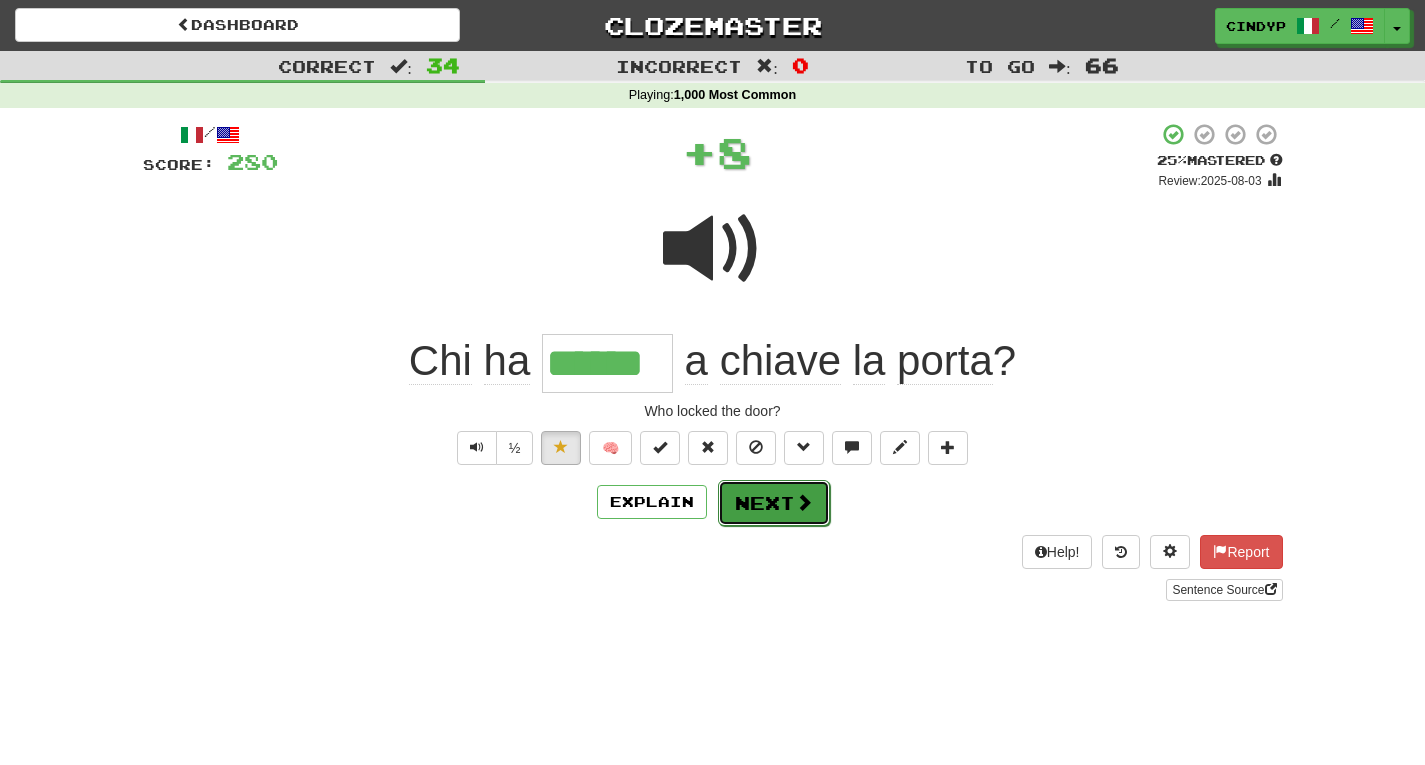click on "Next" at bounding box center [774, 503] 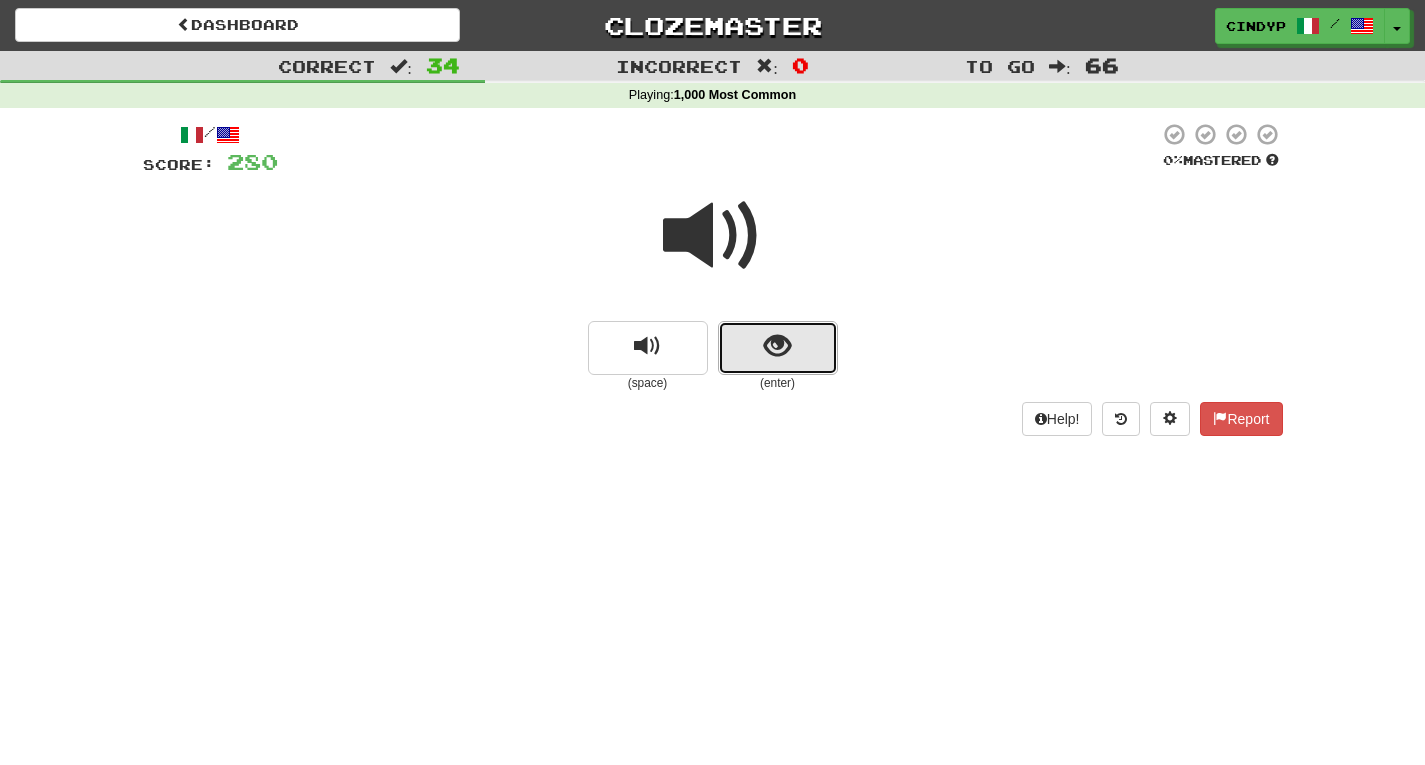 click at bounding box center (777, 346) 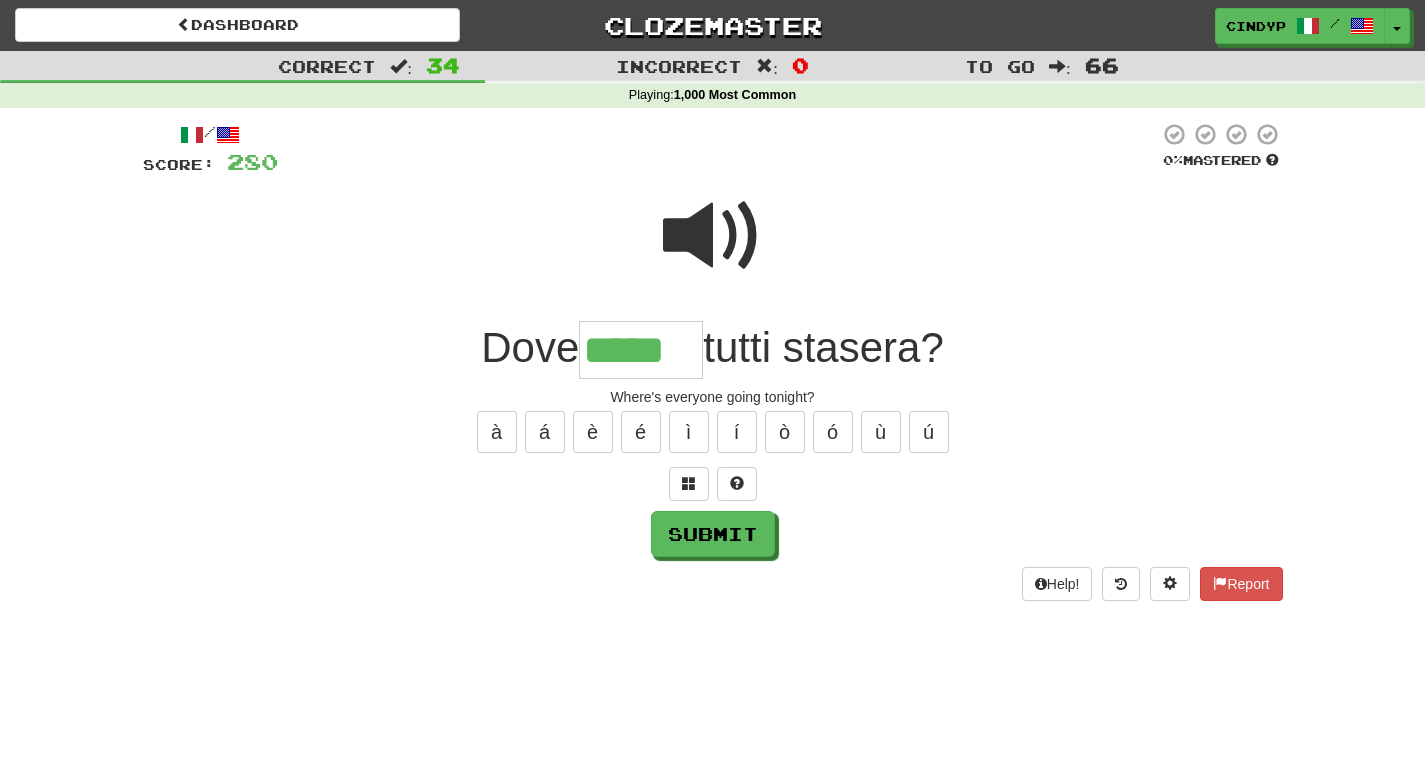 type on "*****" 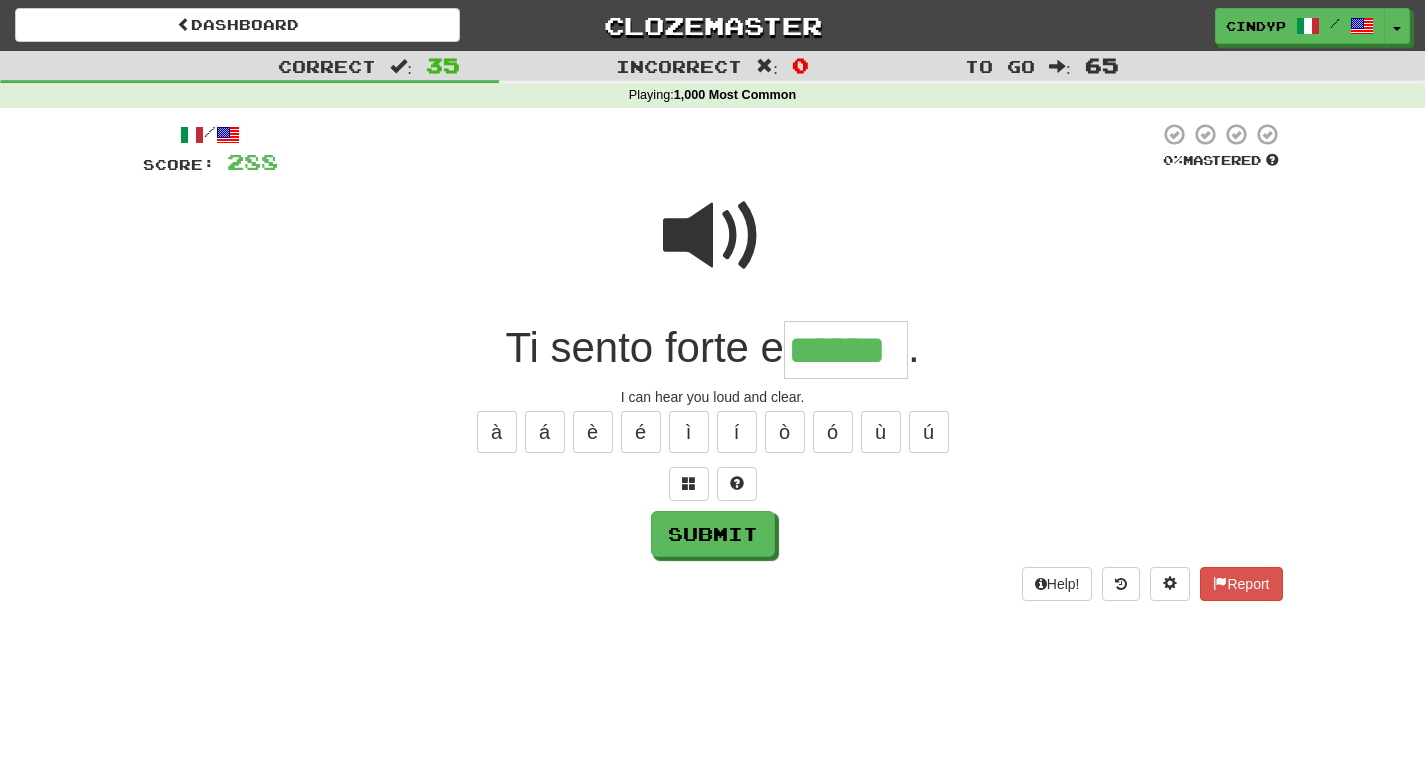 type on "******" 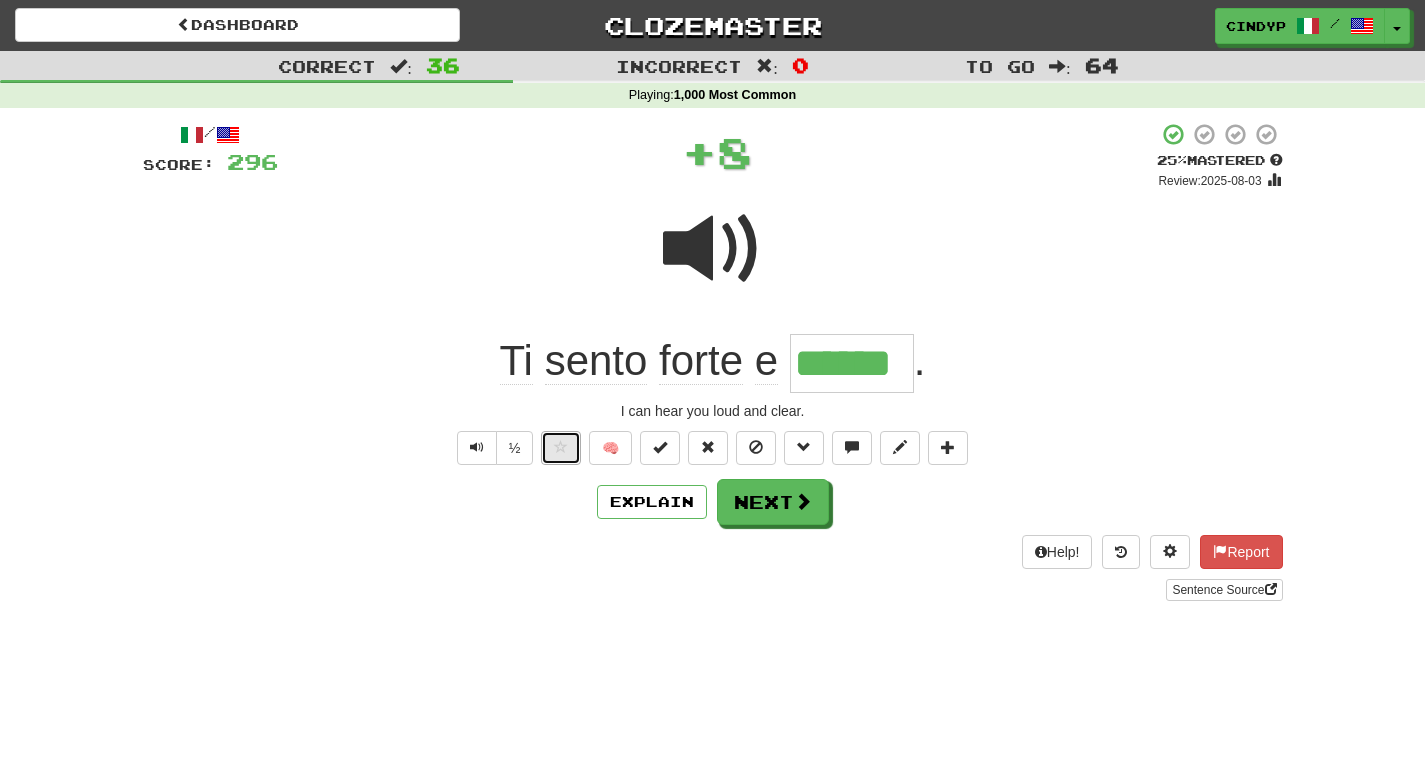 click at bounding box center (561, 447) 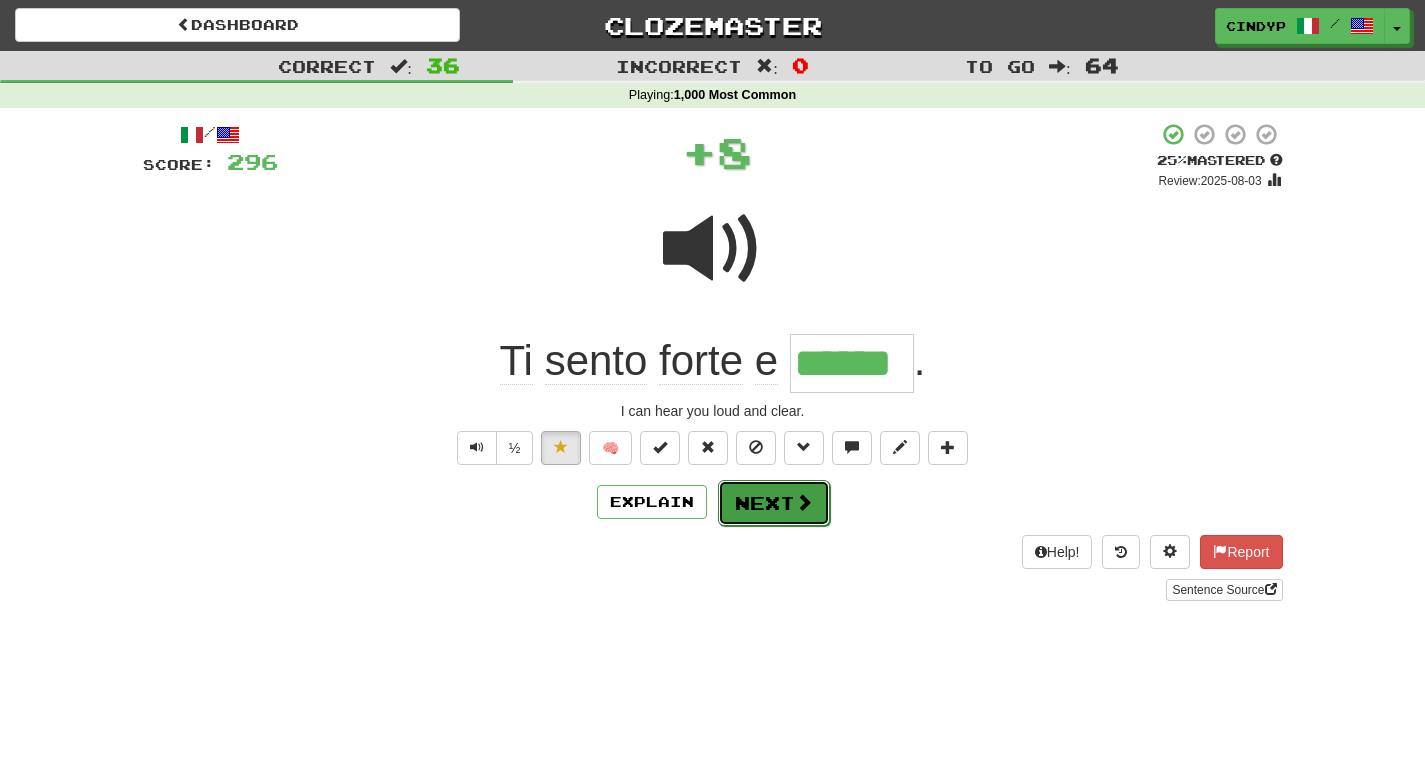 click on "Next" at bounding box center [774, 503] 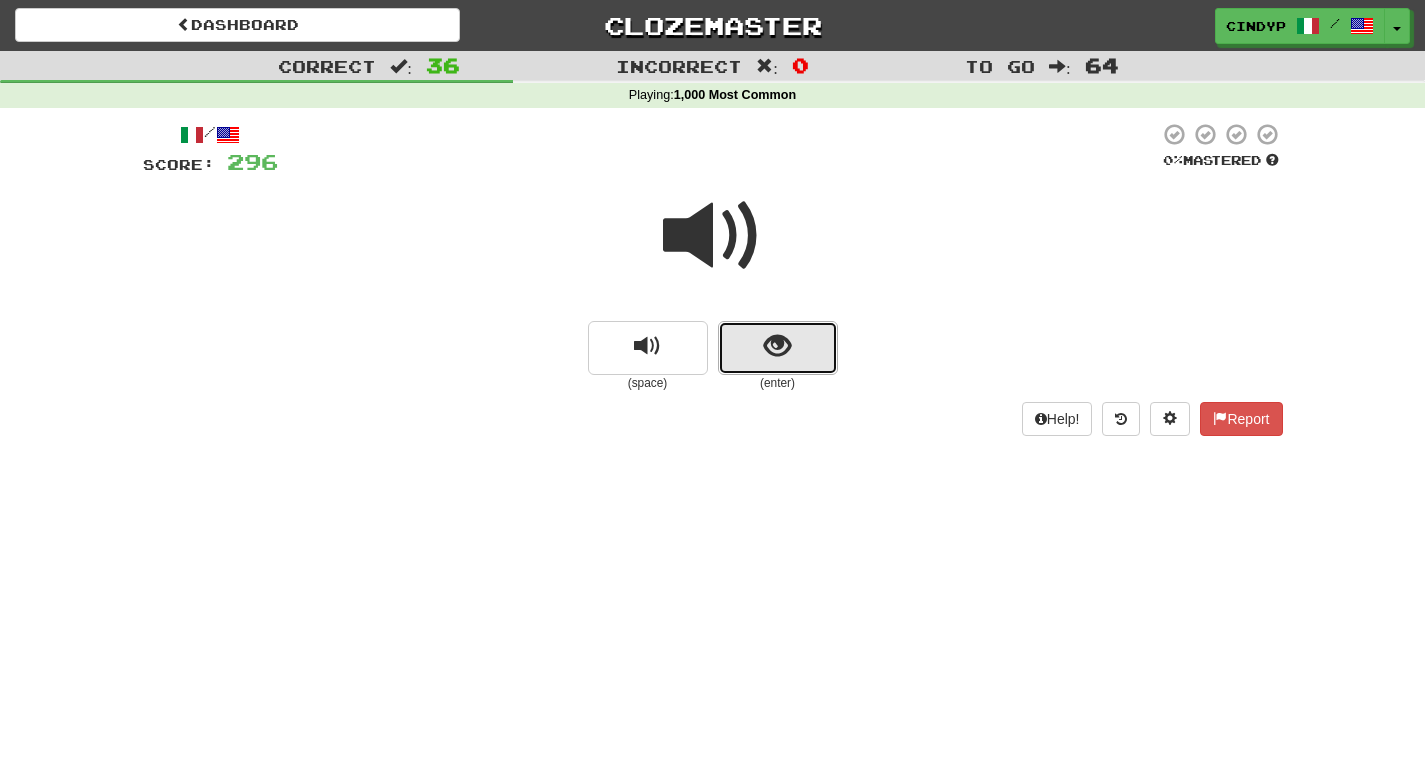 click at bounding box center [778, 348] 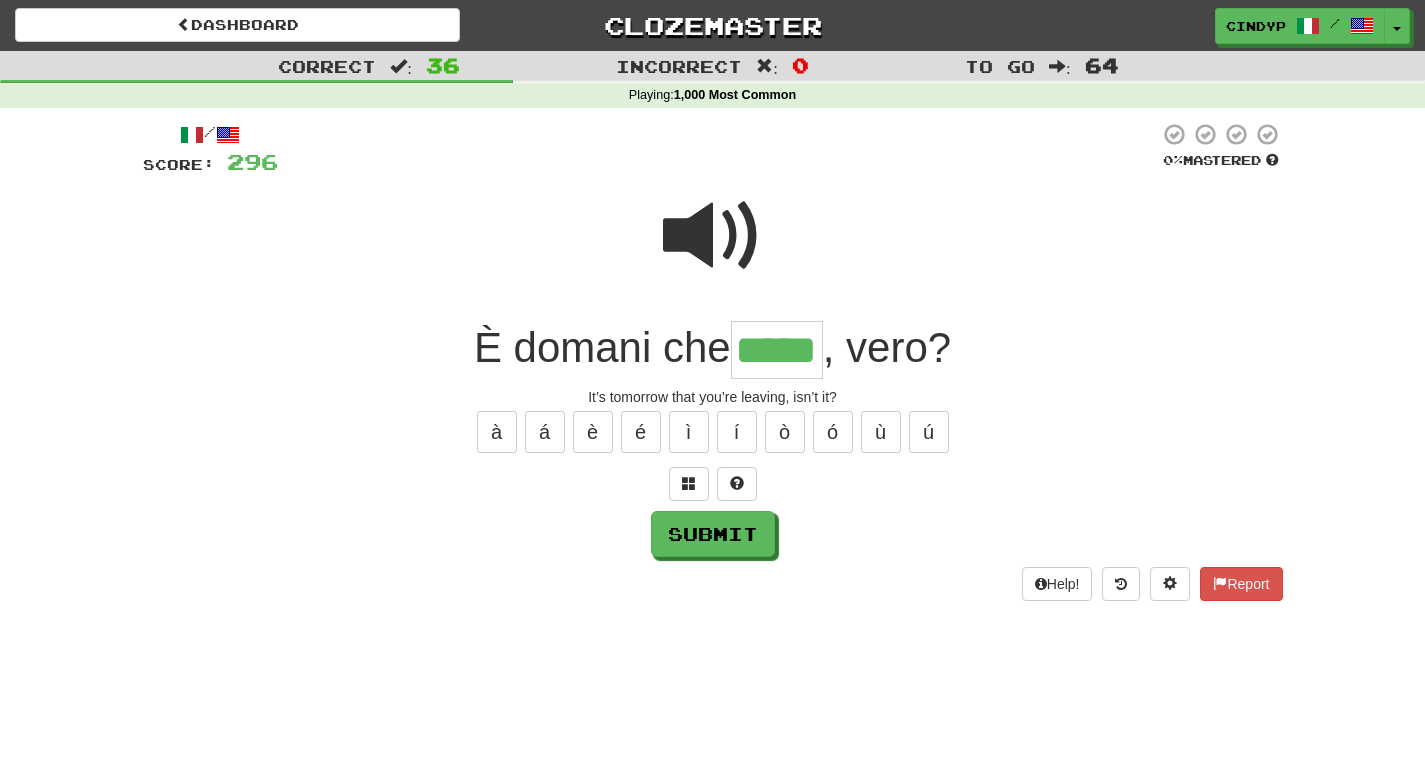 type on "*****" 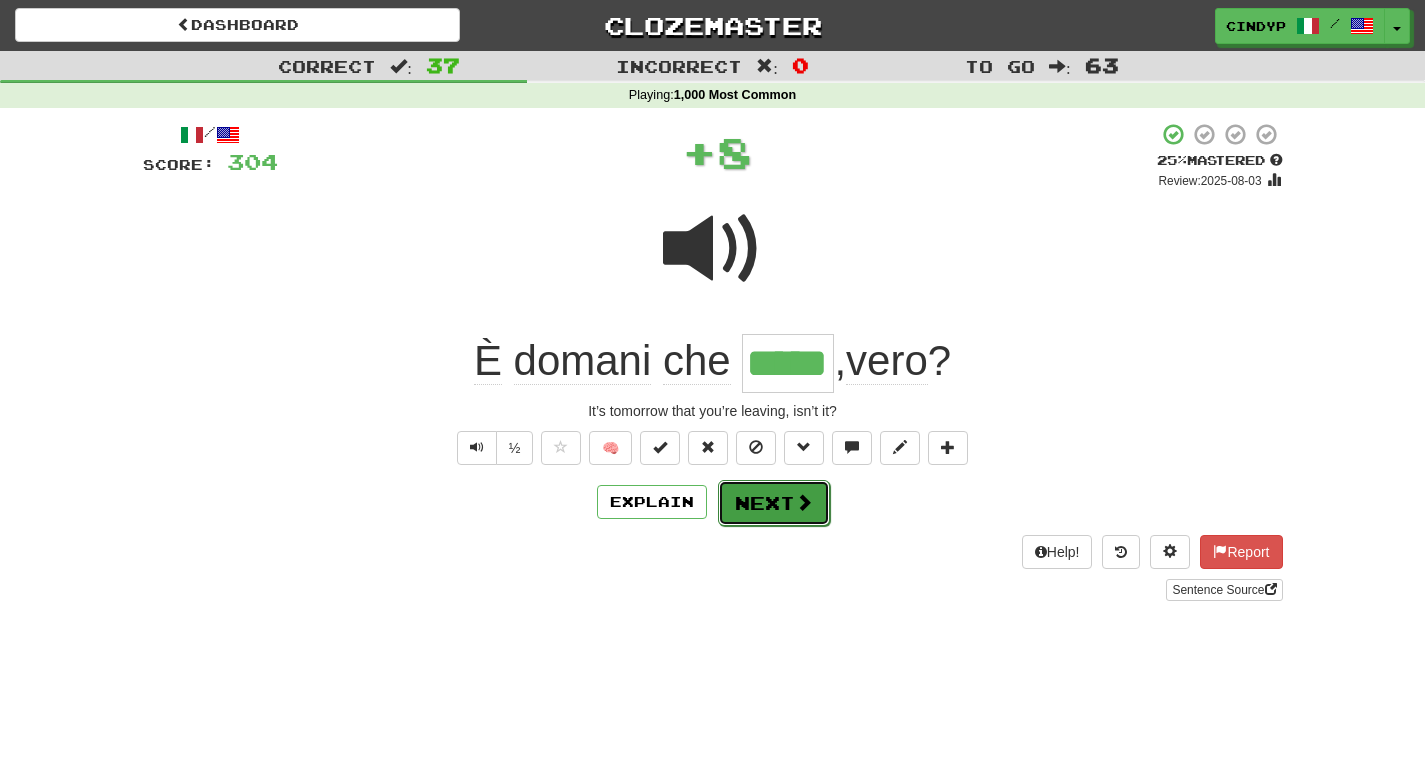 click on "Next" at bounding box center [774, 503] 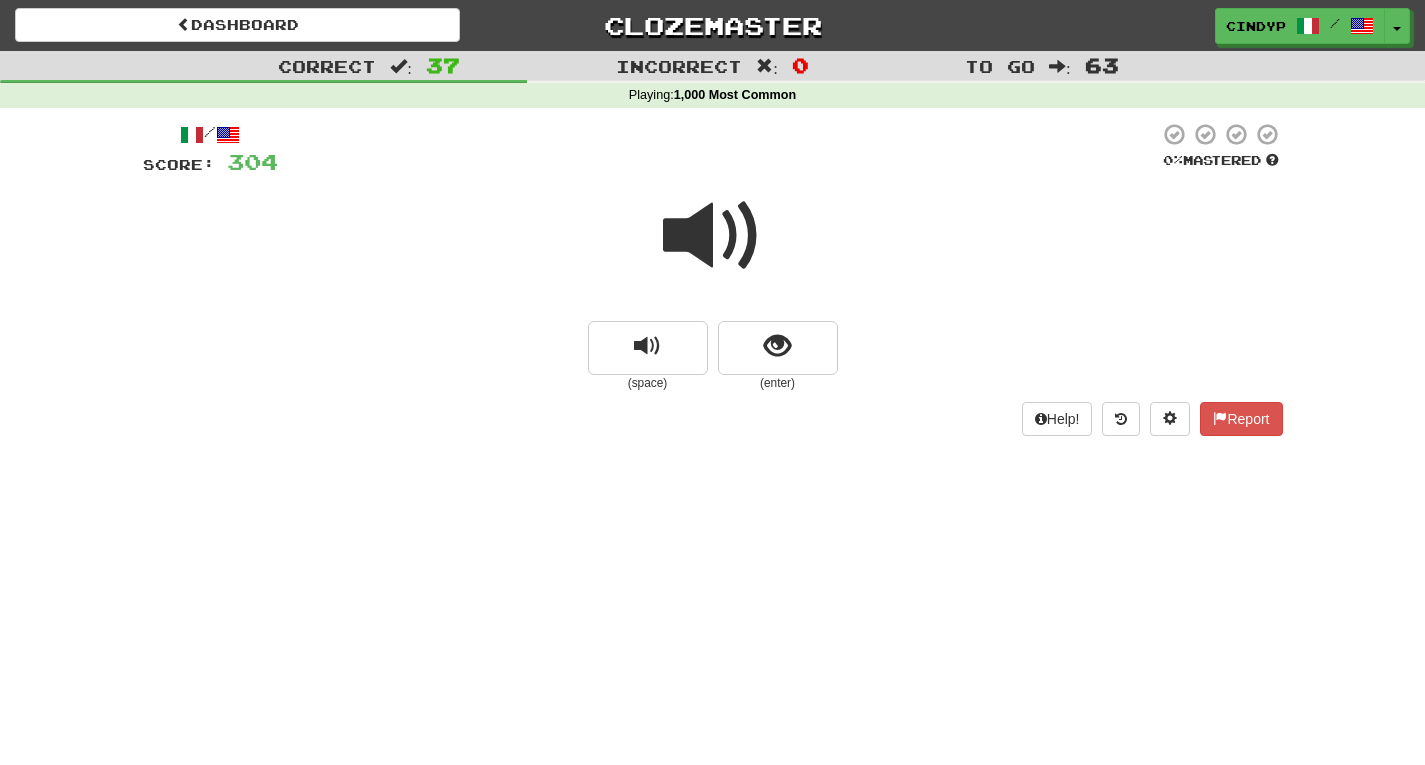 click at bounding box center (713, 236) 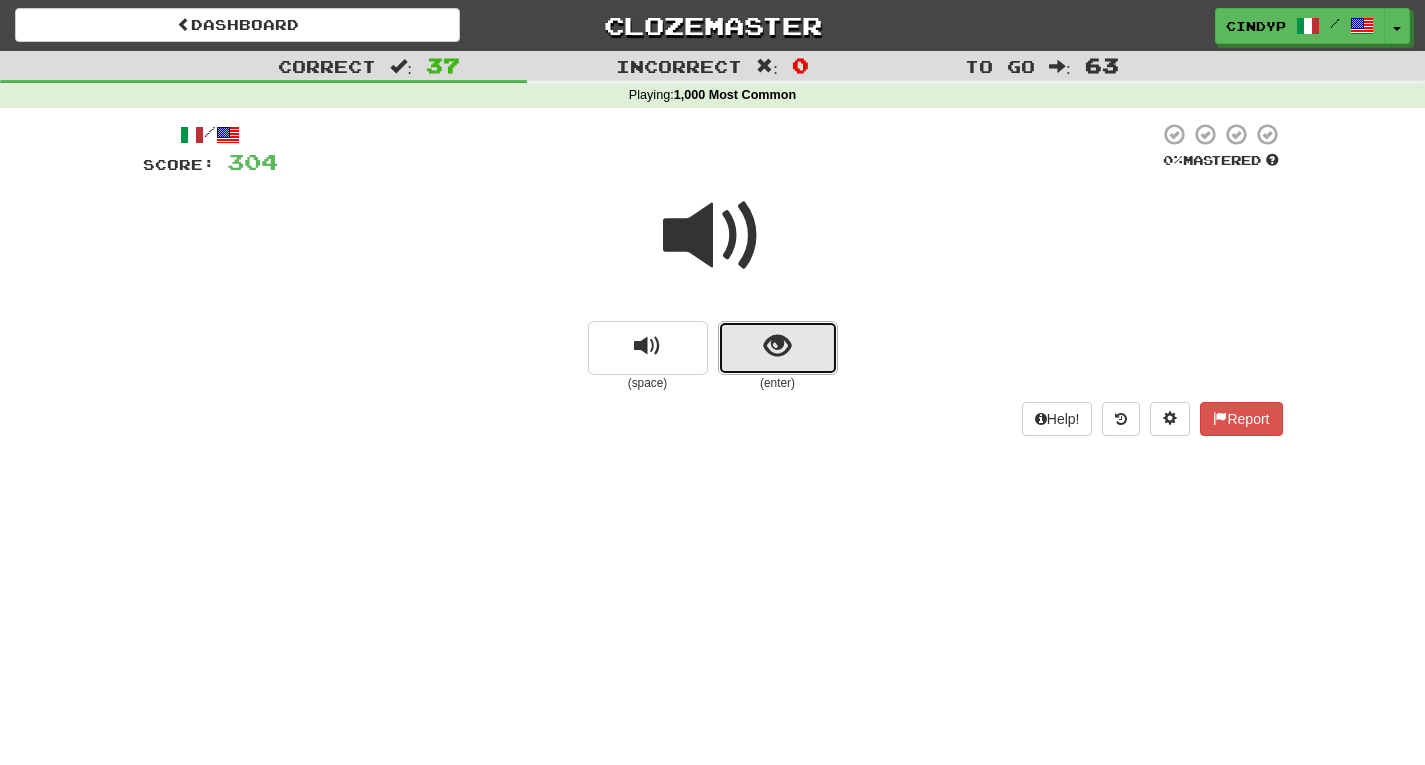 click at bounding box center [778, 348] 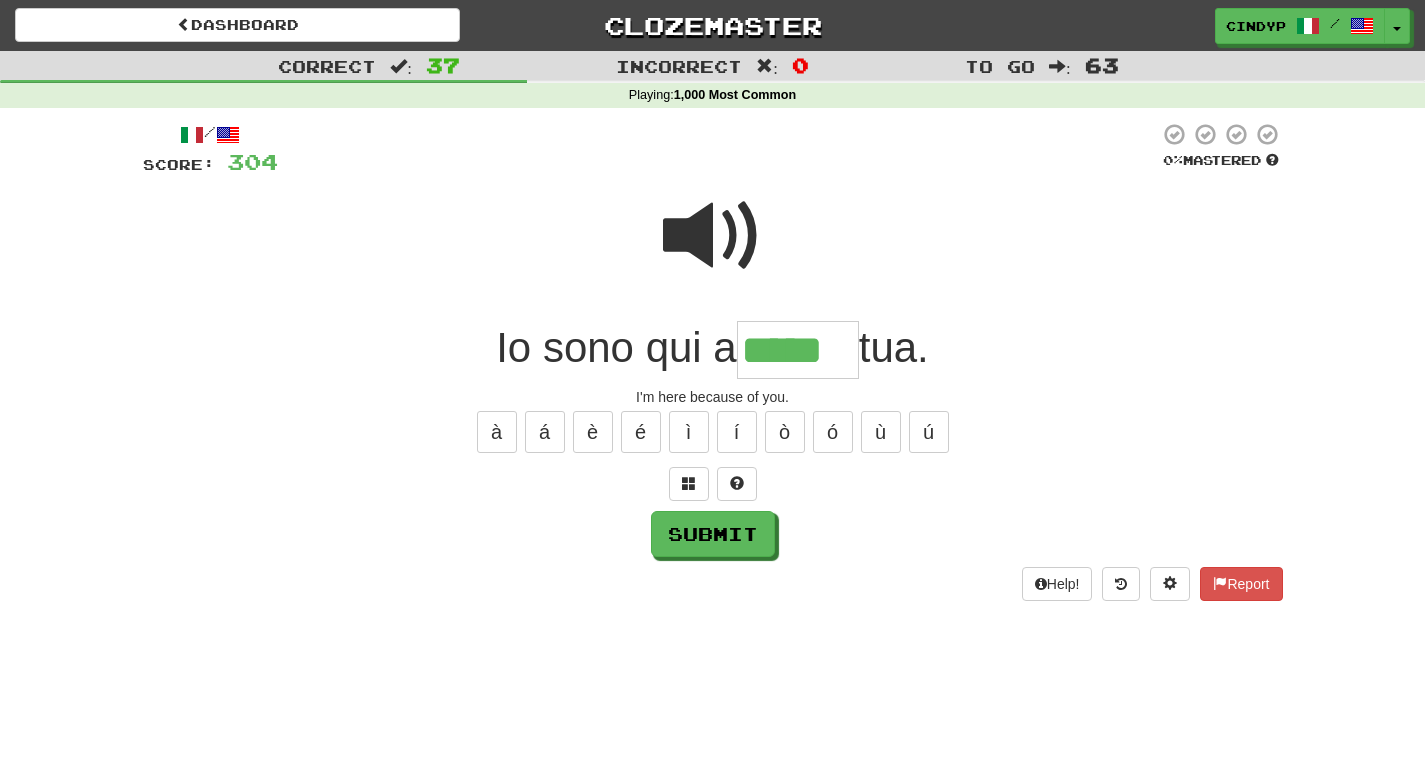 type on "*****" 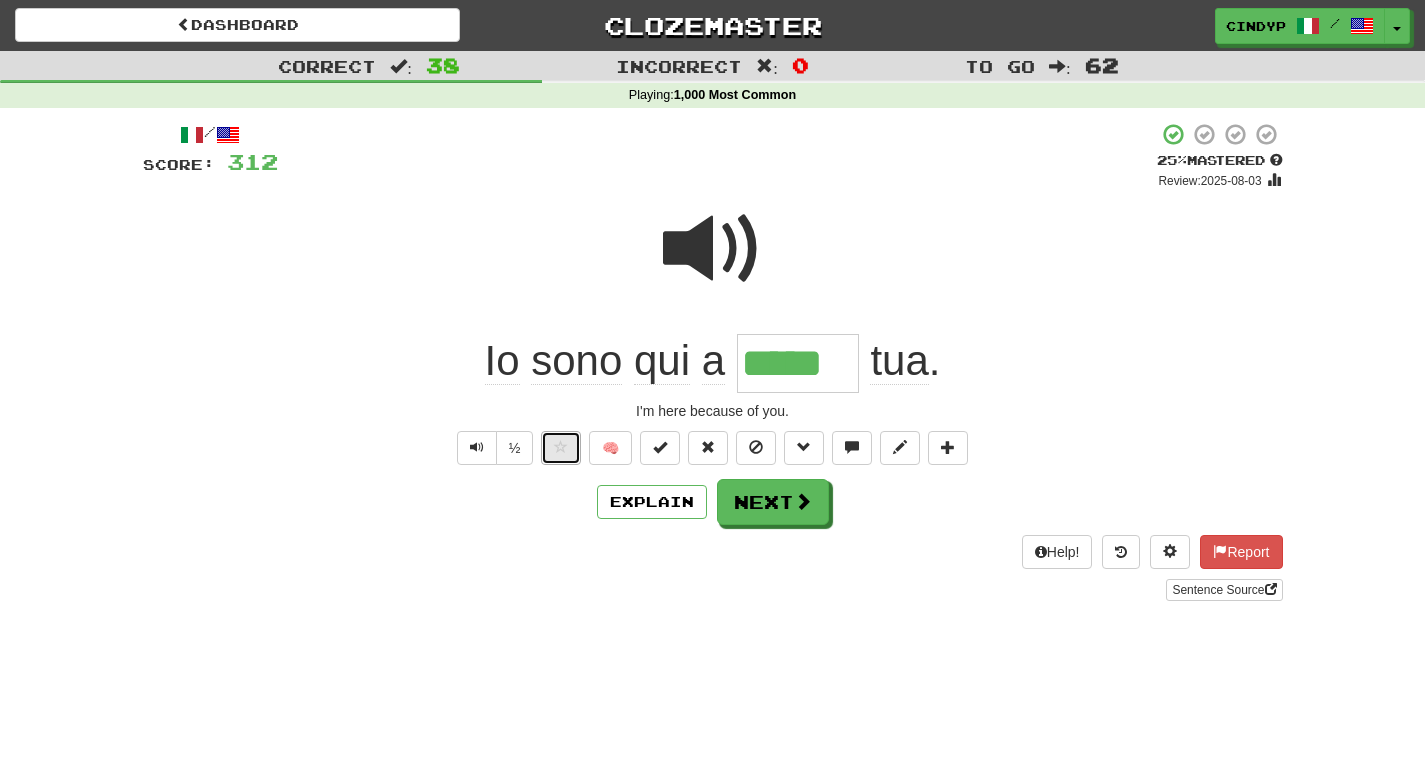 click at bounding box center (561, 448) 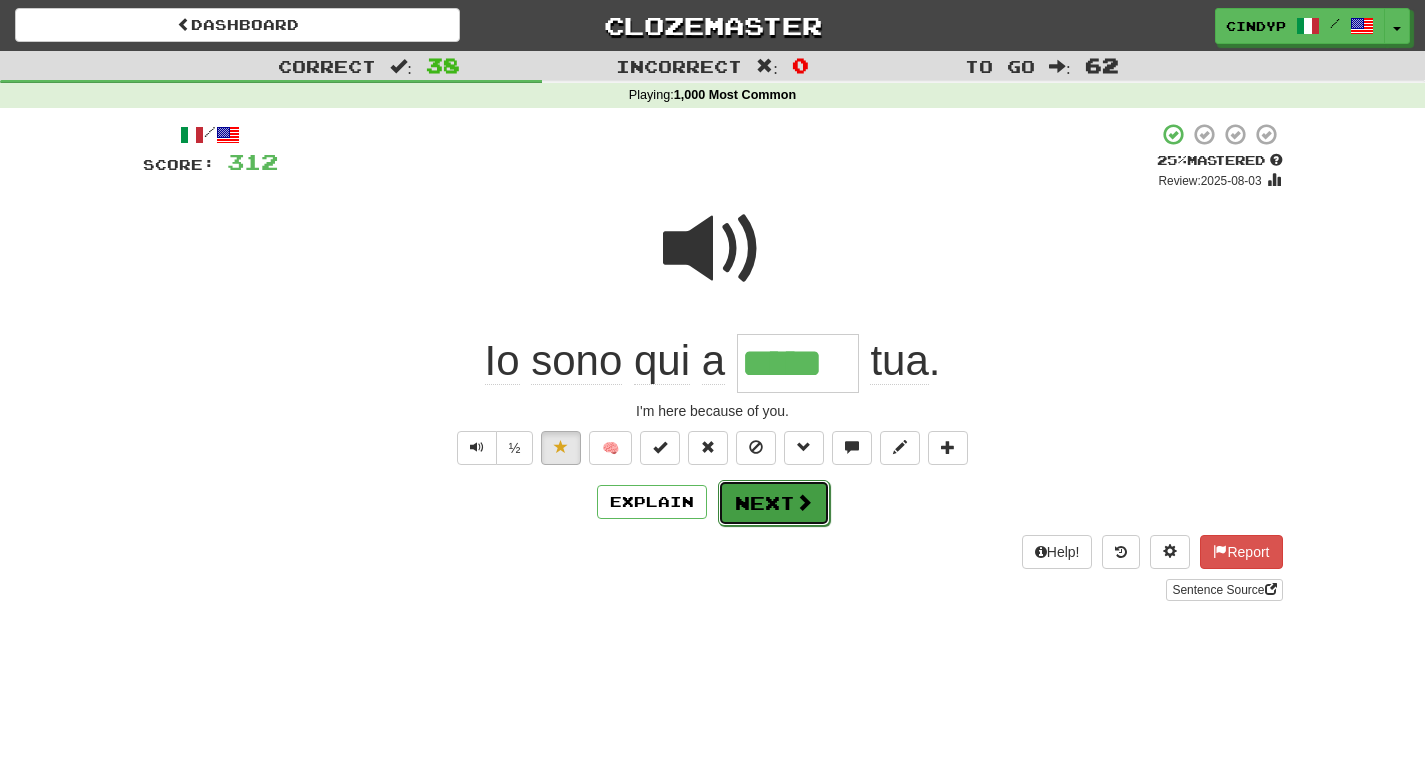 click on "Next" at bounding box center (774, 503) 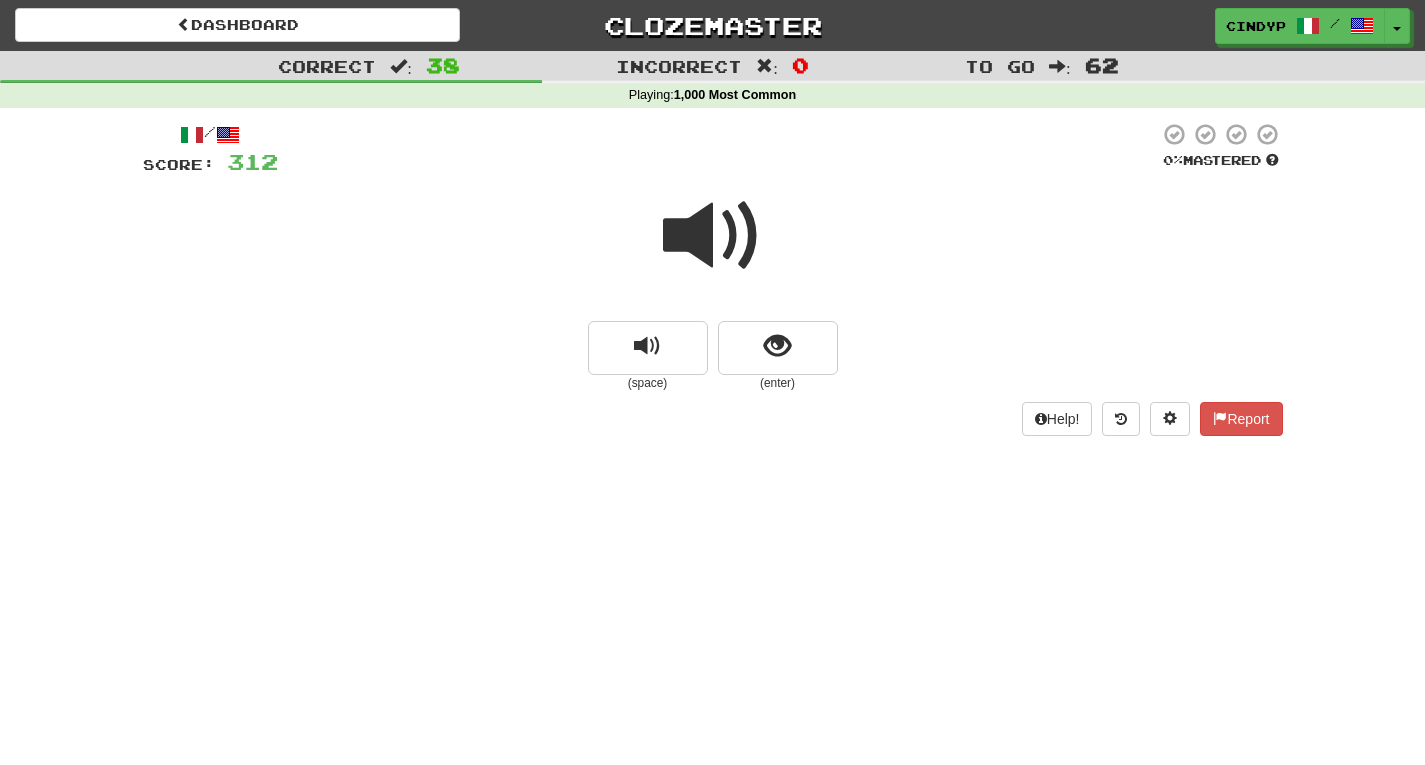 click at bounding box center (713, 236) 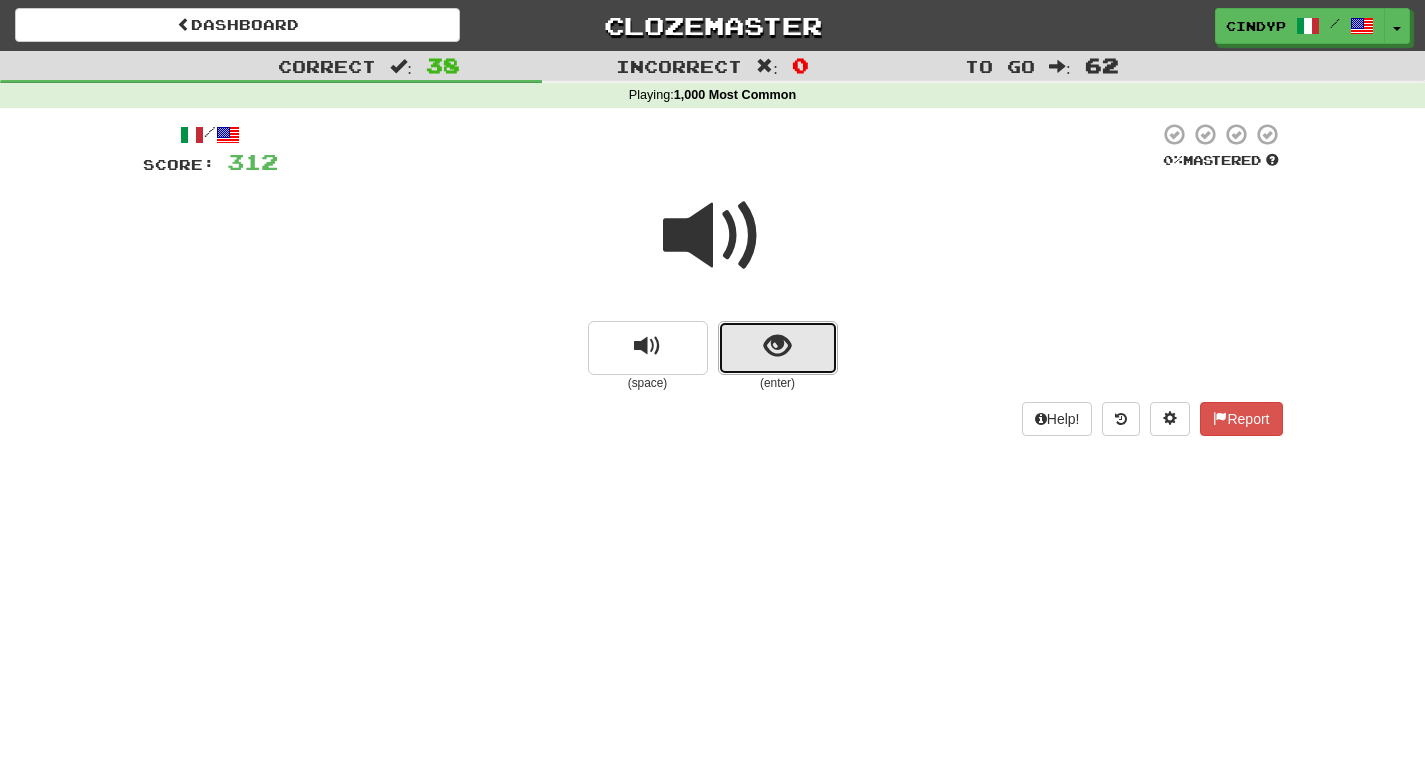 click at bounding box center [777, 346] 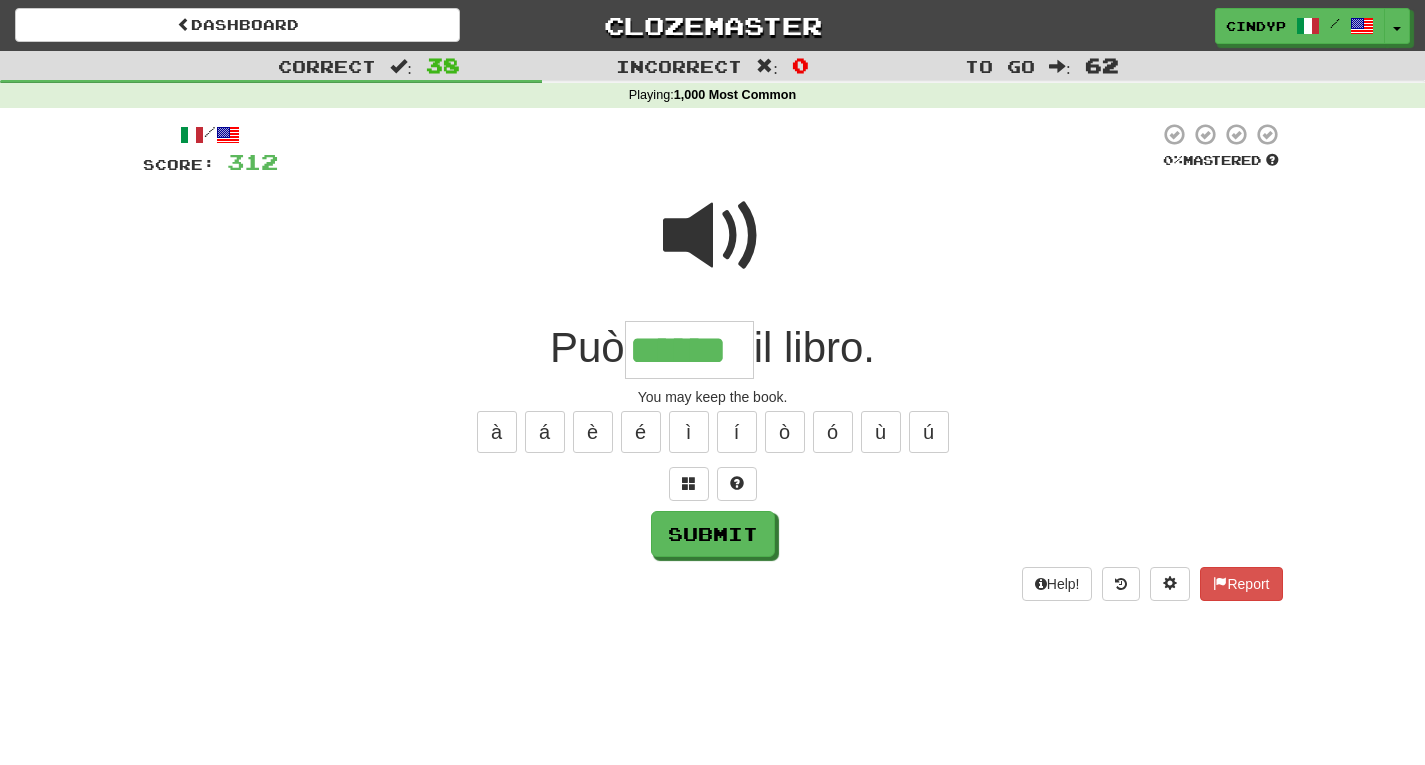 type on "******" 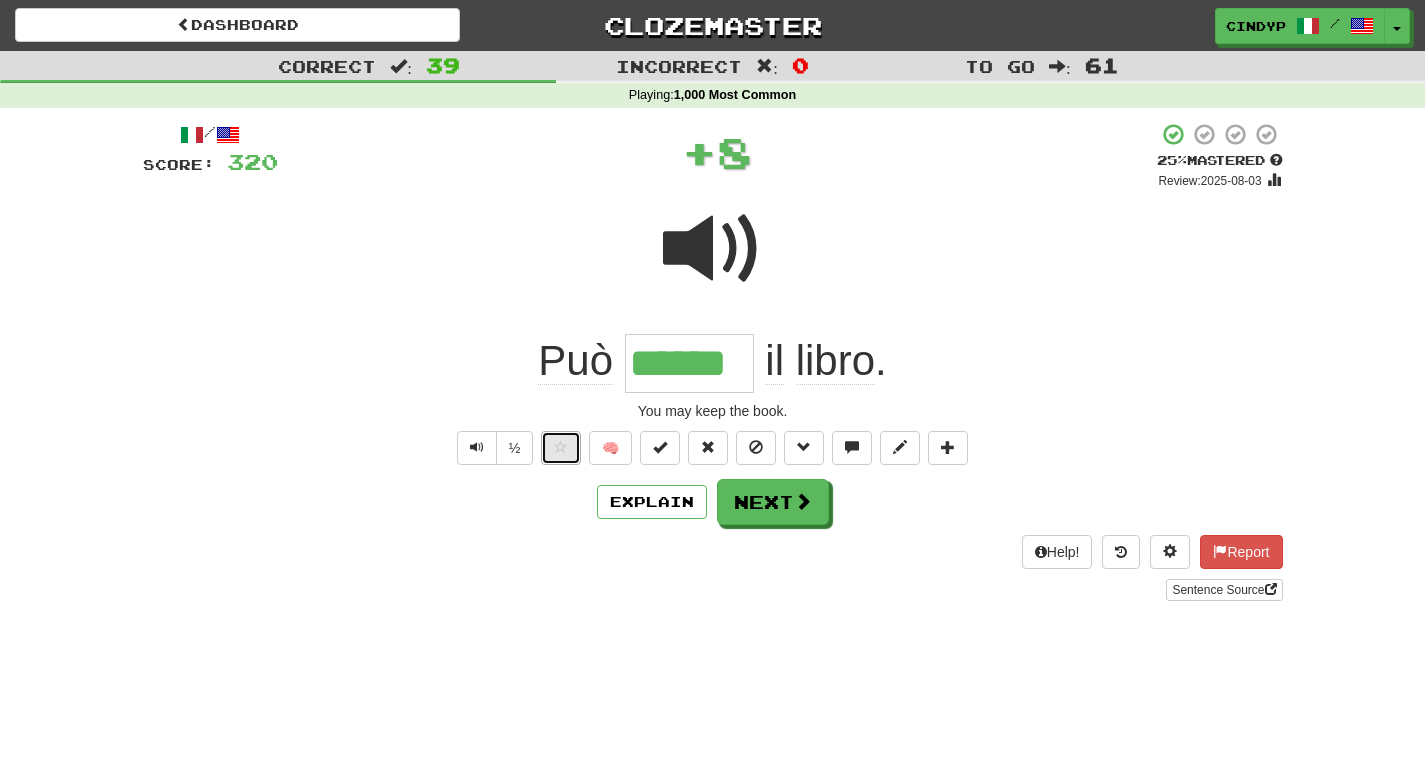click at bounding box center (561, 448) 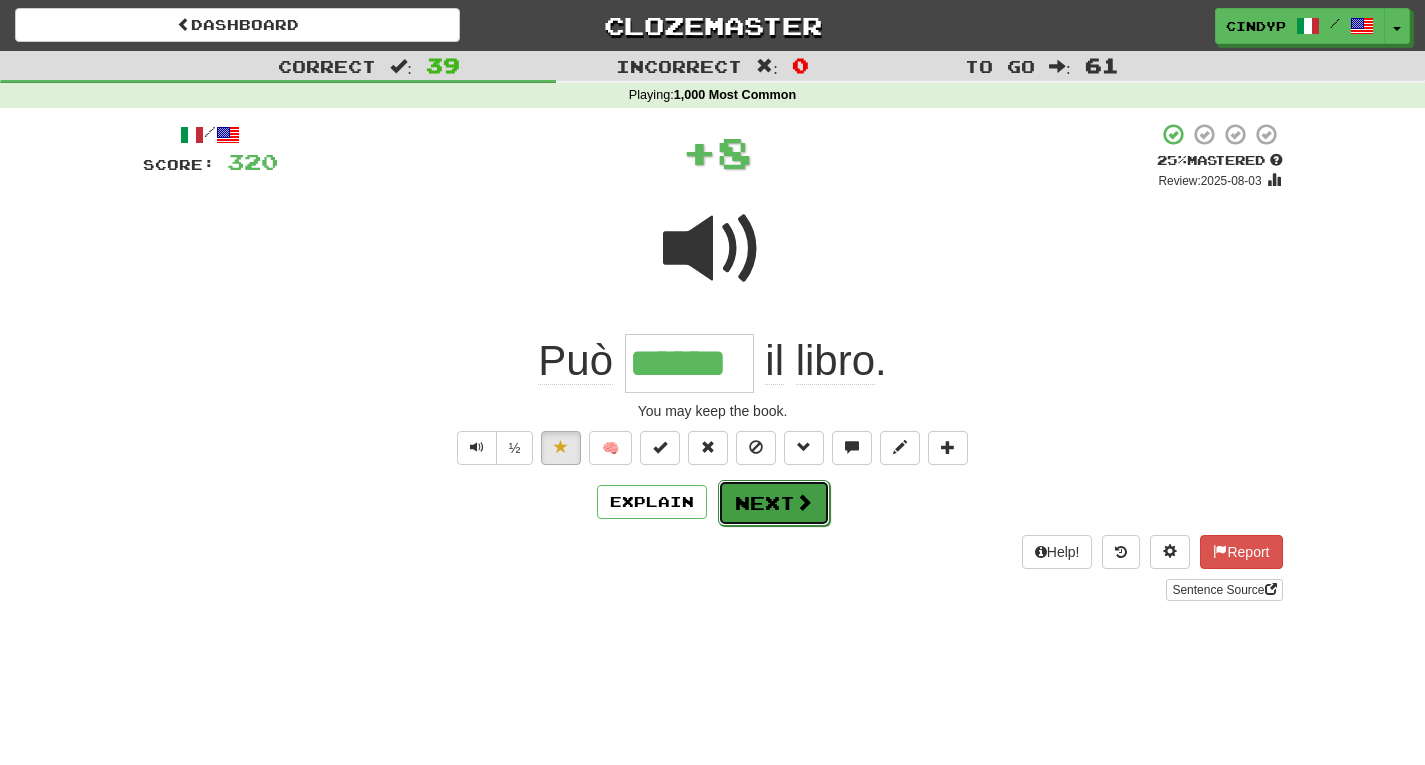 click on "Next" at bounding box center (774, 503) 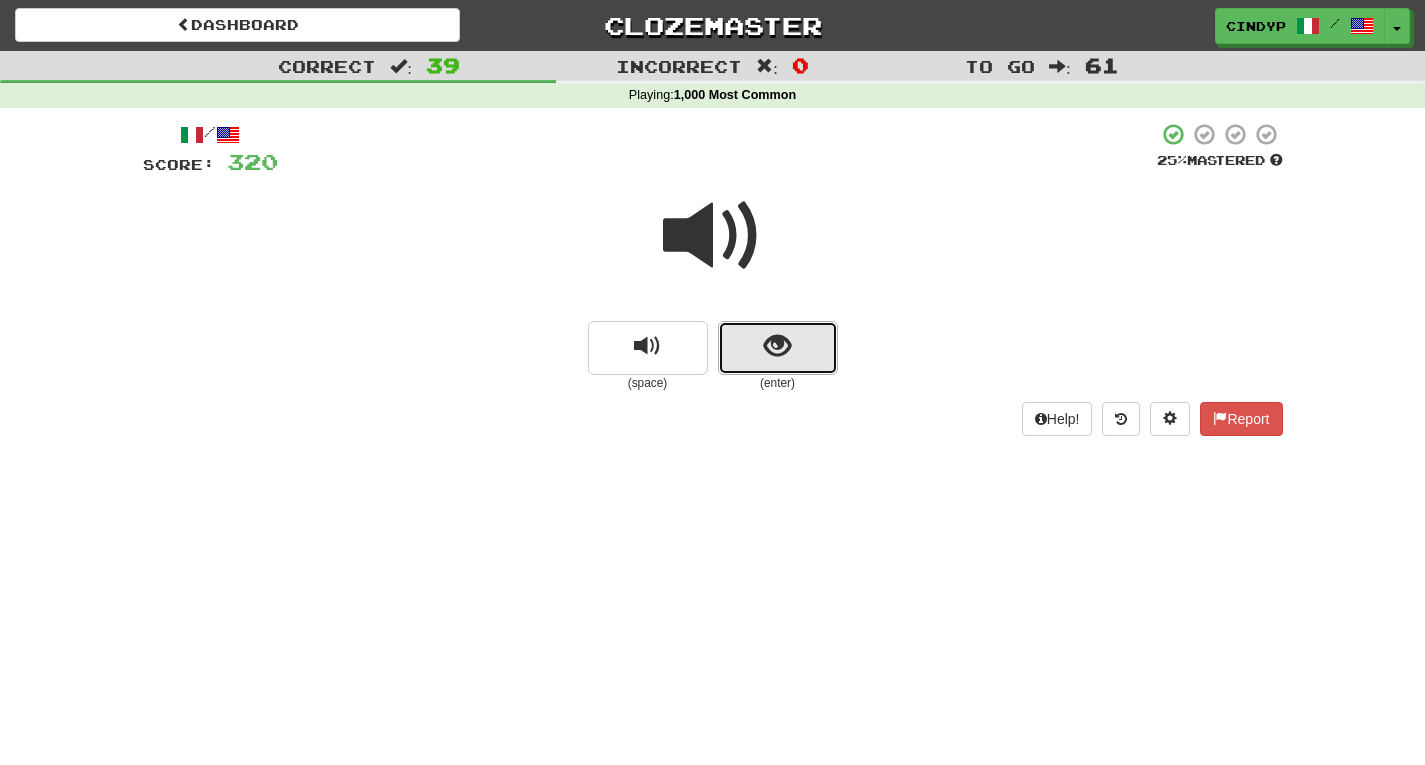 click at bounding box center (777, 346) 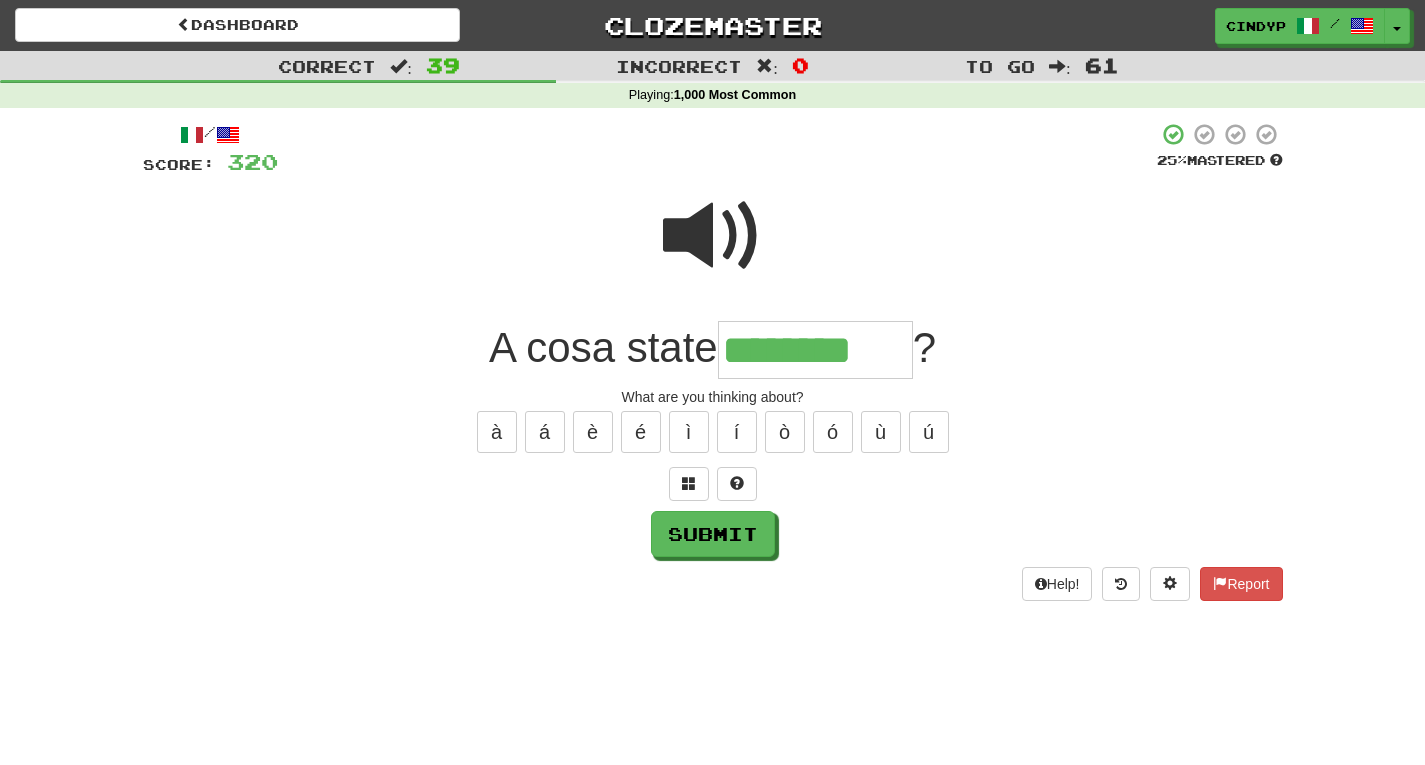 type on "********" 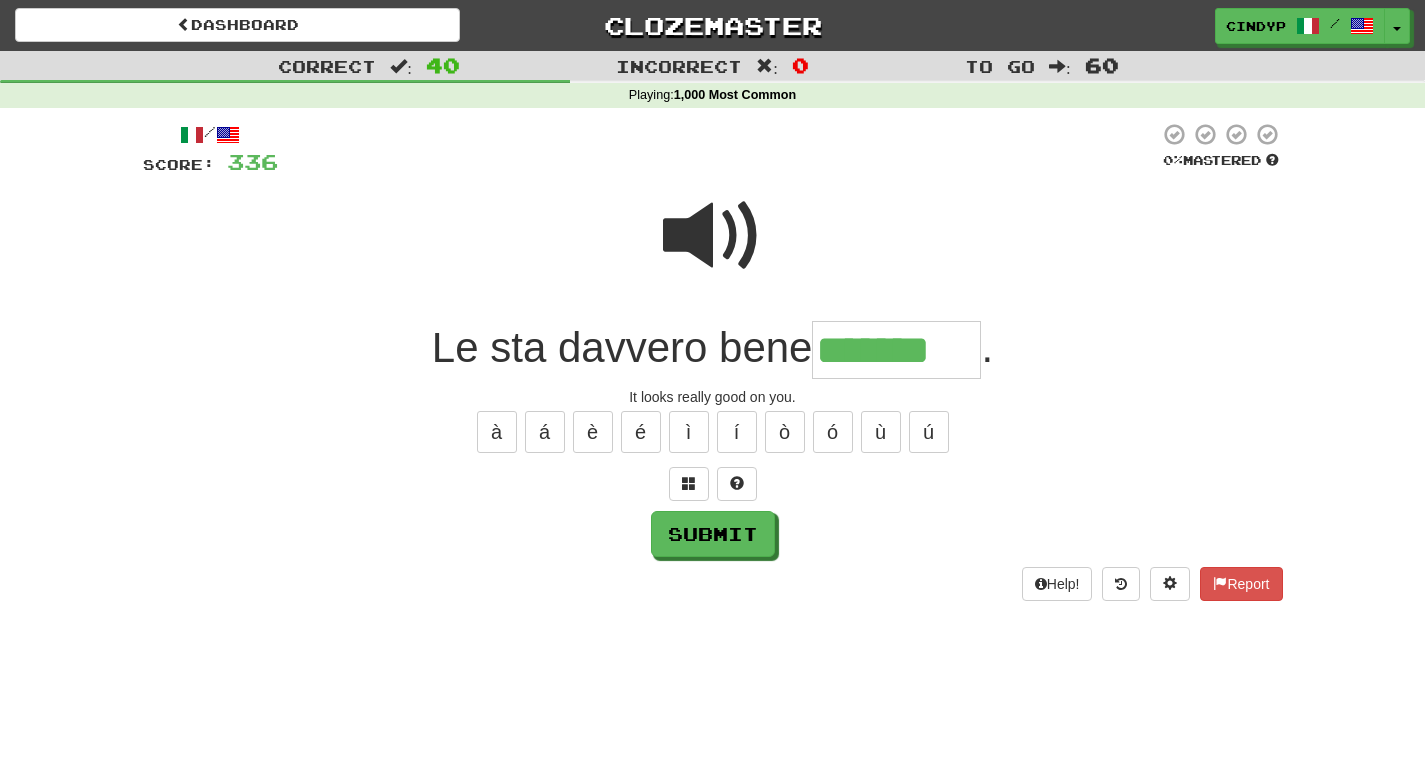 type on "*******" 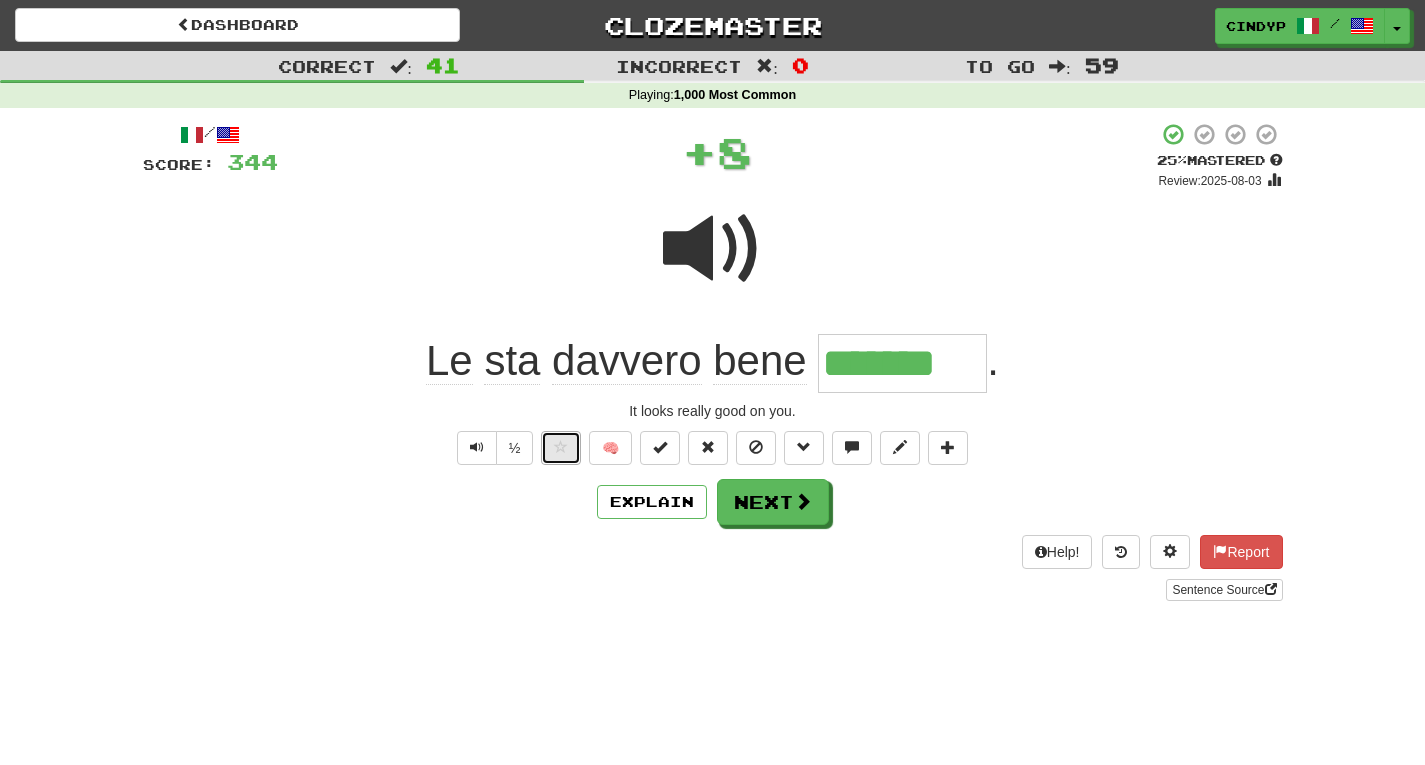 click at bounding box center (561, 447) 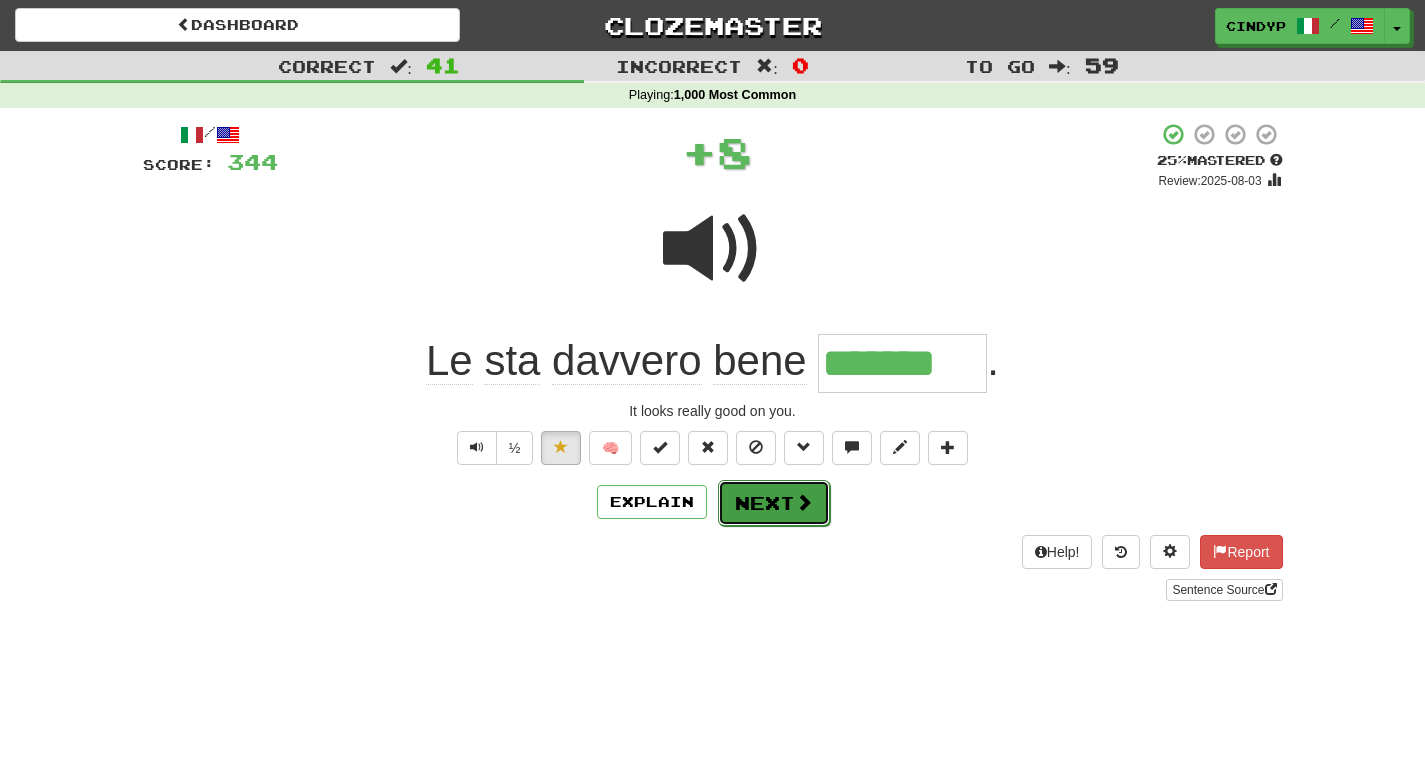 click on "Next" at bounding box center (774, 503) 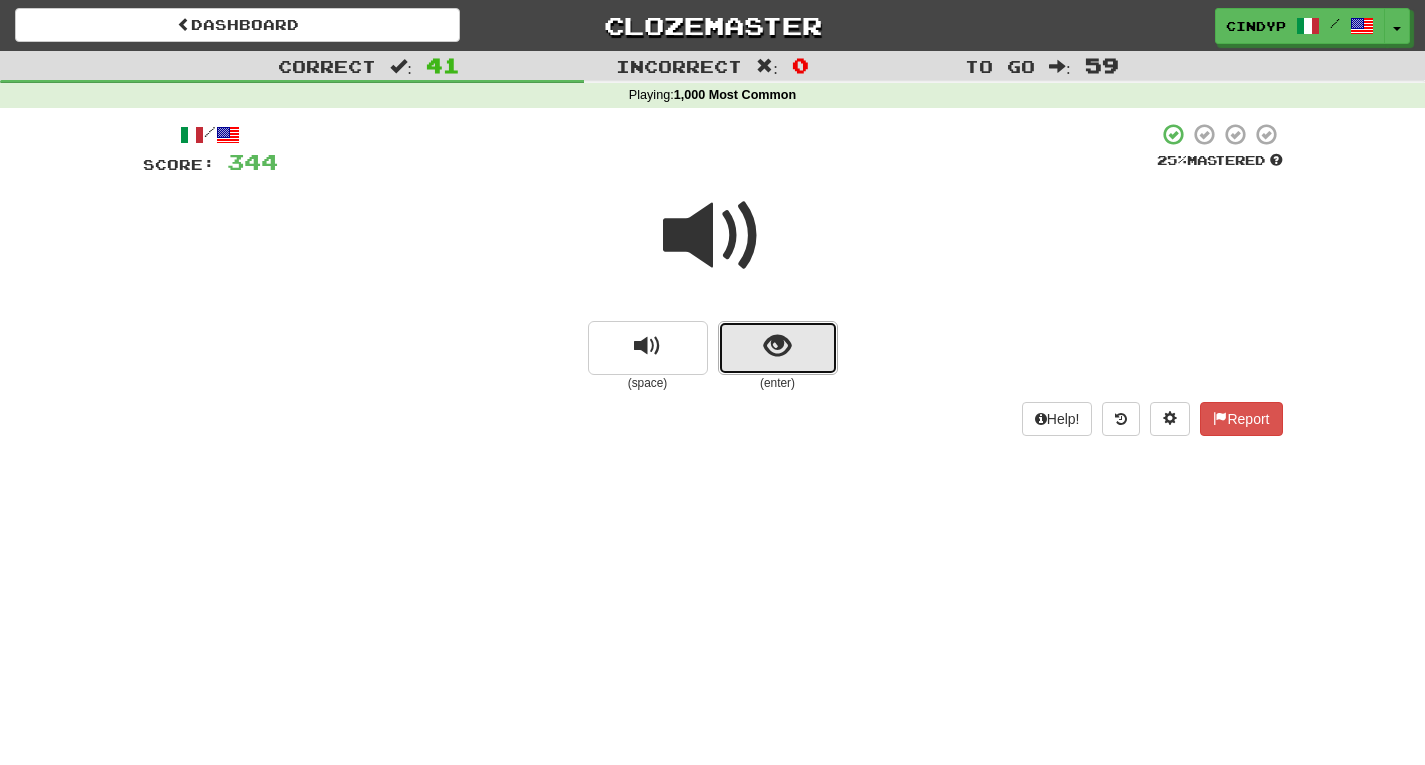 click at bounding box center (778, 348) 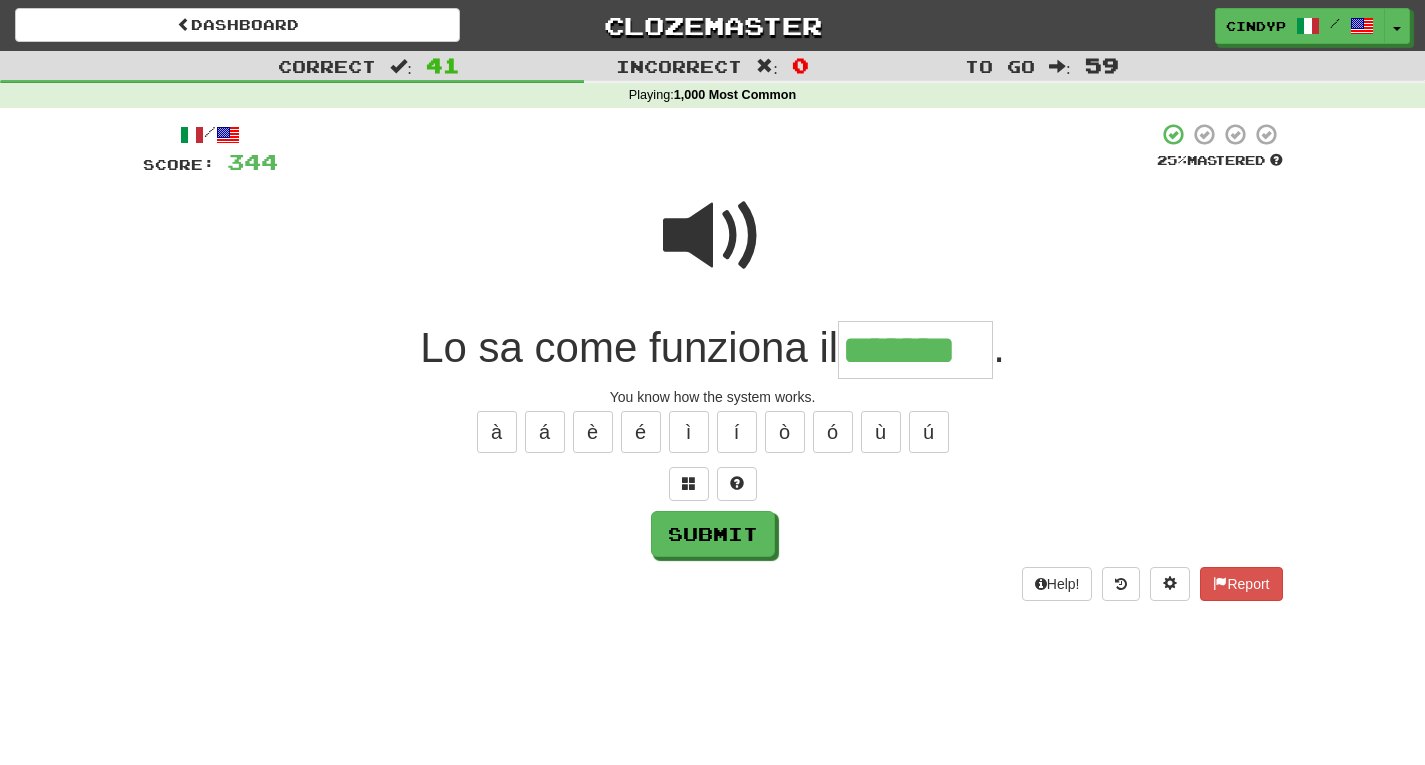 type on "*******" 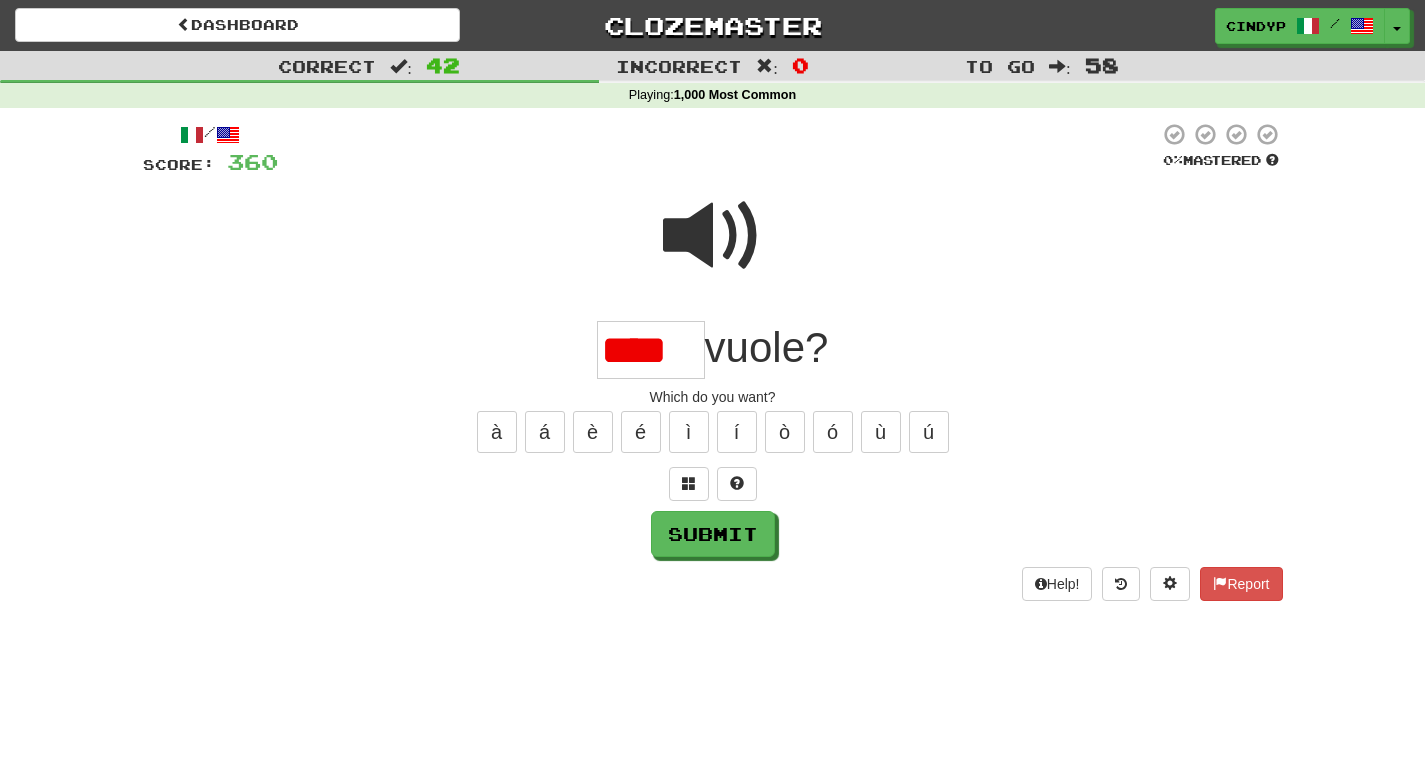 scroll, scrollTop: 0, scrollLeft: 0, axis: both 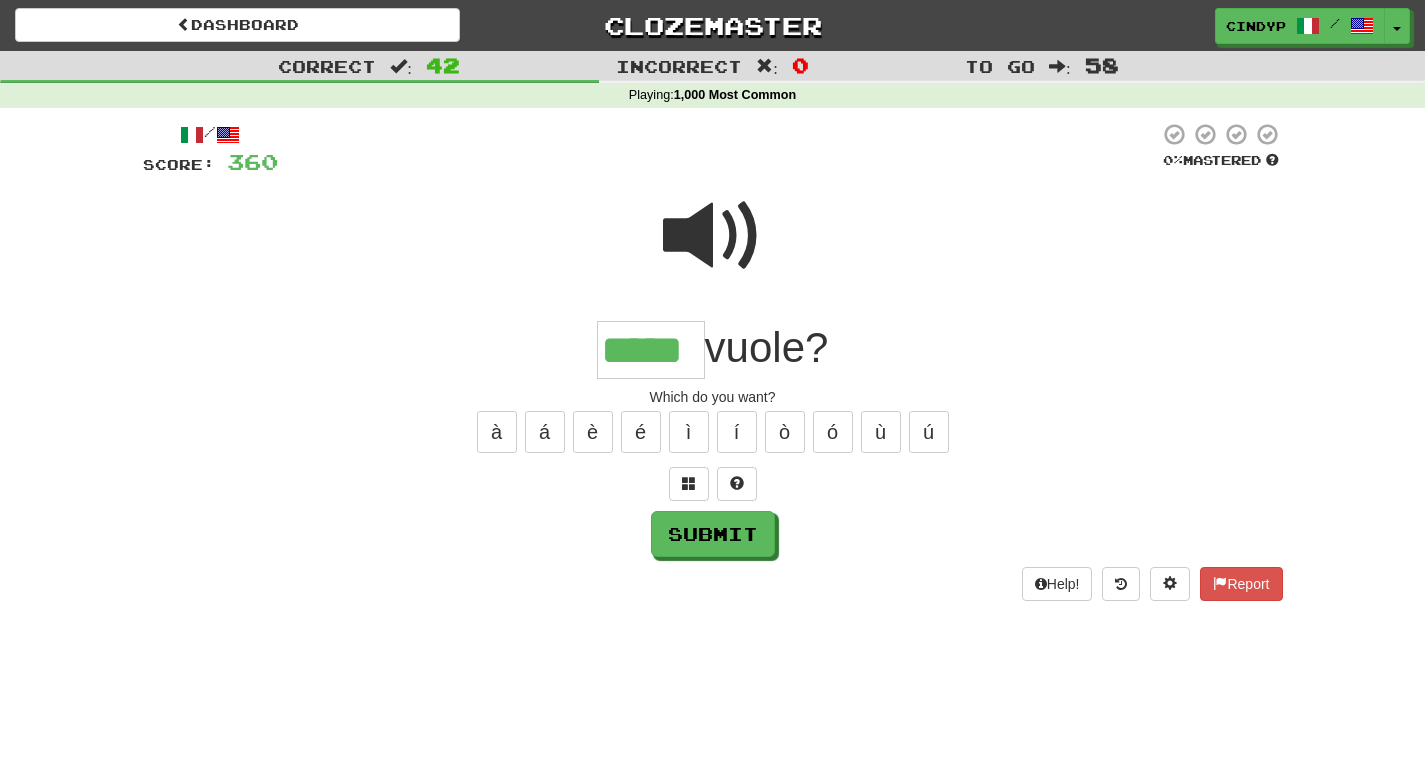 type on "*****" 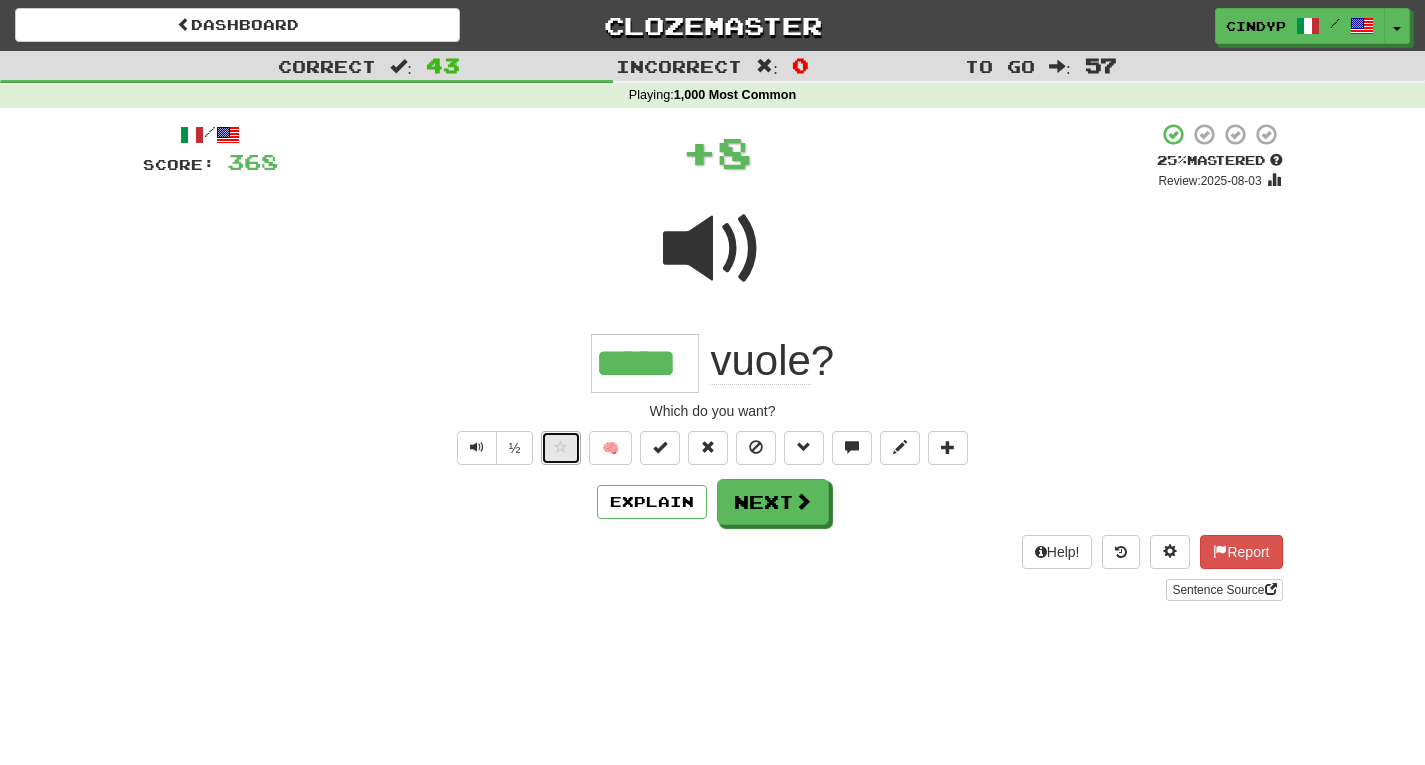 click at bounding box center [561, 447] 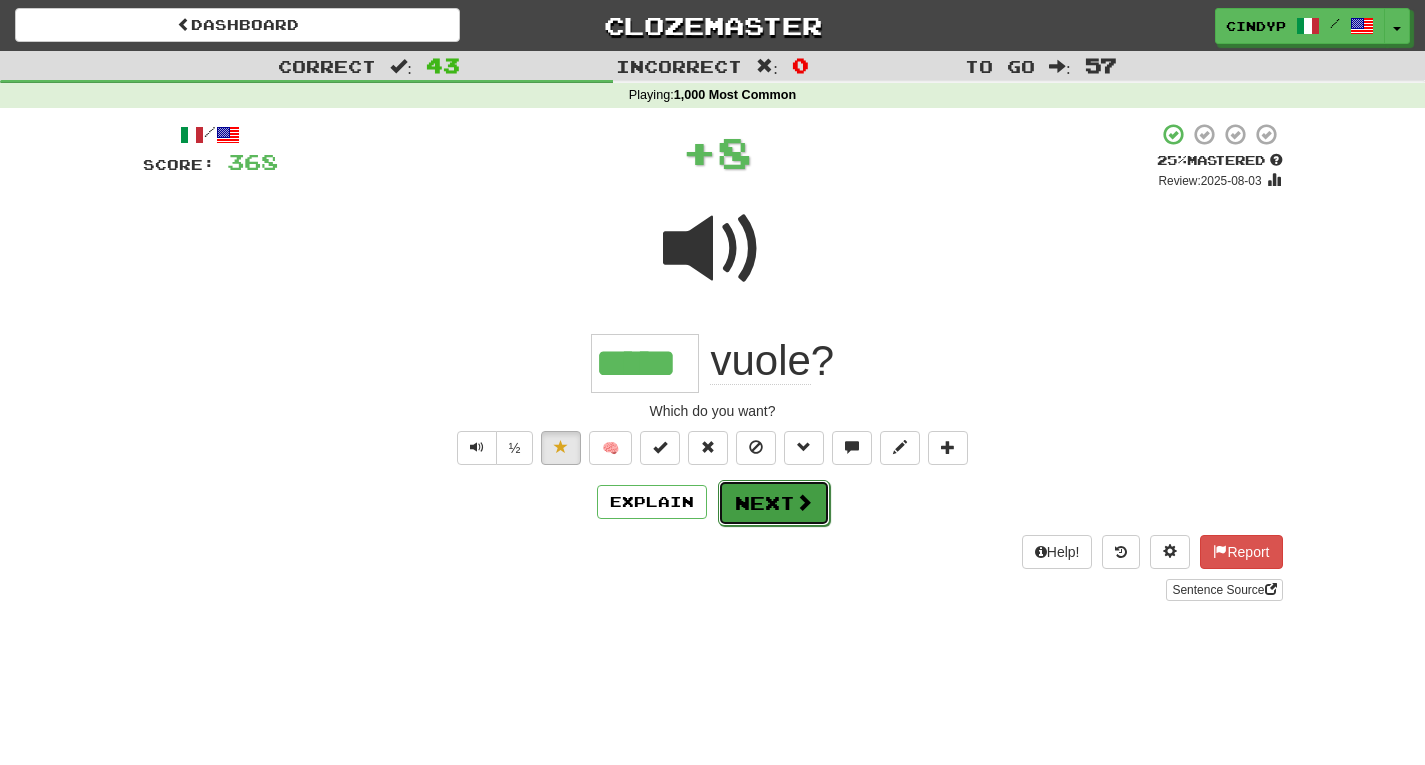 click at bounding box center [804, 502] 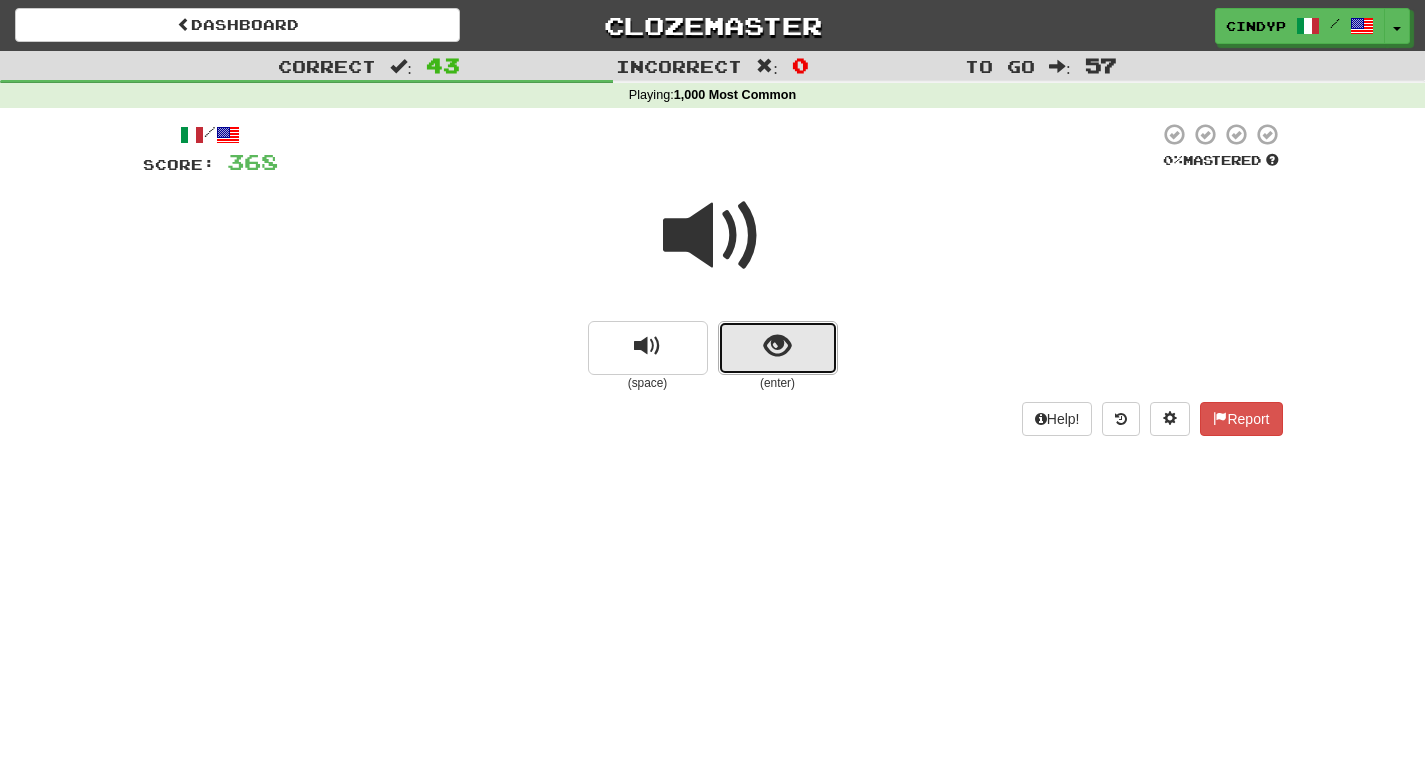 click at bounding box center [778, 348] 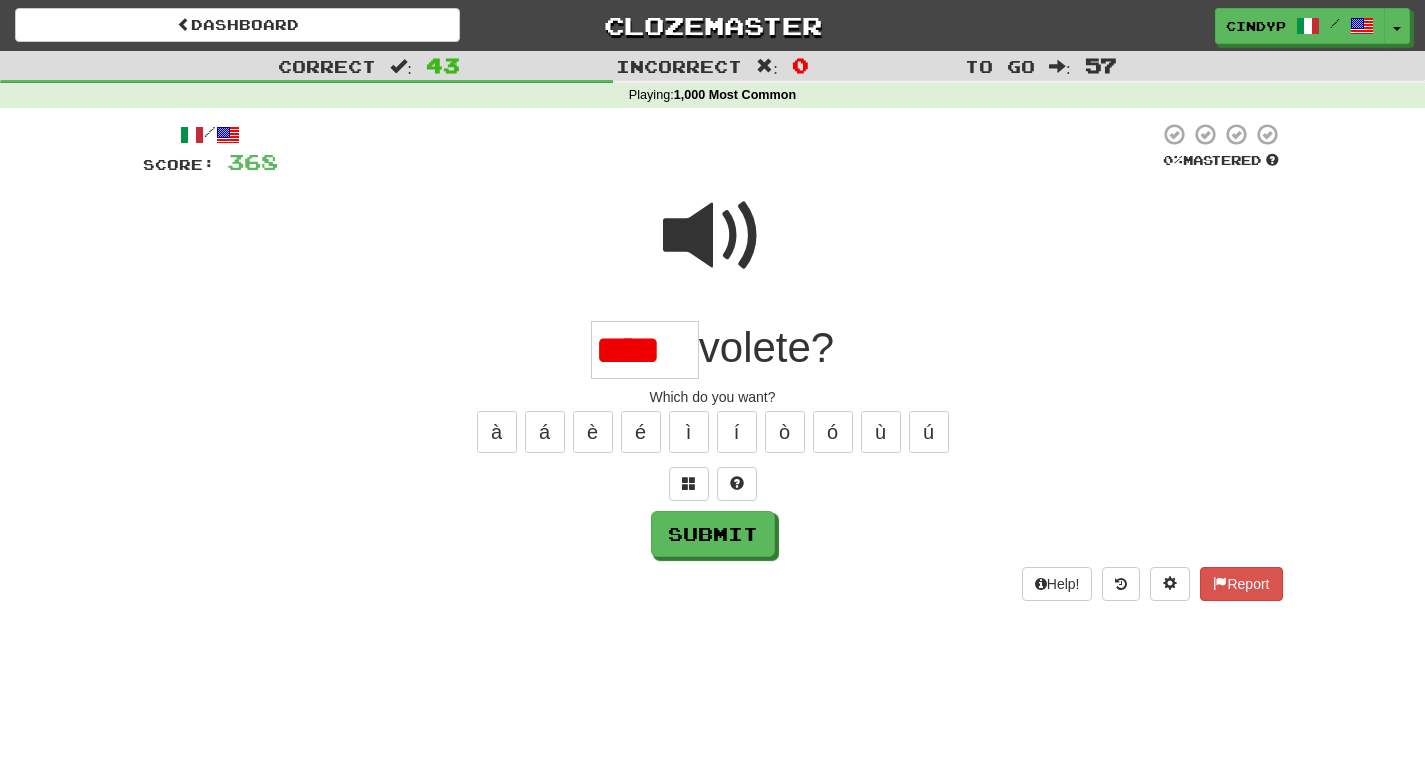 scroll, scrollTop: 0, scrollLeft: 0, axis: both 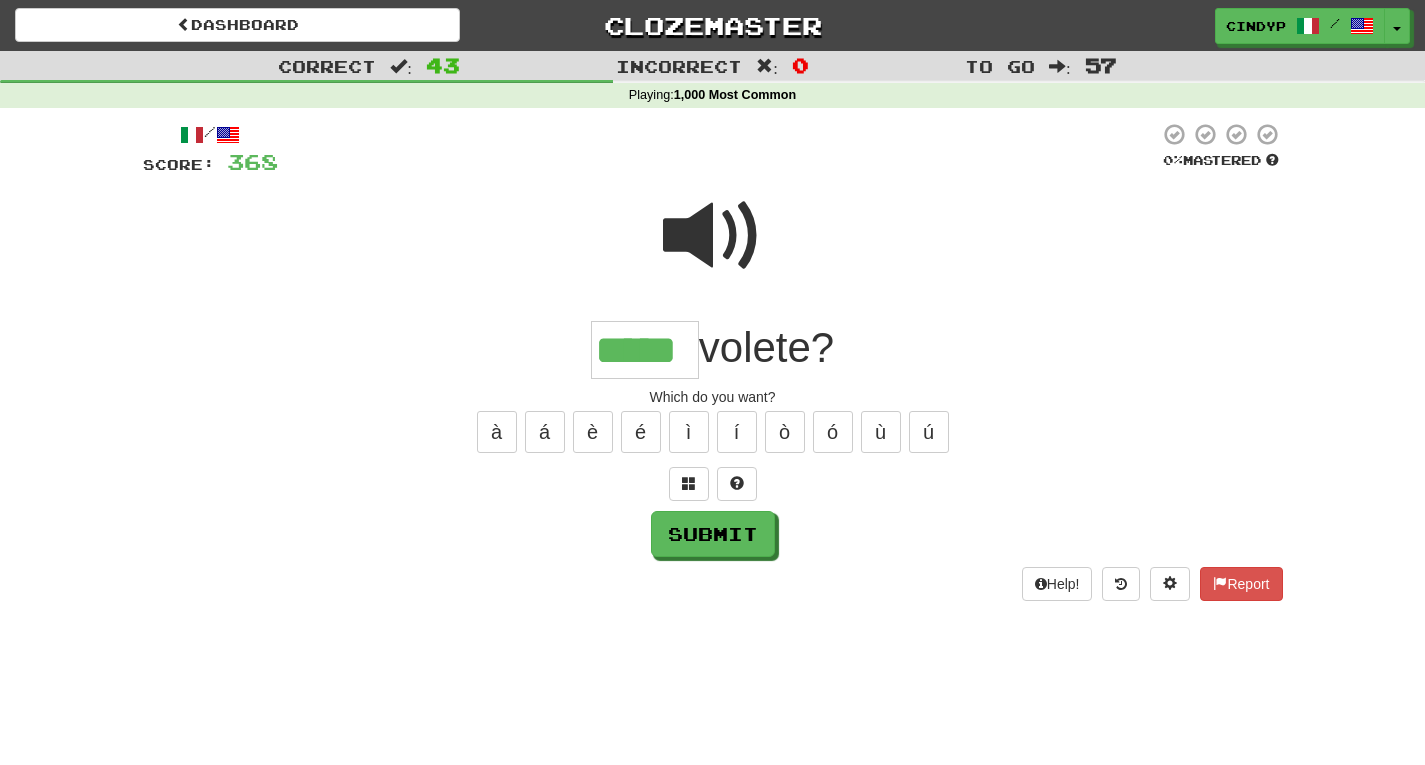 type on "*****" 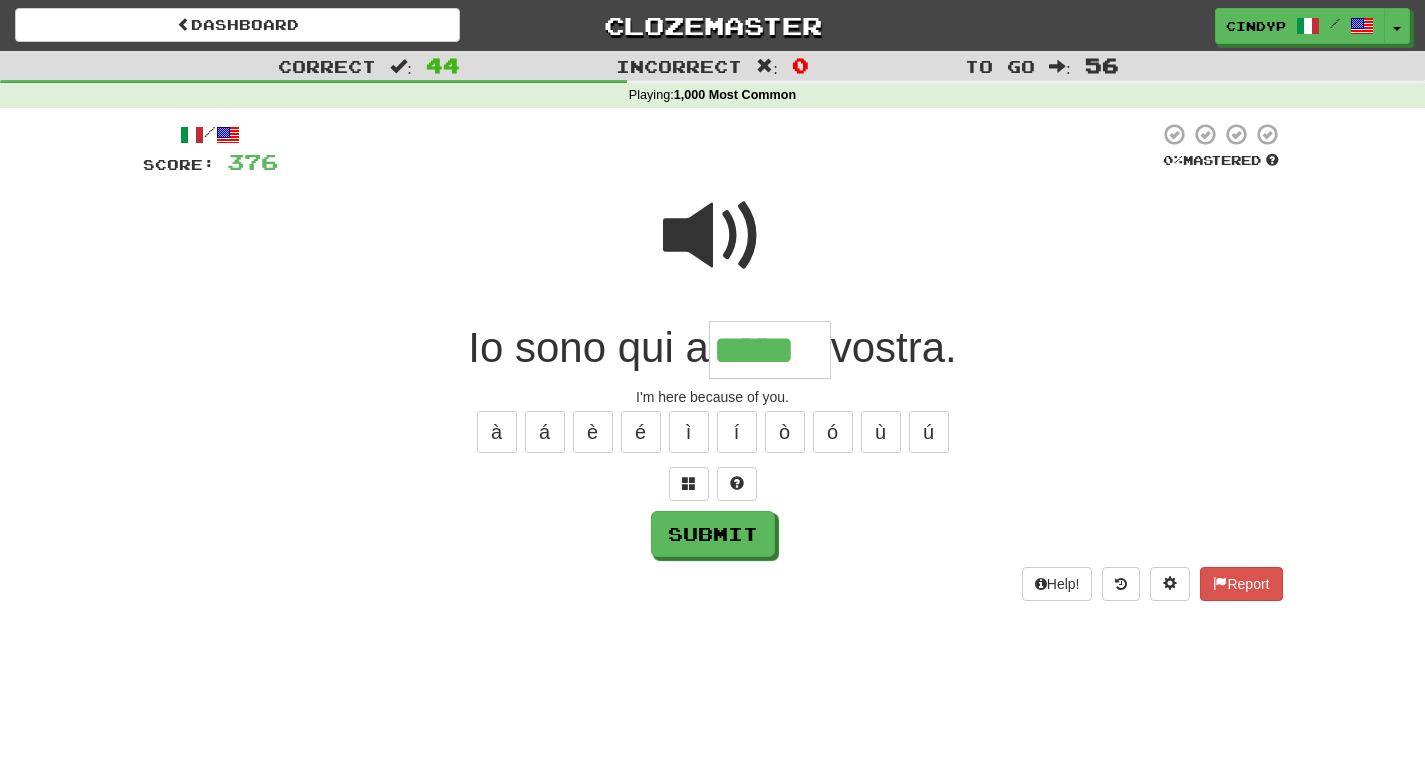 type on "*****" 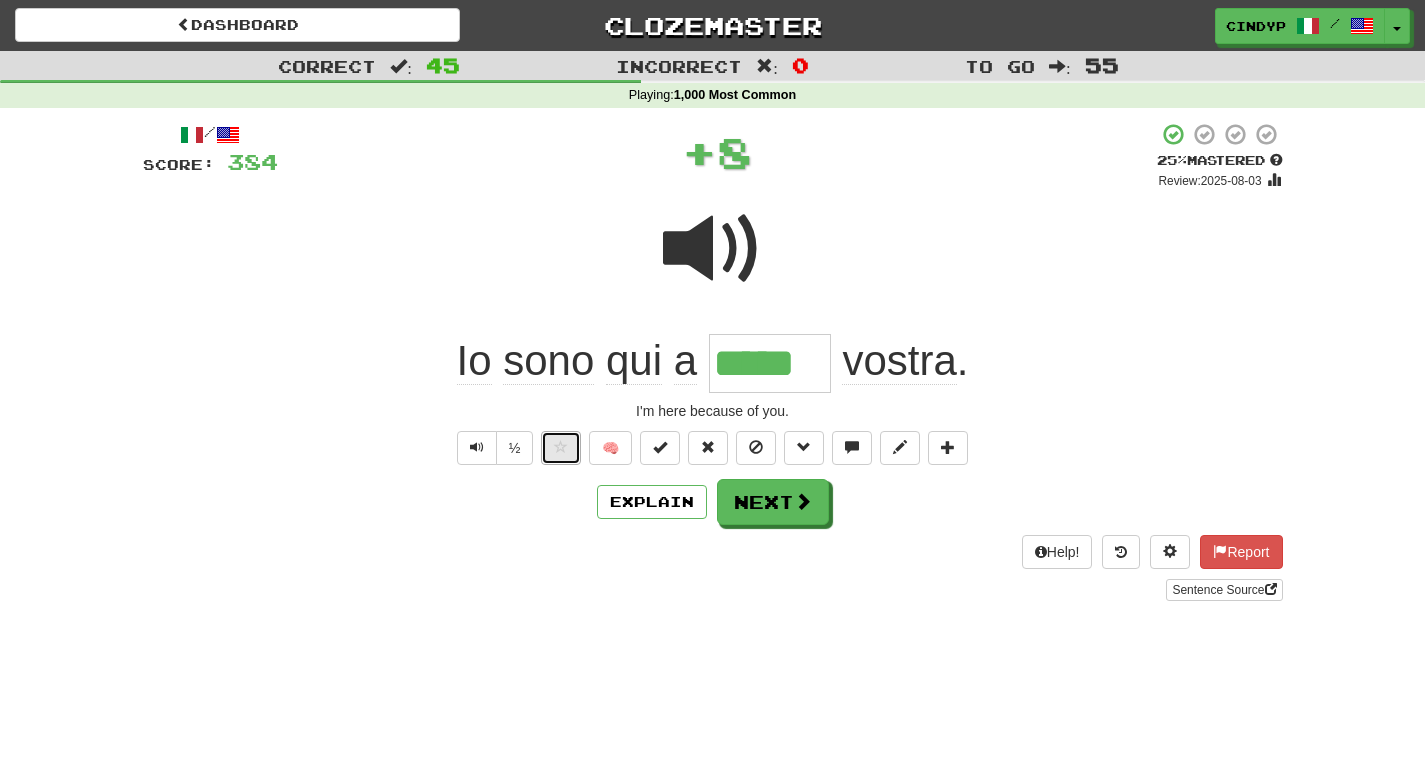 click at bounding box center (561, 447) 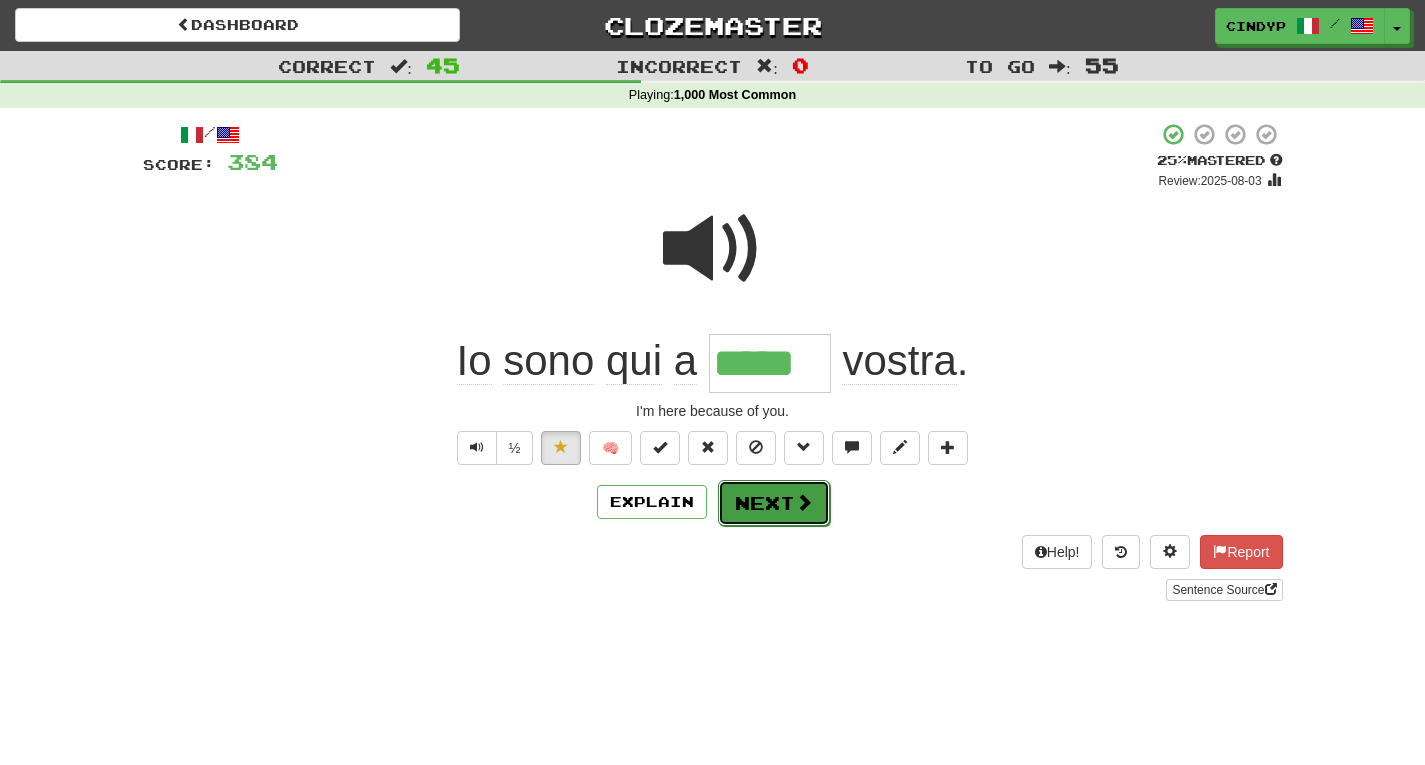 click on "Next" at bounding box center (774, 503) 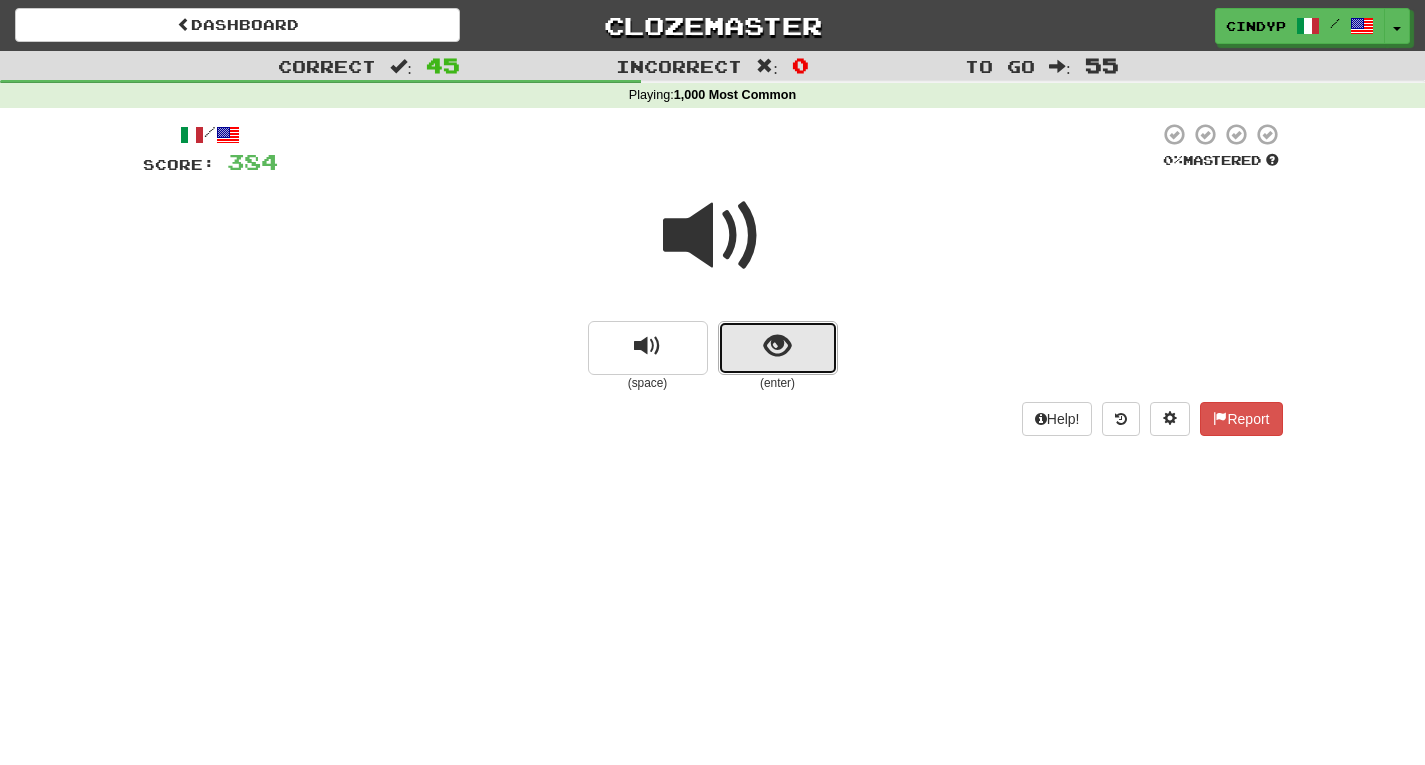 click at bounding box center (777, 346) 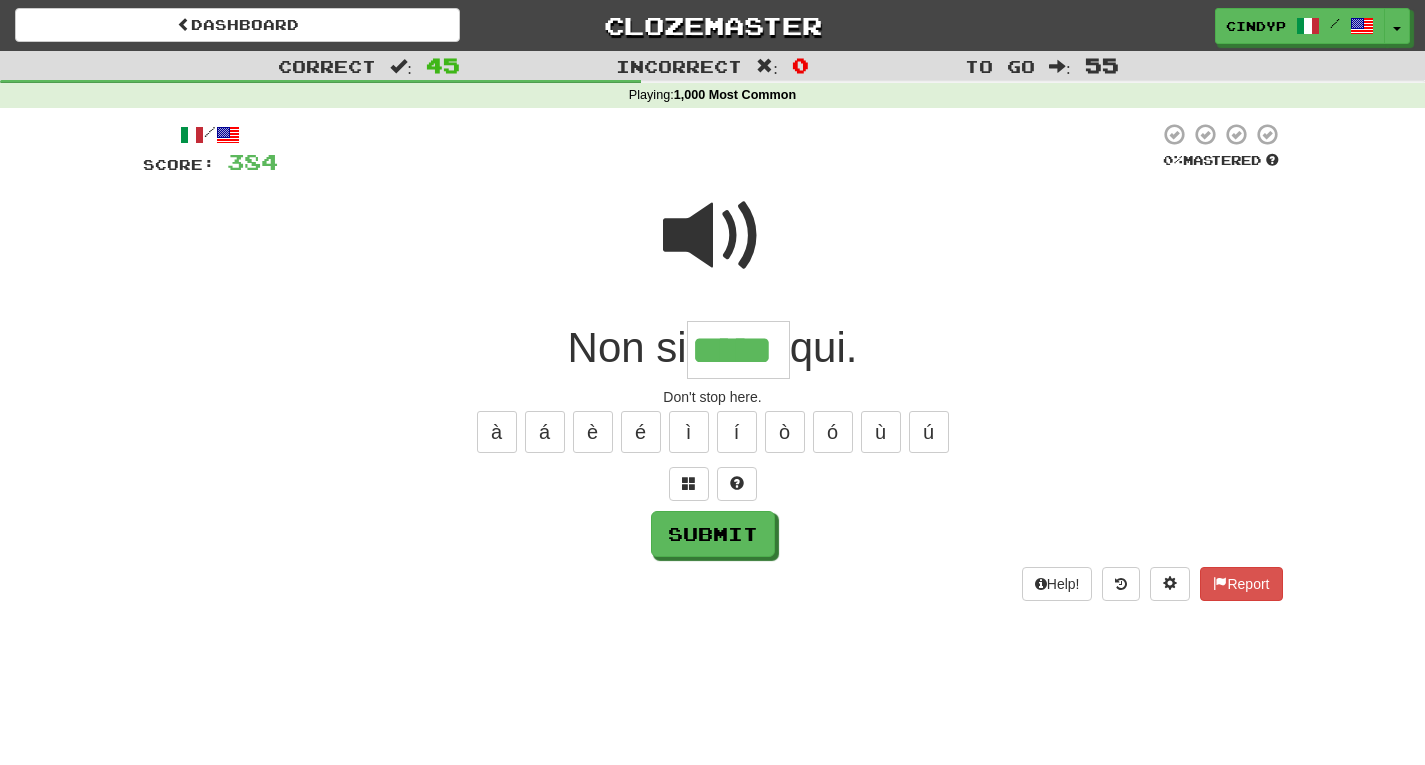 type on "*****" 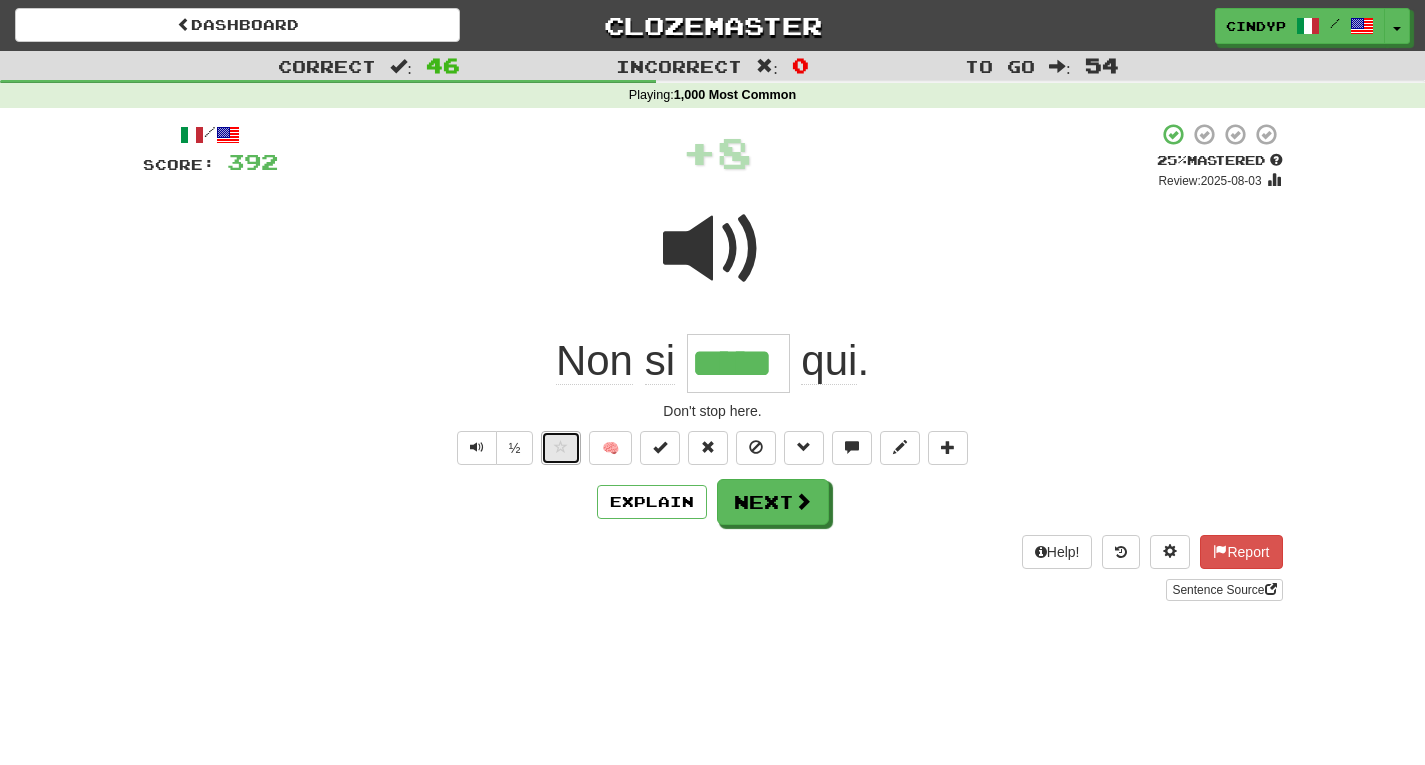 click at bounding box center [561, 447] 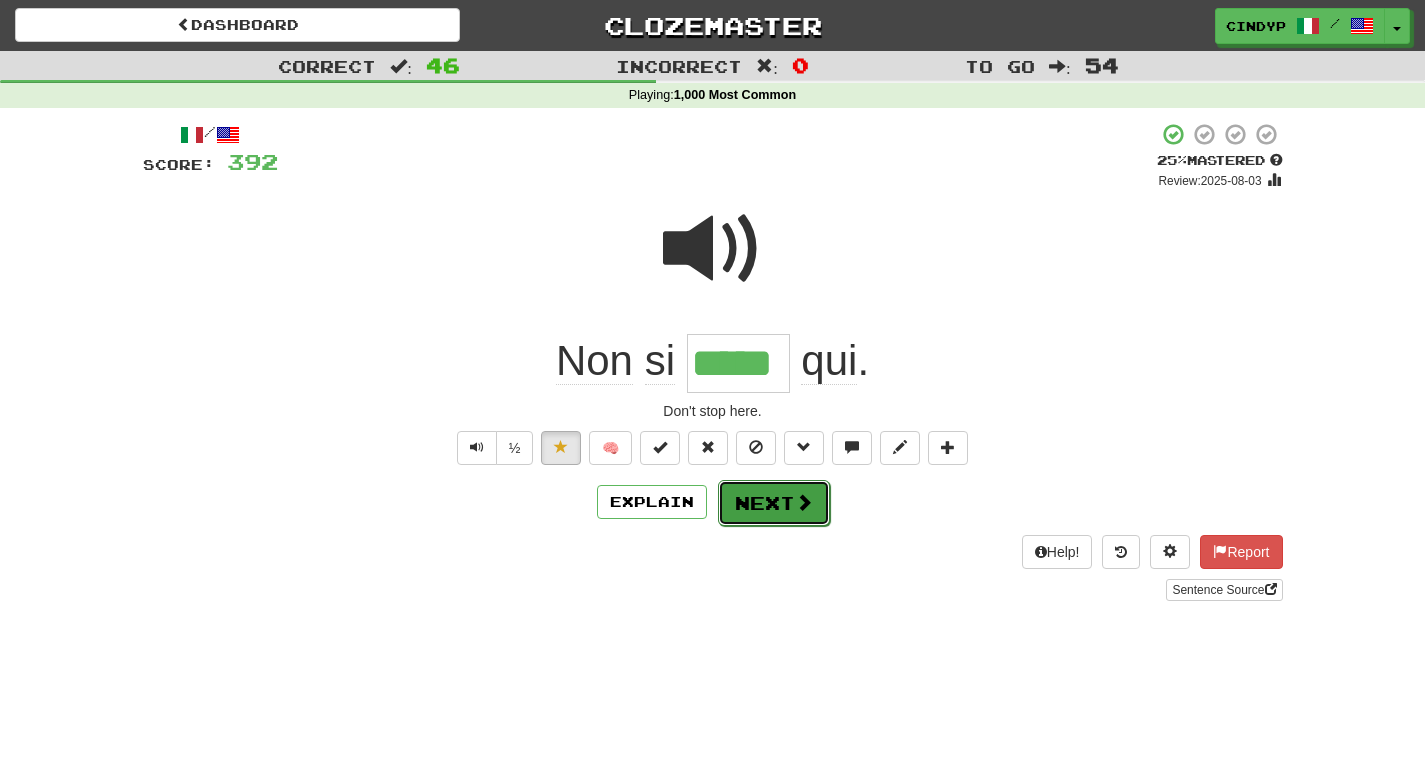 click on "Next" at bounding box center (774, 503) 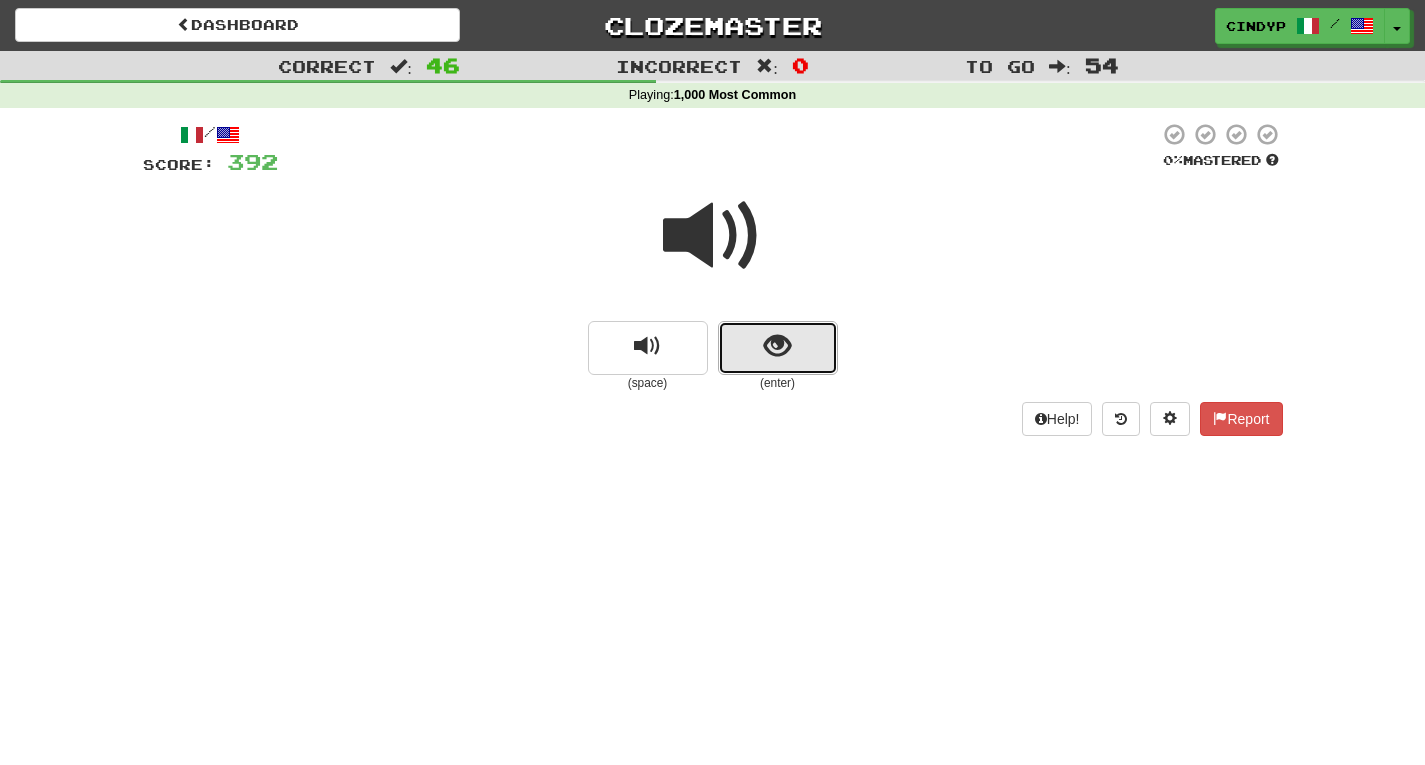 click at bounding box center (778, 348) 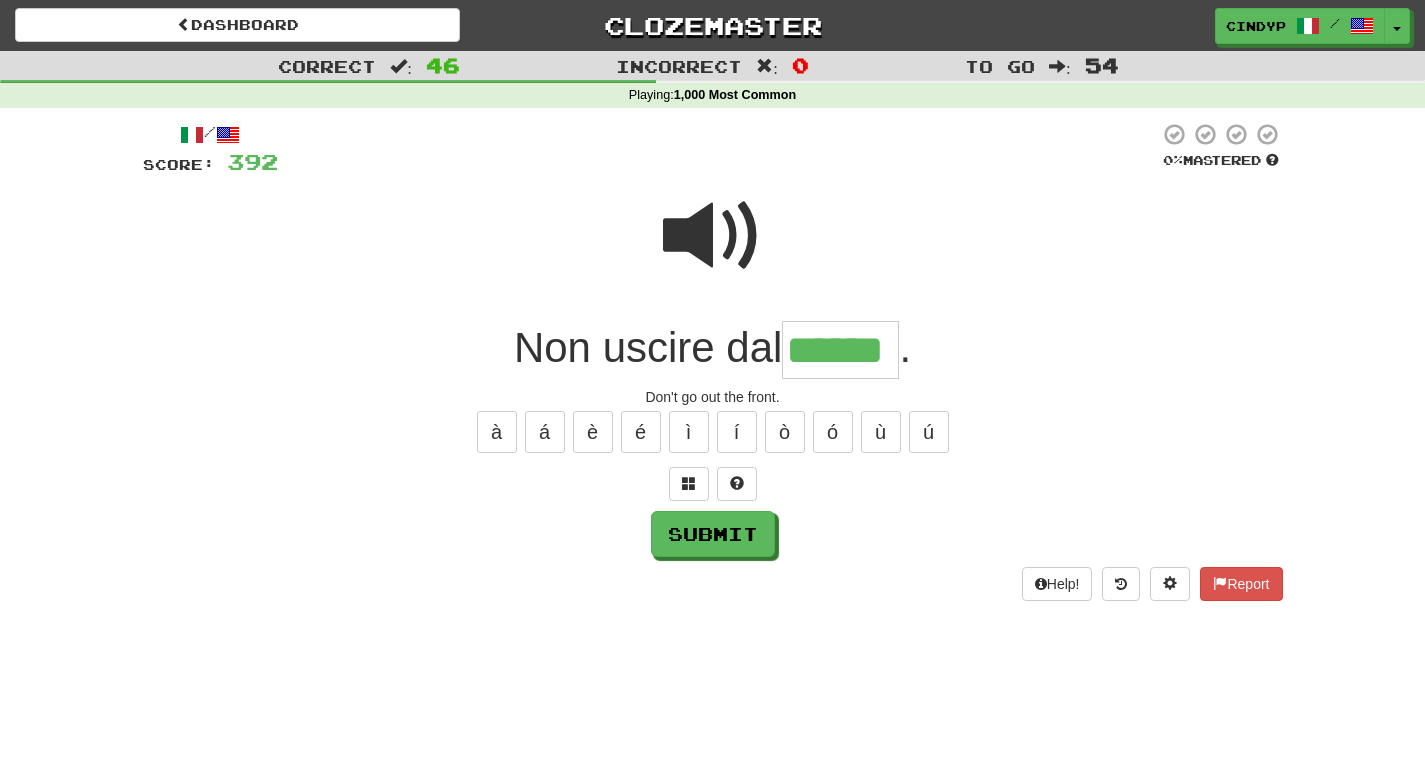 type on "******" 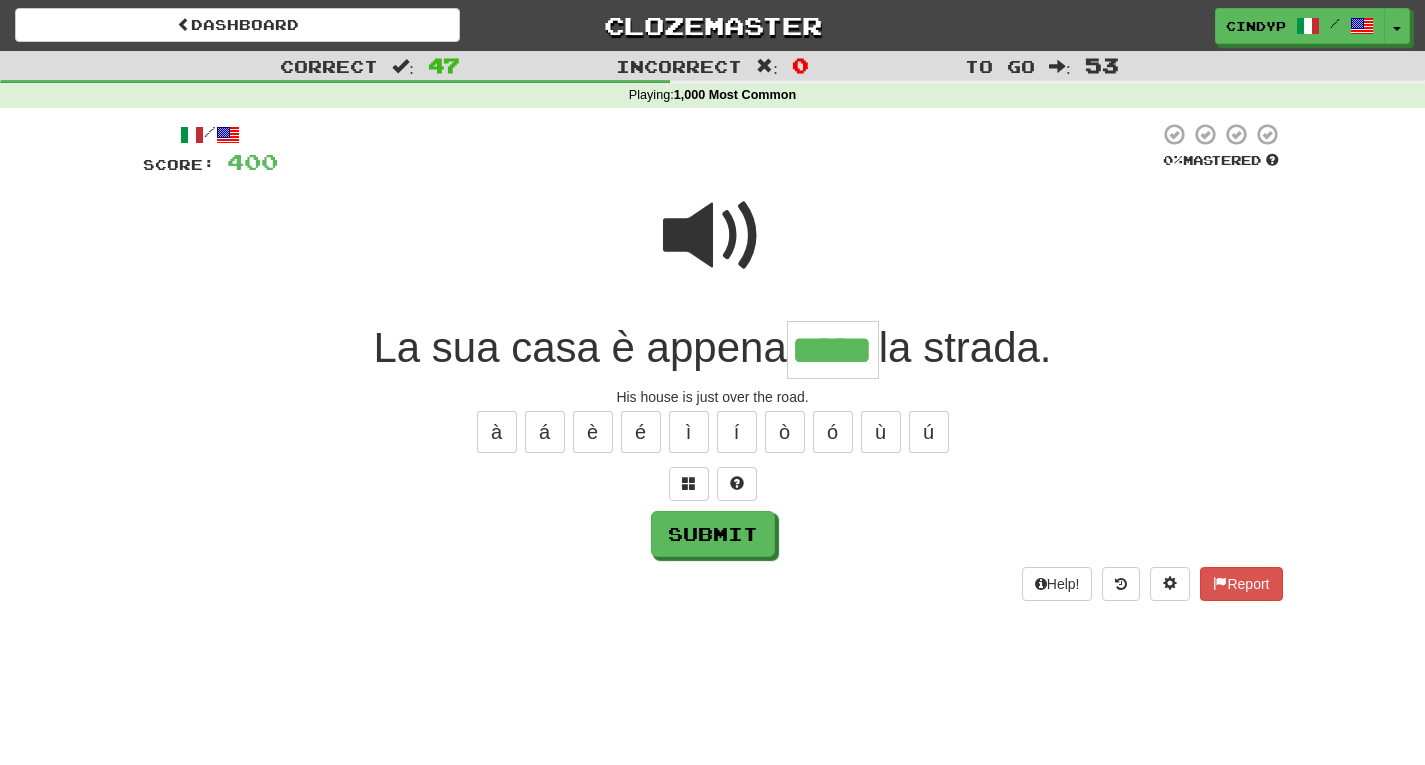 type on "*****" 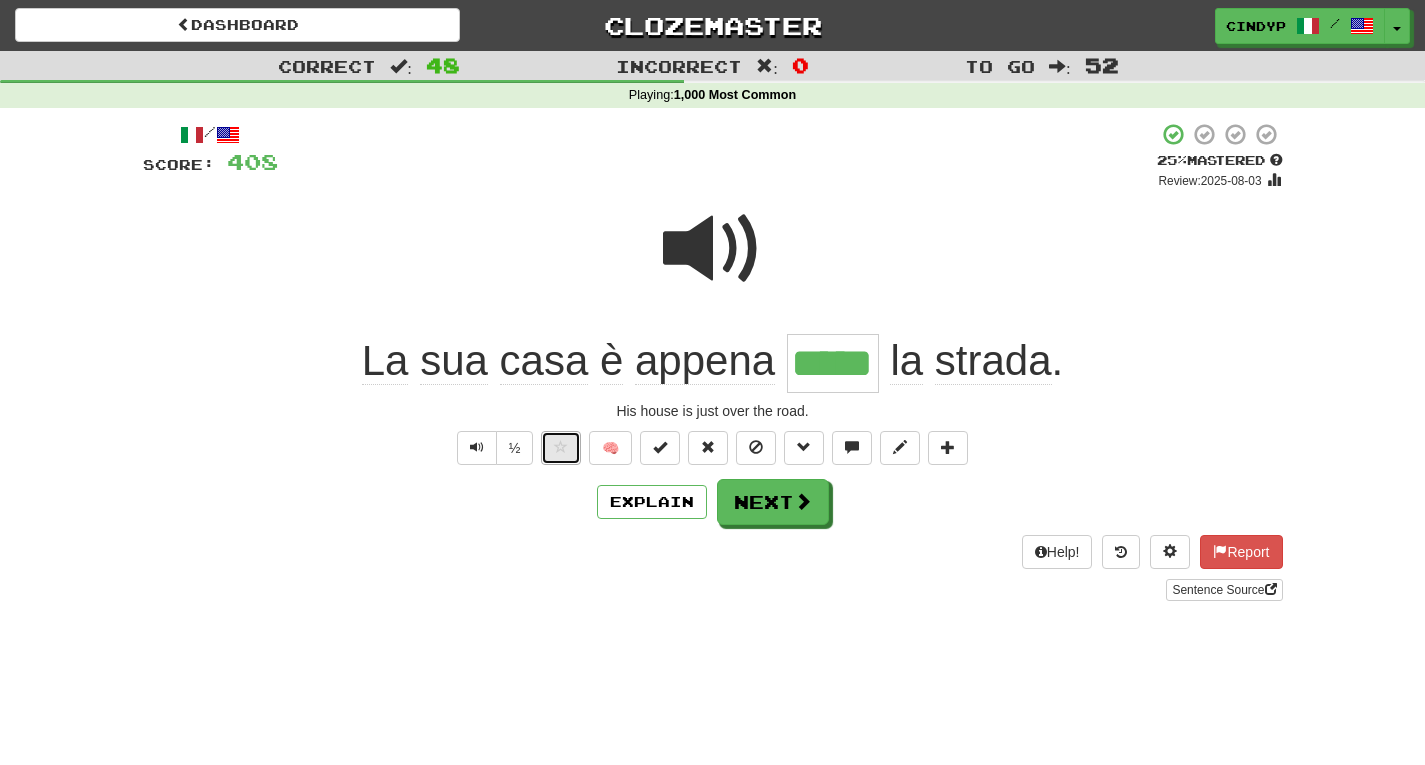 click at bounding box center (561, 448) 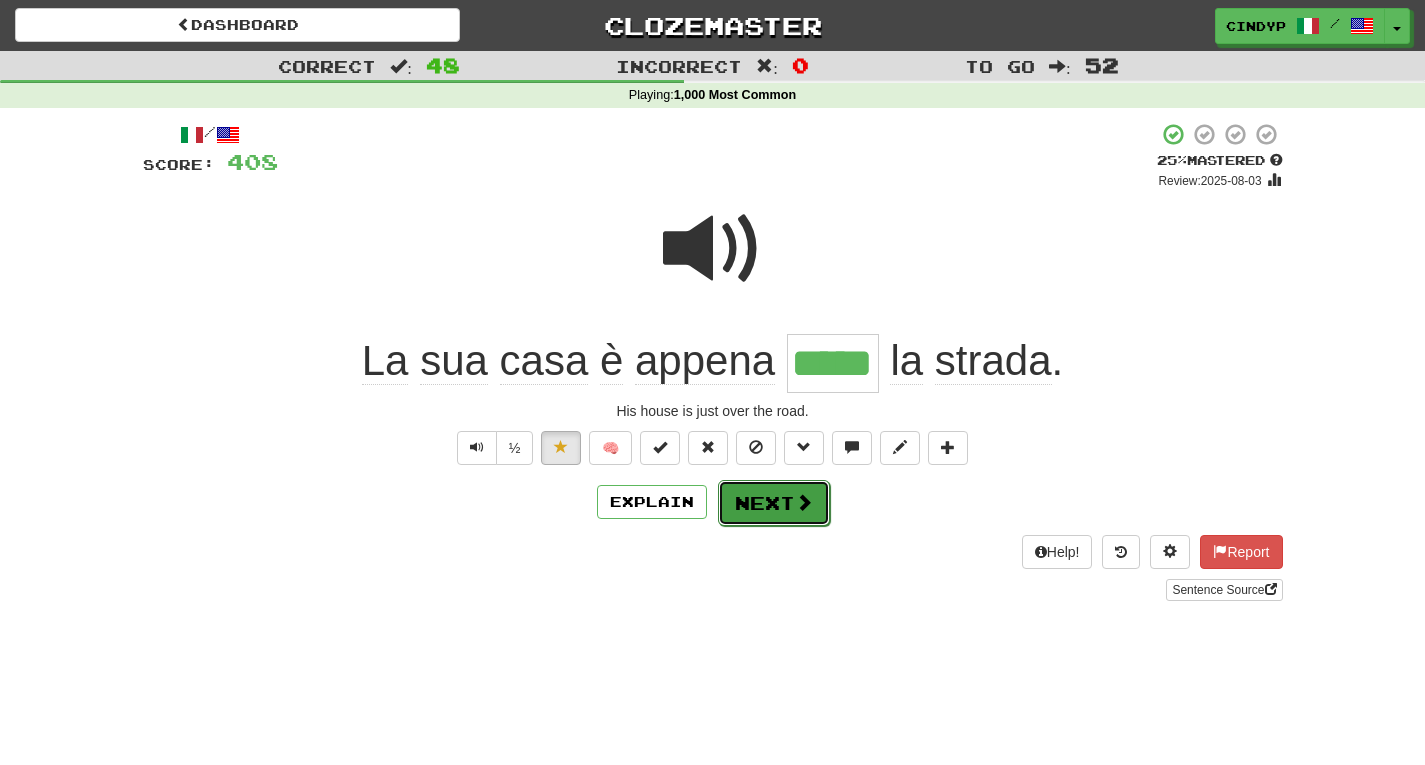 click on "Next" at bounding box center (774, 503) 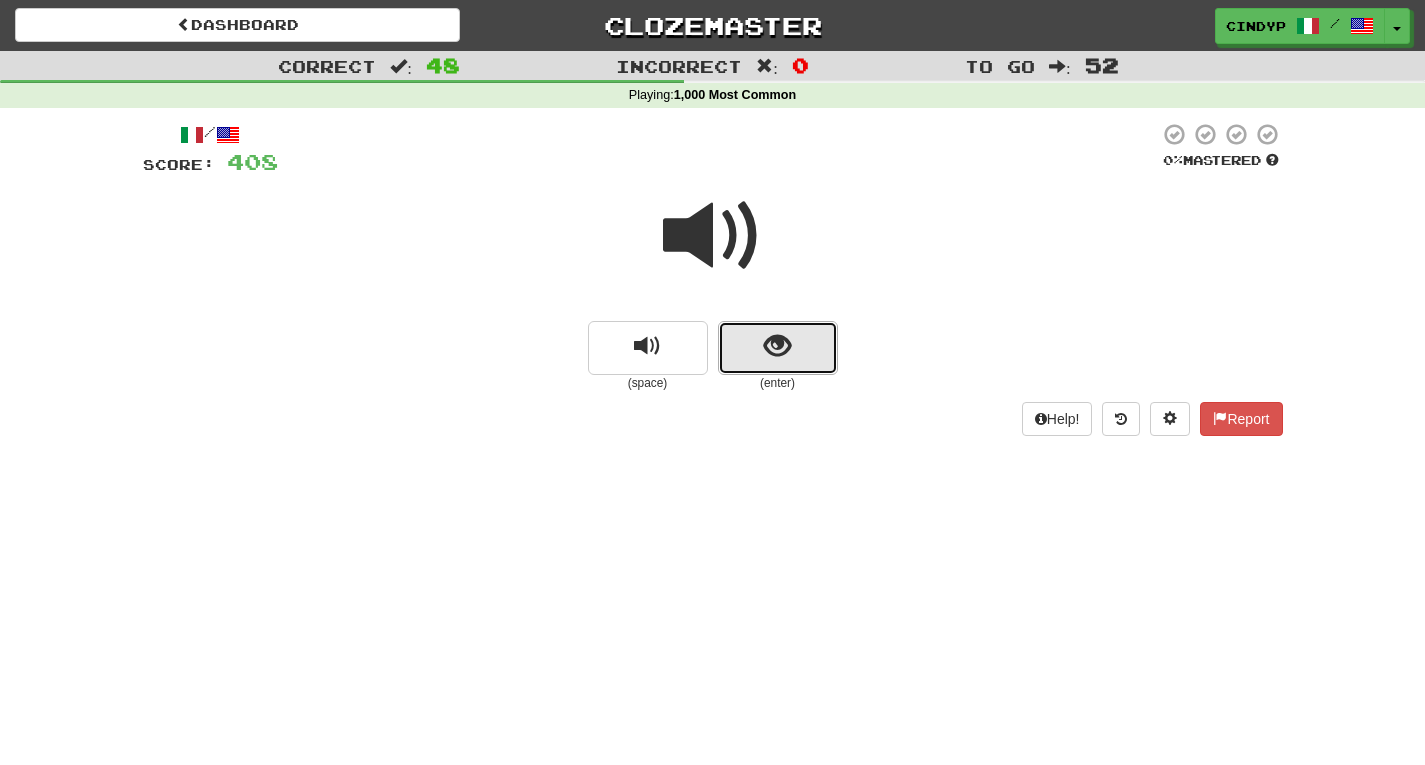 click at bounding box center (778, 348) 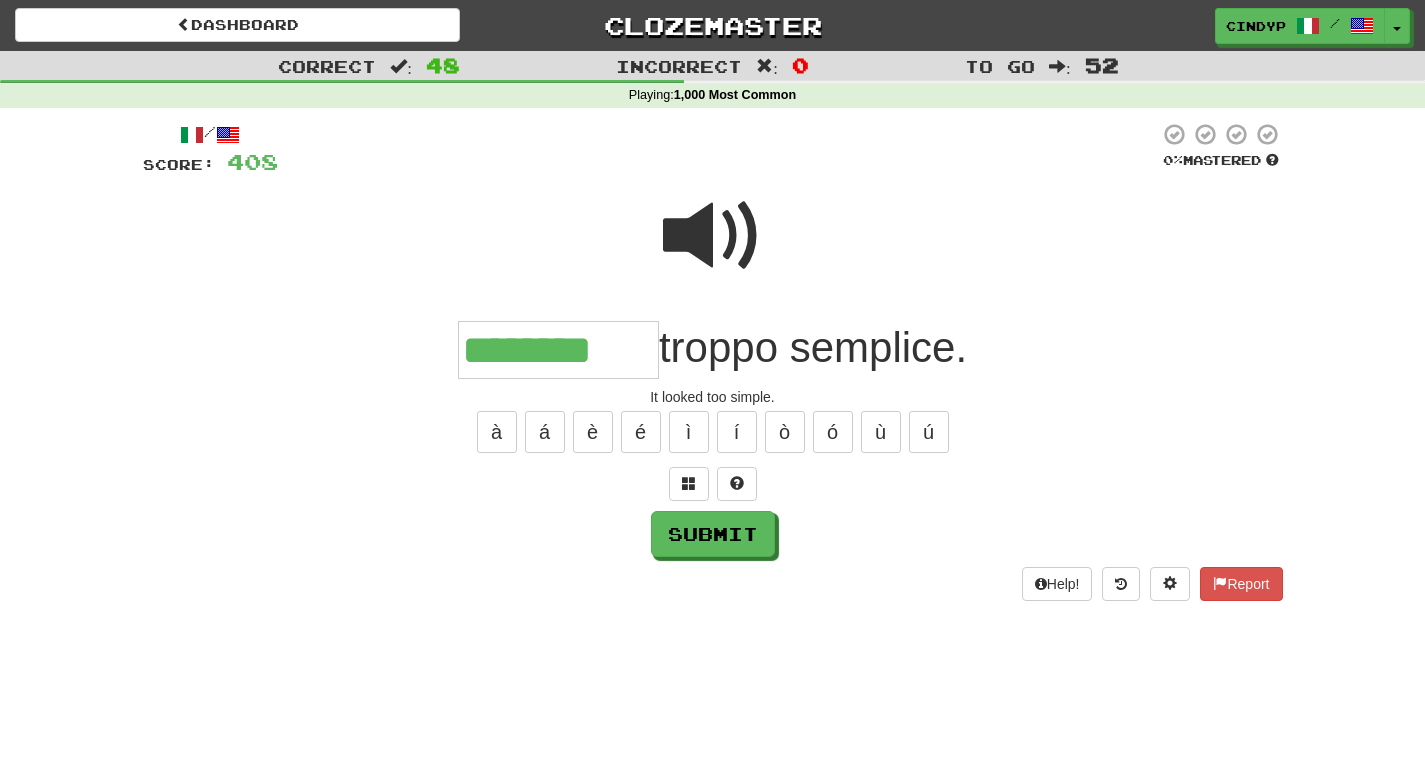 type on "********" 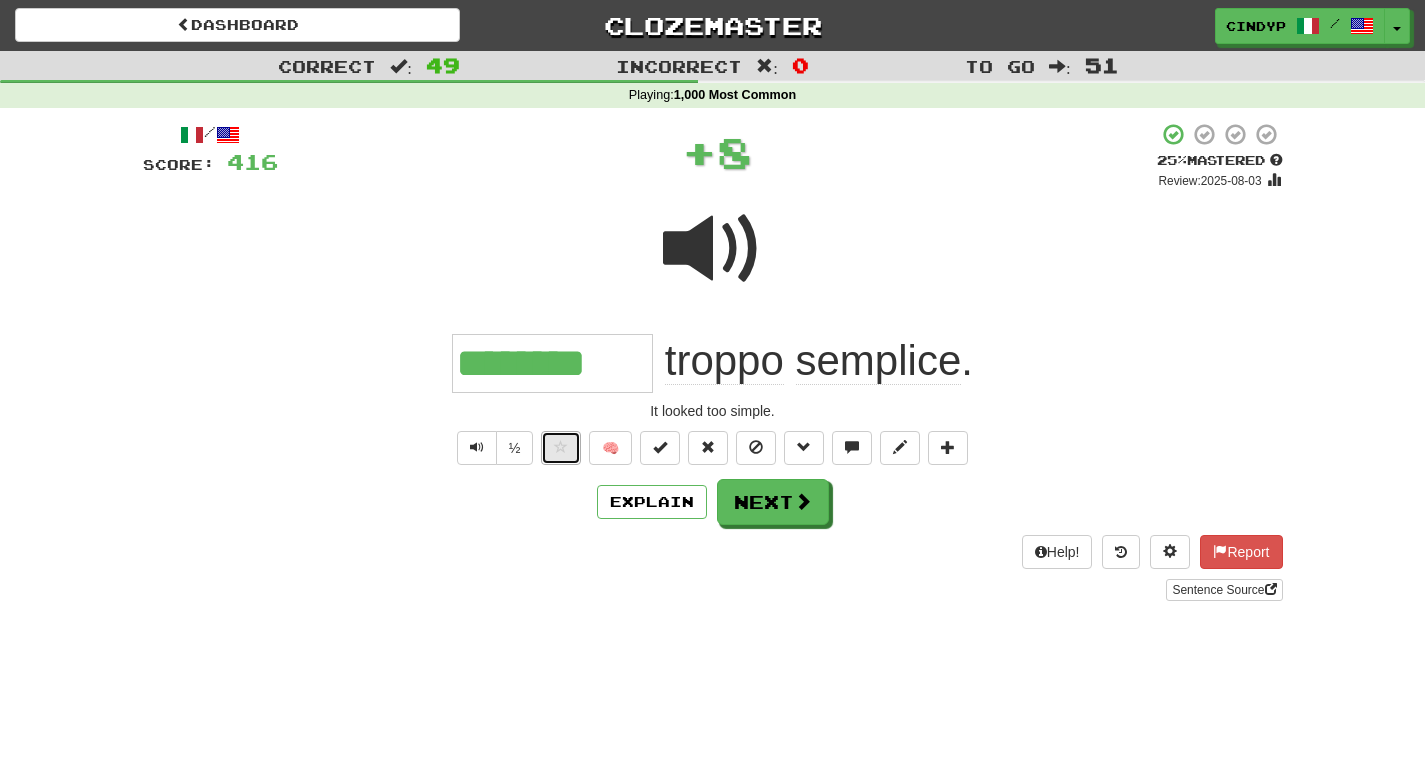 click at bounding box center [561, 448] 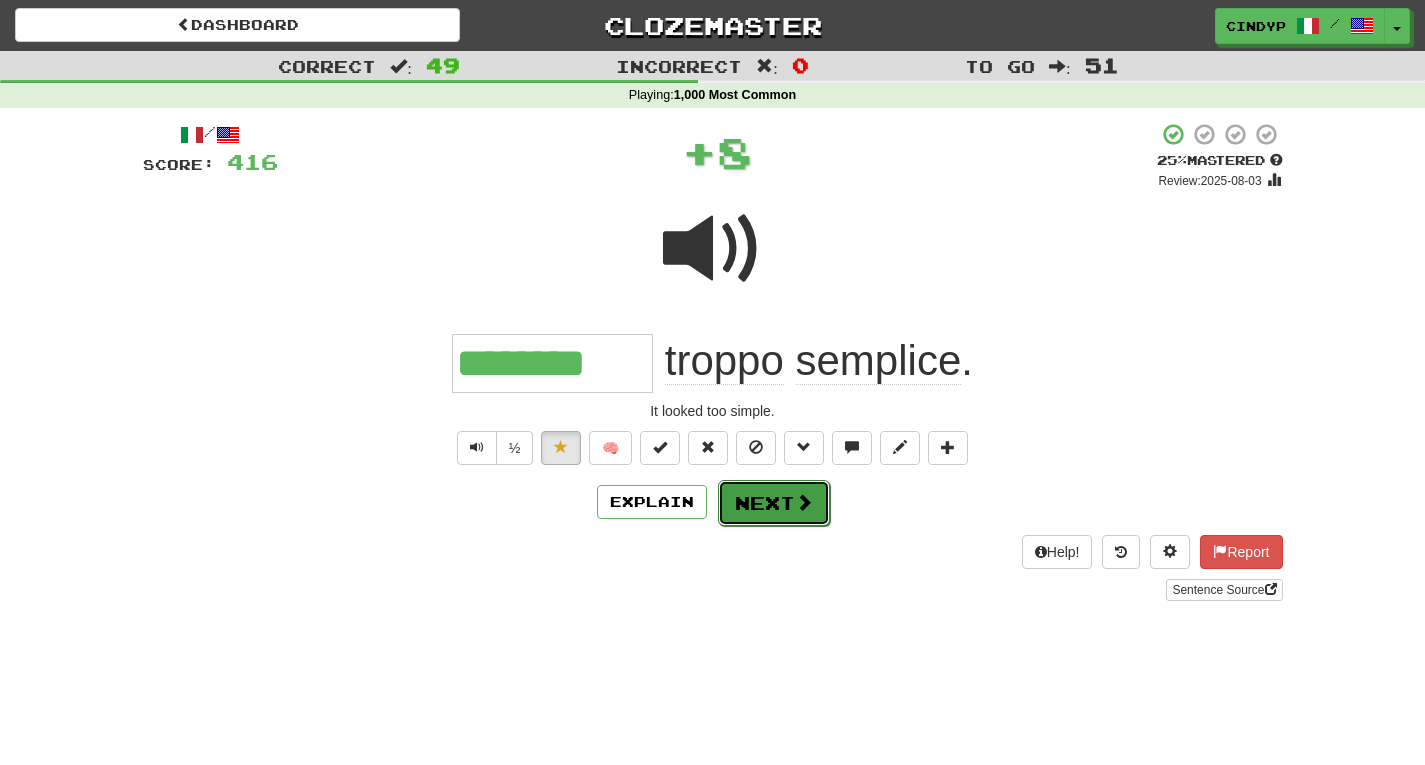 click on "Next" at bounding box center (774, 503) 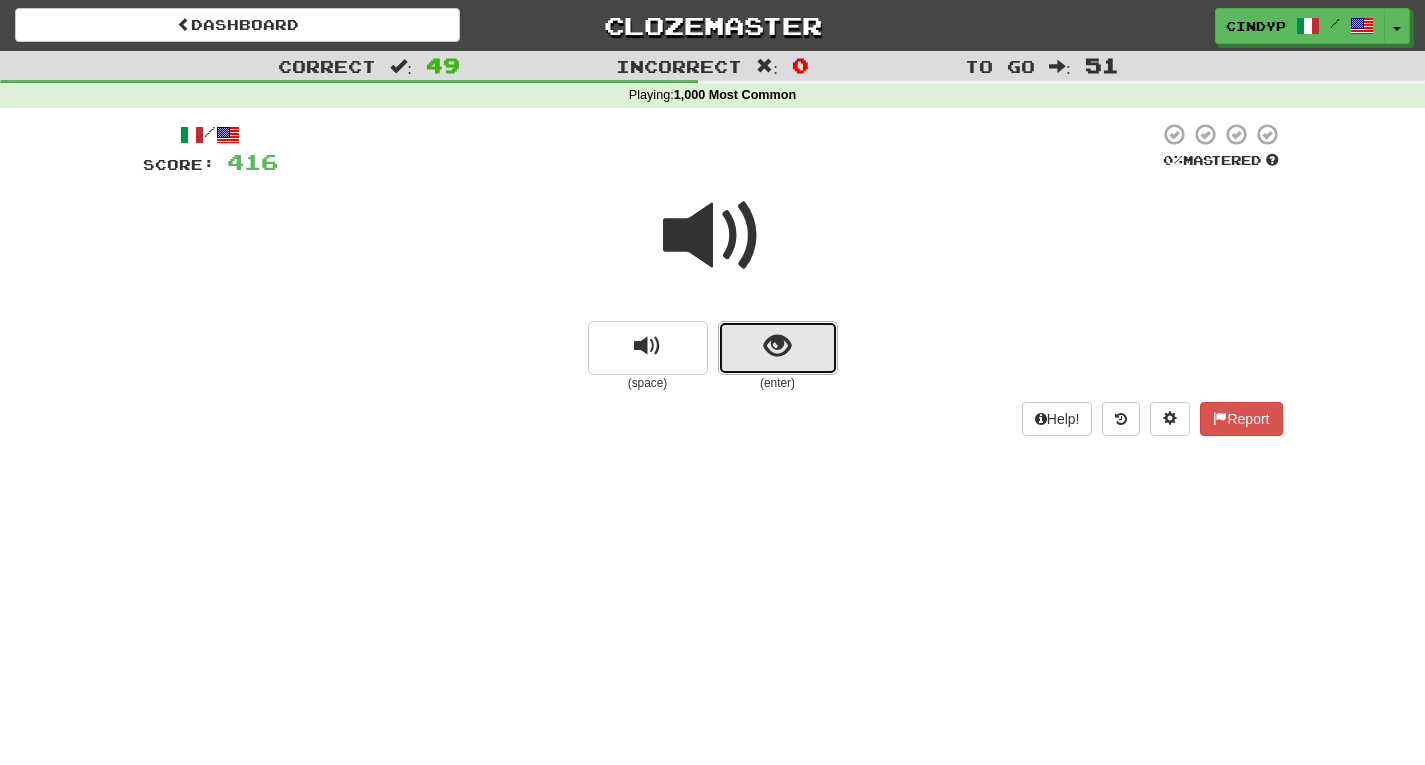 click at bounding box center [778, 348] 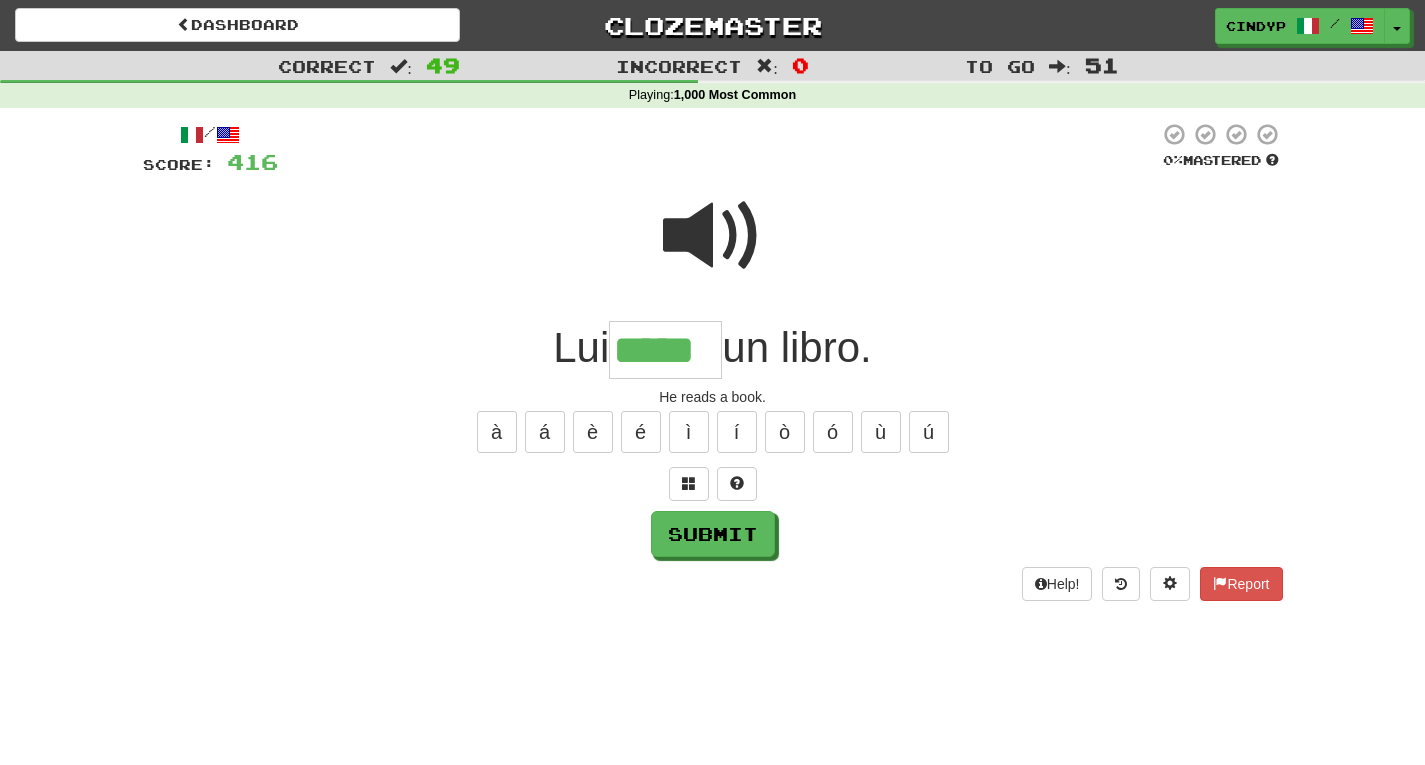 type on "*****" 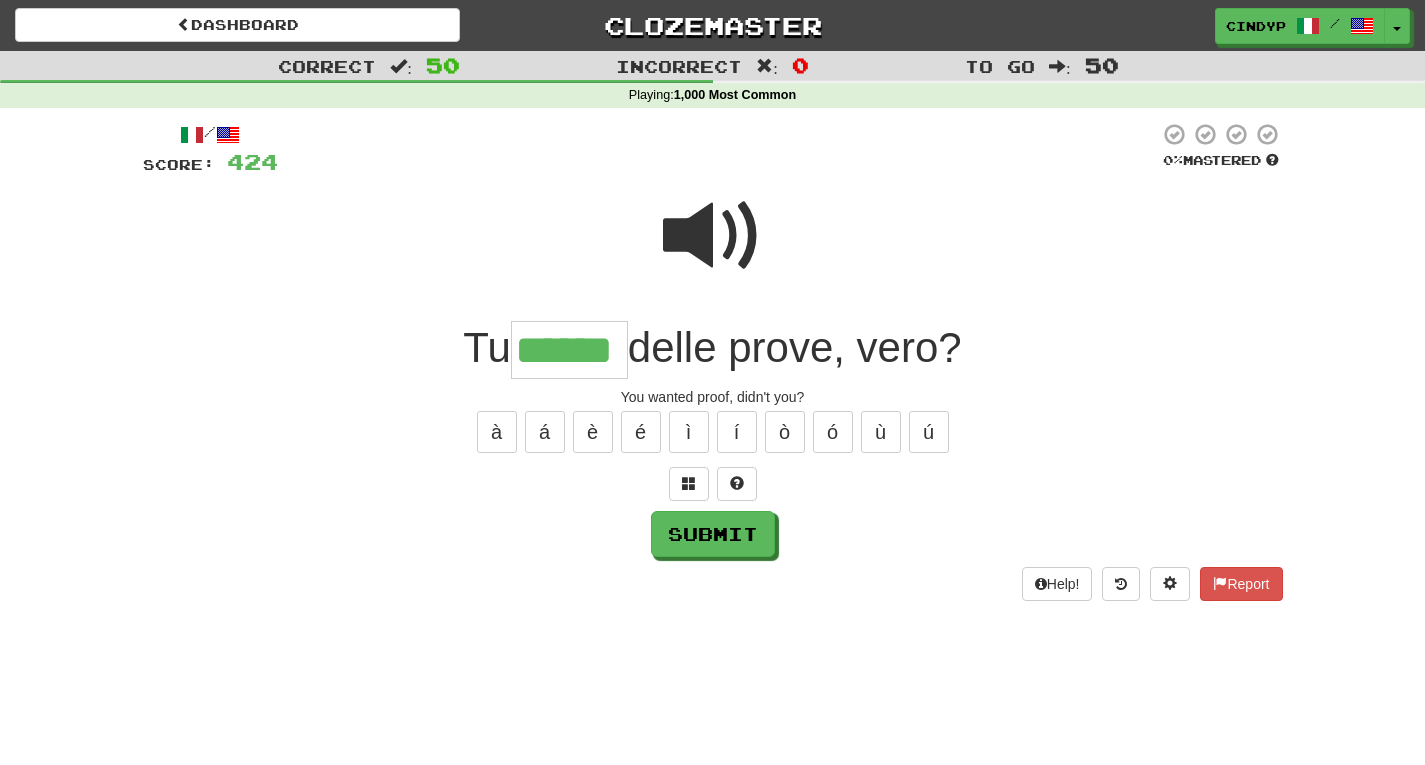 type on "******" 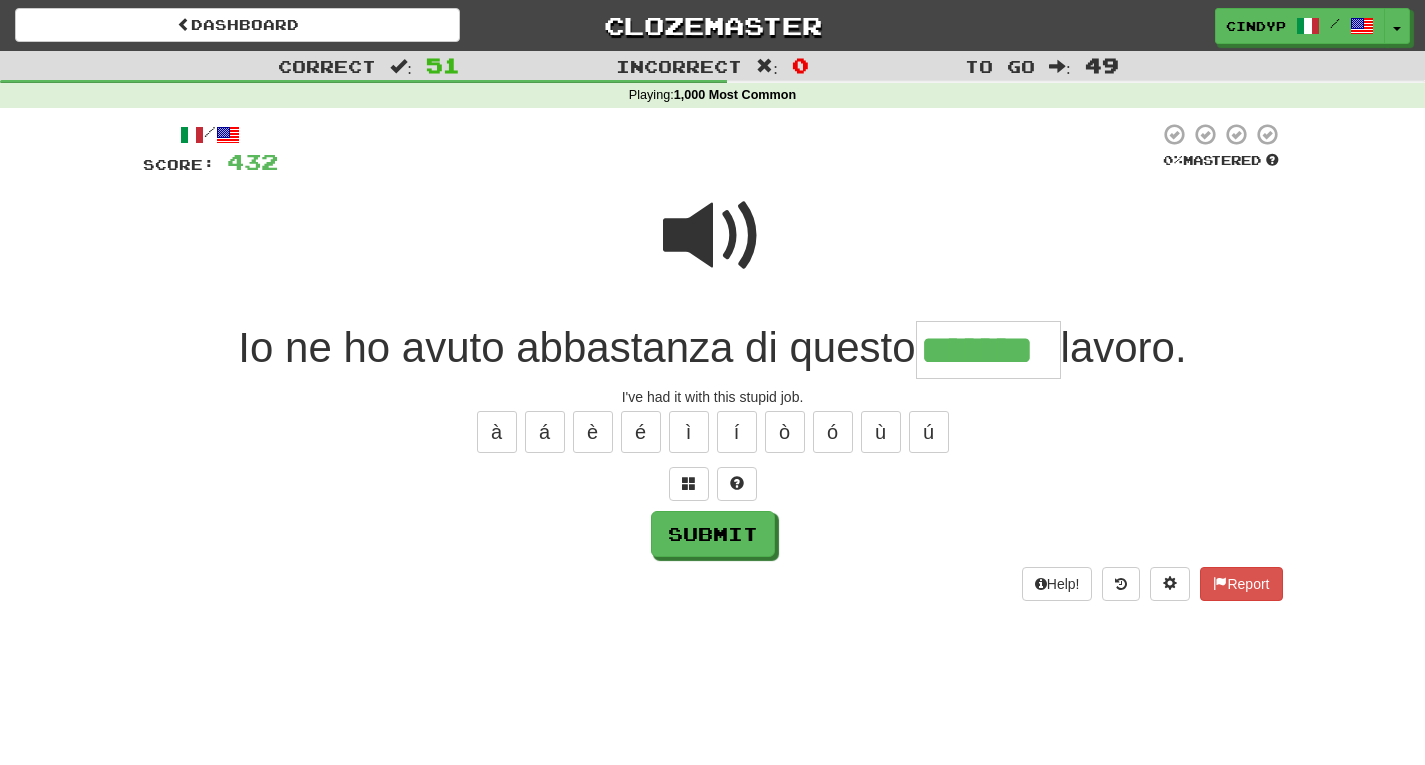 type on "*******" 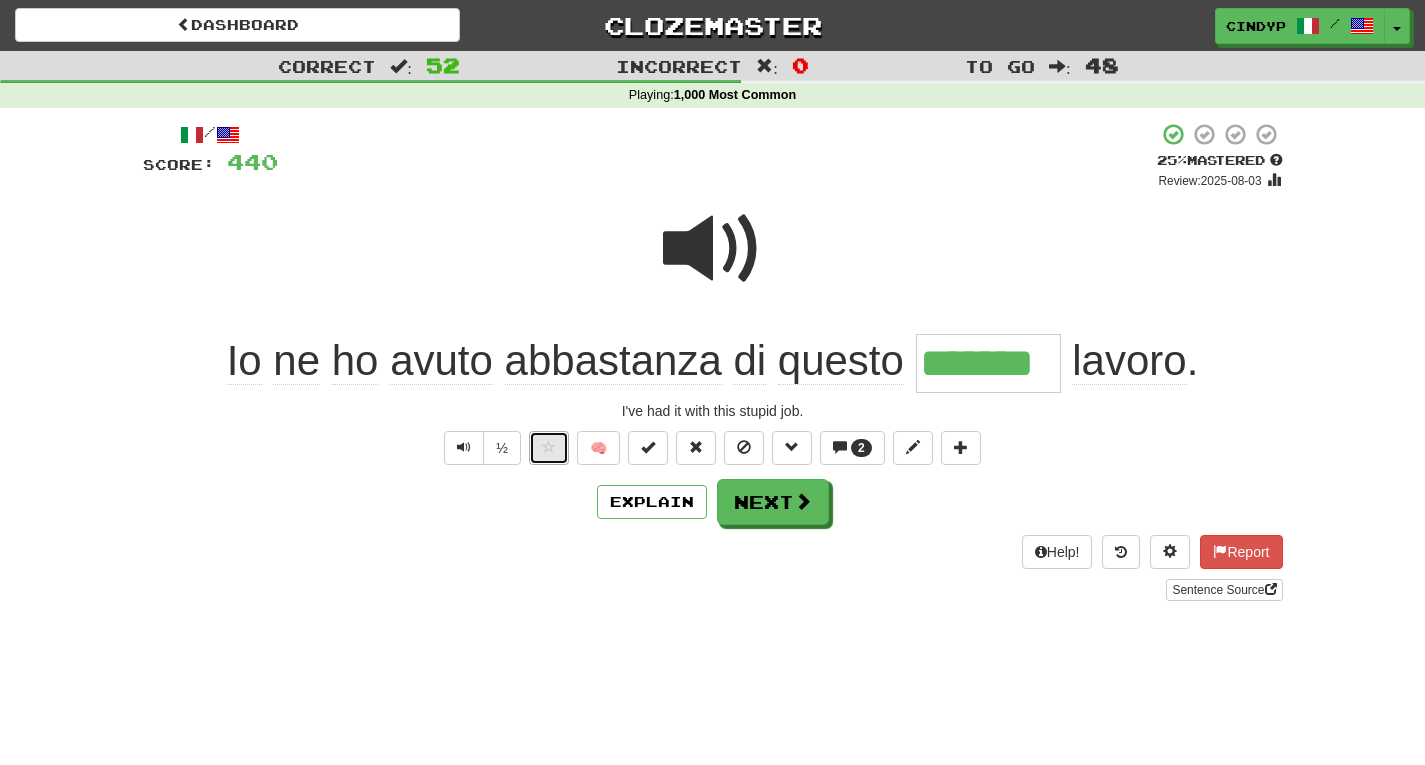 click at bounding box center (549, 448) 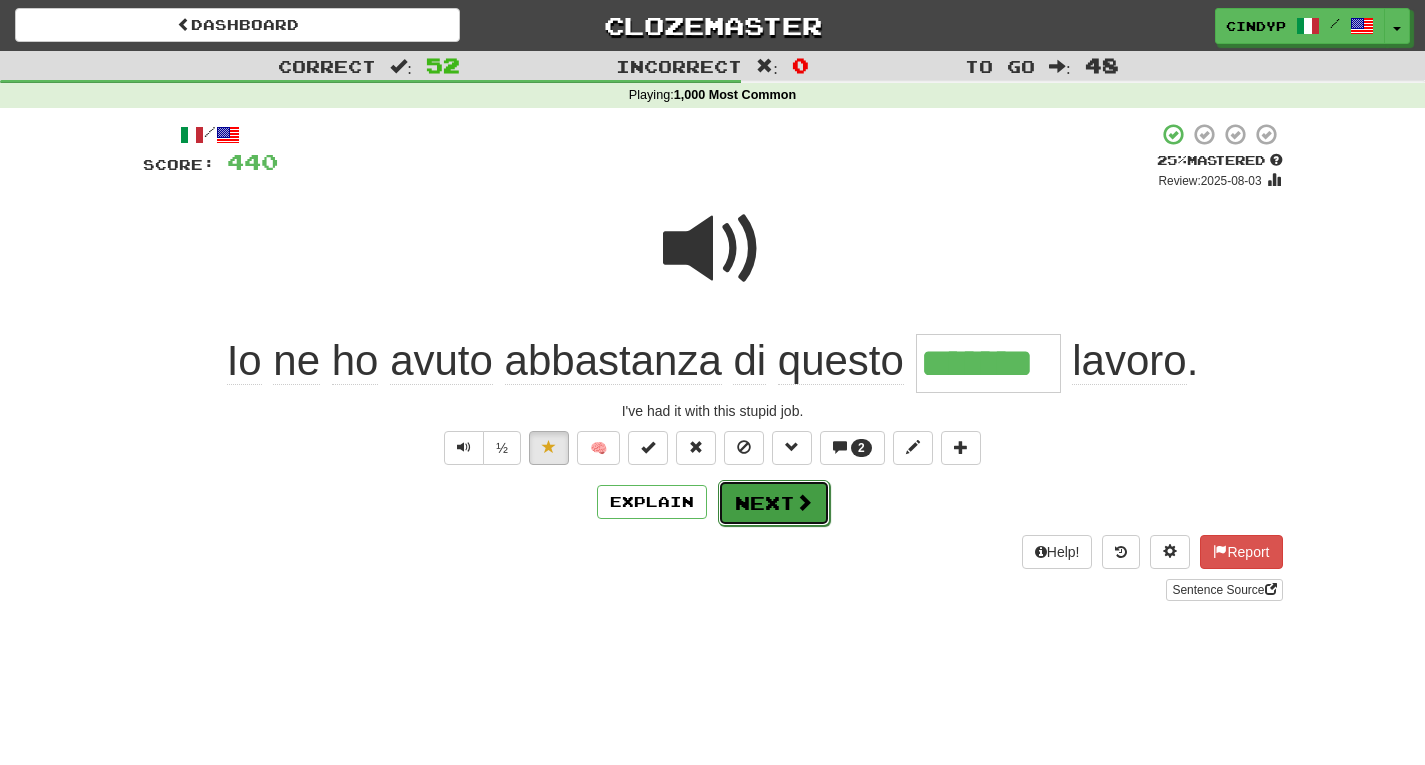 click on "Next" at bounding box center (774, 503) 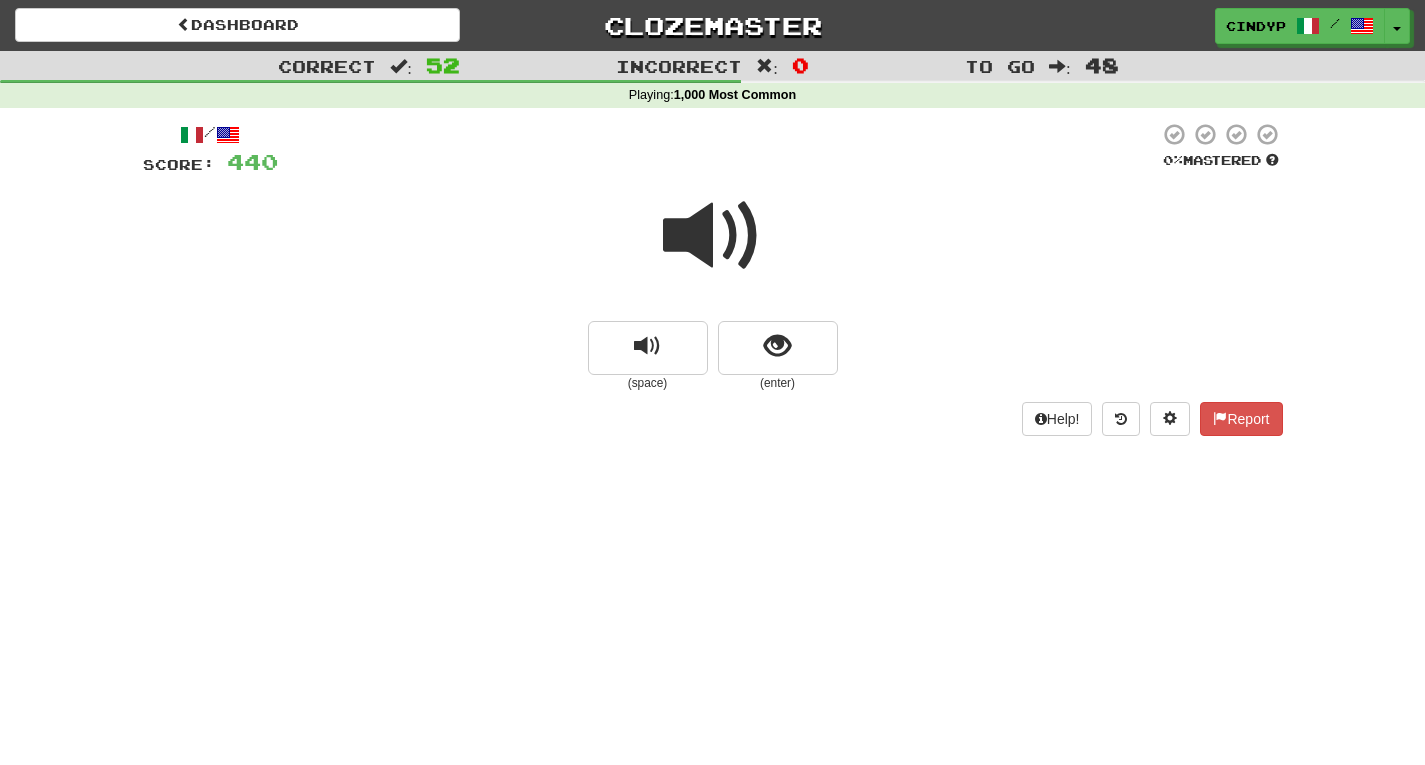 click at bounding box center [713, 236] 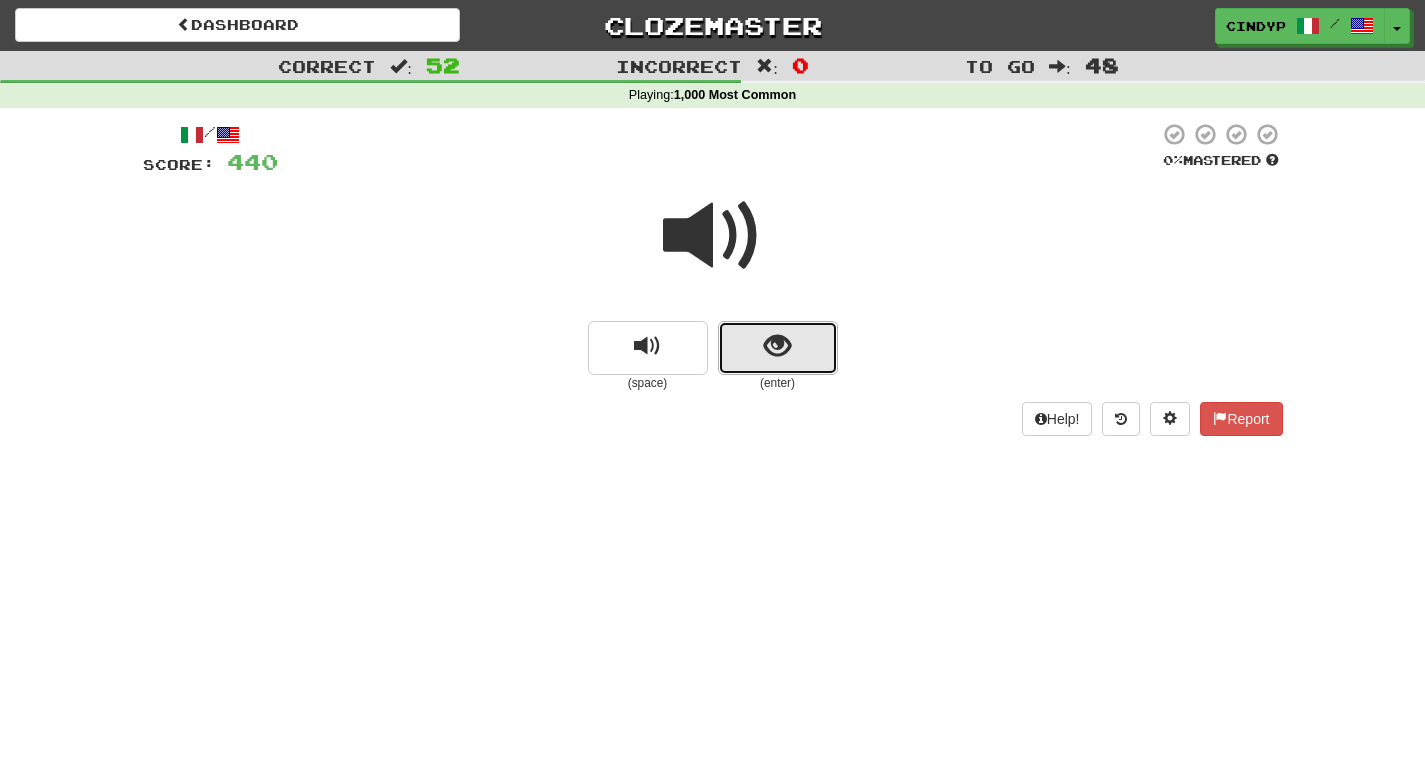 click at bounding box center [778, 348] 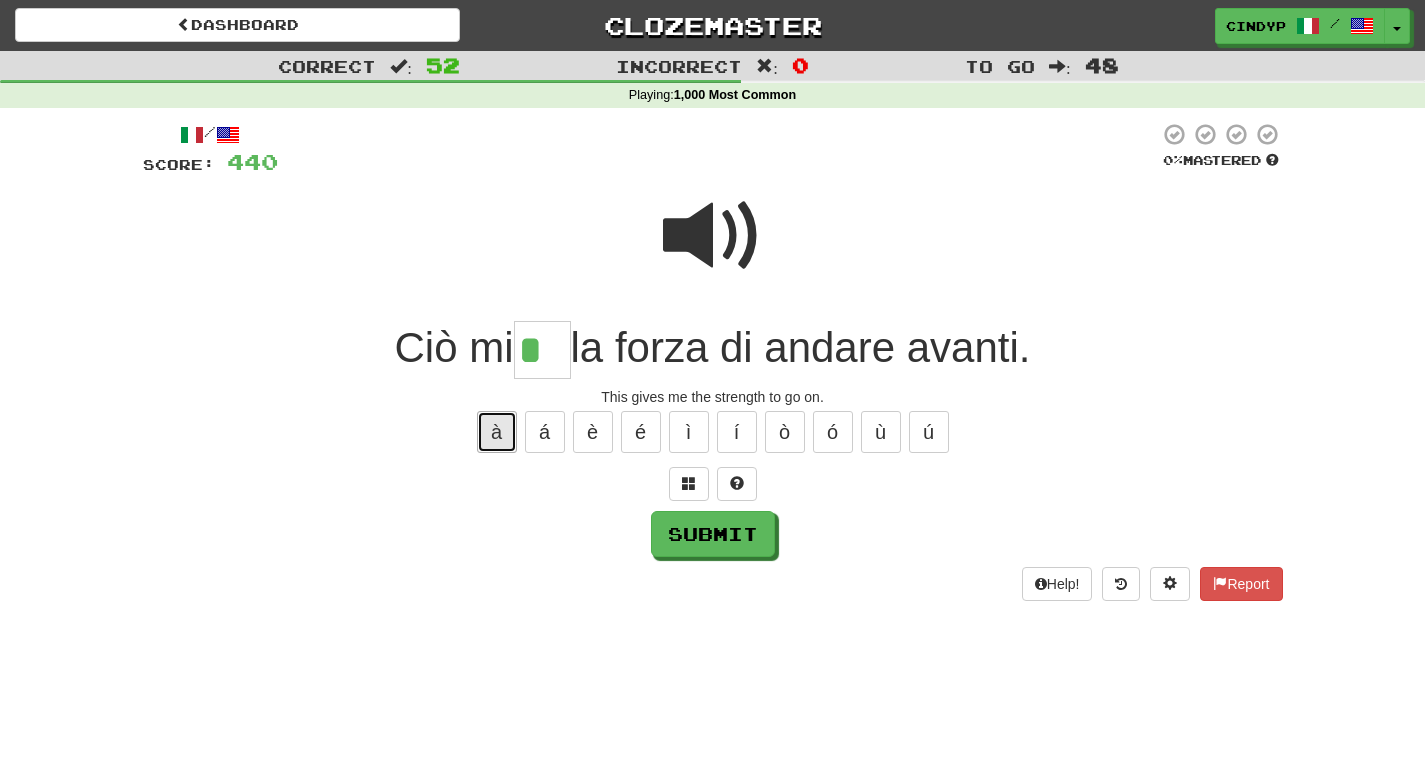 click on "à" at bounding box center [497, 432] 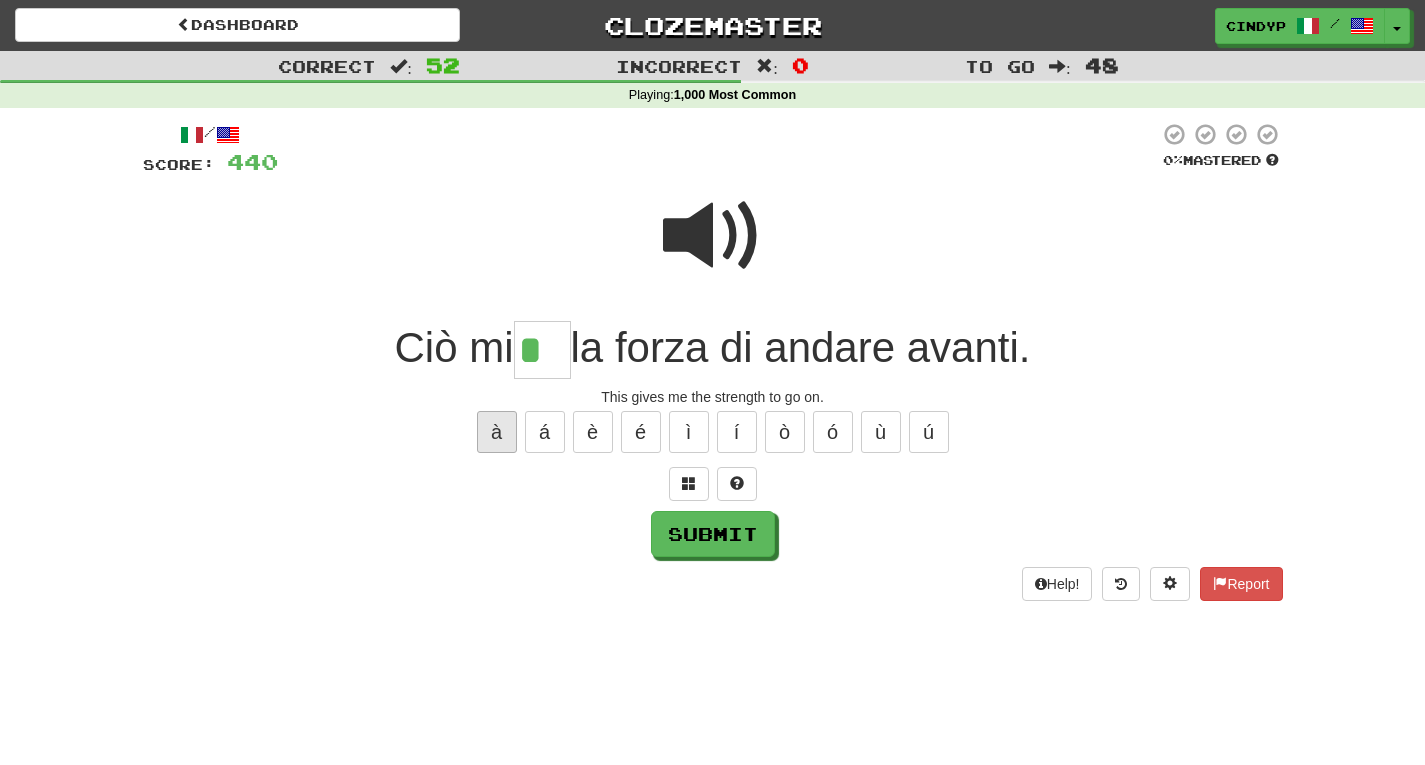 type on "**" 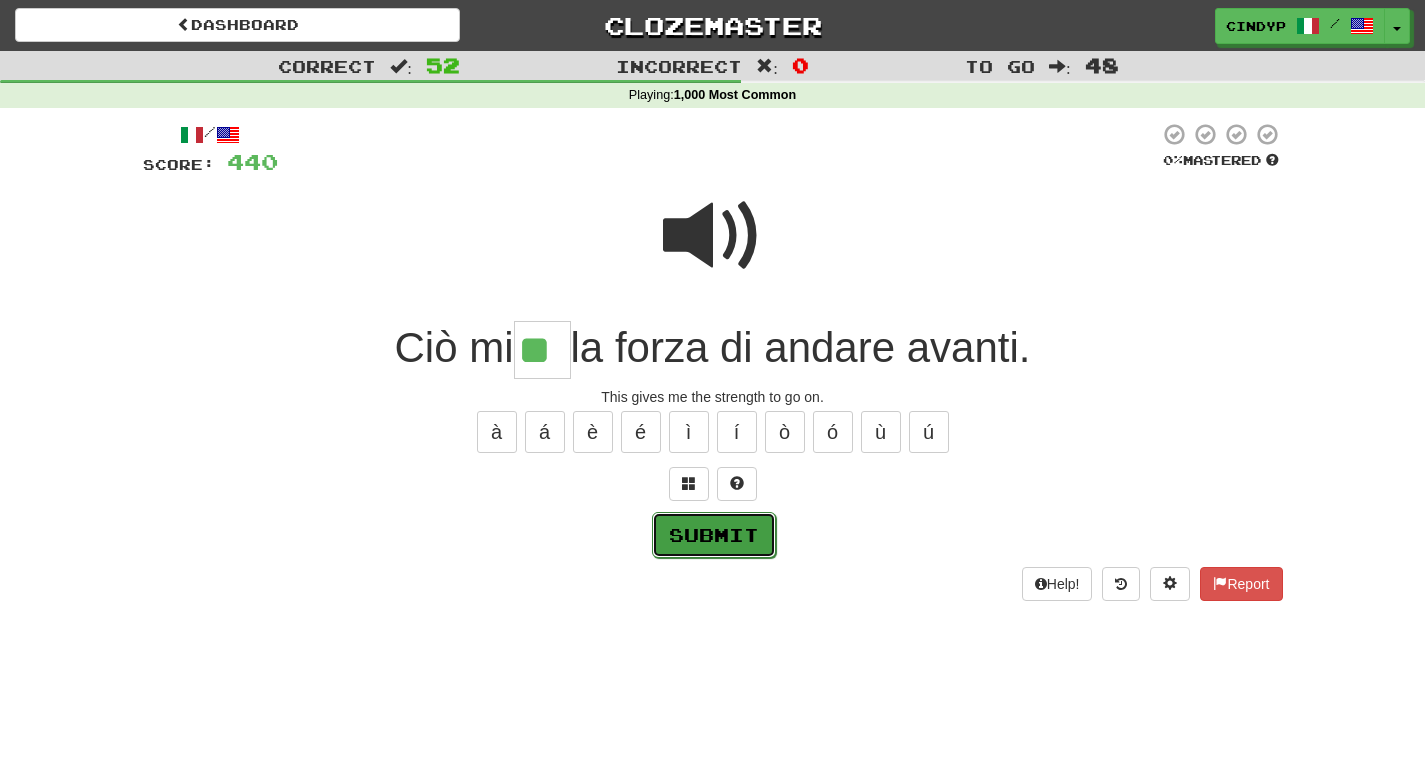 click on "Submit" at bounding box center [714, 535] 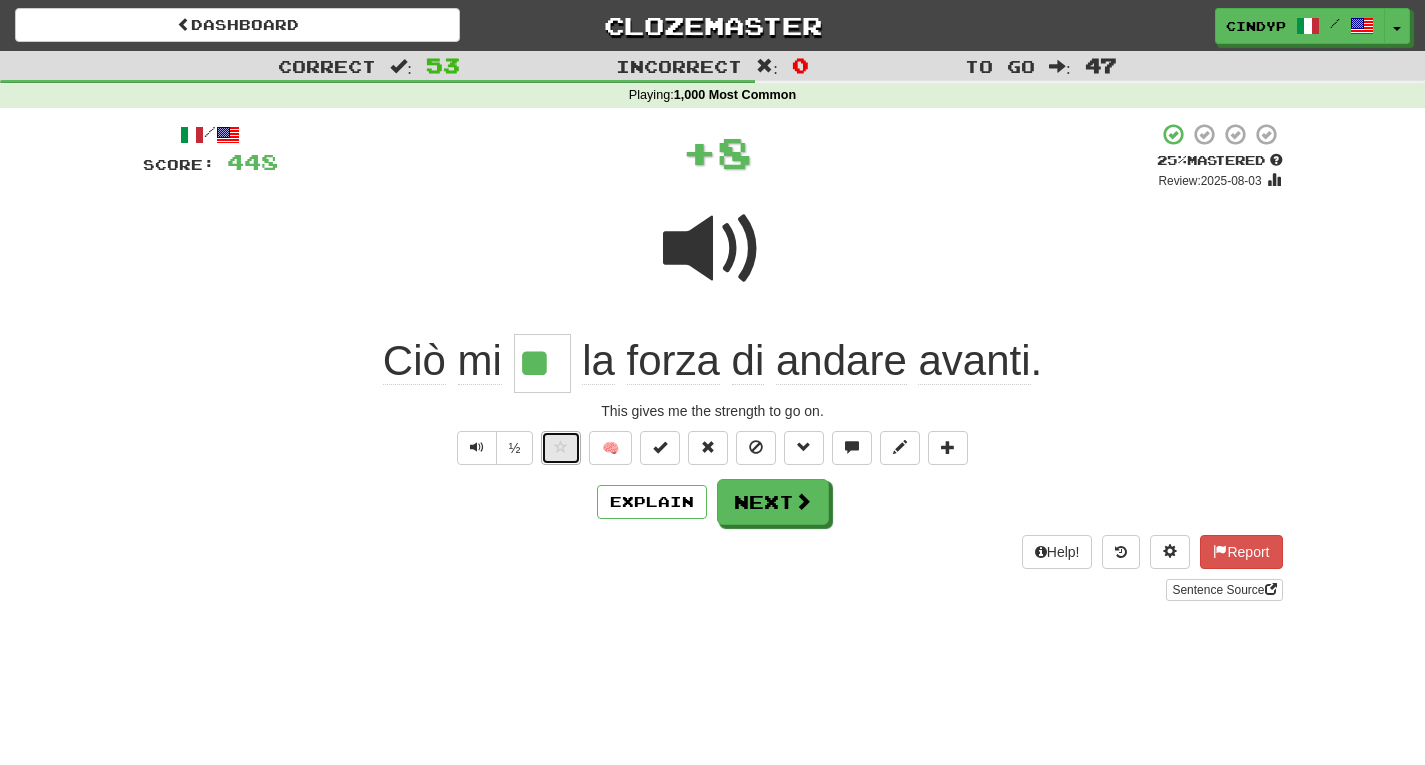 click at bounding box center [561, 447] 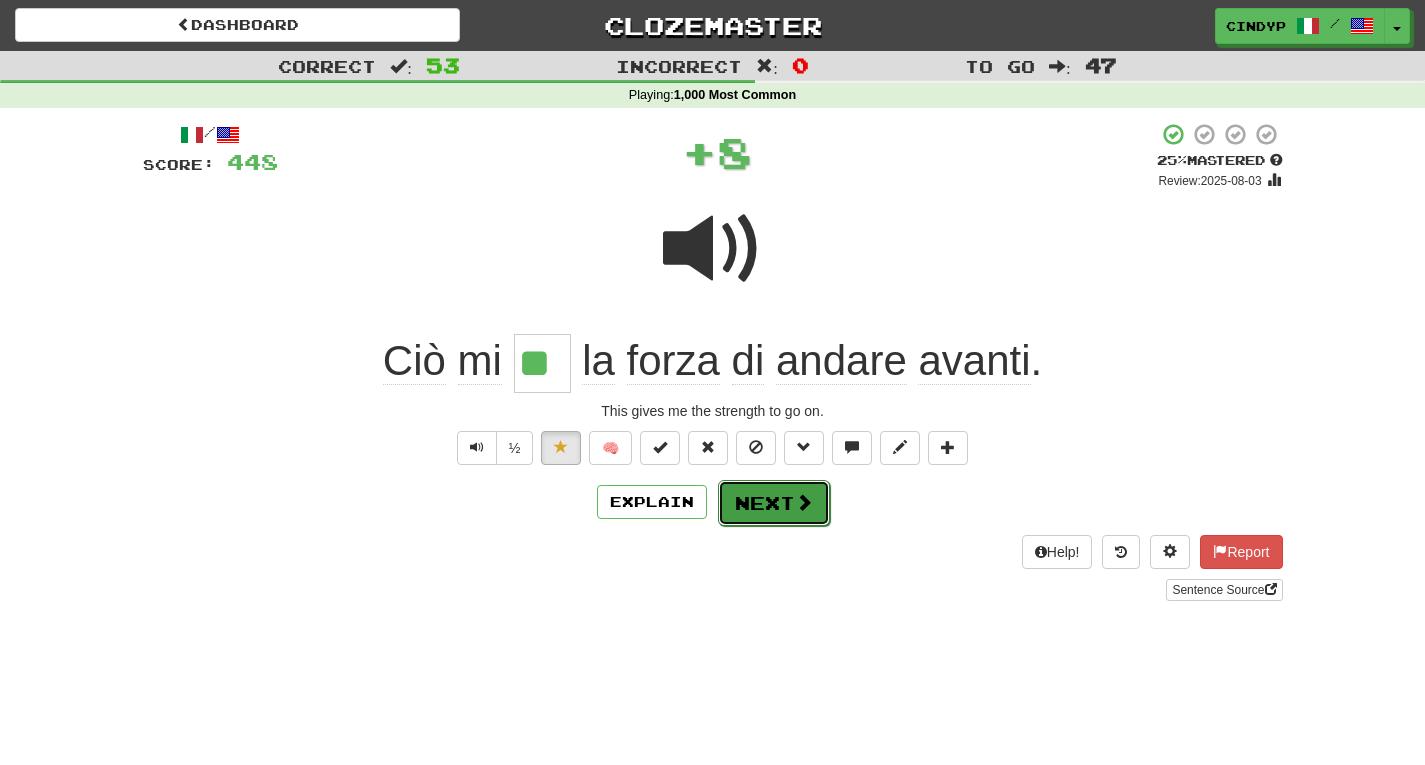 click on "Next" at bounding box center [774, 503] 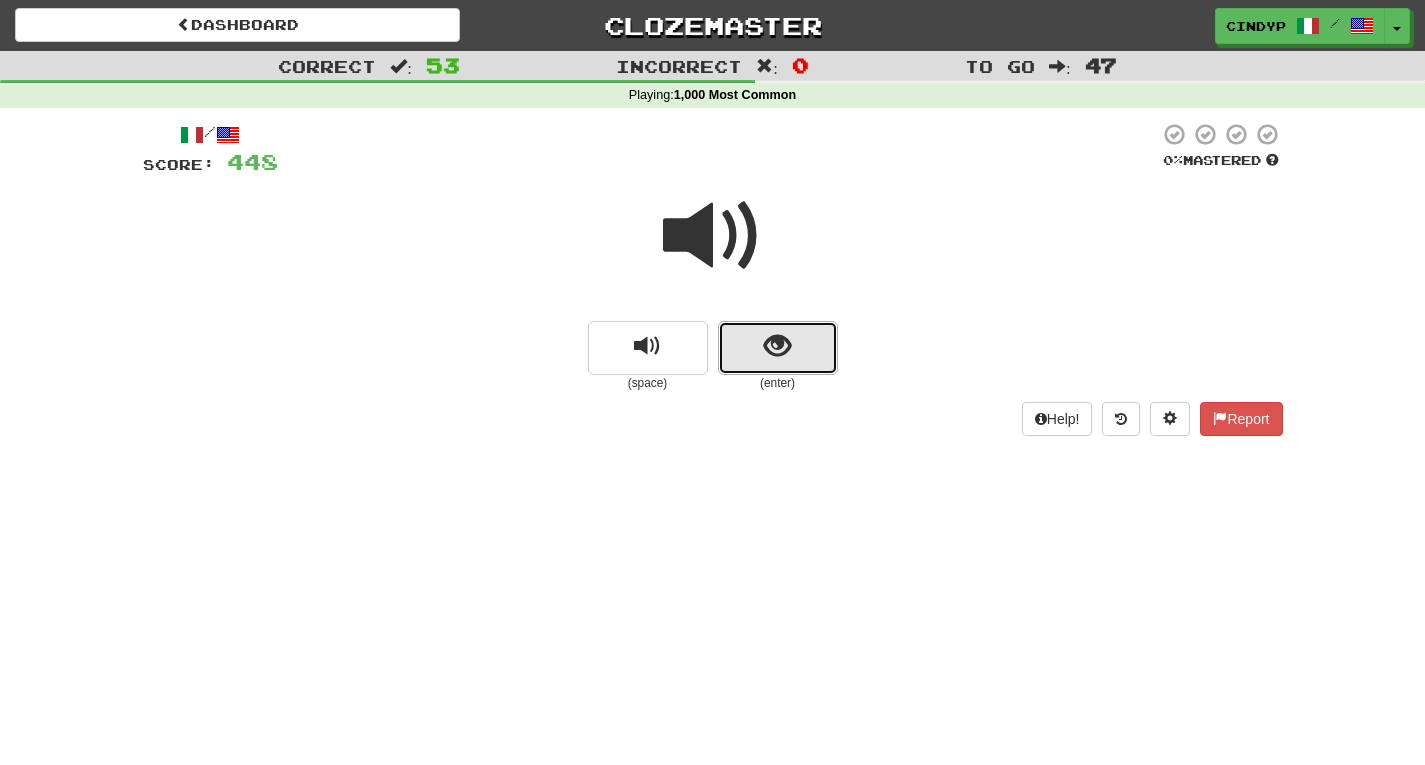 click at bounding box center [778, 348] 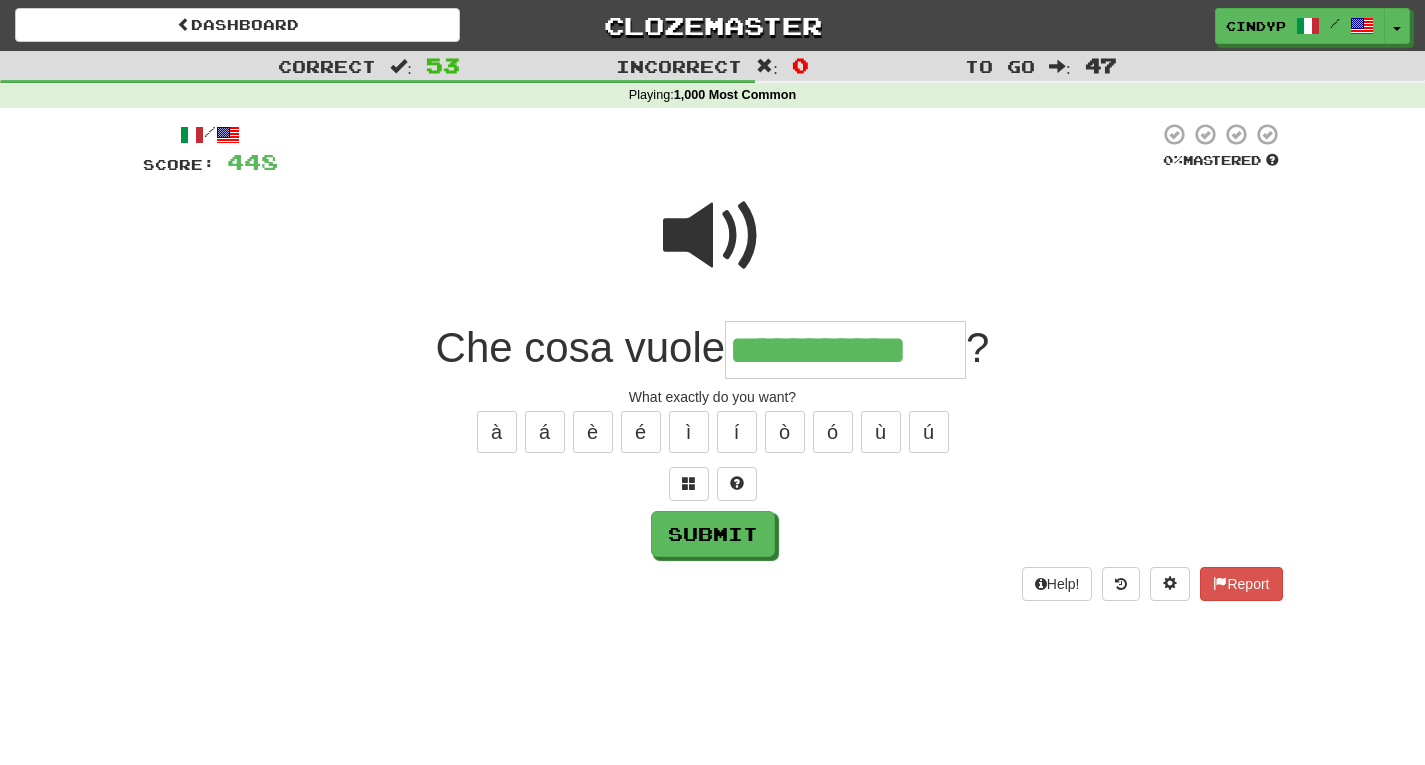 type on "**********" 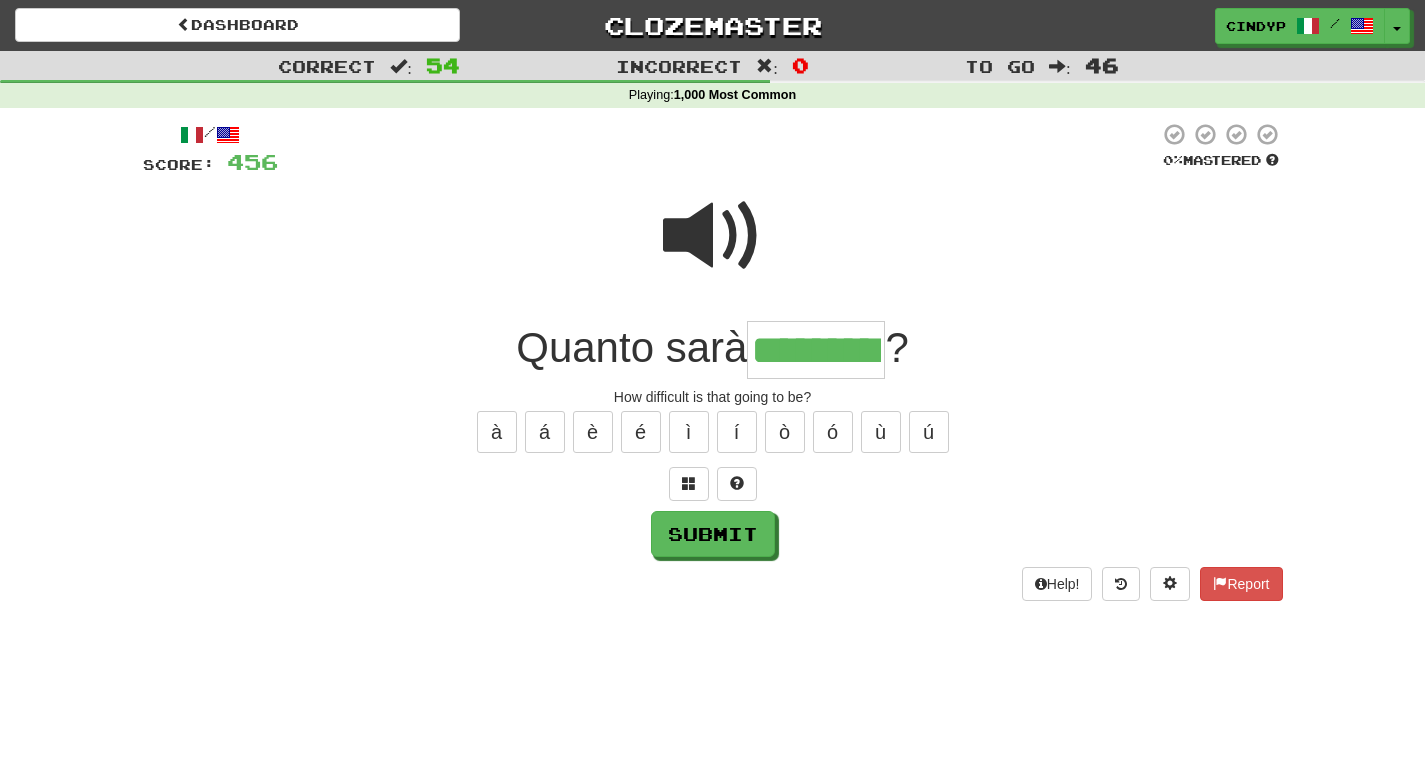 type on "*********" 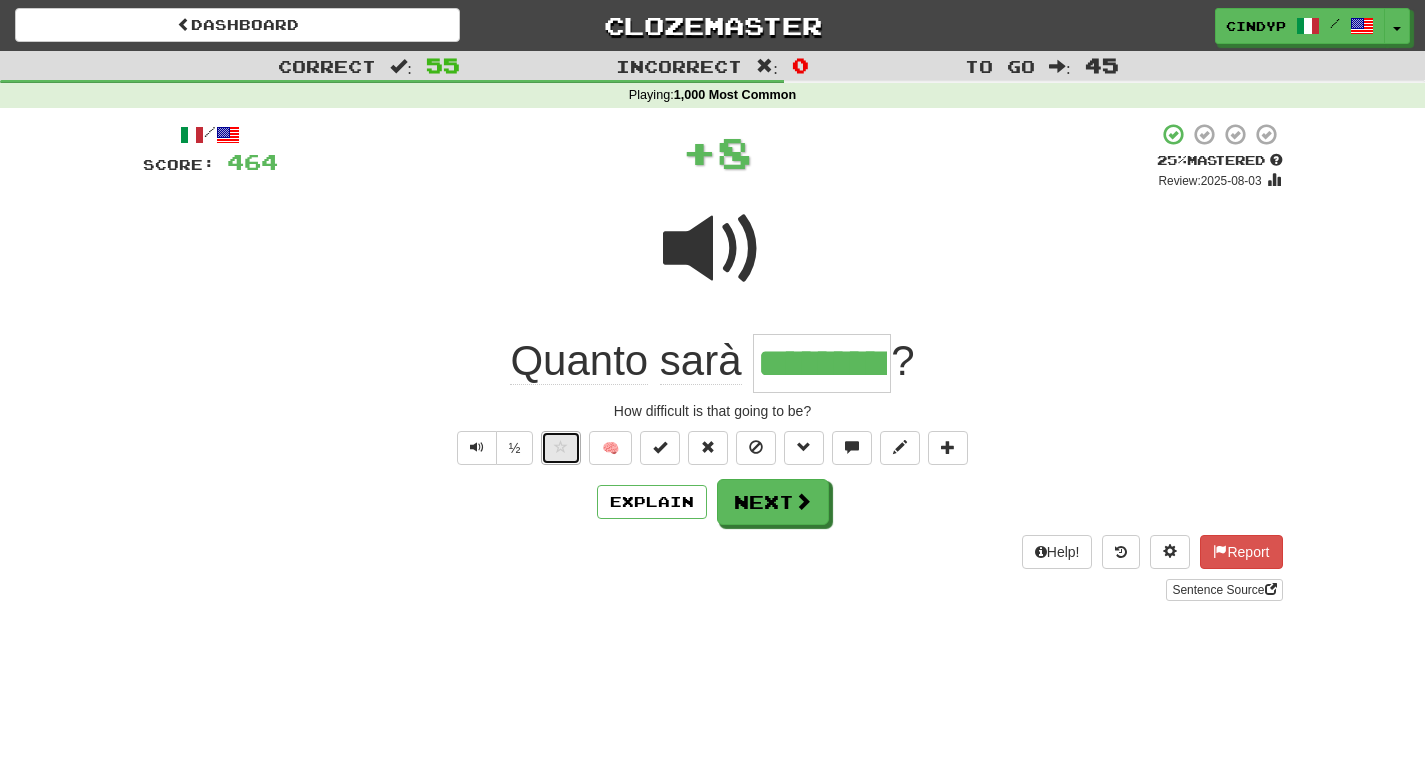 click at bounding box center [561, 448] 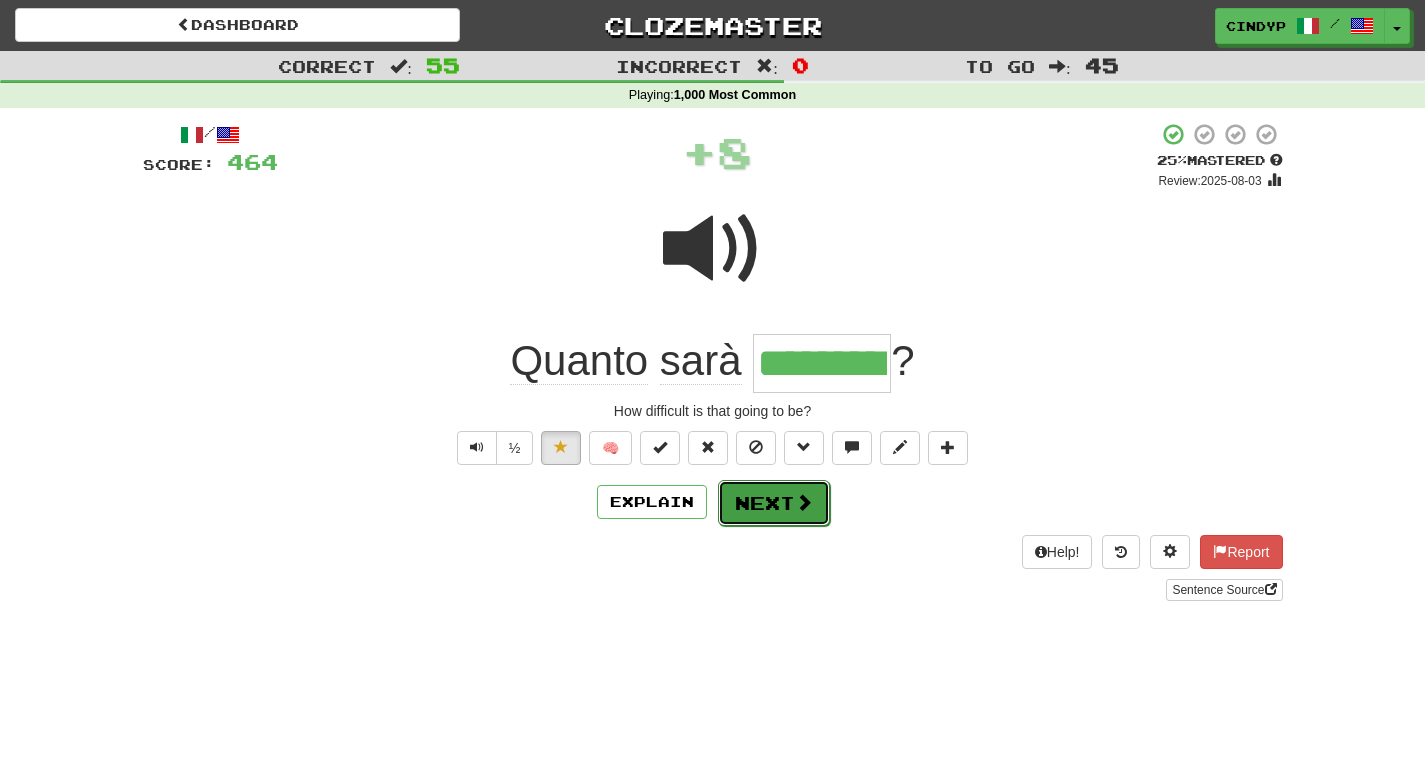 click at bounding box center [804, 502] 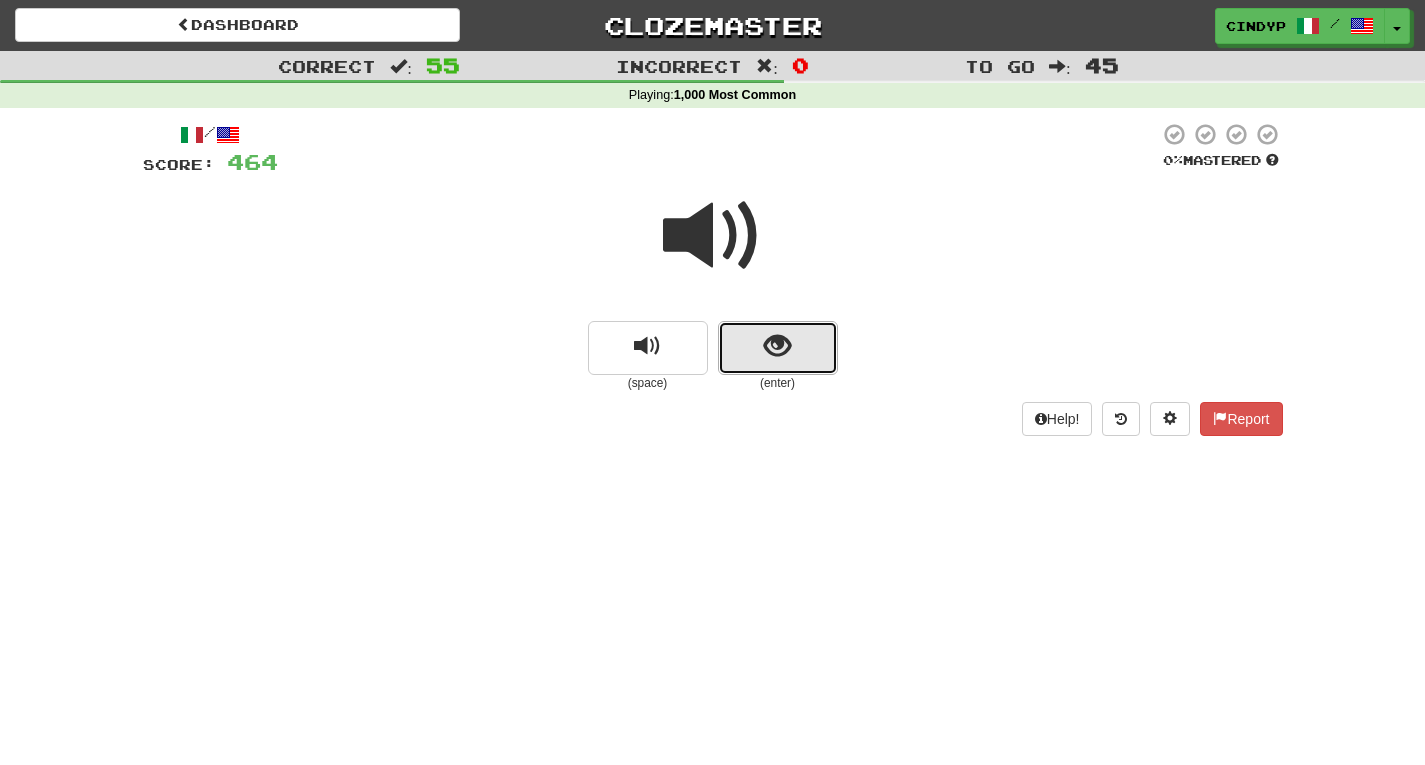 click at bounding box center [777, 346] 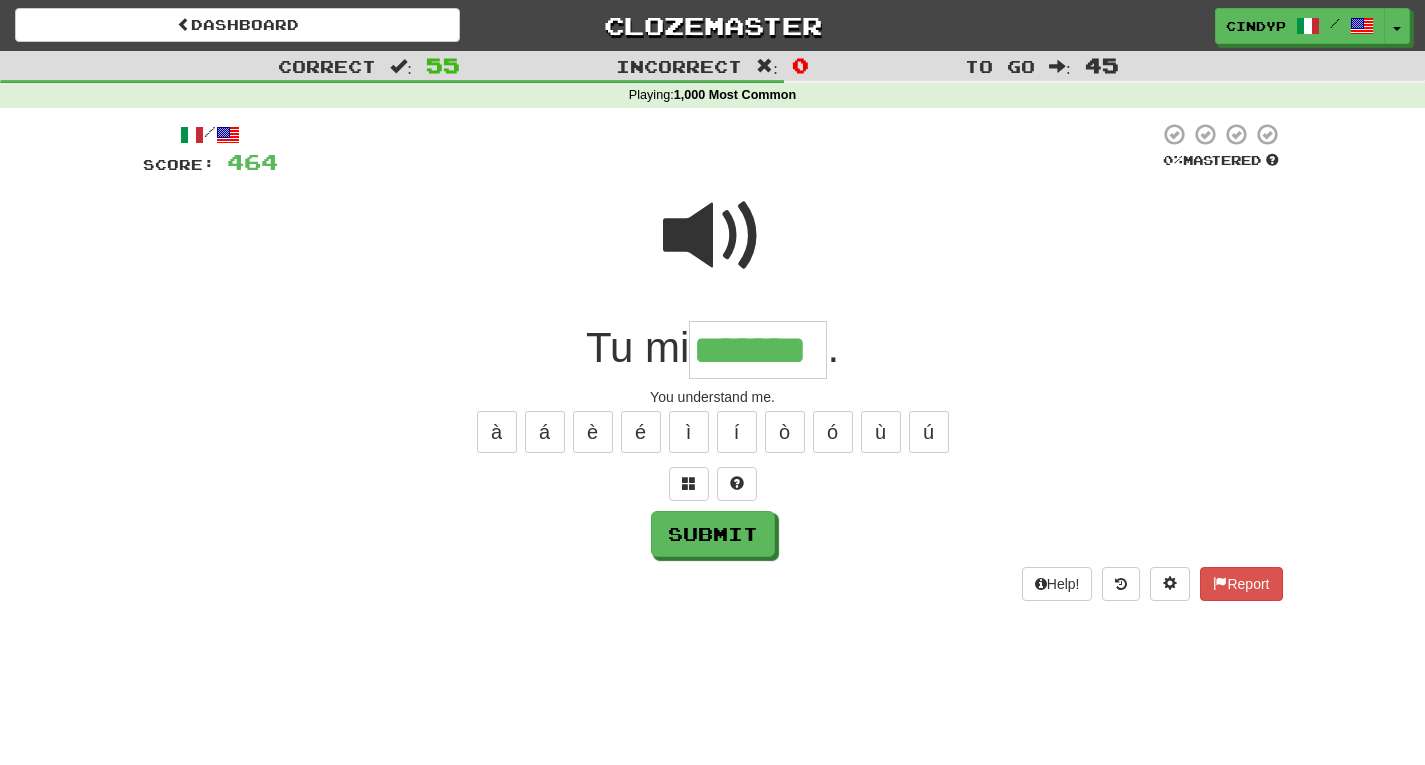 type on "*******" 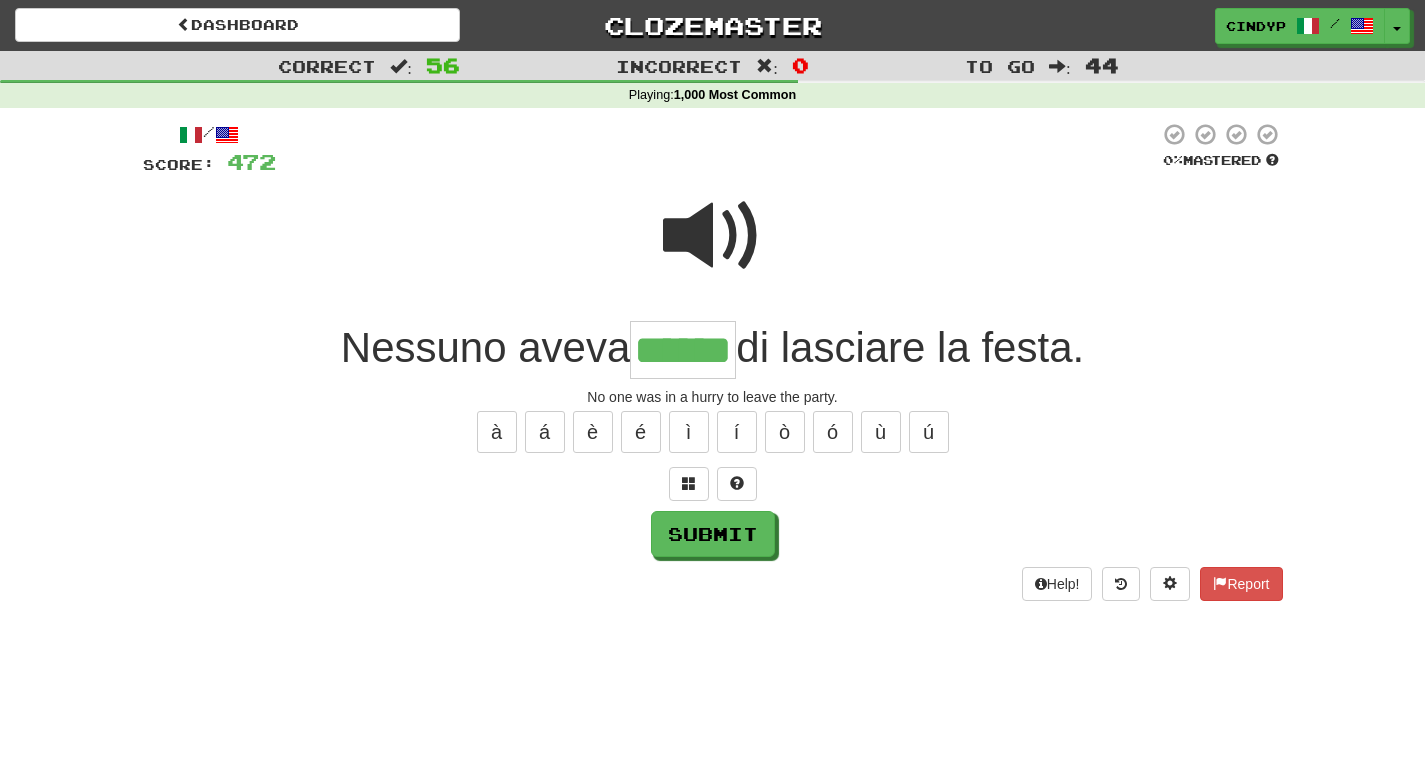 type on "******" 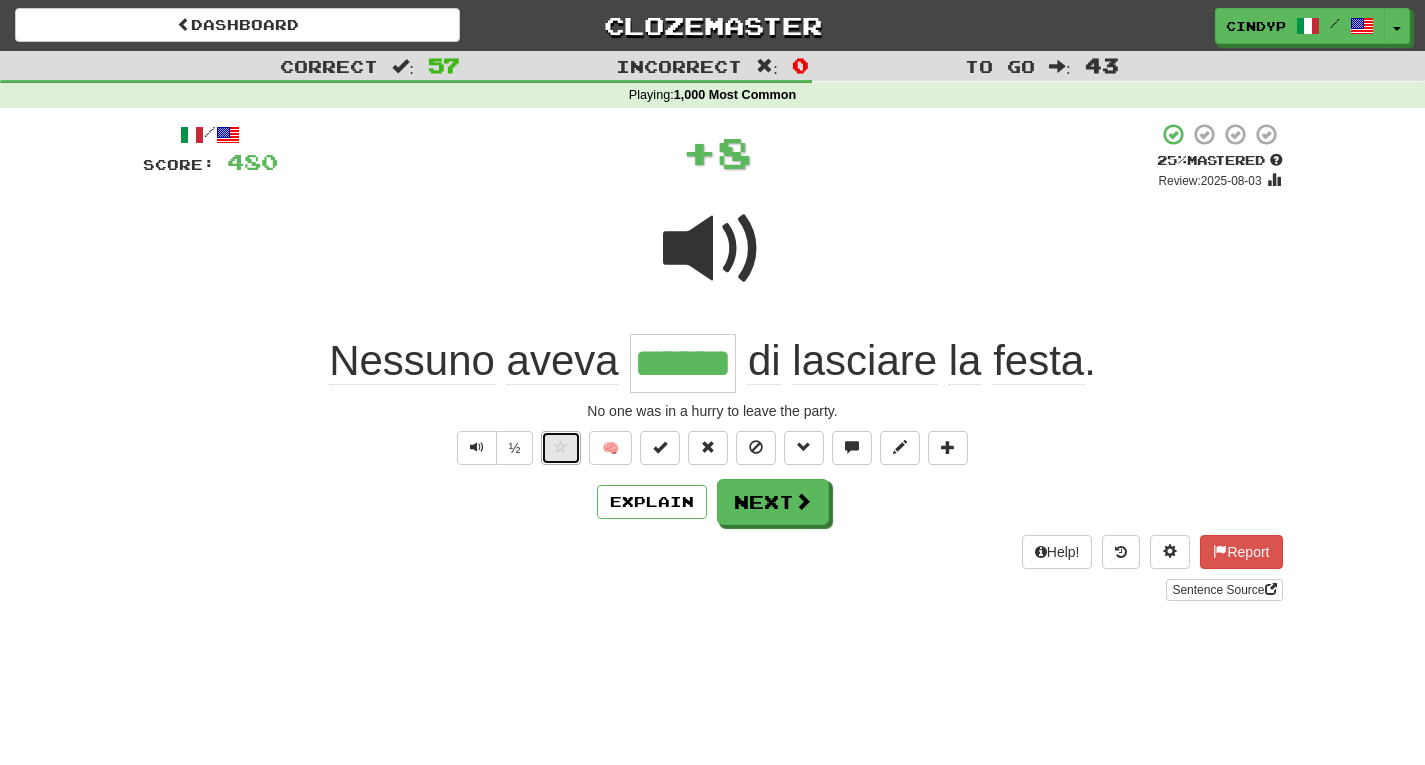 click at bounding box center [561, 448] 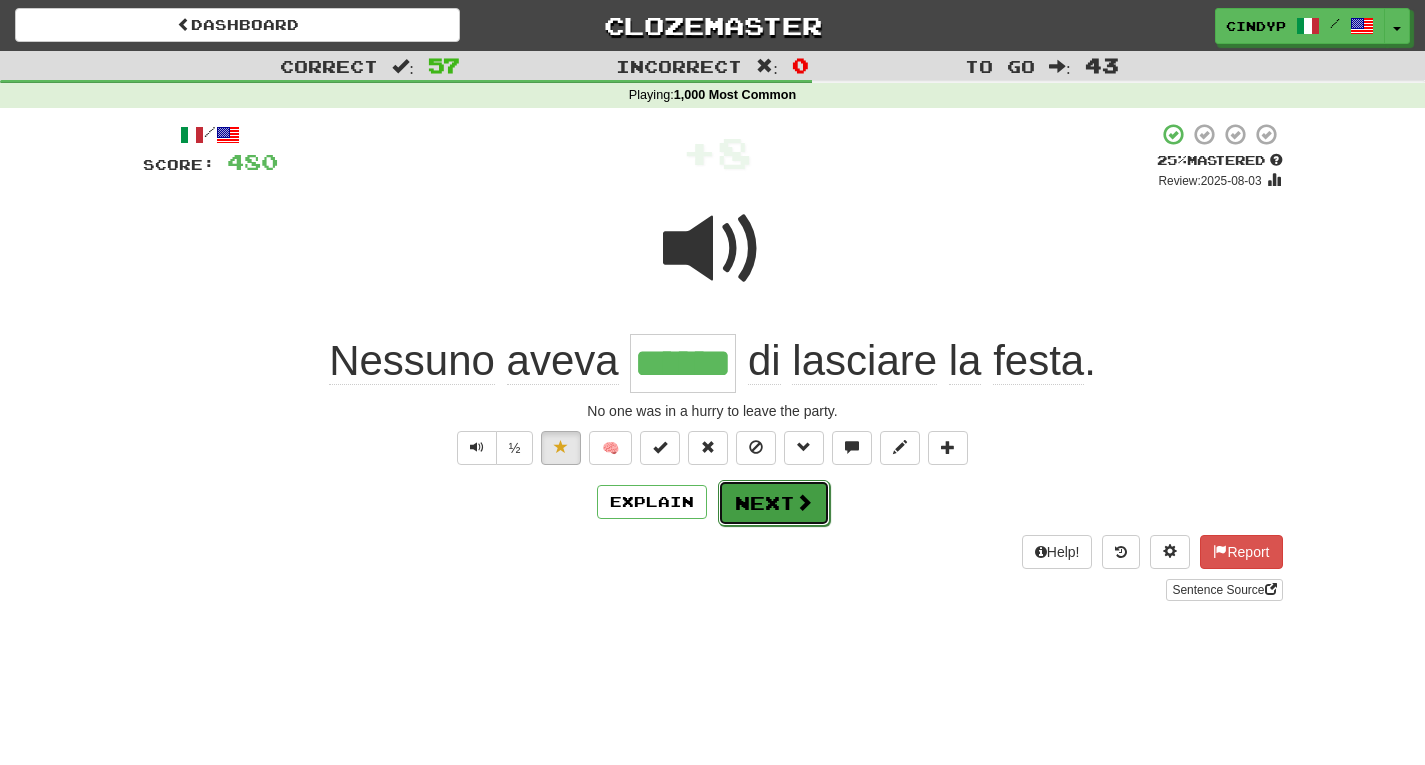 click on "Next" at bounding box center [774, 503] 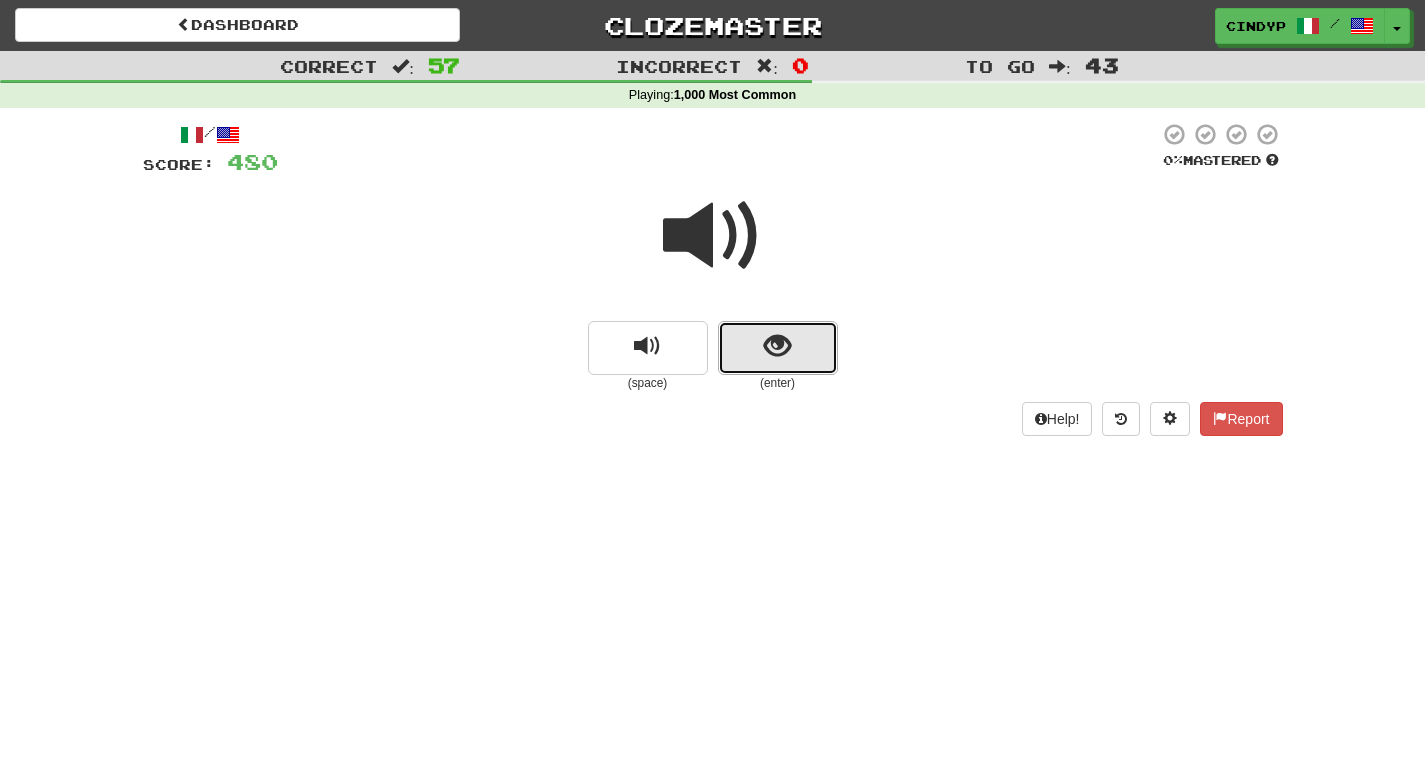 click at bounding box center (778, 348) 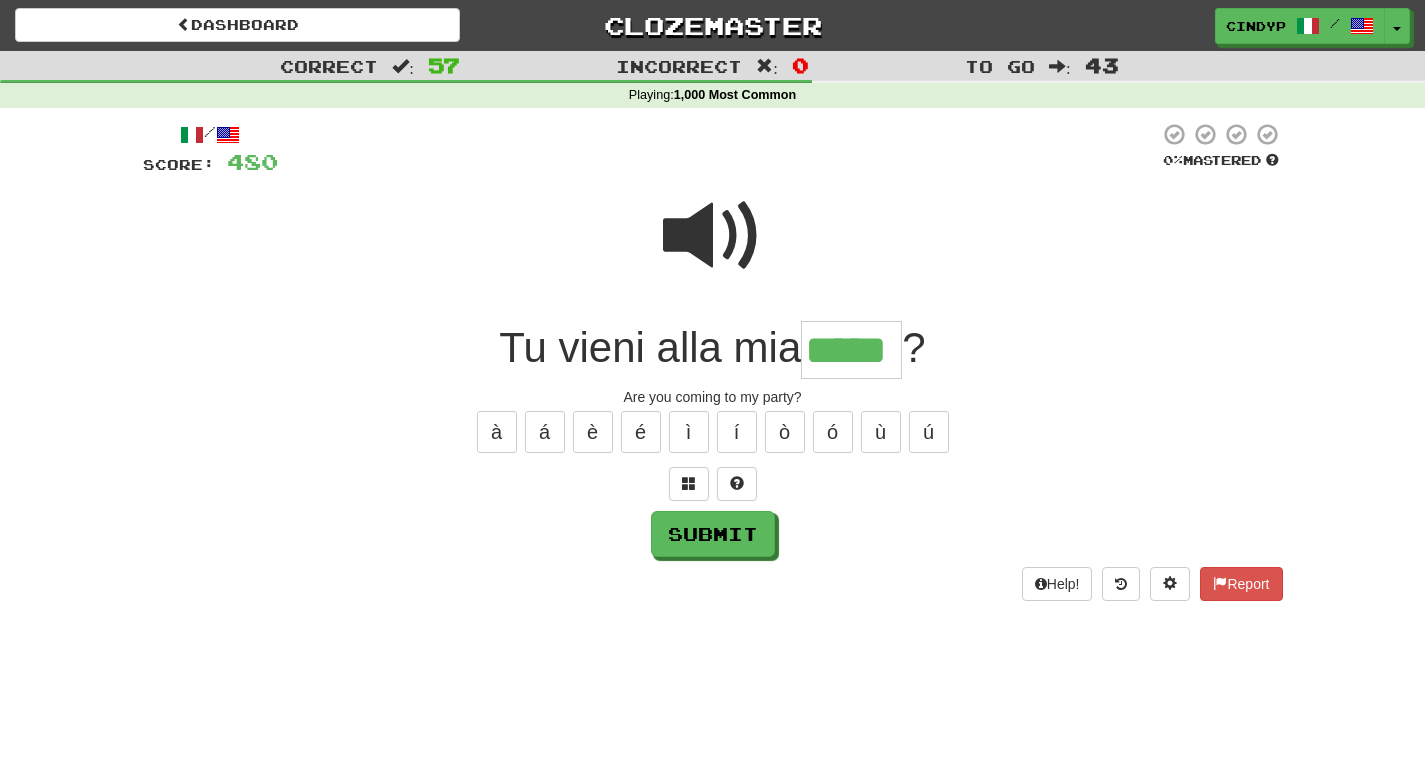 type on "*****" 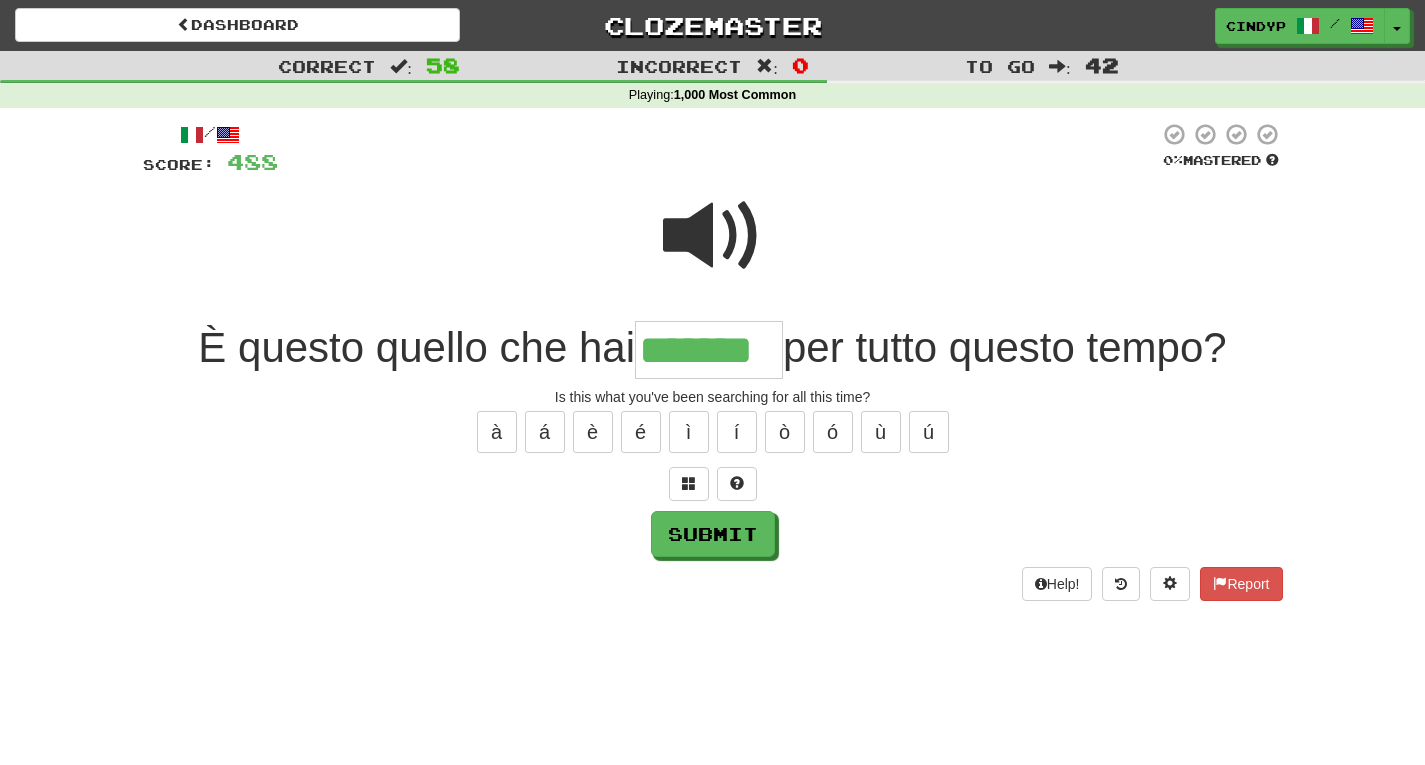 type on "*******" 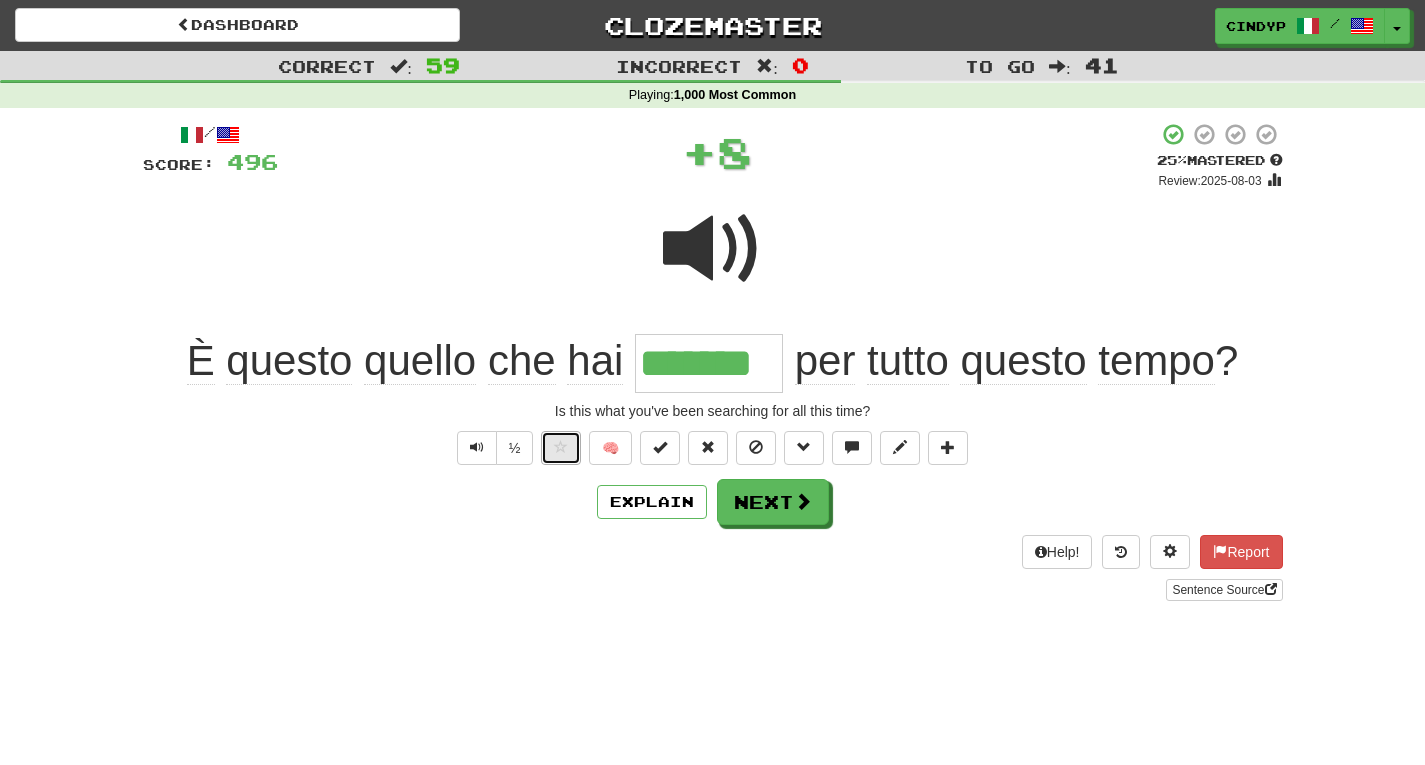 click at bounding box center (561, 448) 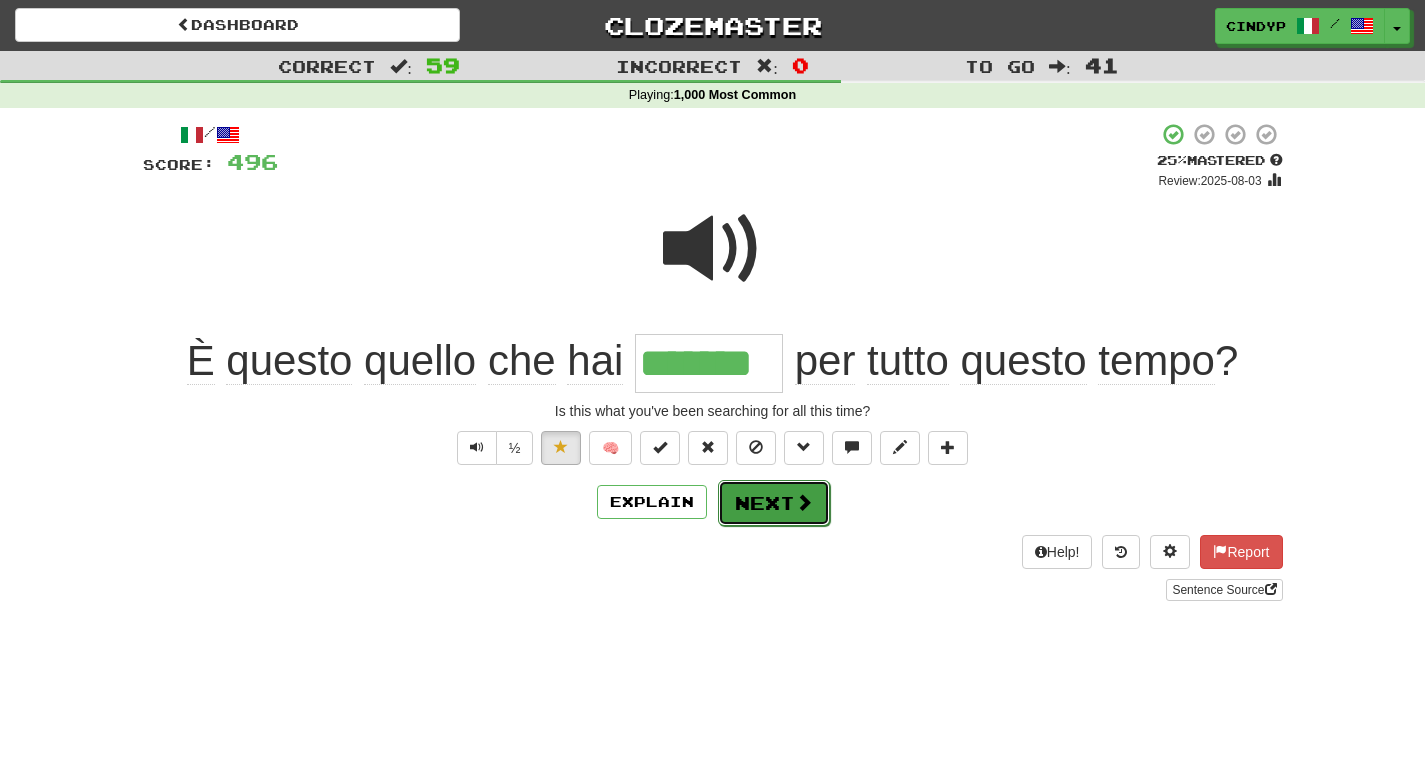 click on "Next" at bounding box center (774, 503) 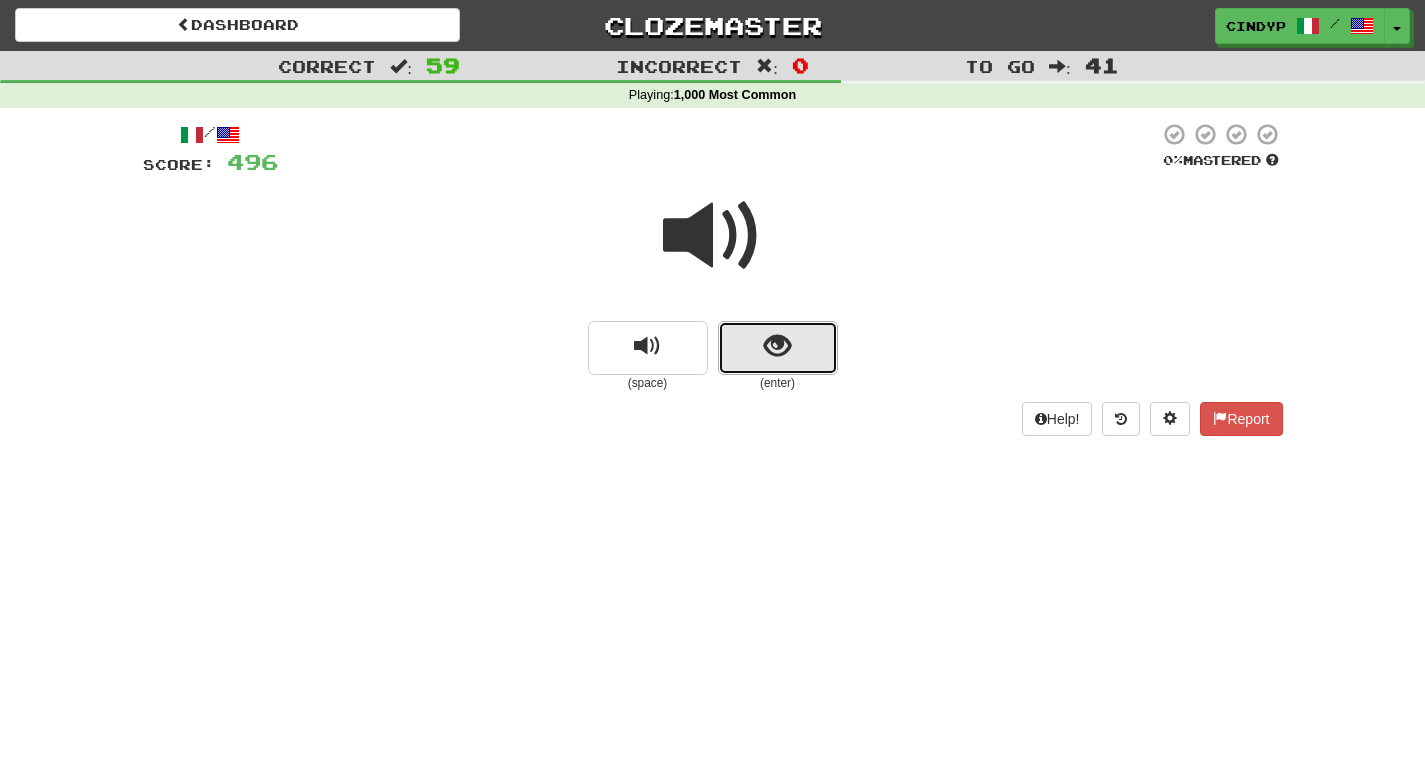 click at bounding box center [778, 348] 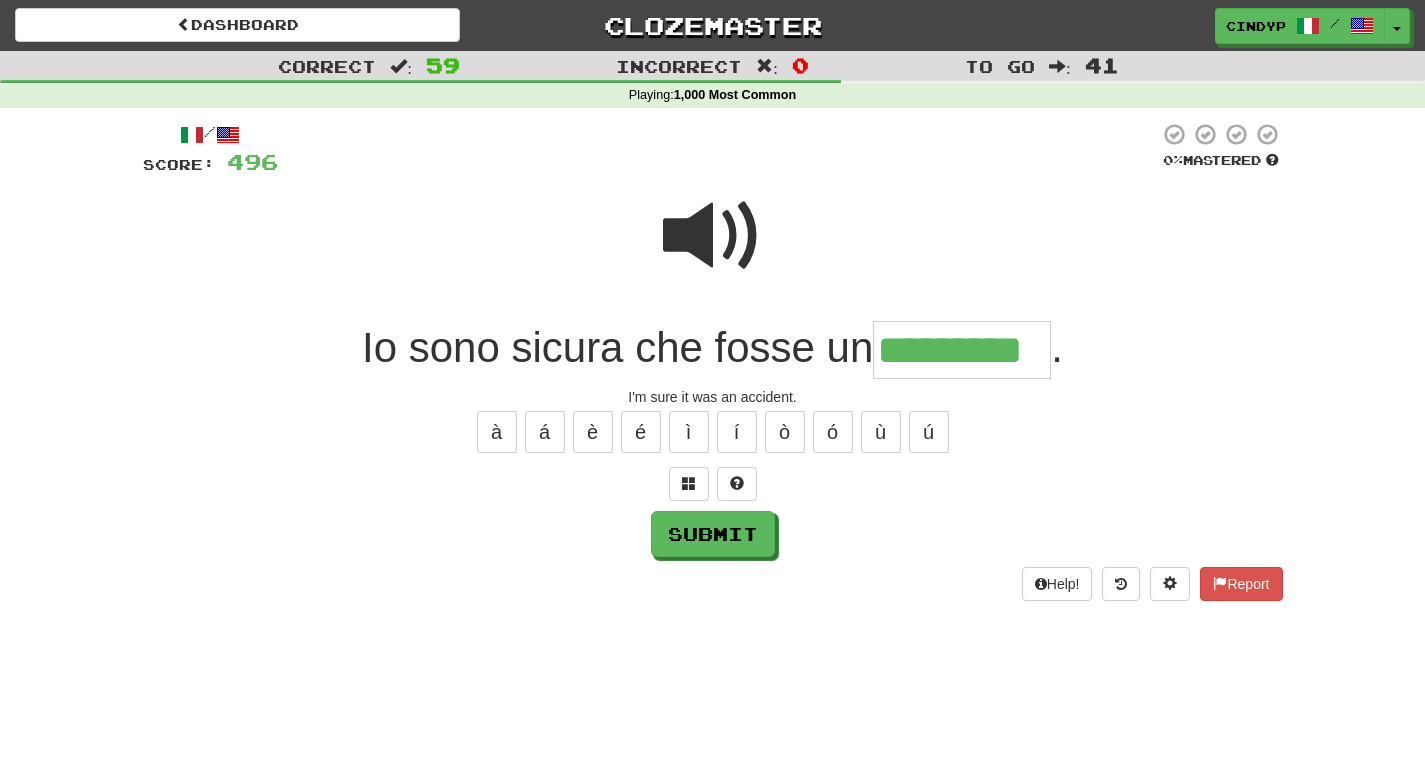 type on "*********" 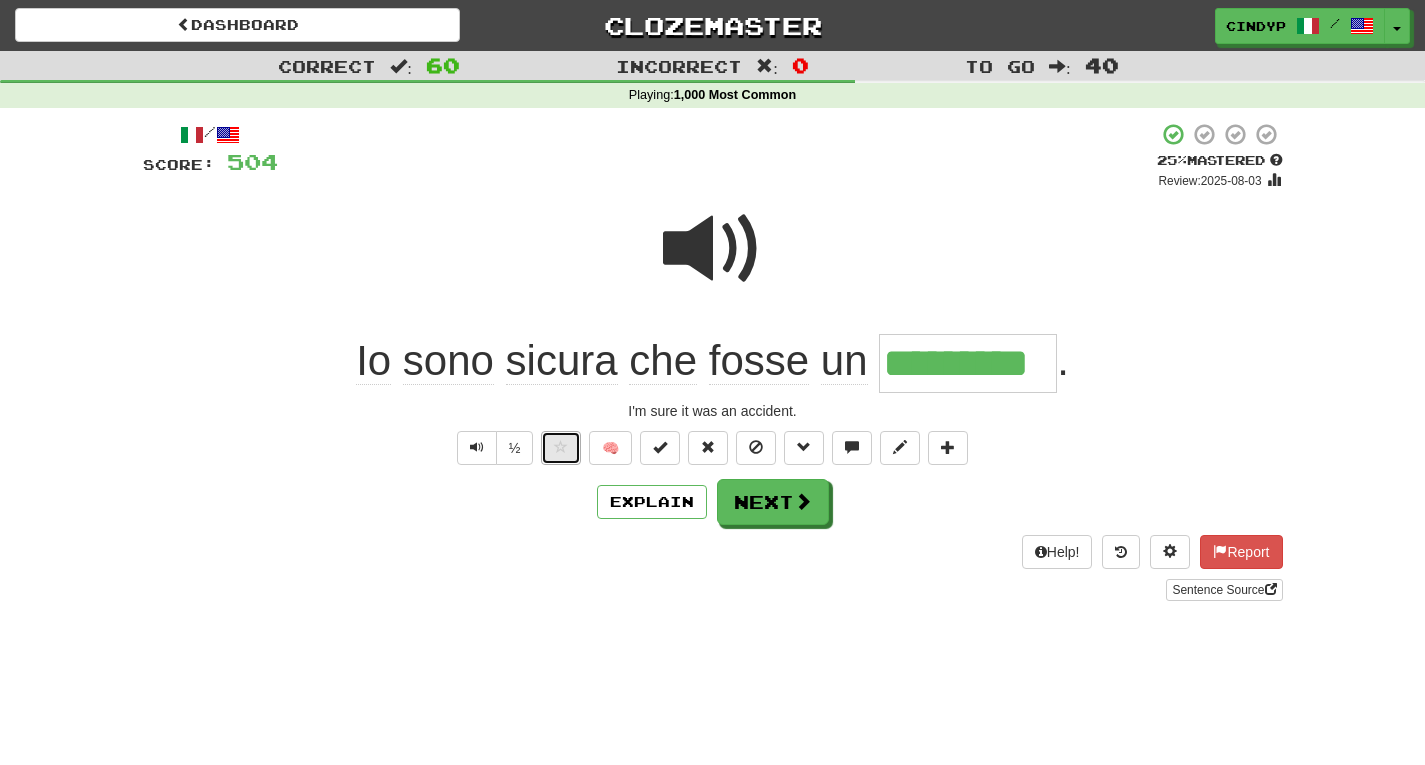 click at bounding box center [561, 448] 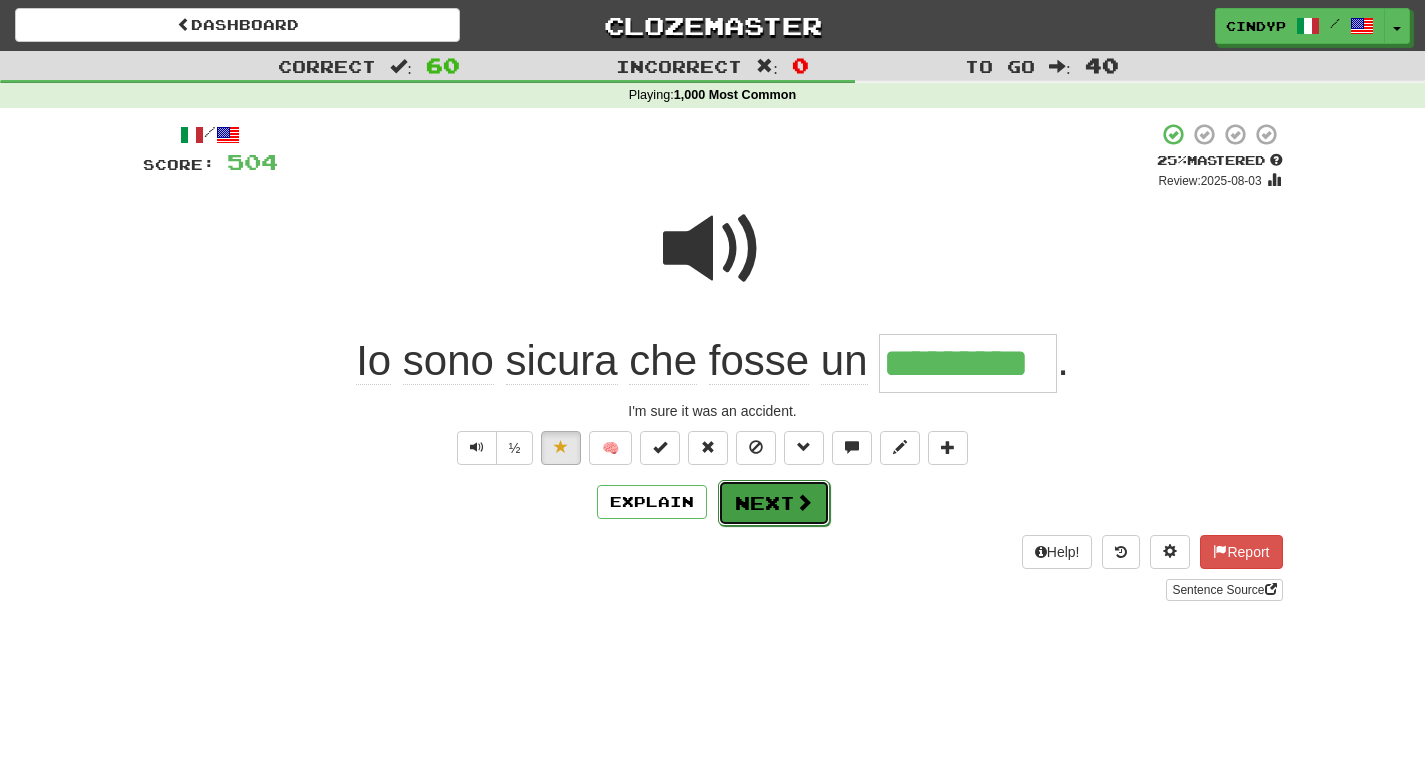 click on "Next" at bounding box center [774, 503] 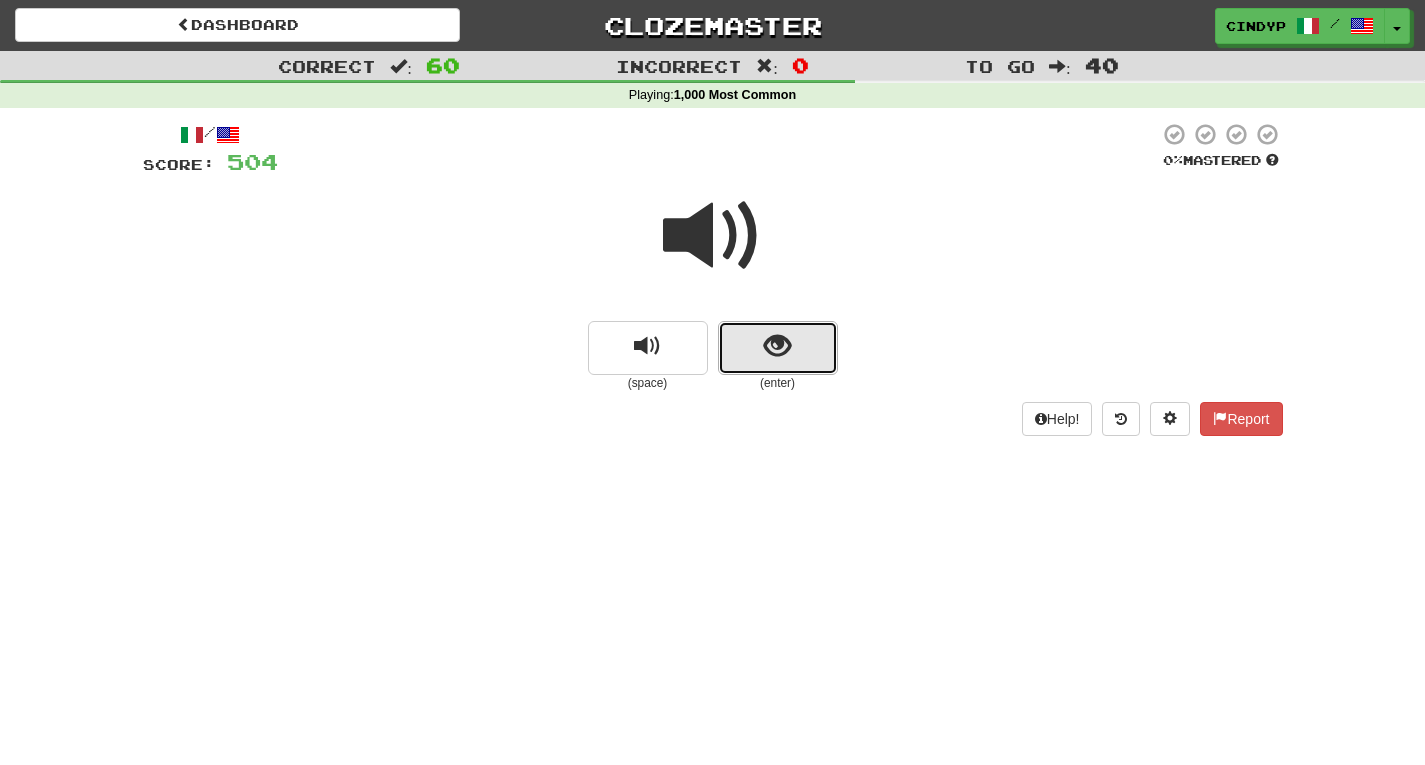 click at bounding box center (778, 348) 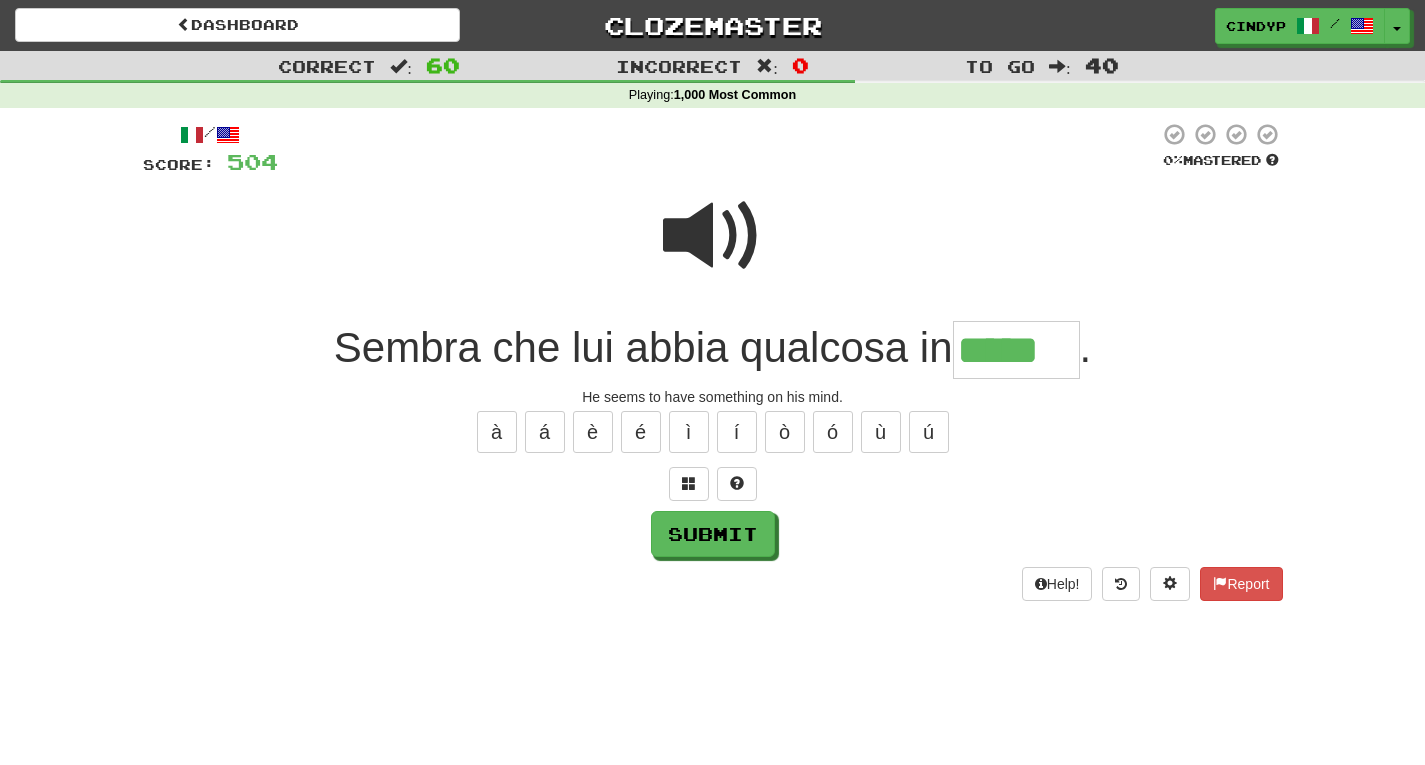 type on "*****" 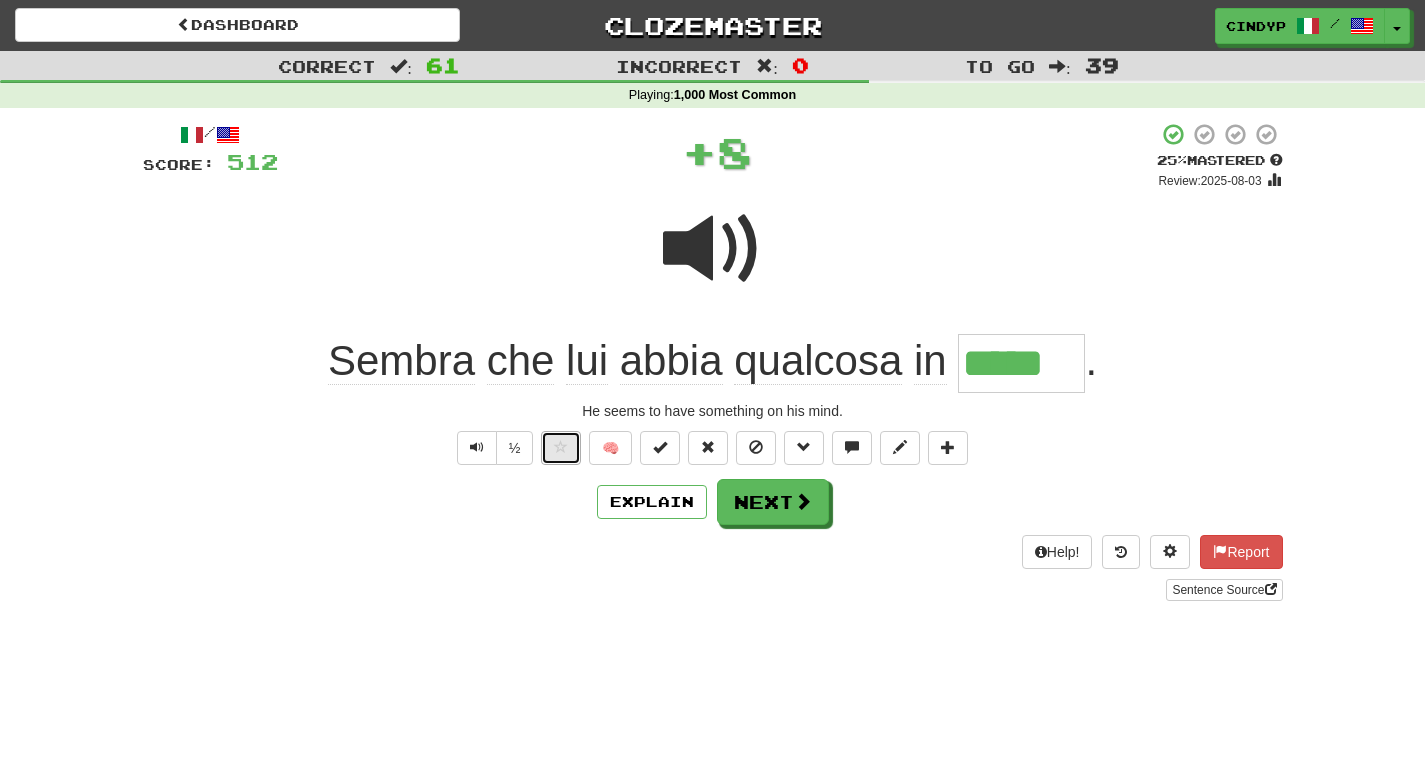 click at bounding box center [561, 448] 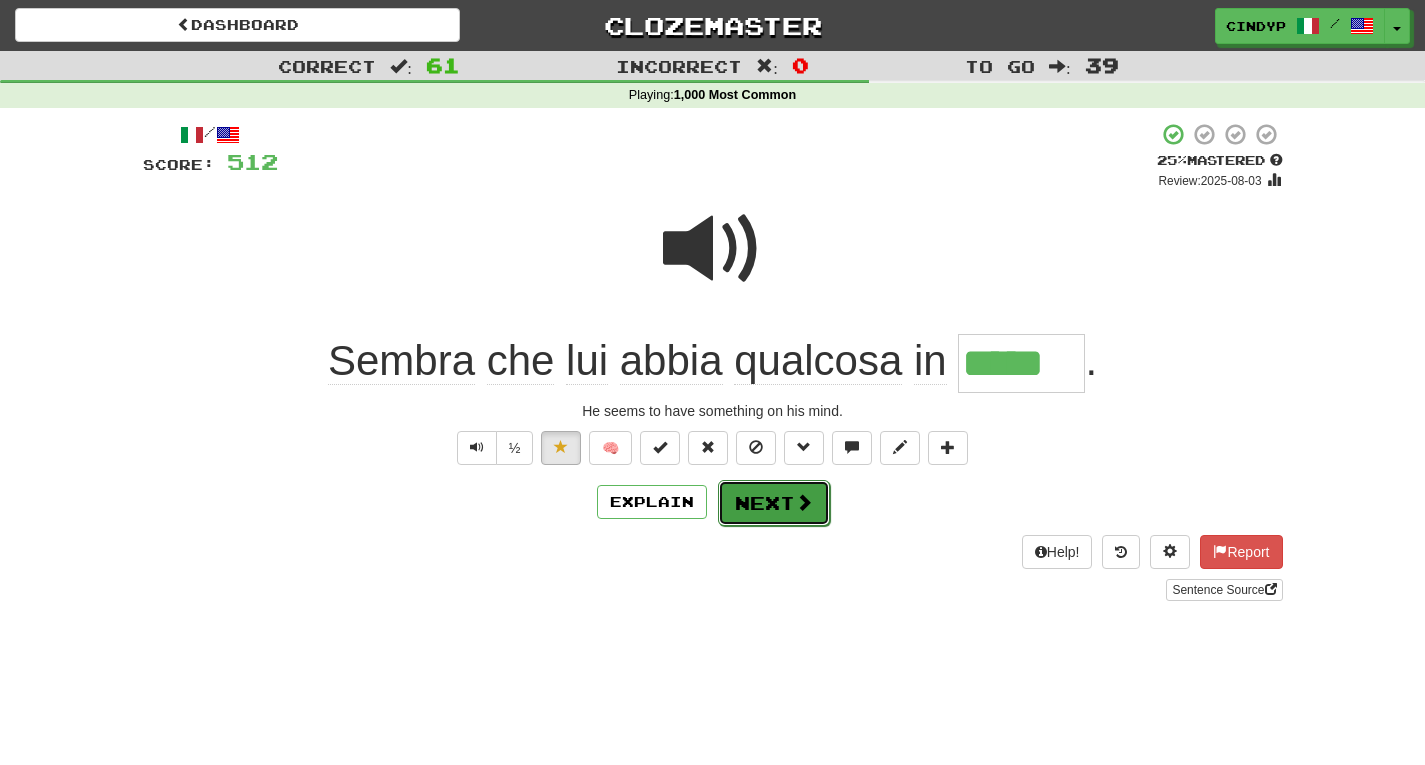 click on "Next" at bounding box center [774, 503] 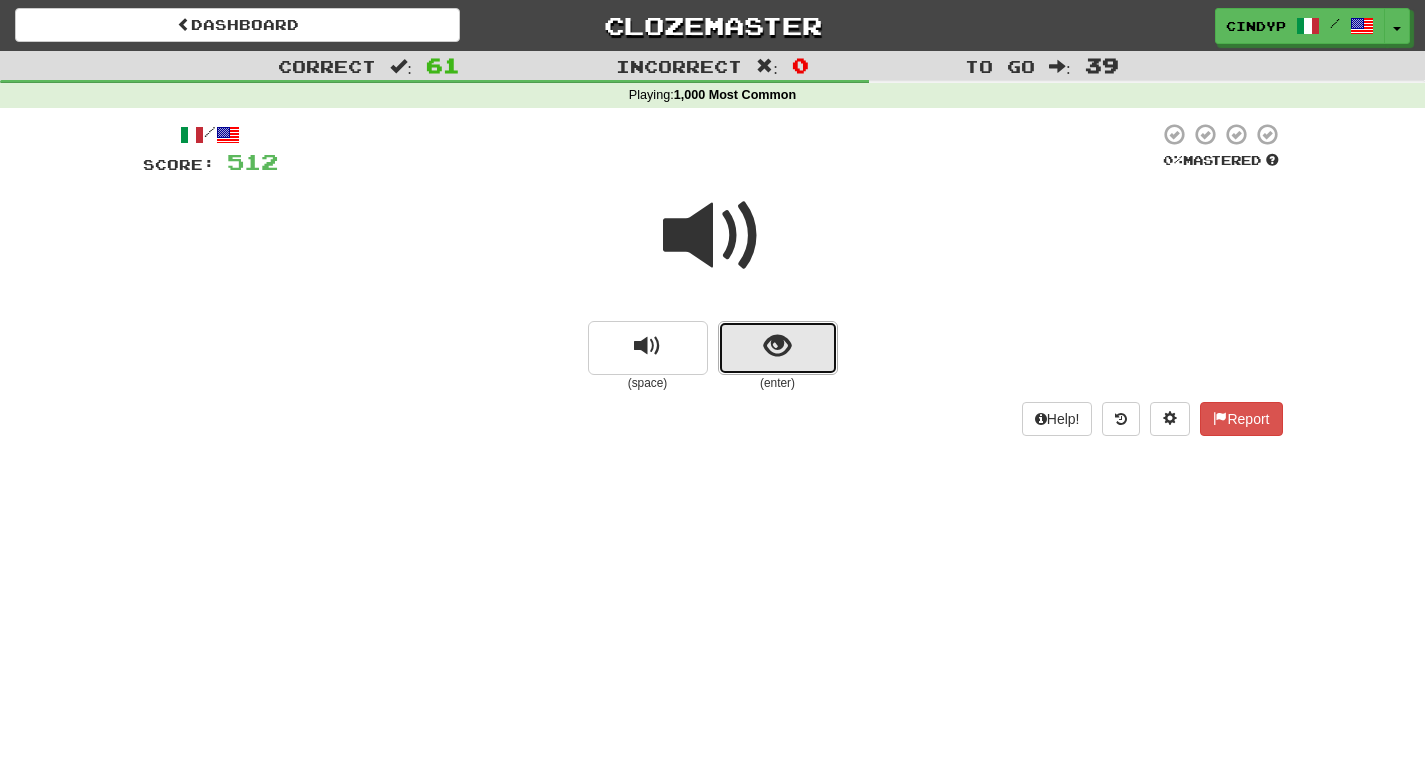 click at bounding box center (778, 348) 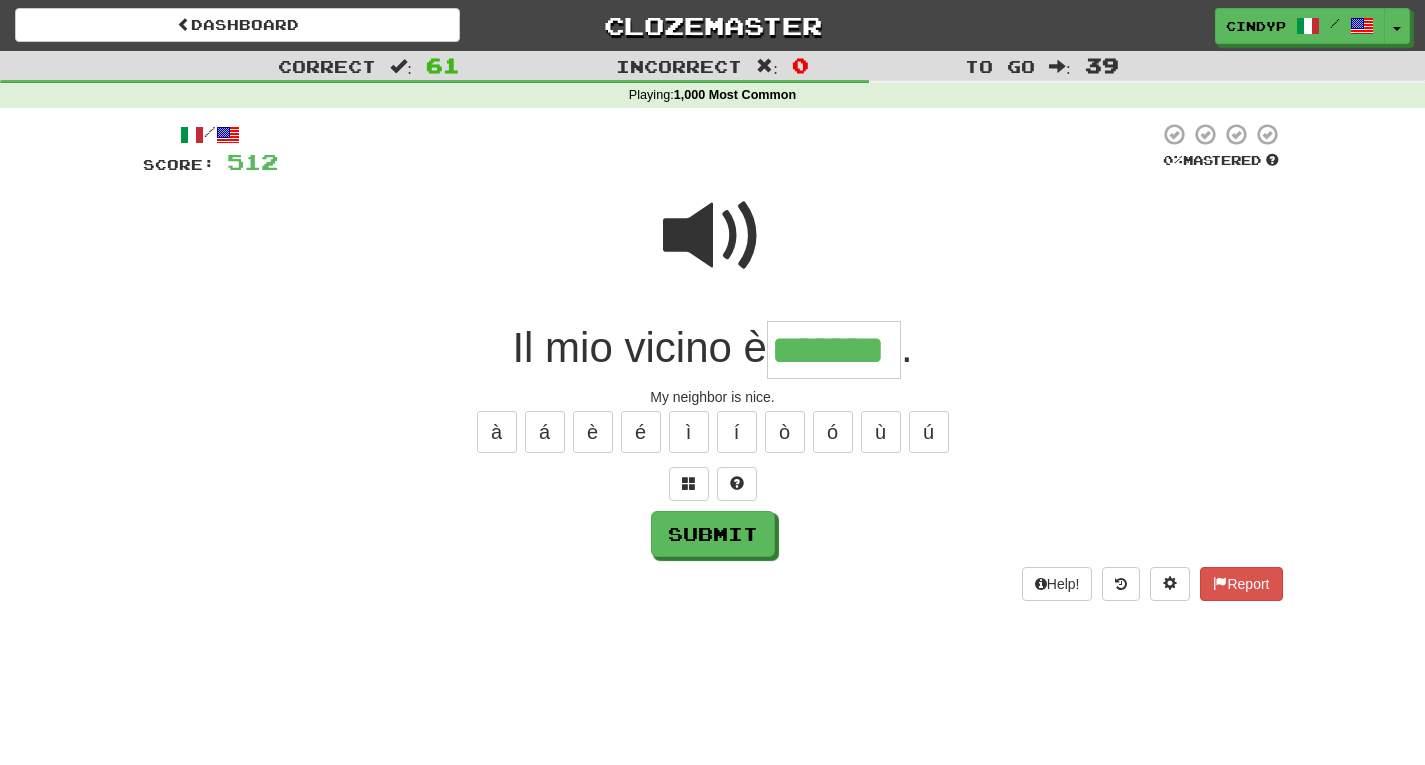 type on "*******" 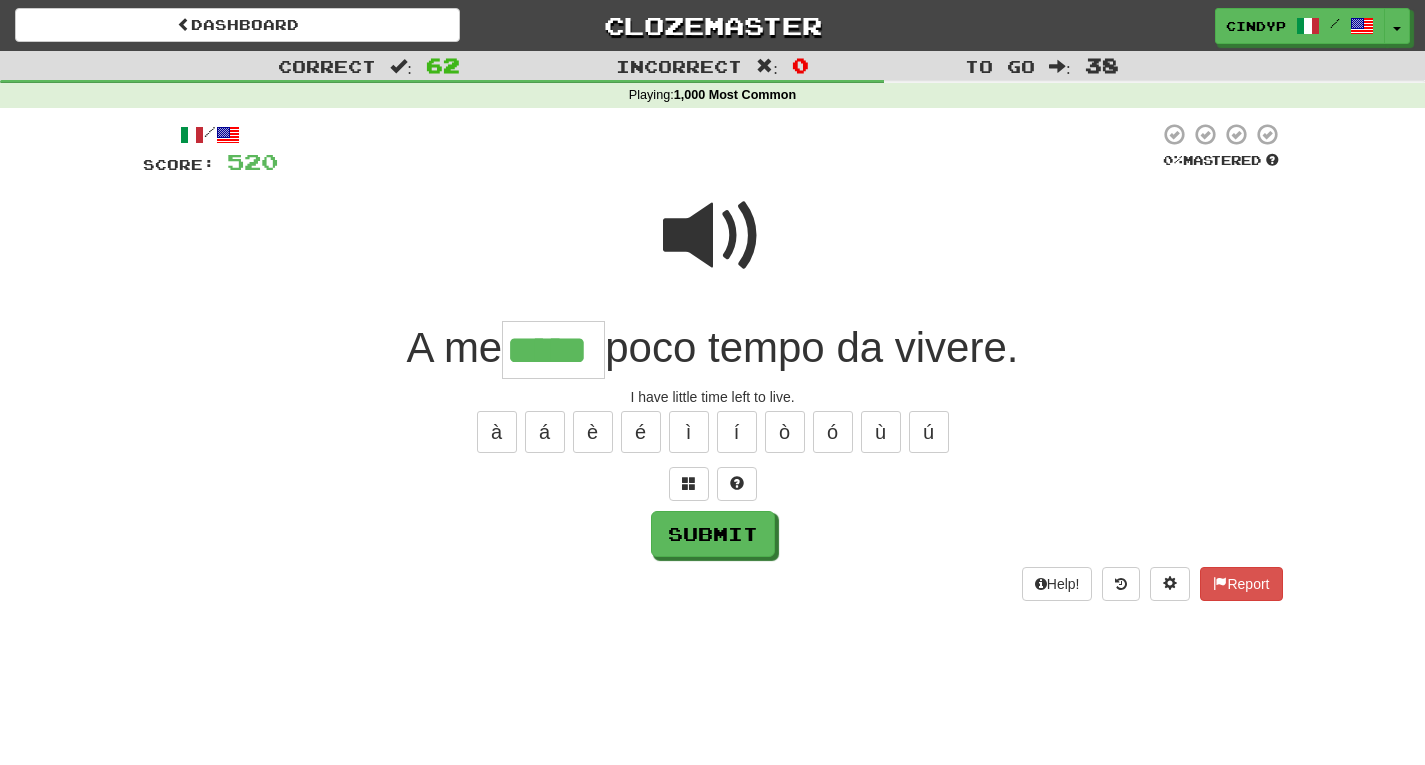 type on "*****" 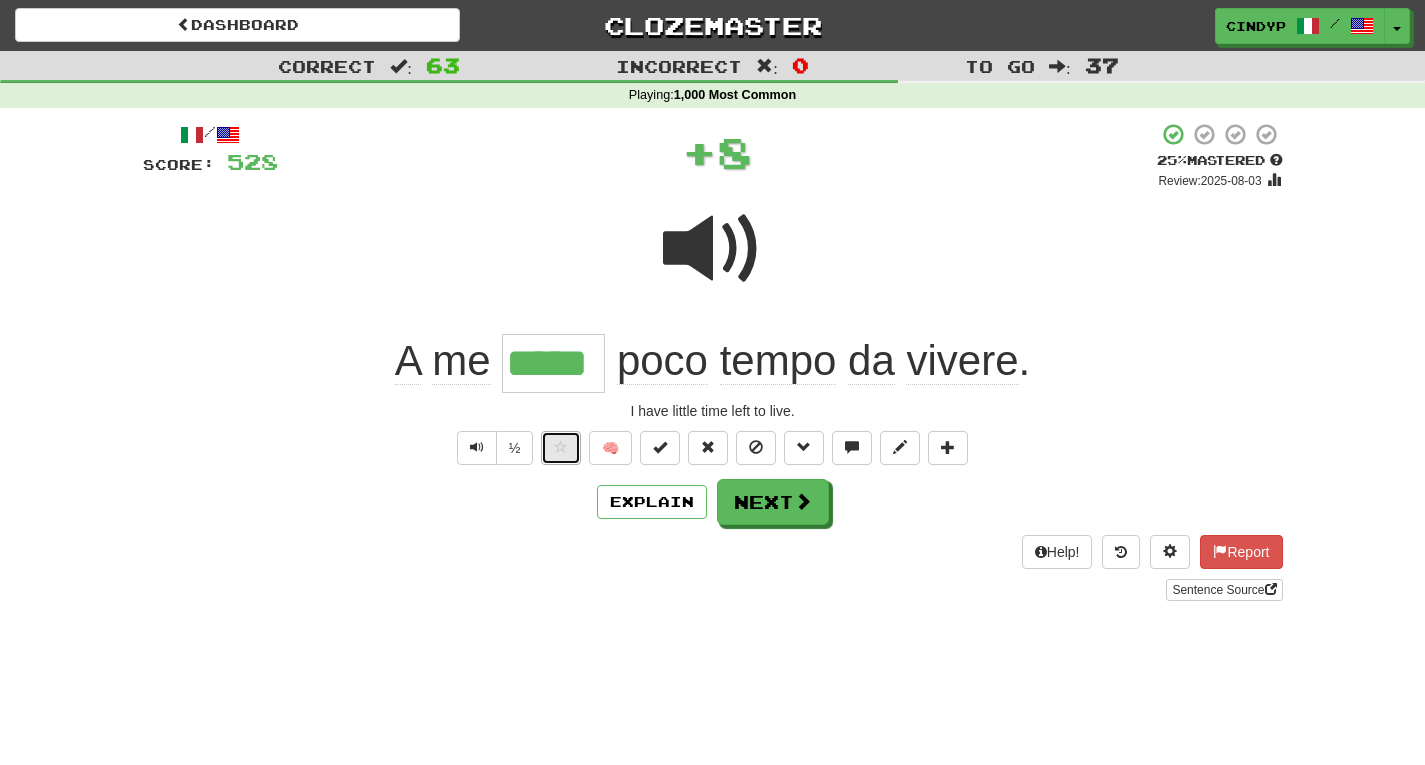 click at bounding box center (561, 448) 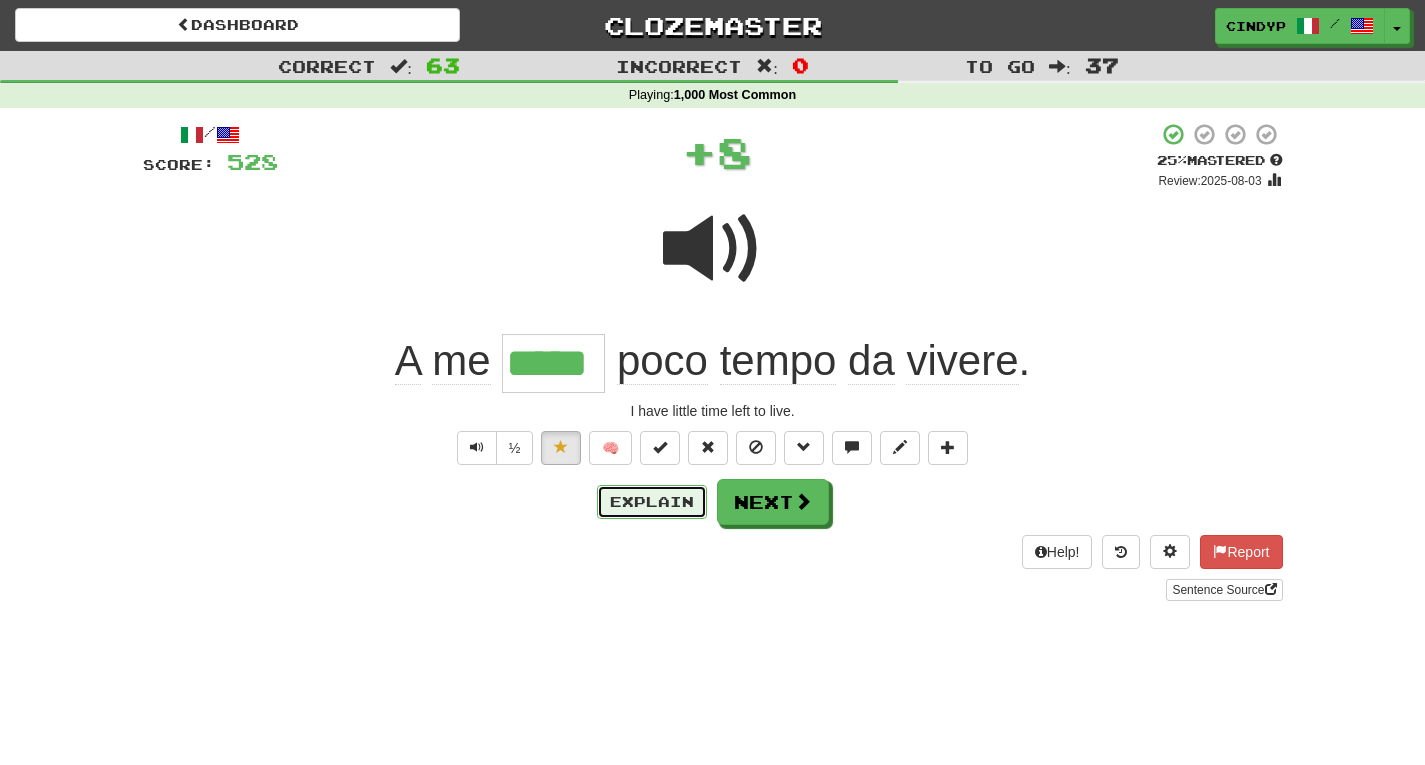 click on "Explain" at bounding box center [652, 502] 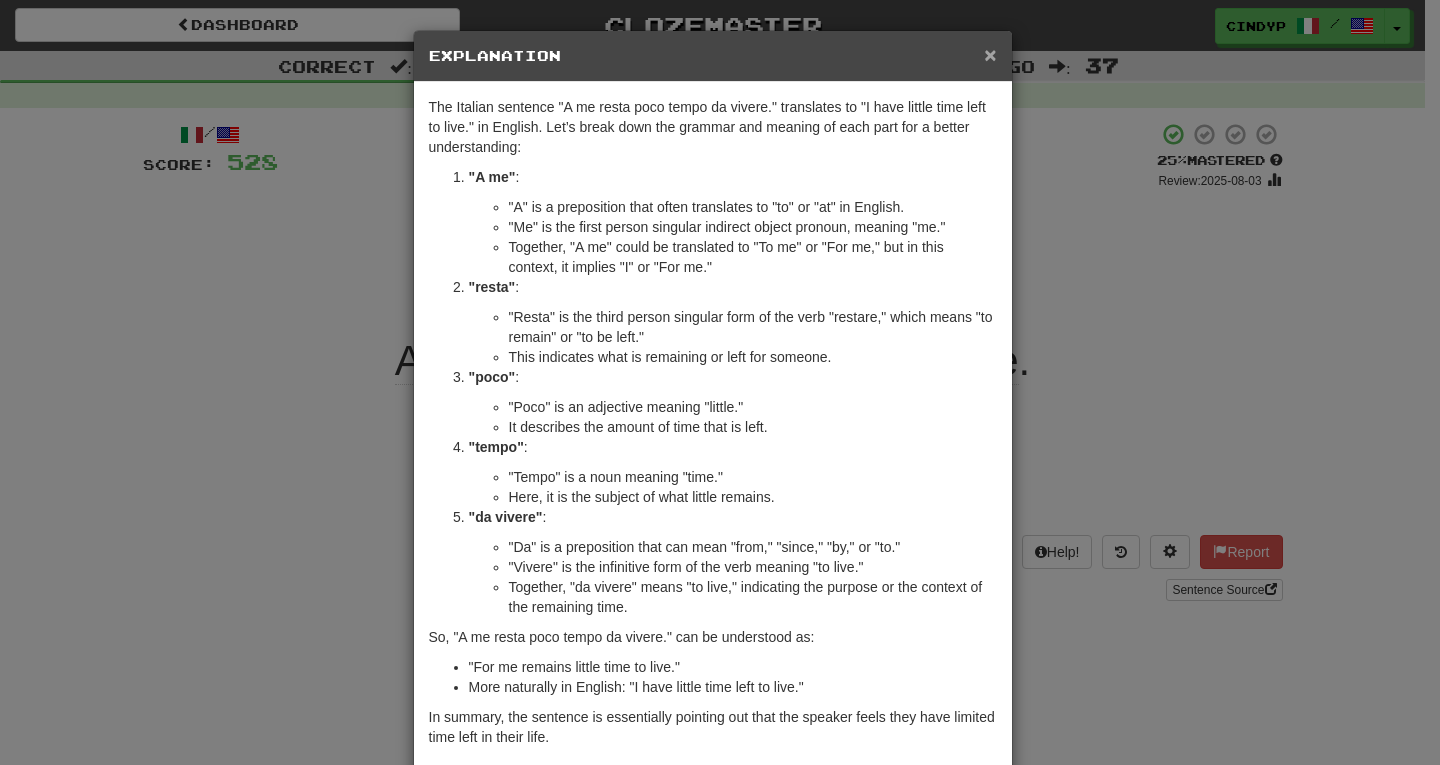 click on "×" at bounding box center (990, 54) 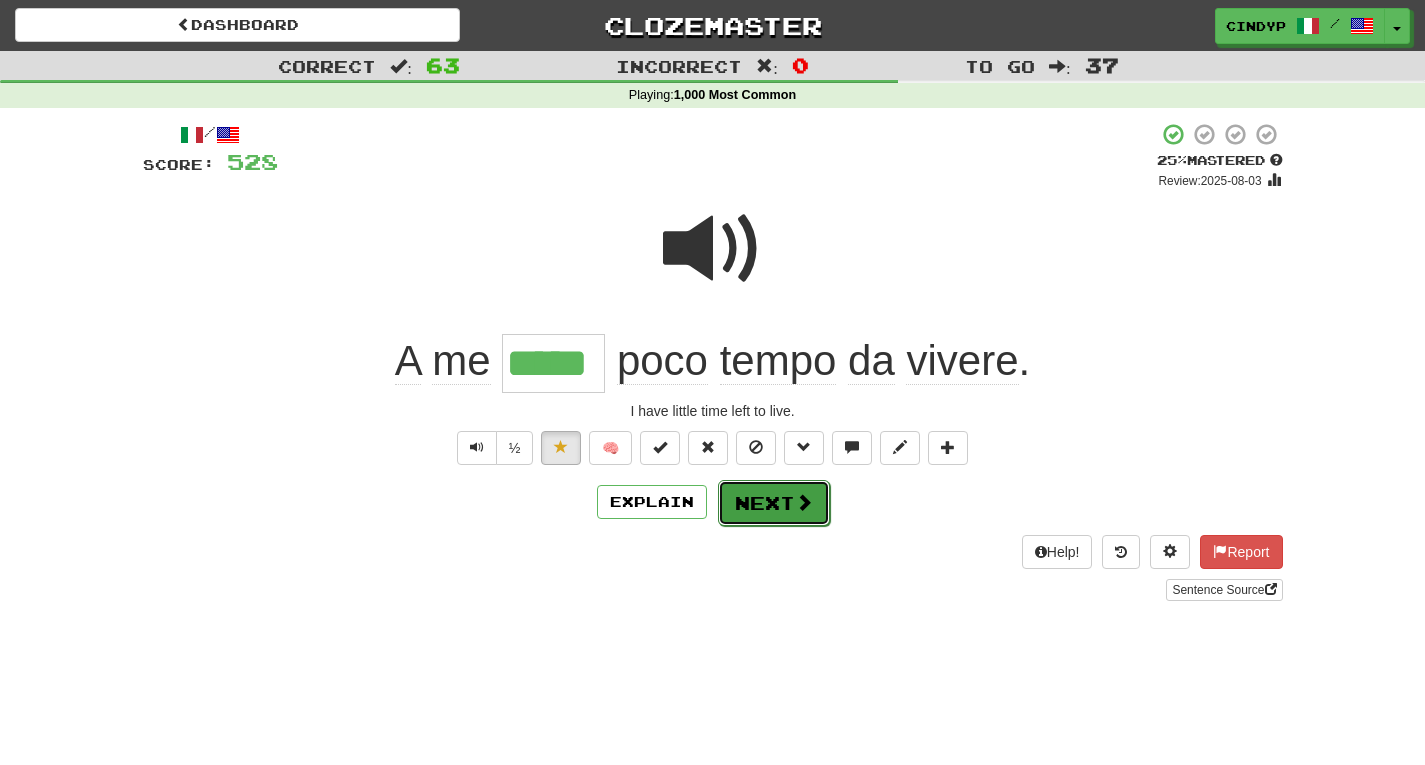 click on "Next" at bounding box center (774, 503) 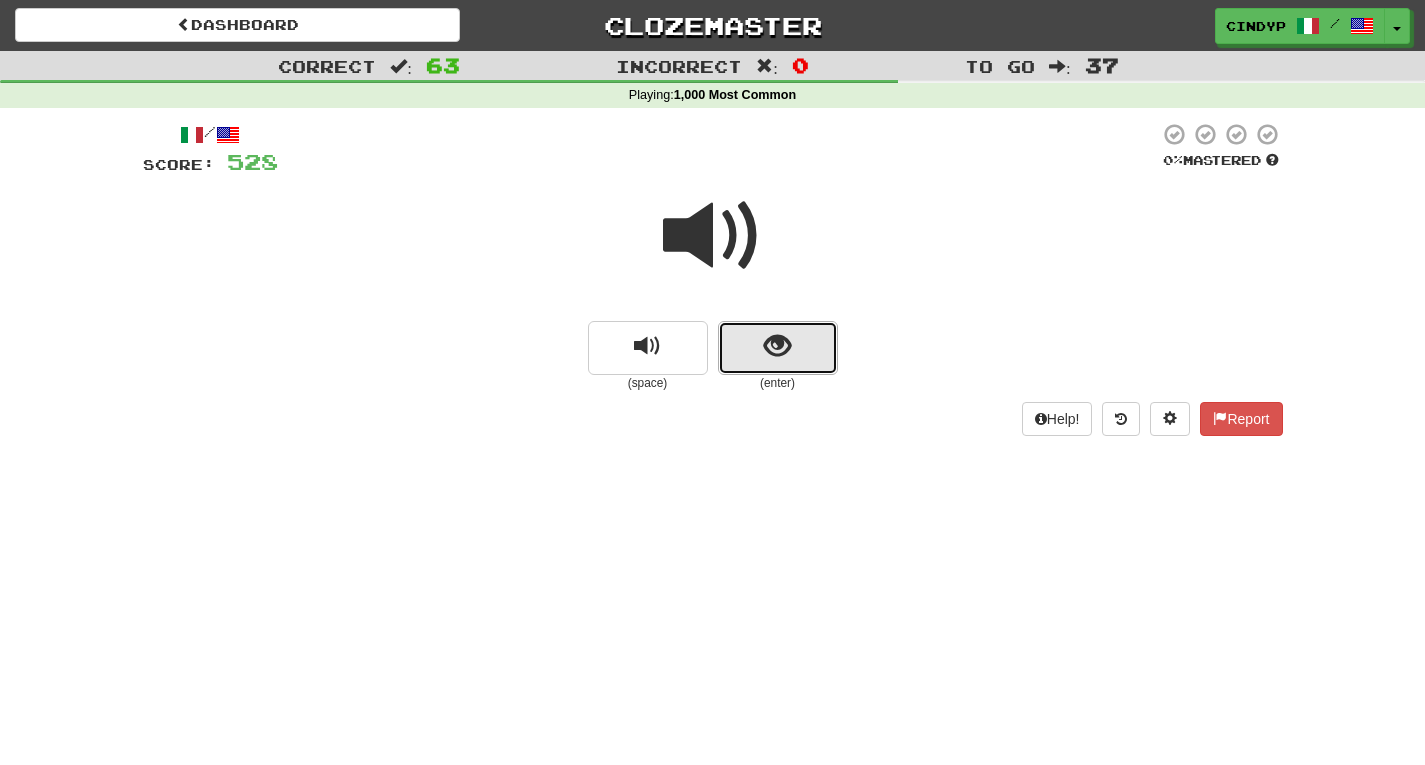 click at bounding box center (778, 348) 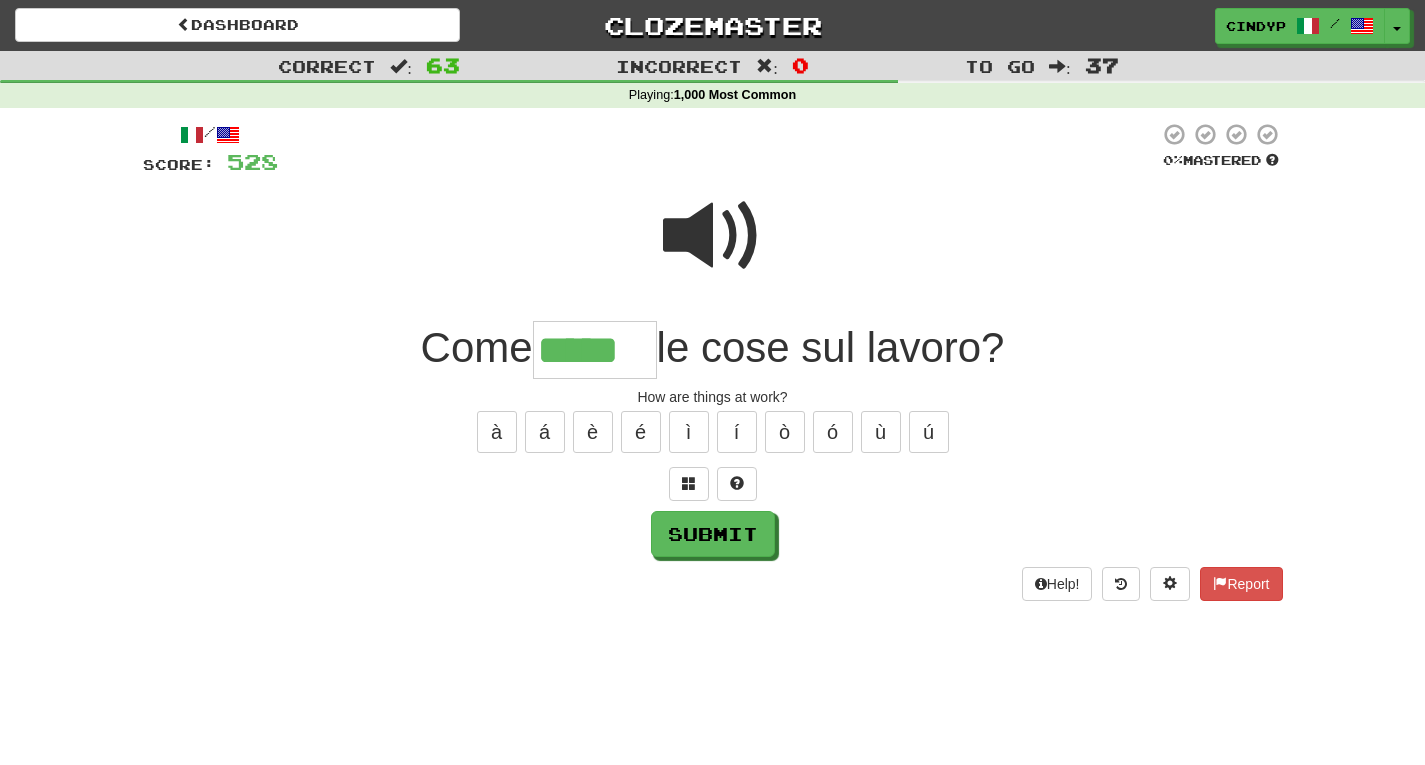 type on "*****" 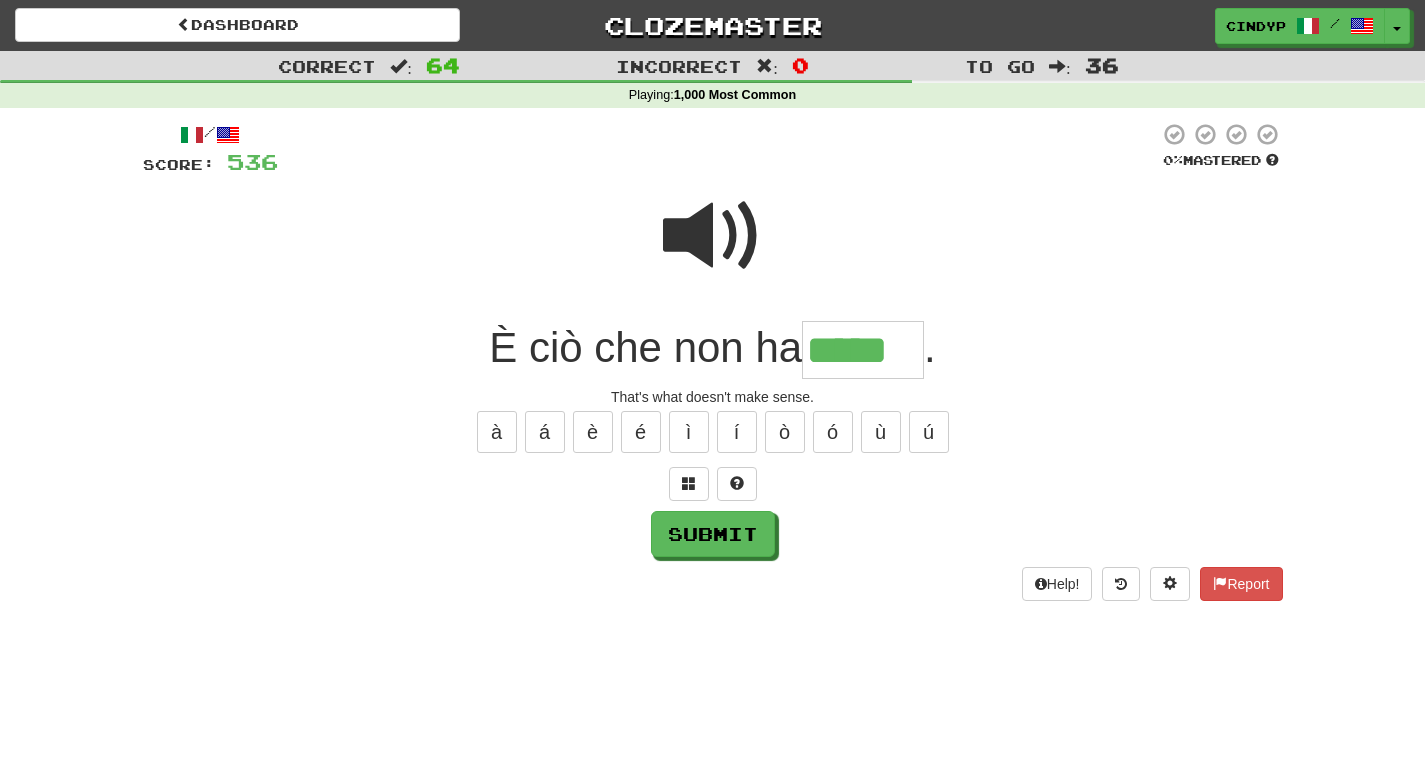 type on "*****" 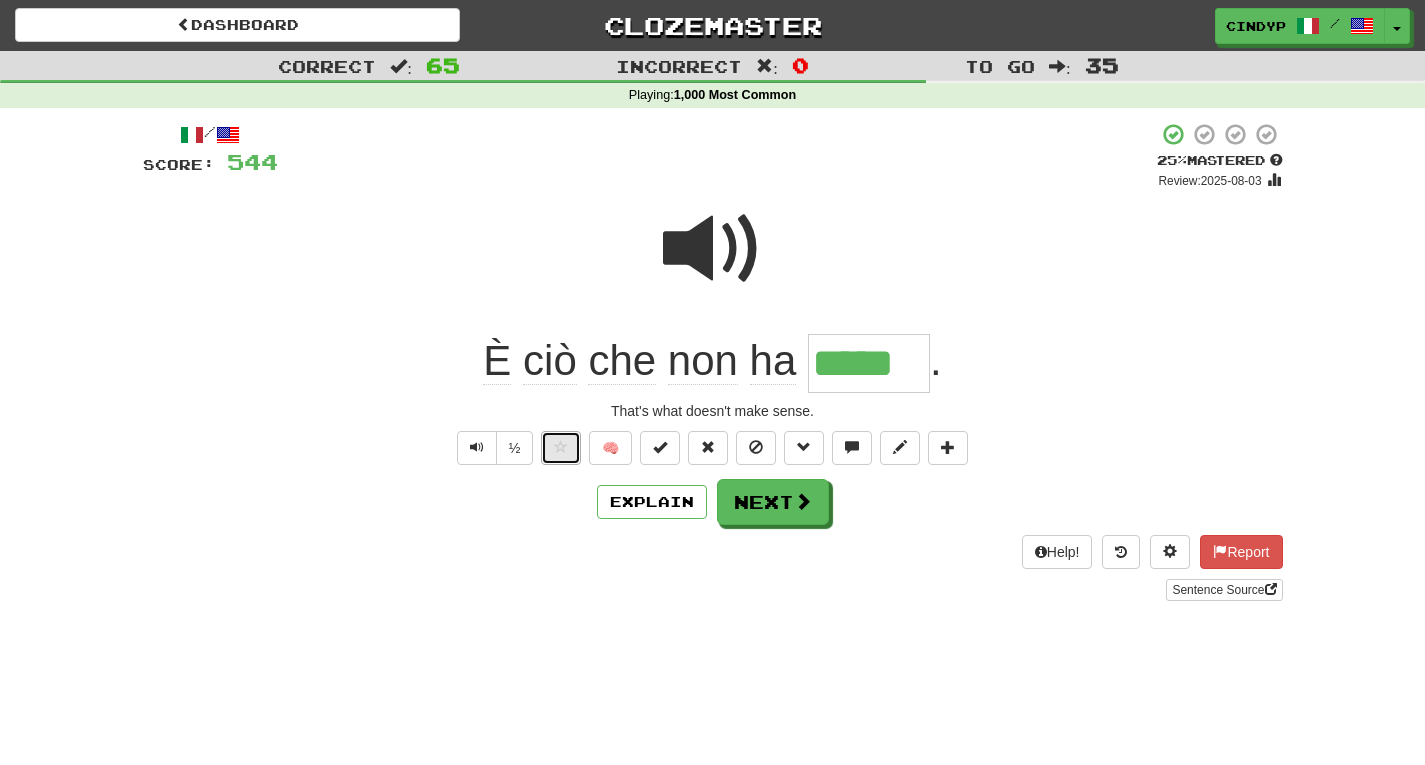 click at bounding box center (561, 448) 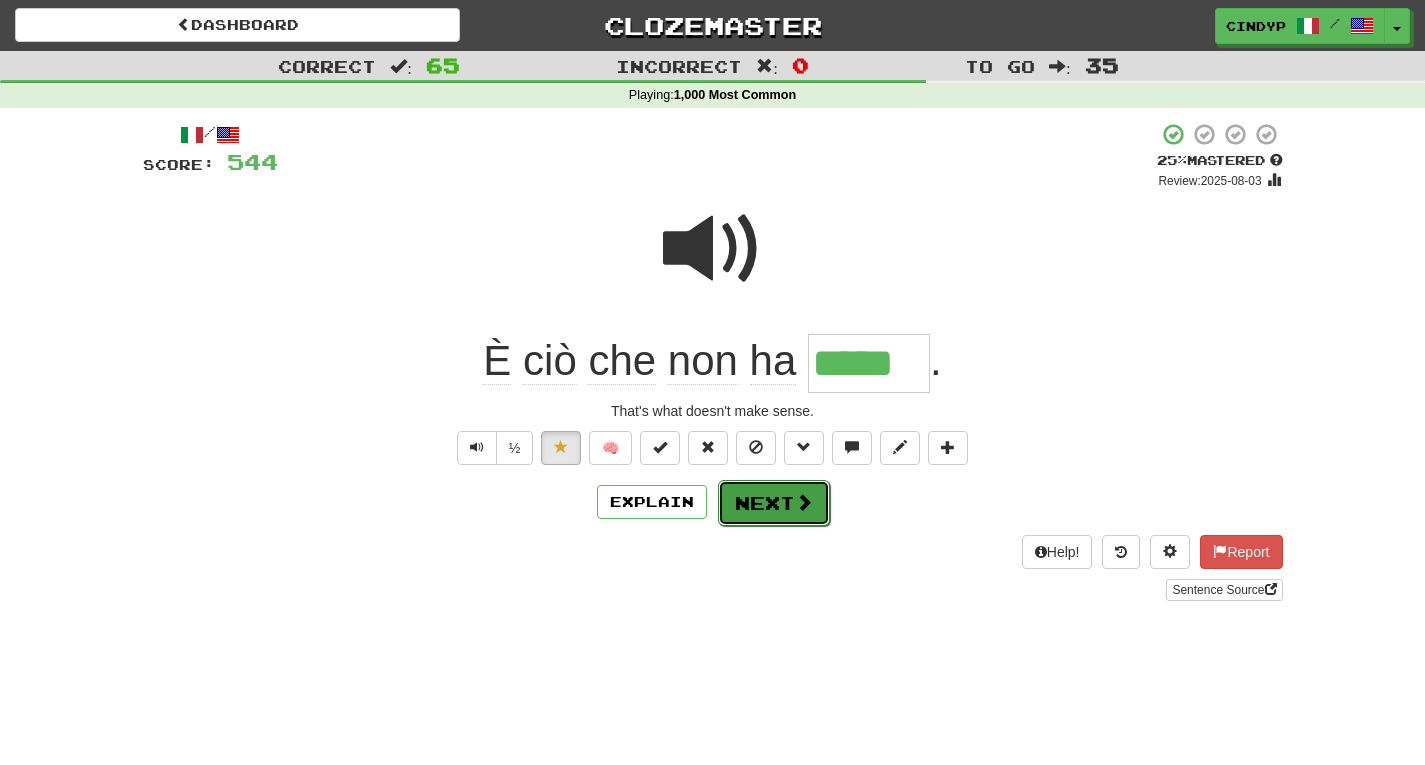 click on "Next" at bounding box center (774, 503) 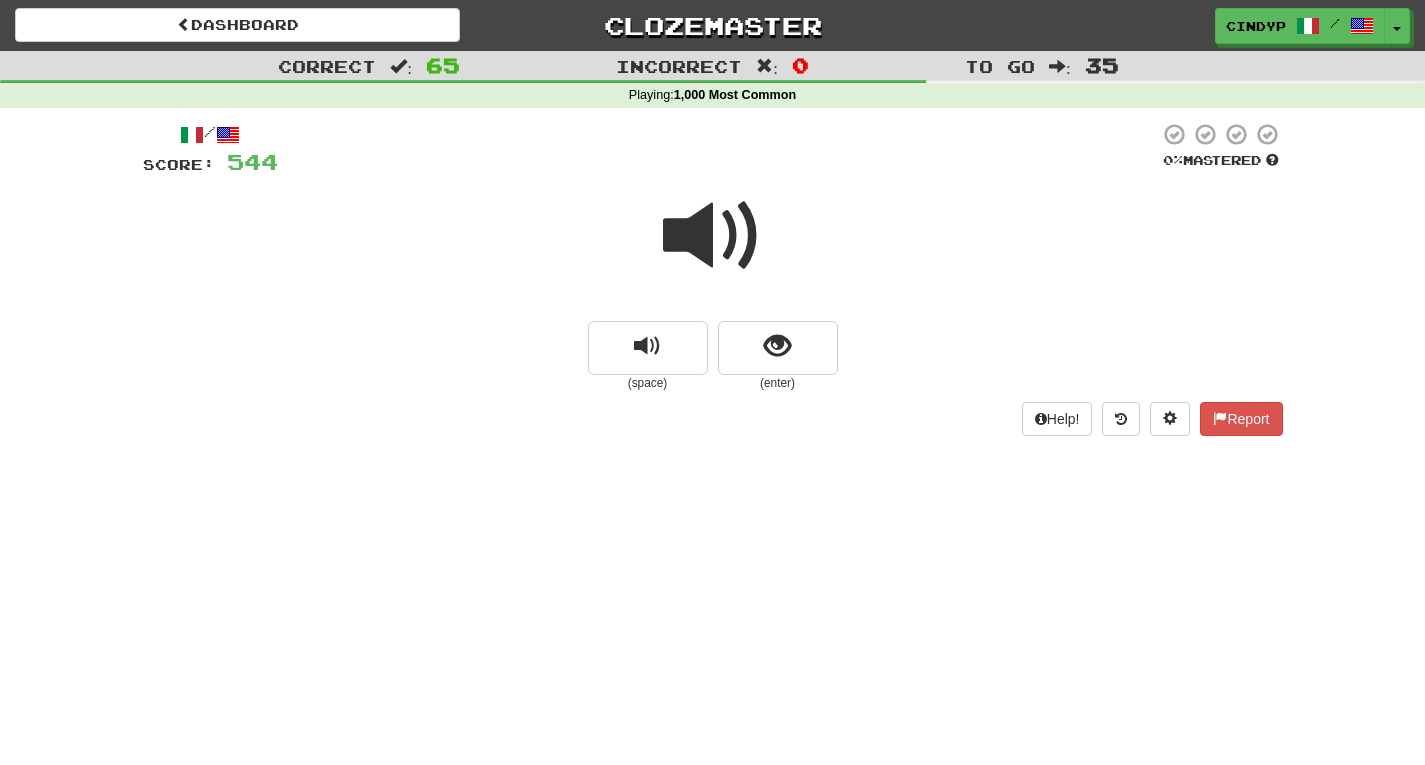 click at bounding box center (713, 236) 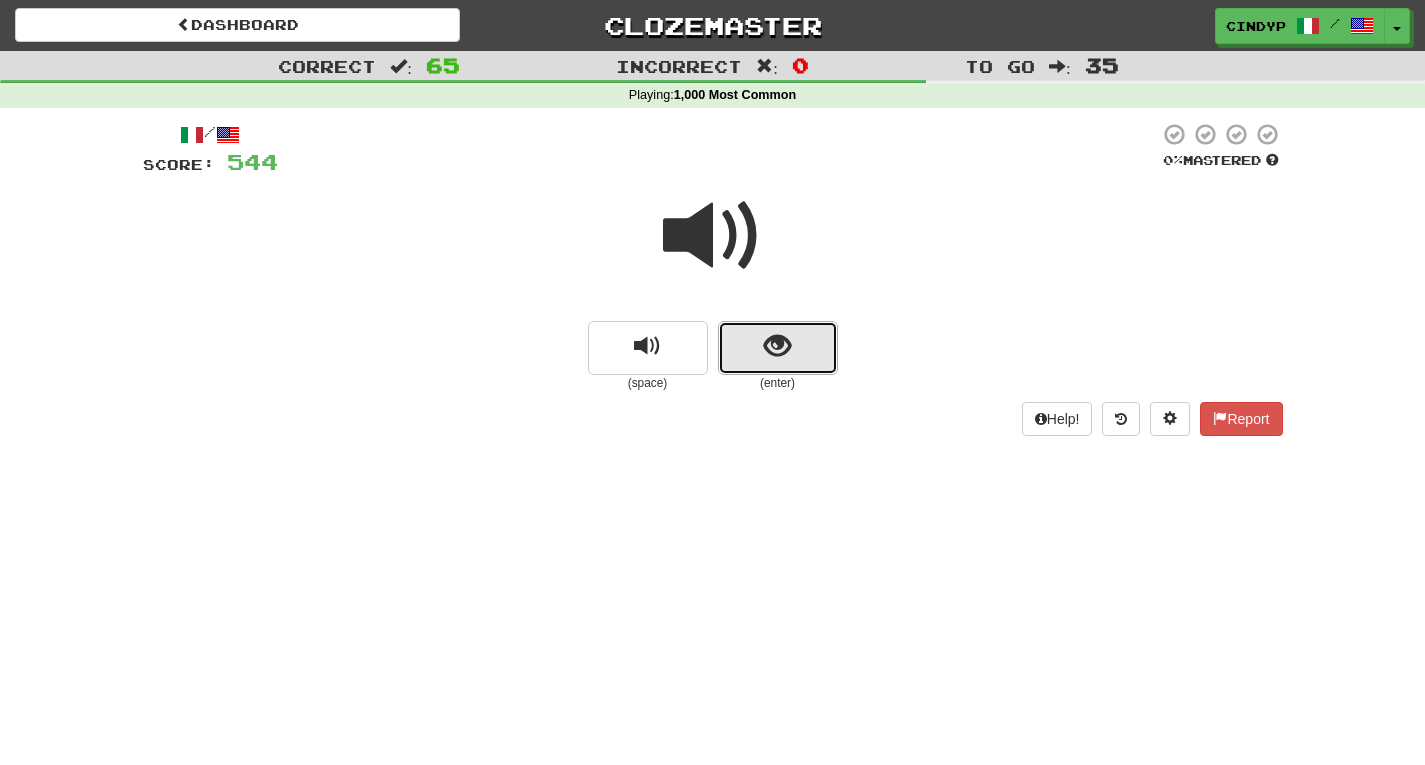 click at bounding box center [777, 346] 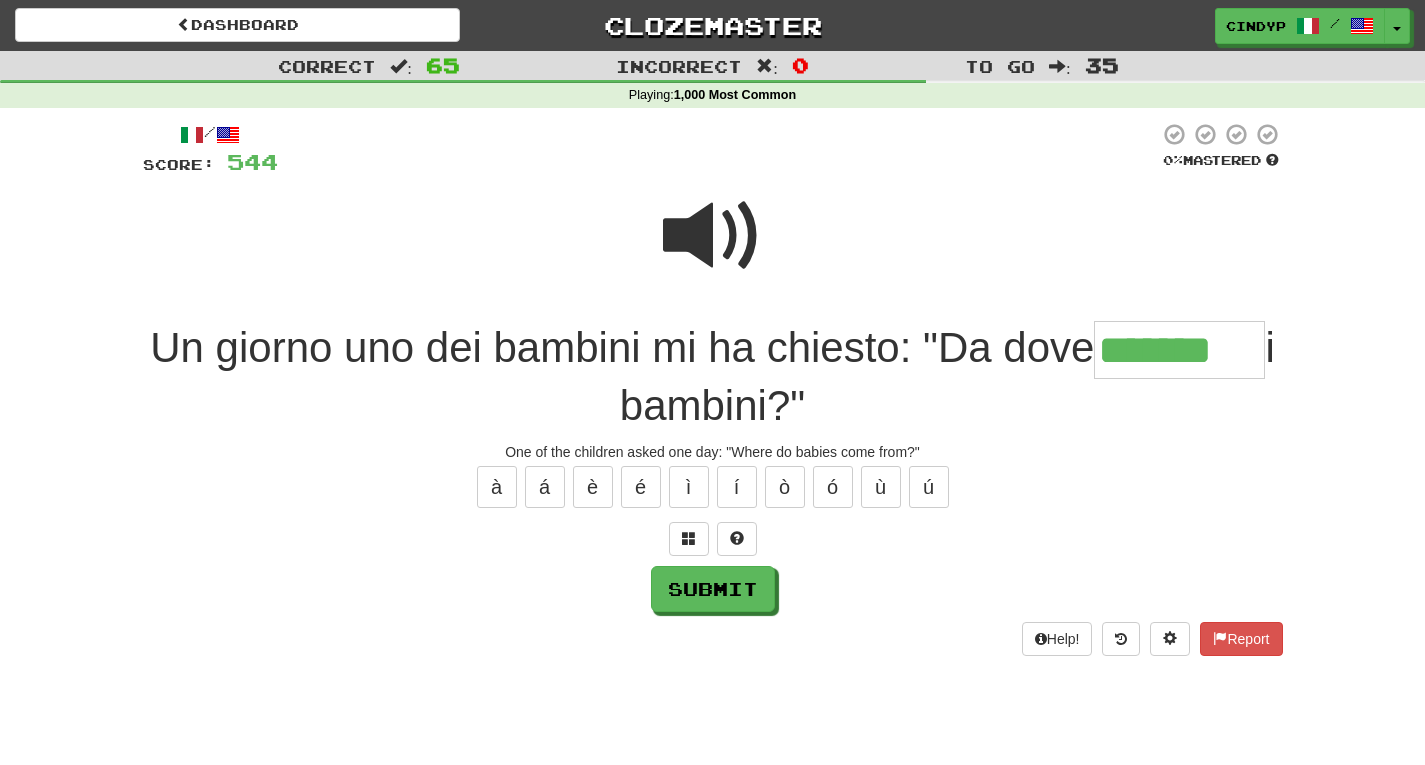 type on "*******" 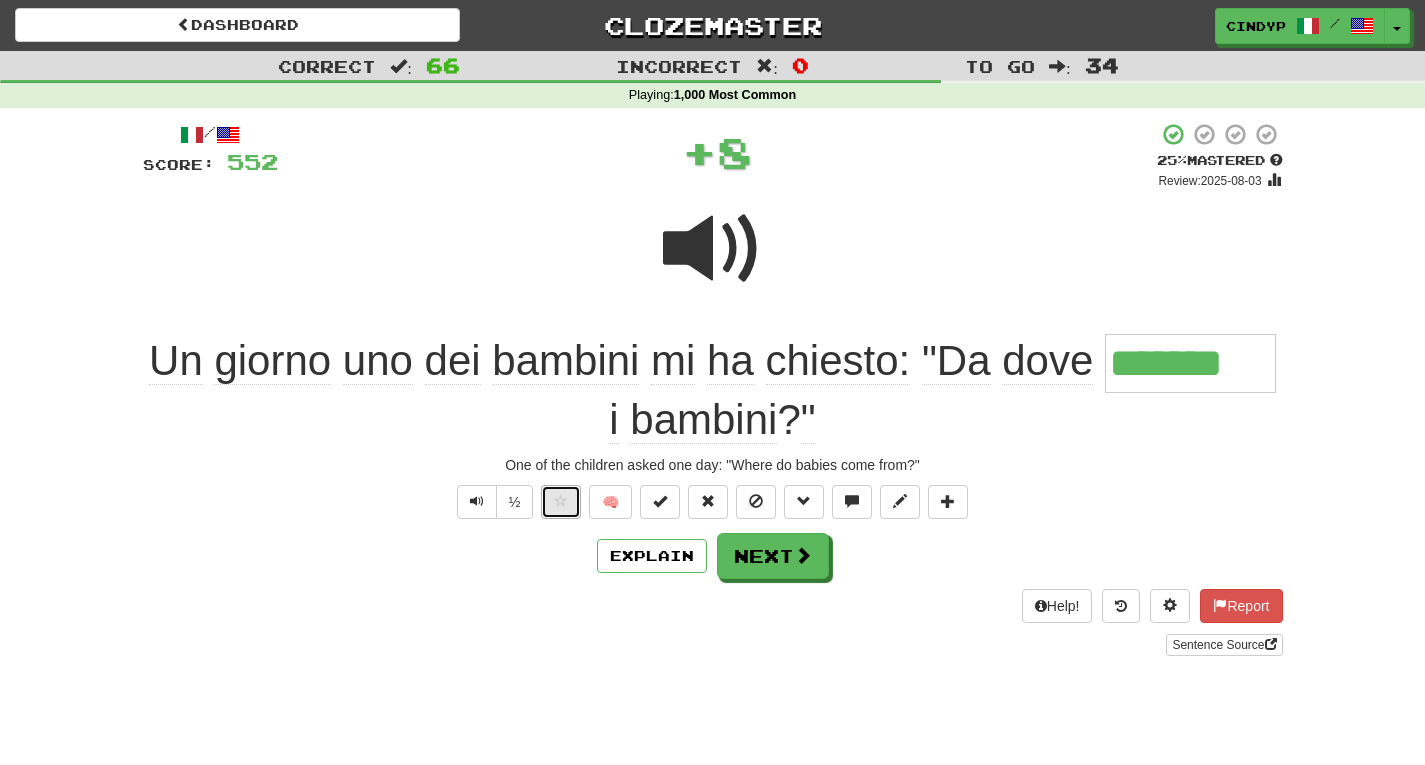 click at bounding box center [561, 501] 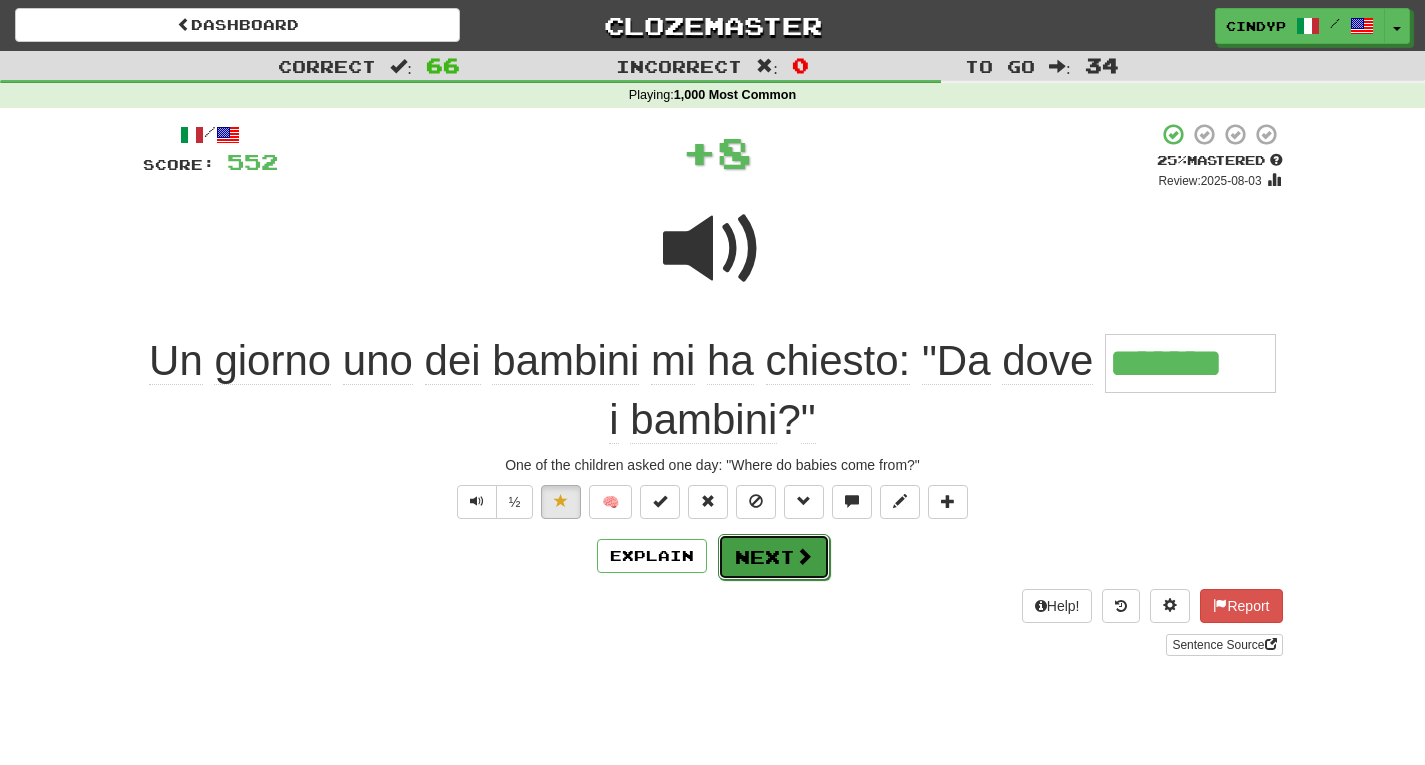 click on "Next" at bounding box center (774, 557) 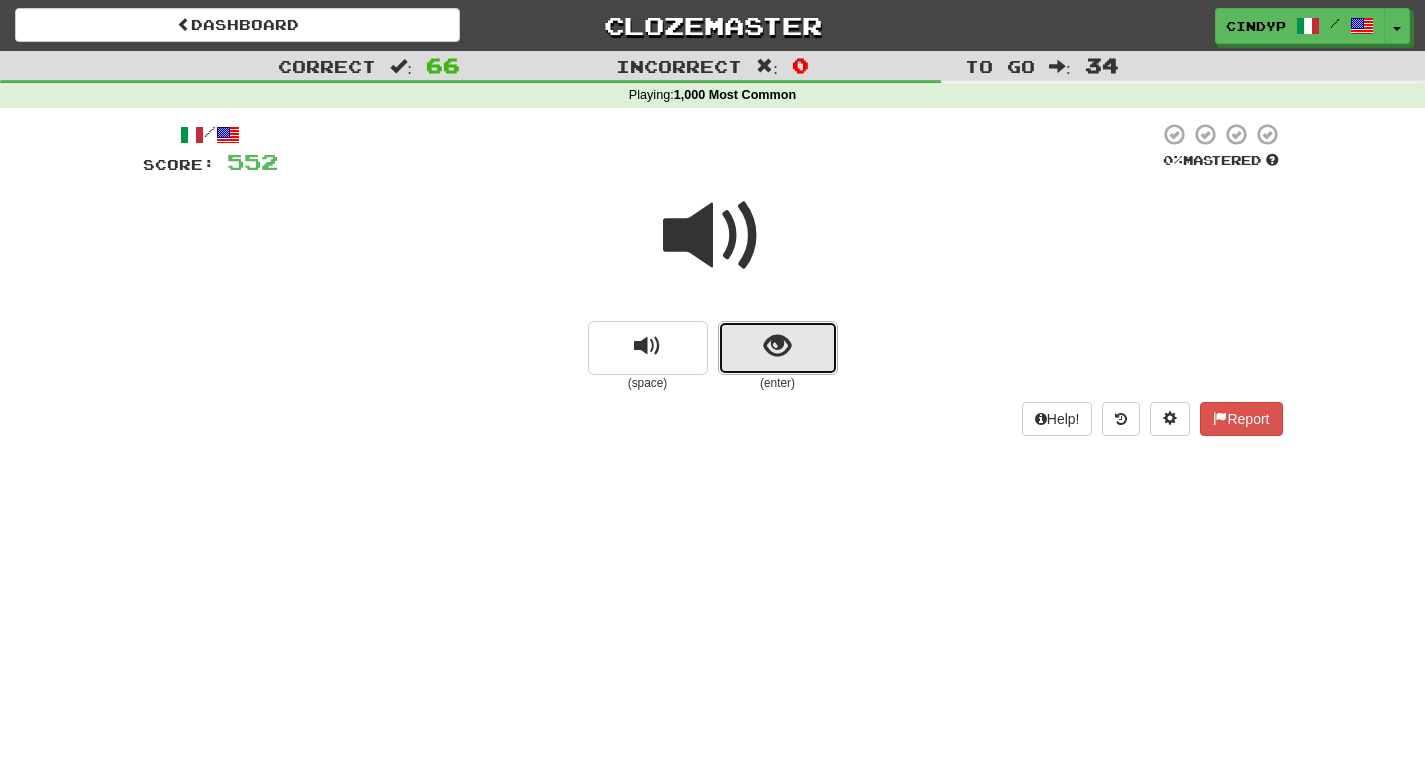 click at bounding box center (778, 348) 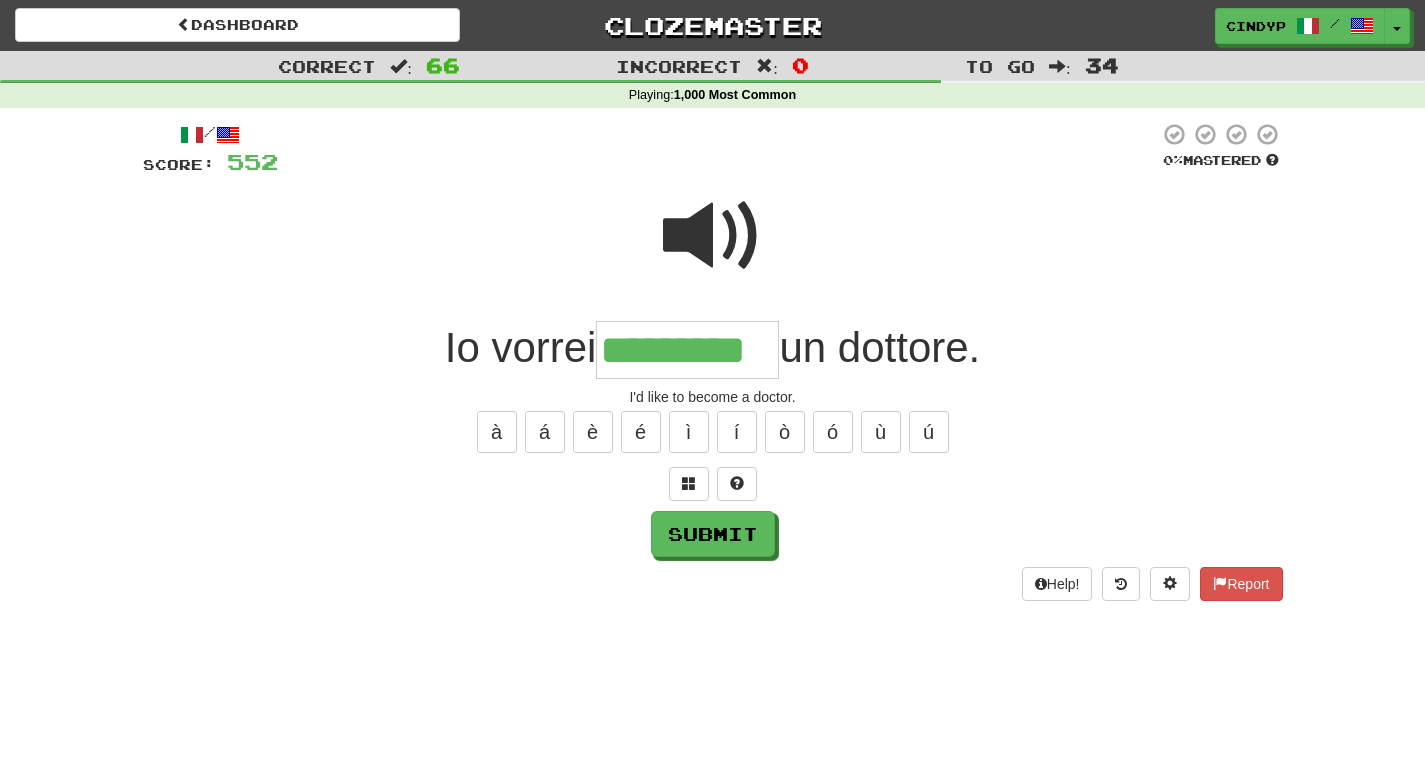 type on "*********" 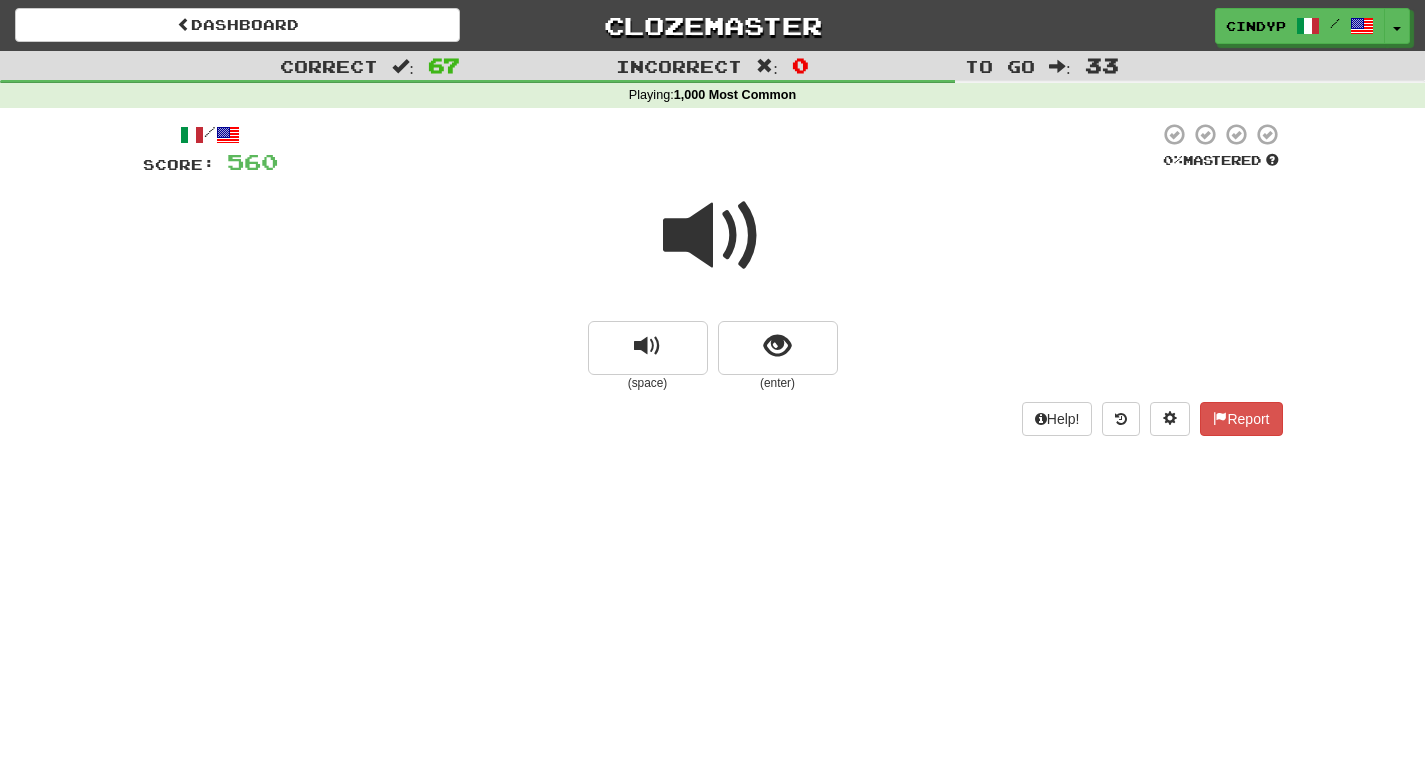 click at bounding box center [713, 236] 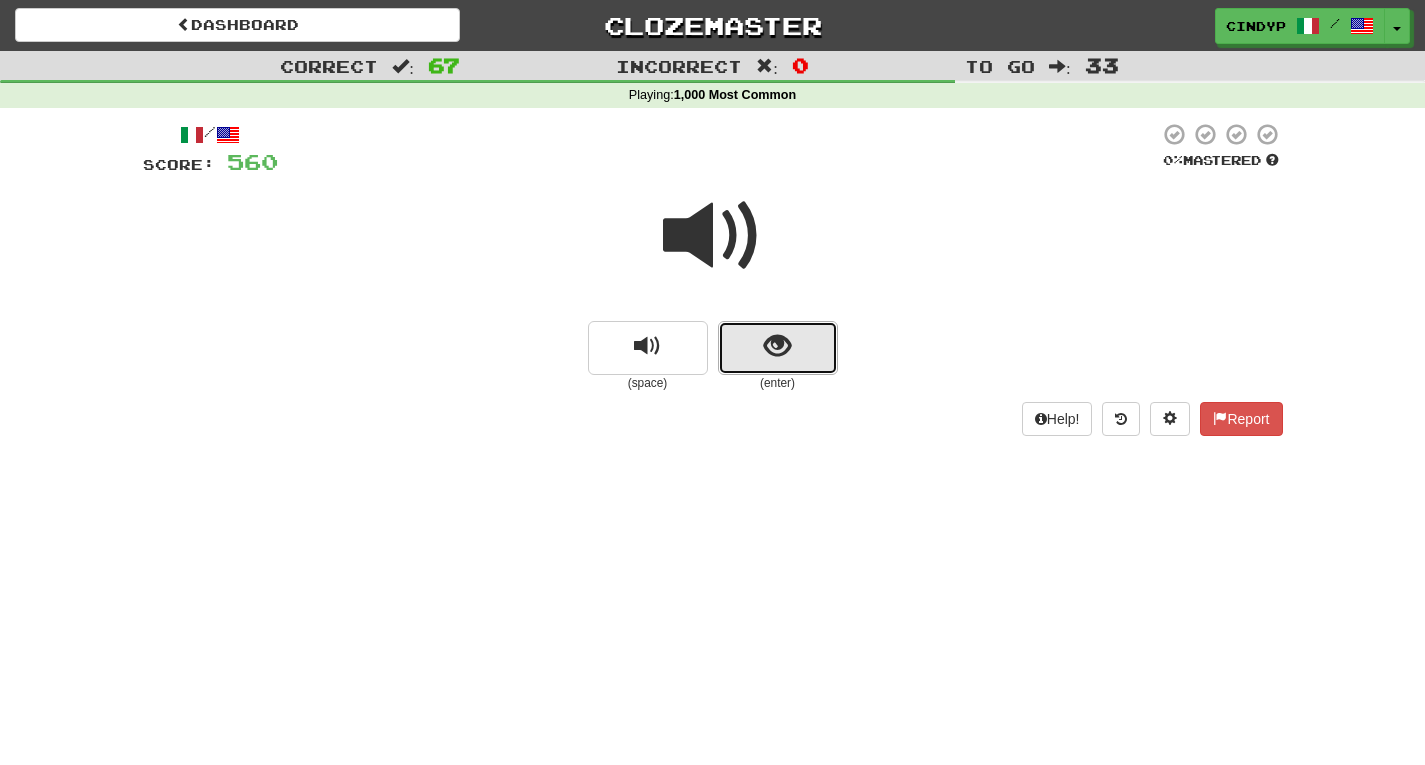 click at bounding box center [778, 348] 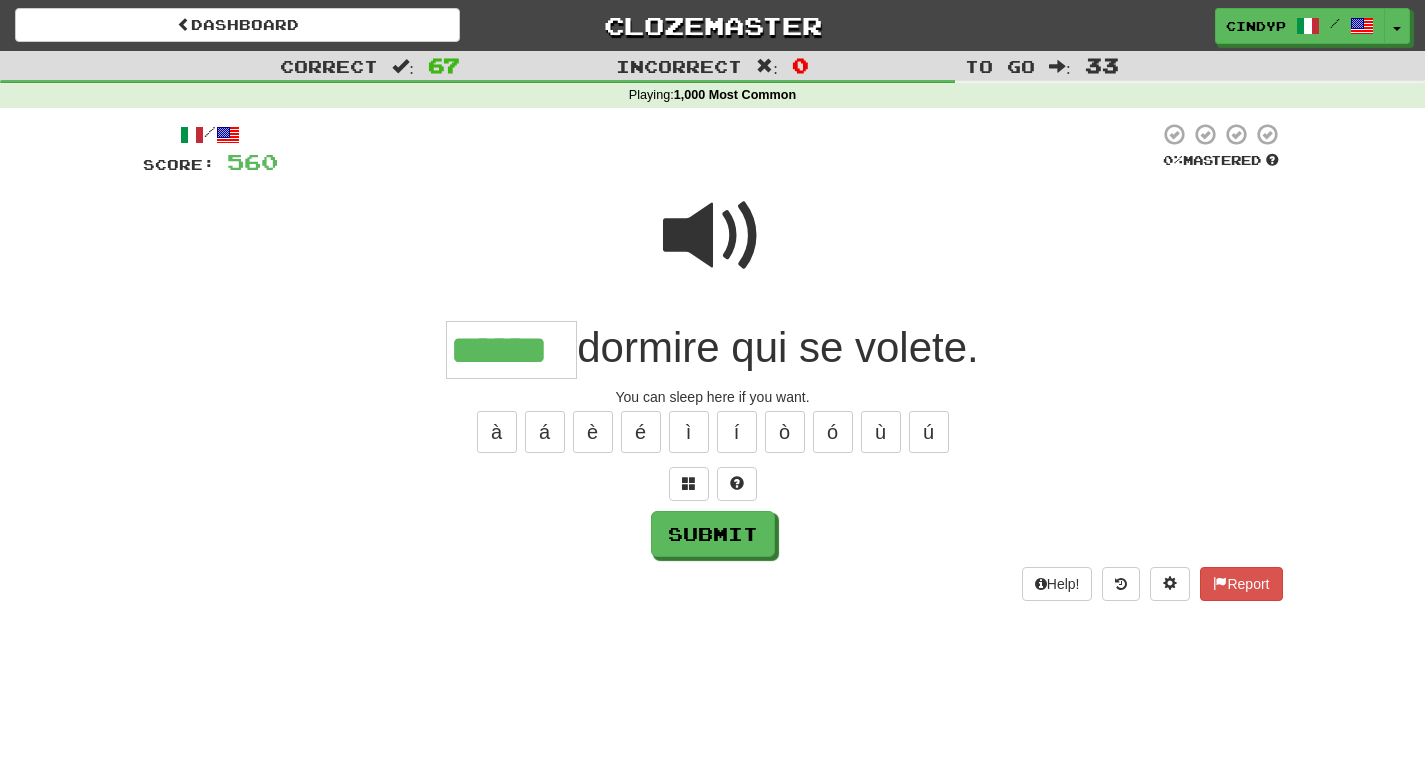 type on "******" 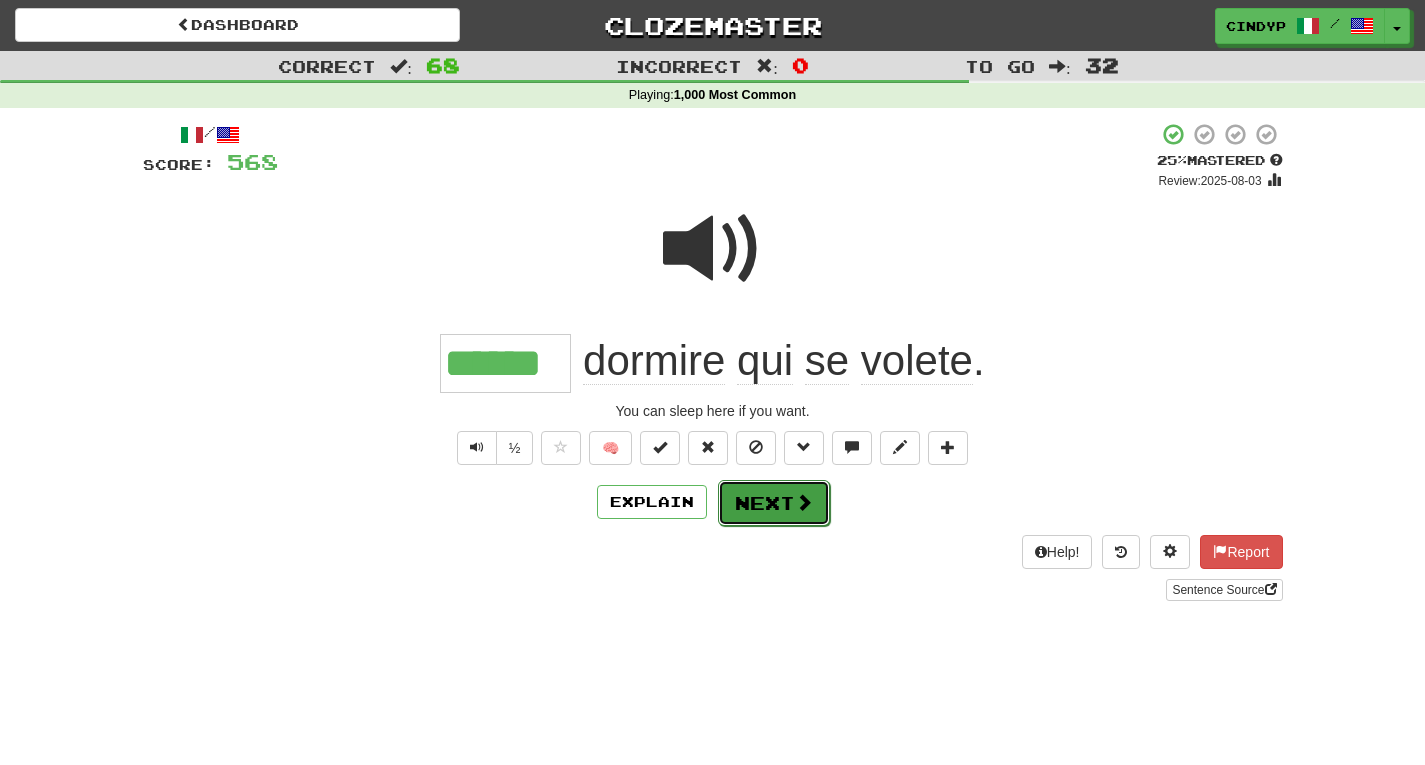 click at bounding box center (804, 502) 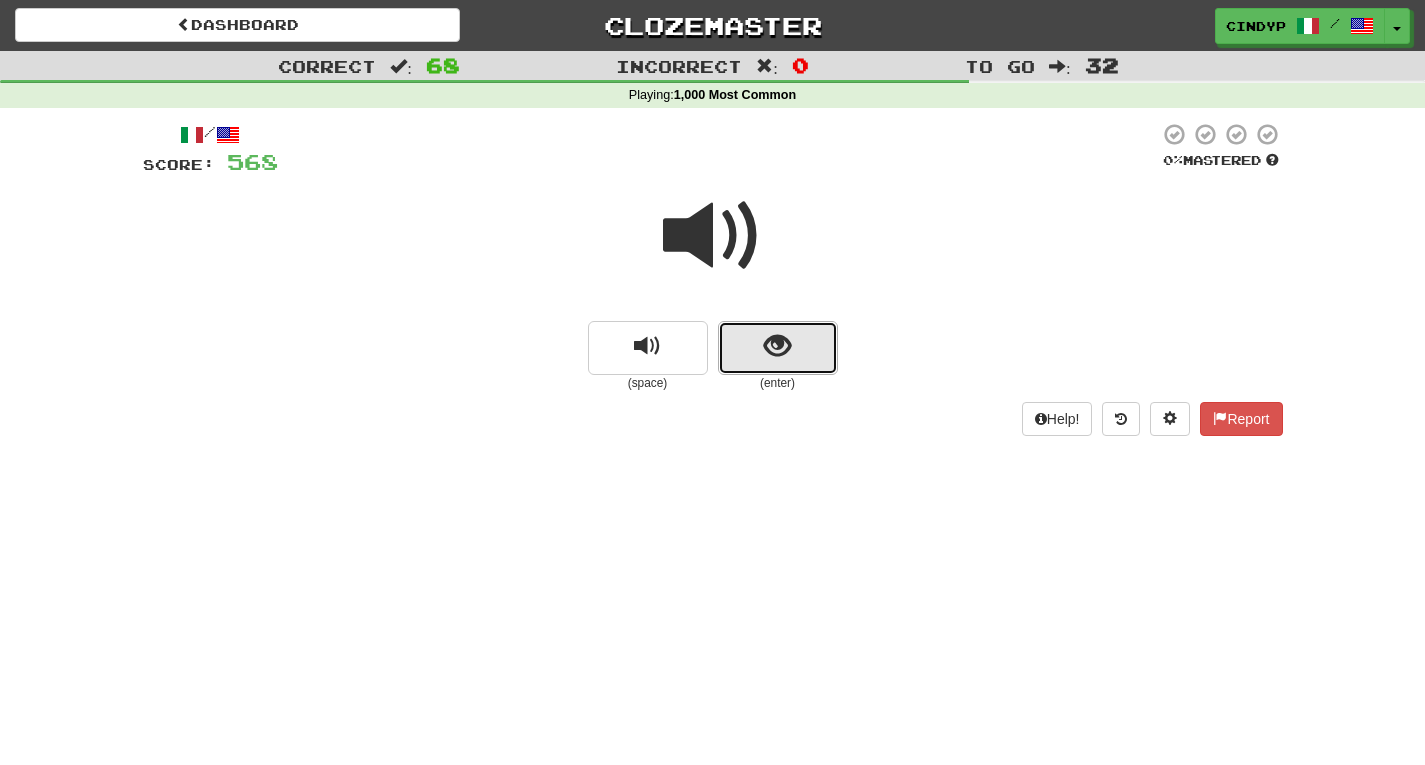 click at bounding box center [778, 348] 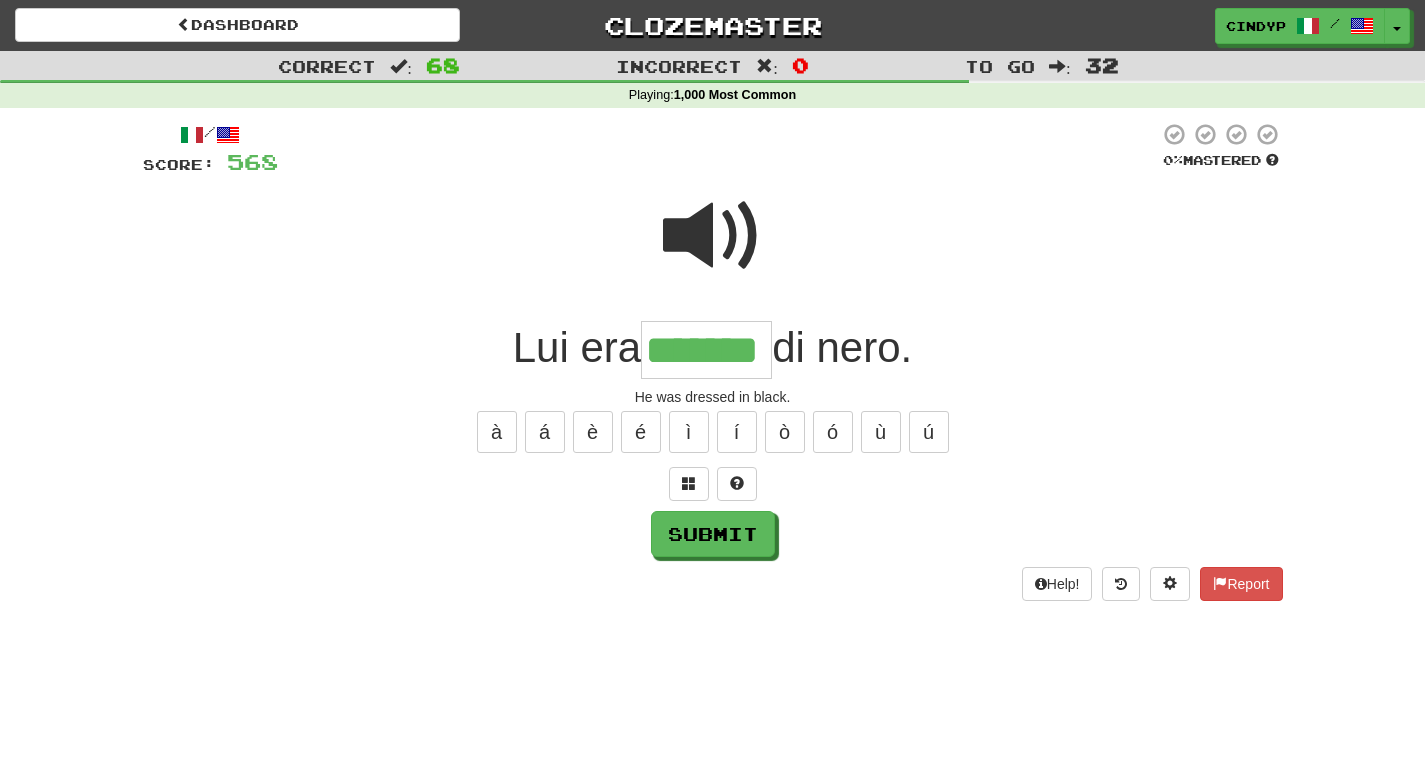type on "*******" 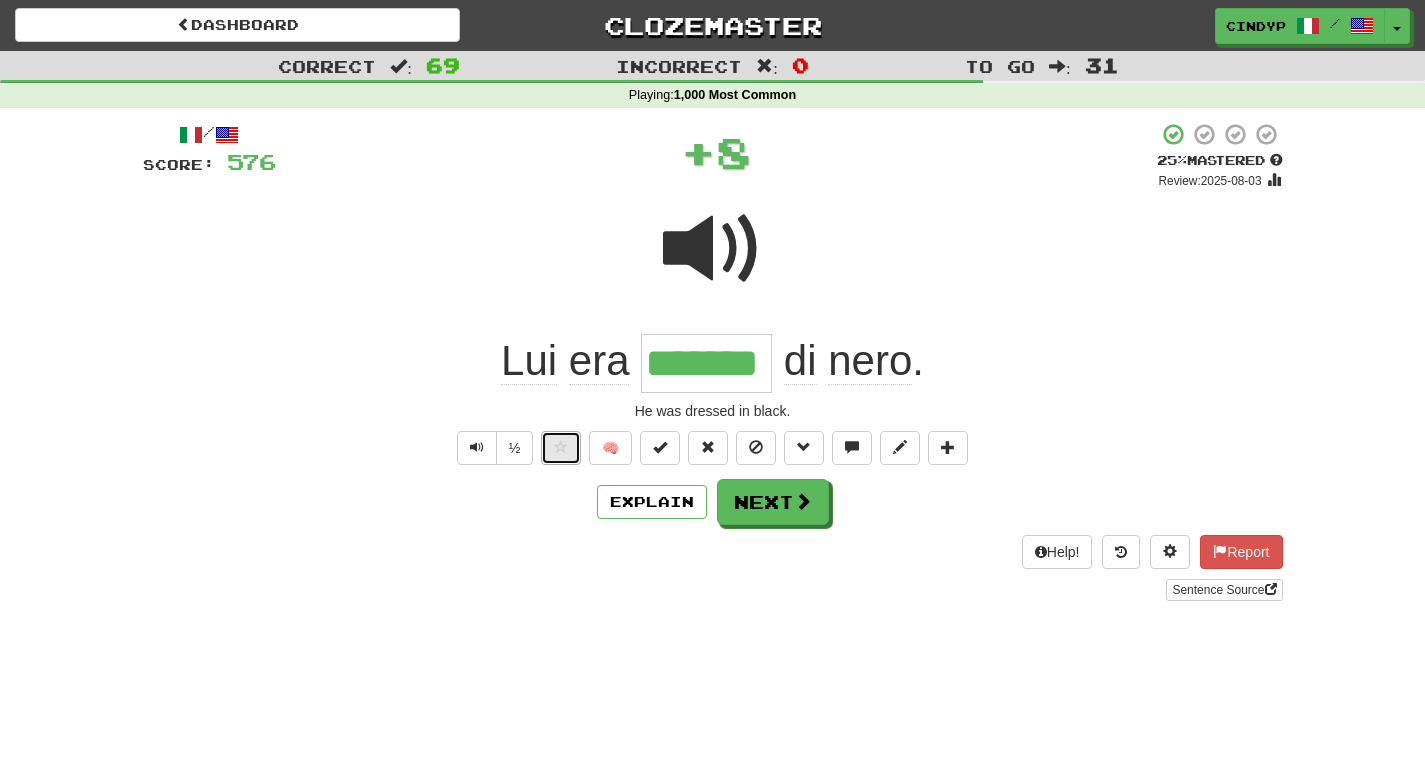 click at bounding box center [561, 448] 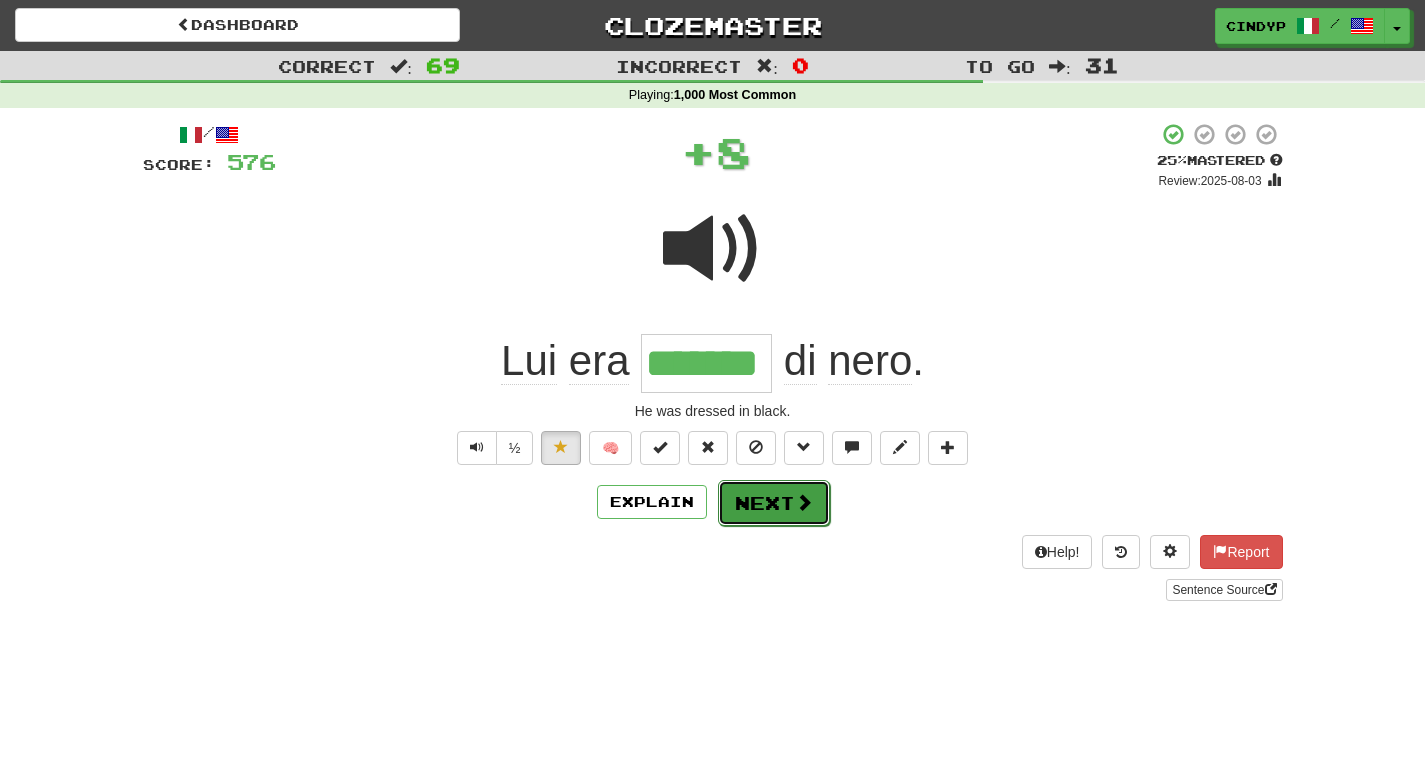 click on "Next" at bounding box center (774, 503) 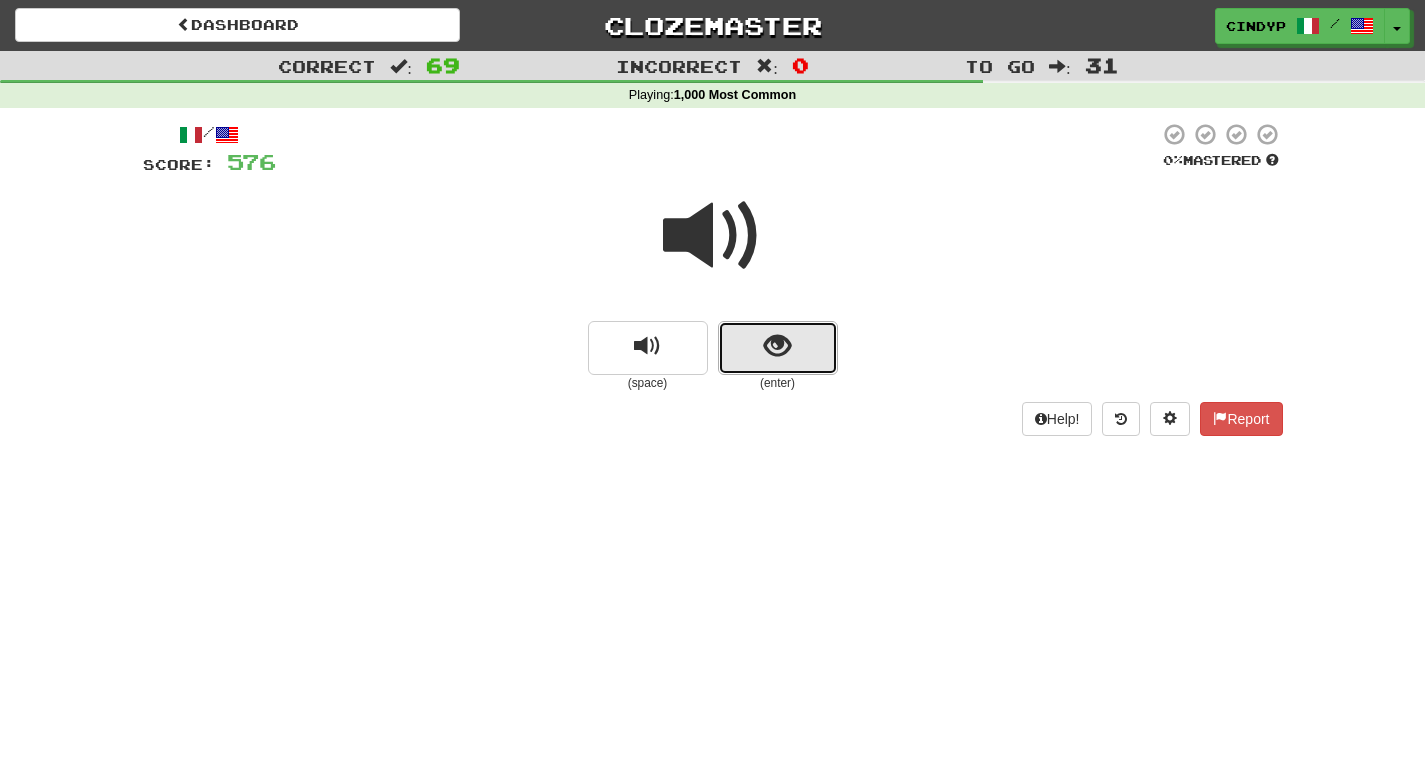 click at bounding box center (778, 348) 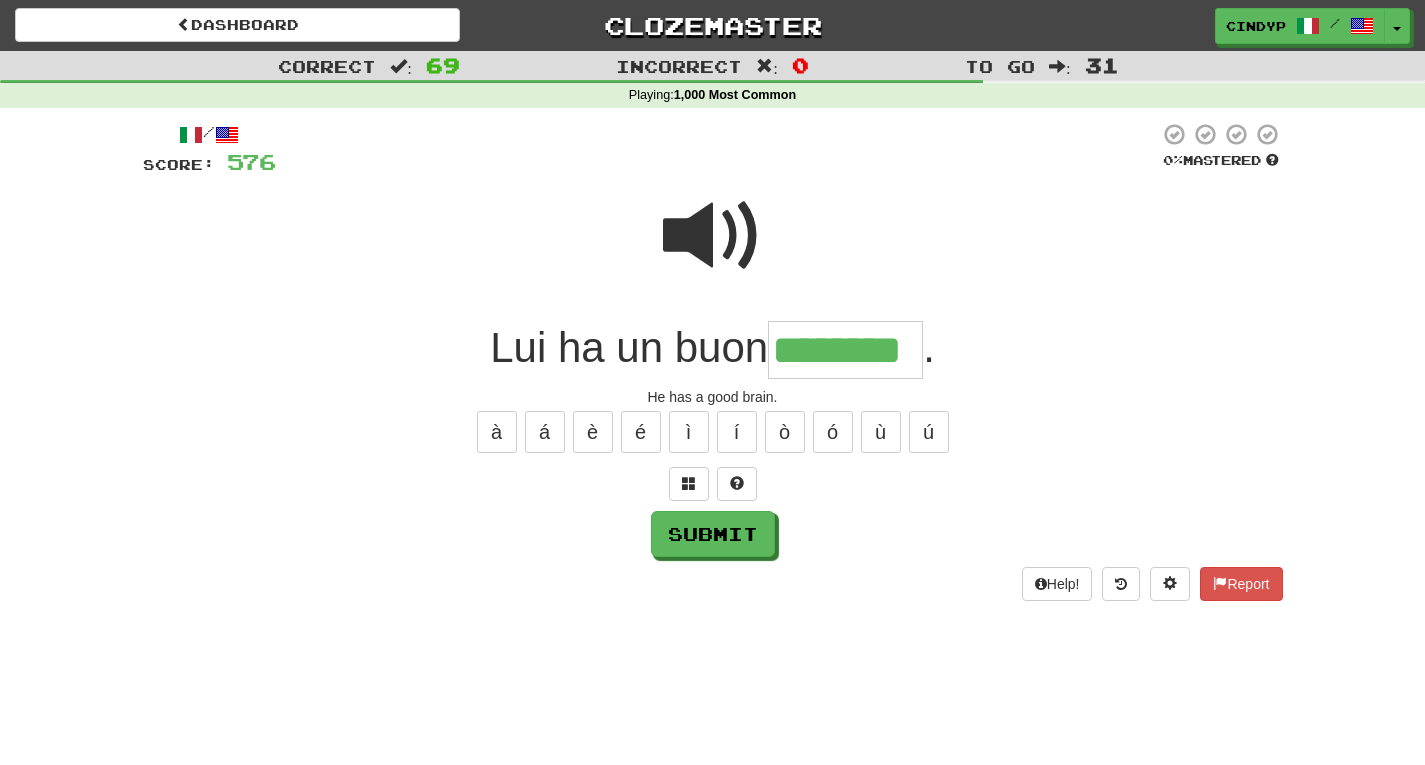type on "********" 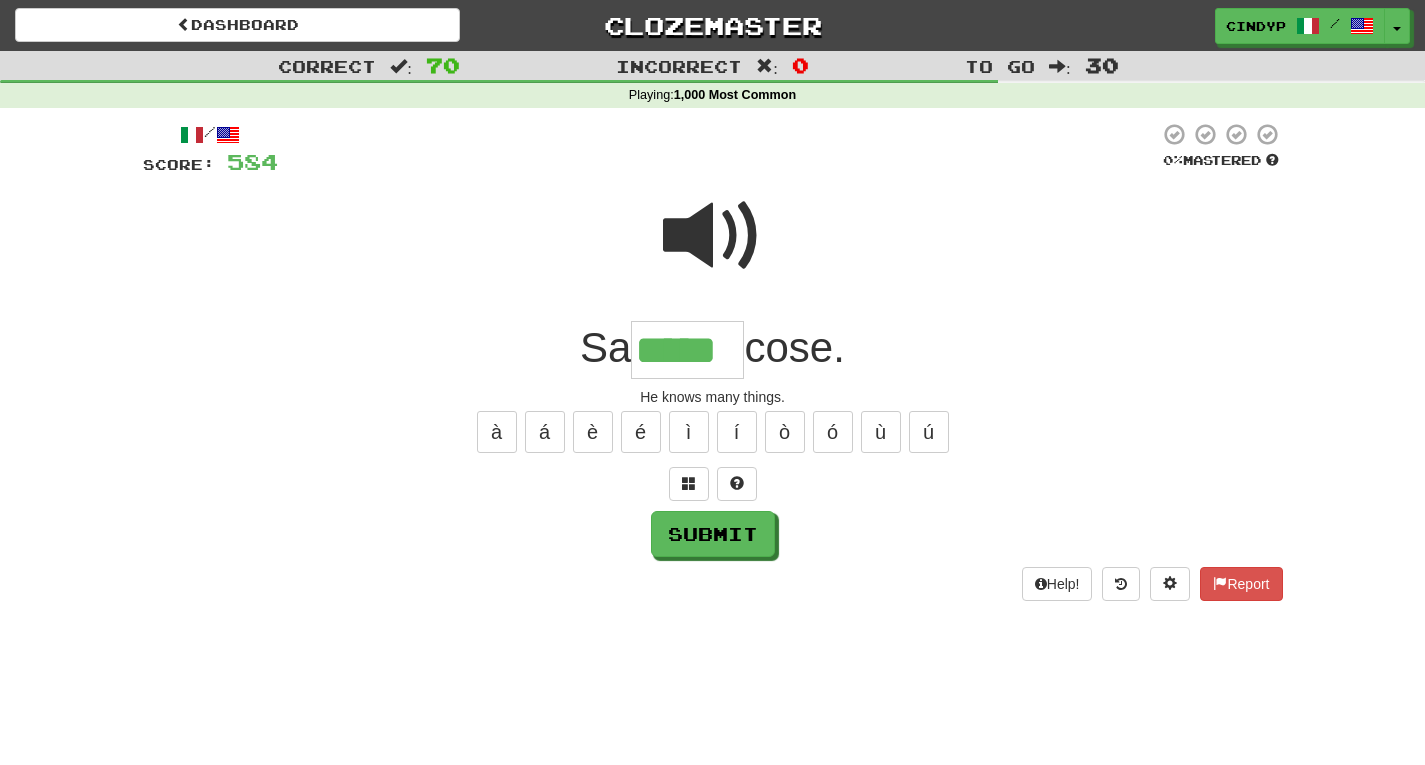 type on "*****" 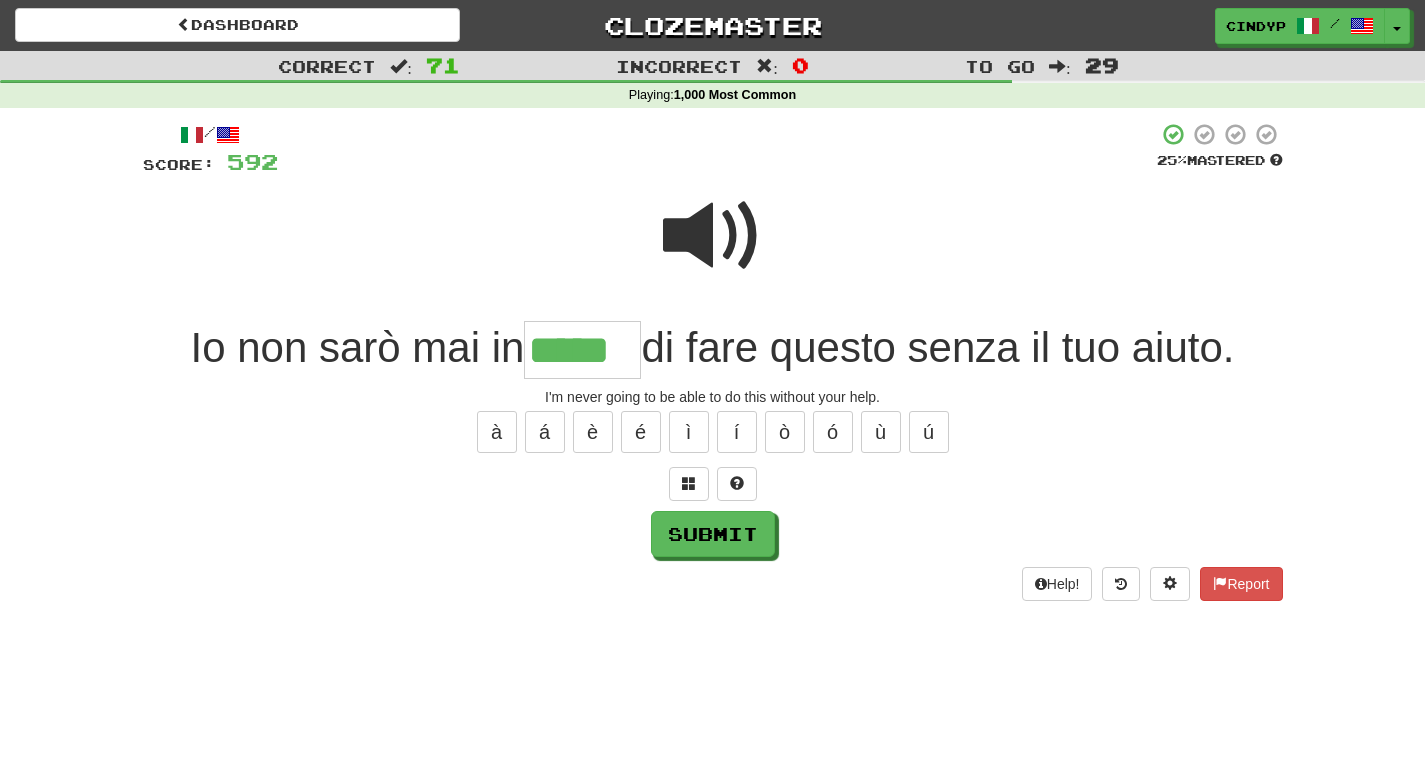 type on "*****" 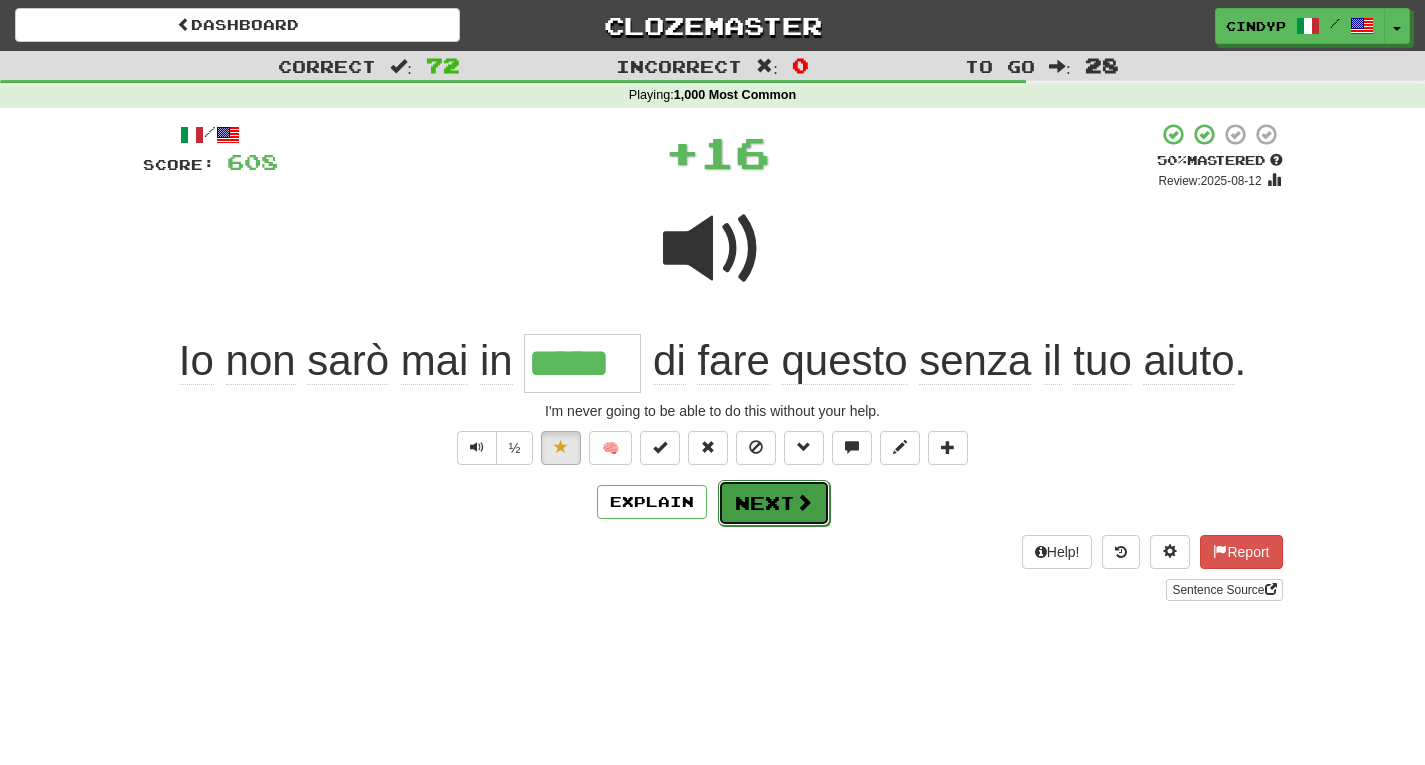 click on "Next" at bounding box center (774, 503) 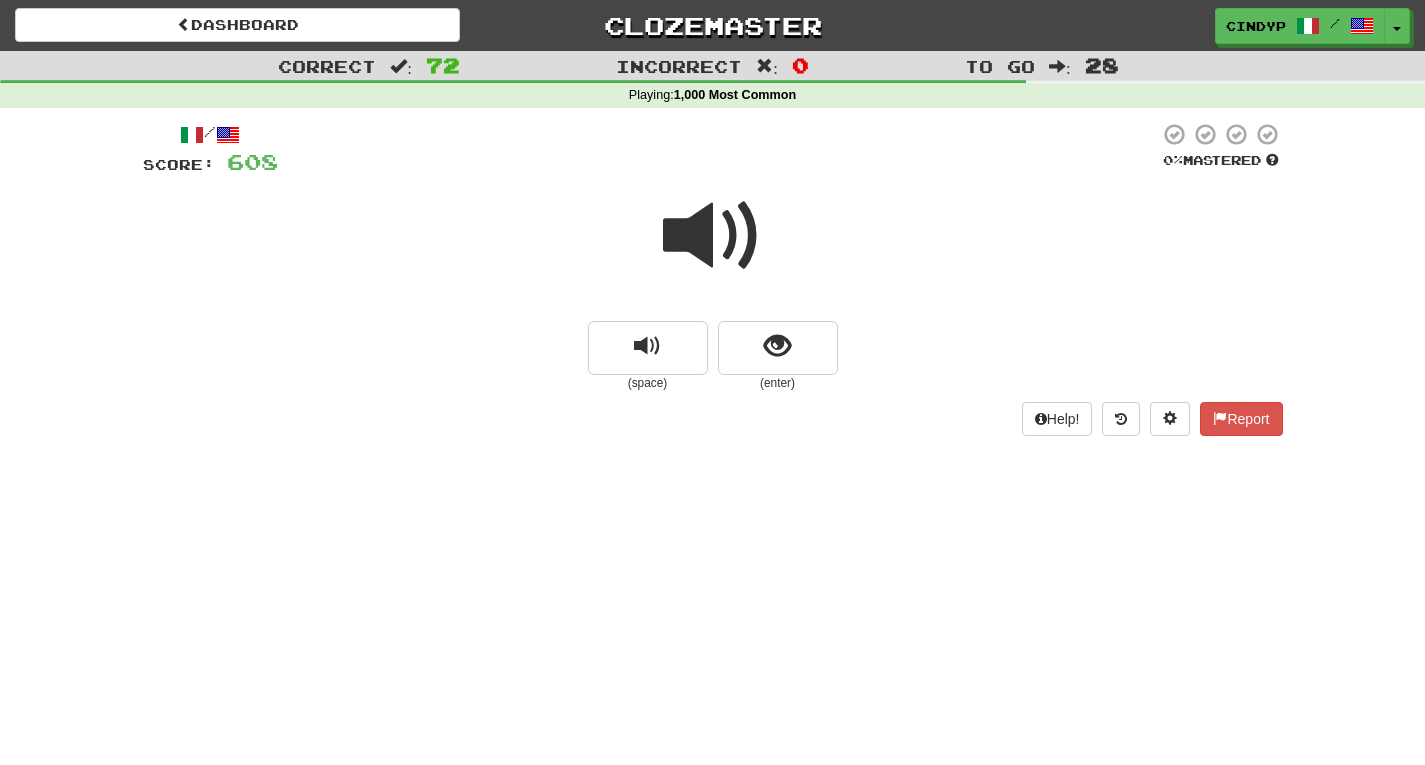 click at bounding box center [713, 236] 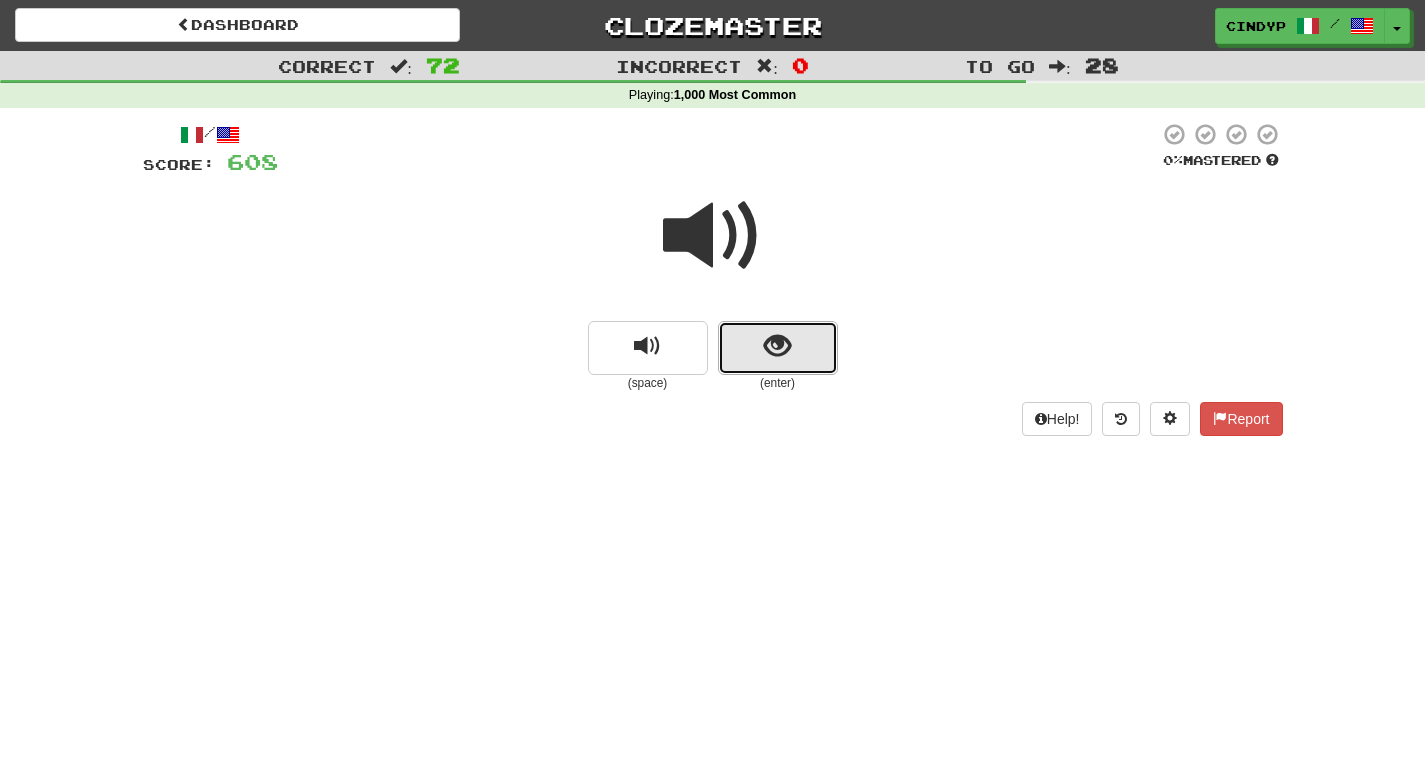 click at bounding box center (778, 348) 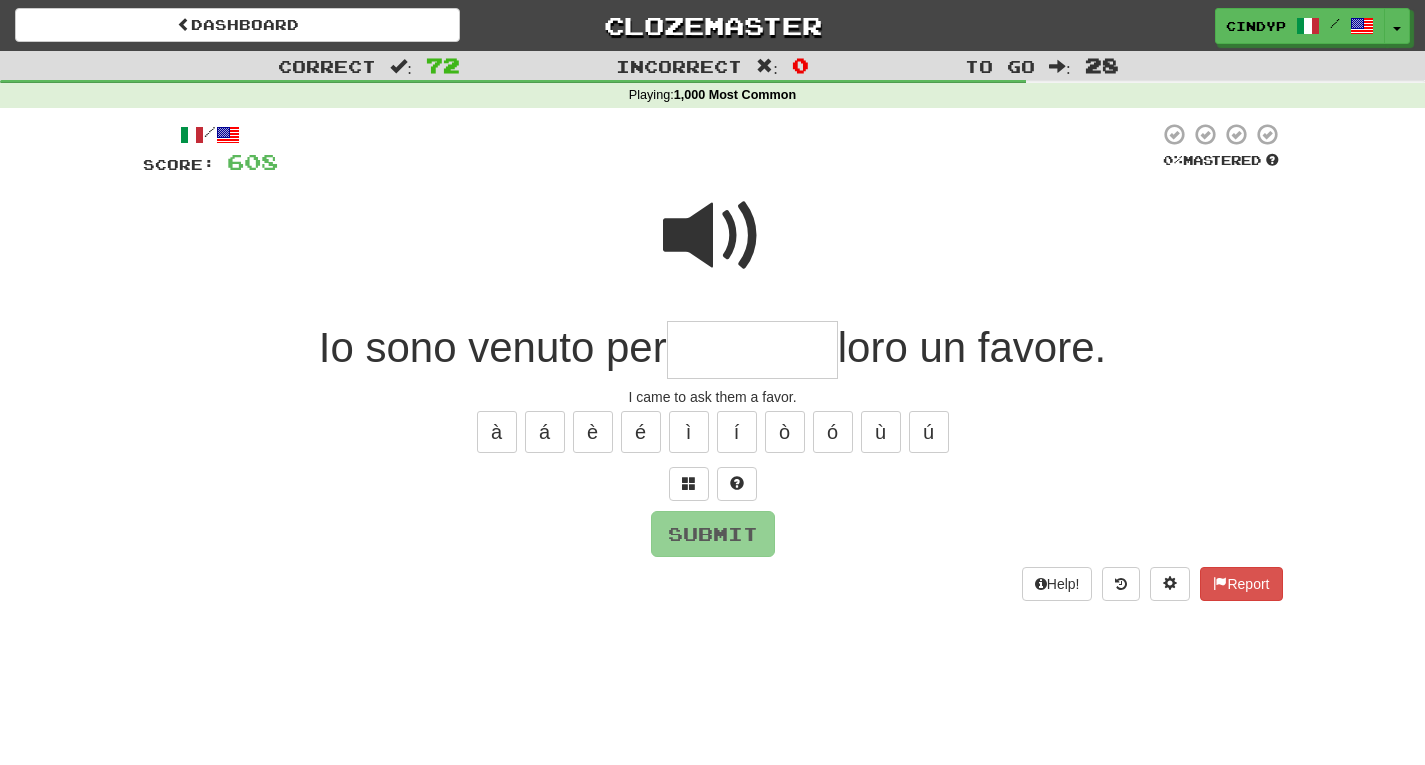 click at bounding box center [713, 236] 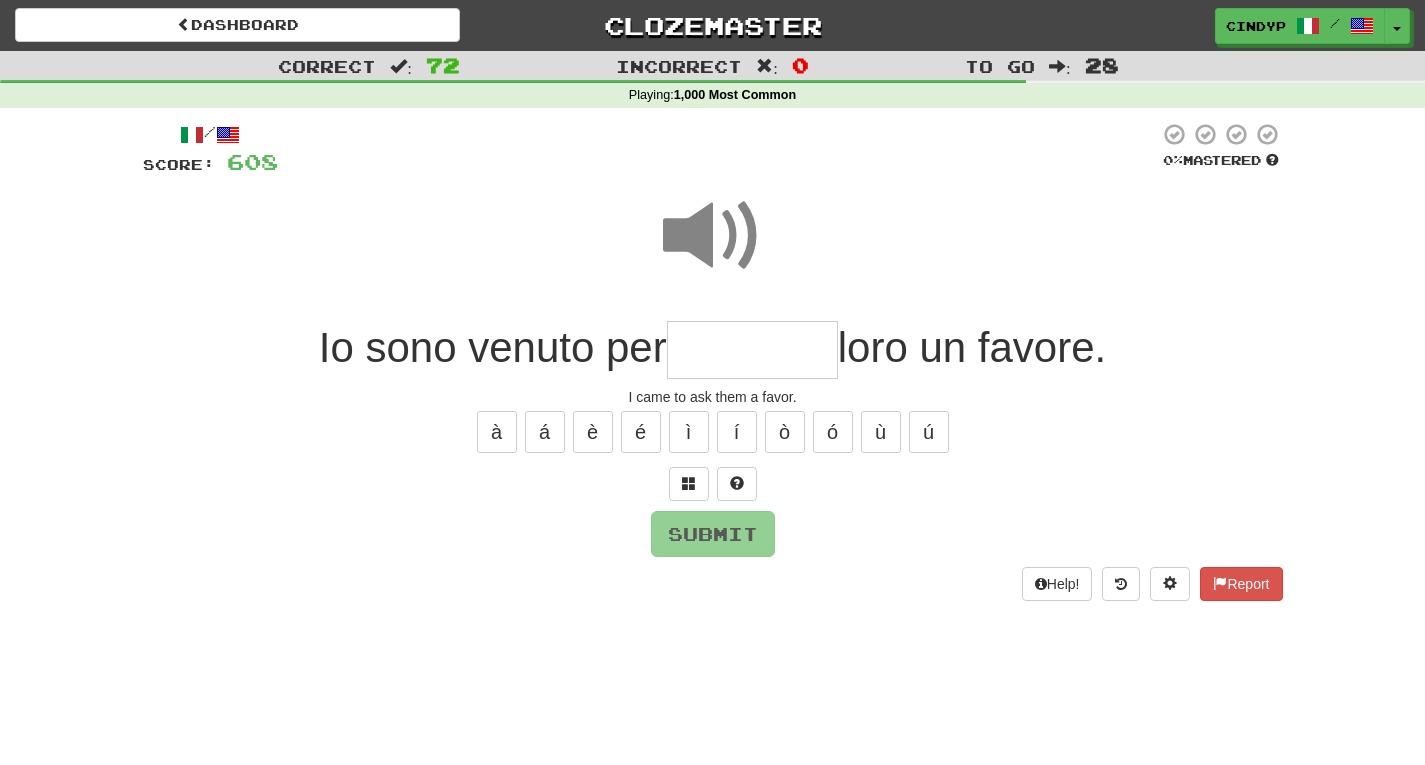 click at bounding box center (752, 350) 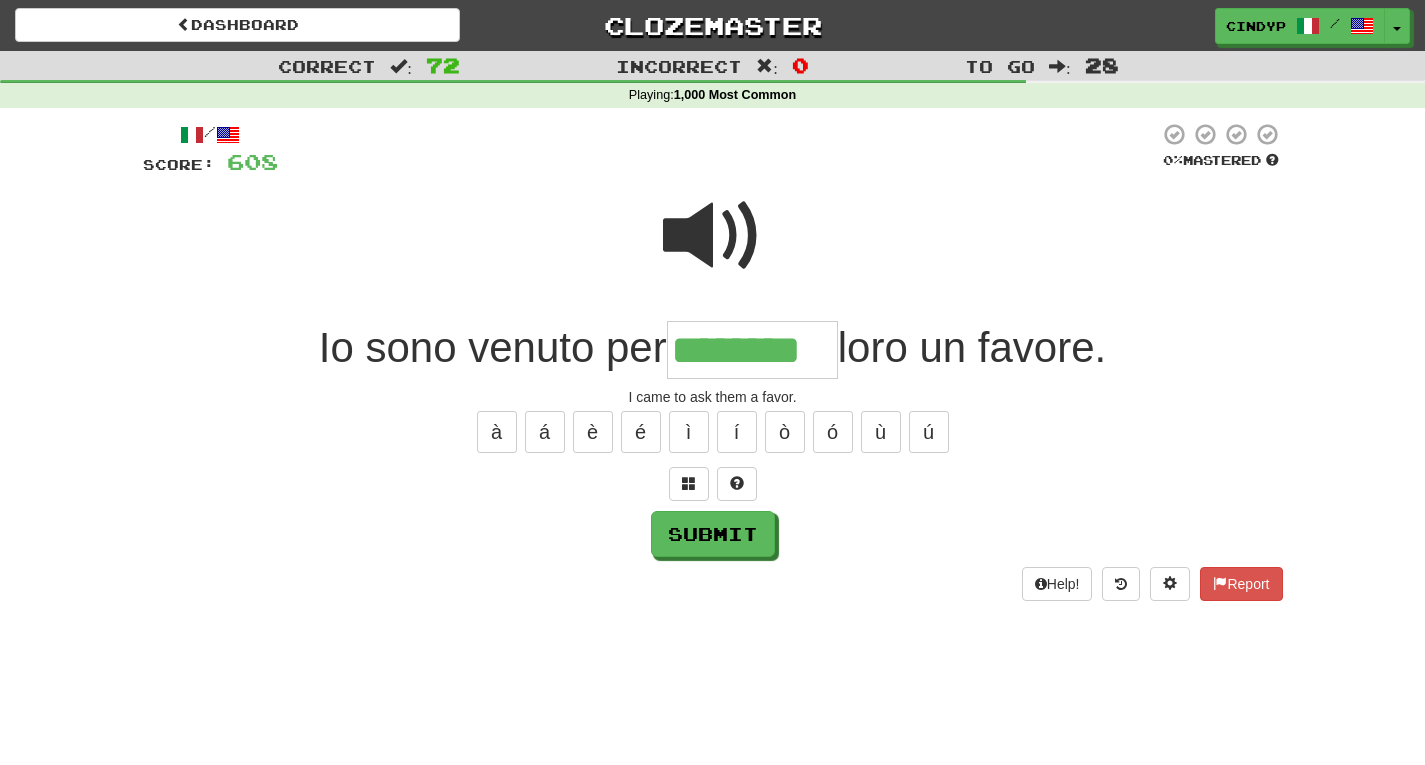 type on "********" 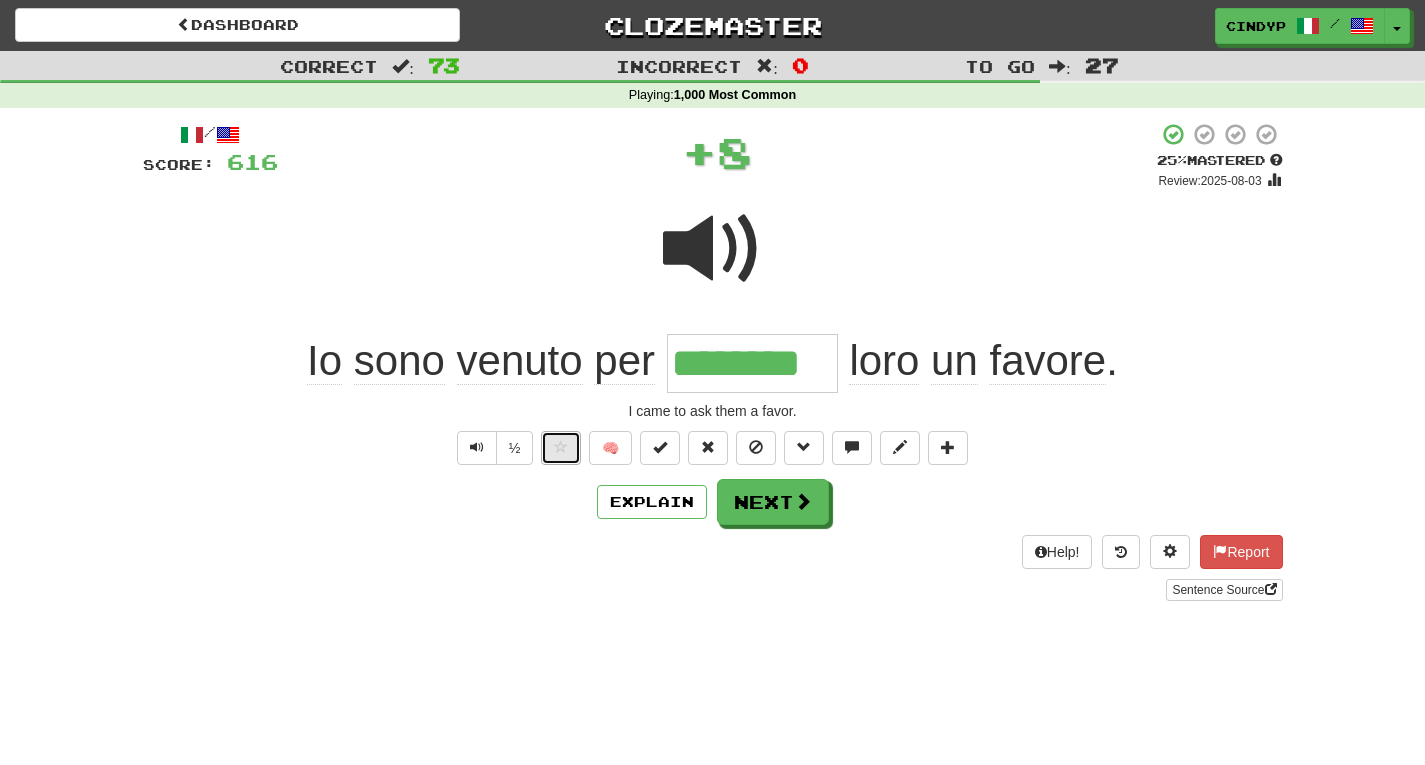 click at bounding box center (561, 447) 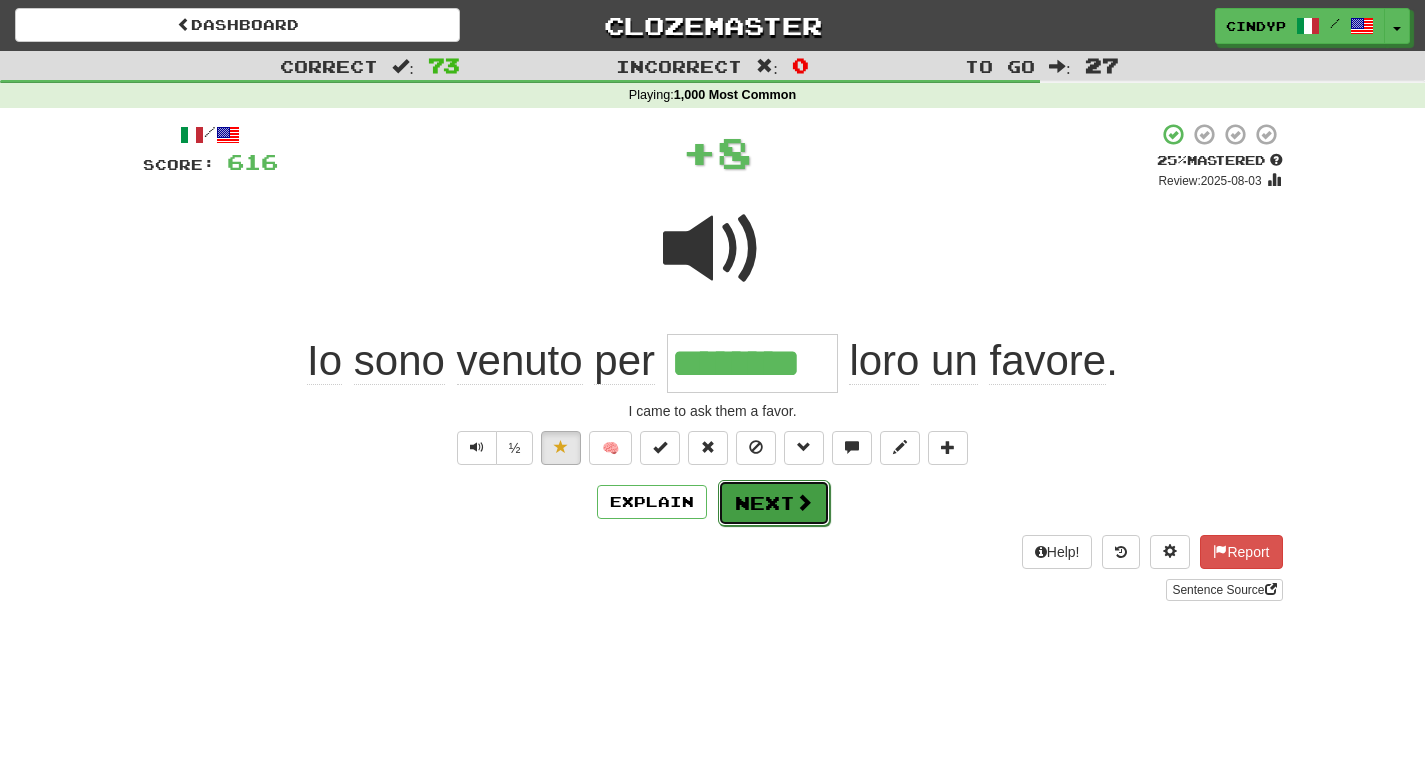 click on "Next" at bounding box center (774, 503) 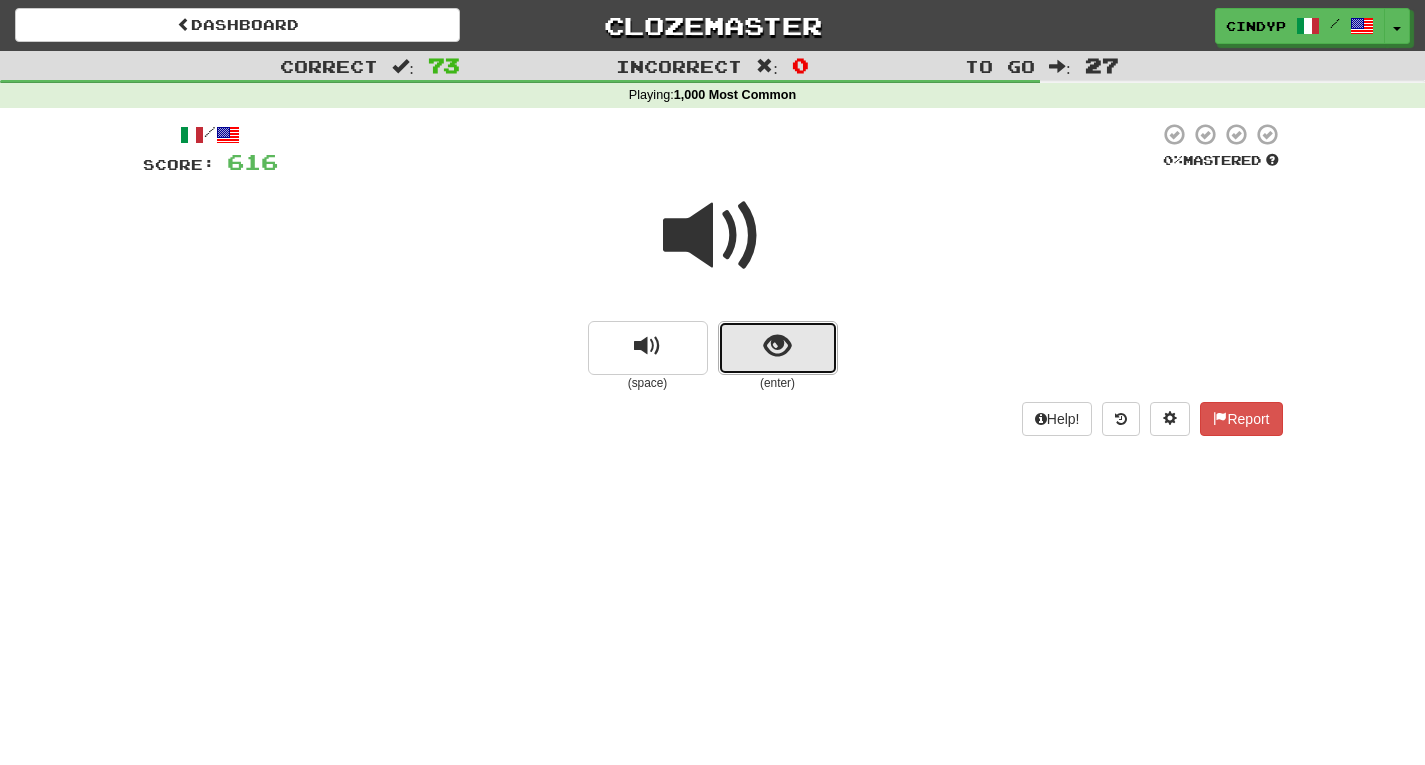 click at bounding box center [778, 348] 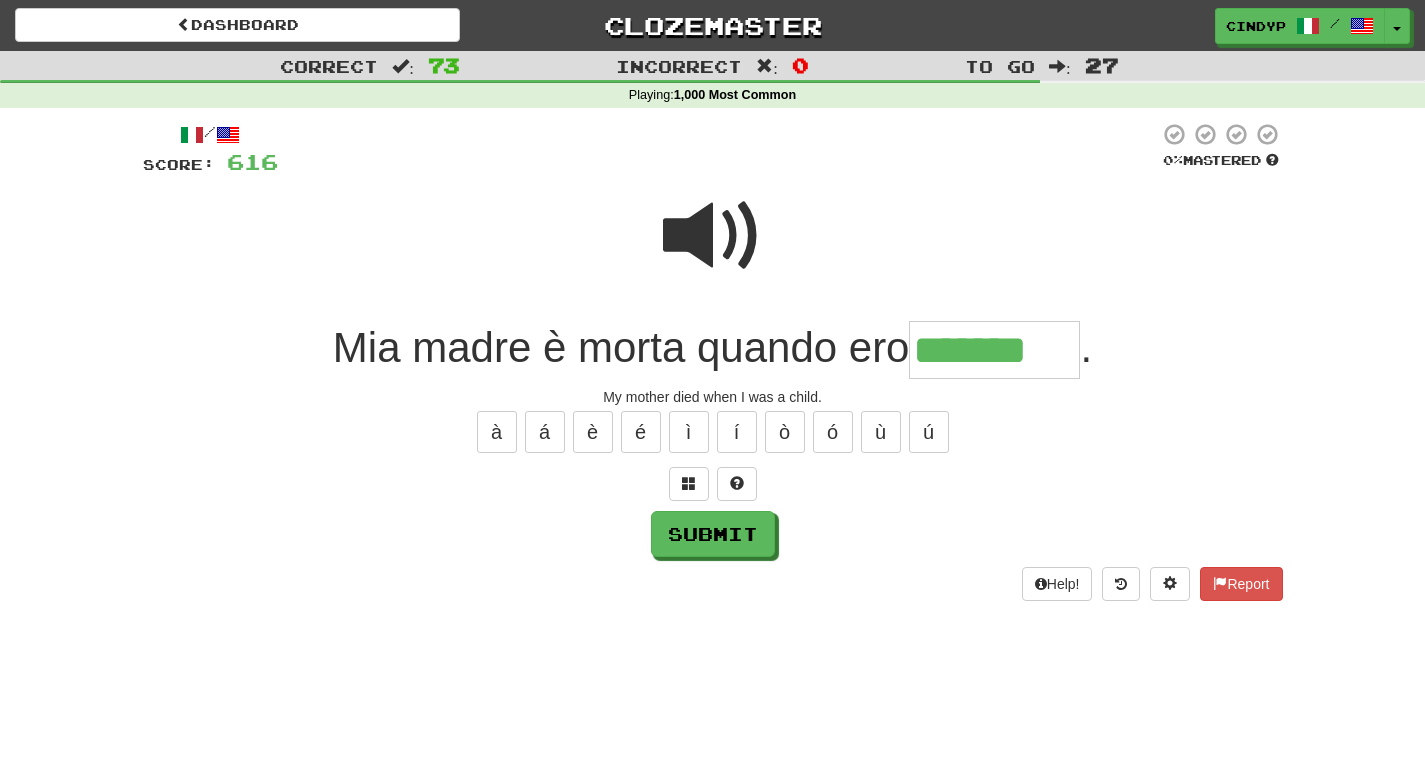 type on "*******" 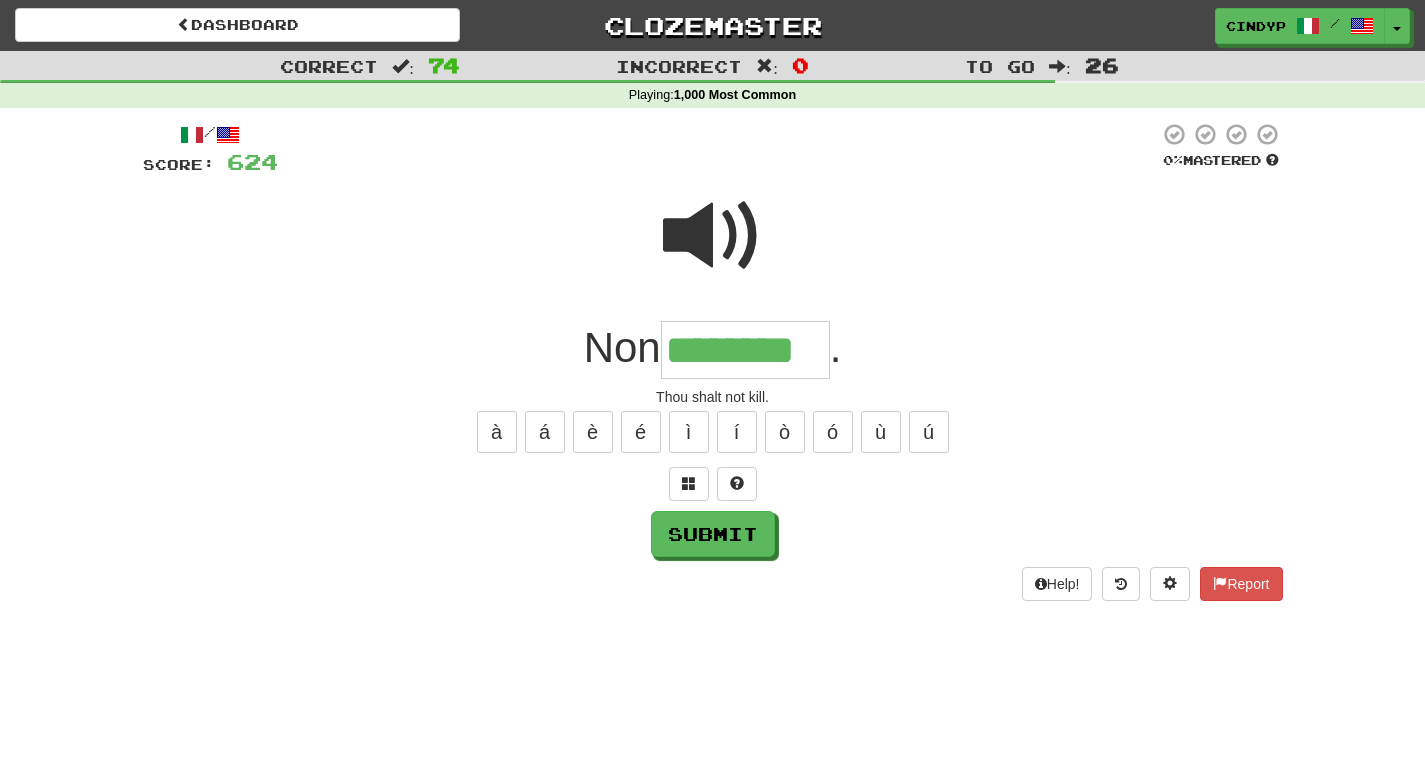 type on "********" 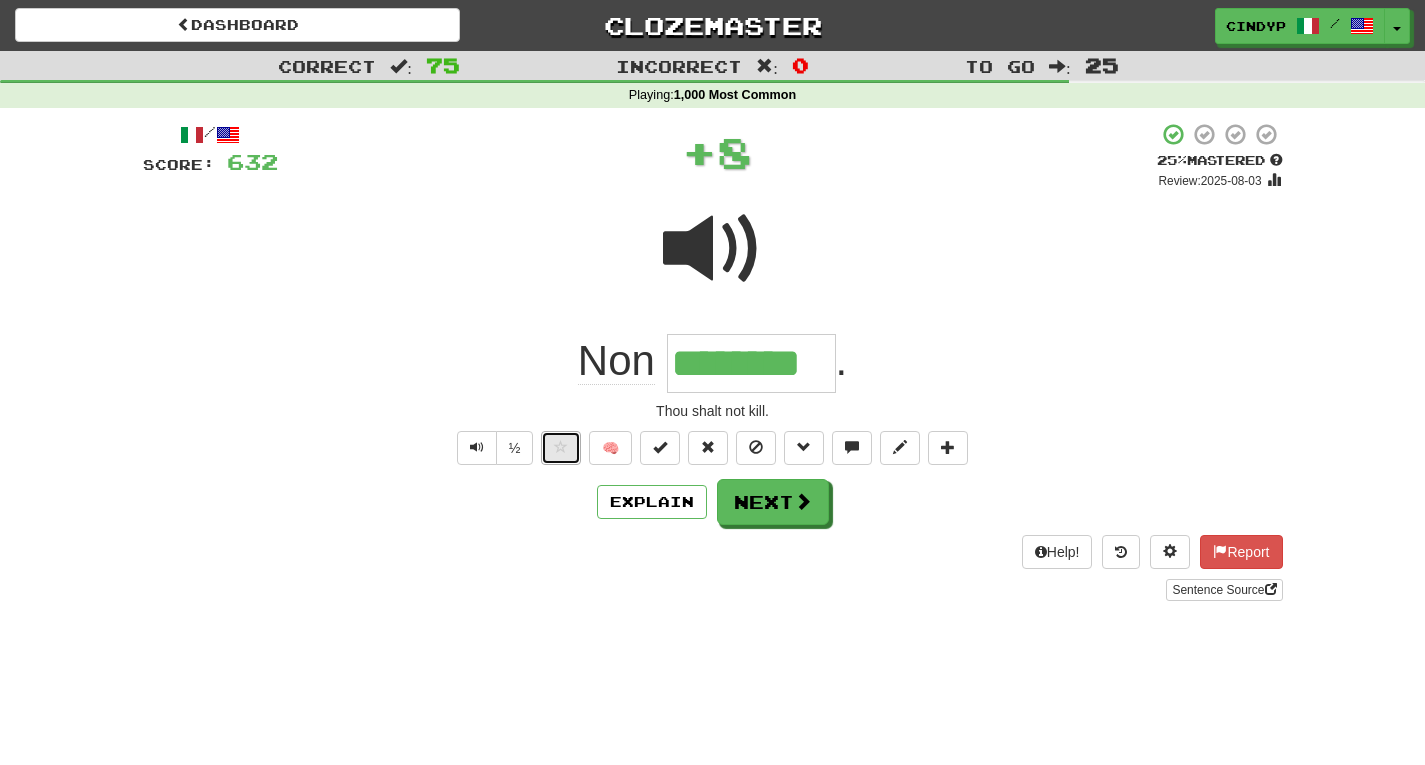 click at bounding box center [561, 448] 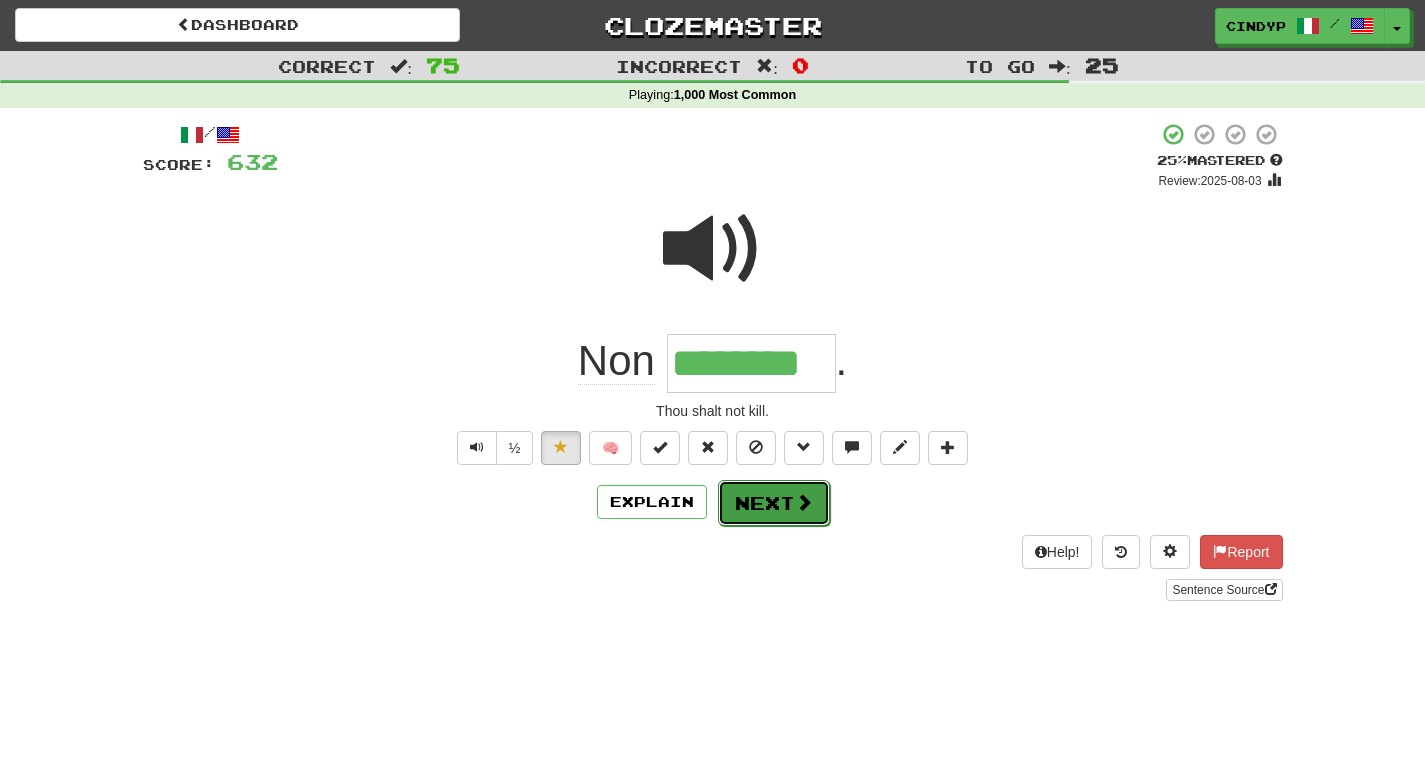click on "Next" at bounding box center (774, 503) 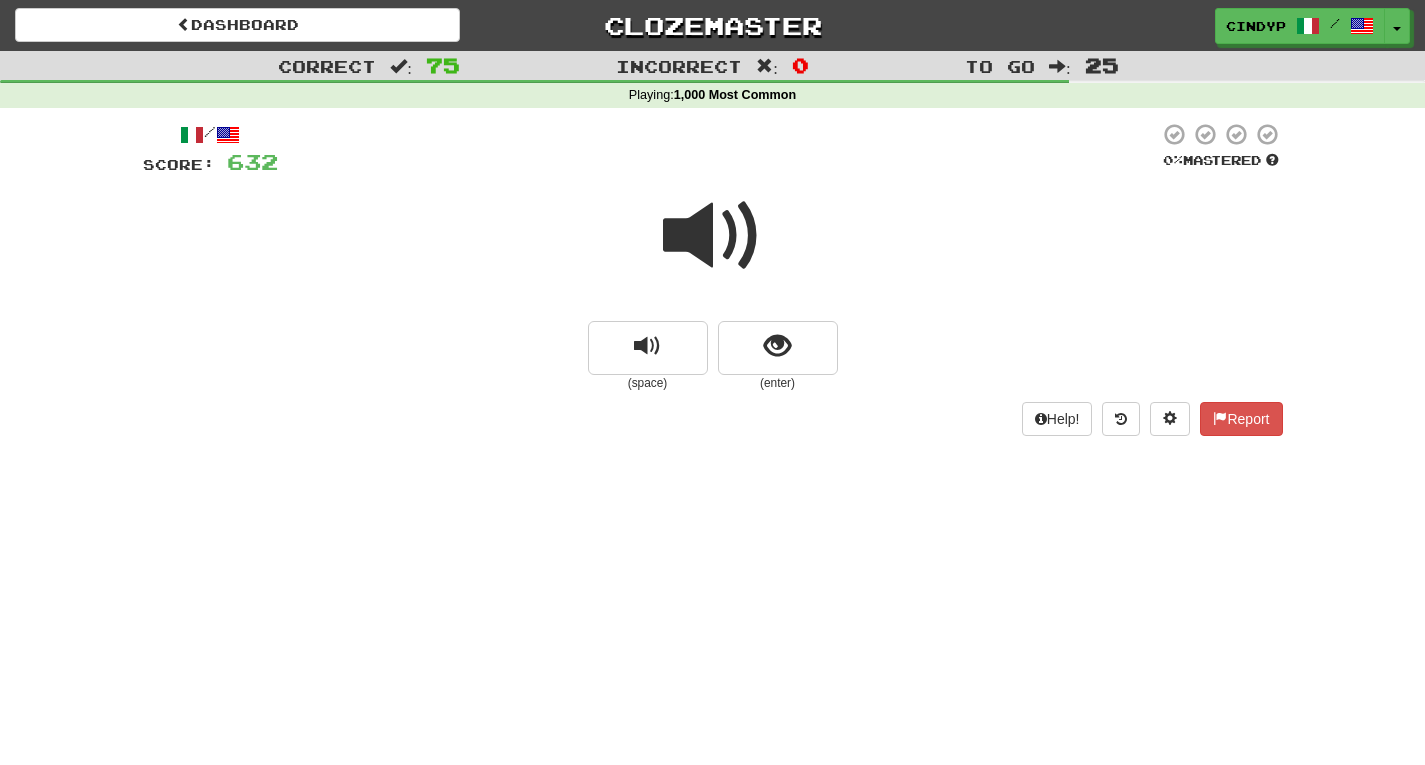 click at bounding box center [713, 236] 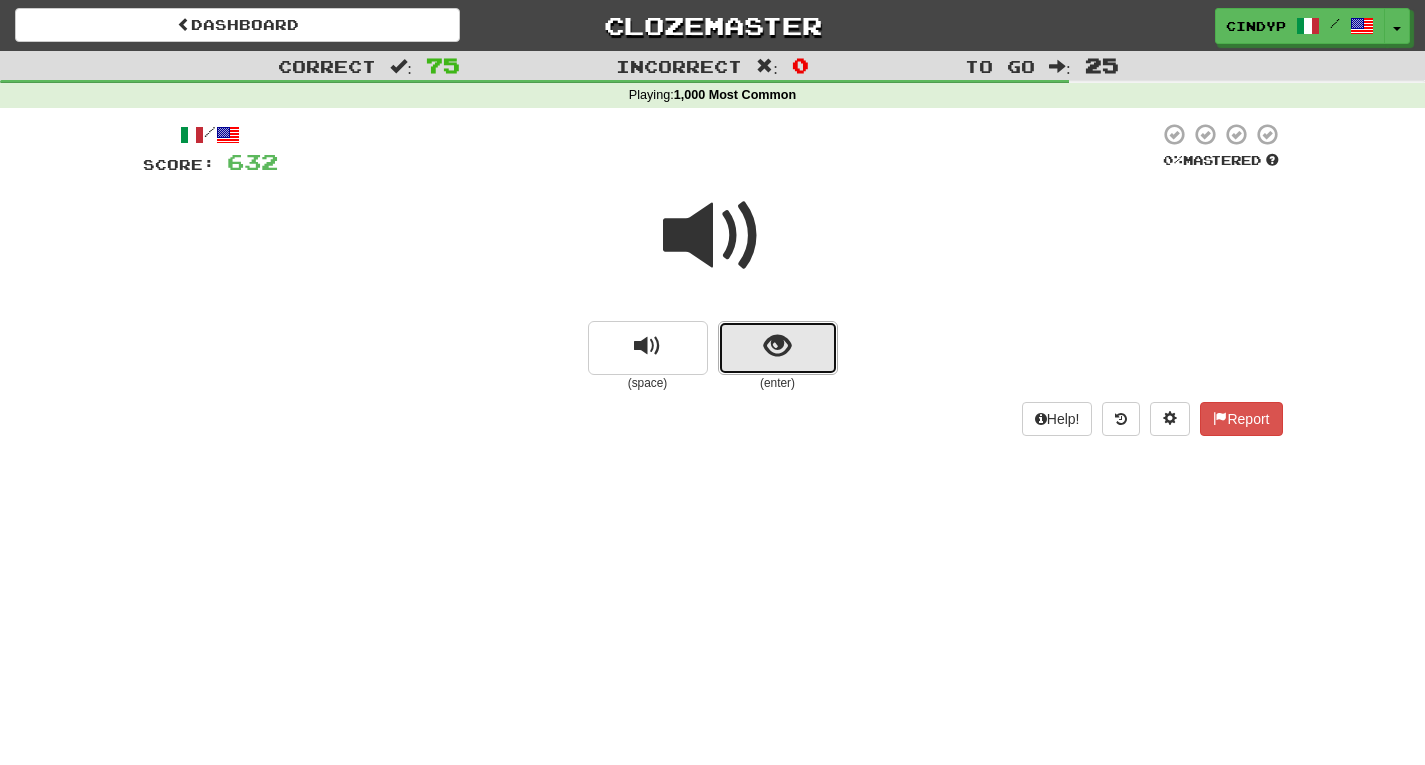 click at bounding box center [778, 348] 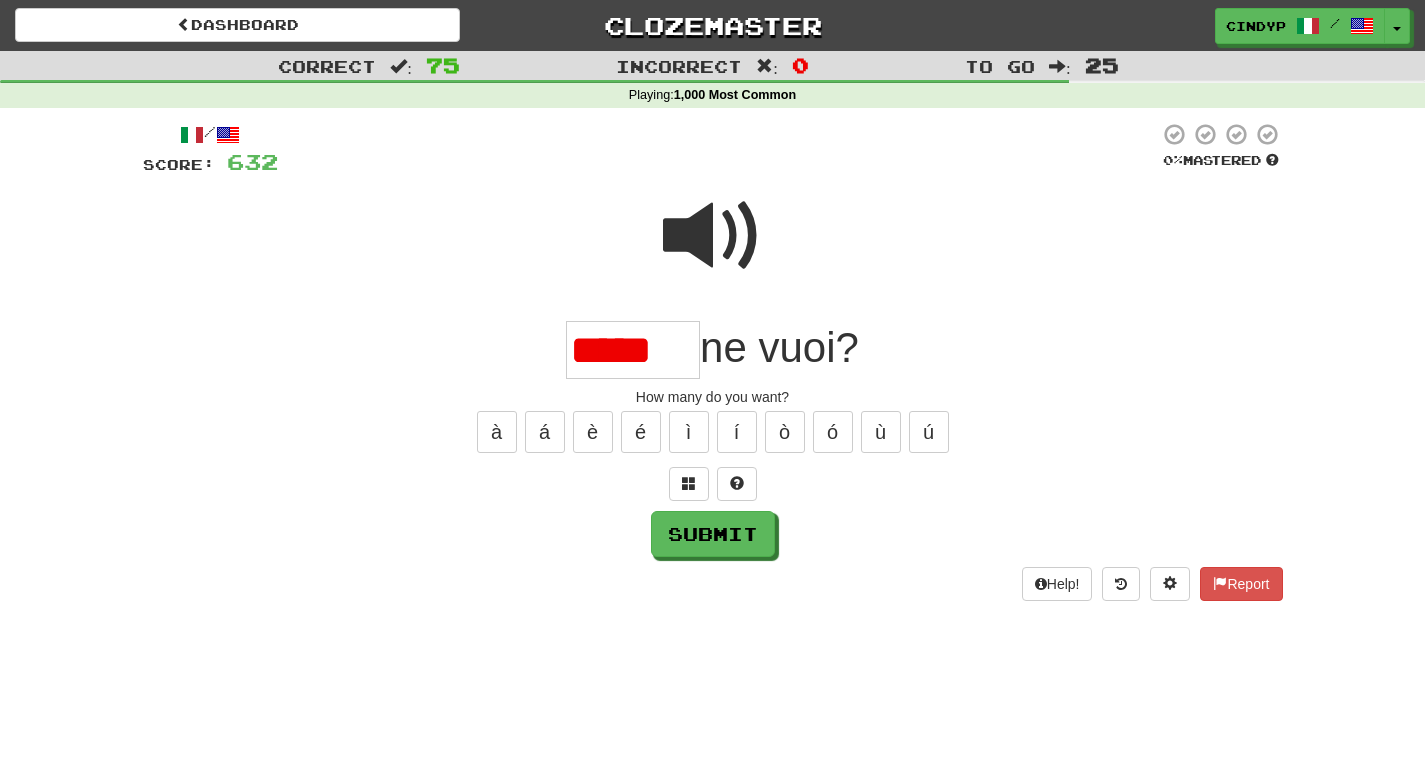 scroll, scrollTop: 0, scrollLeft: 0, axis: both 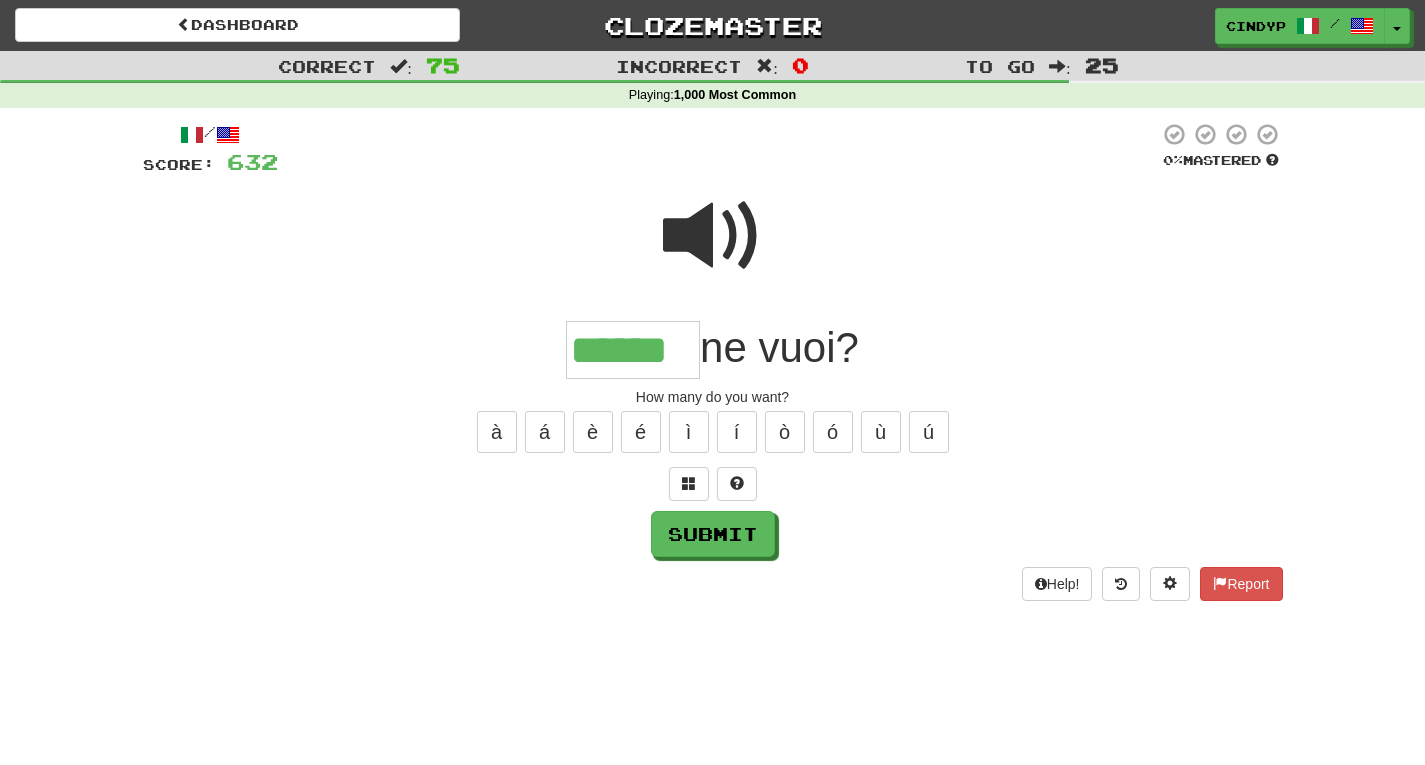 type on "******" 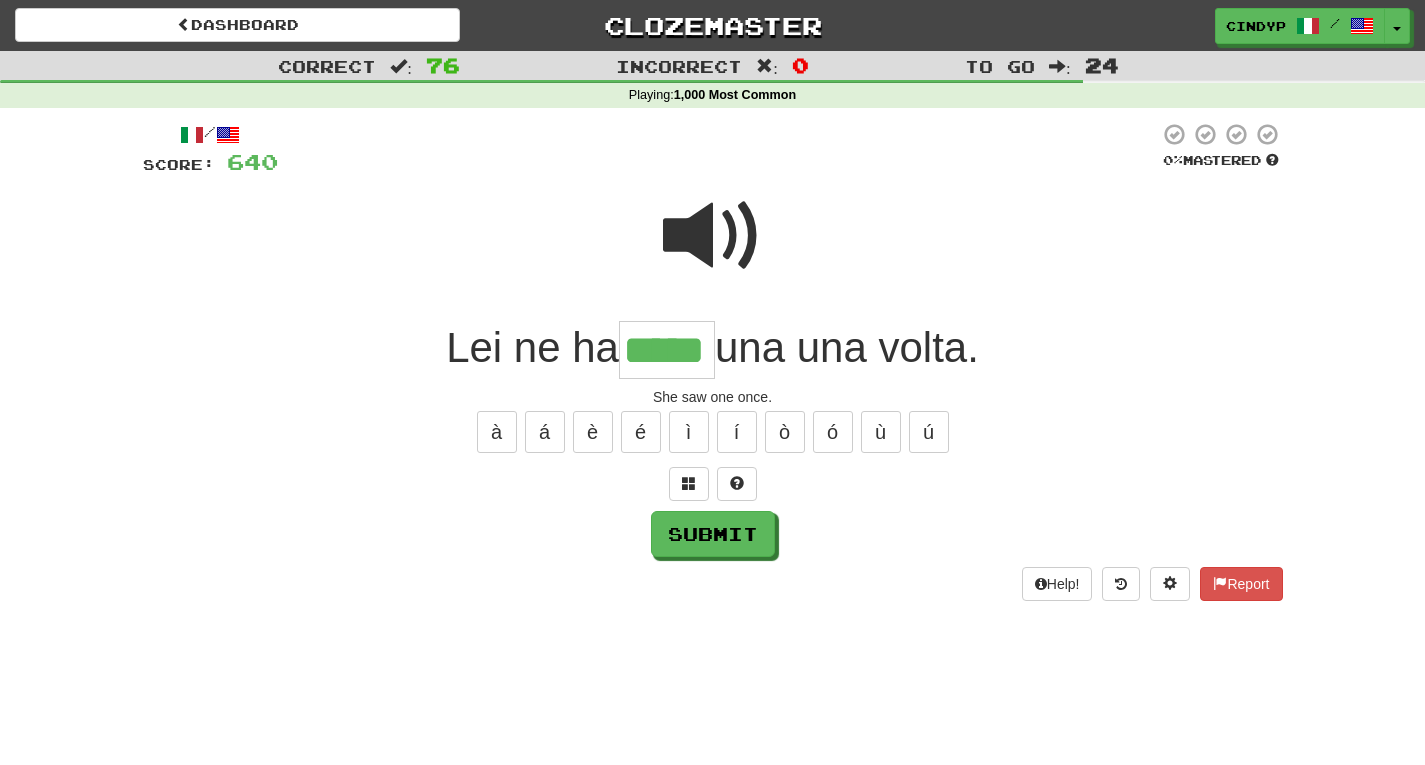 type on "*****" 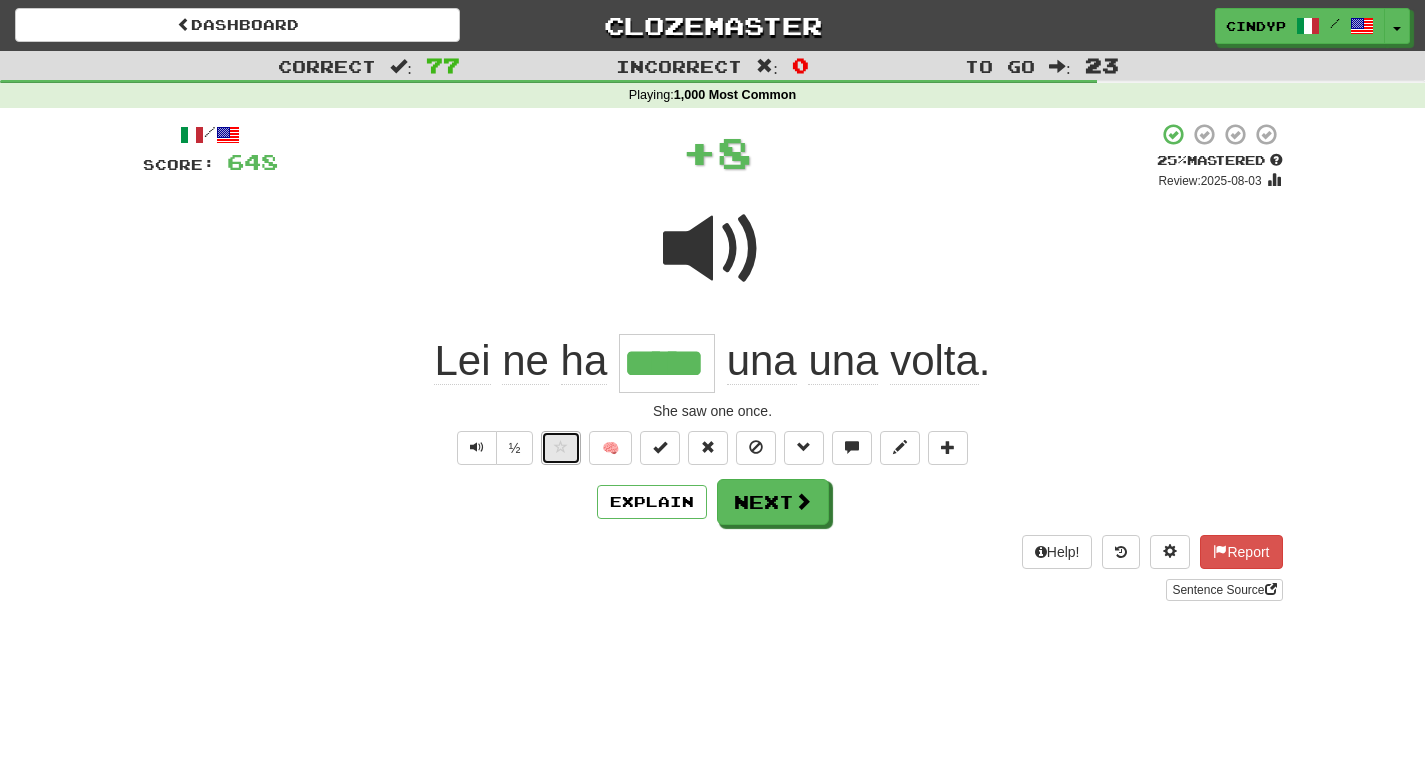 click at bounding box center (561, 447) 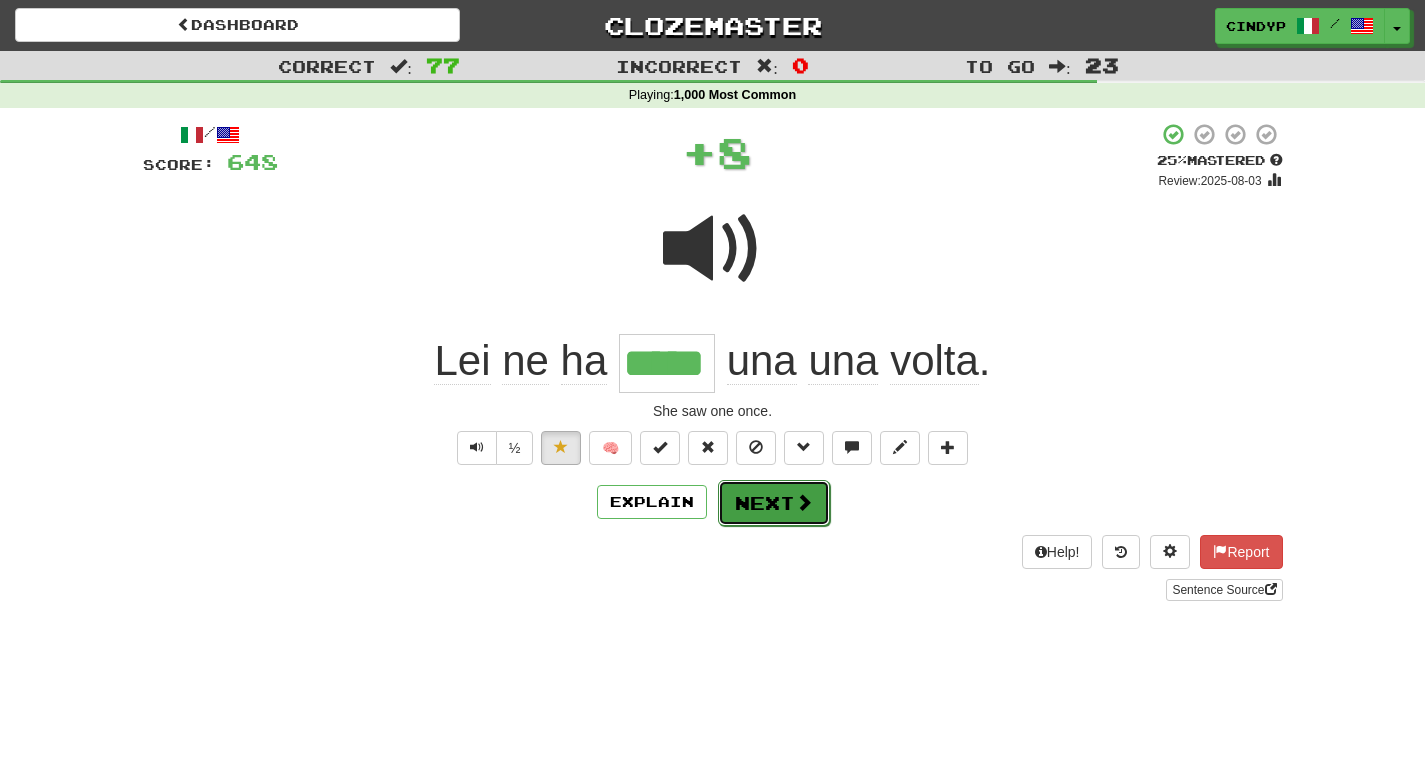 click on "Next" at bounding box center (774, 503) 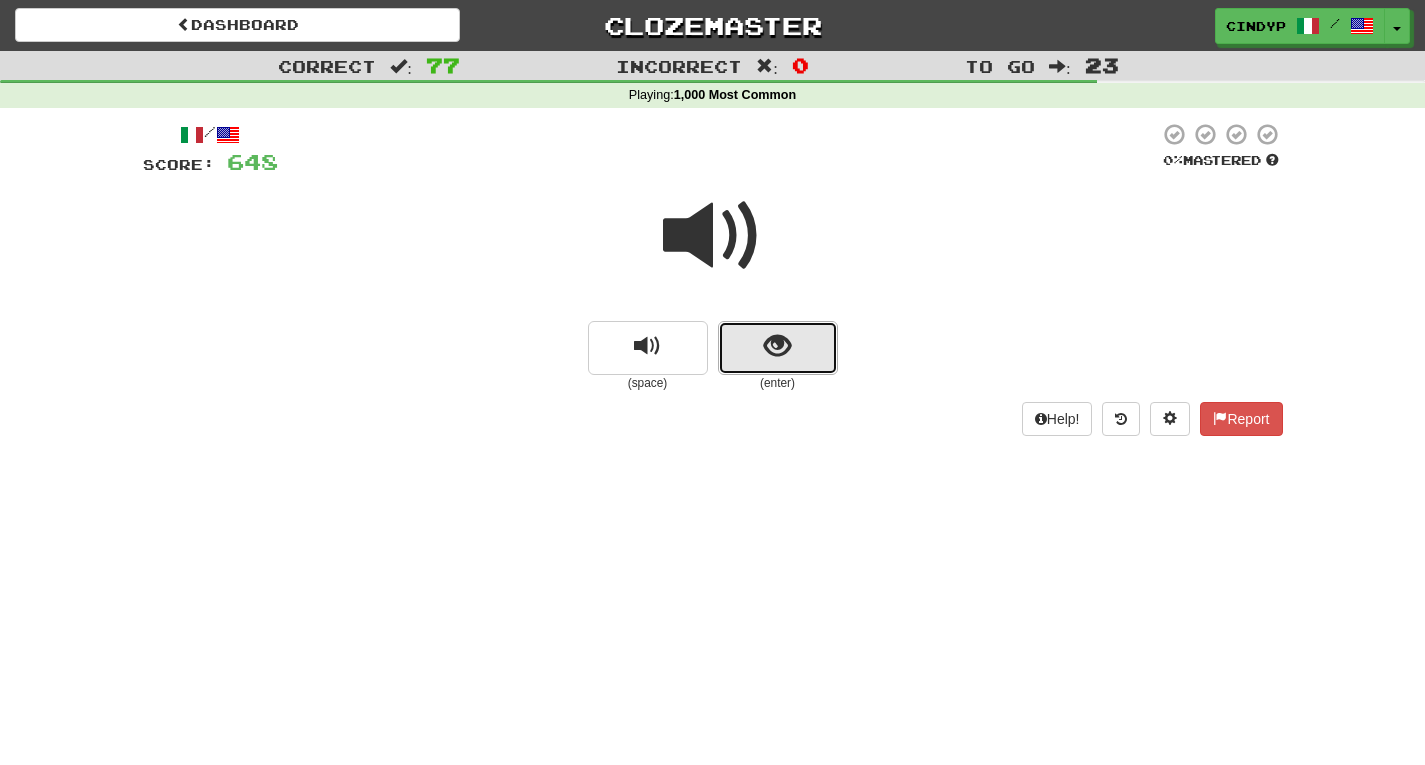 click at bounding box center [777, 346] 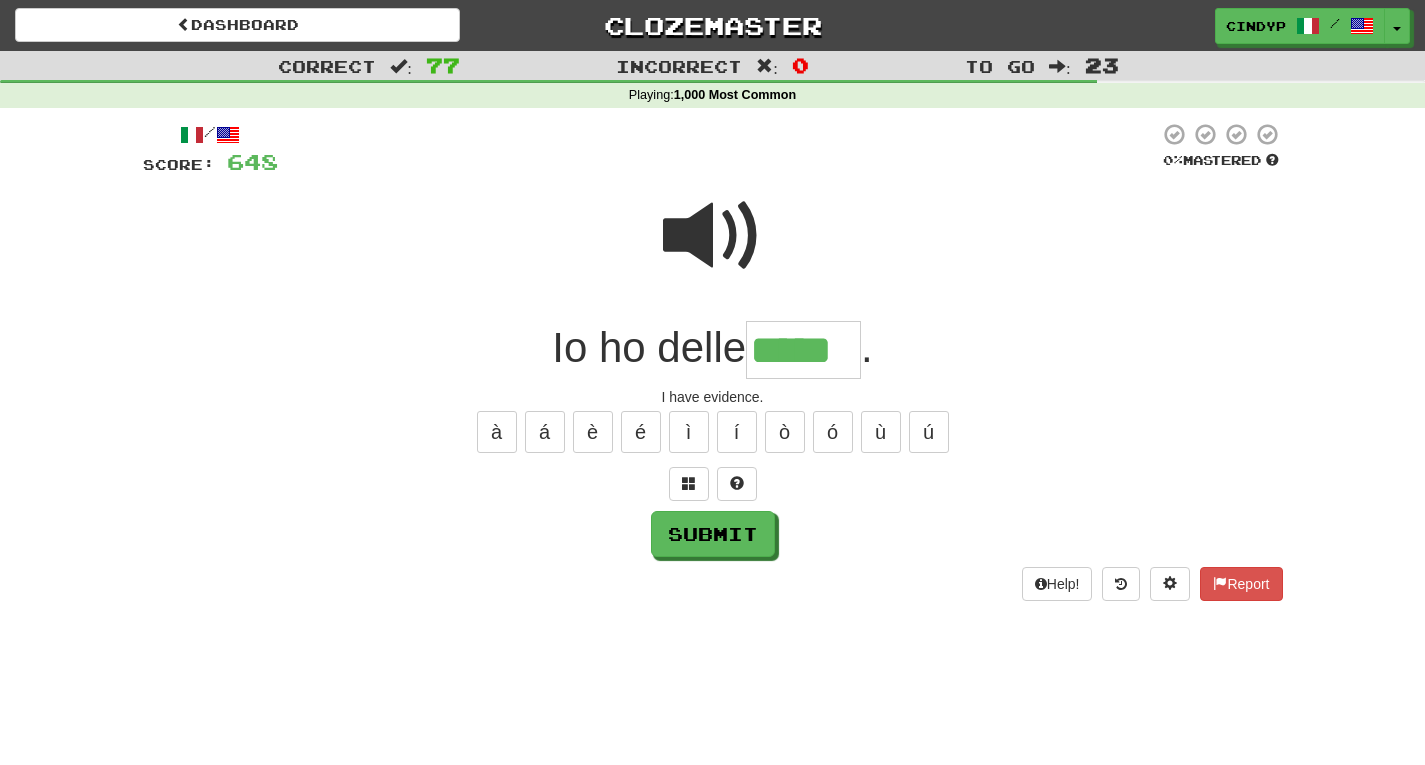 type on "*****" 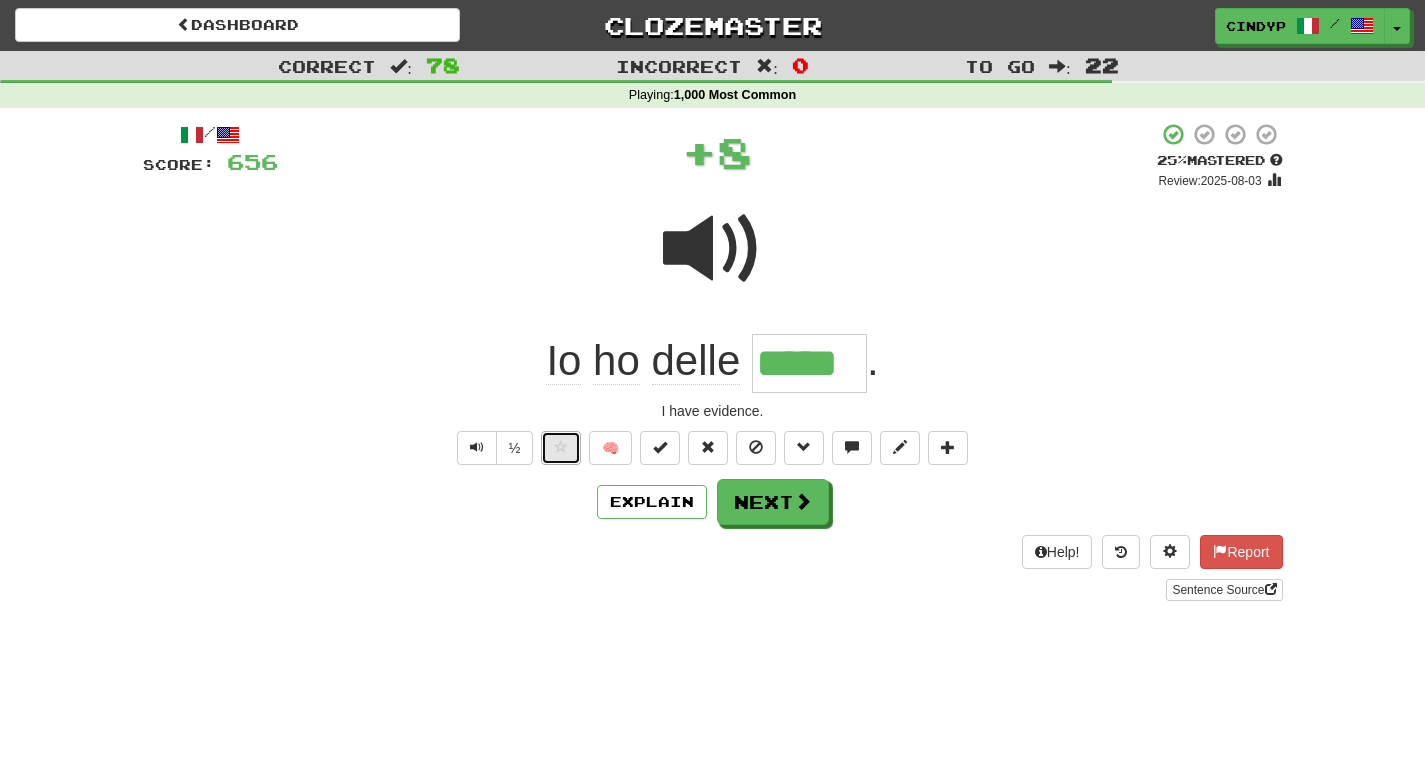 click at bounding box center [561, 448] 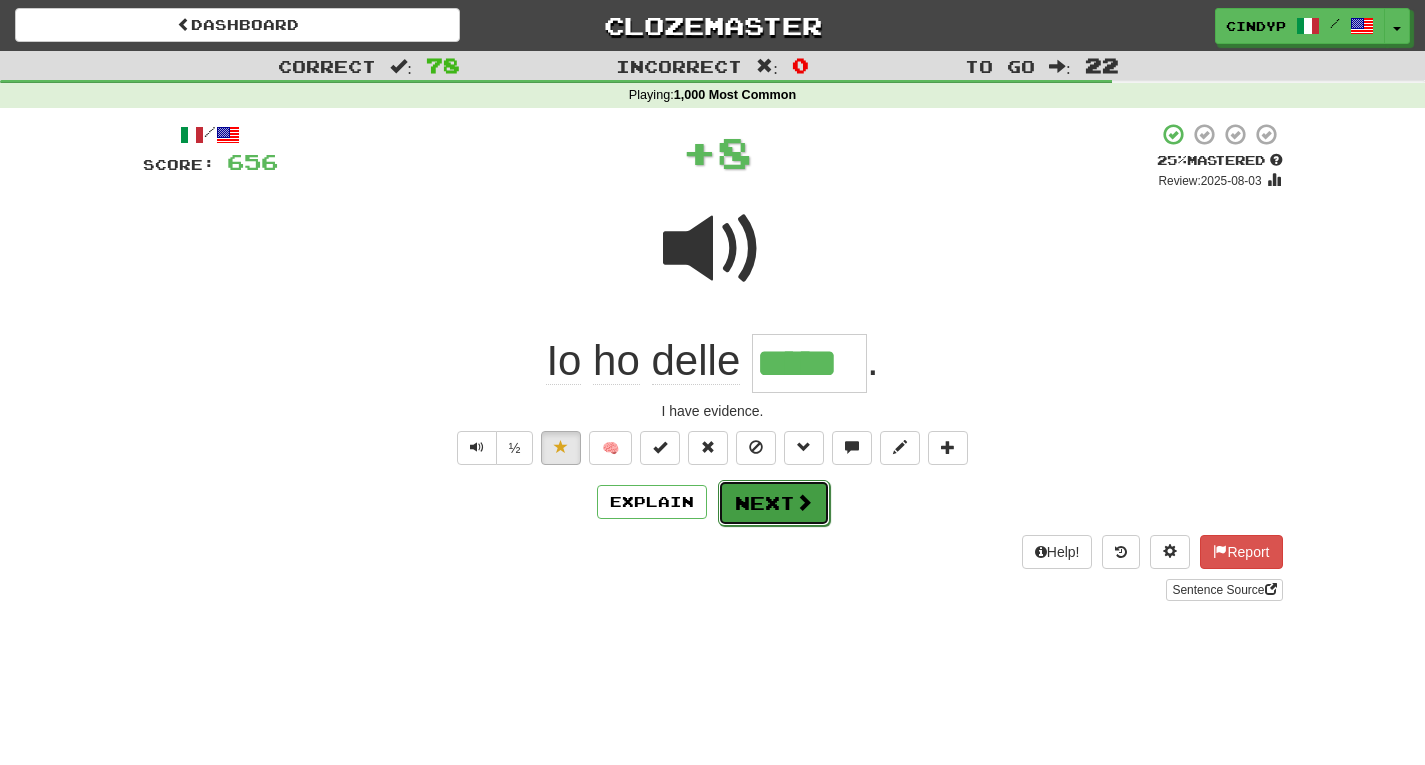 click on "Next" at bounding box center [774, 503] 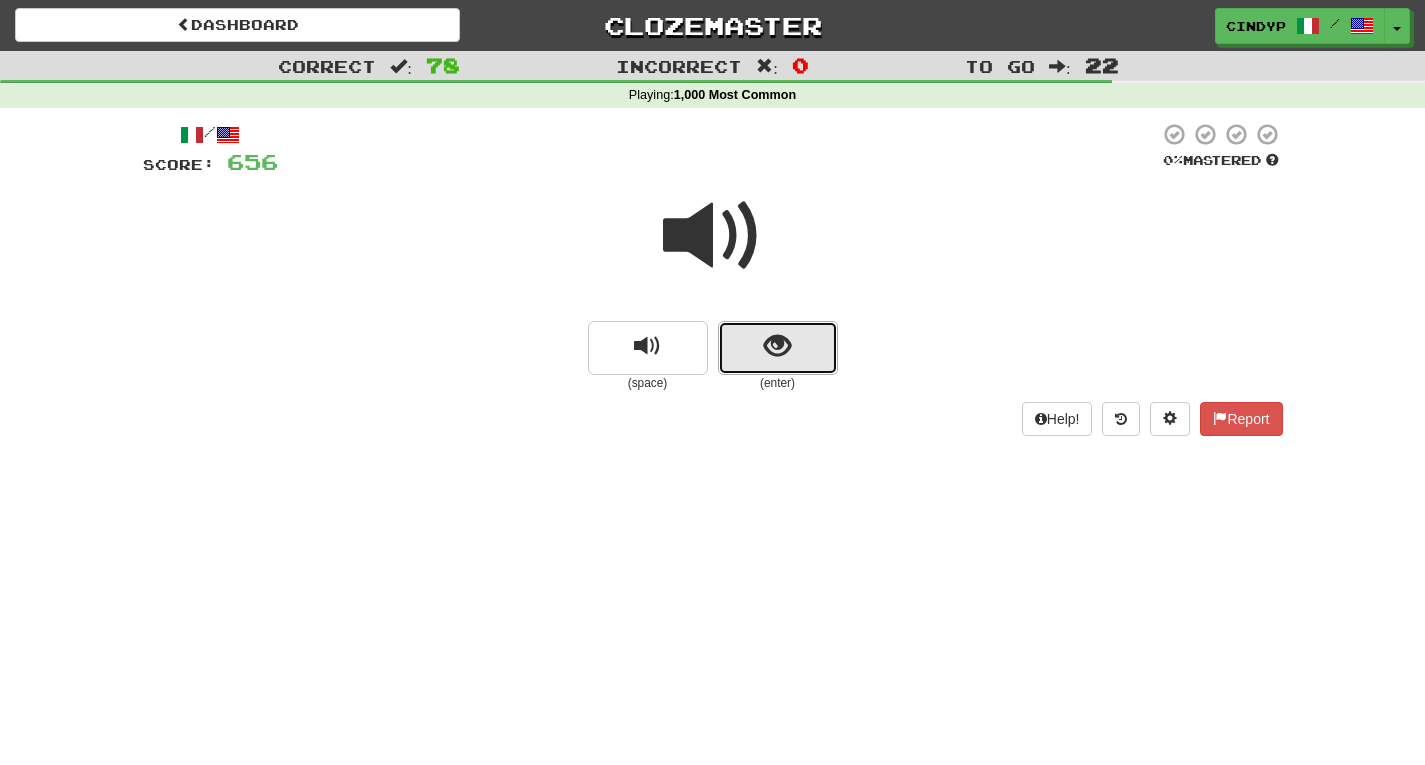 click at bounding box center [778, 348] 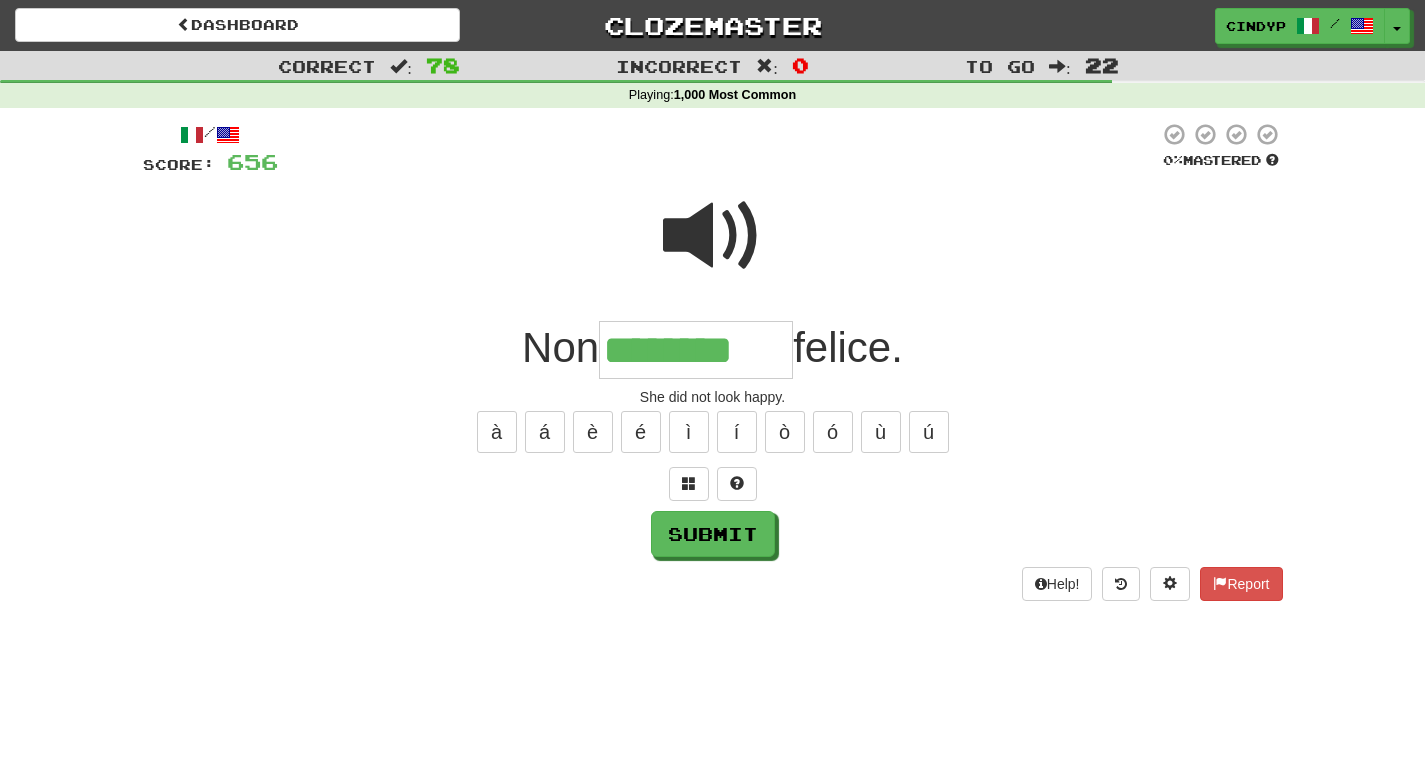 type on "********" 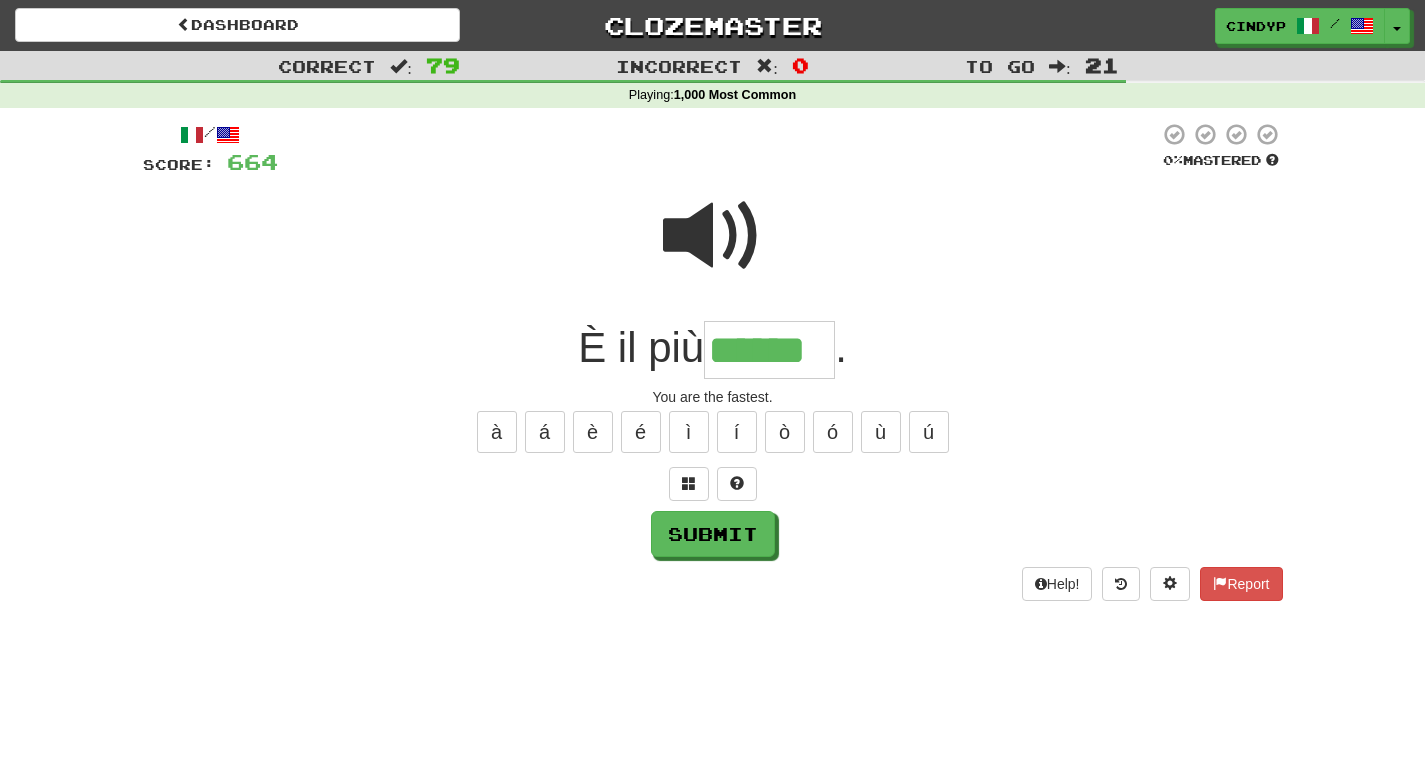 type on "******" 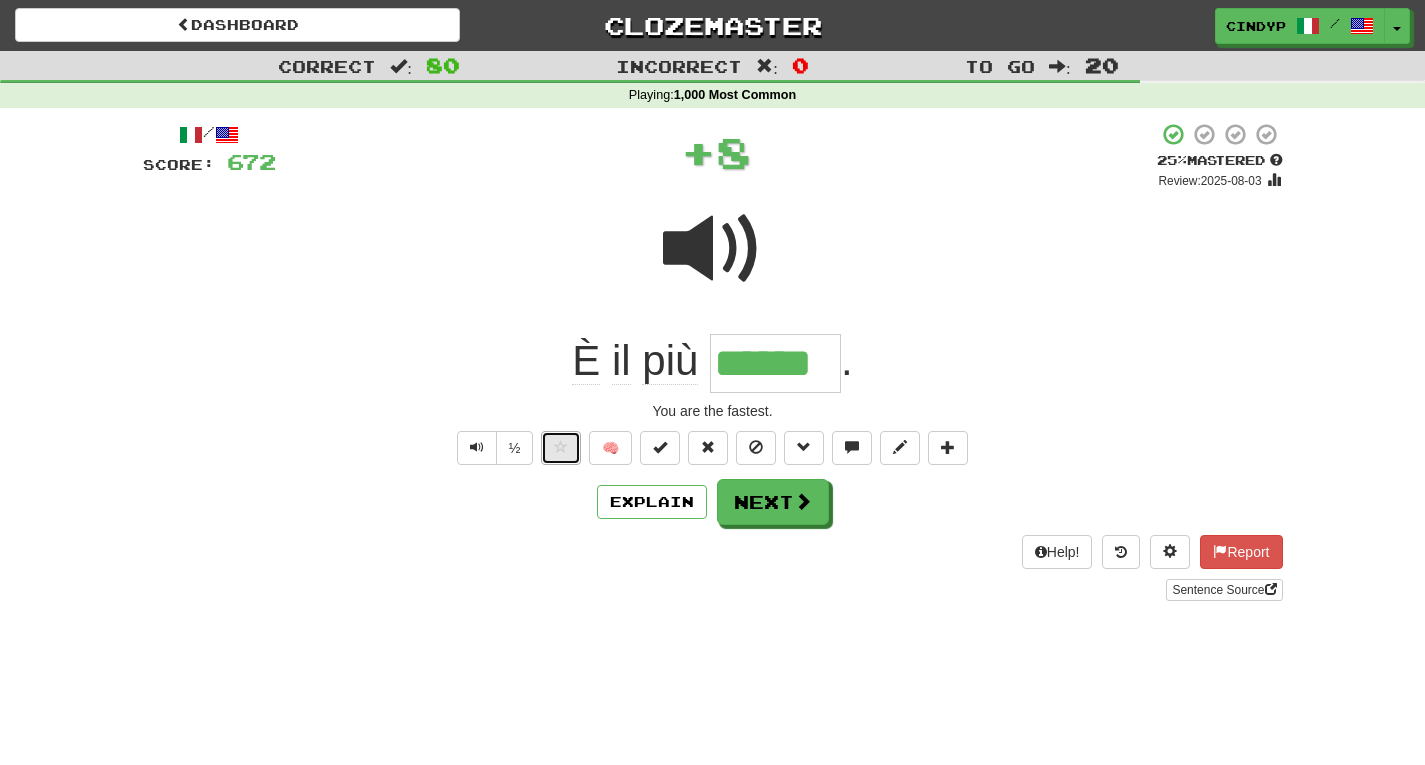 click at bounding box center [561, 448] 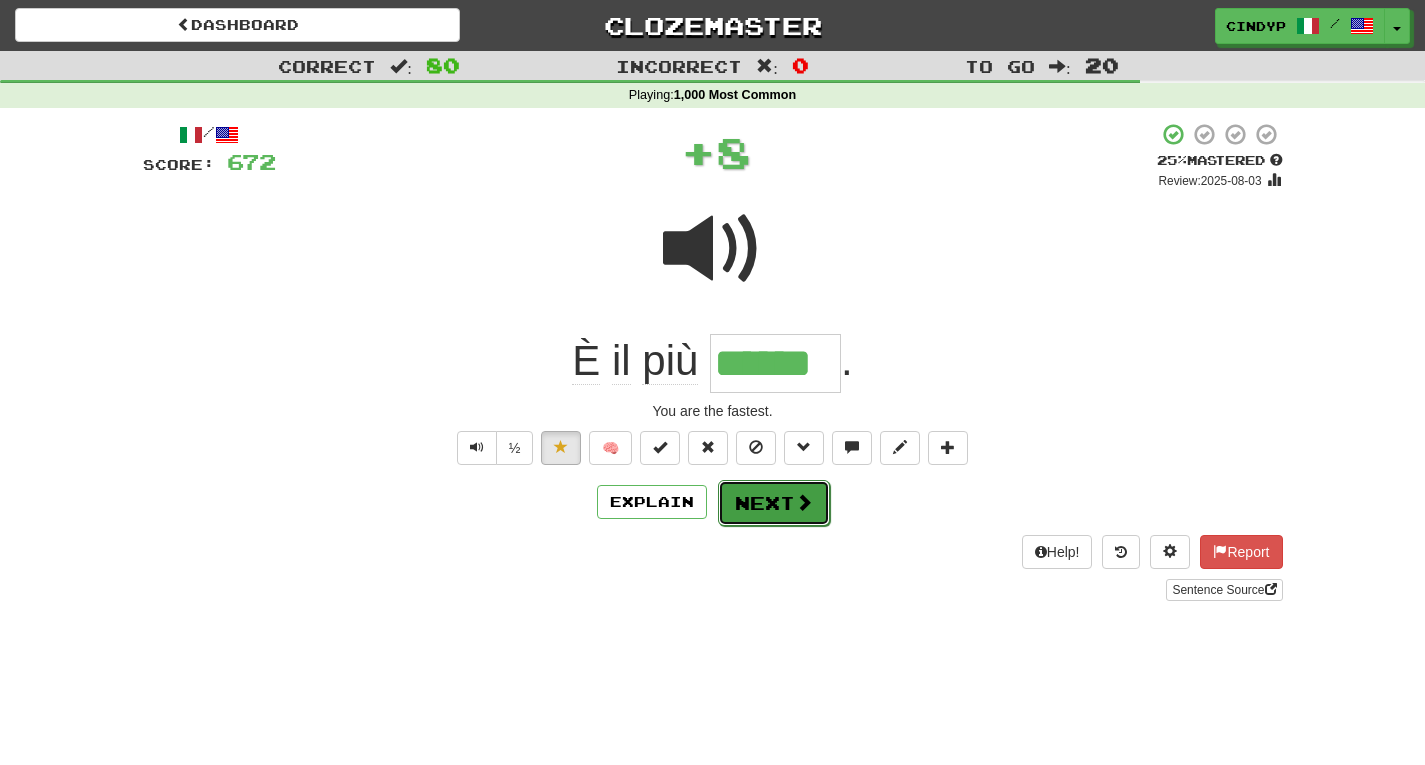 click on "Next" at bounding box center (774, 503) 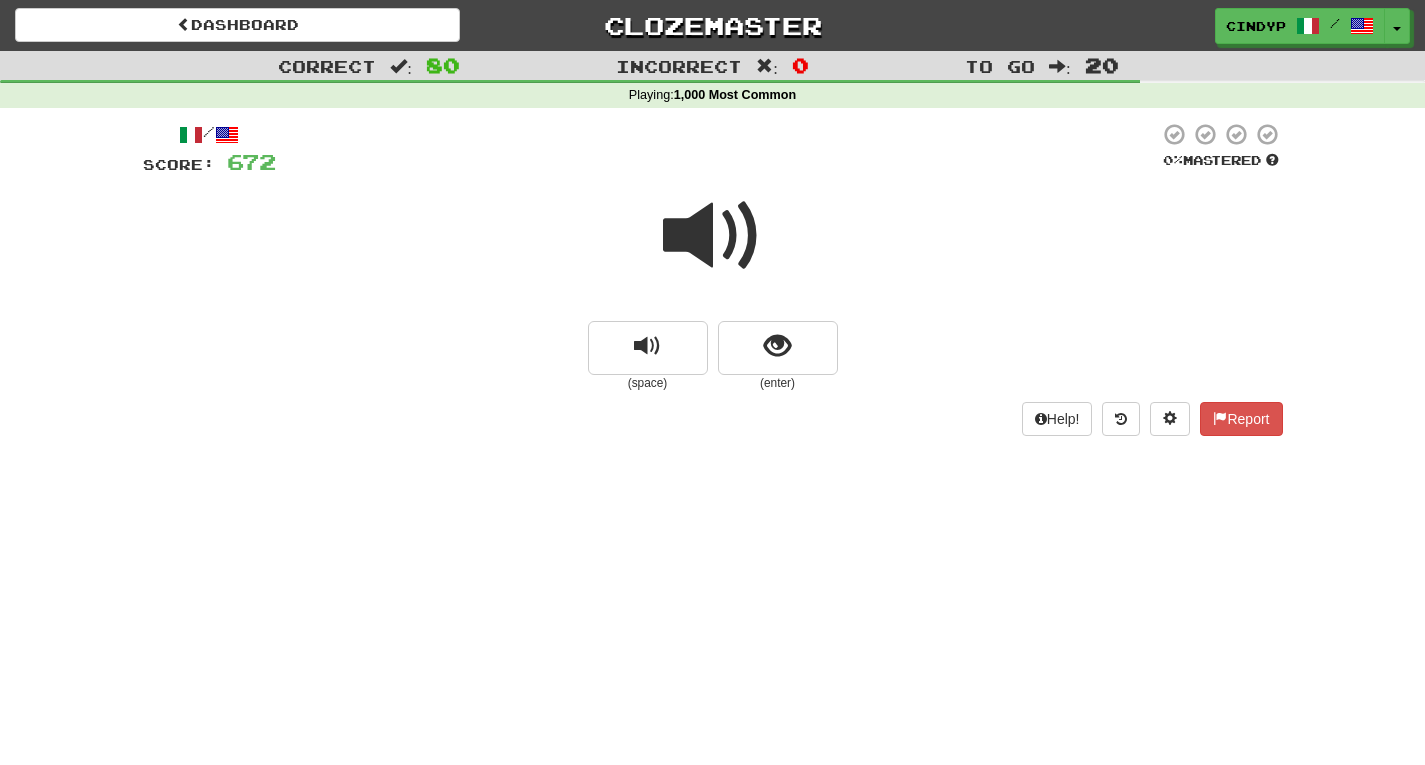 click at bounding box center [713, 236] 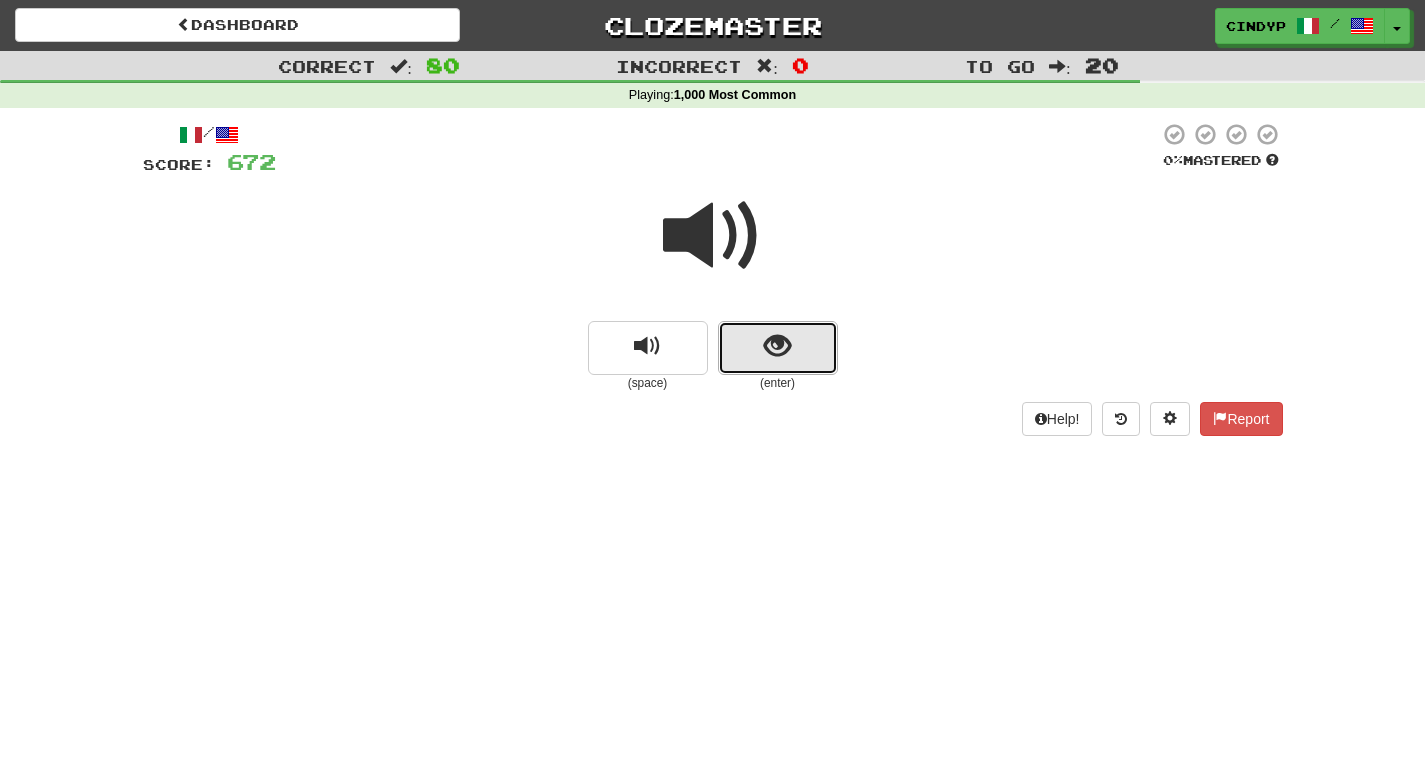 click at bounding box center (777, 346) 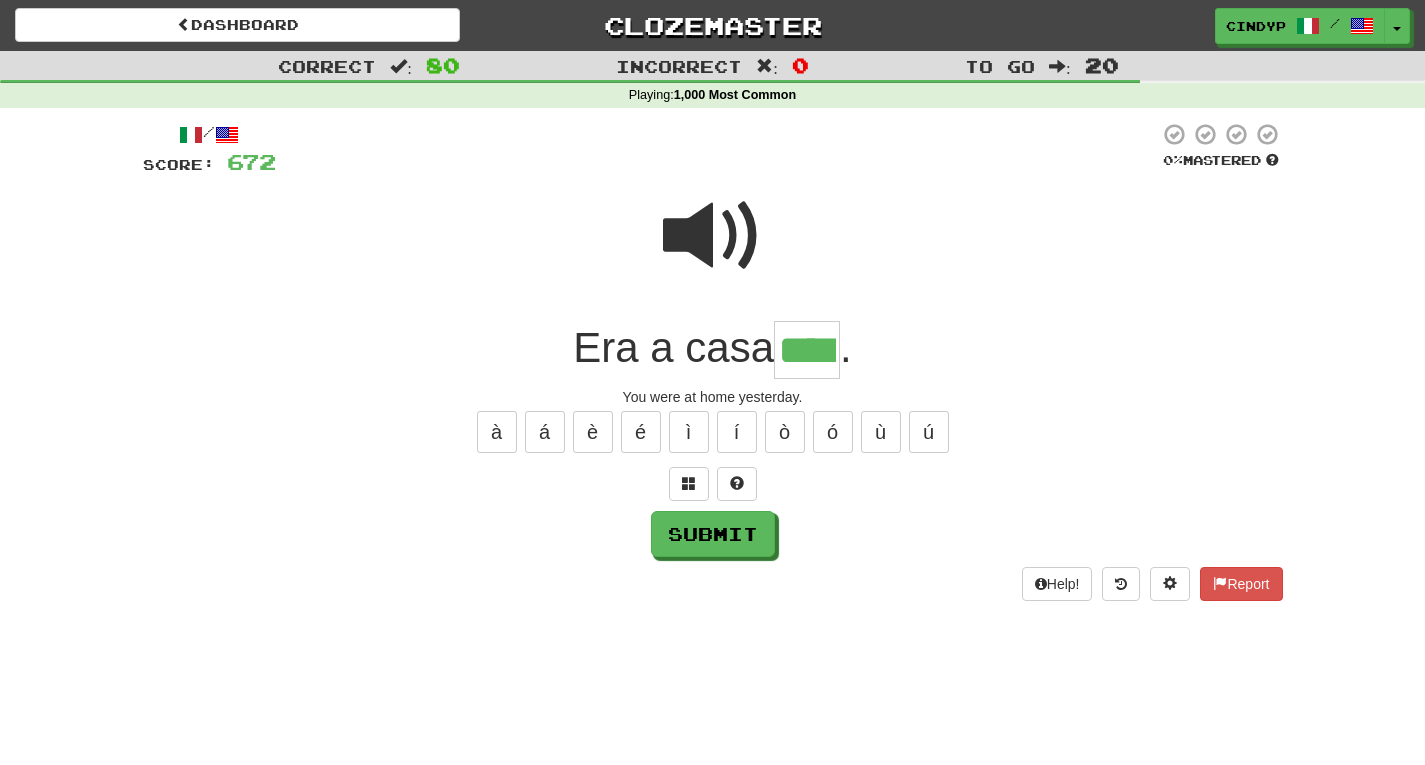 type on "****" 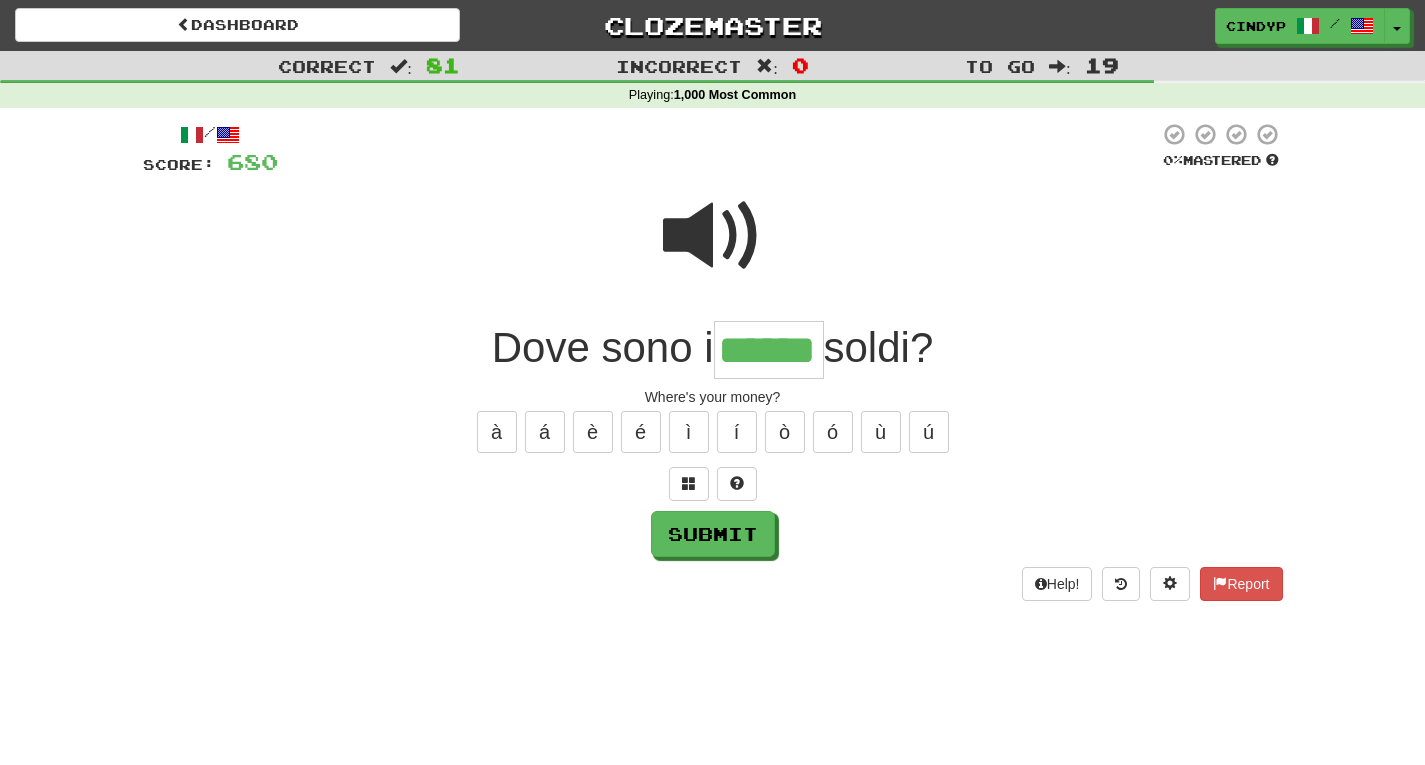 type on "******" 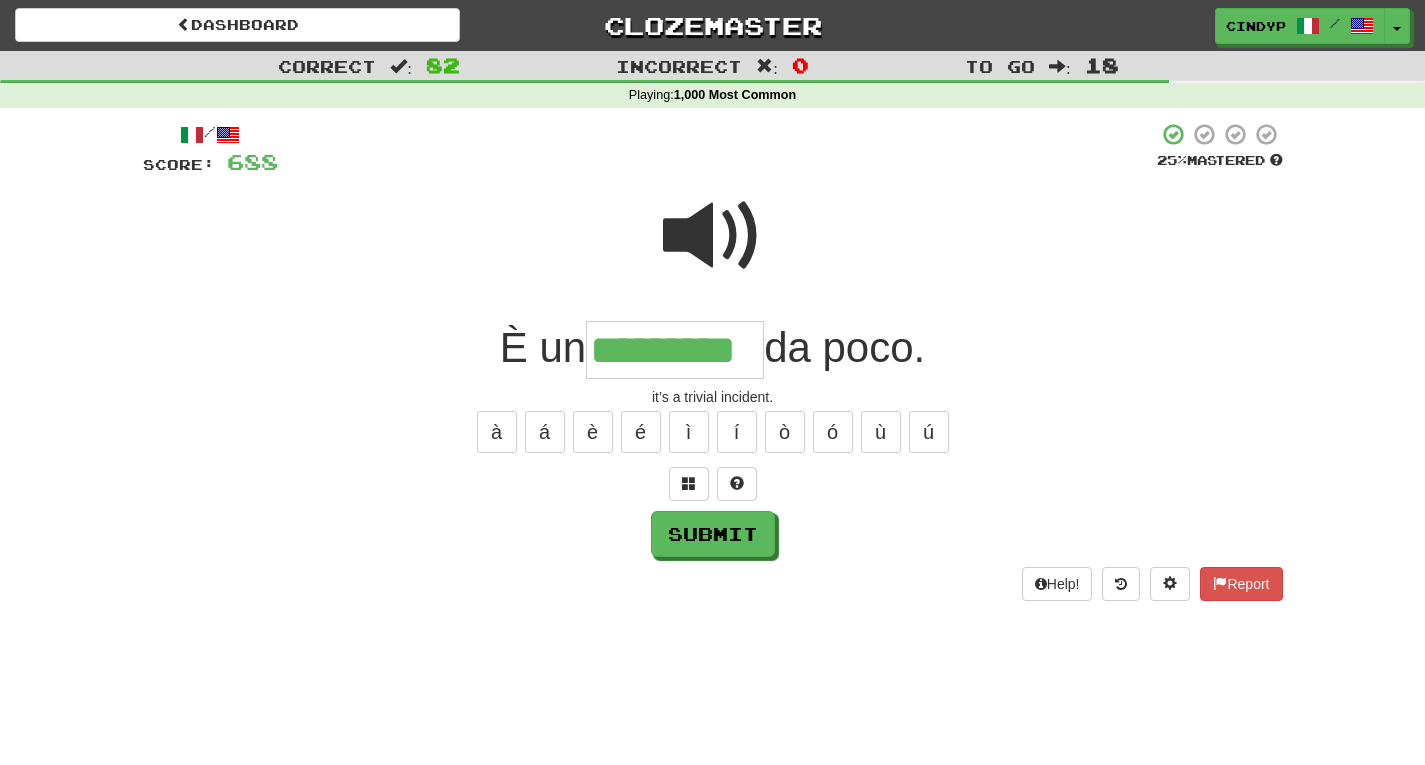 type on "*********" 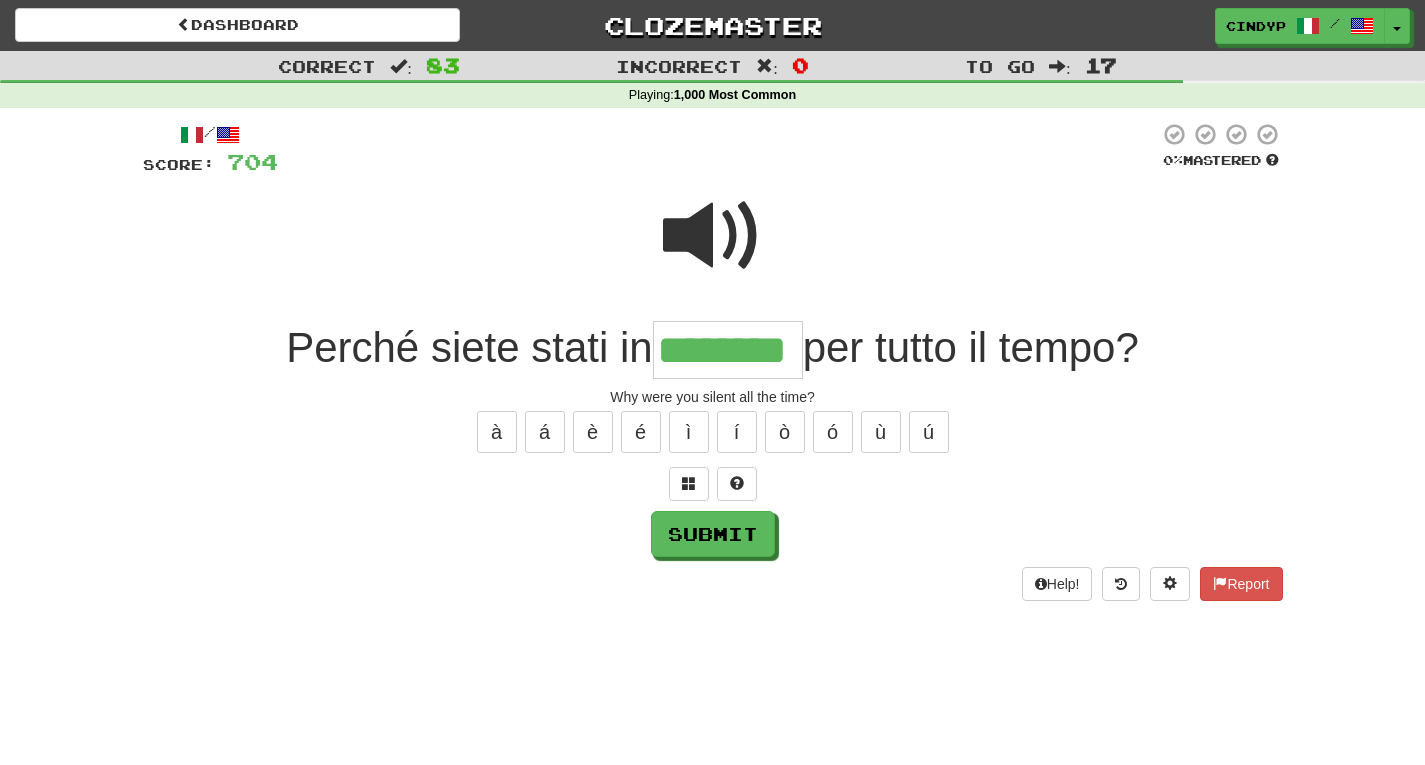 type on "********" 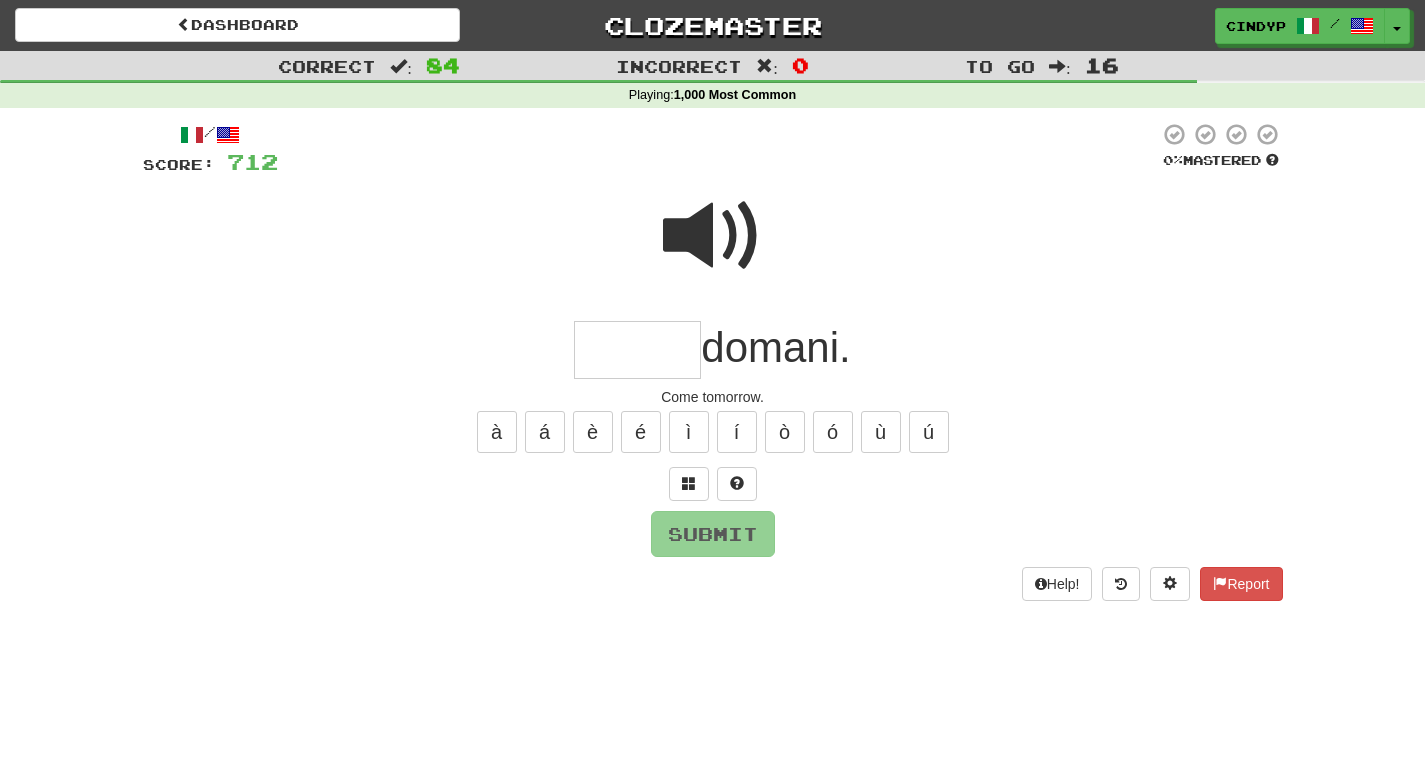 type on "*" 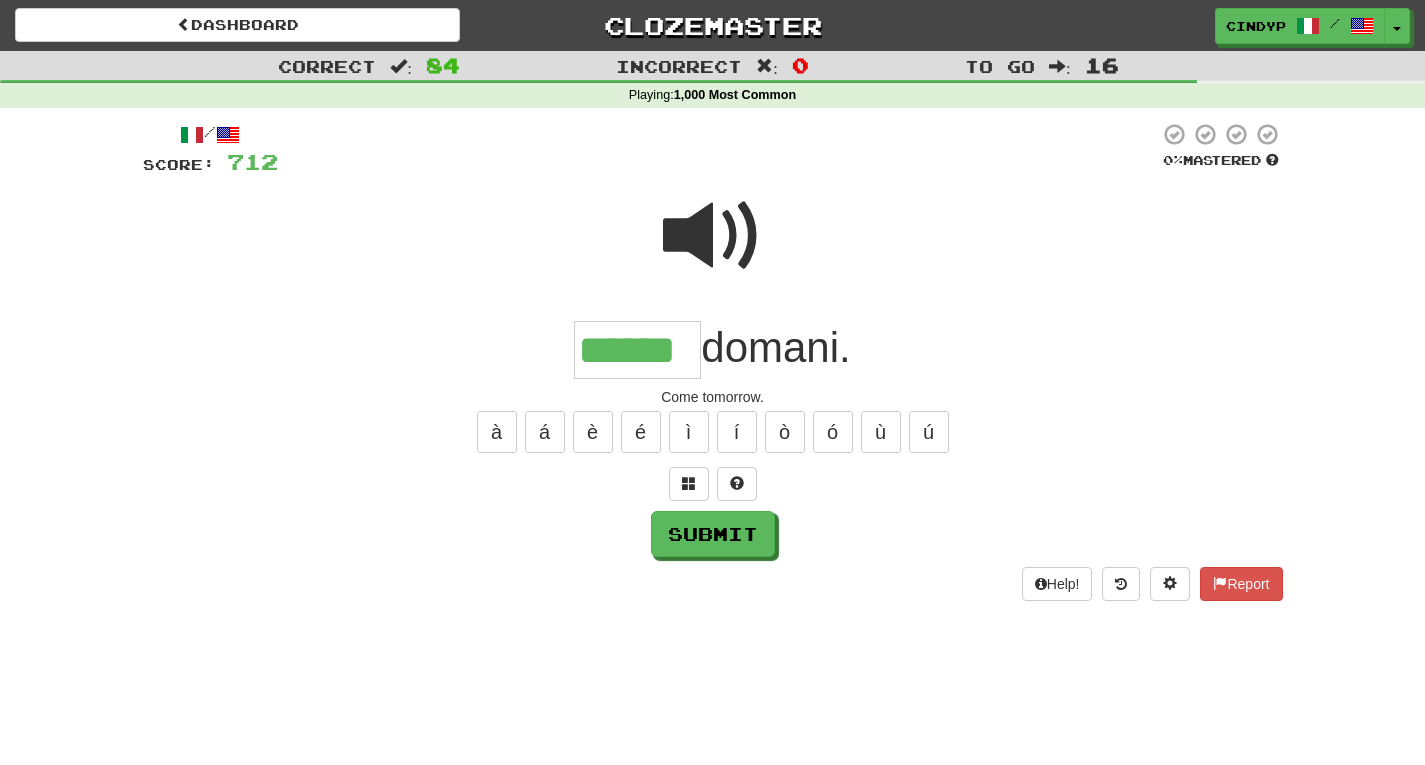 type on "******" 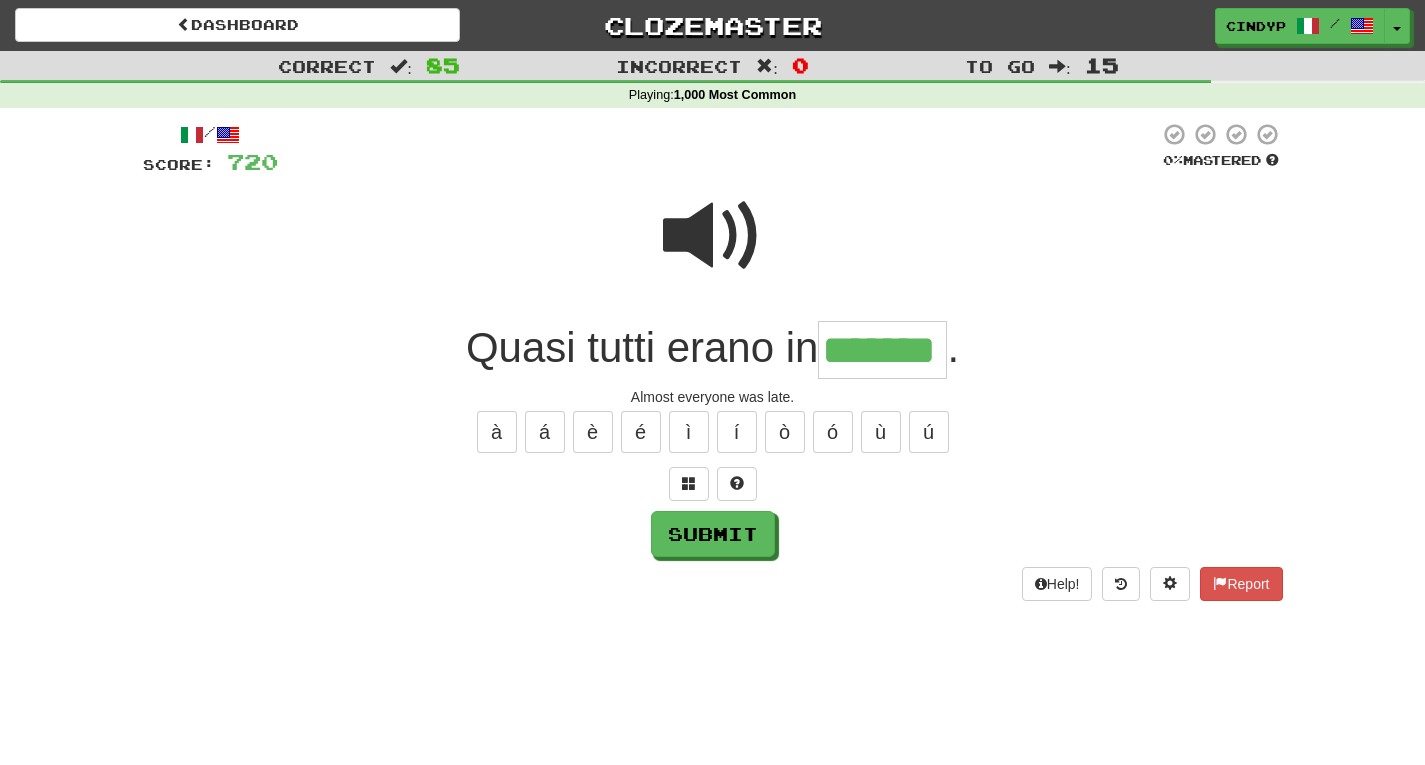 type on "*******" 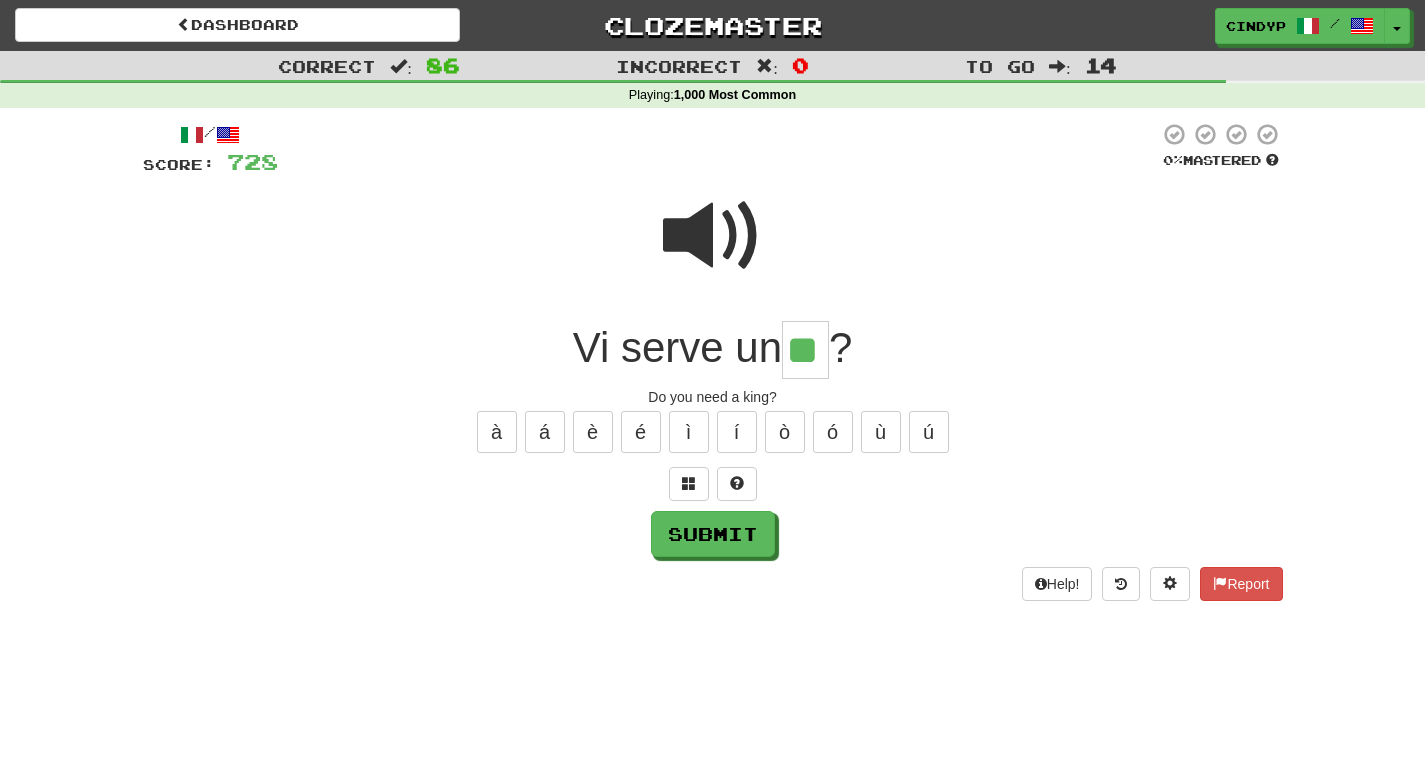 type on "**" 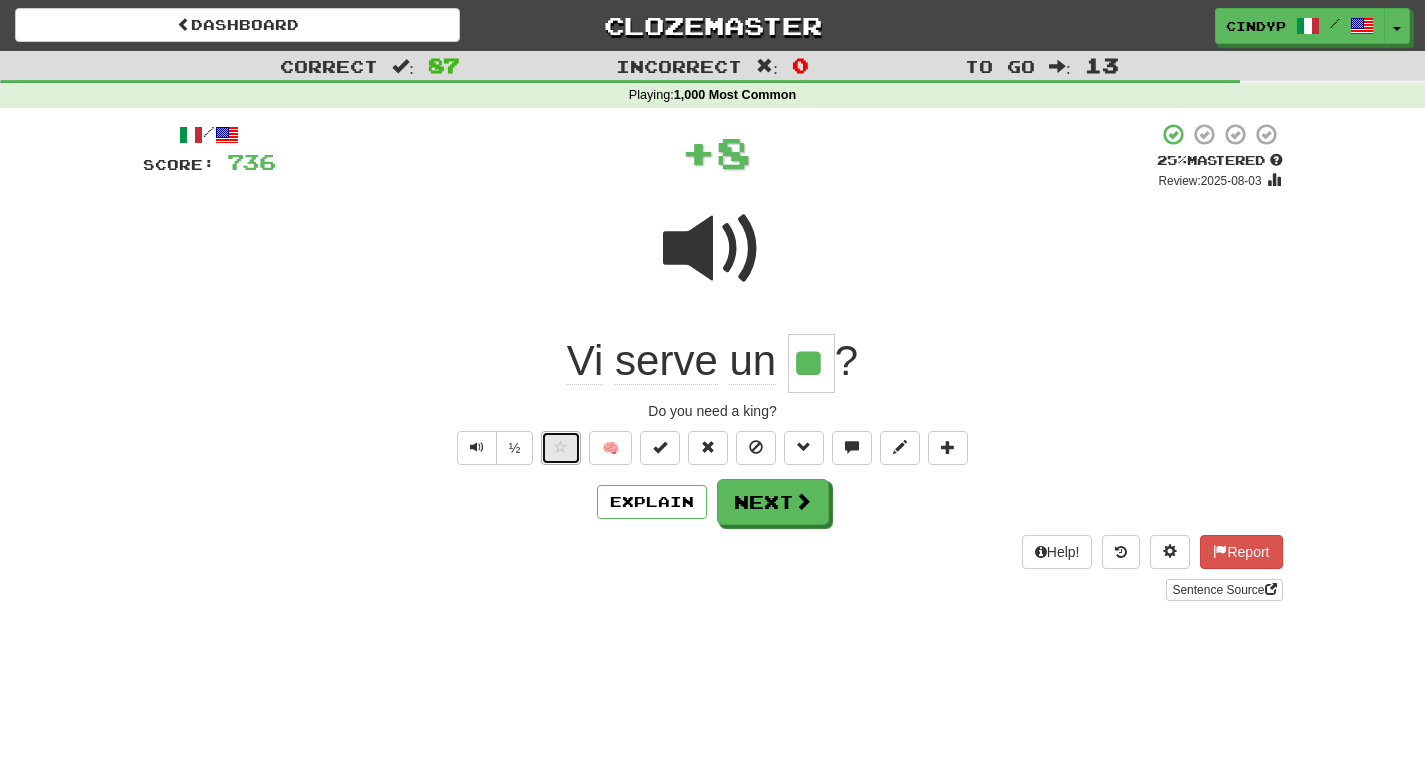 click at bounding box center (561, 448) 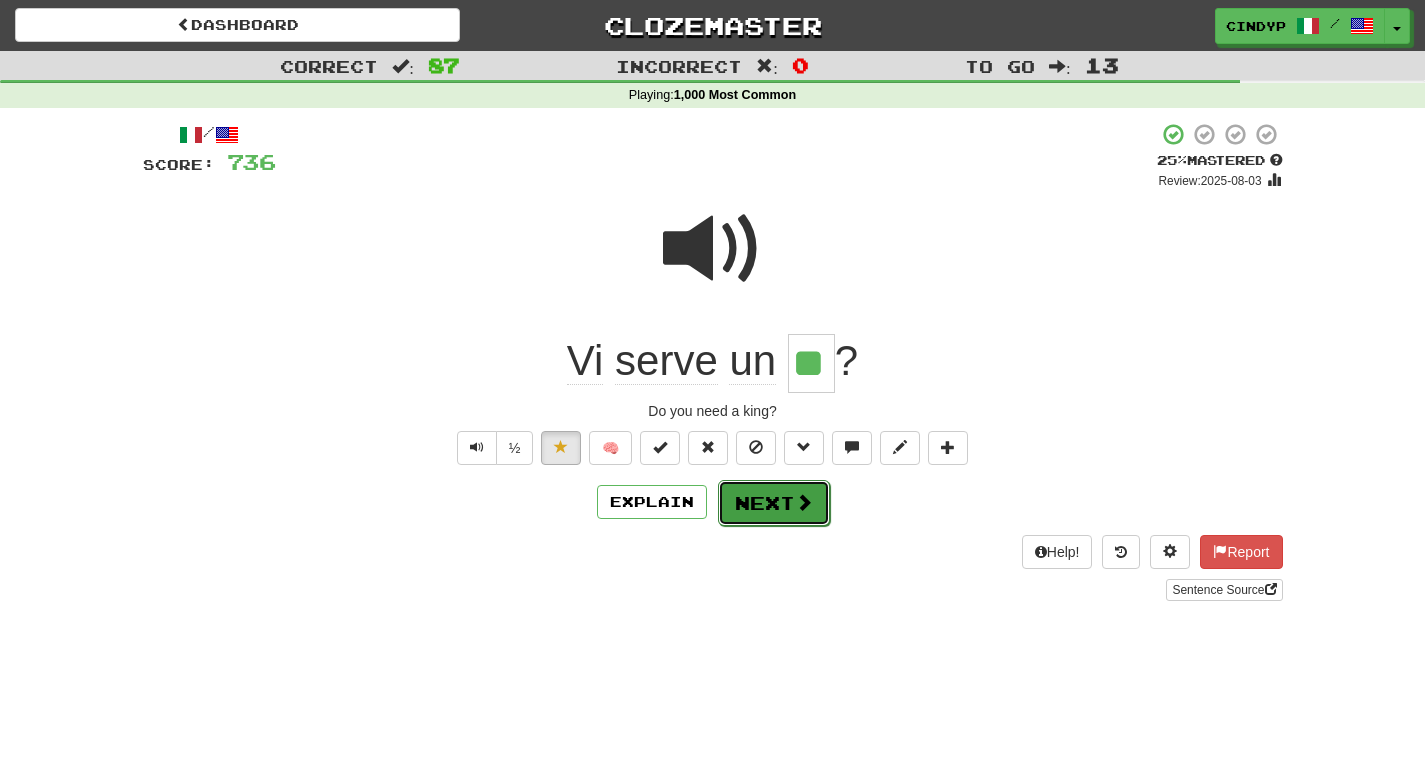 click on "Next" at bounding box center (774, 503) 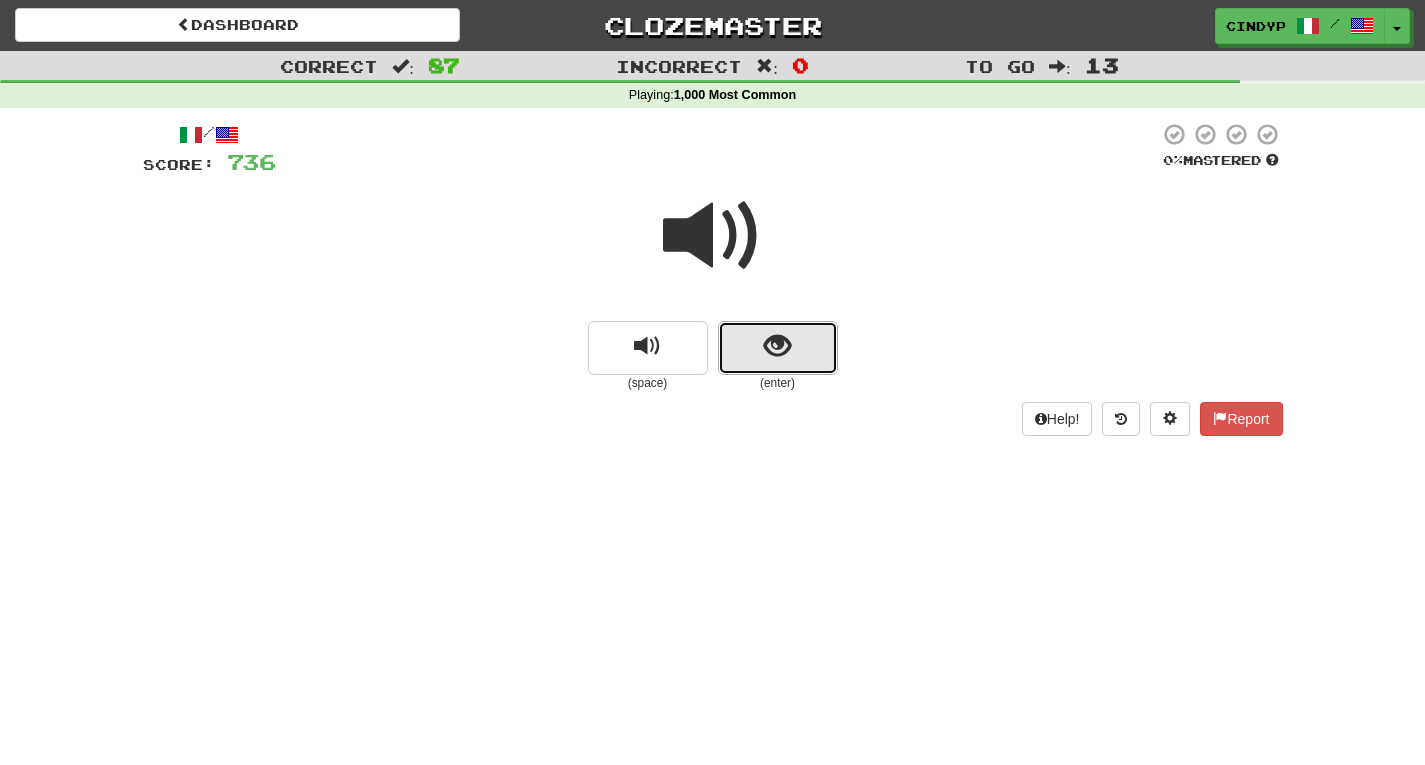 click at bounding box center (777, 346) 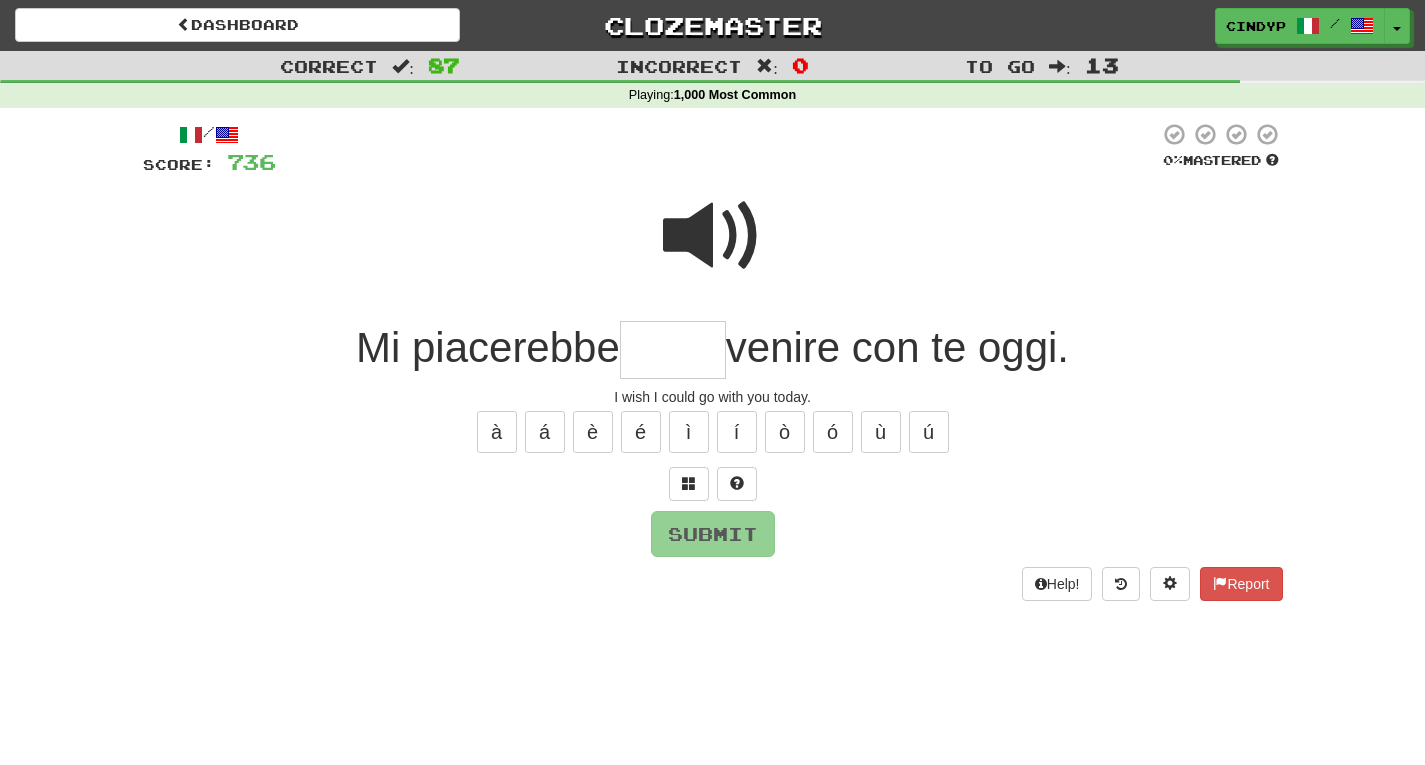 click at bounding box center [713, 236] 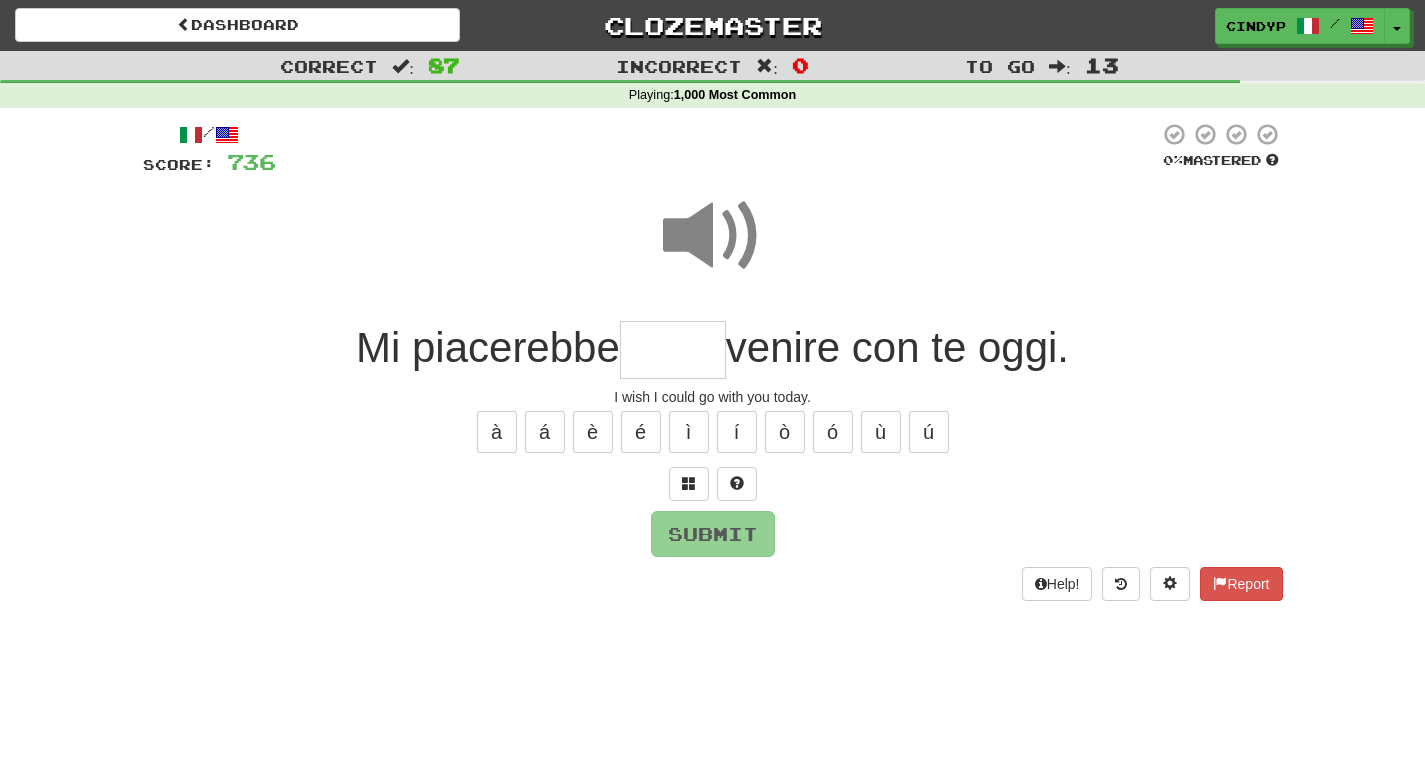 click at bounding box center (673, 350) 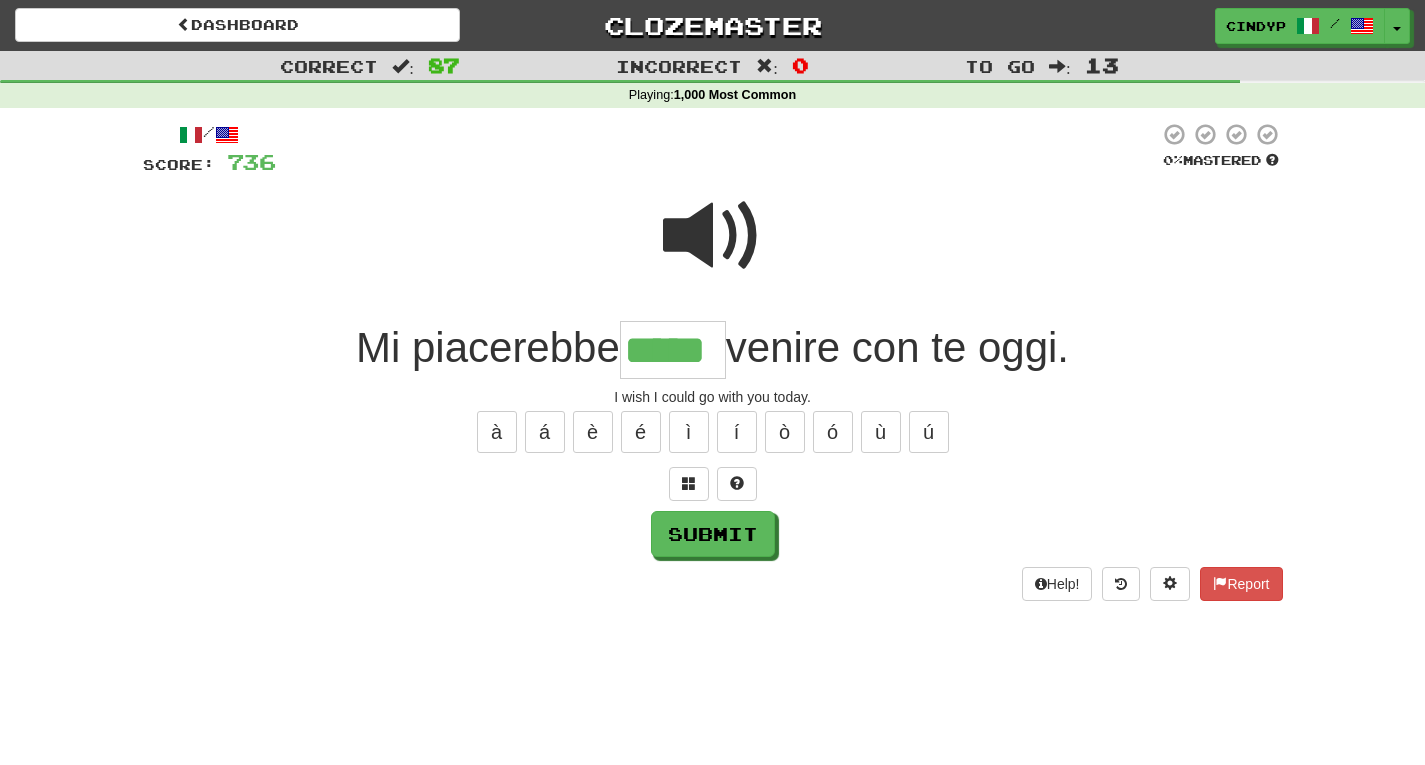 type on "*****" 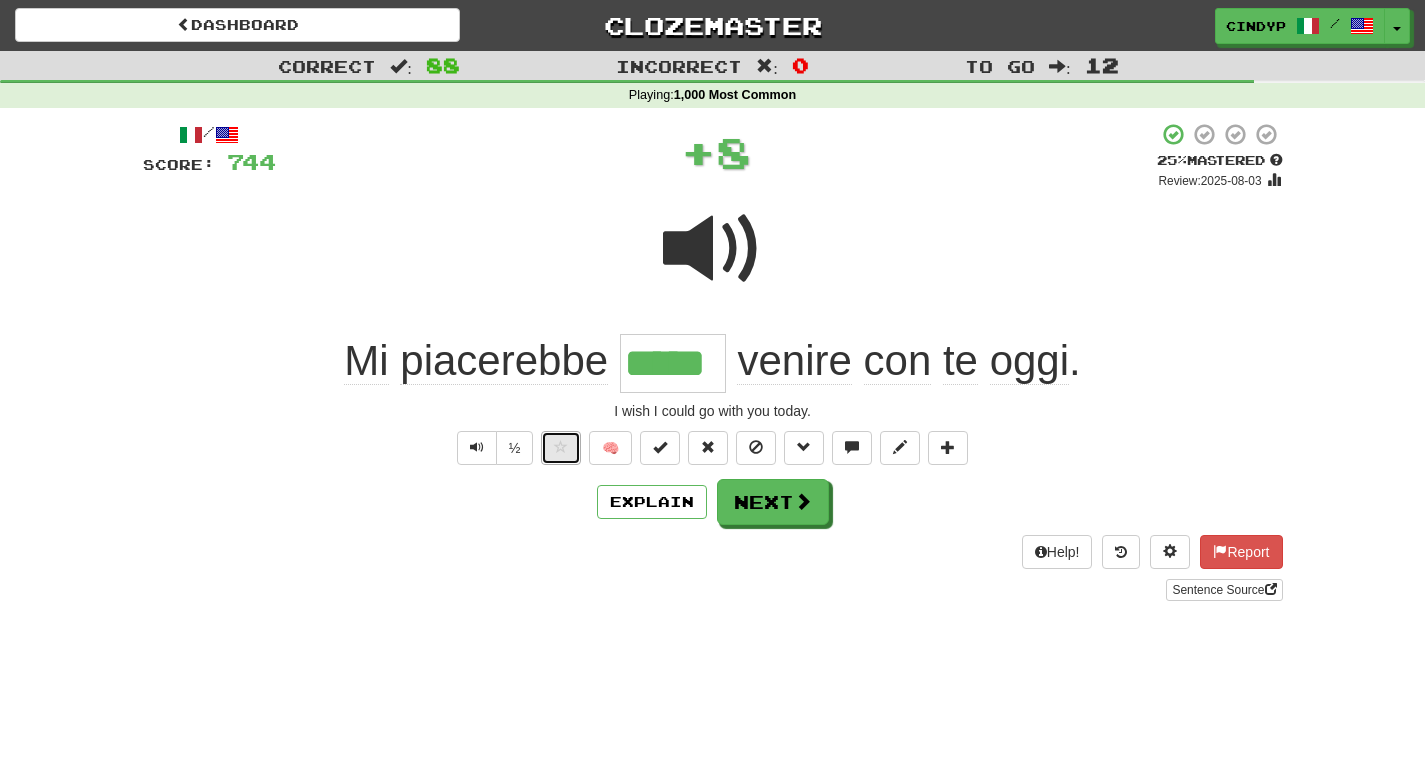 click at bounding box center [561, 447] 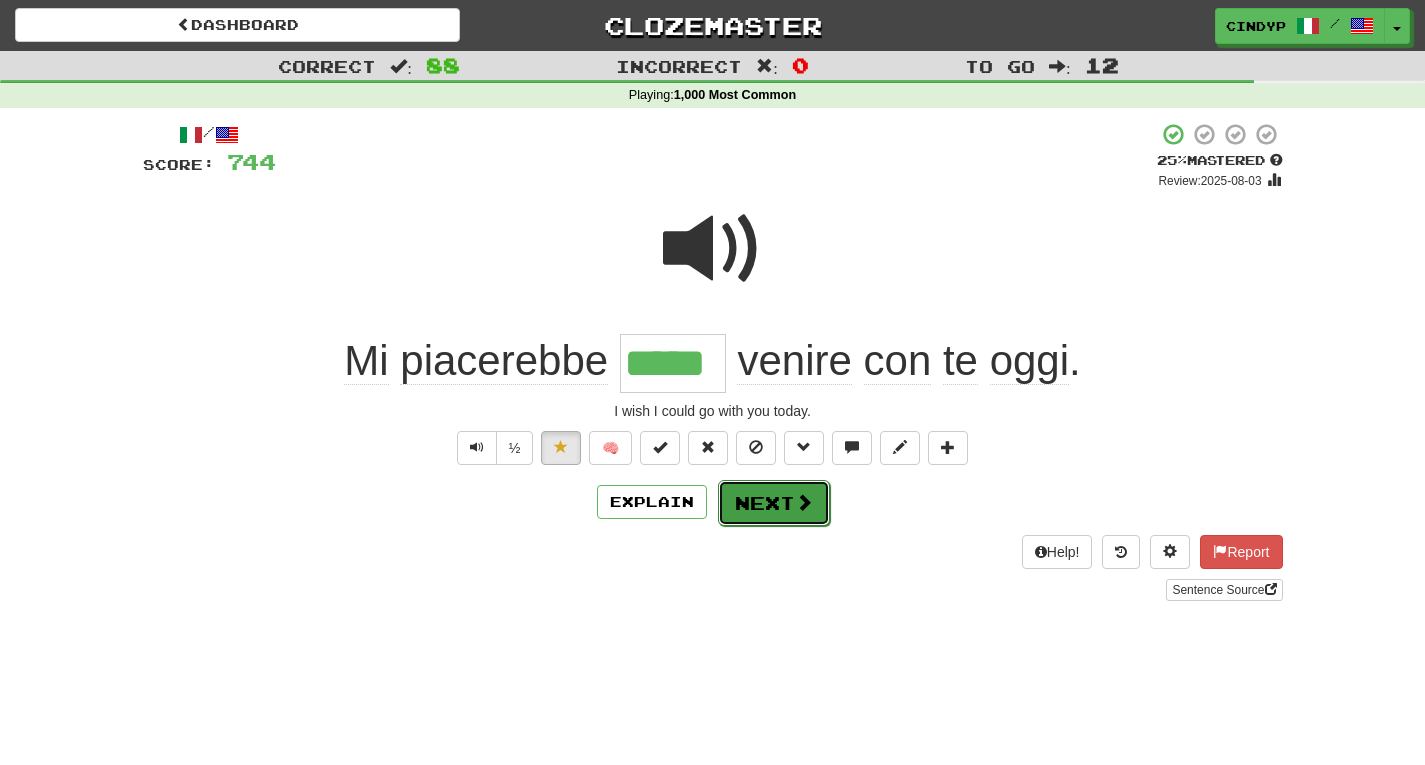 click on "Next" at bounding box center (774, 503) 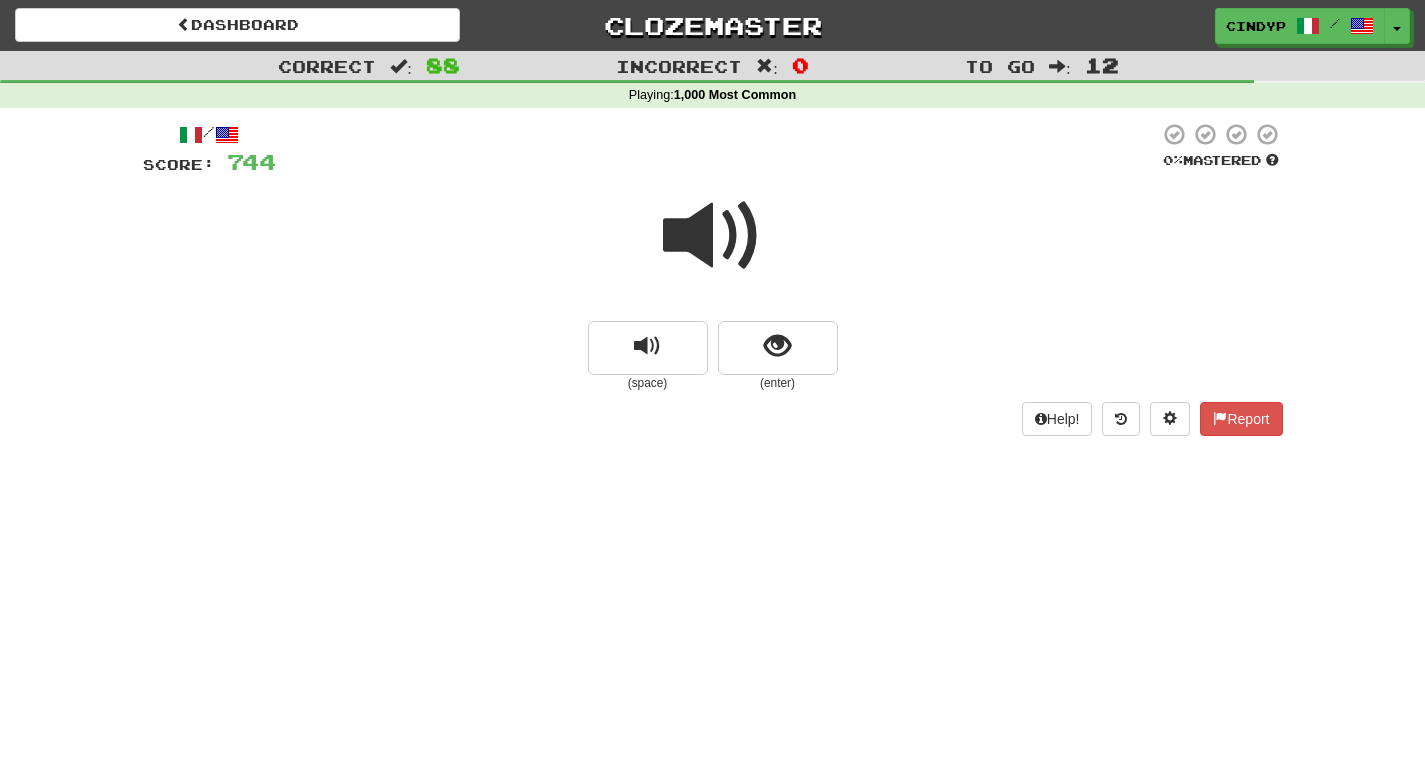 click at bounding box center [713, 236] 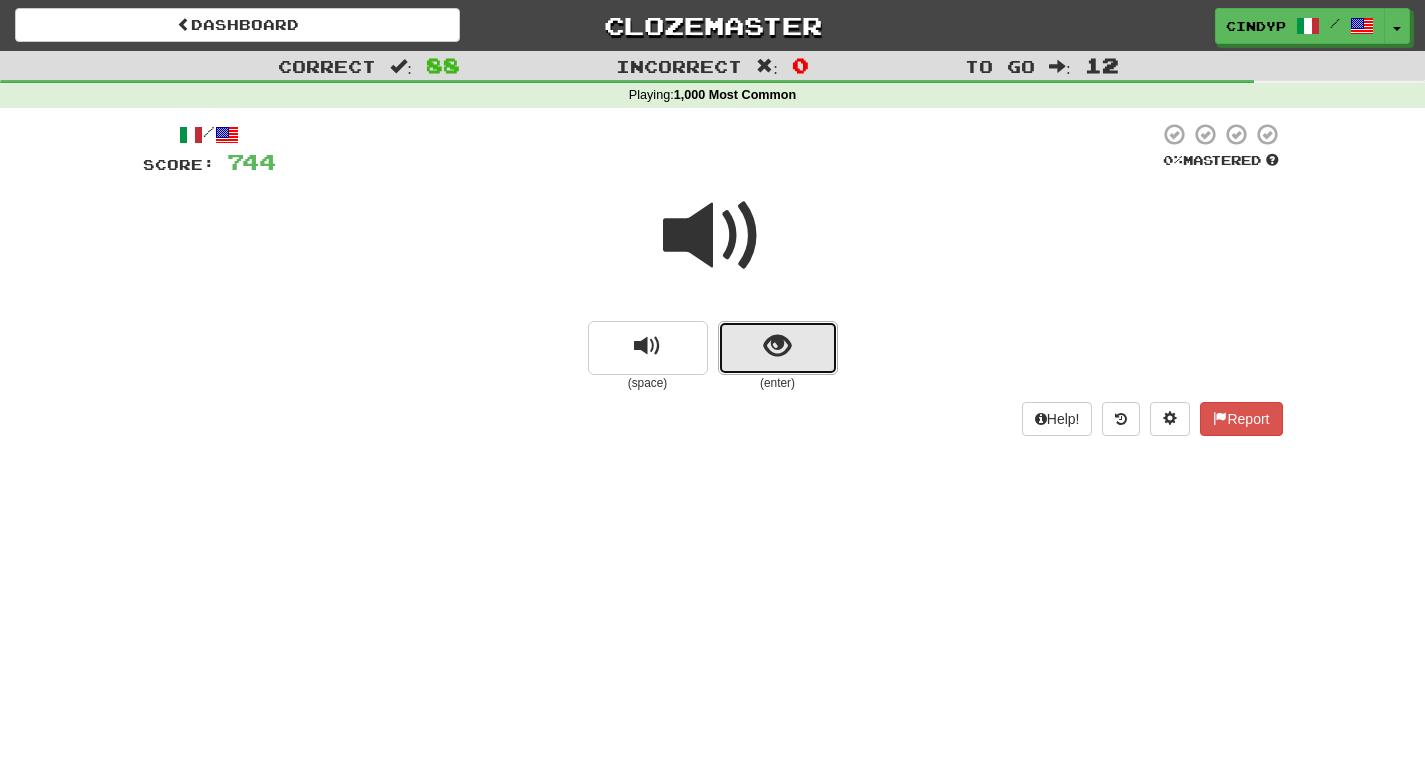 click at bounding box center (777, 346) 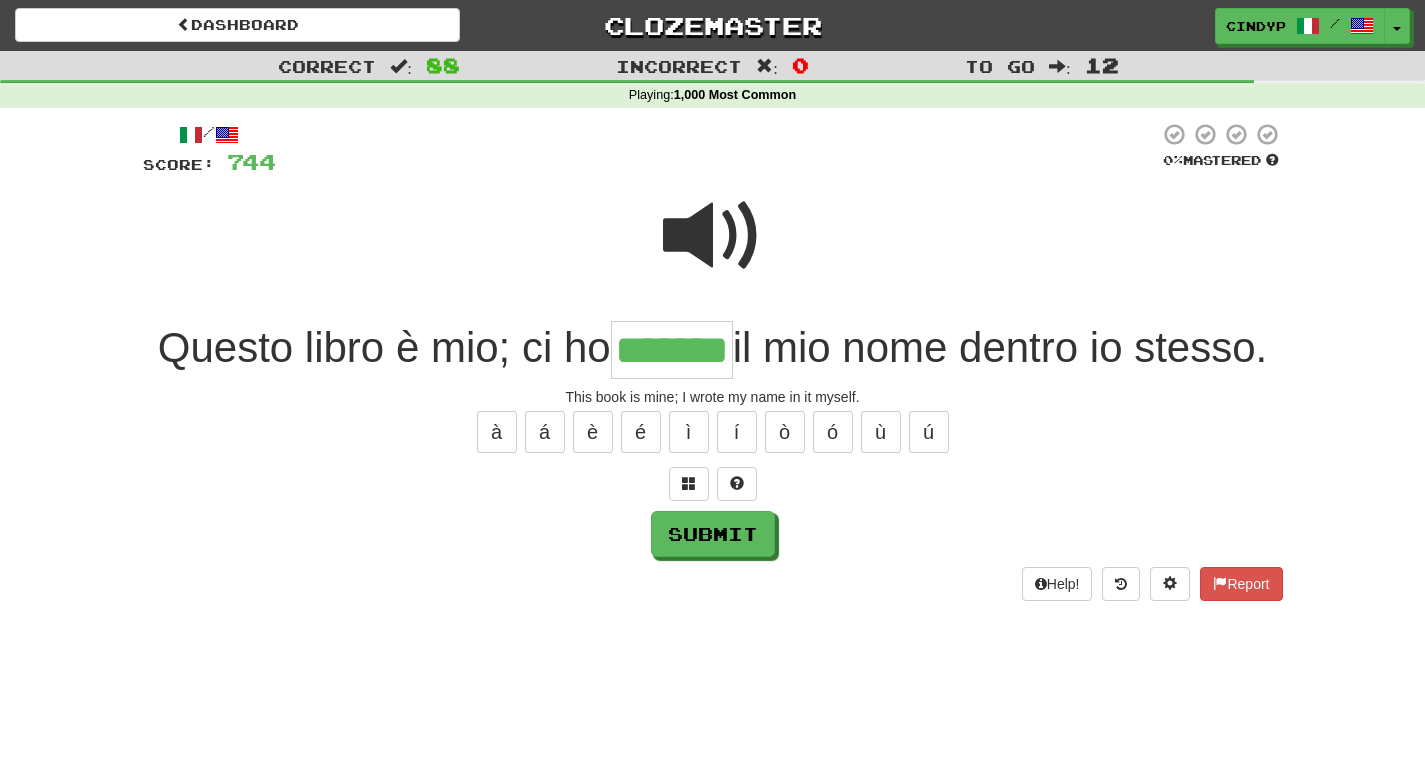 type on "*******" 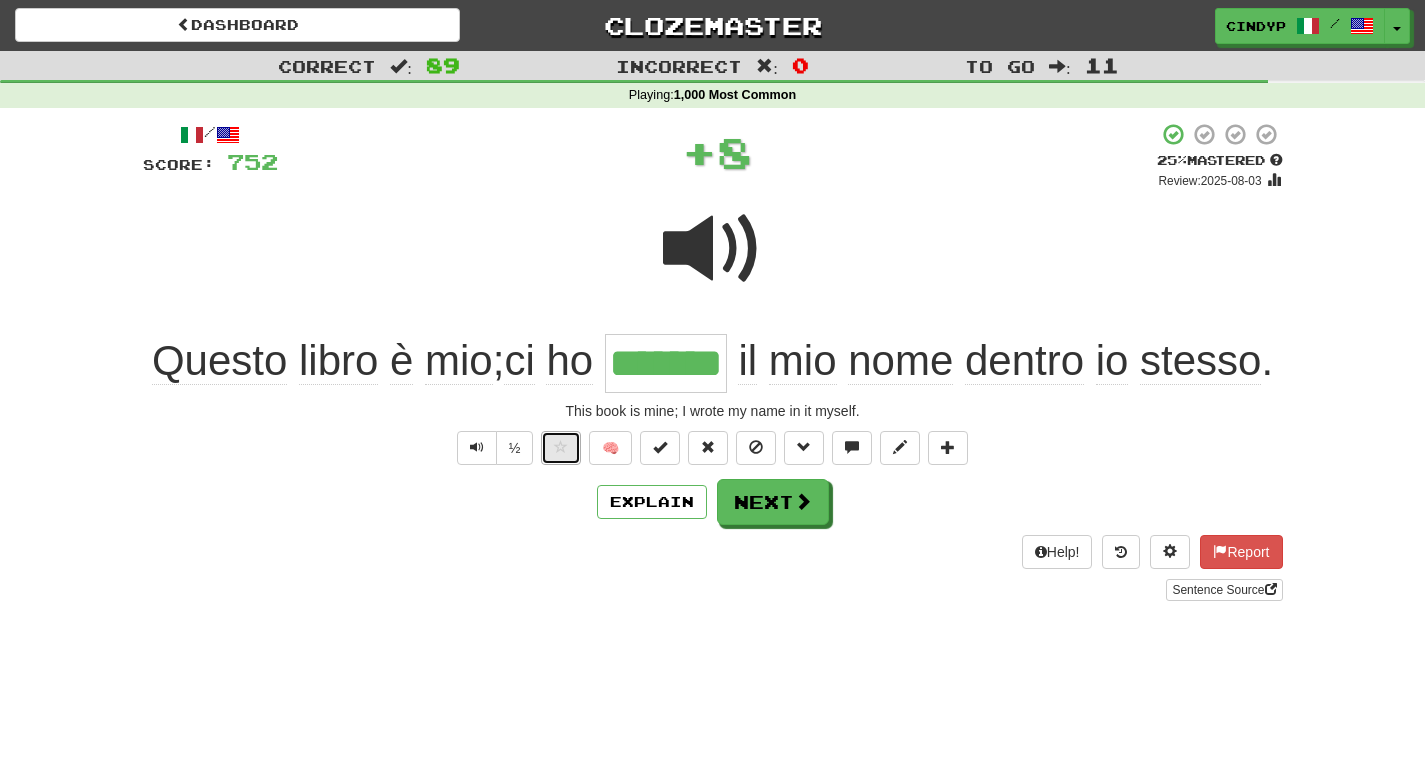 click at bounding box center [561, 448] 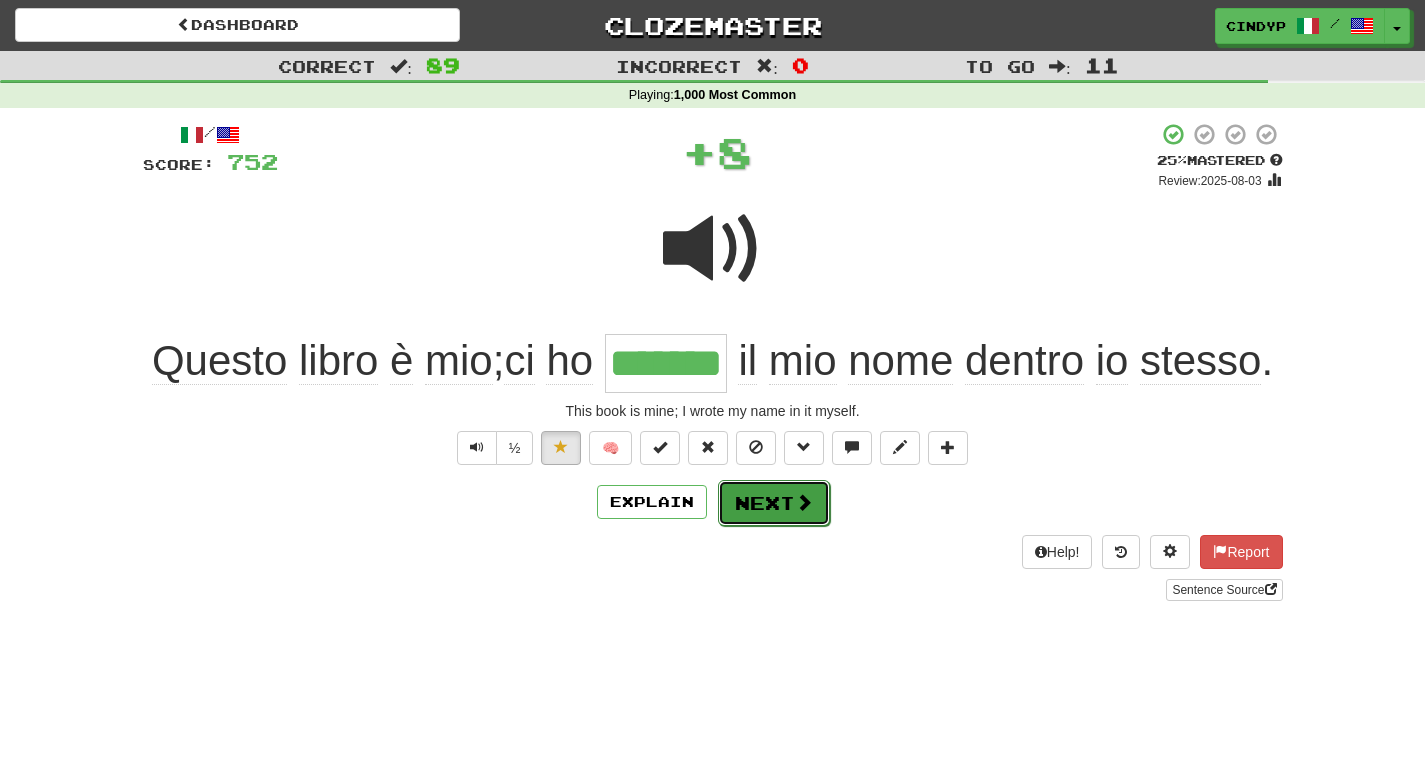 click on "Next" at bounding box center [774, 503] 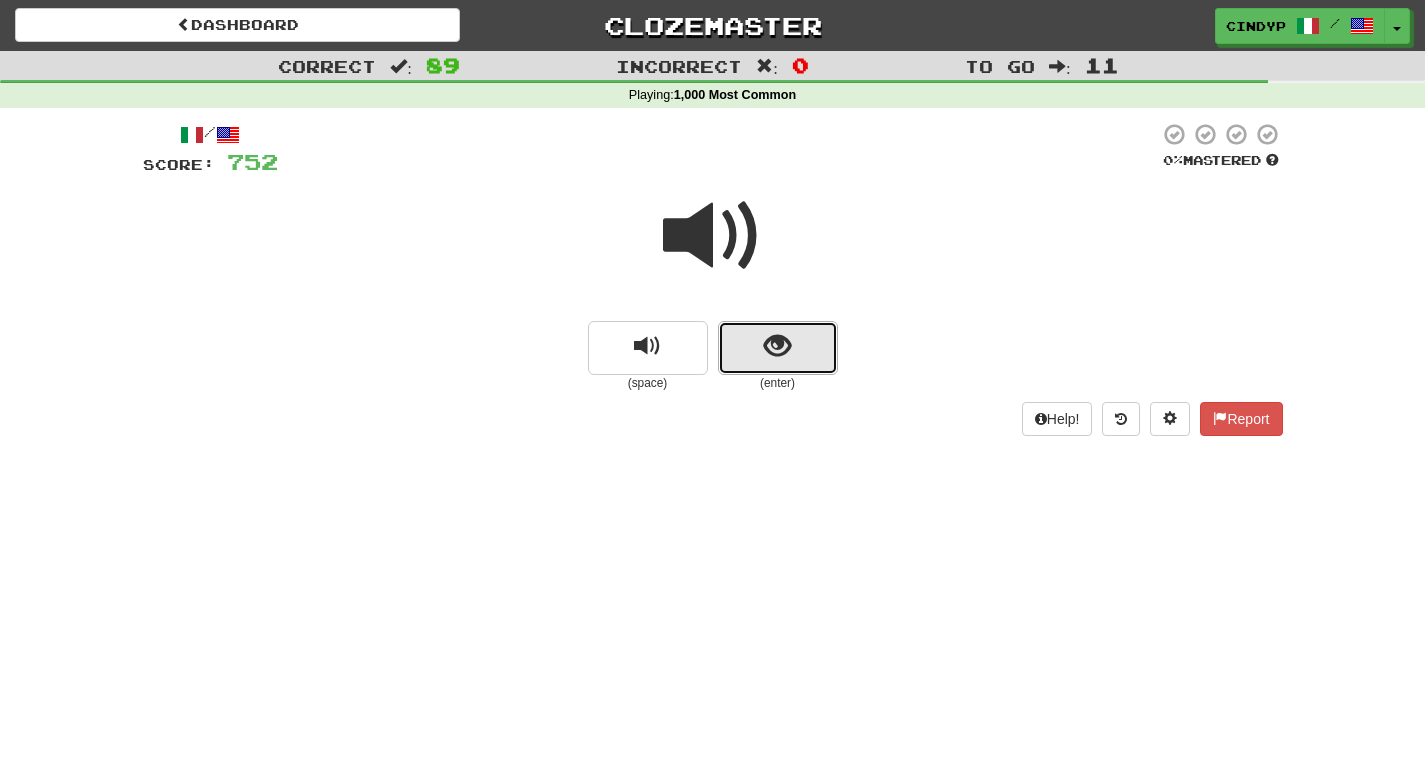 click at bounding box center (778, 348) 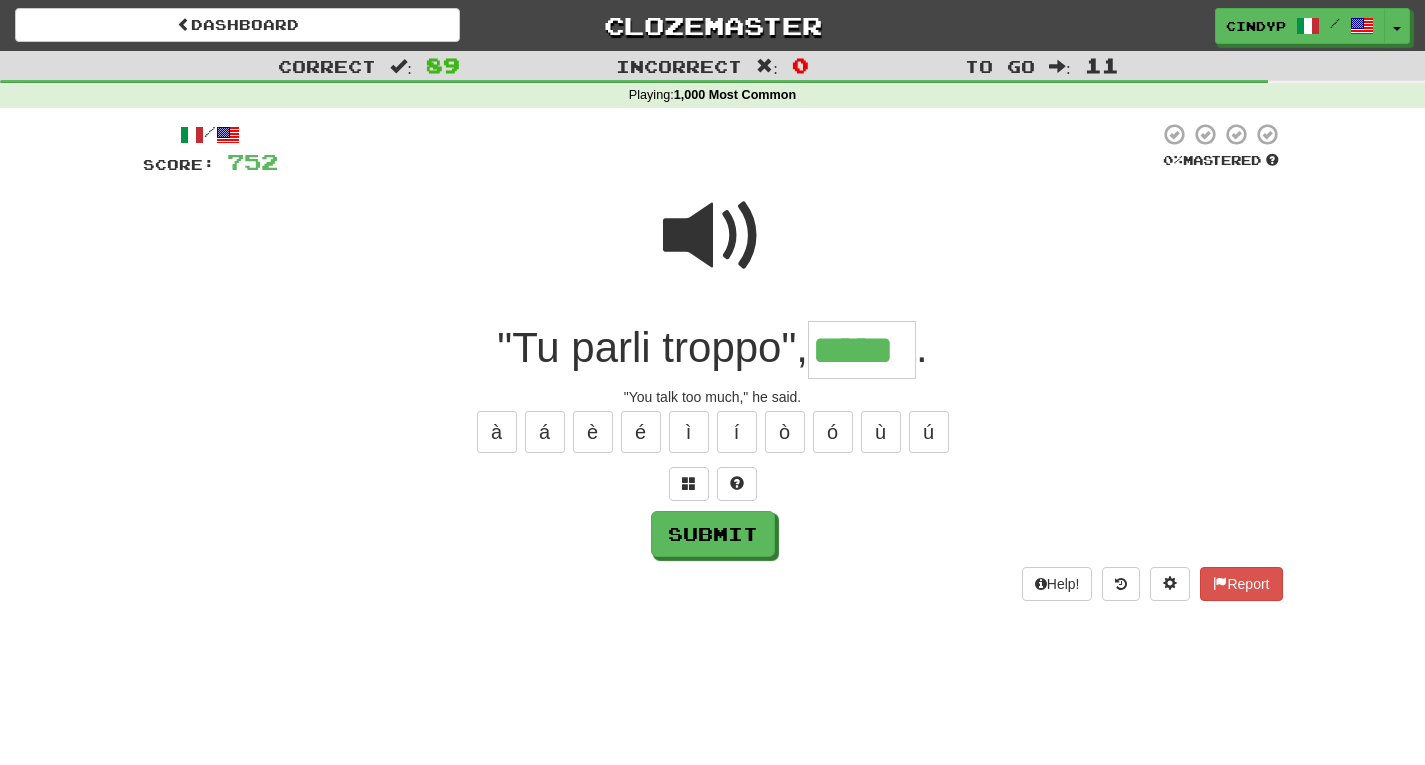 type on "*****" 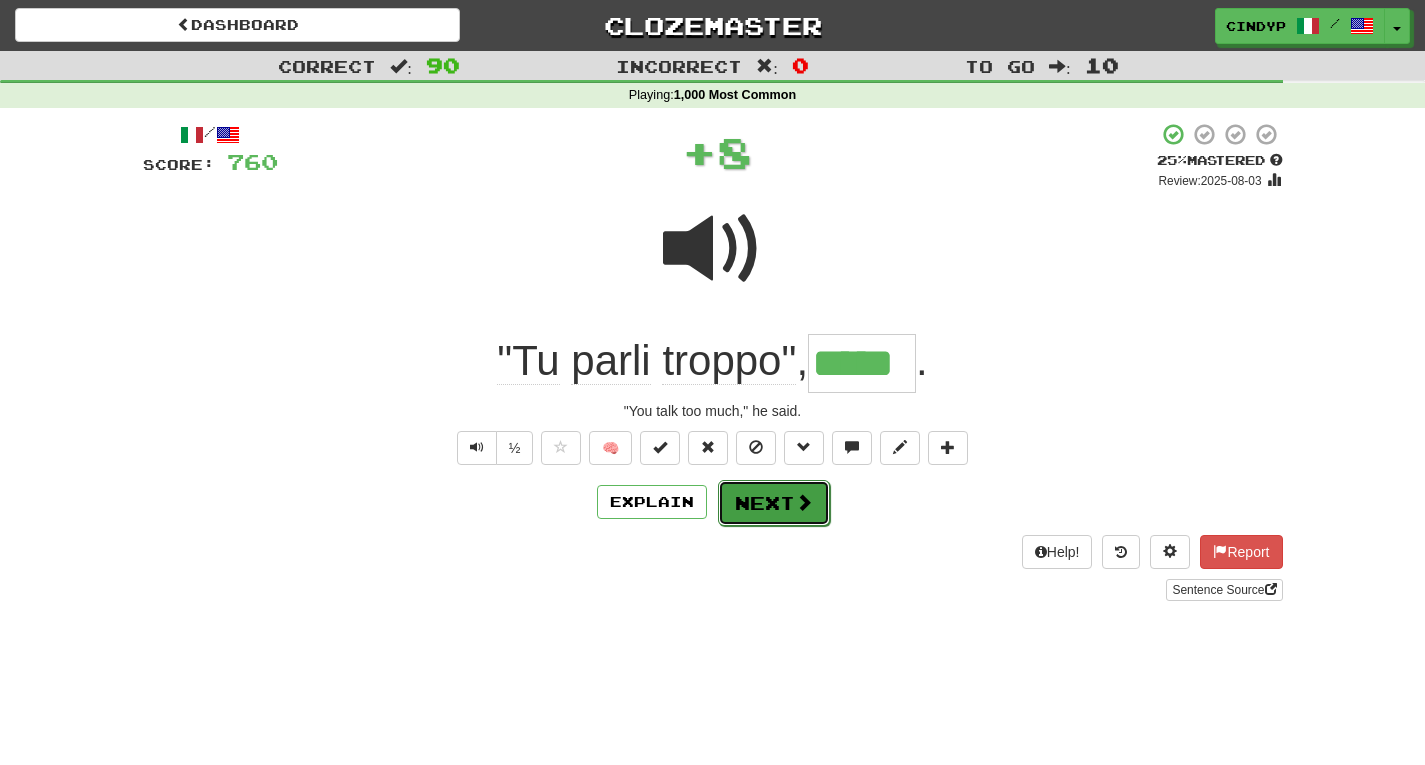 click on "Next" at bounding box center (774, 503) 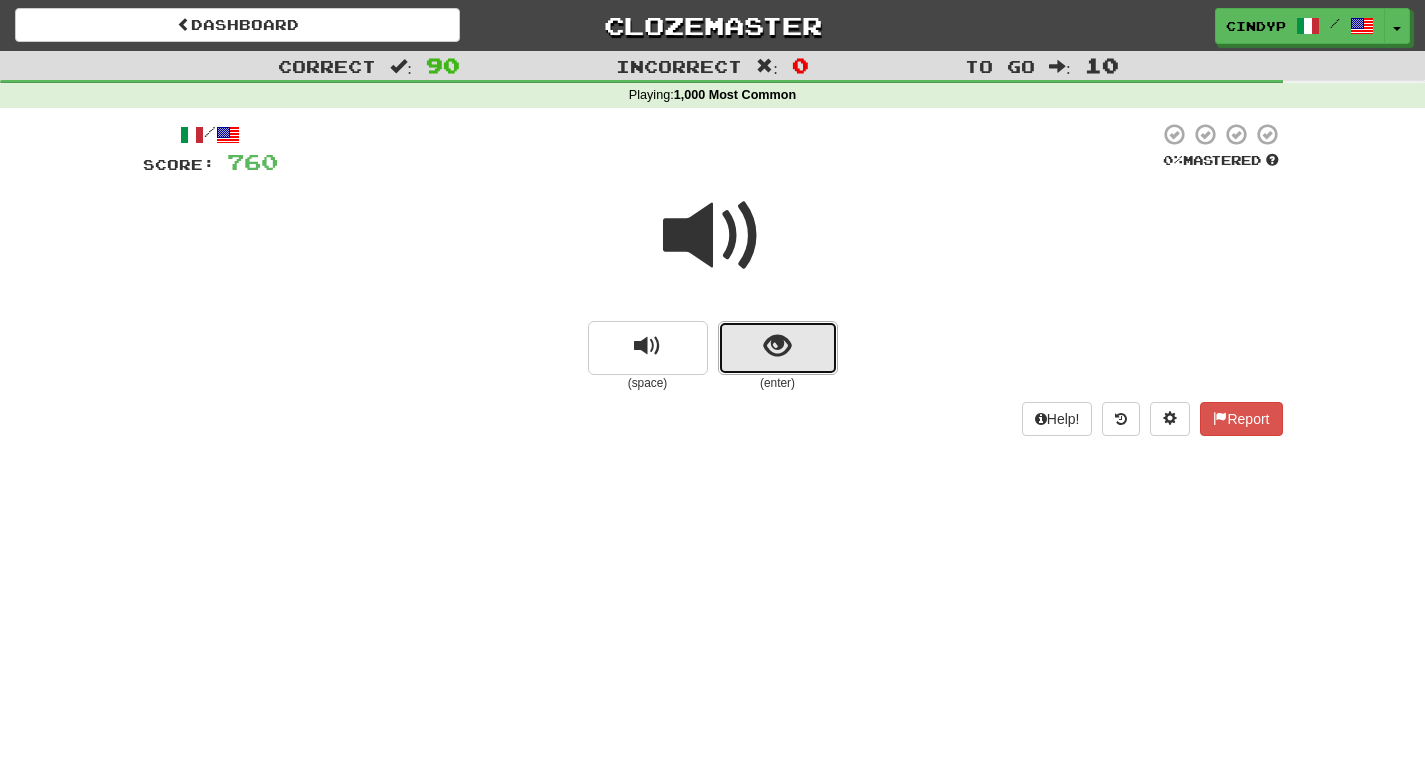 click at bounding box center (778, 348) 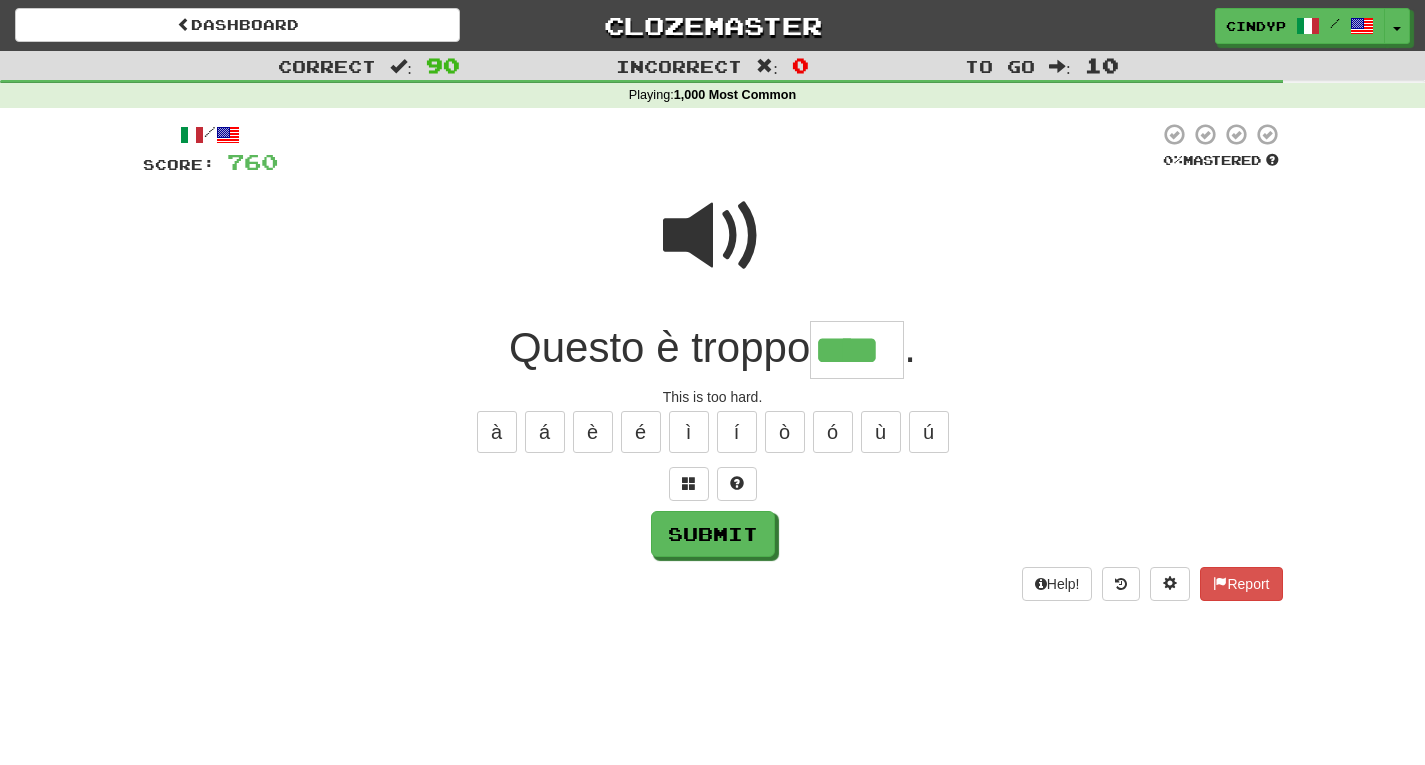 type on "****" 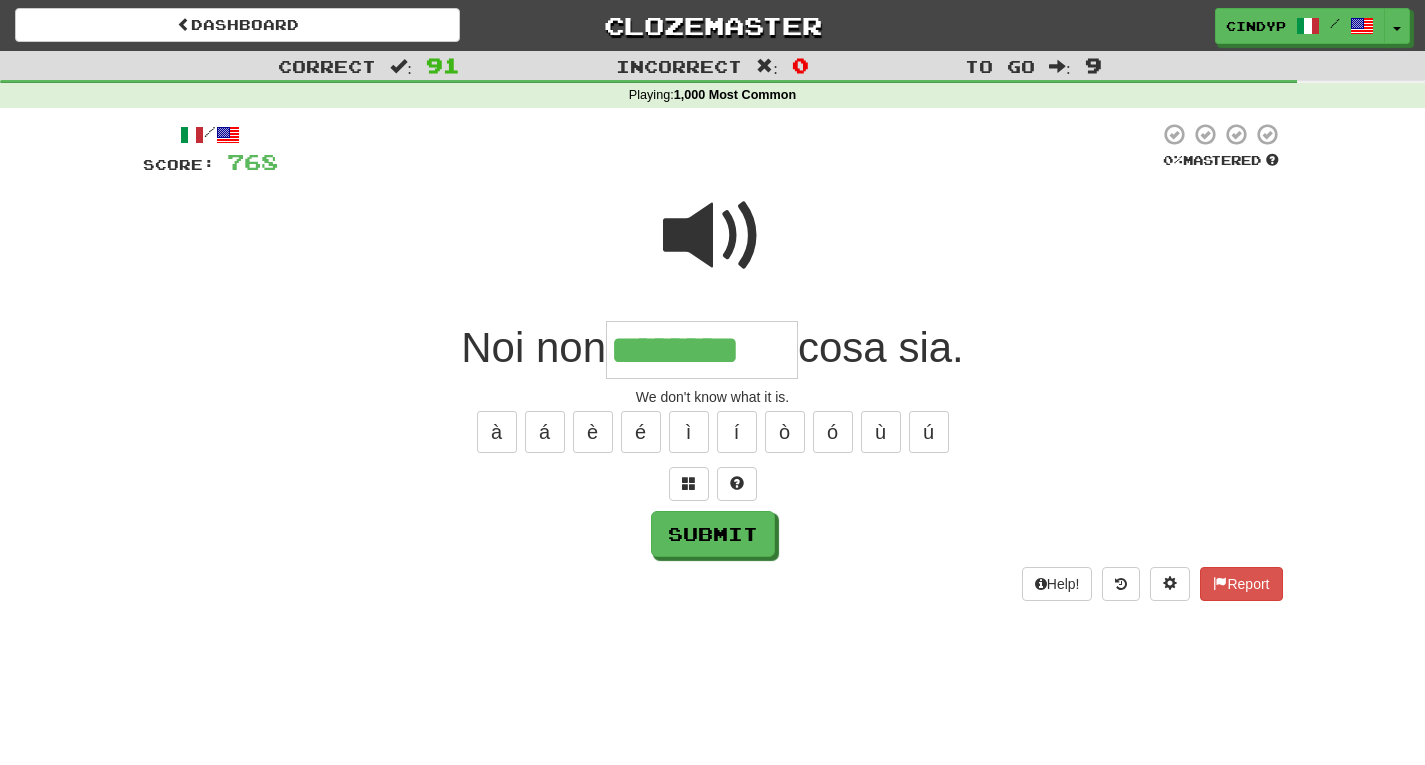 type on "********" 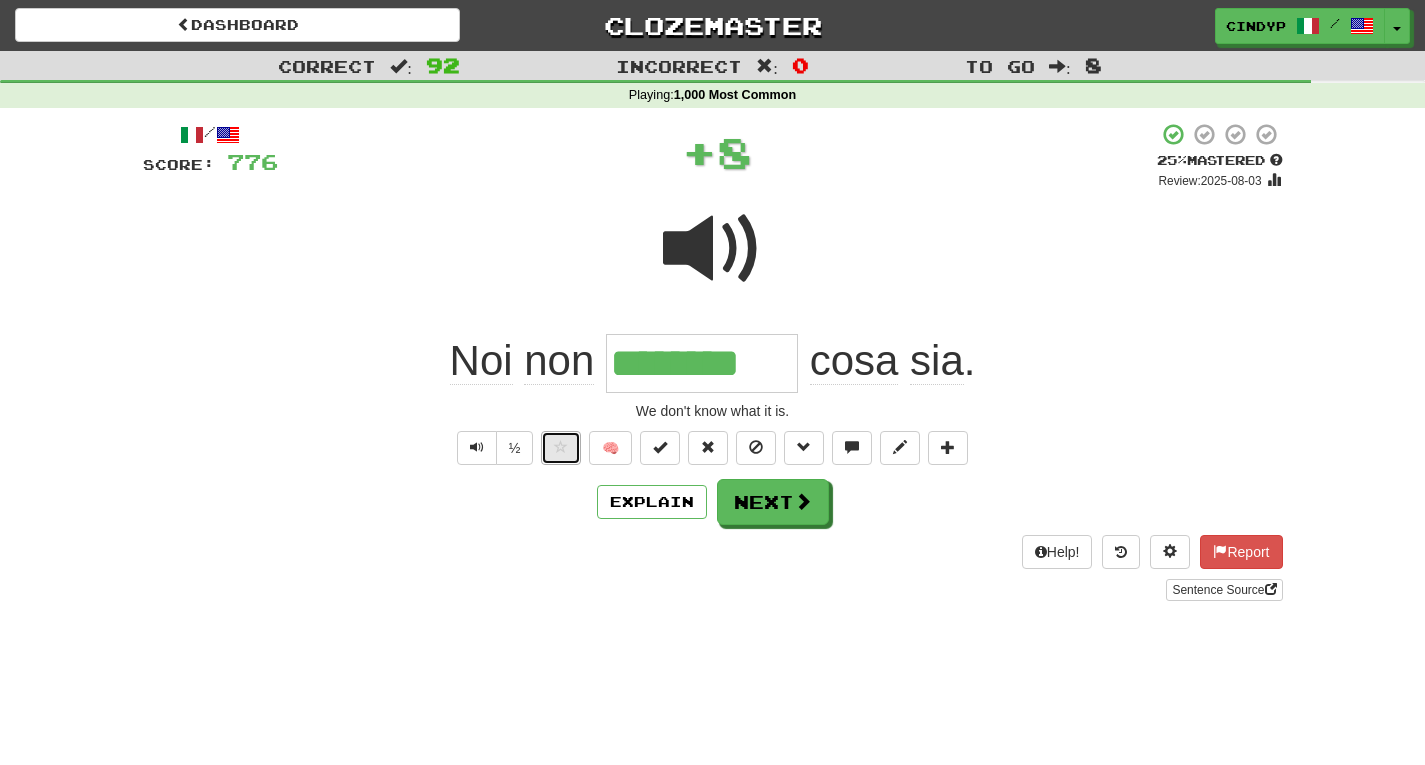 click at bounding box center [561, 448] 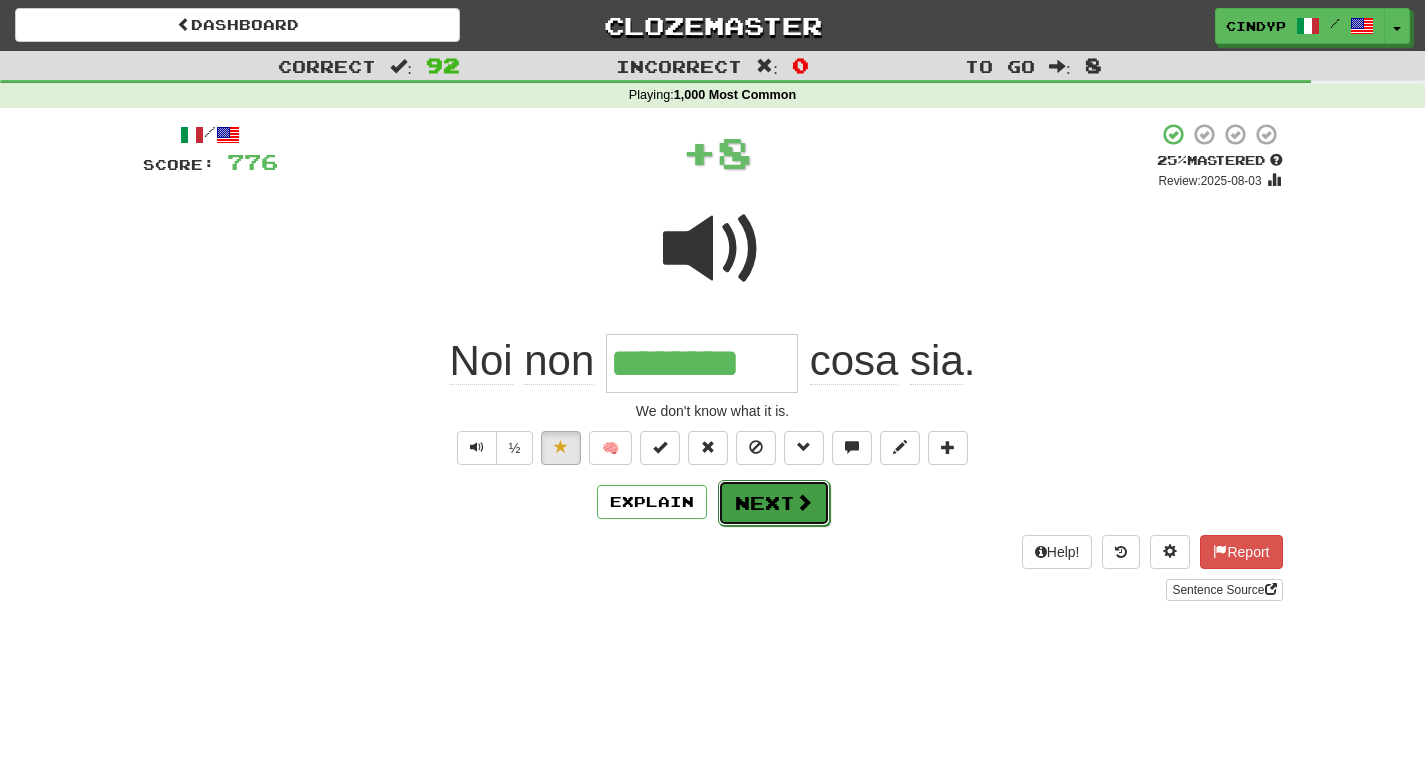 click on "Next" at bounding box center [774, 503] 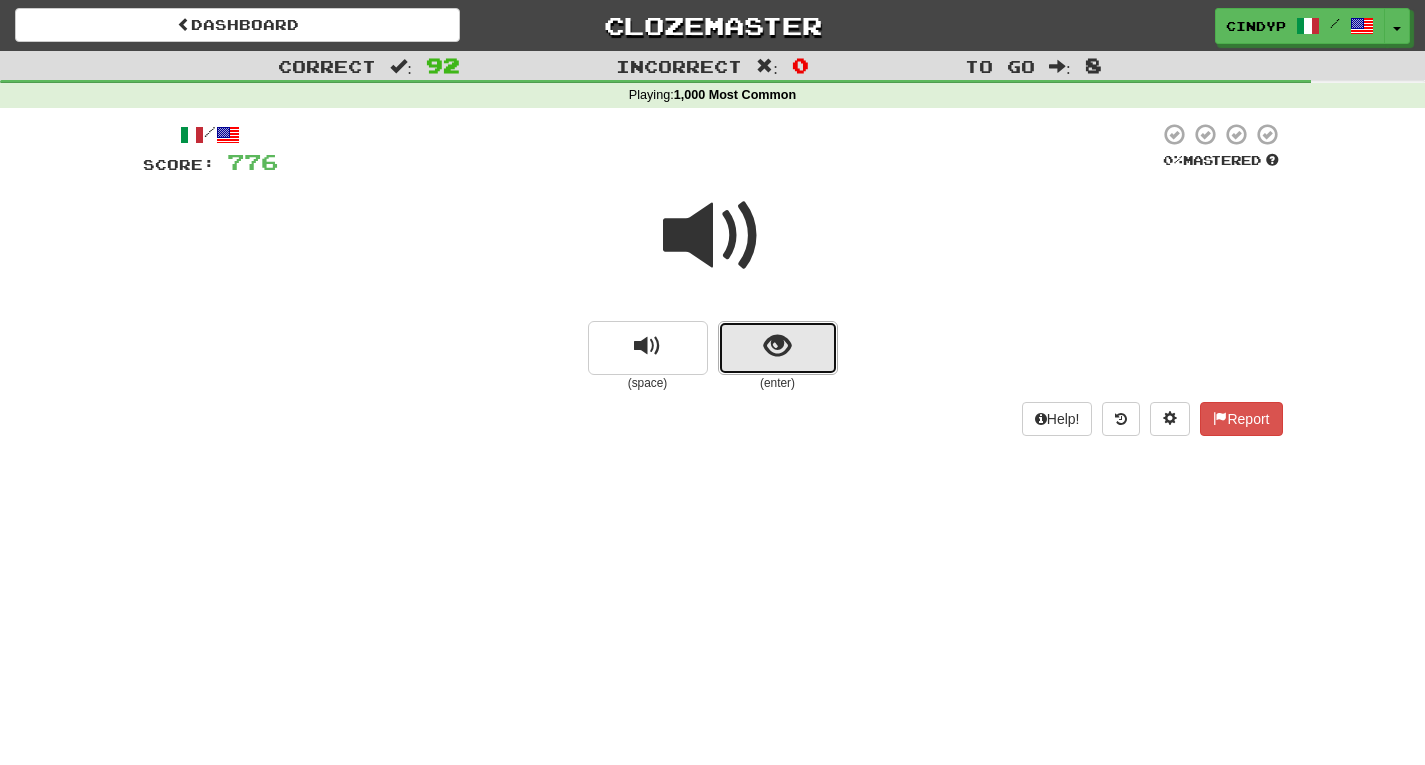 click at bounding box center [778, 348] 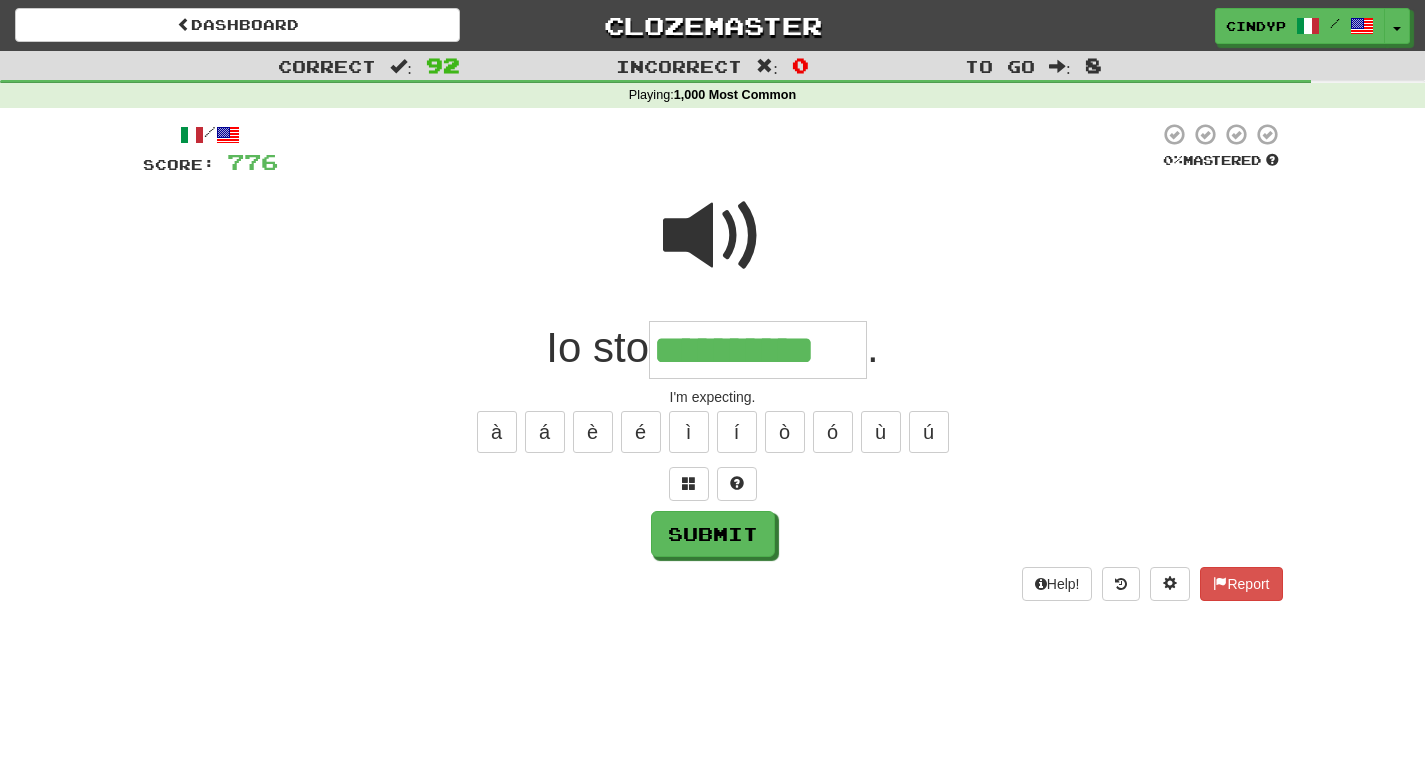 type on "**********" 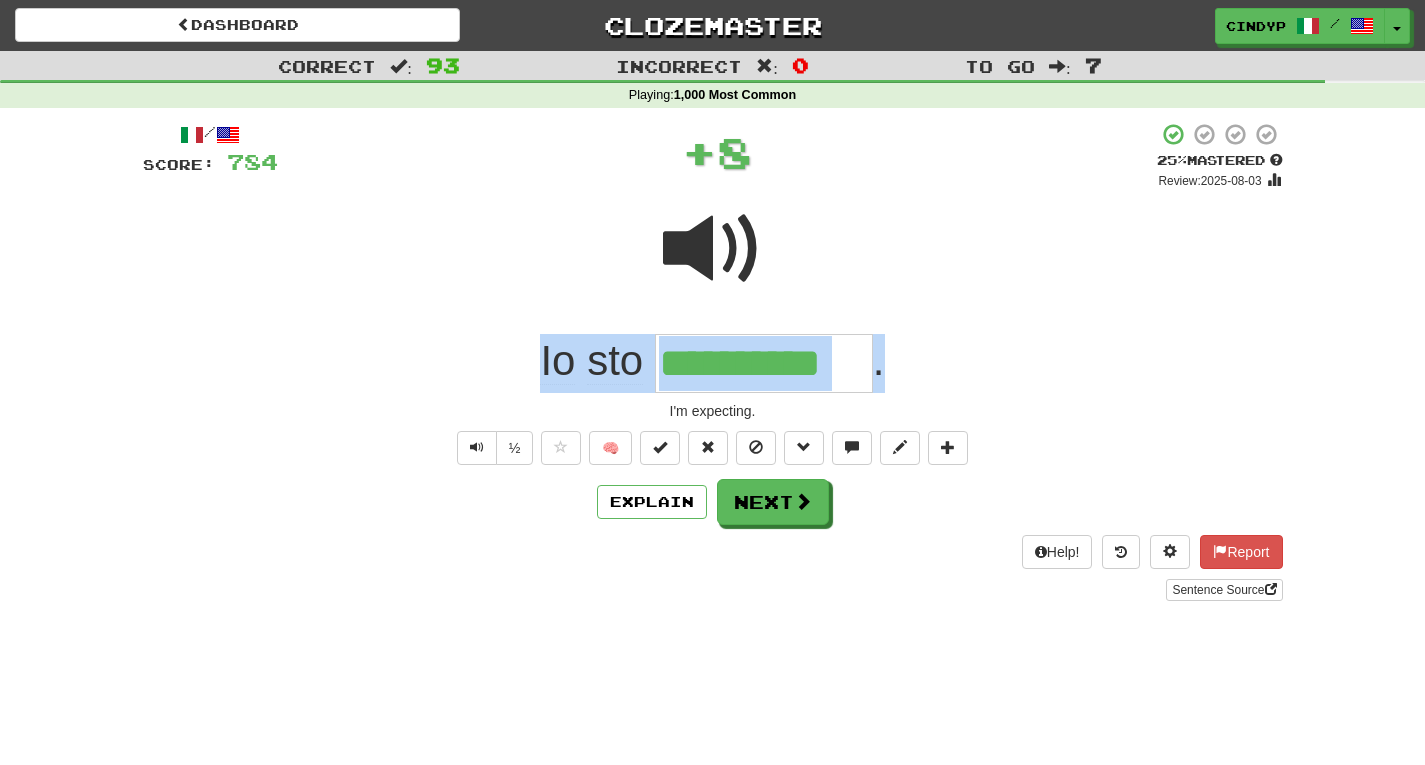drag, startPoint x: 931, startPoint y: 366, endPoint x: 528, endPoint y: 369, distance: 403.01117 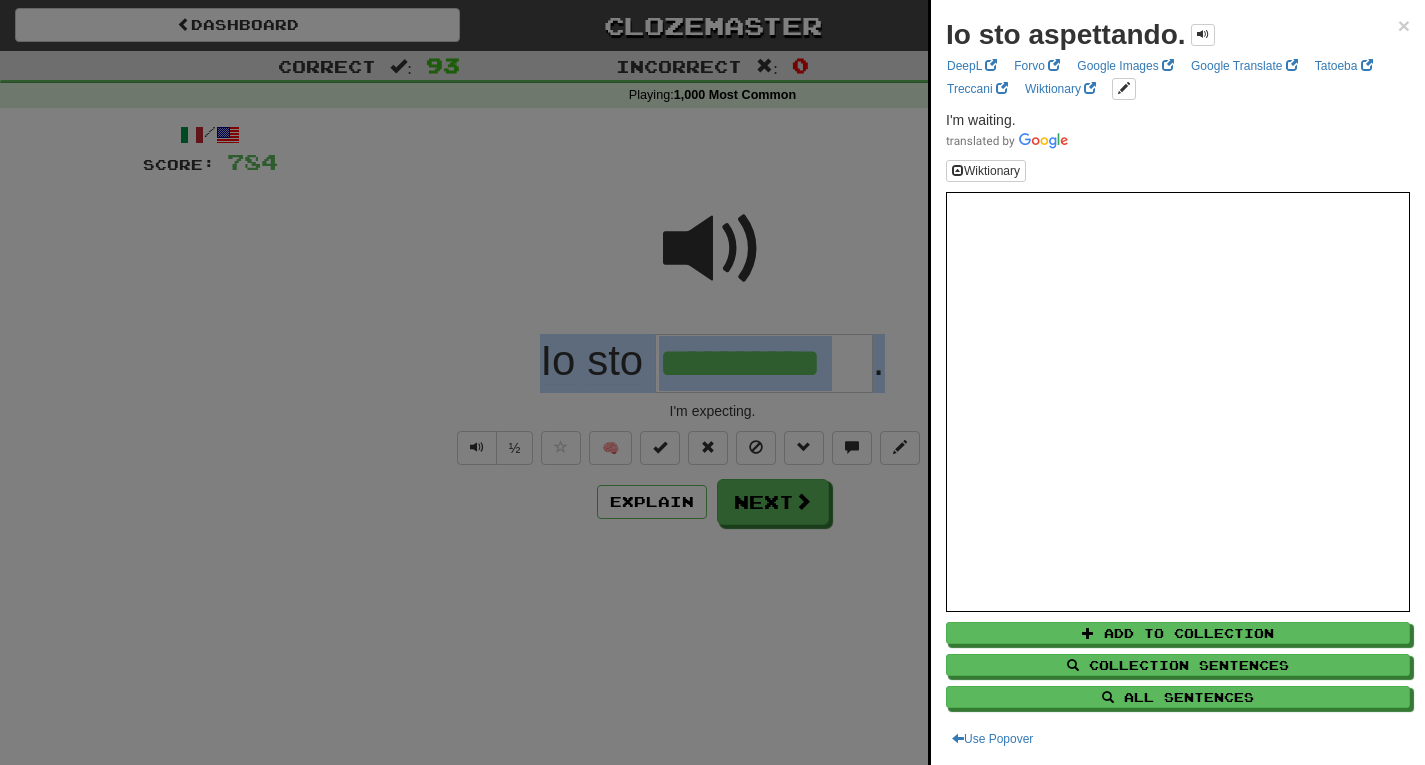 copy on "Io   sto   ." 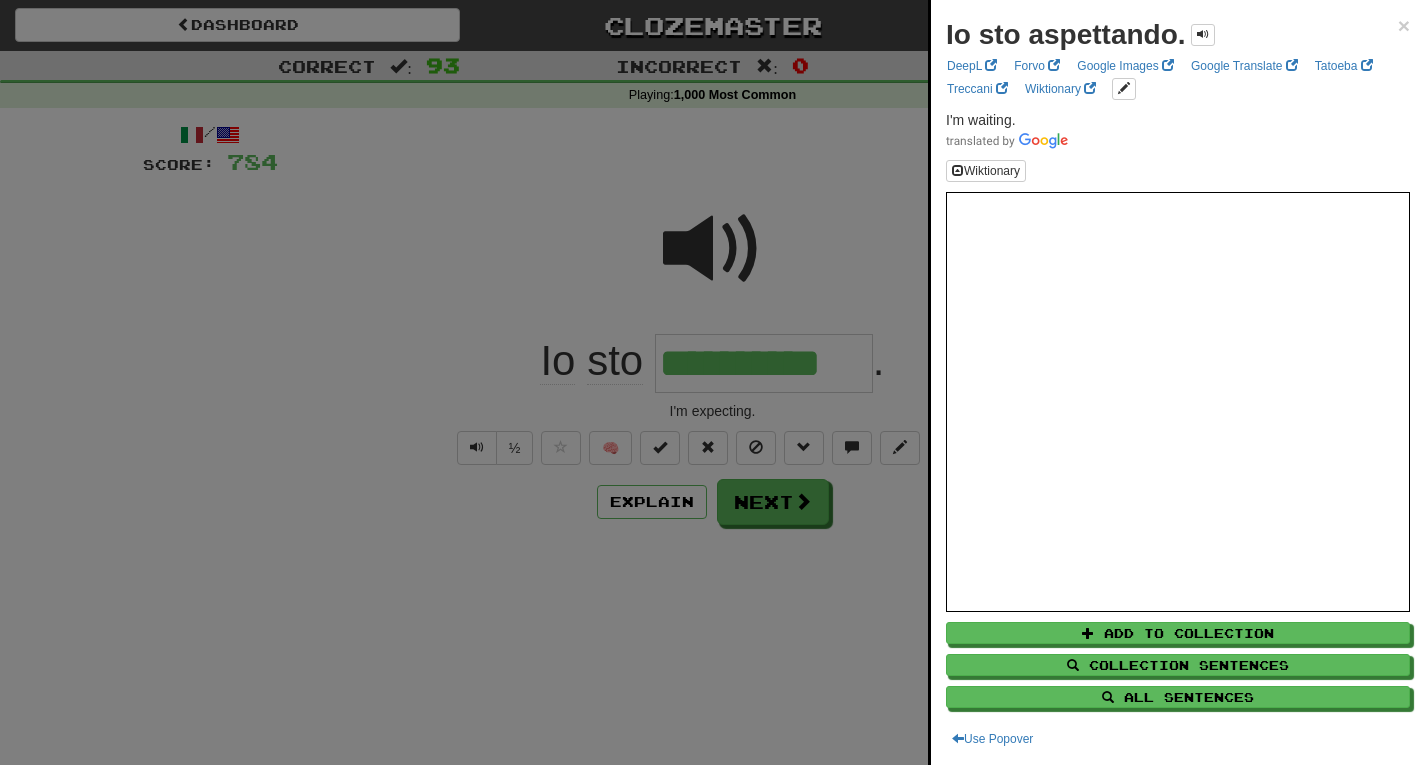 click at bounding box center (712, 382) 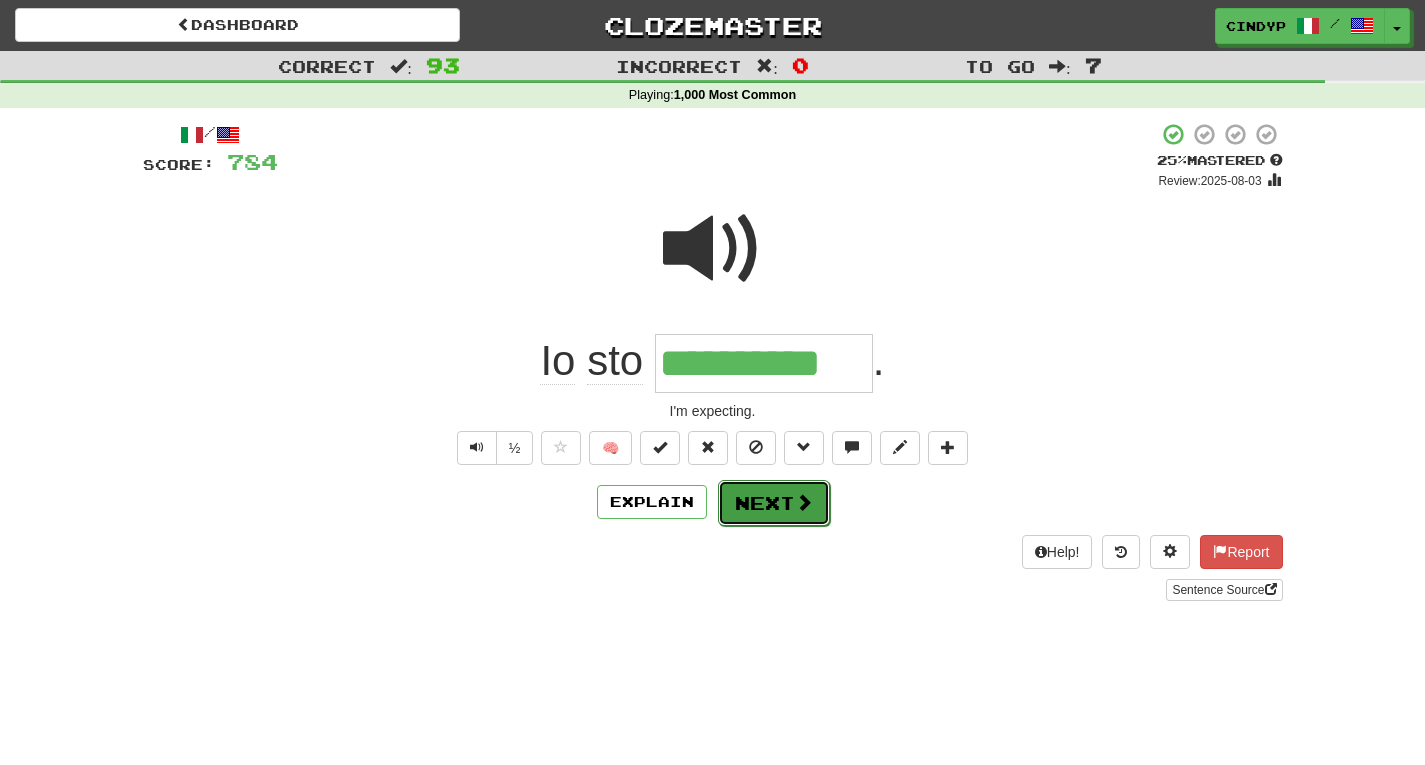 click on "Next" at bounding box center (774, 503) 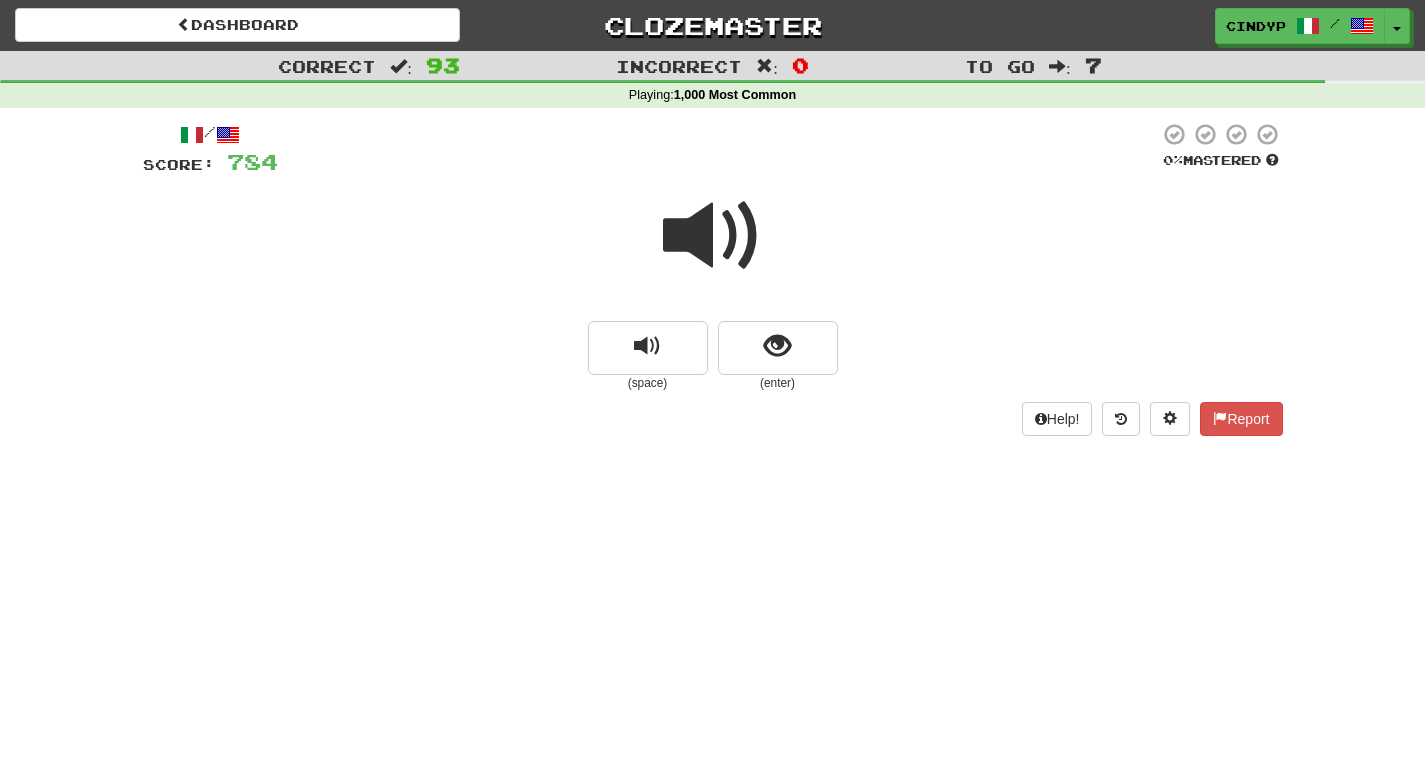 click at bounding box center (713, 236) 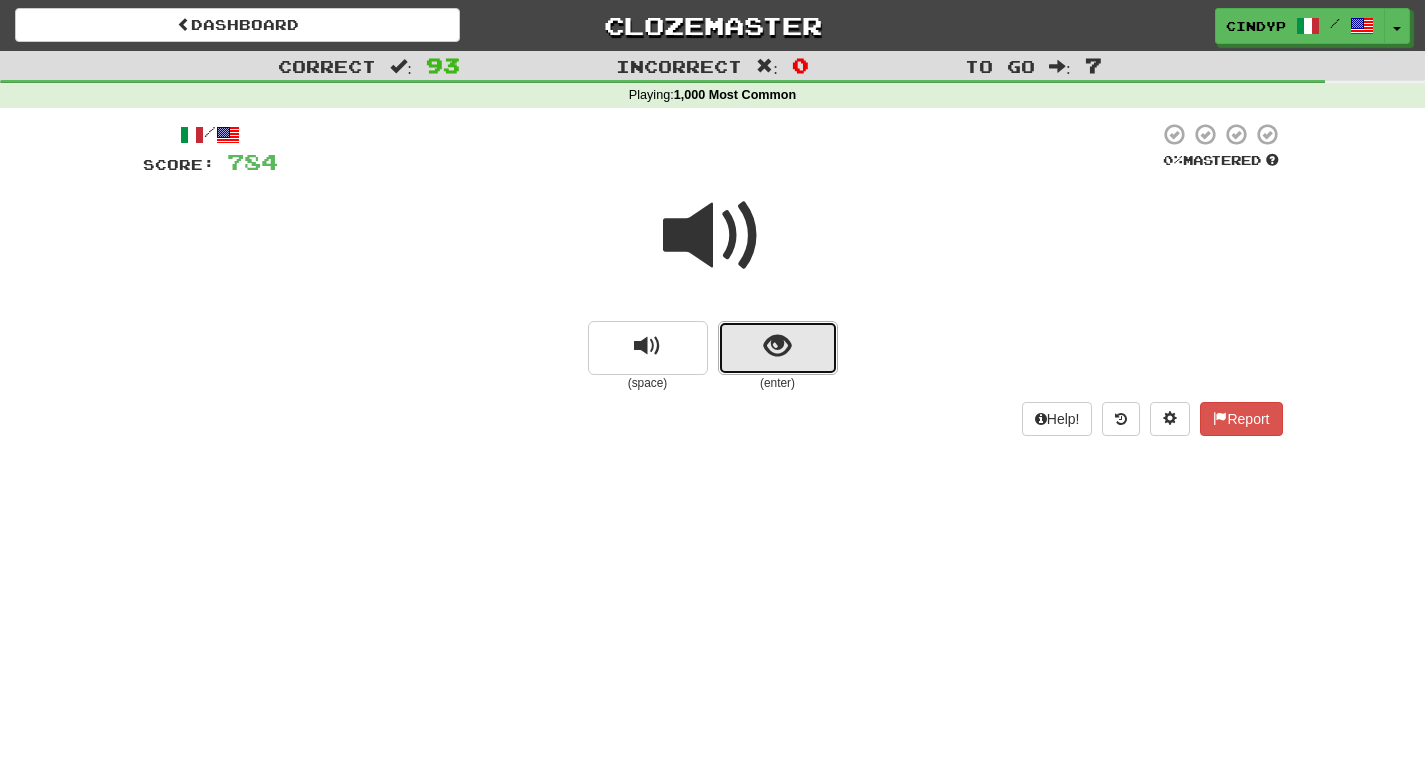 click at bounding box center [778, 348] 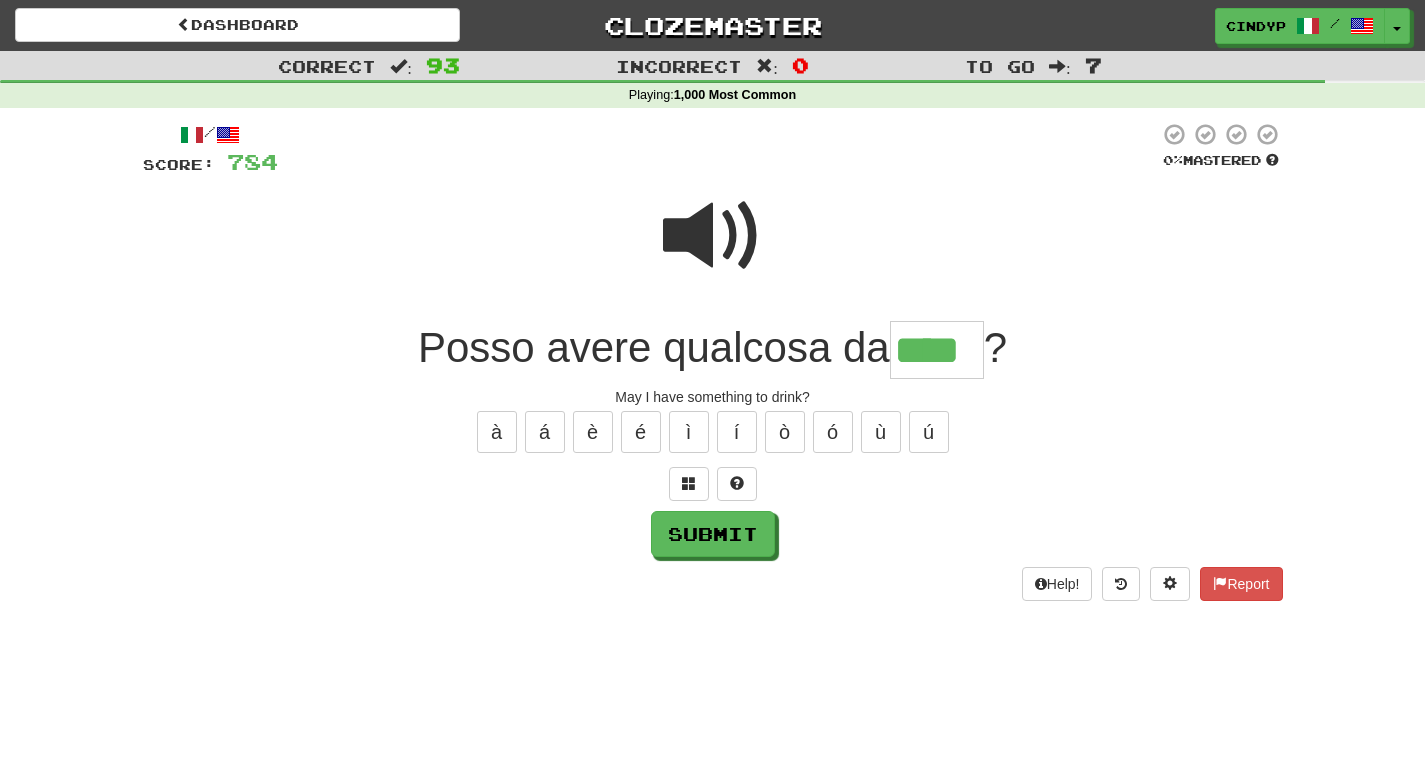 type on "****" 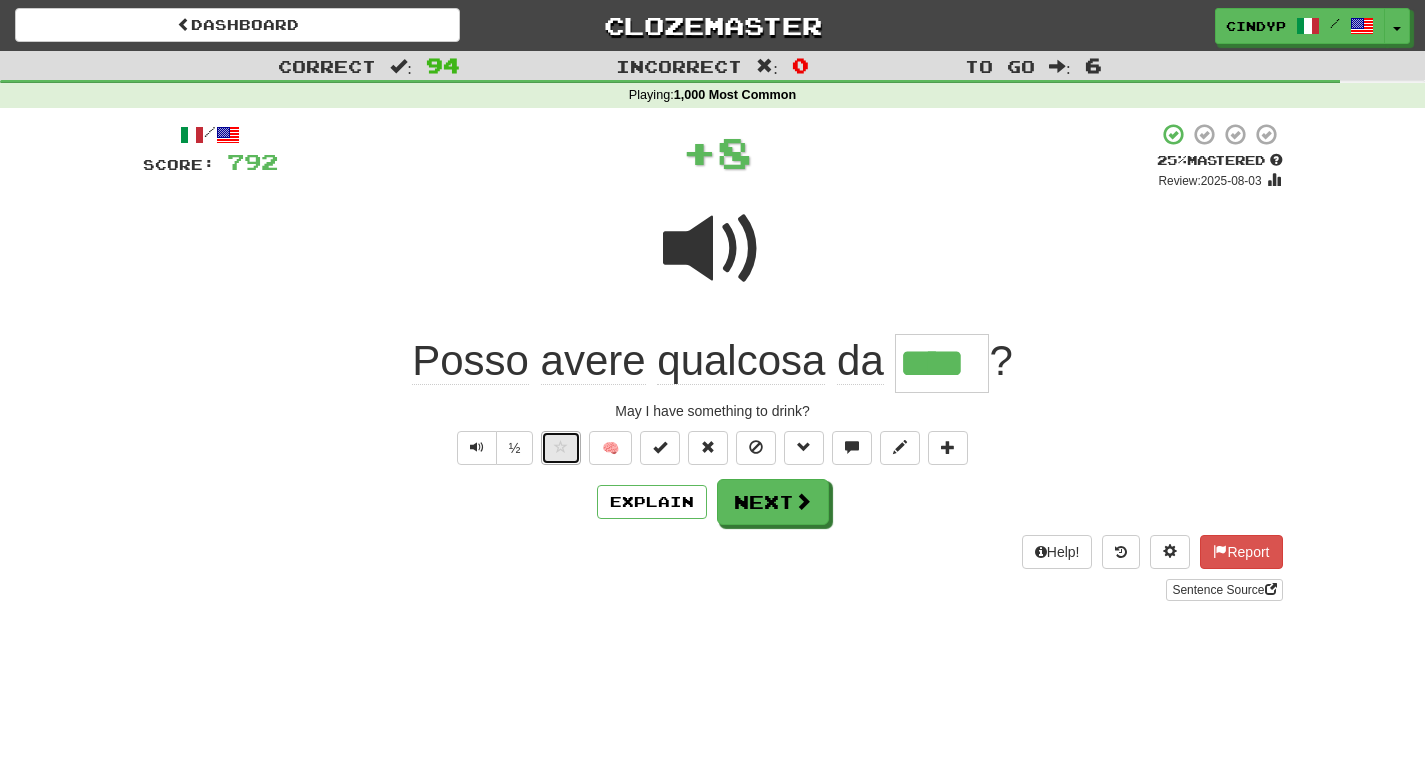 click at bounding box center (561, 448) 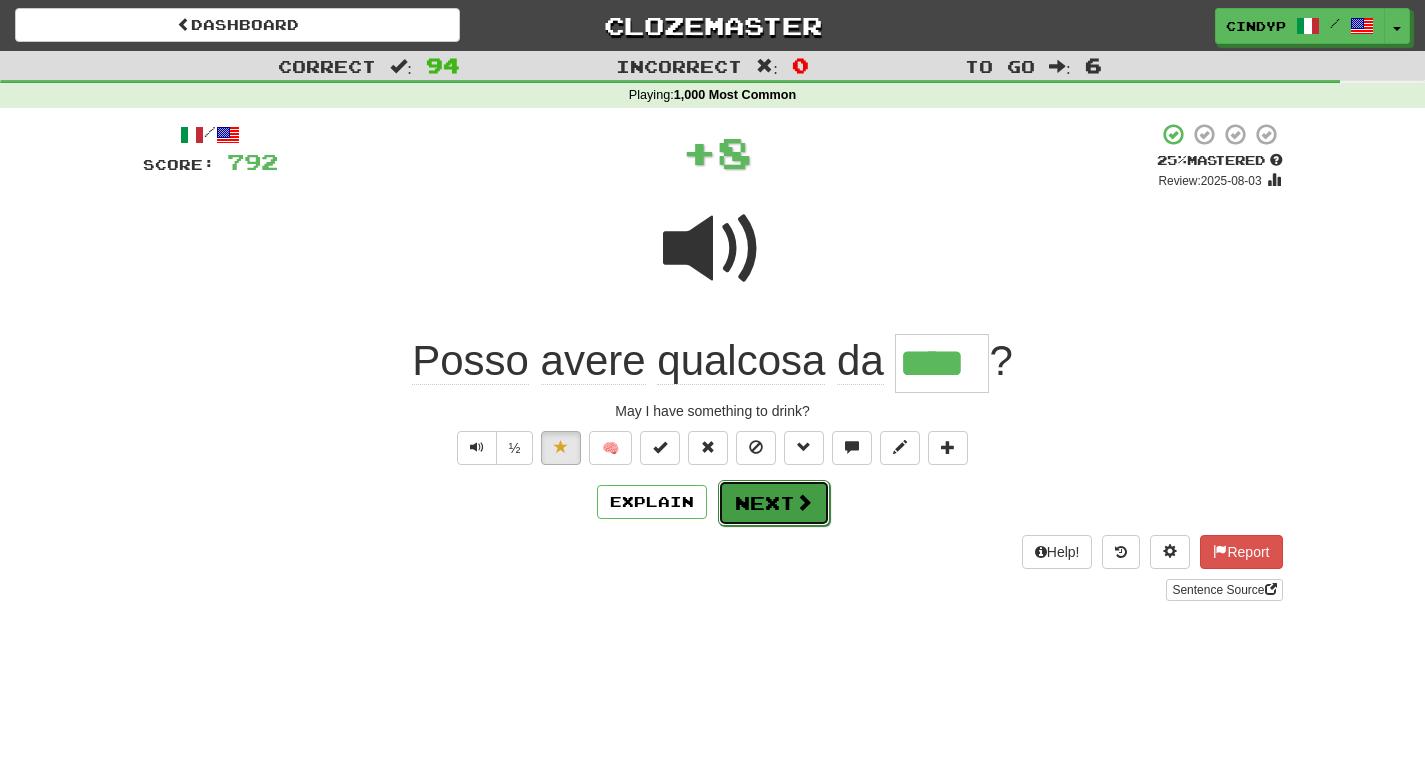 click on "Next" at bounding box center (774, 503) 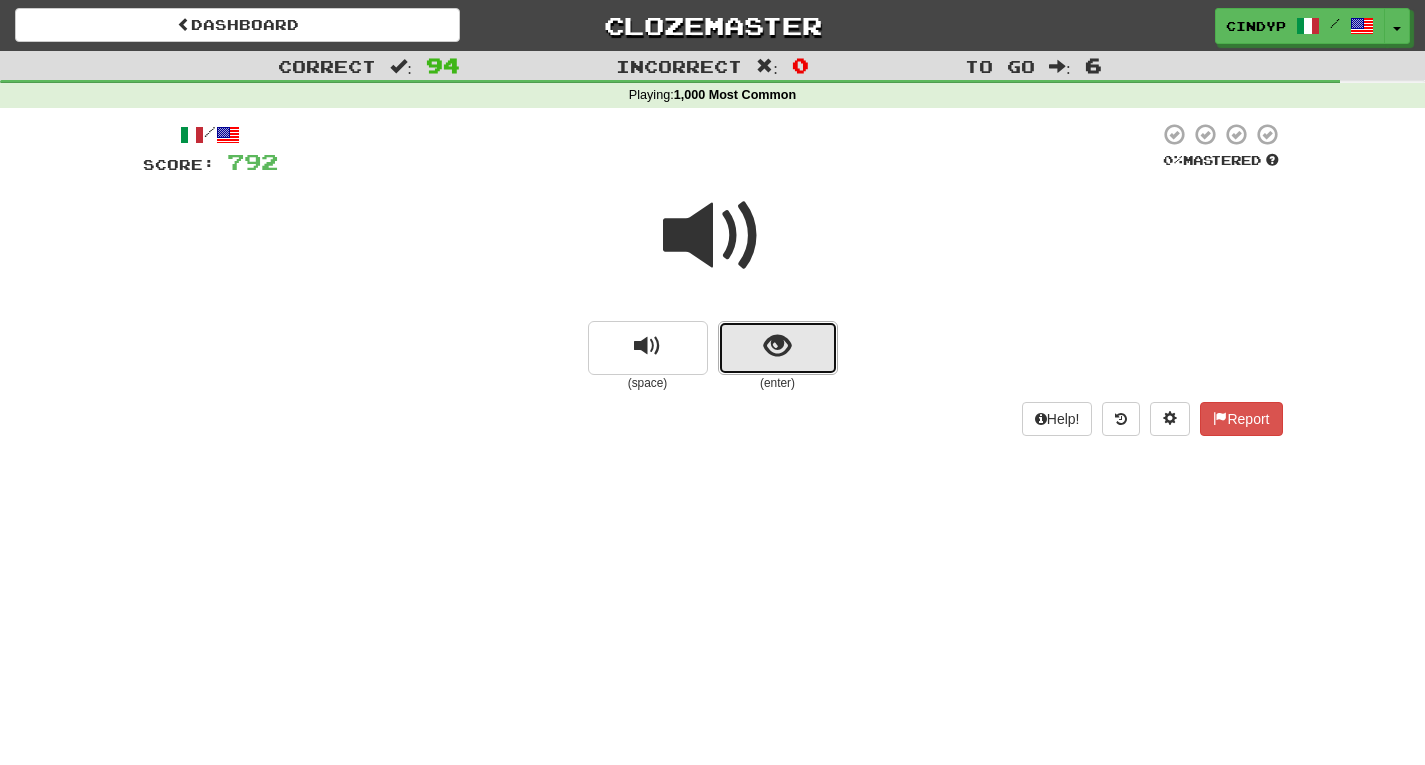 click at bounding box center [778, 348] 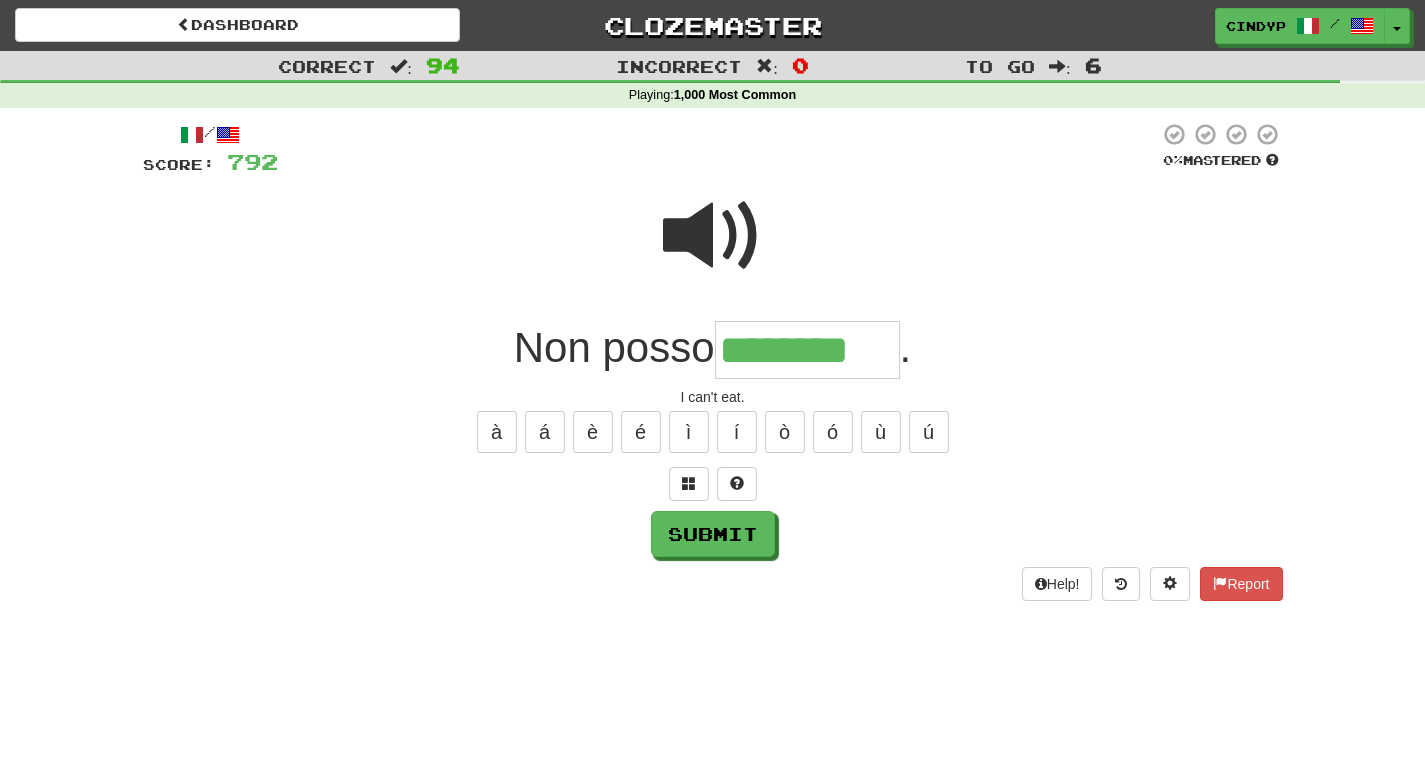 type on "********" 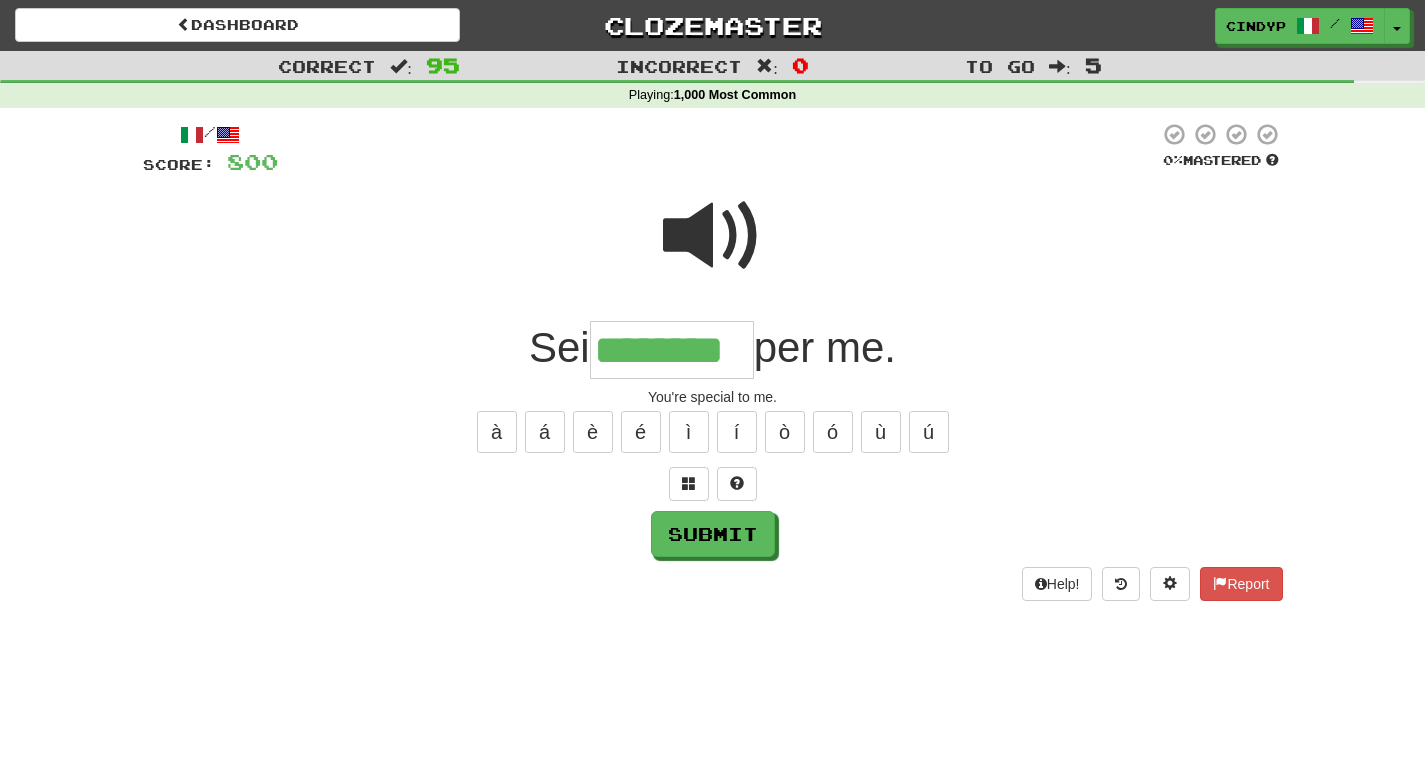 type on "********" 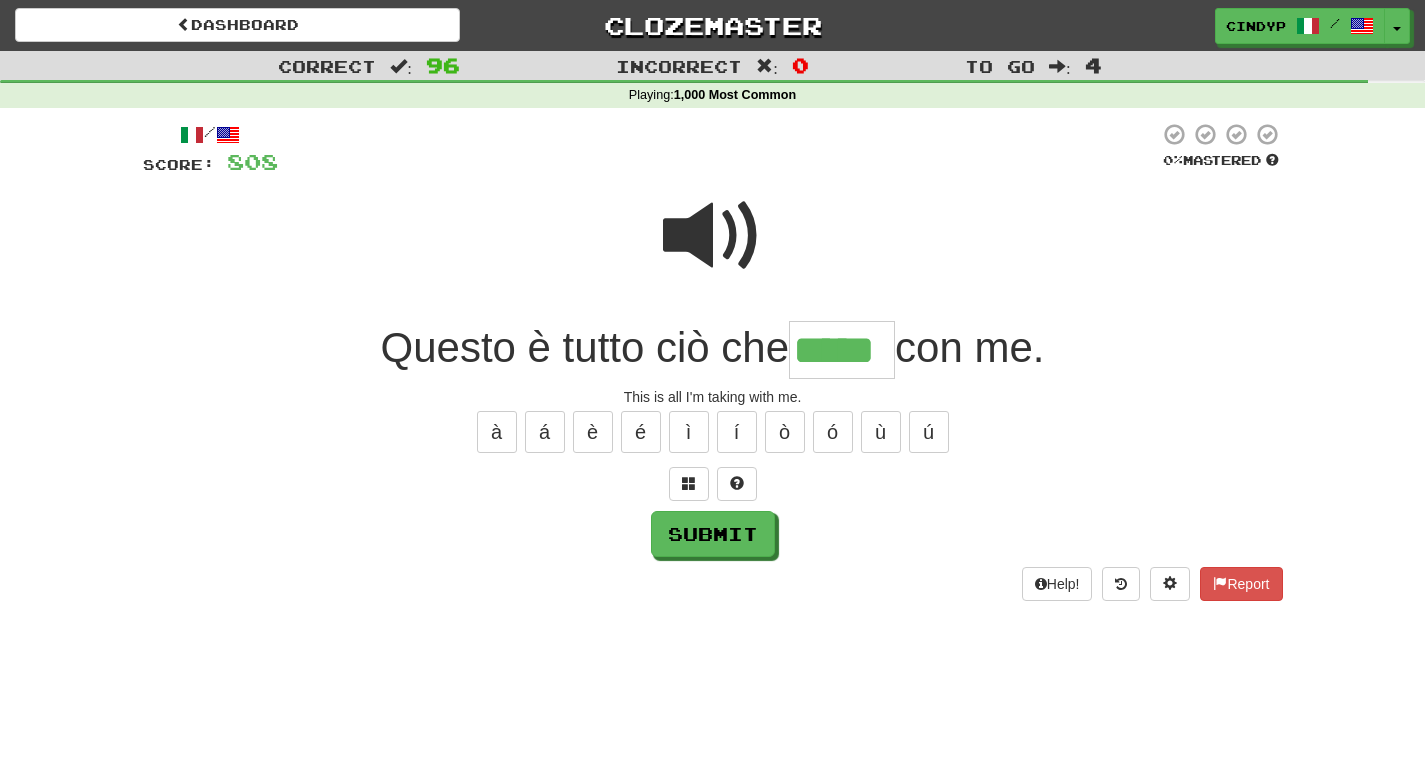 type on "*****" 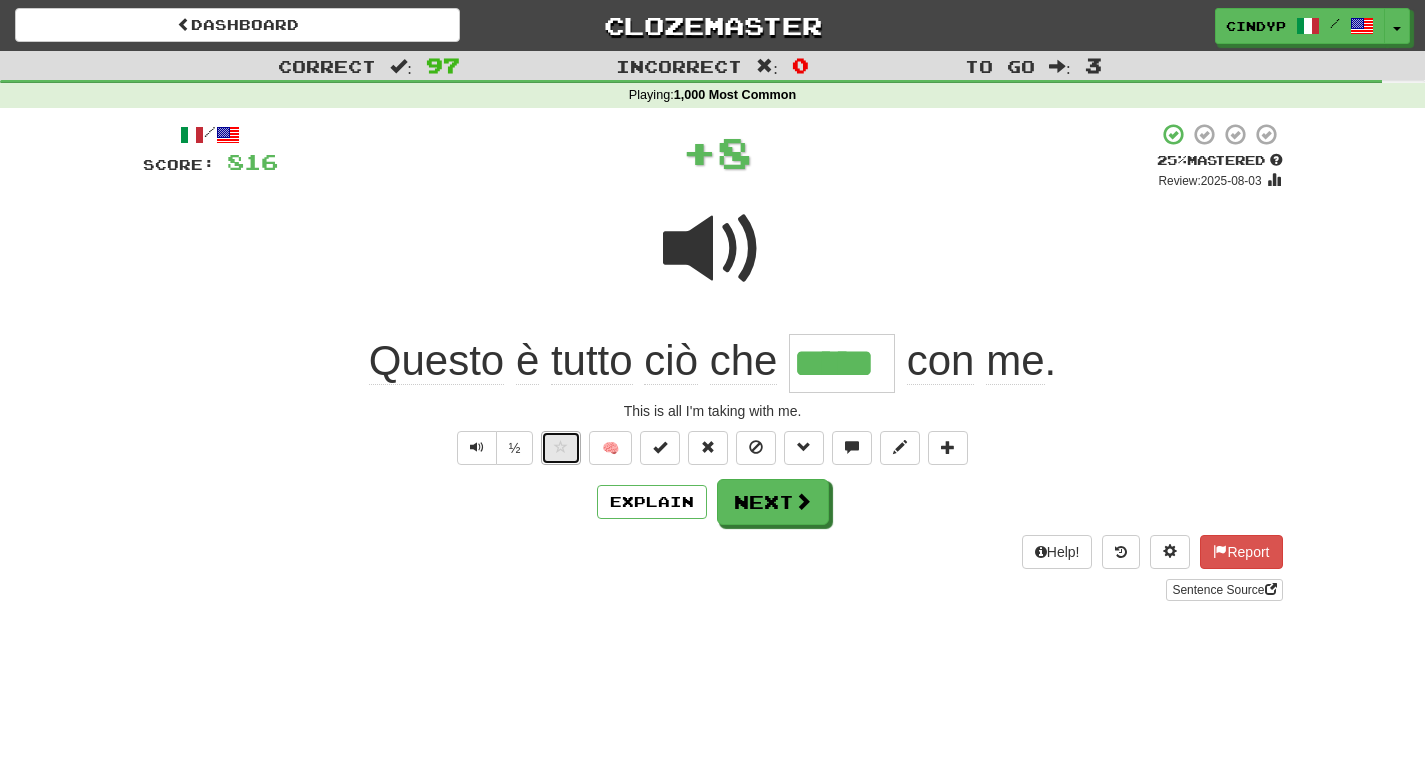 click at bounding box center [561, 447] 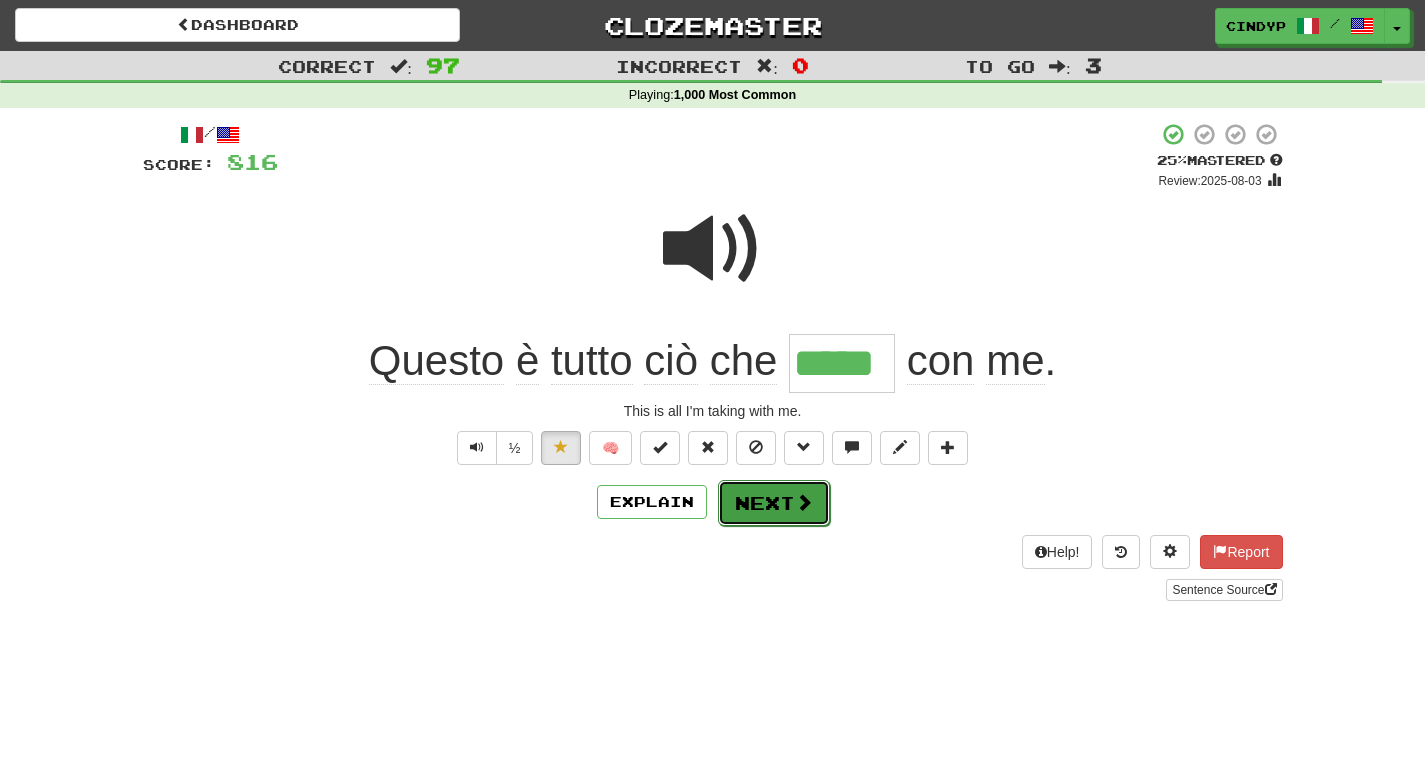 click on "Next" at bounding box center (774, 503) 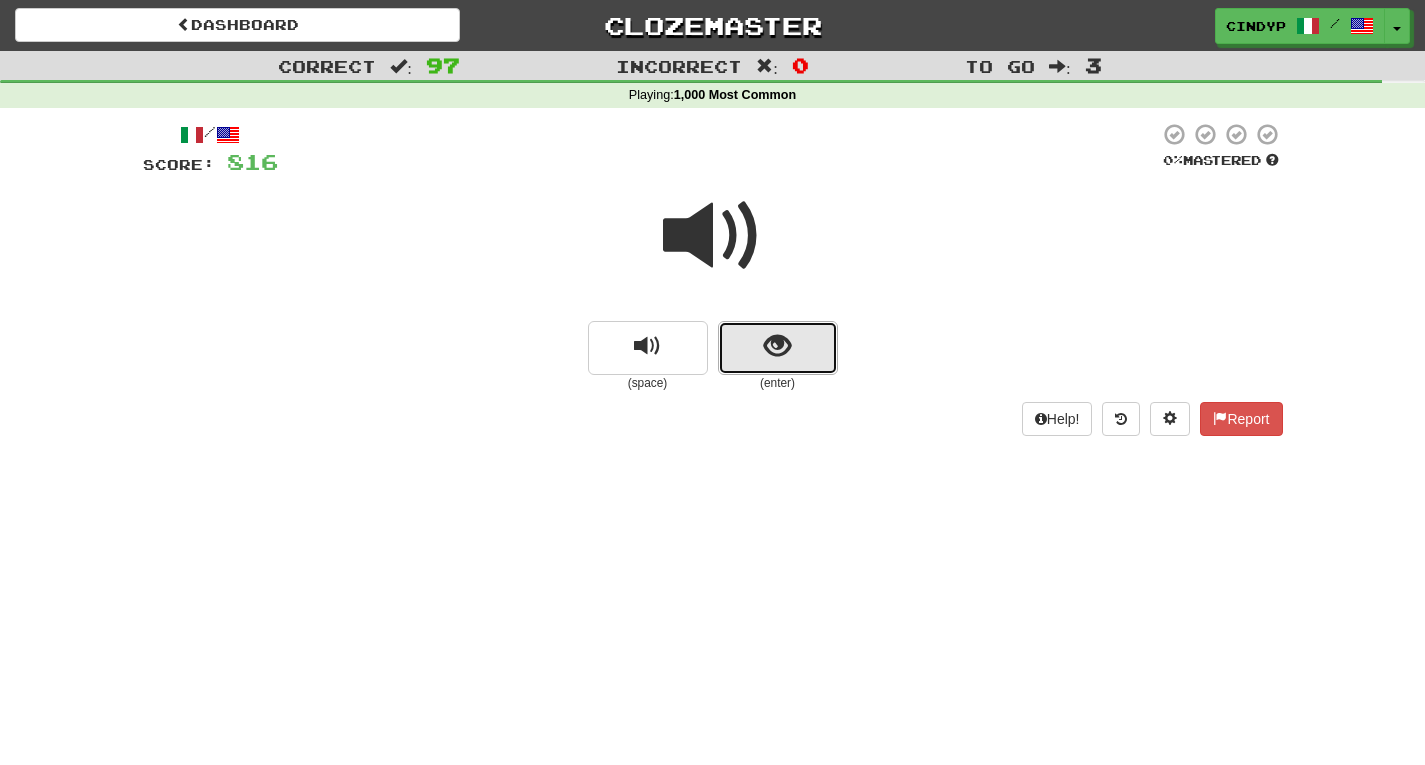 click at bounding box center (778, 348) 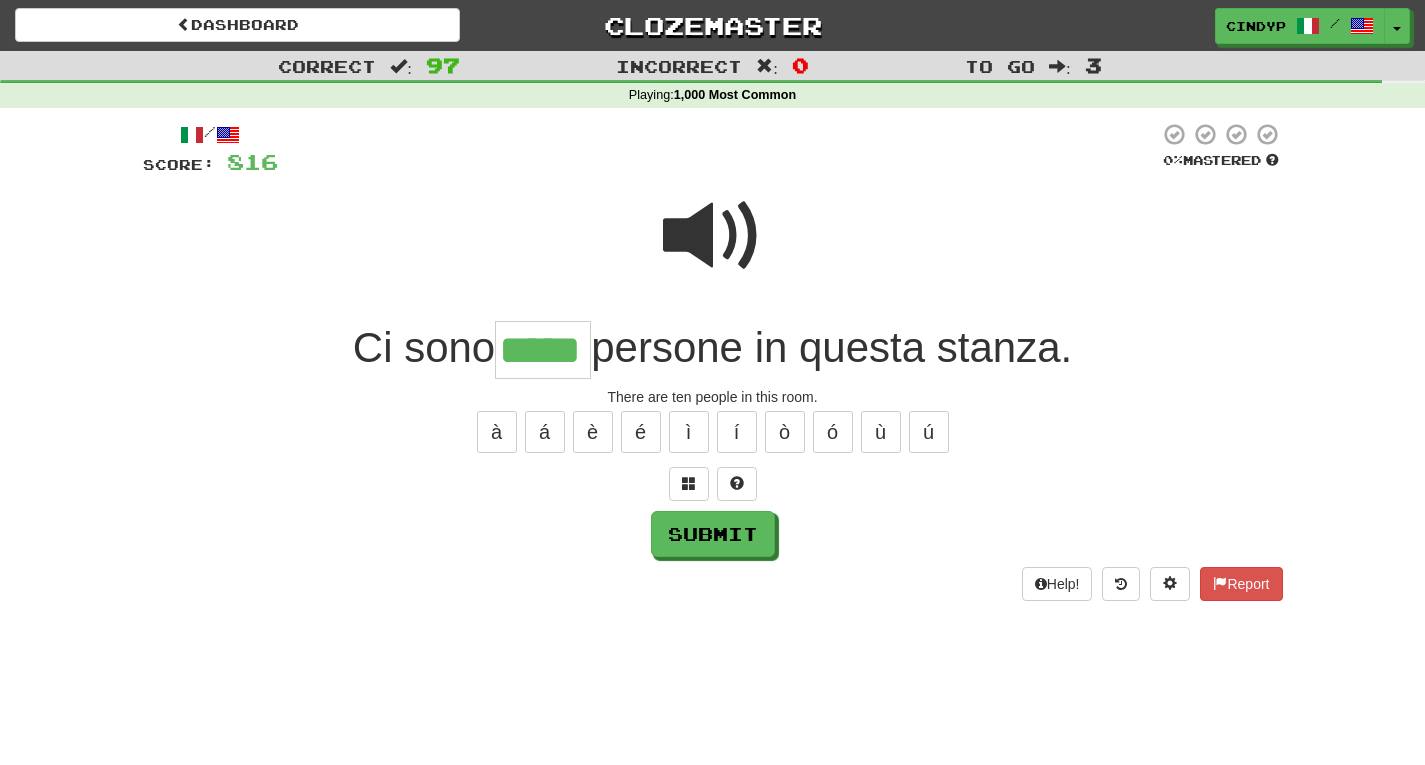 type on "*****" 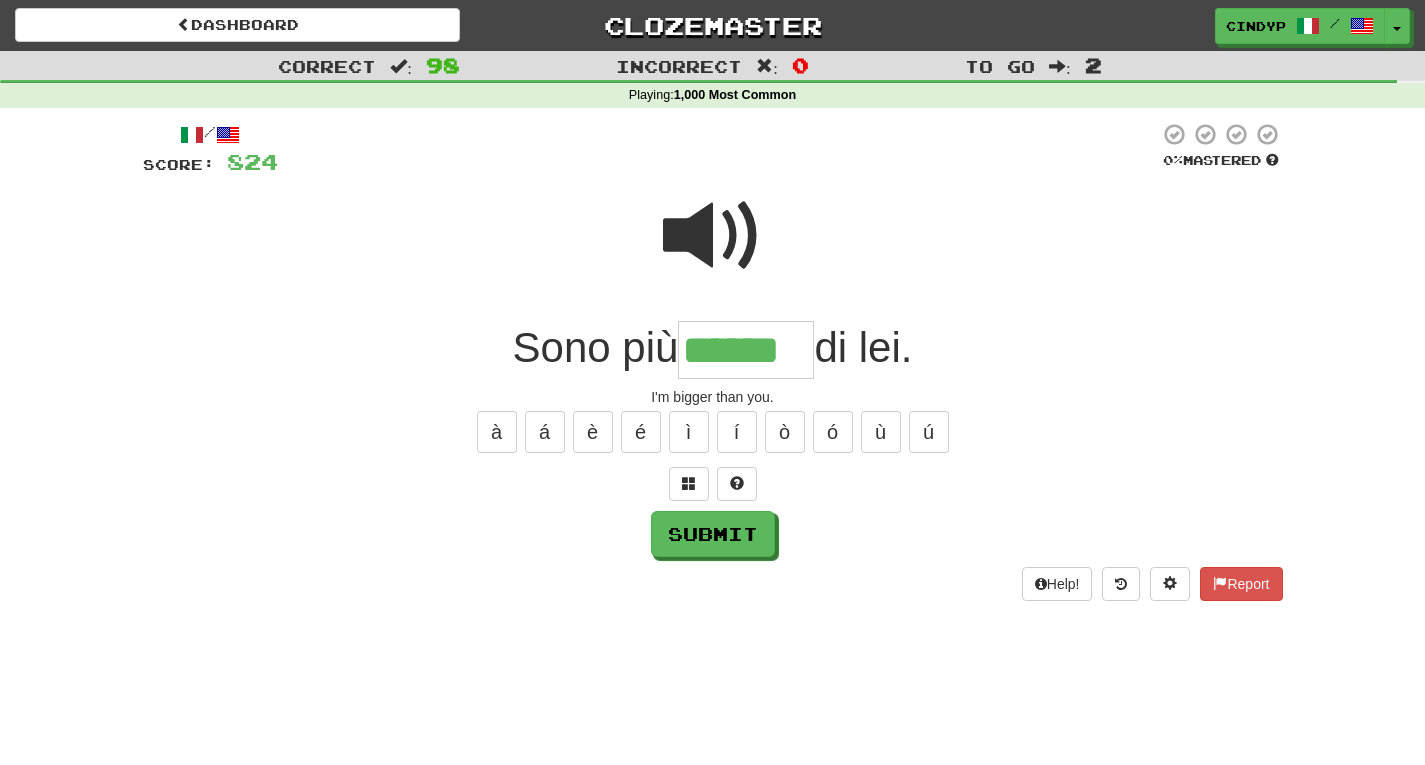 type on "******" 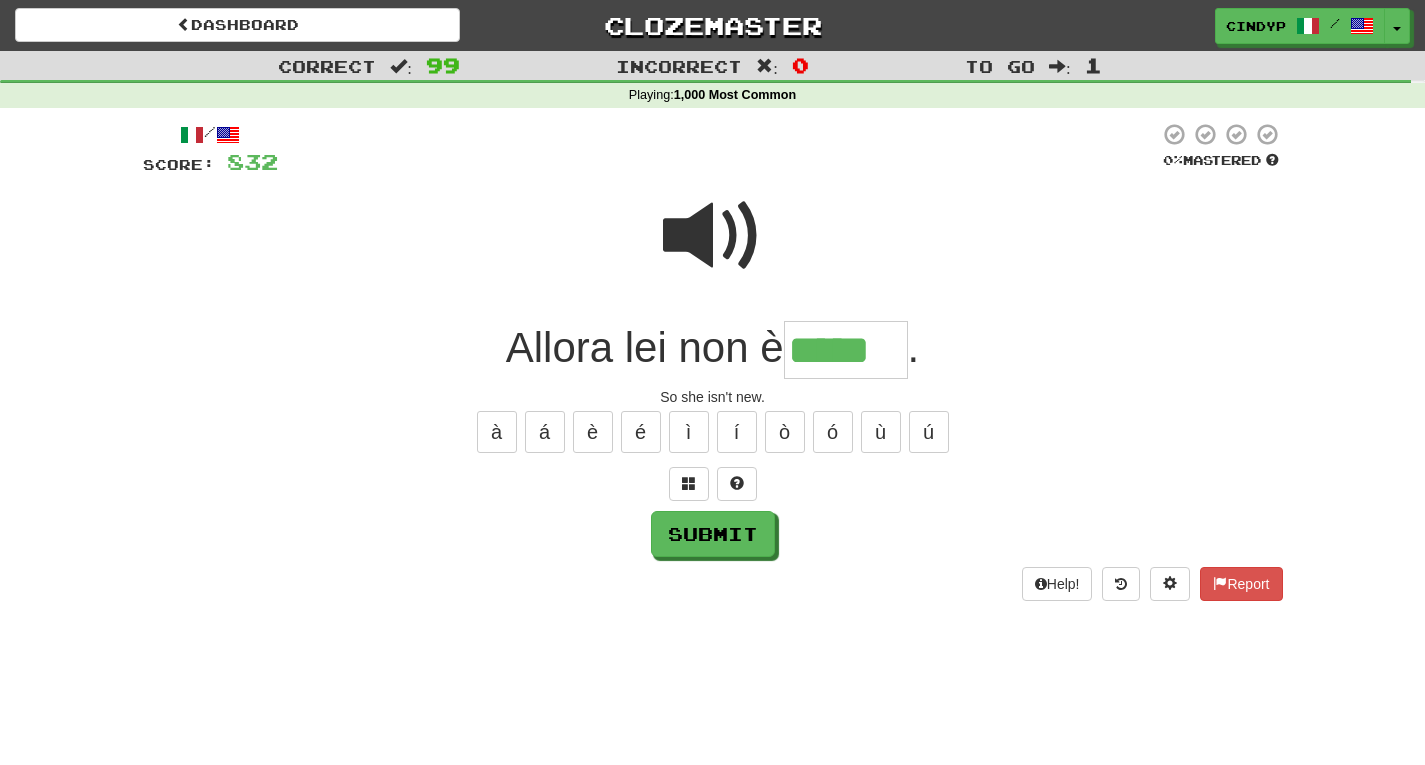 type on "*****" 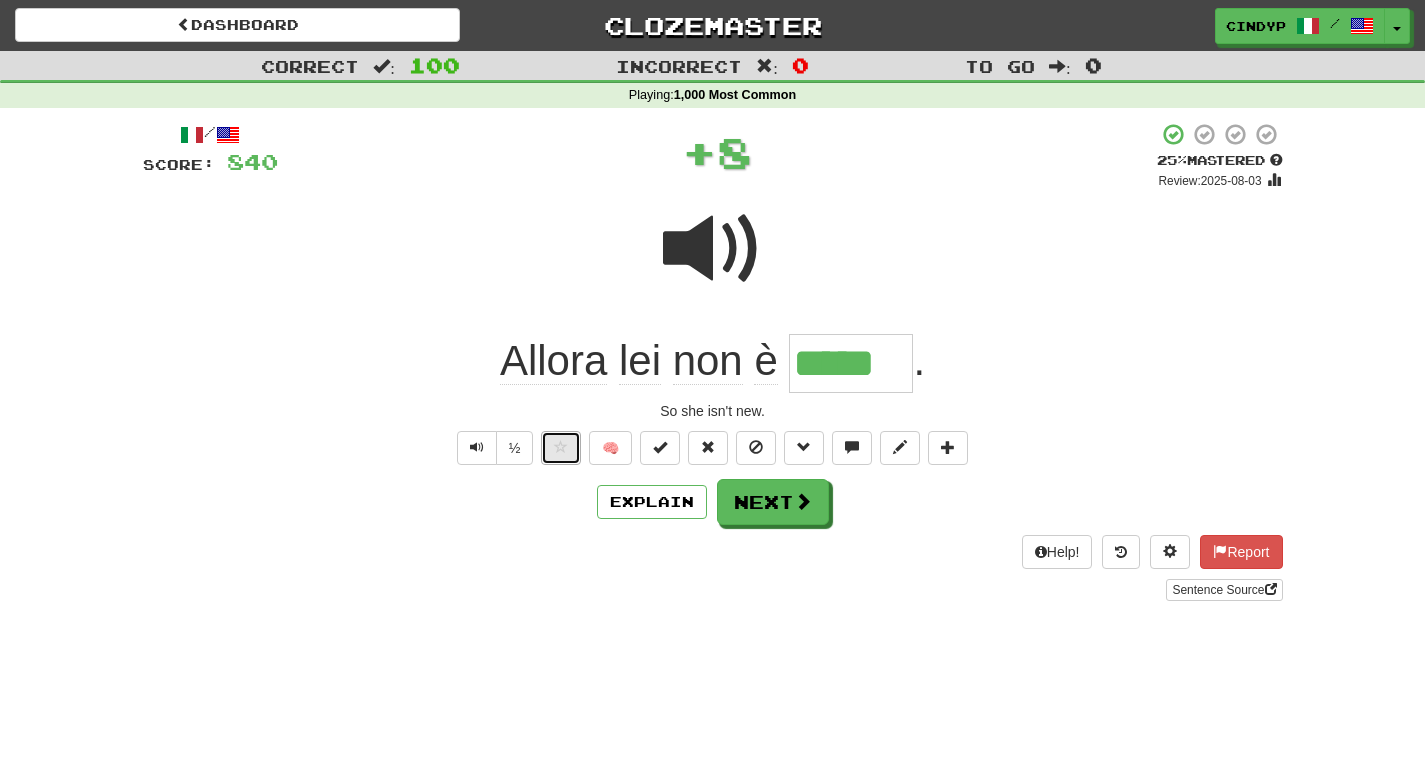click at bounding box center (561, 447) 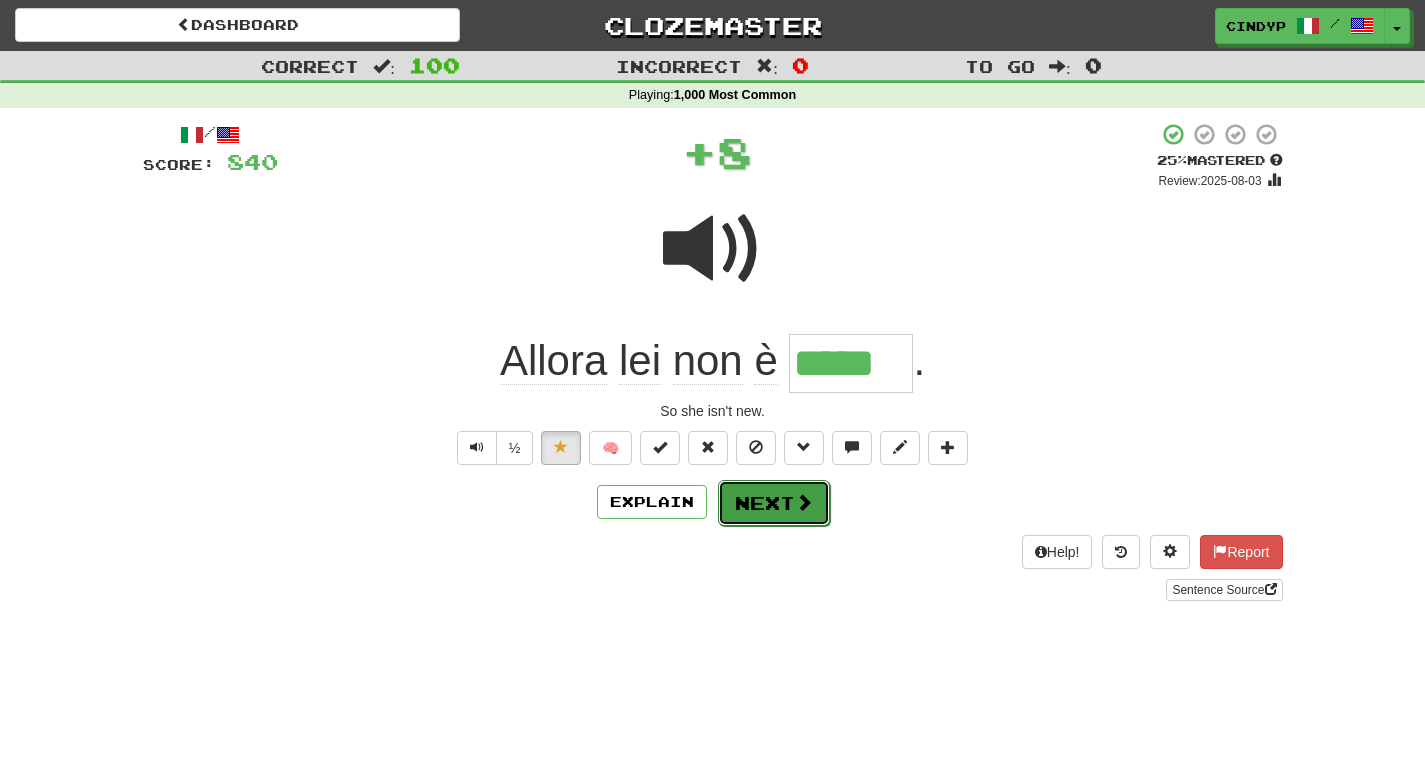 click on "Next" at bounding box center (774, 503) 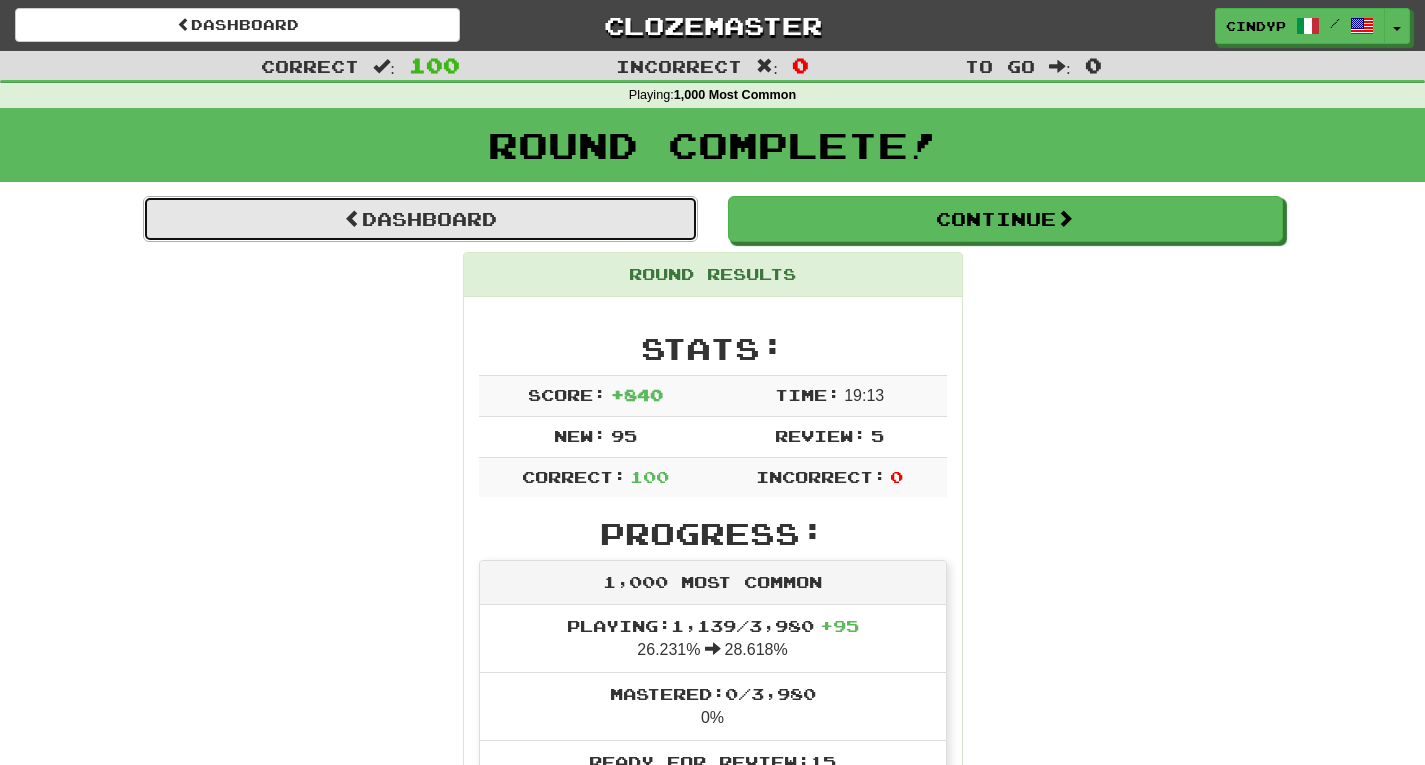 click on "Dashboard" at bounding box center [420, 219] 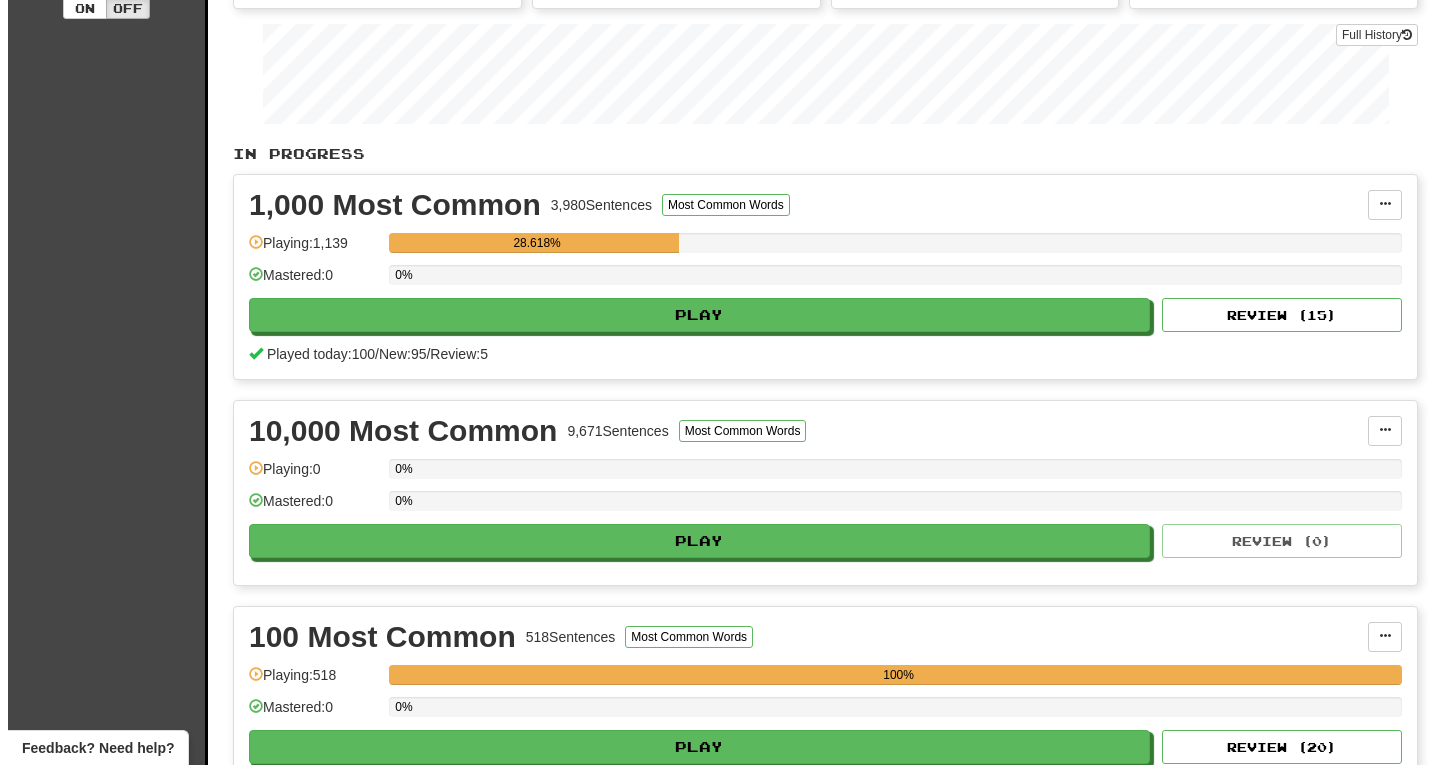 scroll, scrollTop: 286, scrollLeft: 0, axis: vertical 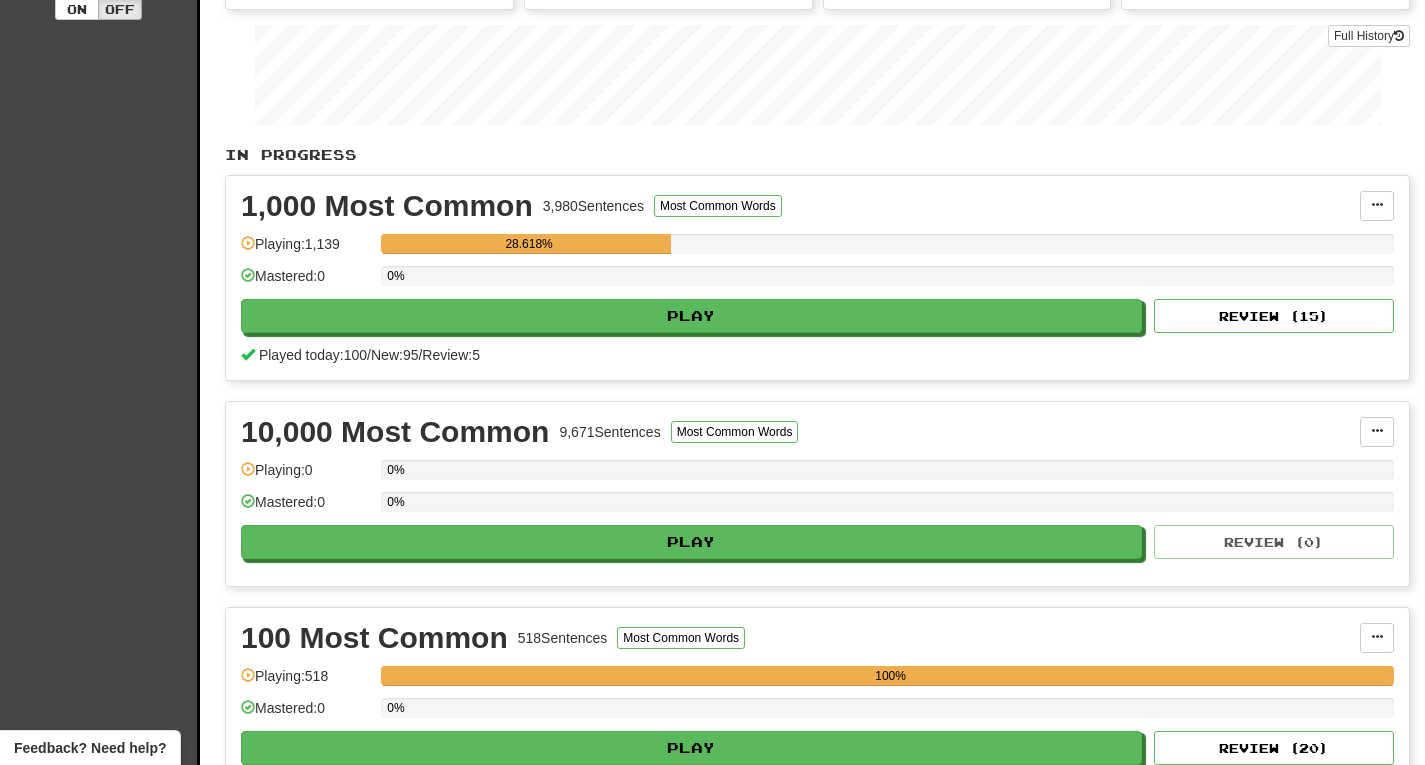 click on "In Progress 1,000 Most Common 3,980  Sentences Most Common Words Manage Sentences Unpin from Dashboard  Playing:  1,139 28.618%  Mastered:  0 0% Play Review ( 15 )   Played today:  100  /  New:  95  /  Review:  5 10,000 Most Common 9,671  Sentences Most Common Words Manage Sentences Unpin from Dashboard  Playing:  0 0%  Mastered:  0 0% Play Review ( 0 ) 100 Most Common 518  Sentences Most Common Words Manage Sentences Unpin from Dashboard  Playing:  518 100%  Mastered:  0 0% Play Review ( 20 ) Played today:  0 500 Most Common 3,271  Sentences Most Common Words Manage Sentences Unpin from Dashboard  Playing:  3,271 100%  Mastered:  0 0% Play Review ( 20 ) Played today:  0 Fast Track Level 1 1,000  Sentences Fluency Fast Track Manage Sentences Unpin from Dashboard  Playing:  1,000 100%  Mastered:  0 0% Play Review ( 20 ) Played today:  0 Fast Track Level 2 999  Sentences Fluency Fast Track Manage Sentences Unpin from Dashboard  Playing:  0 0%  Mastered:  0 0% Play Review ( 0 ) Fast Track Level 3 1,000 1,000 470" at bounding box center [817, 1745] 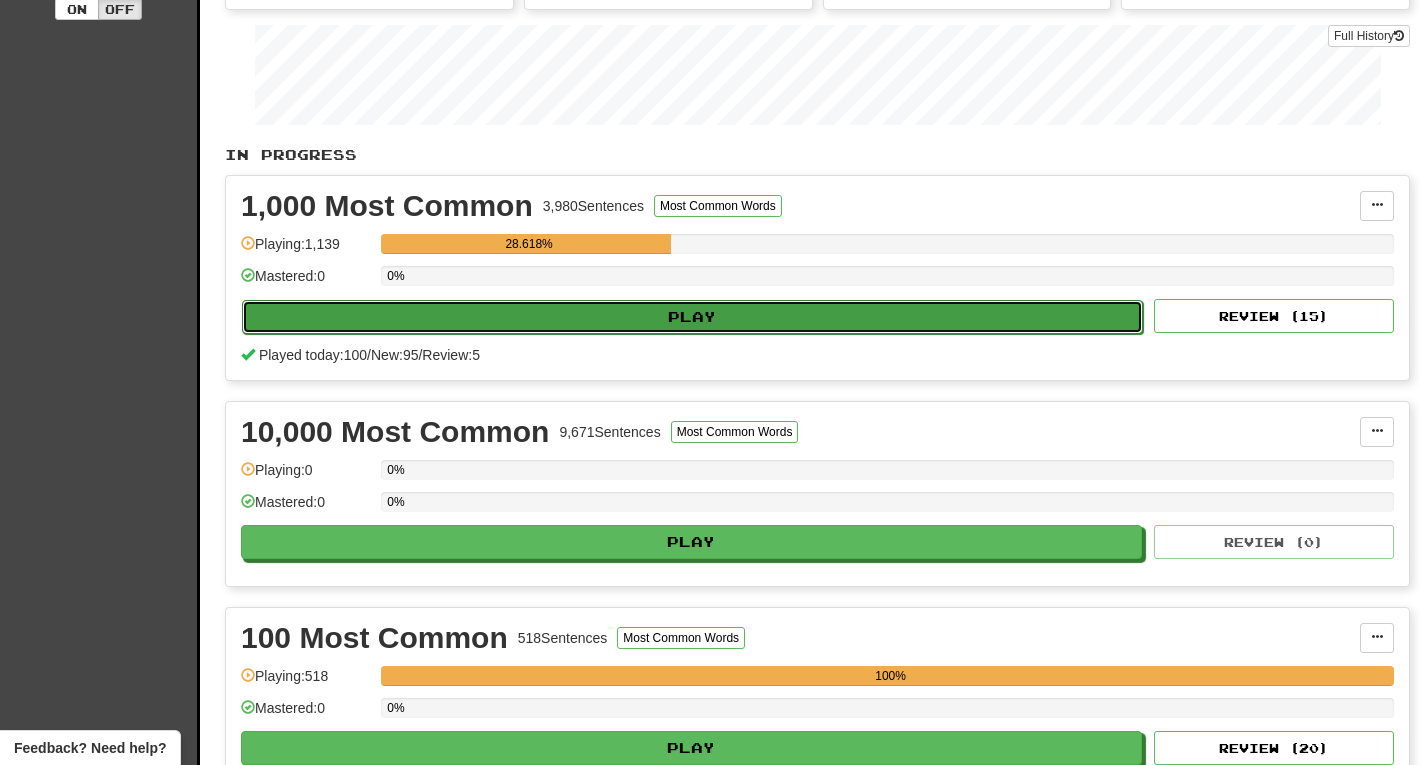 click on "Play" at bounding box center [692, 317] 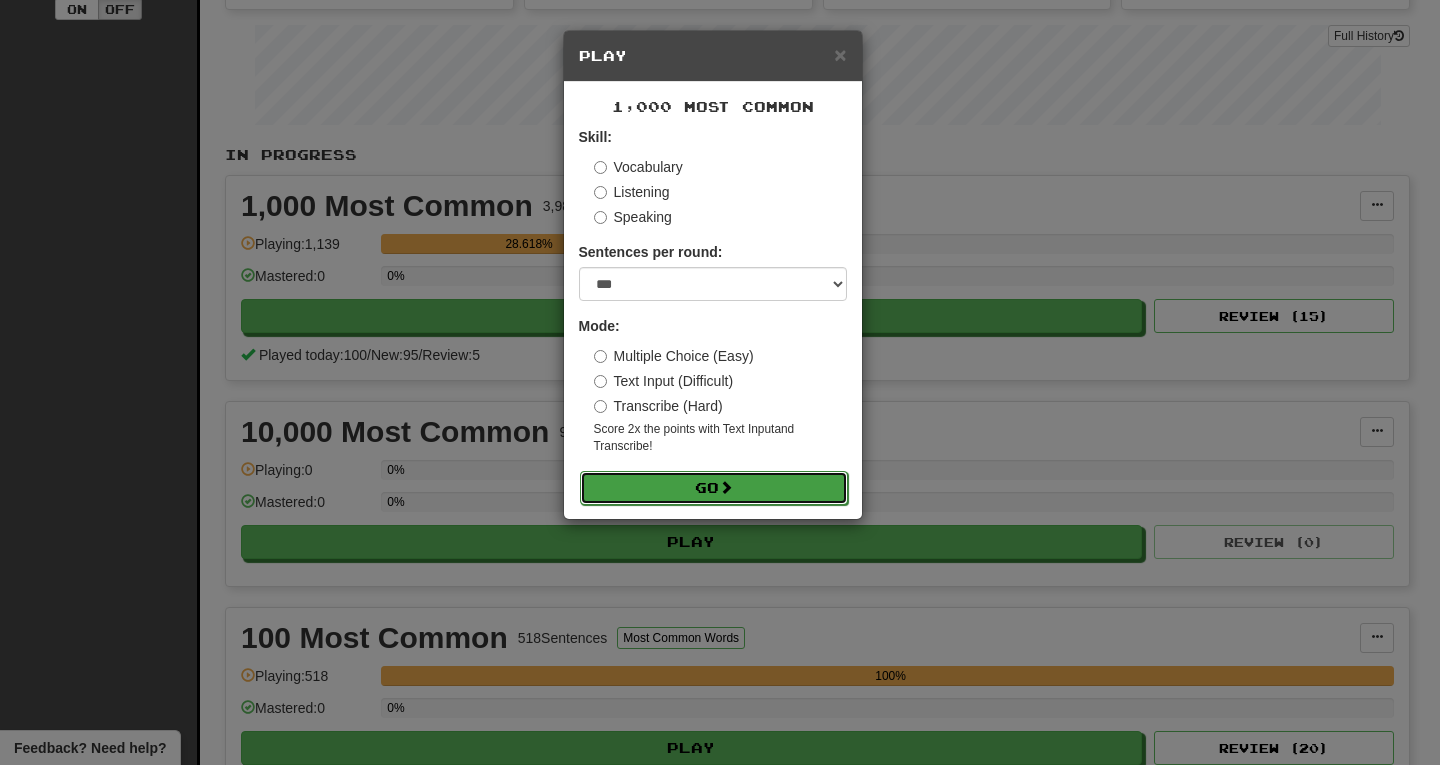 click on "Go" at bounding box center (714, 488) 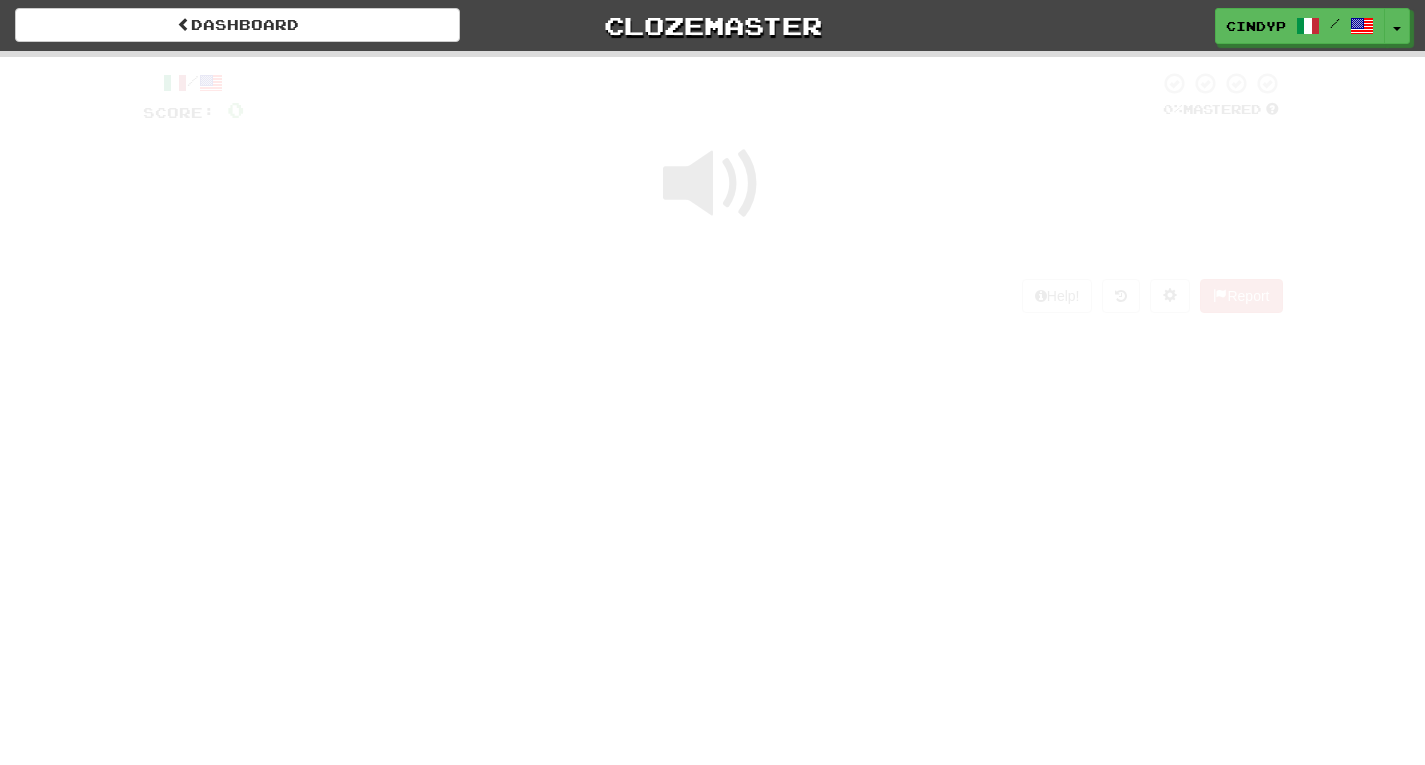 scroll, scrollTop: 0, scrollLeft: 0, axis: both 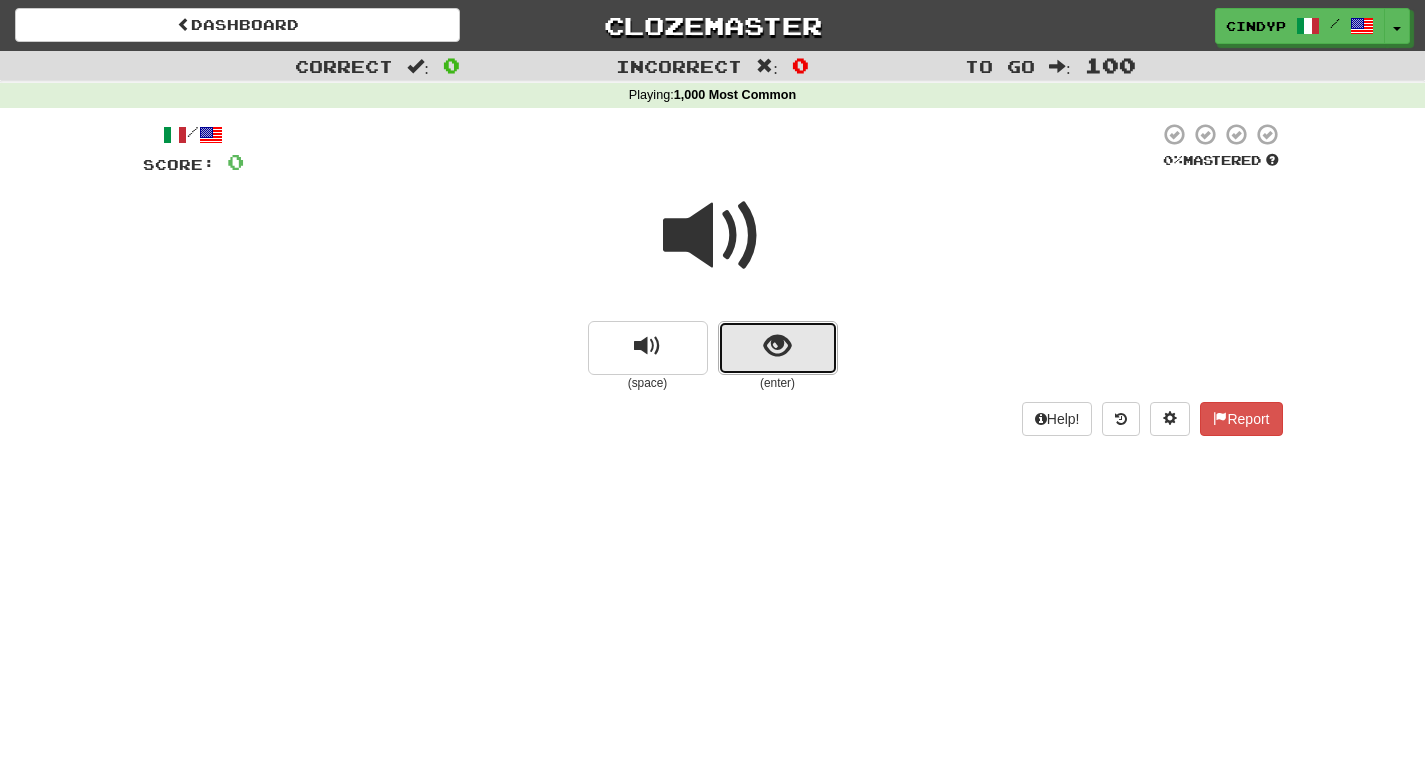 click at bounding box center (778, 348) 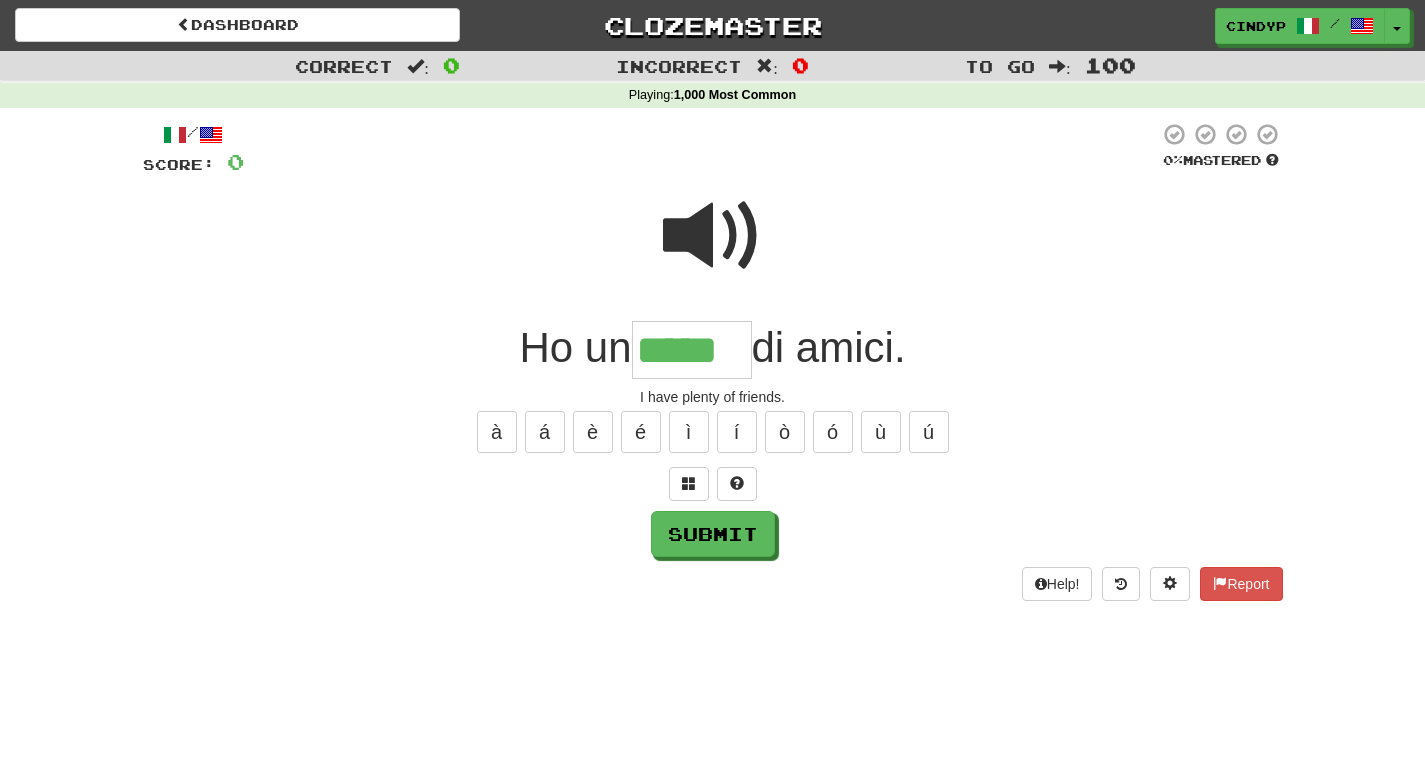 type on "*****" 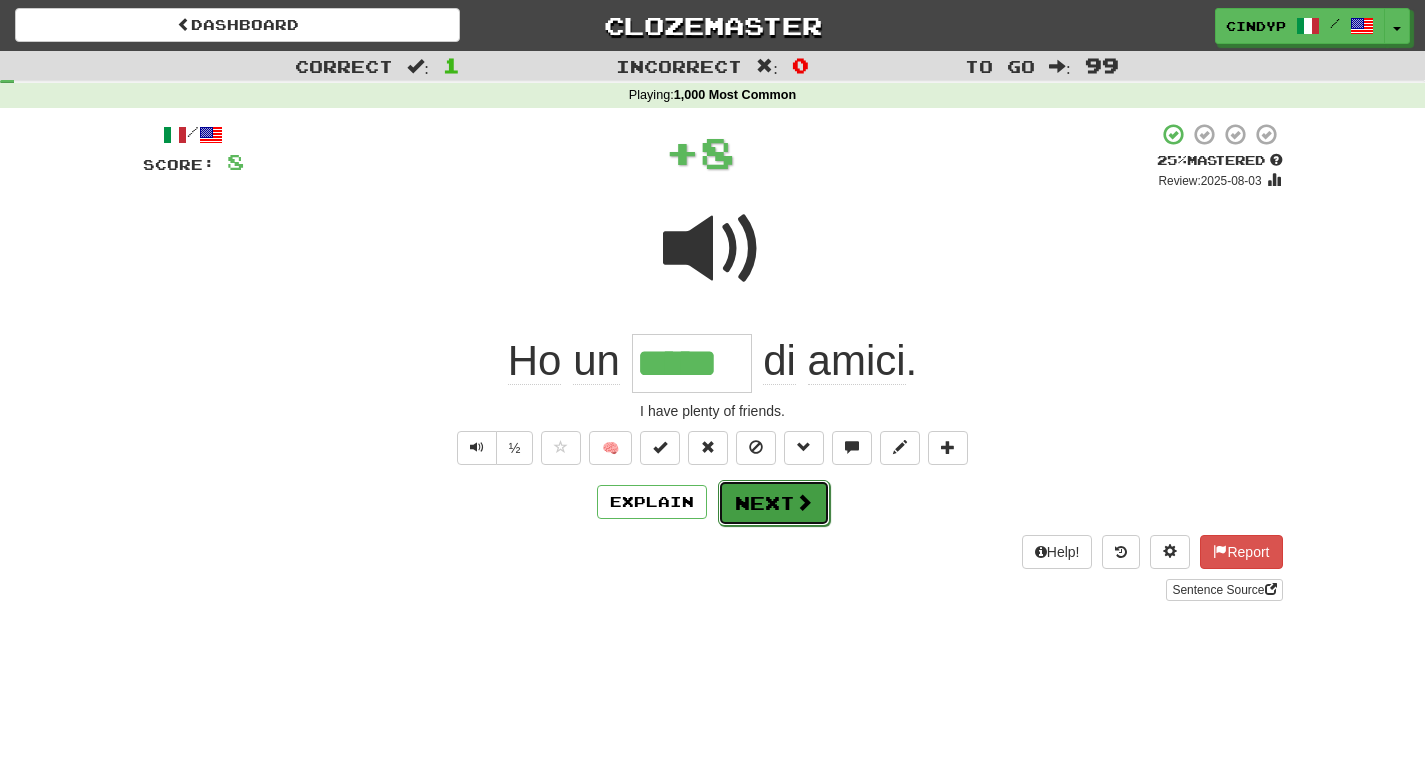 click on "Next" at bounding box center [774, 503] 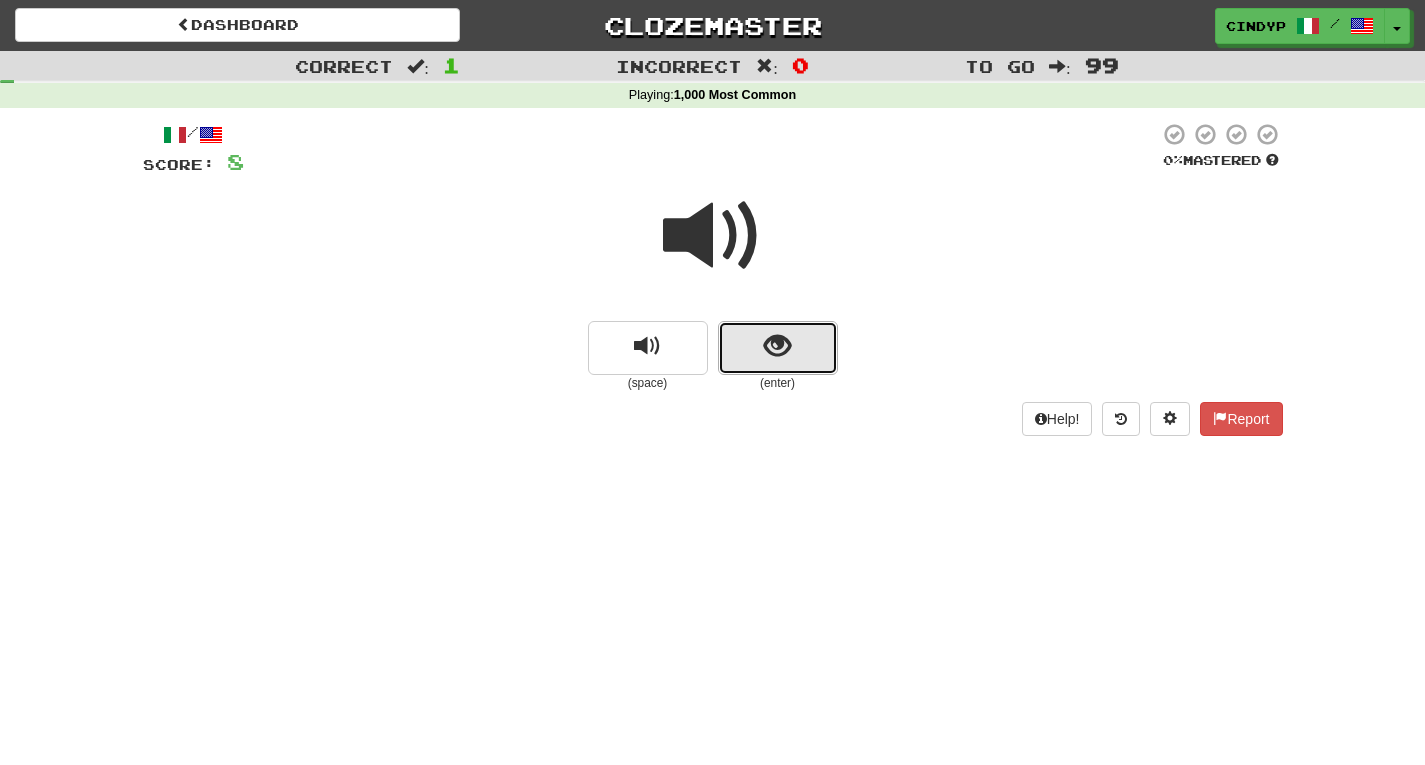 click at bounding box center [777, 346] 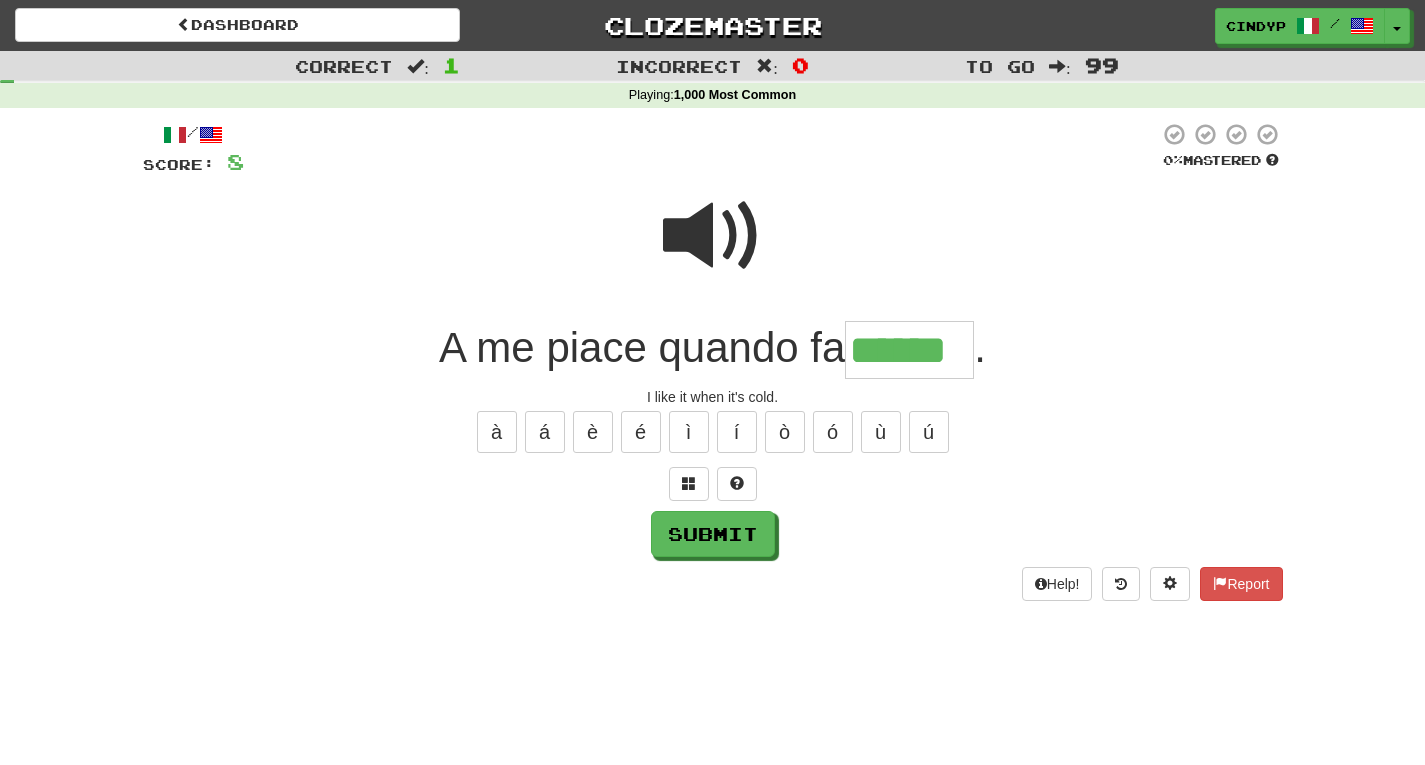 type on "******" 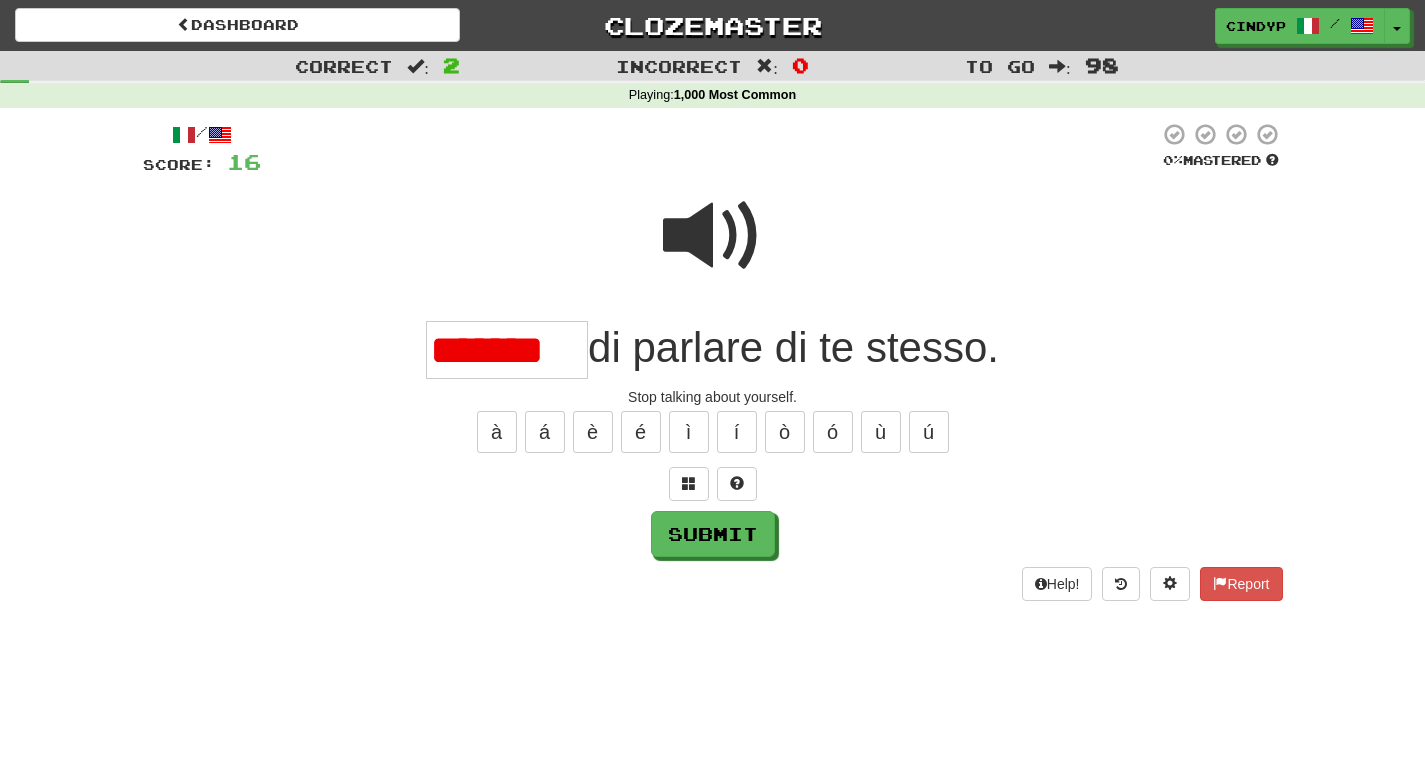 scroll, scrollTop: 0, scrollLeft: 0, axis: both 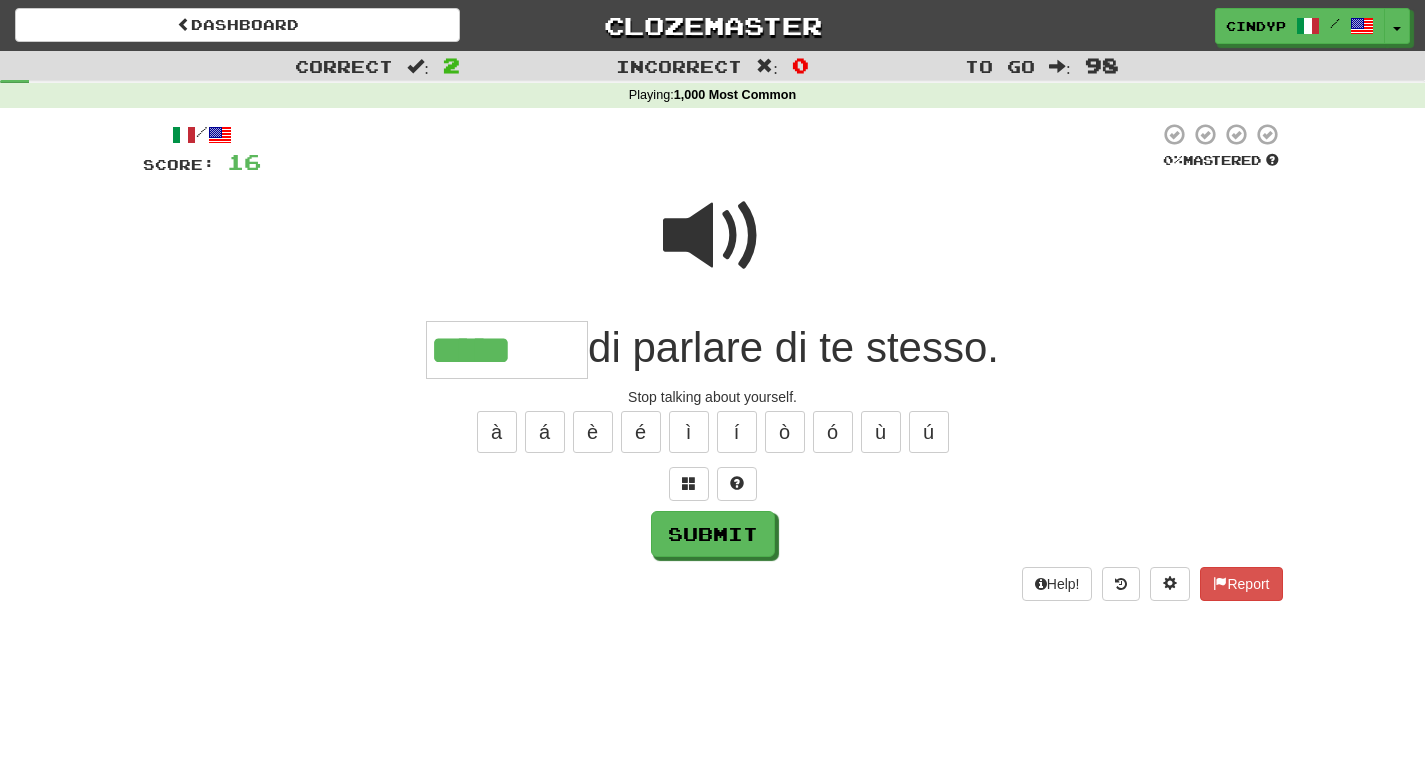 click at bounding box center (713, 236) 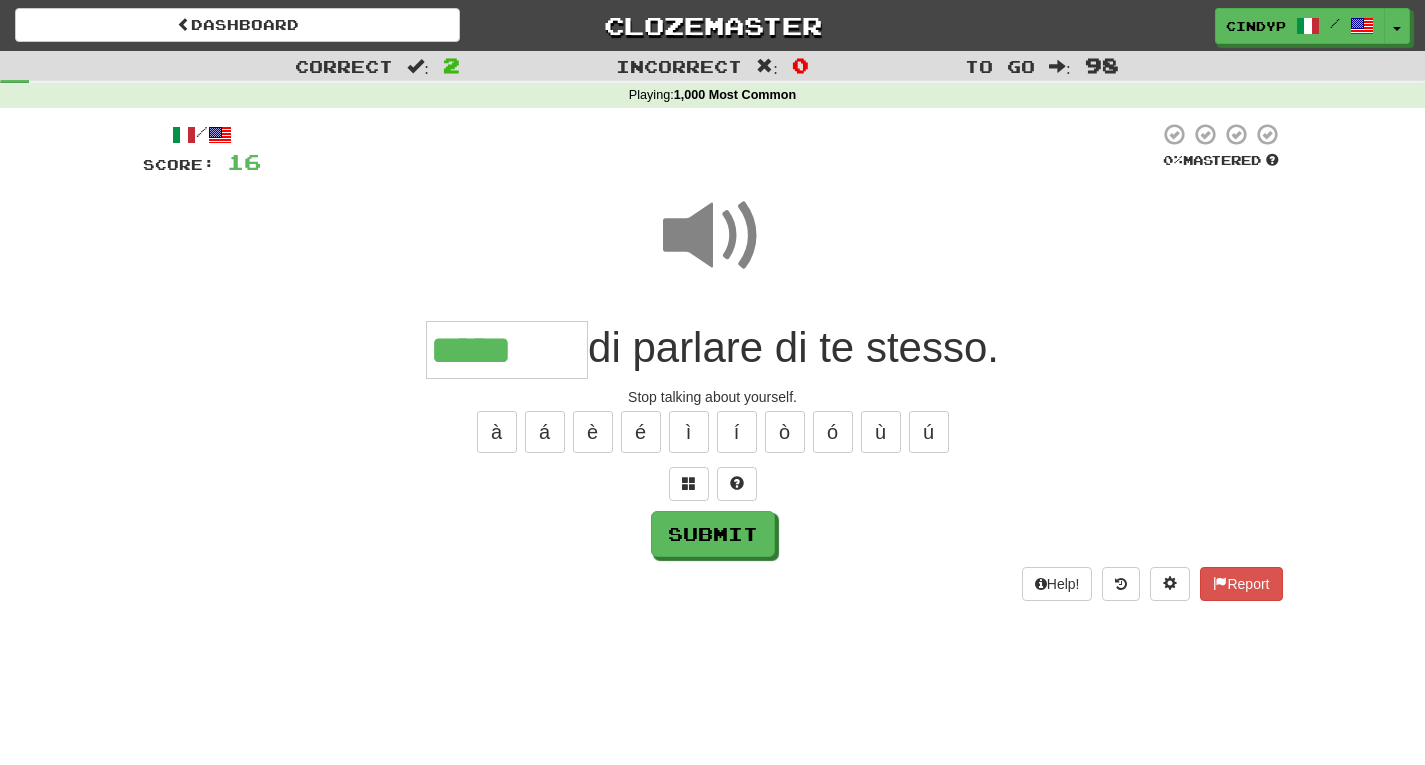 click on "*****" at bounding box center (507, 350) 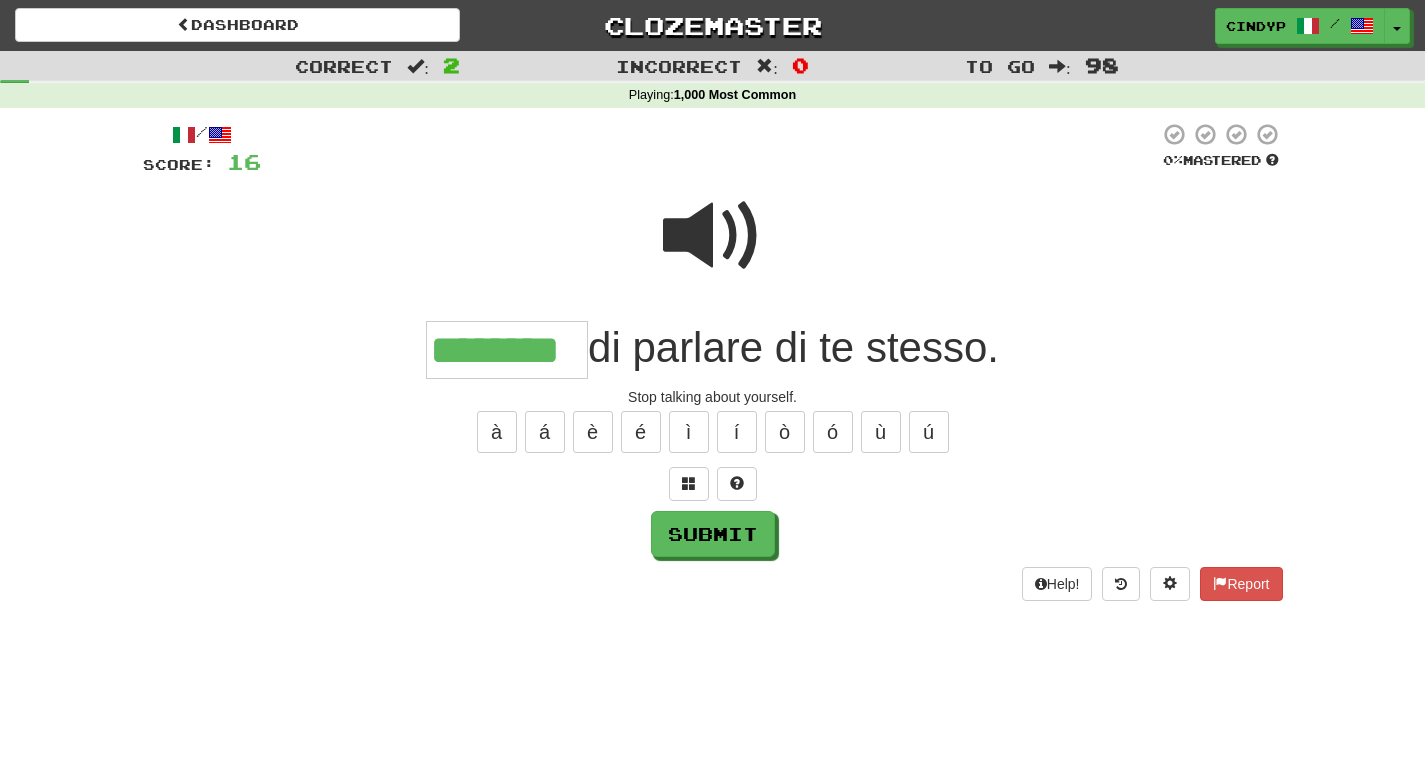 type on "********" 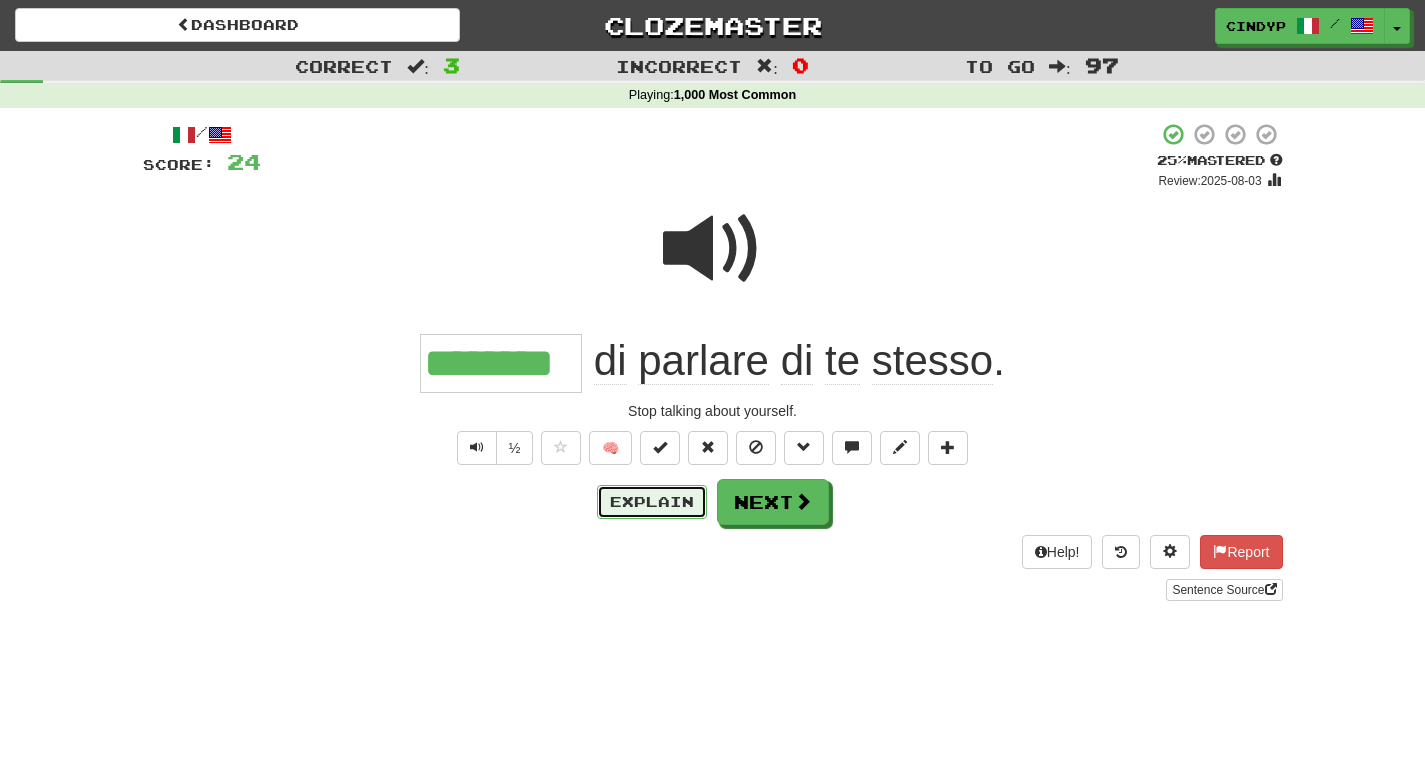 click on "Explain" at bounding box center (652, 502) 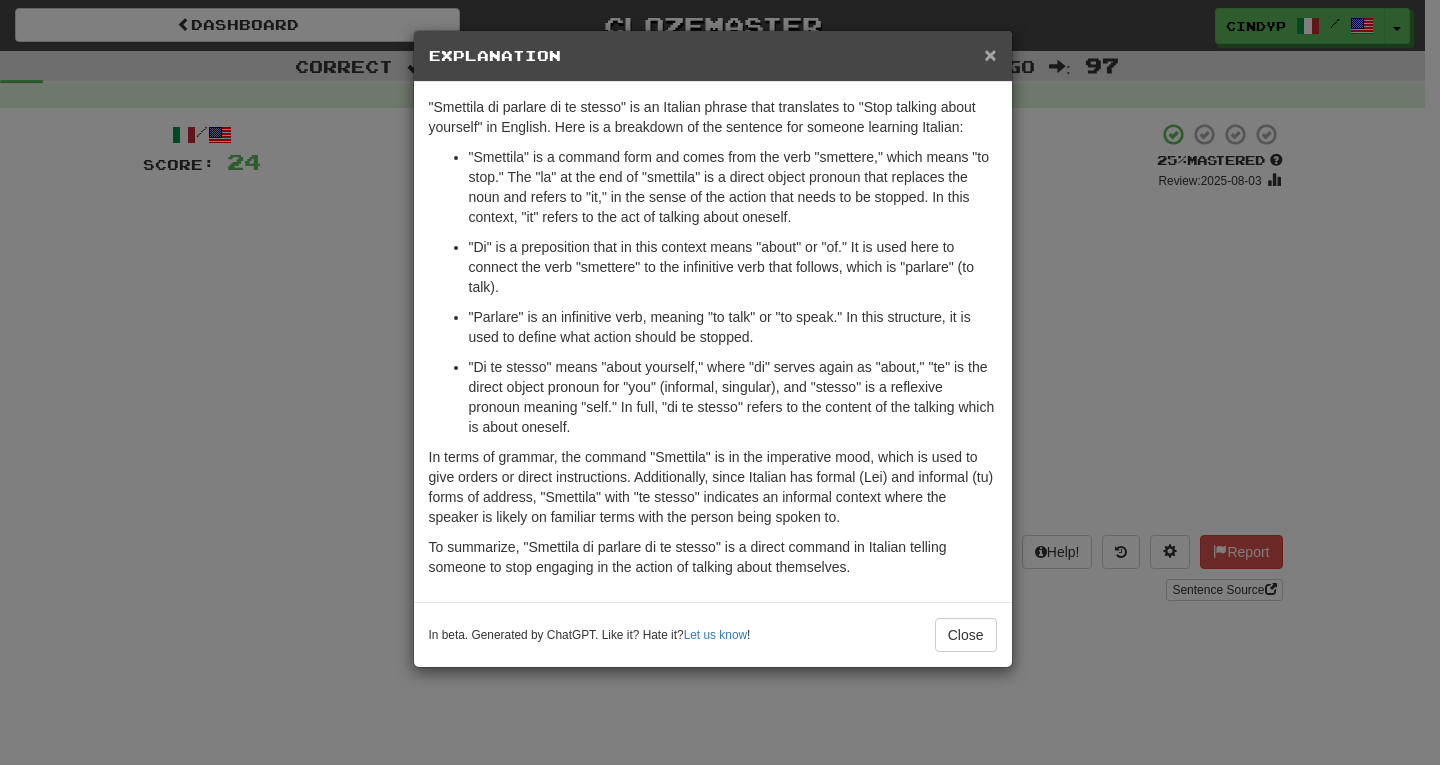 click on "×" at bounding box center [990, 54] 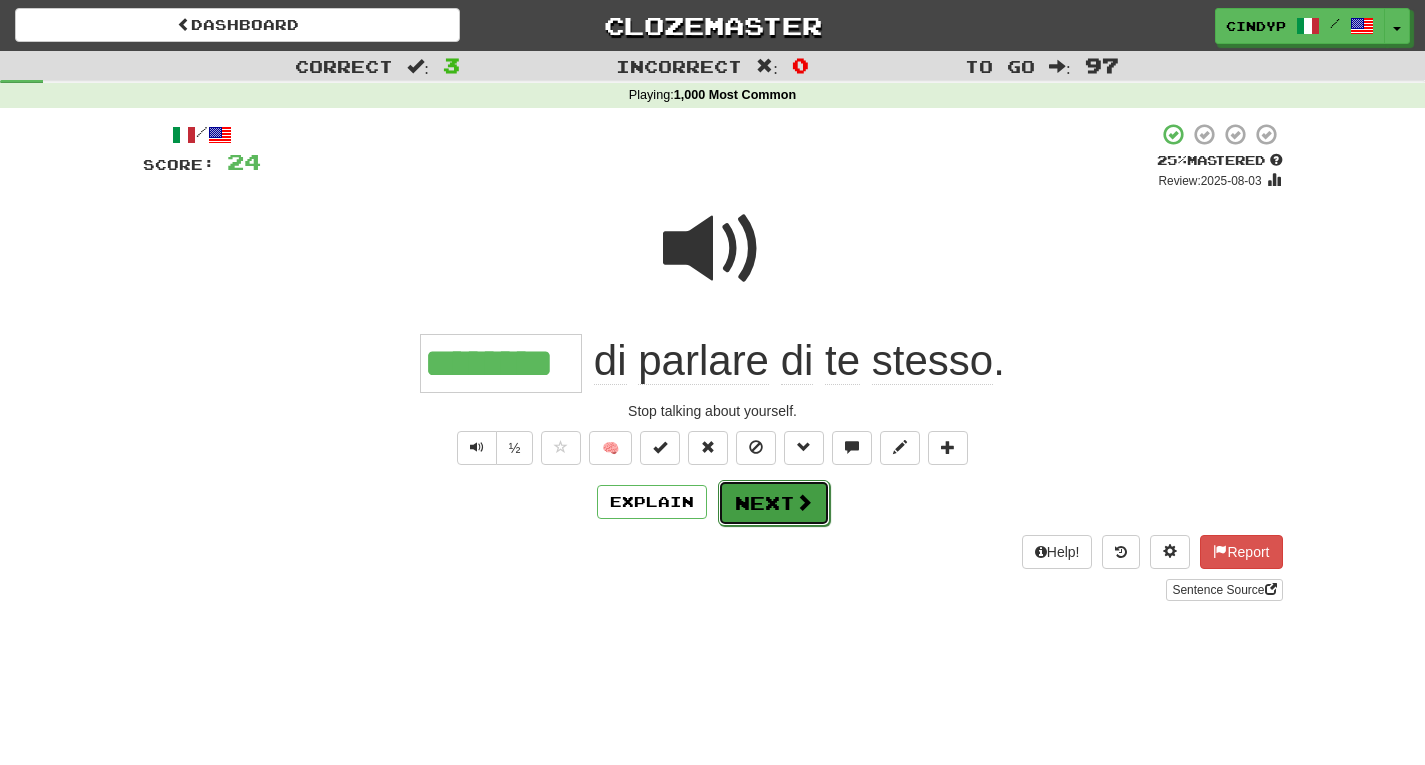 click on "Next" at bounding box center [774, 503] 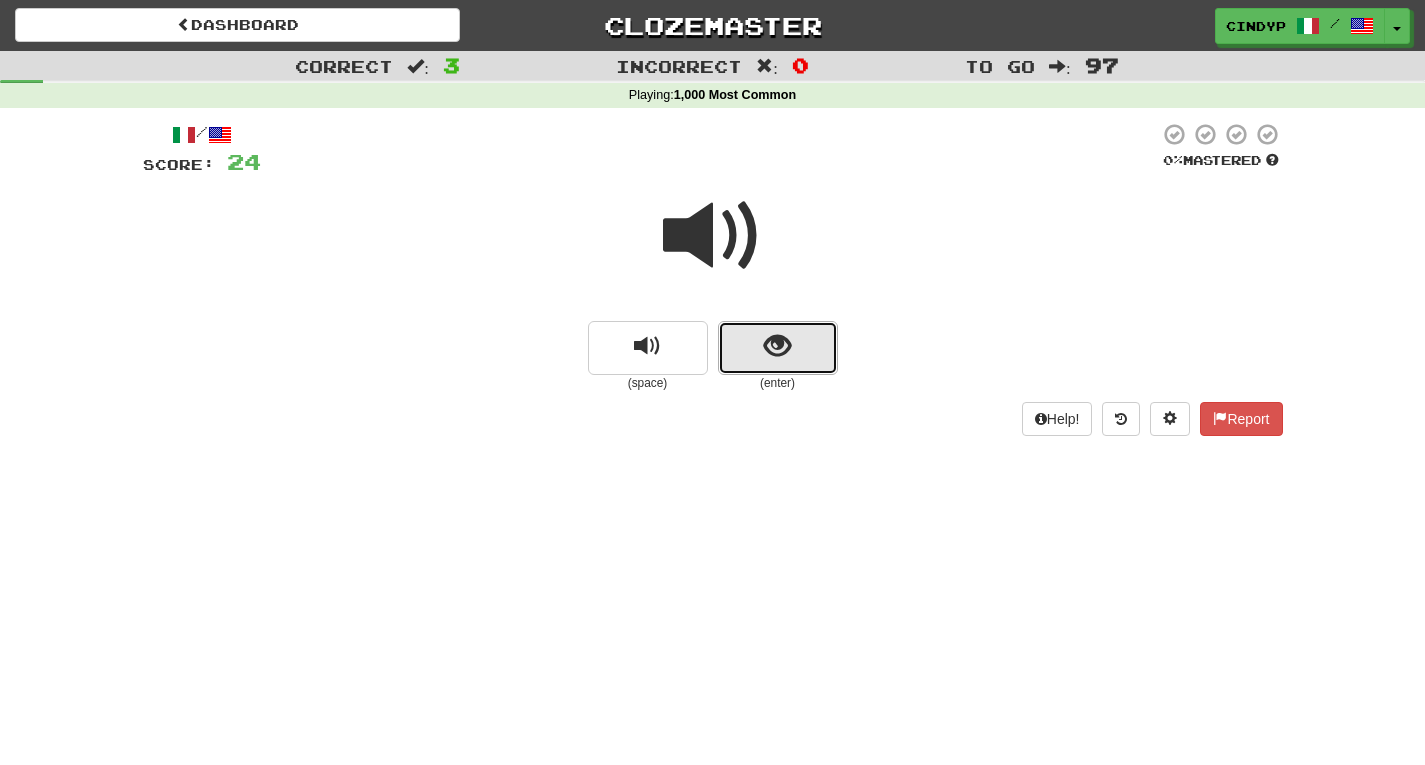 click at bounding box center [778, 348] 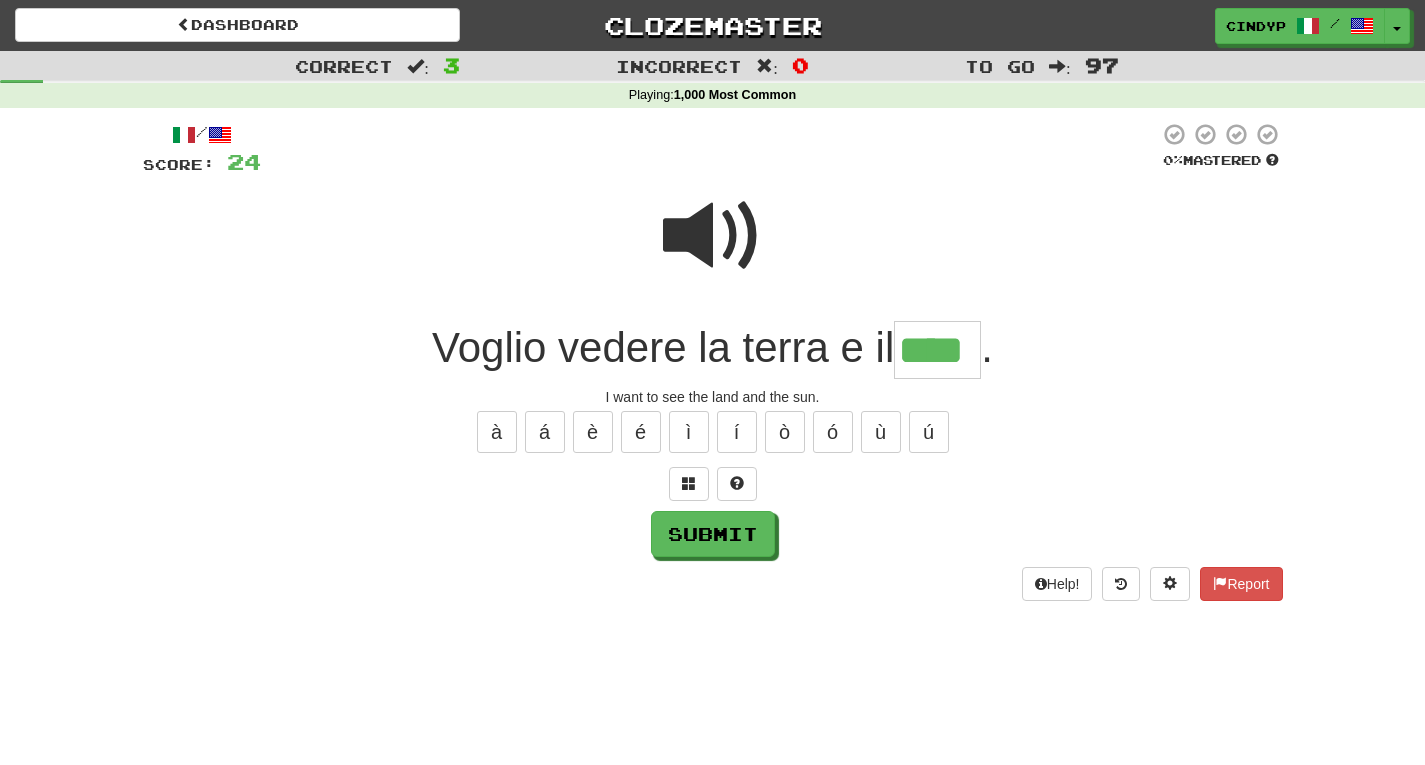 type on "****" 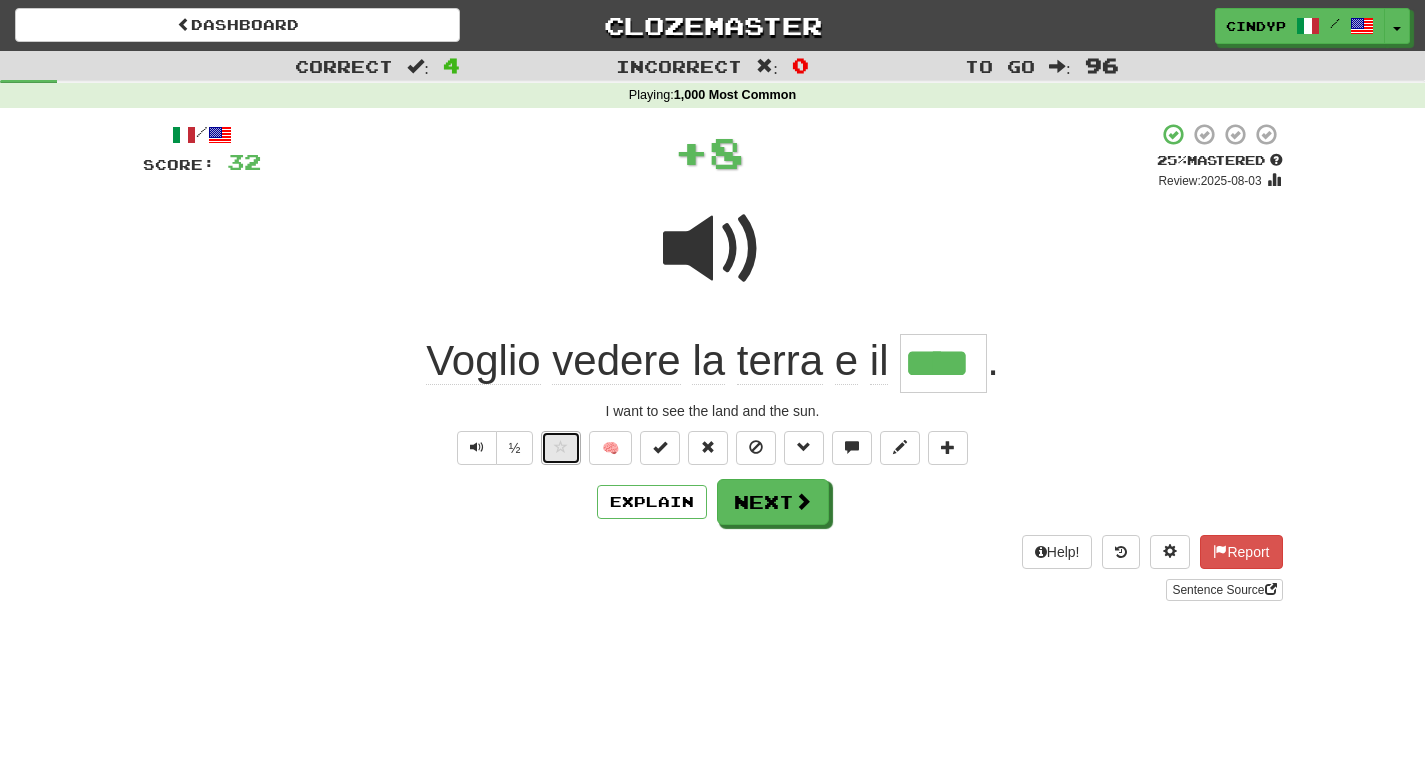 click at bounding box center [561, 448] 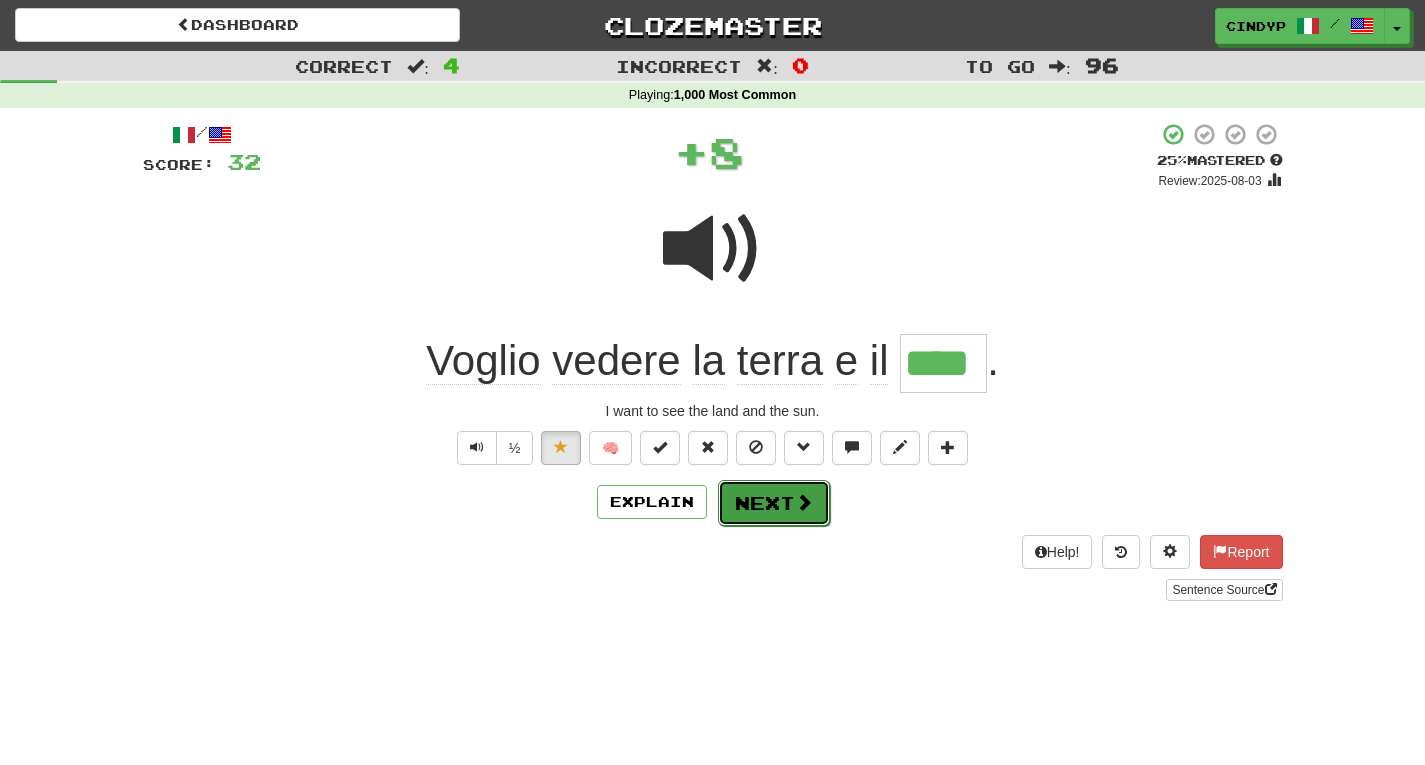 click on "Next" at bounding box center [774, 503] 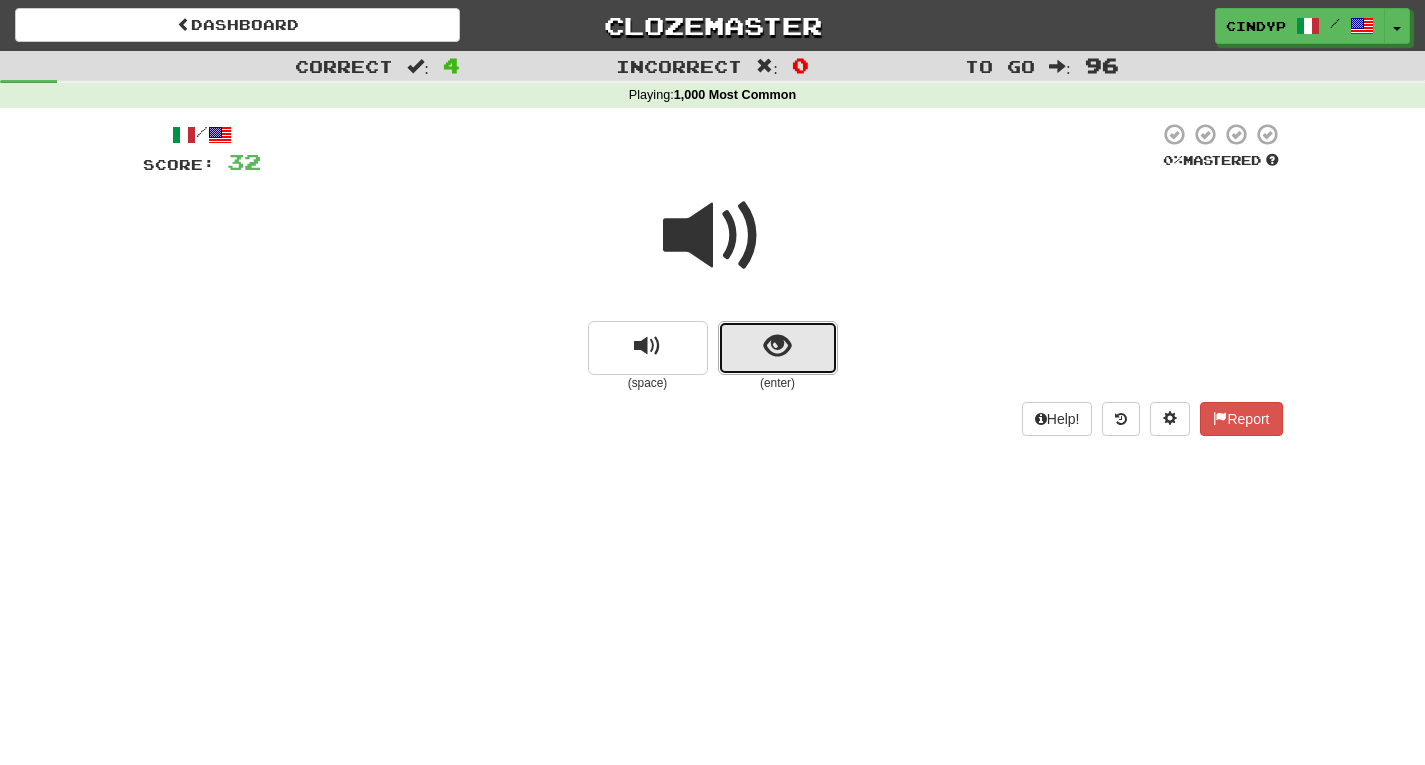 click at bounding box center (778, 348) 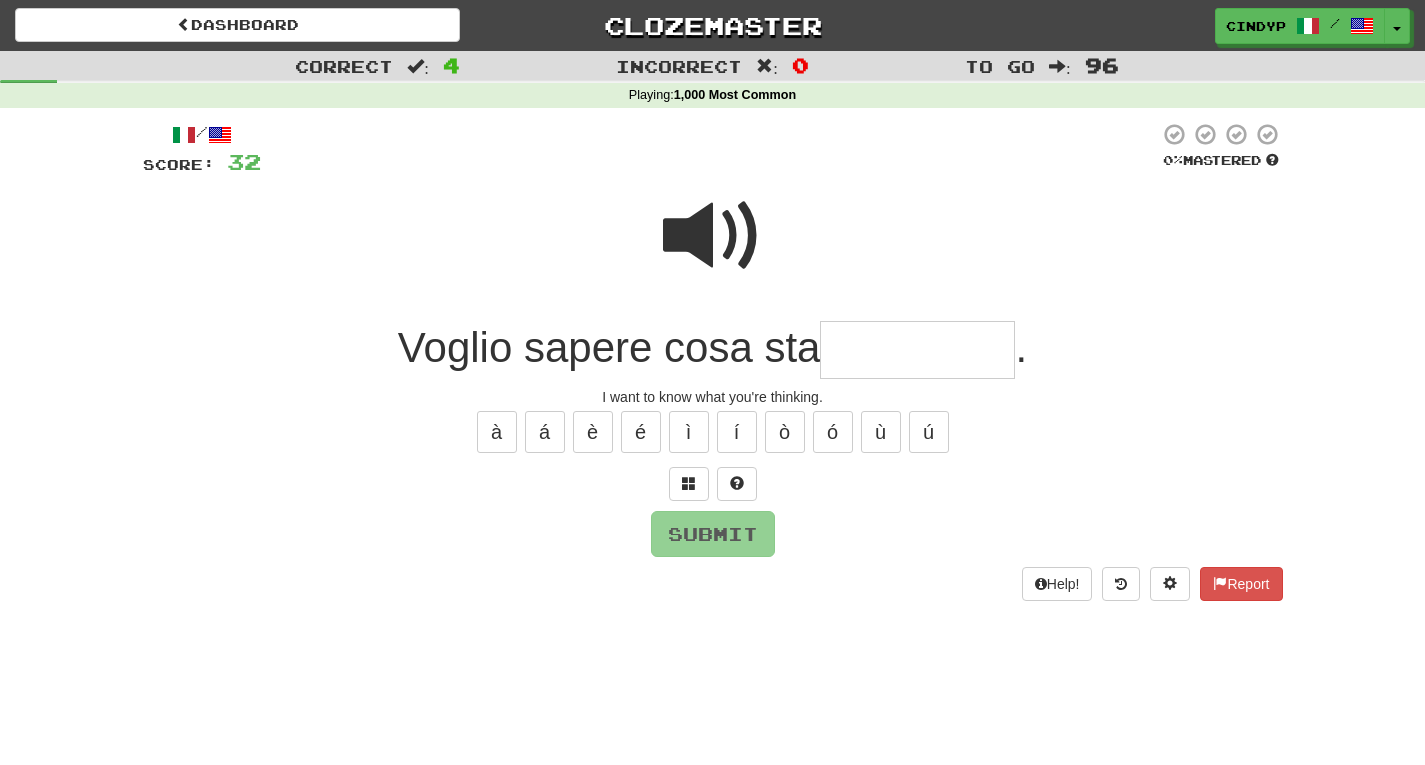 type on "*" 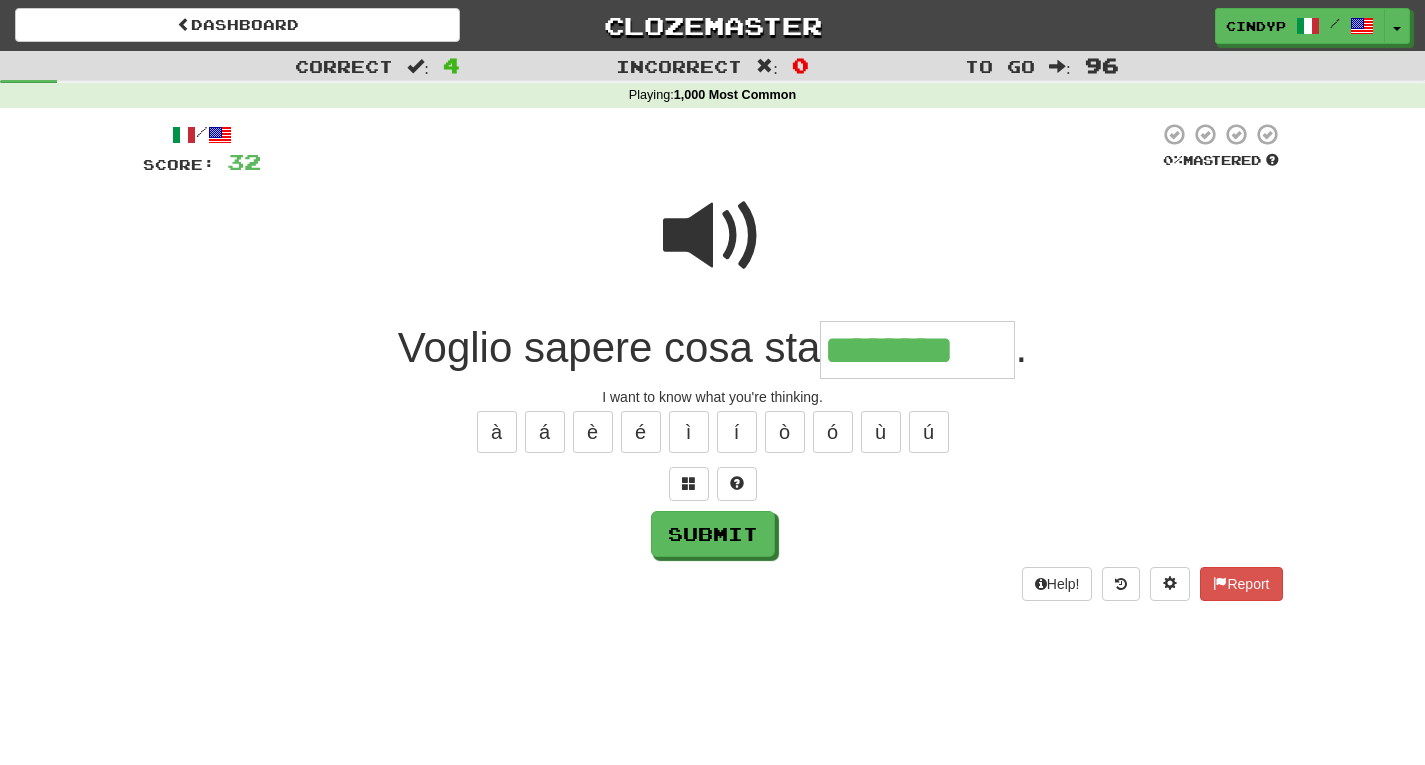 type on "********" 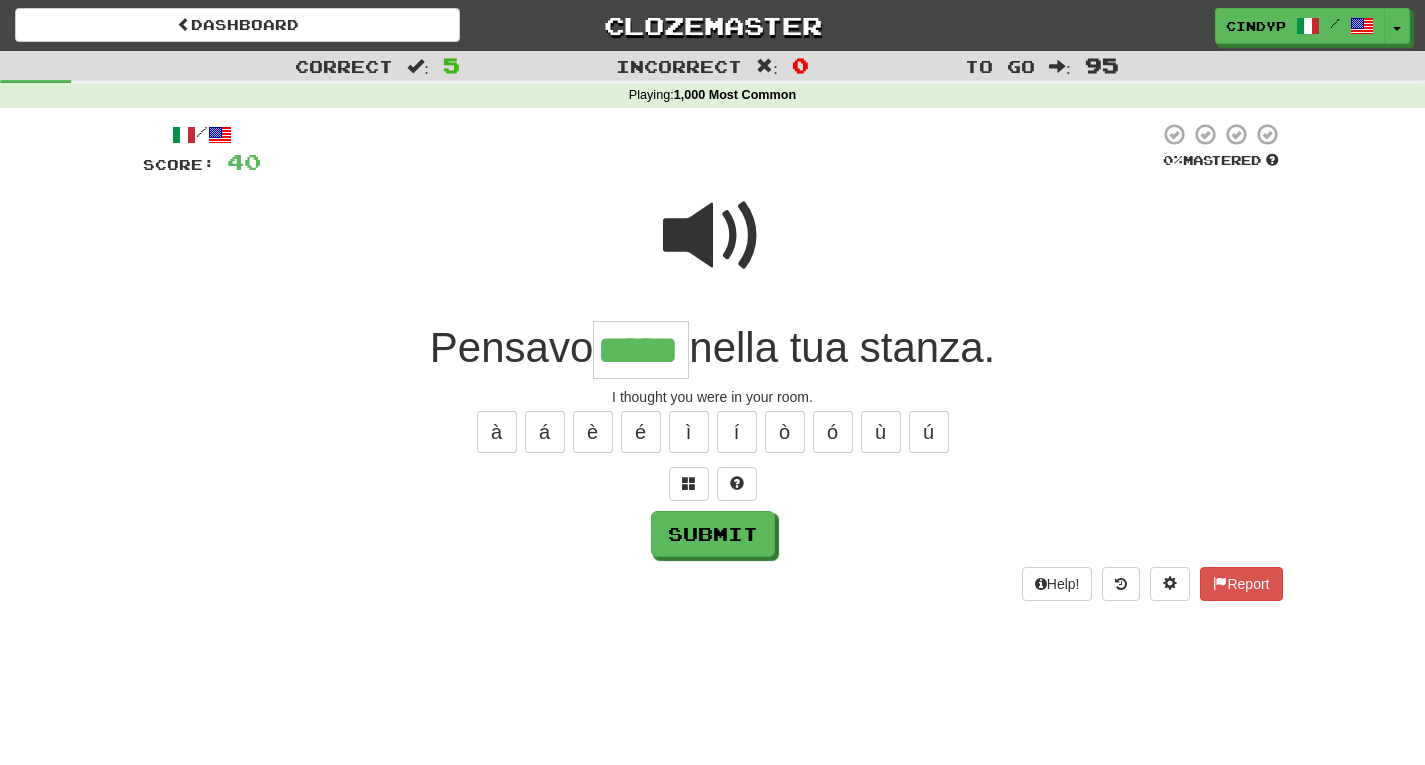 type on "*****" 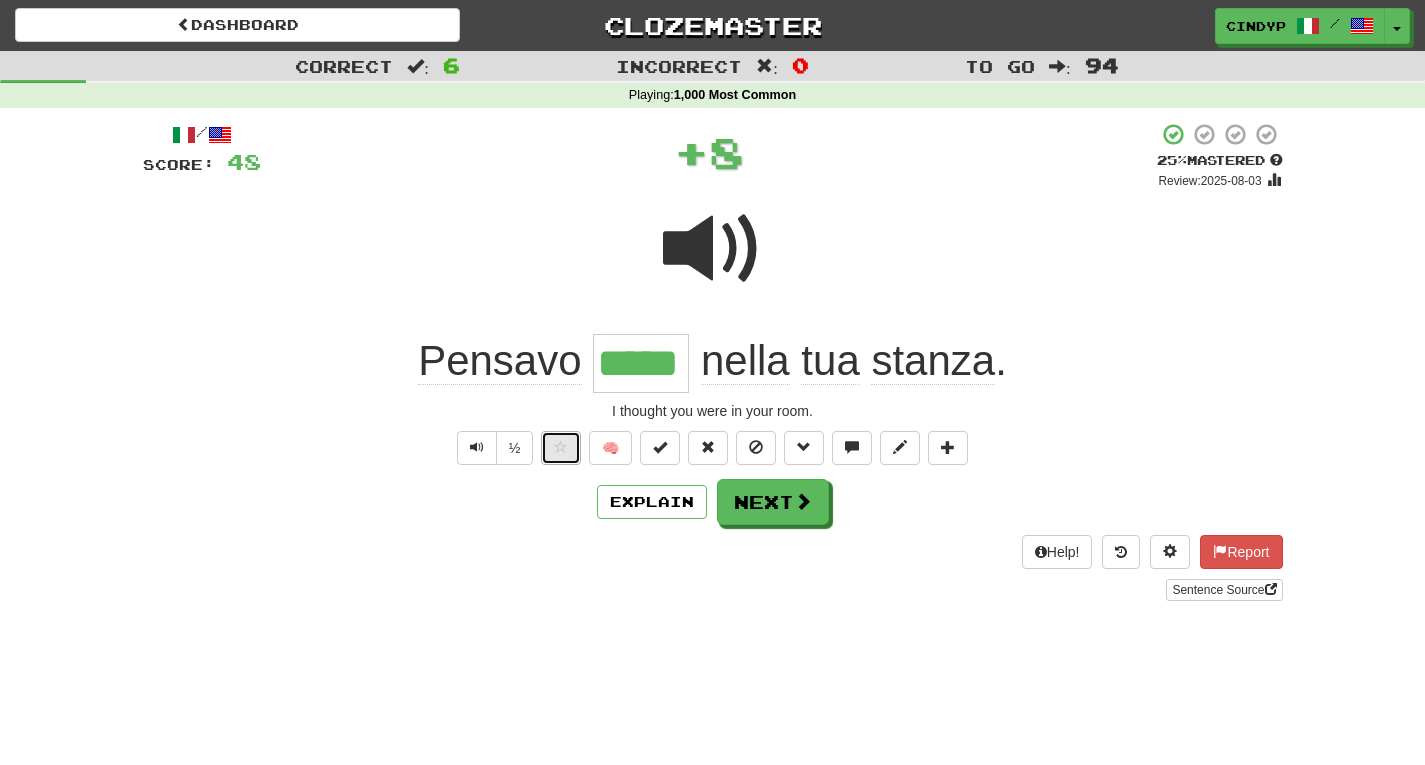 click at bounding box center (561, 447) 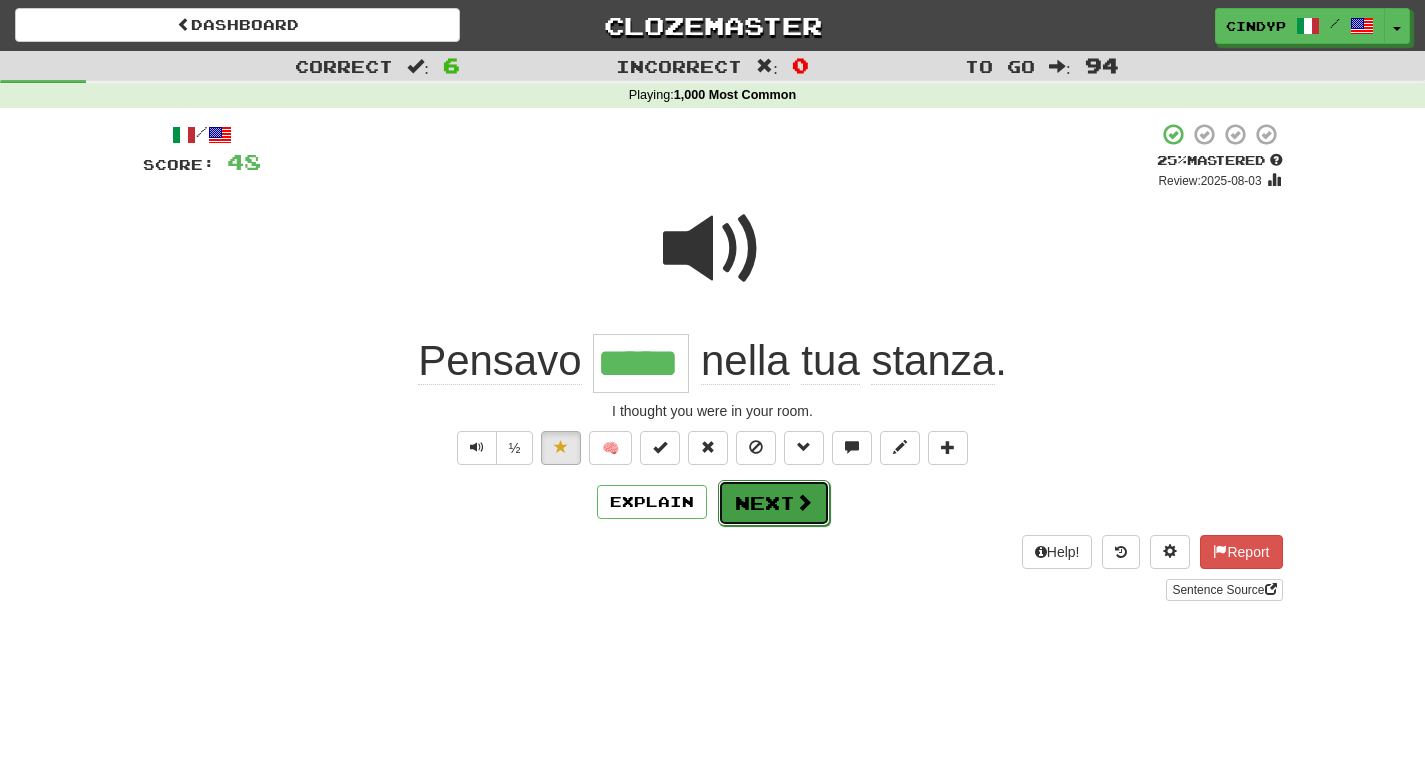 click on "Next" at bounding box center (774, 503) 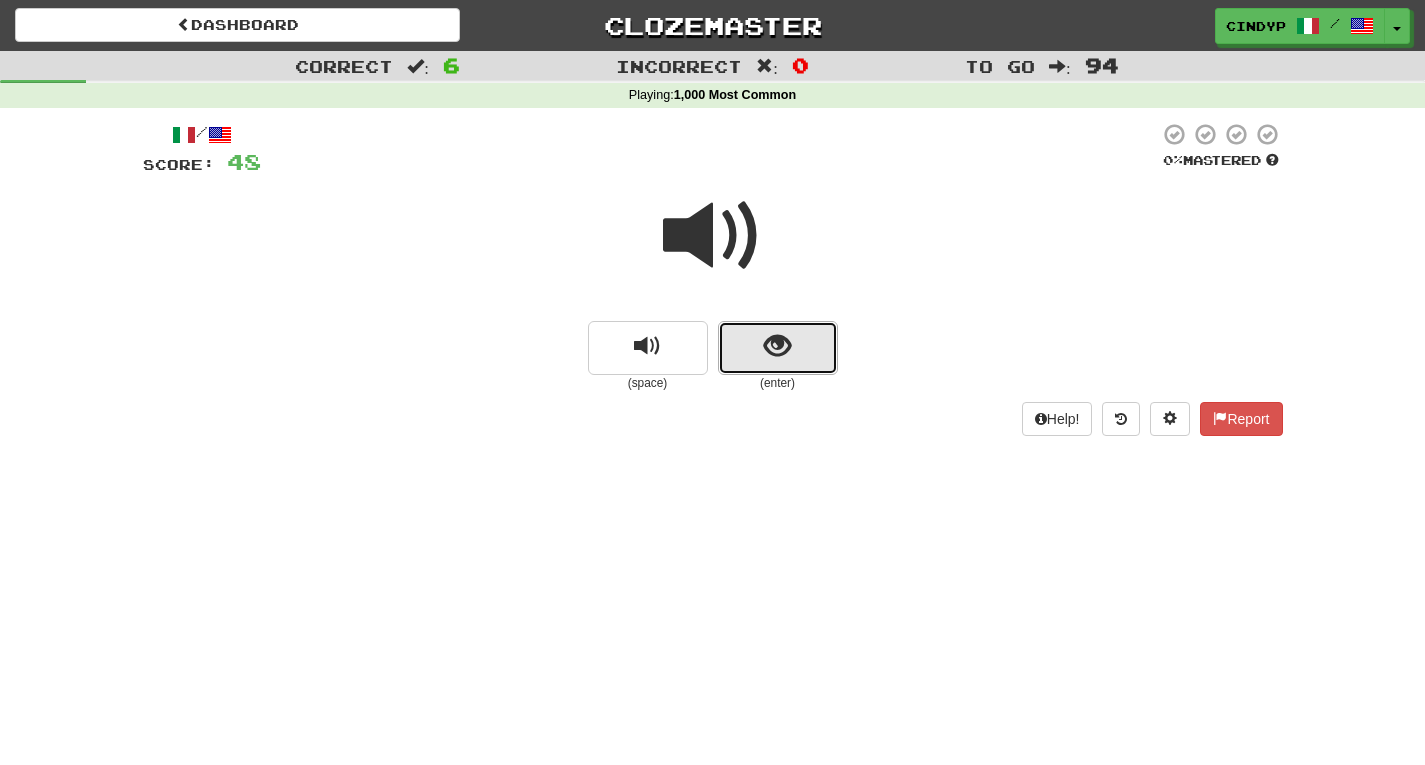 click at bounding box center [778, 348] 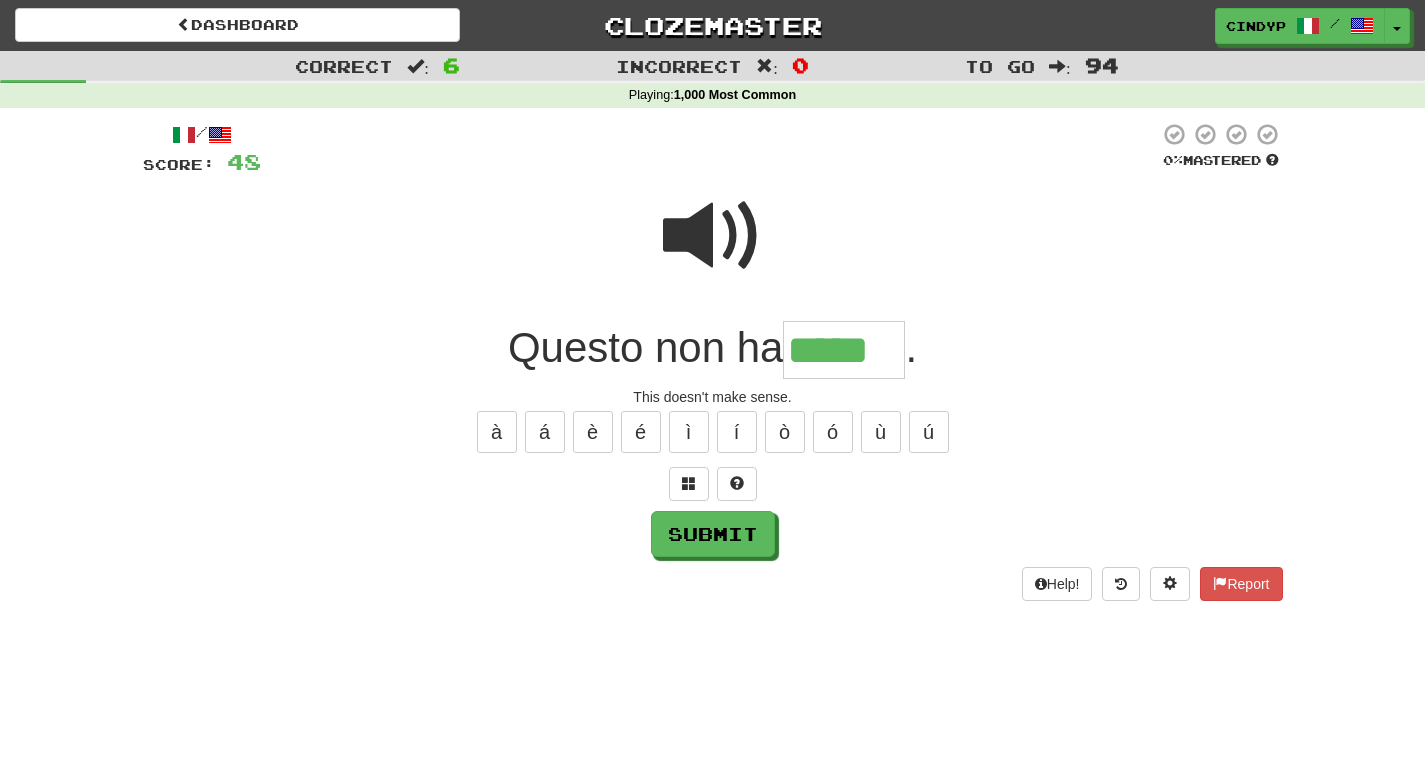 type on "*****" 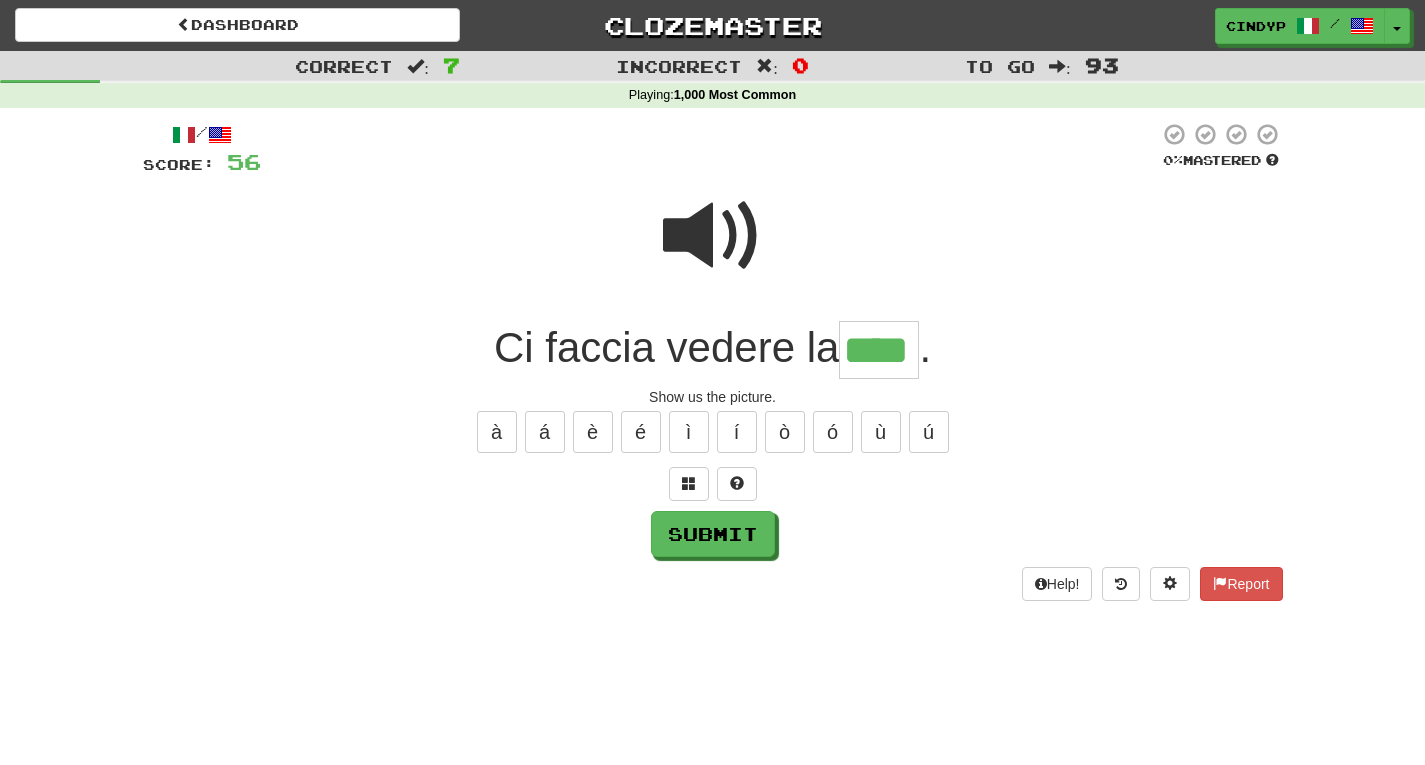 type on "****" 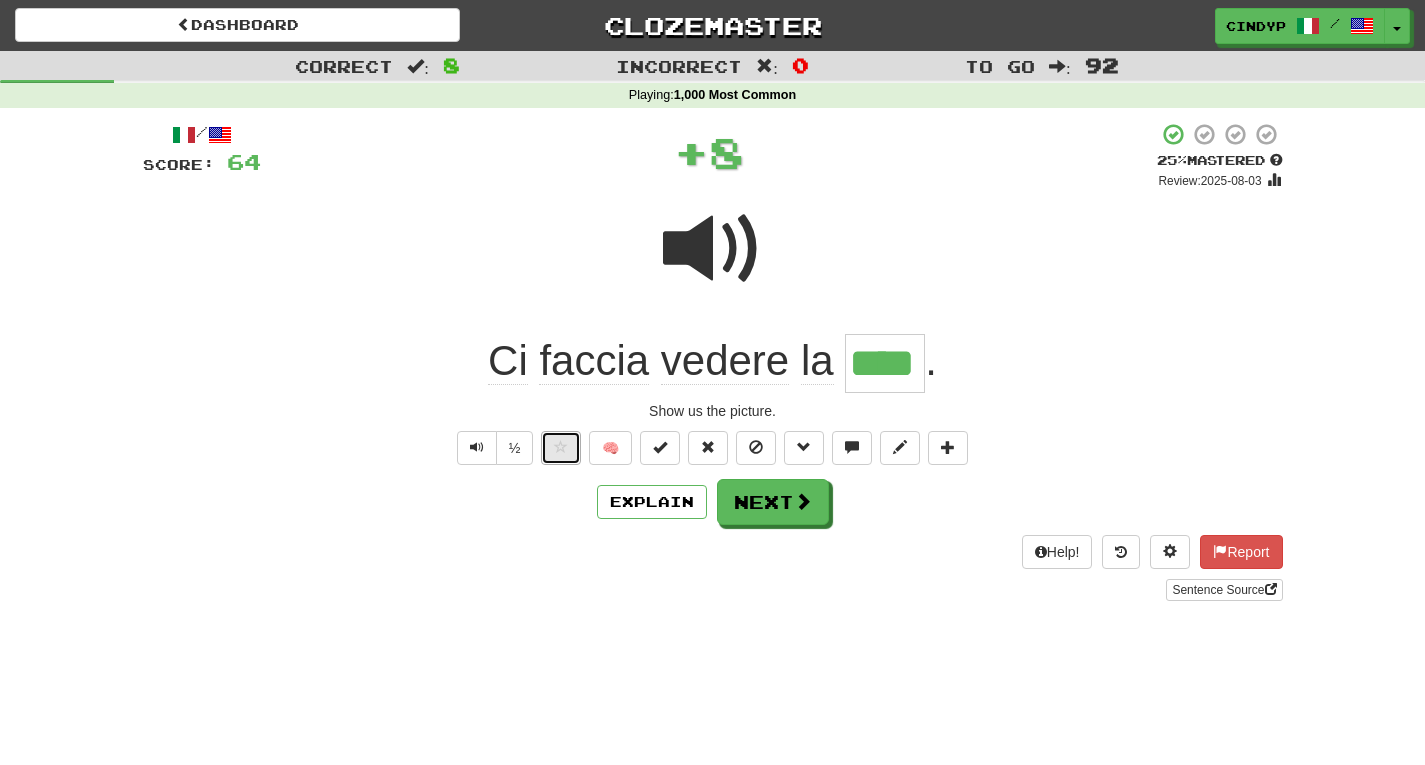 click at bounding box center (561, 448) 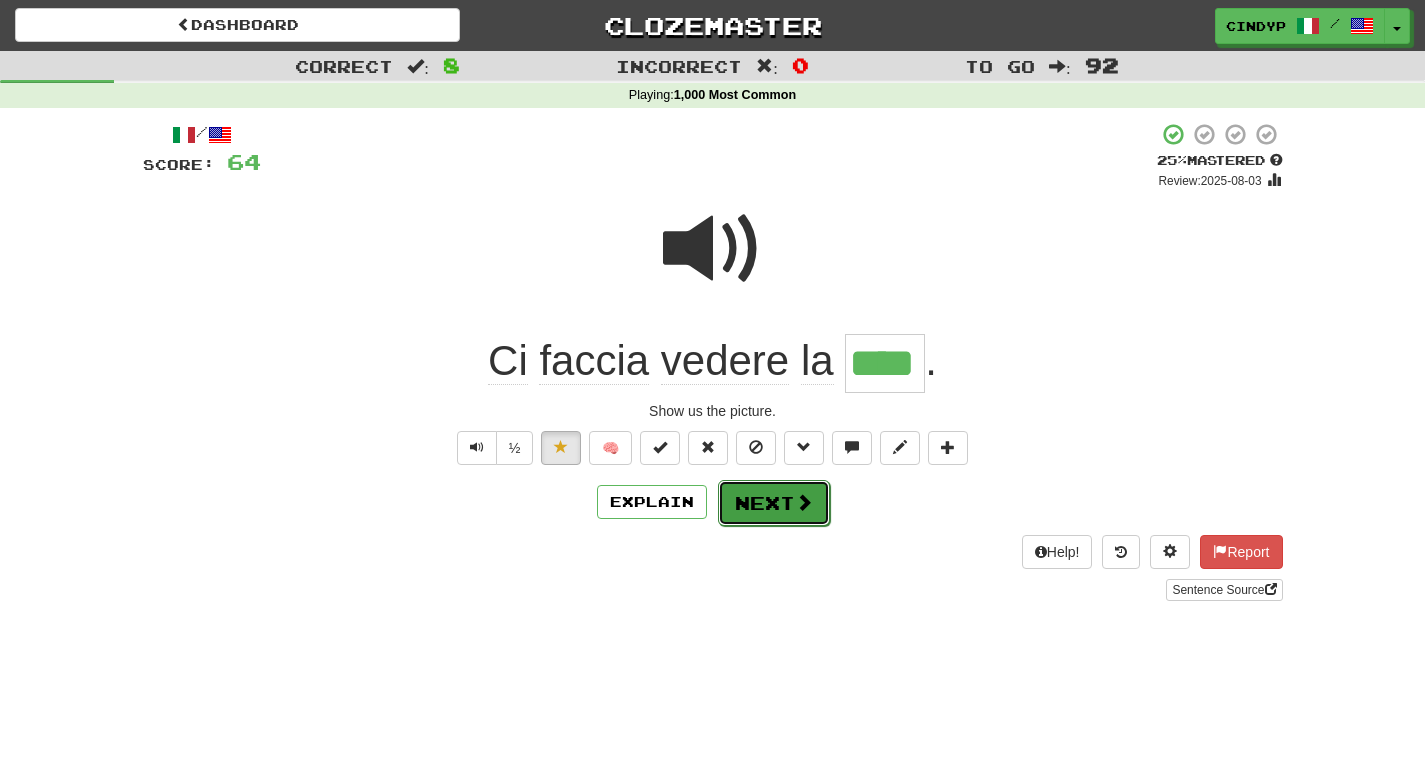 click on "Next" at bounding box center (774, 503) 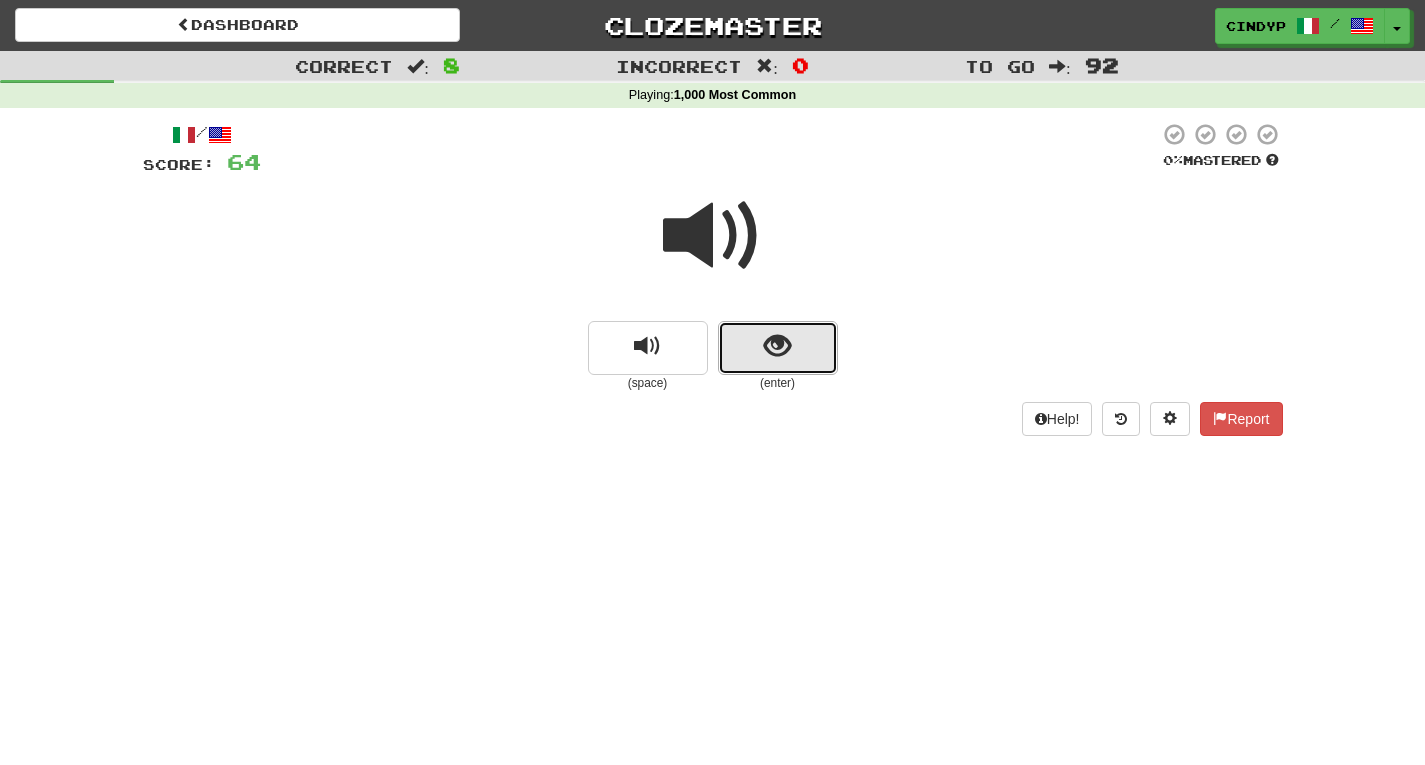 click at bounding box center [778, 348] 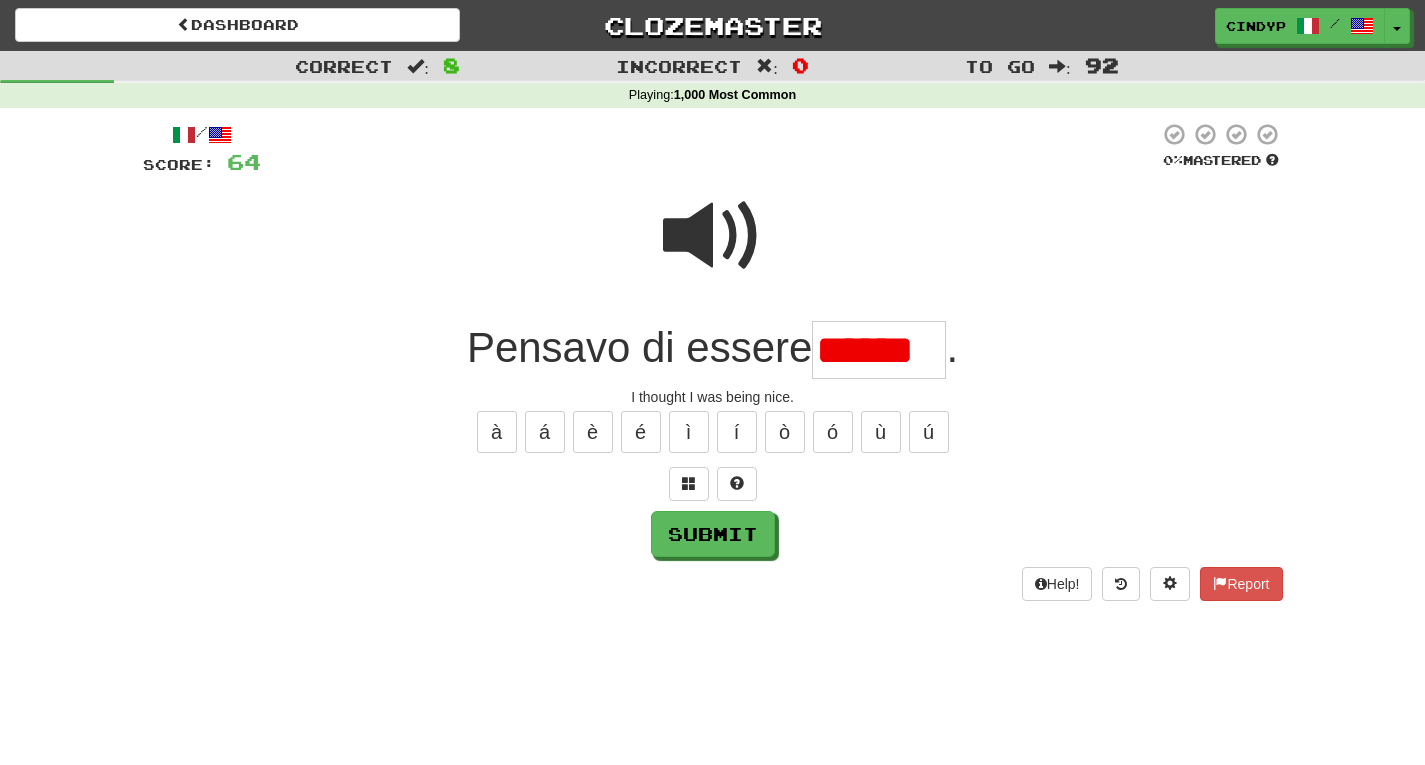 scroll, scrollTop: 0, scrollLeft: 0, axis: both 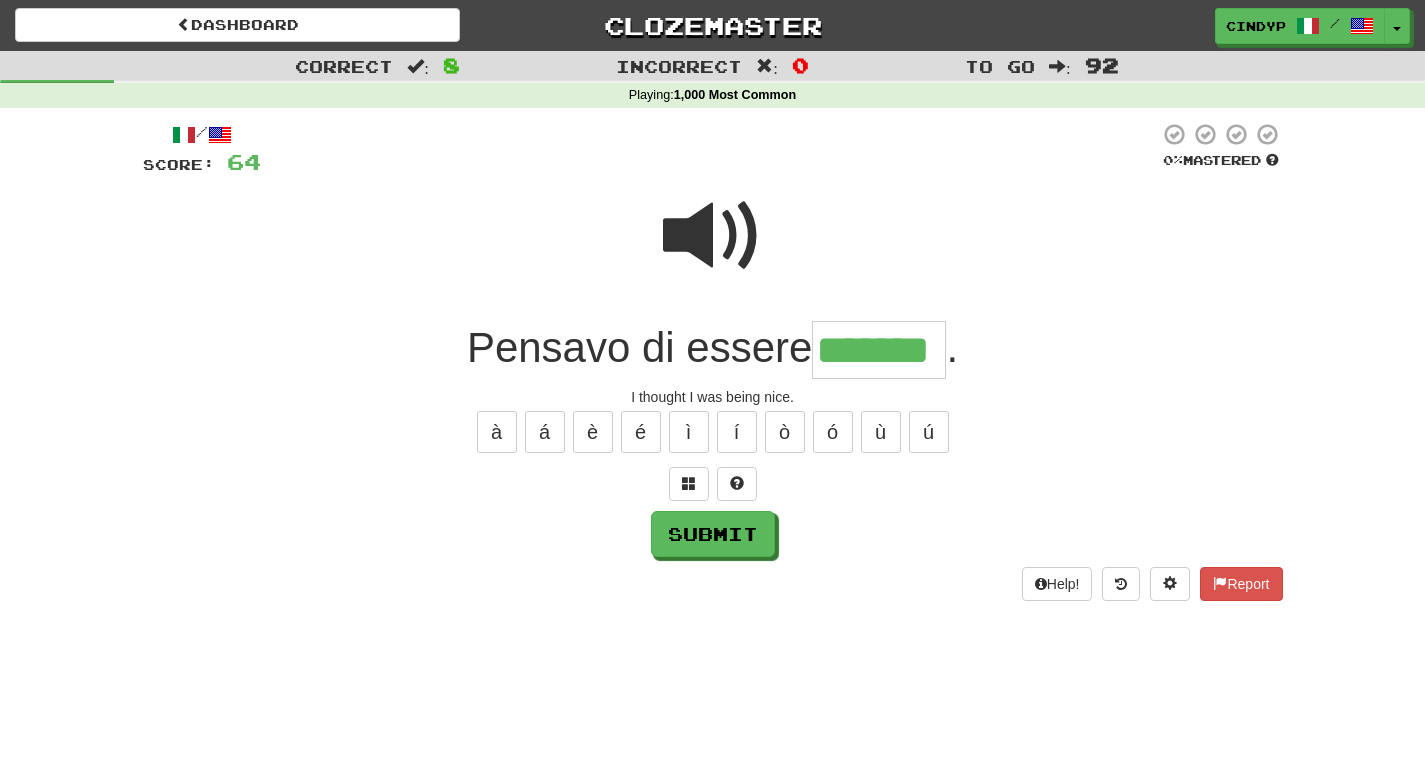 type on "*******" 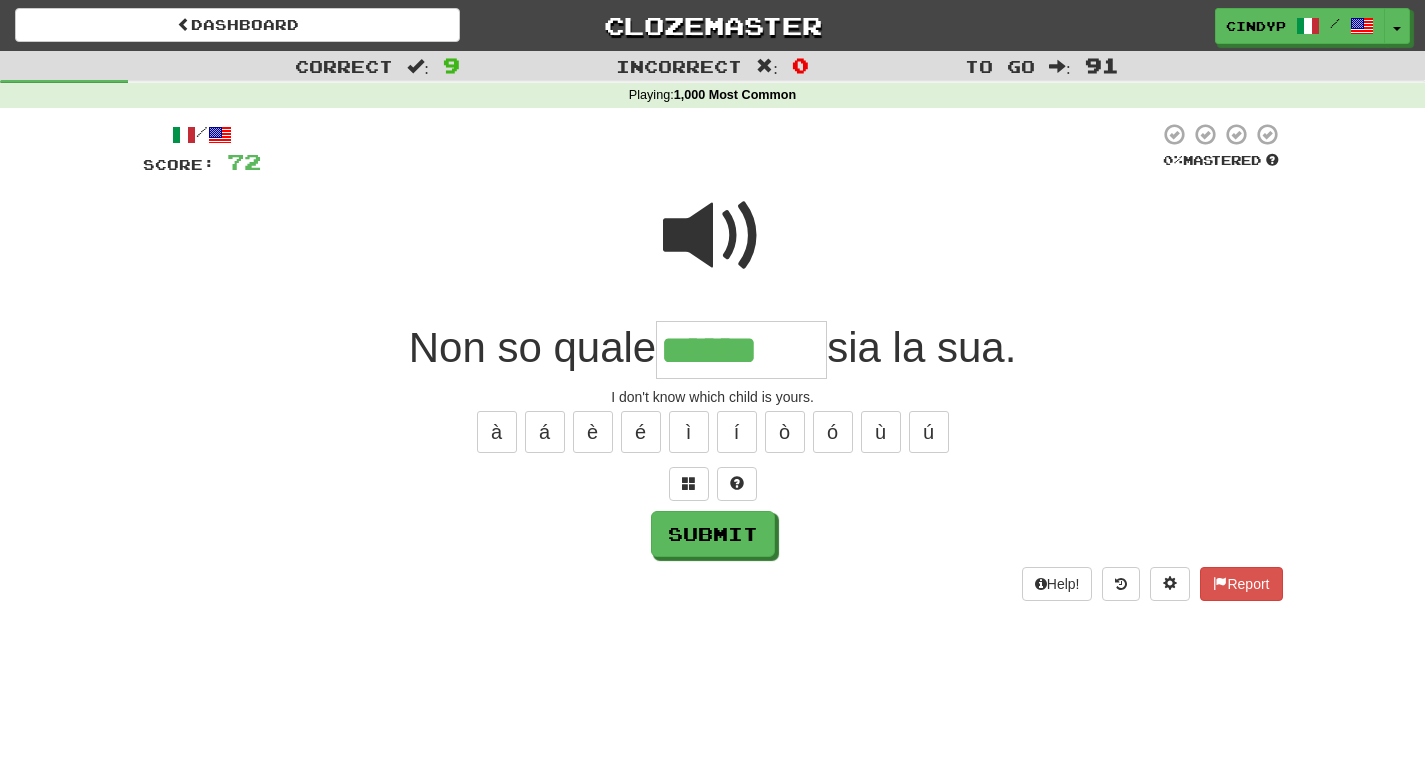 click at bounding box center (713, 236) 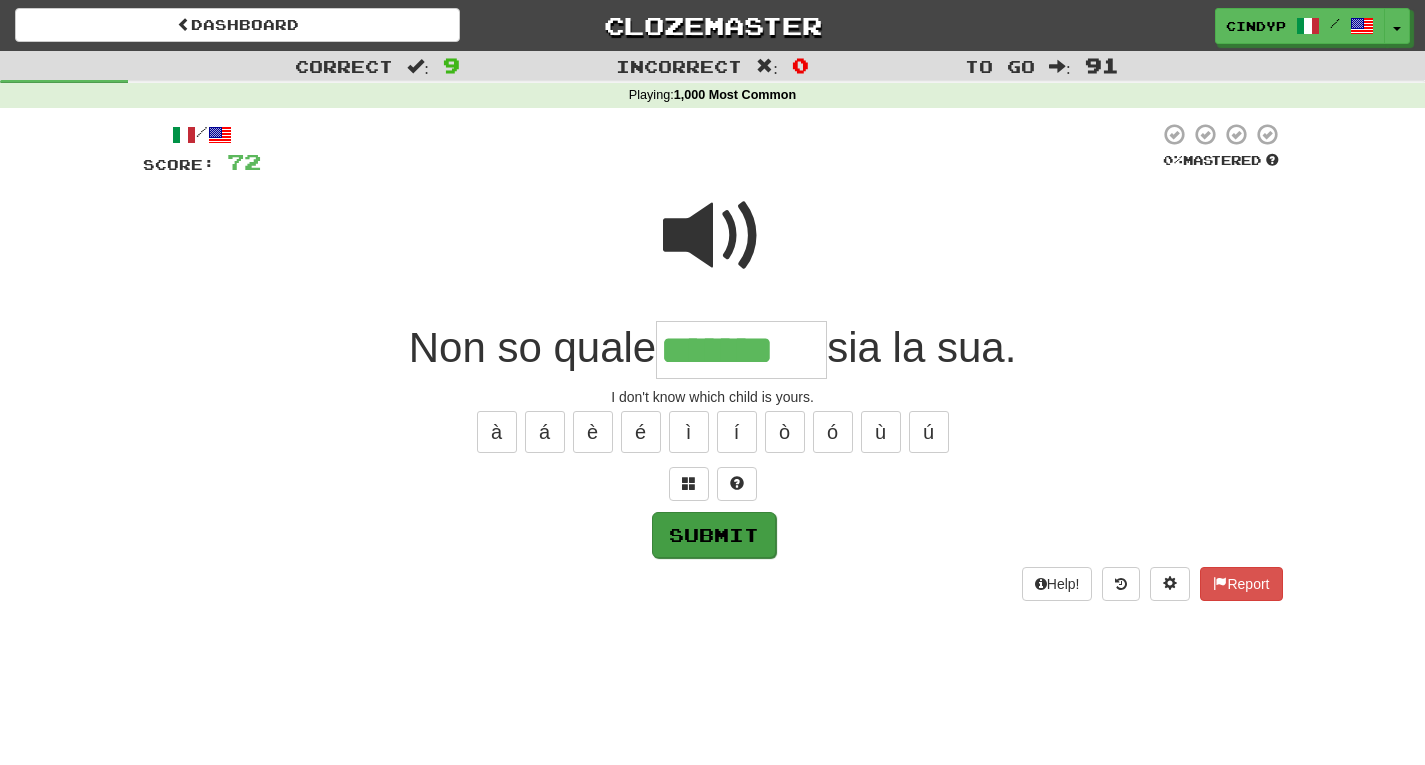 type on "*******" 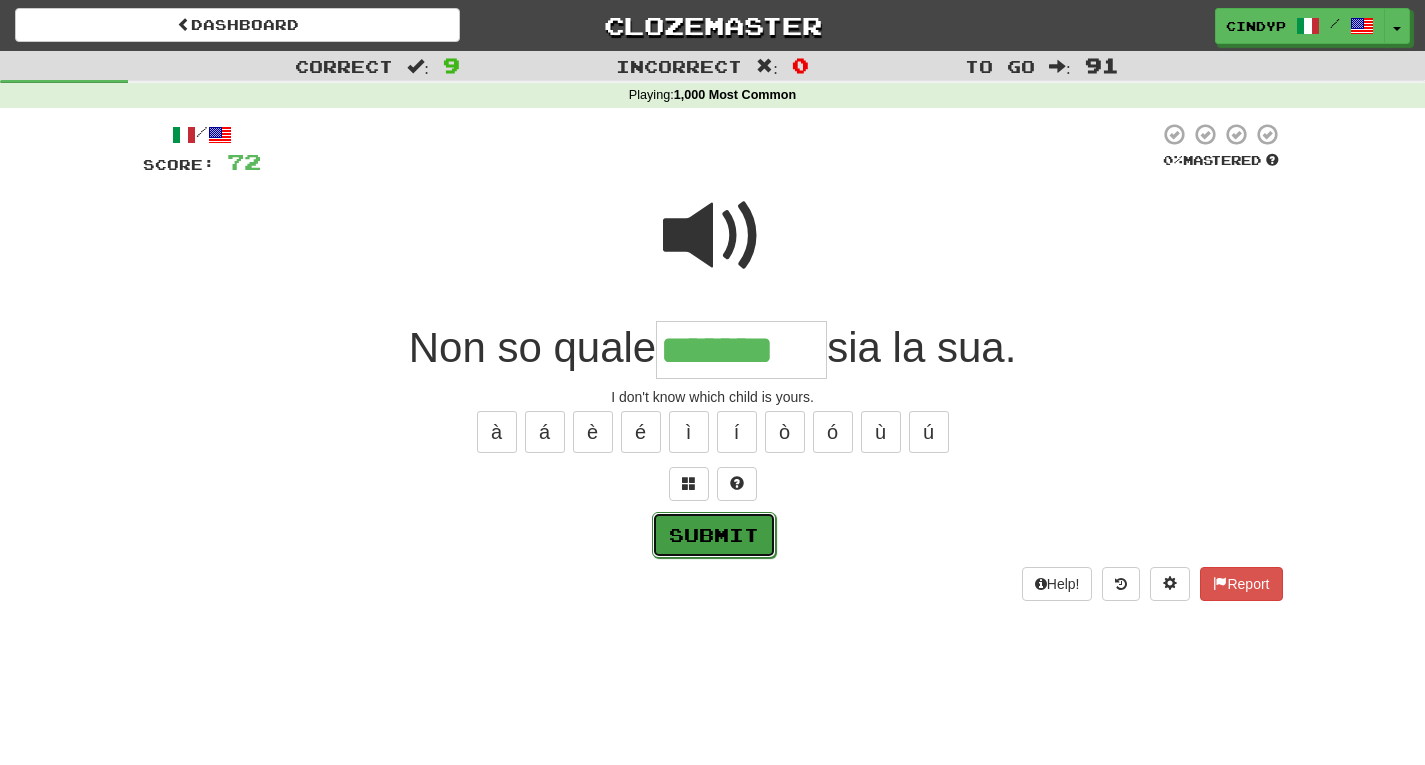 click on "Submit" at bounding box center (714, 535) 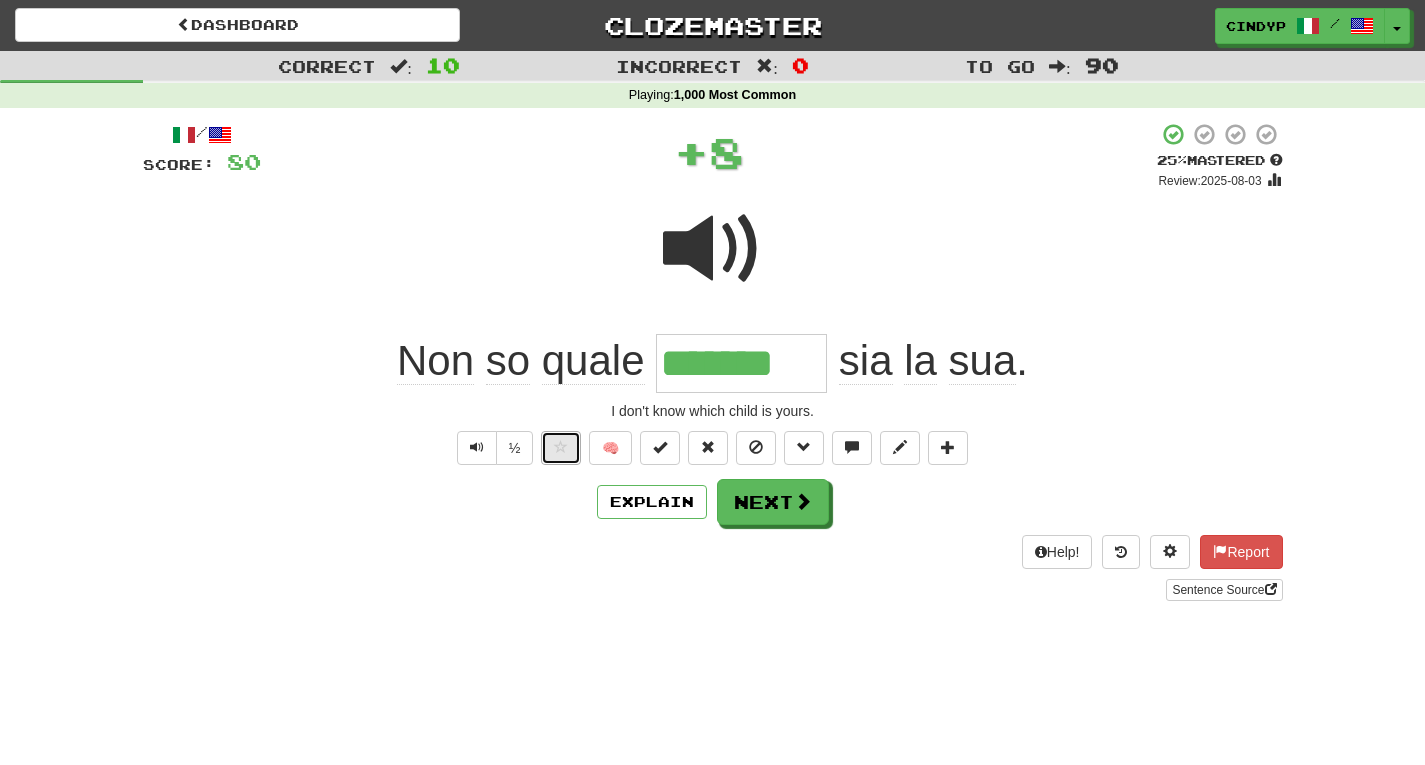 click at bounding box center (561, 448) 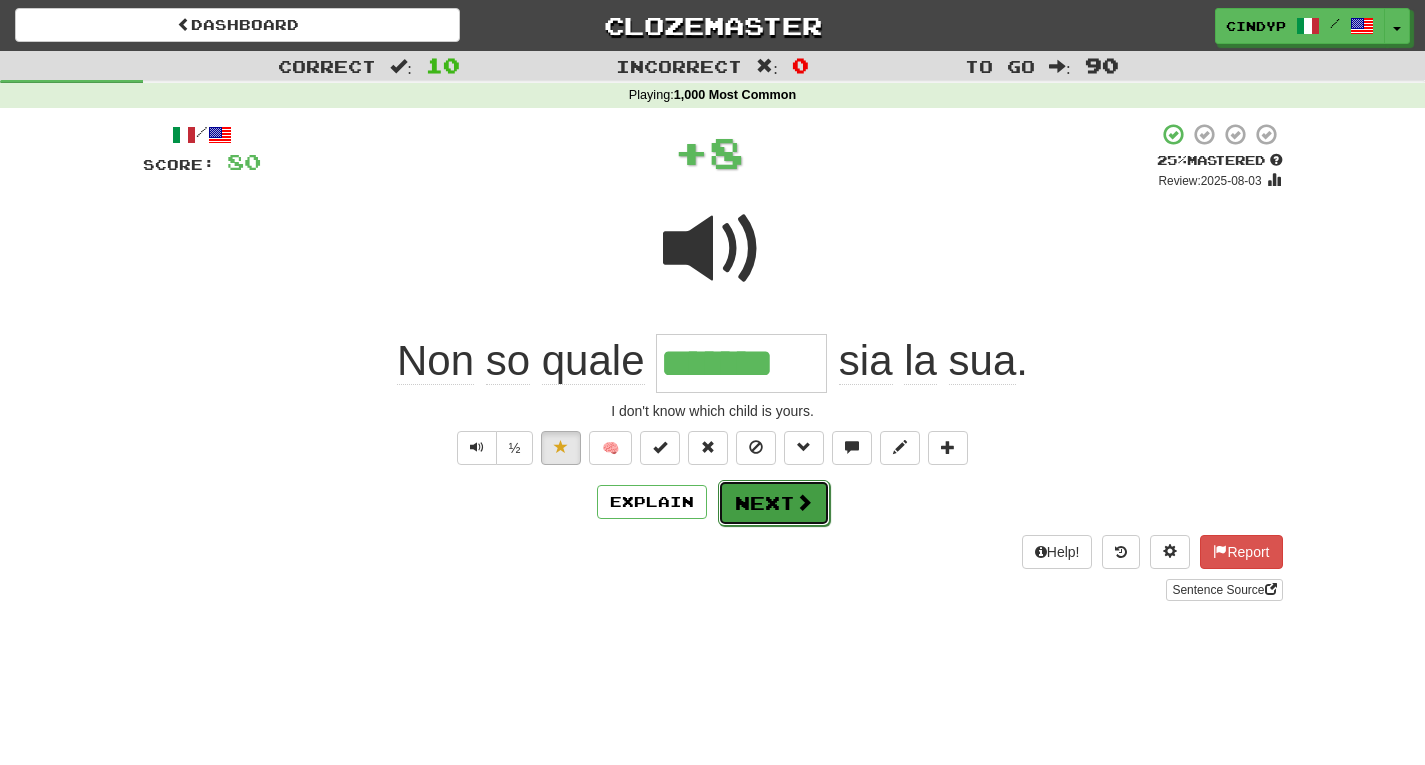 click on "Next" at bounding box center (774, 503) 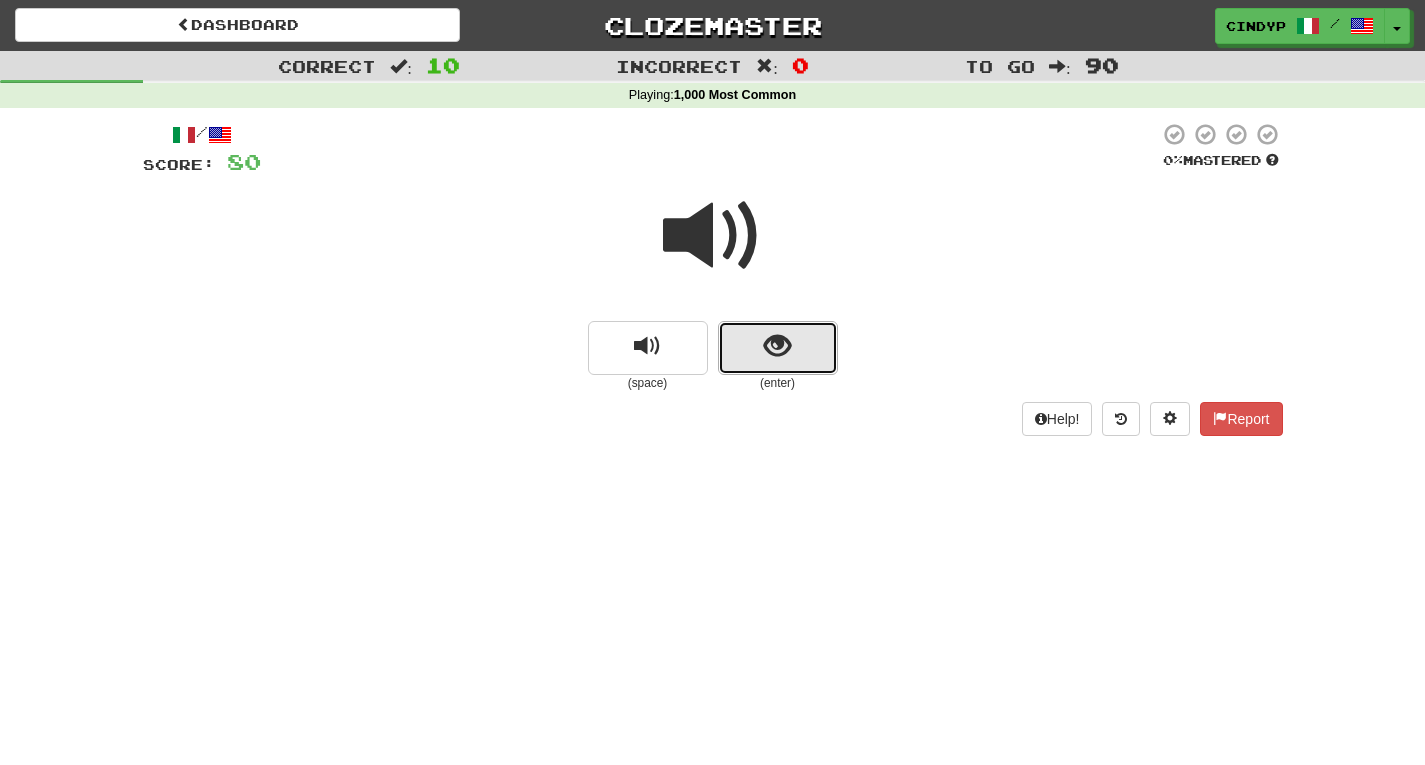 click at bounding box center [778, 348] 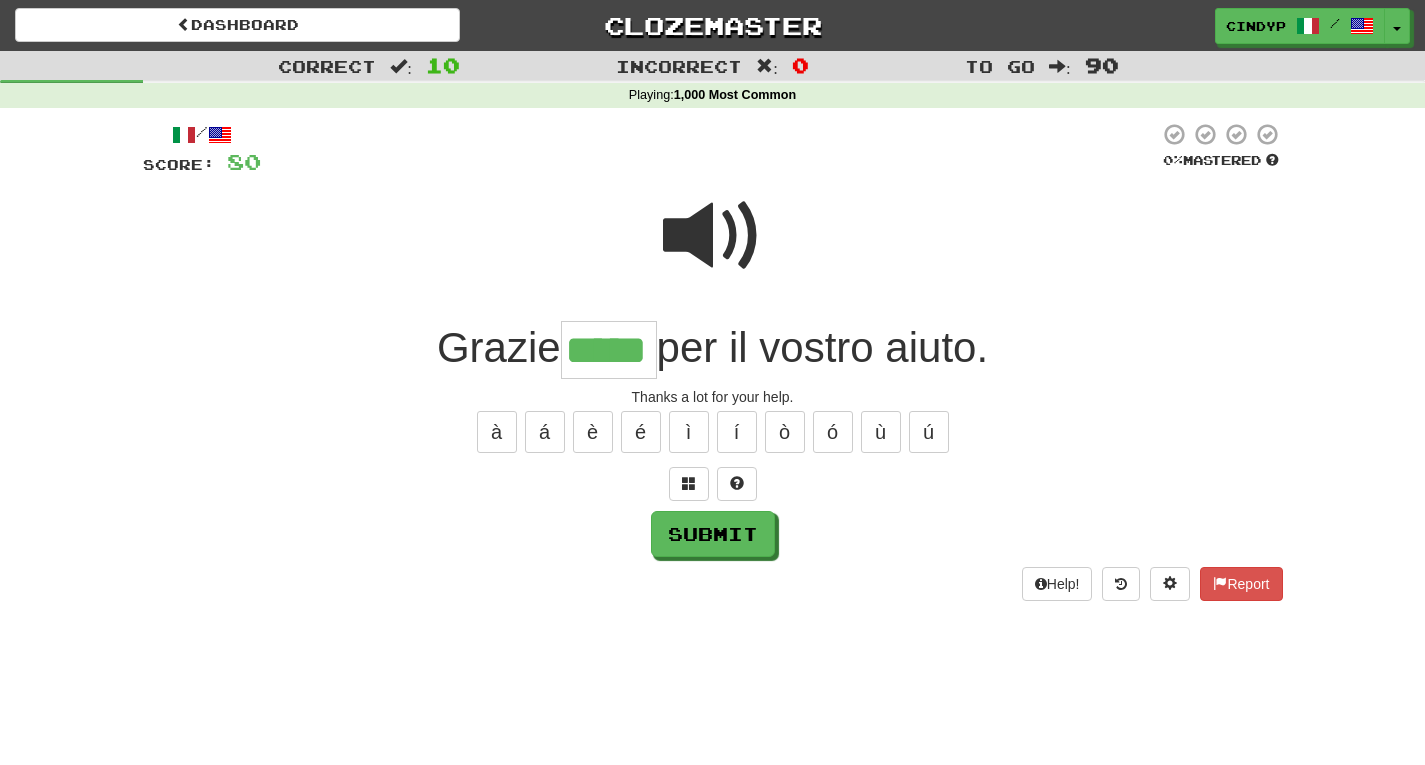 type on "*****" 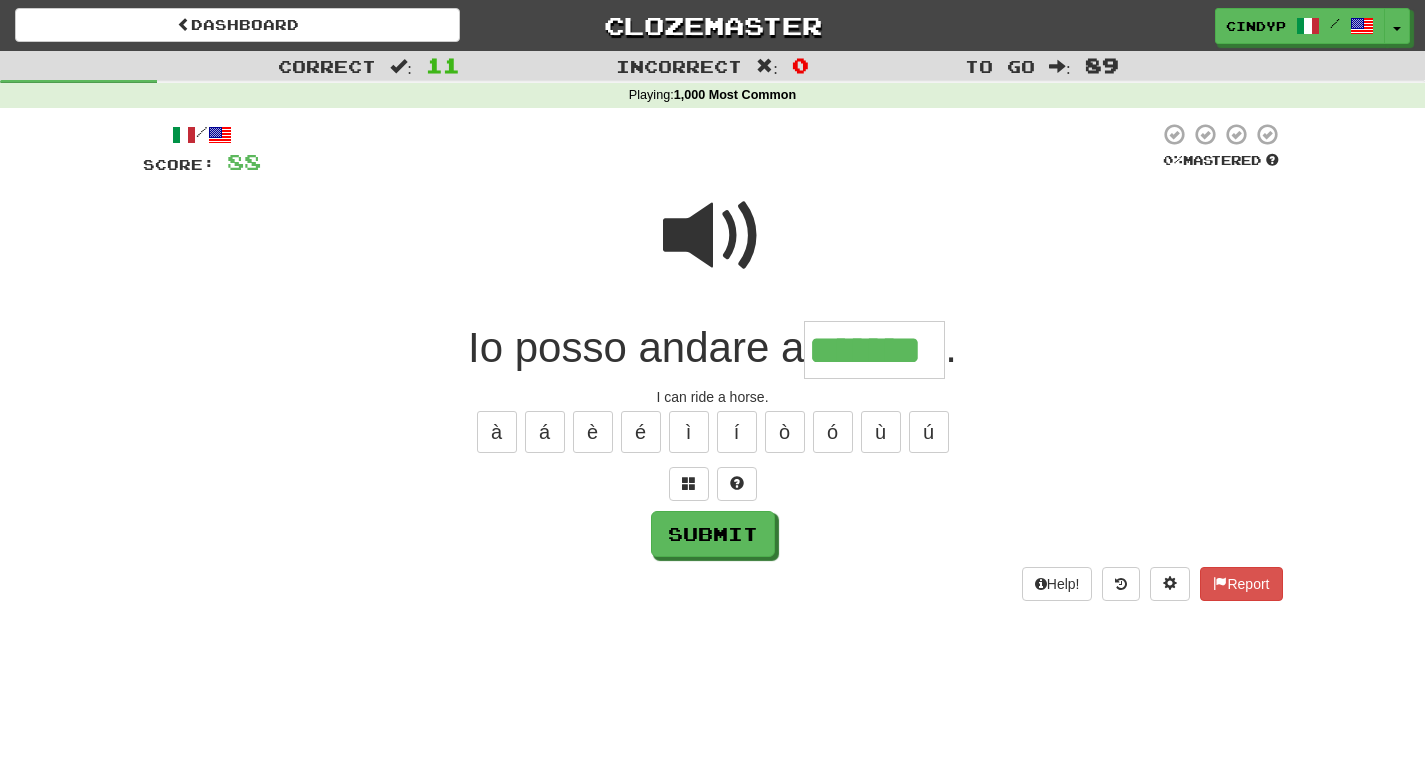 type on "*******" 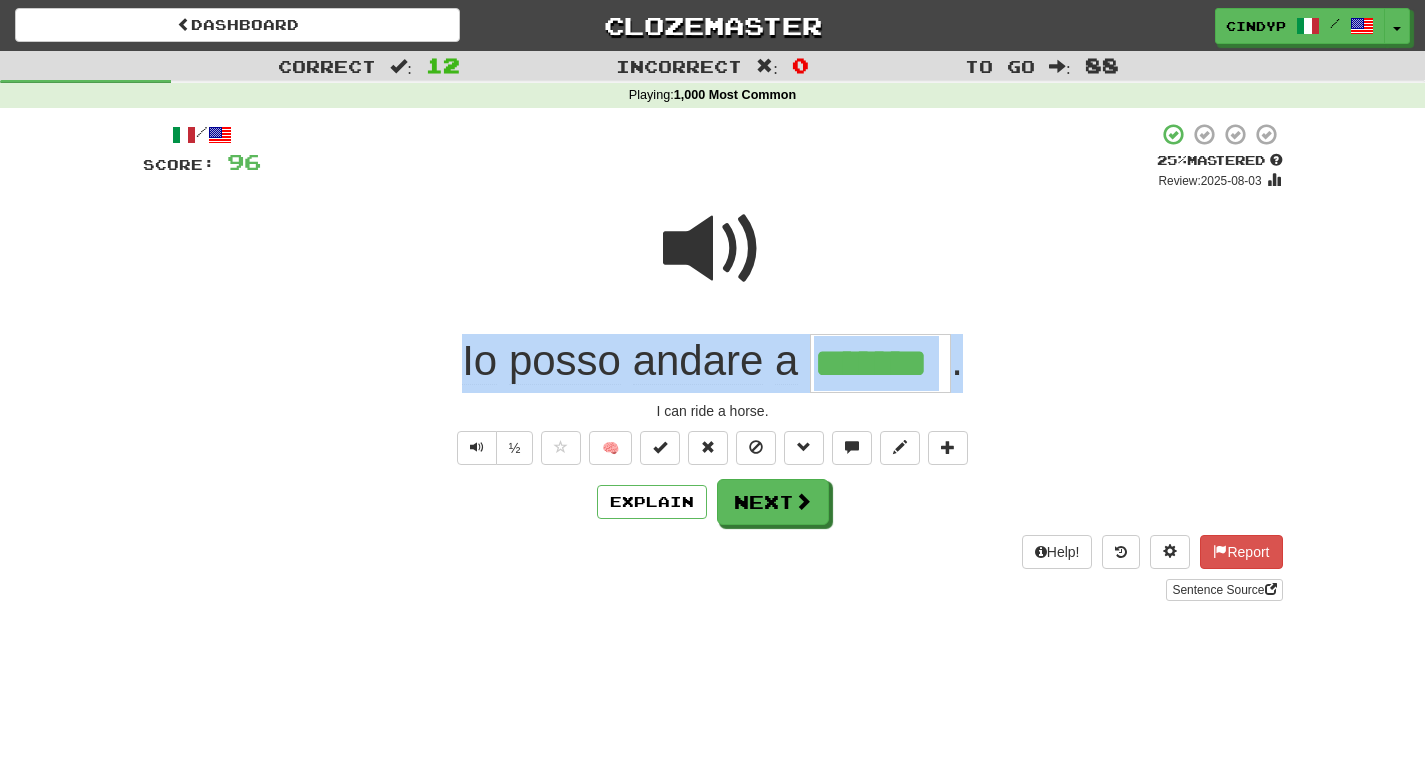 drag, startPoint x: 1003, startPoint y: 367, endPoint x: 467, endPoint y: 350, distance: 536.26953 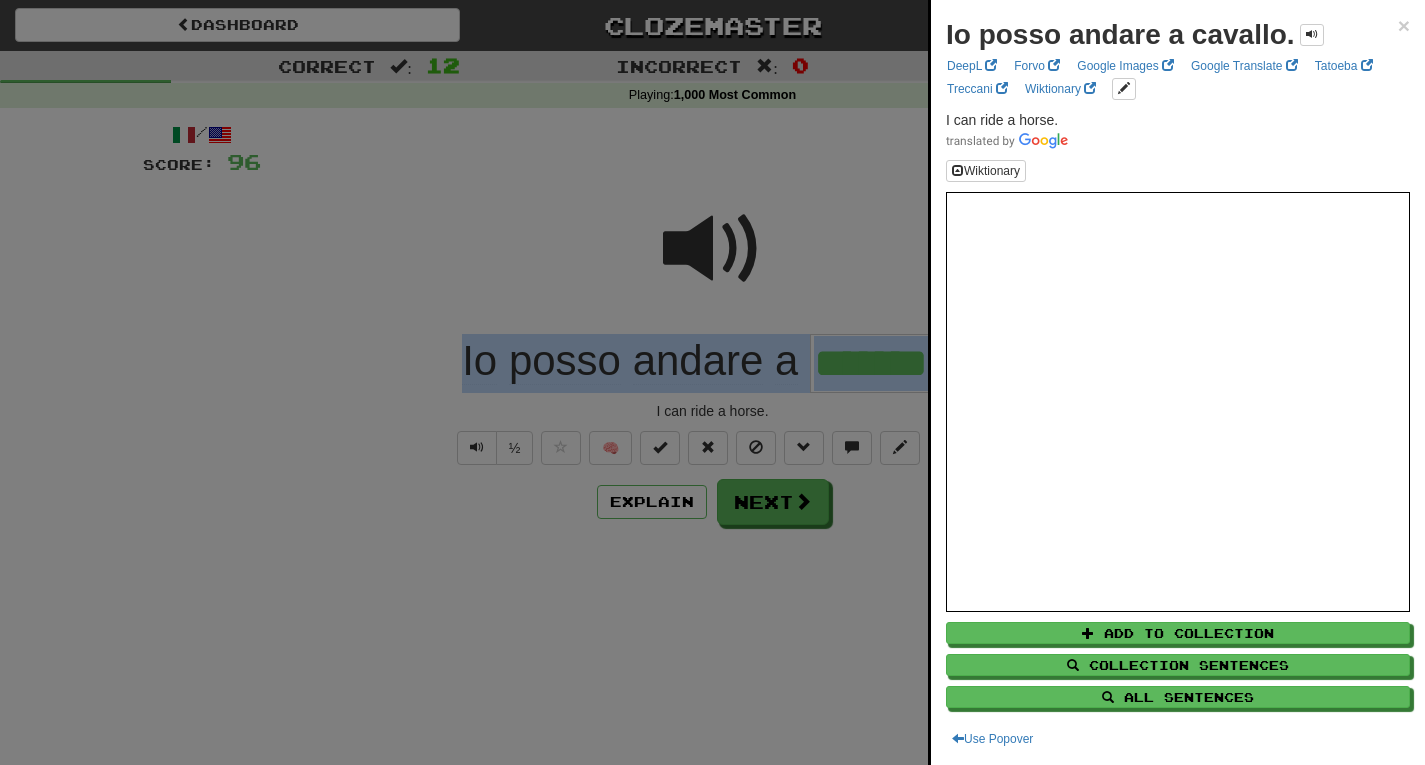 copy on "Io   posso   andare   a   ." 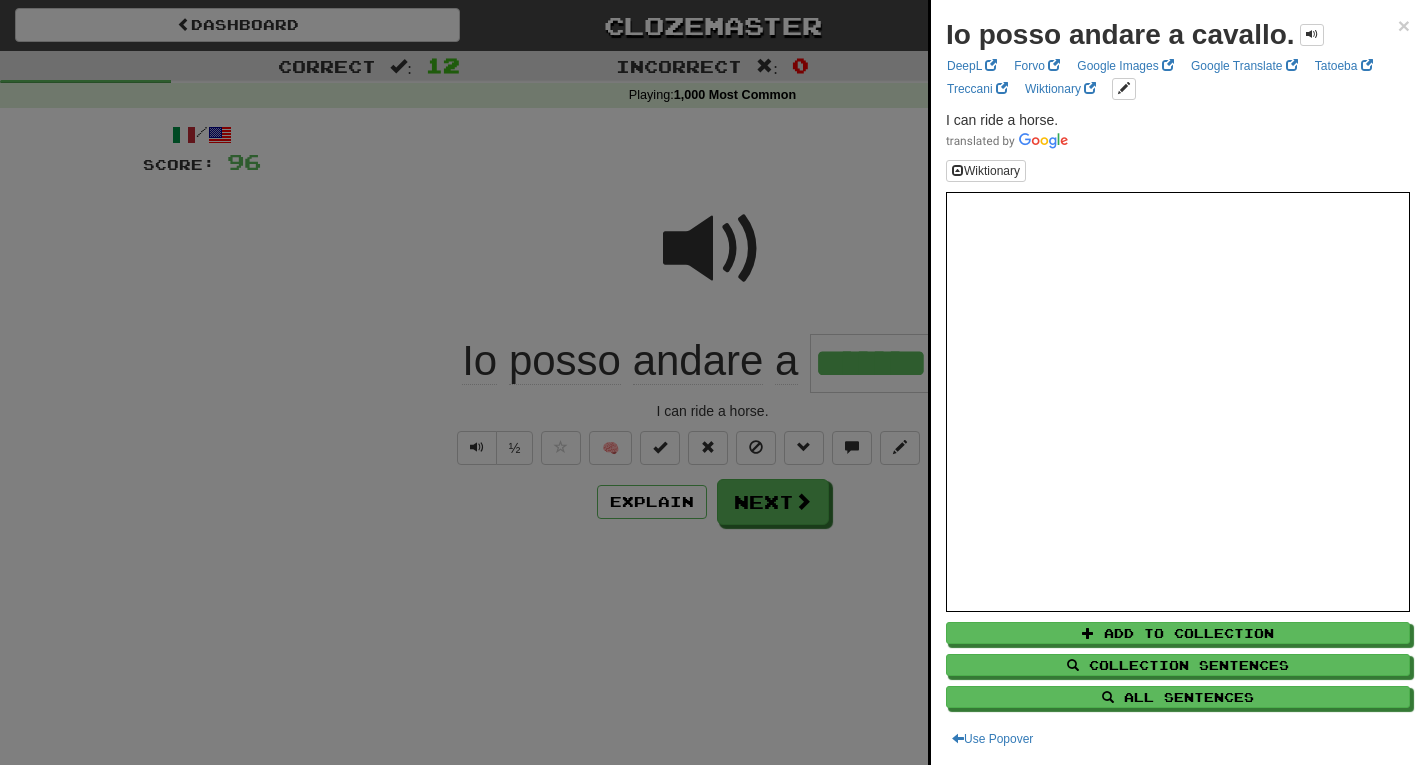 click at bounding box center [712, 382] 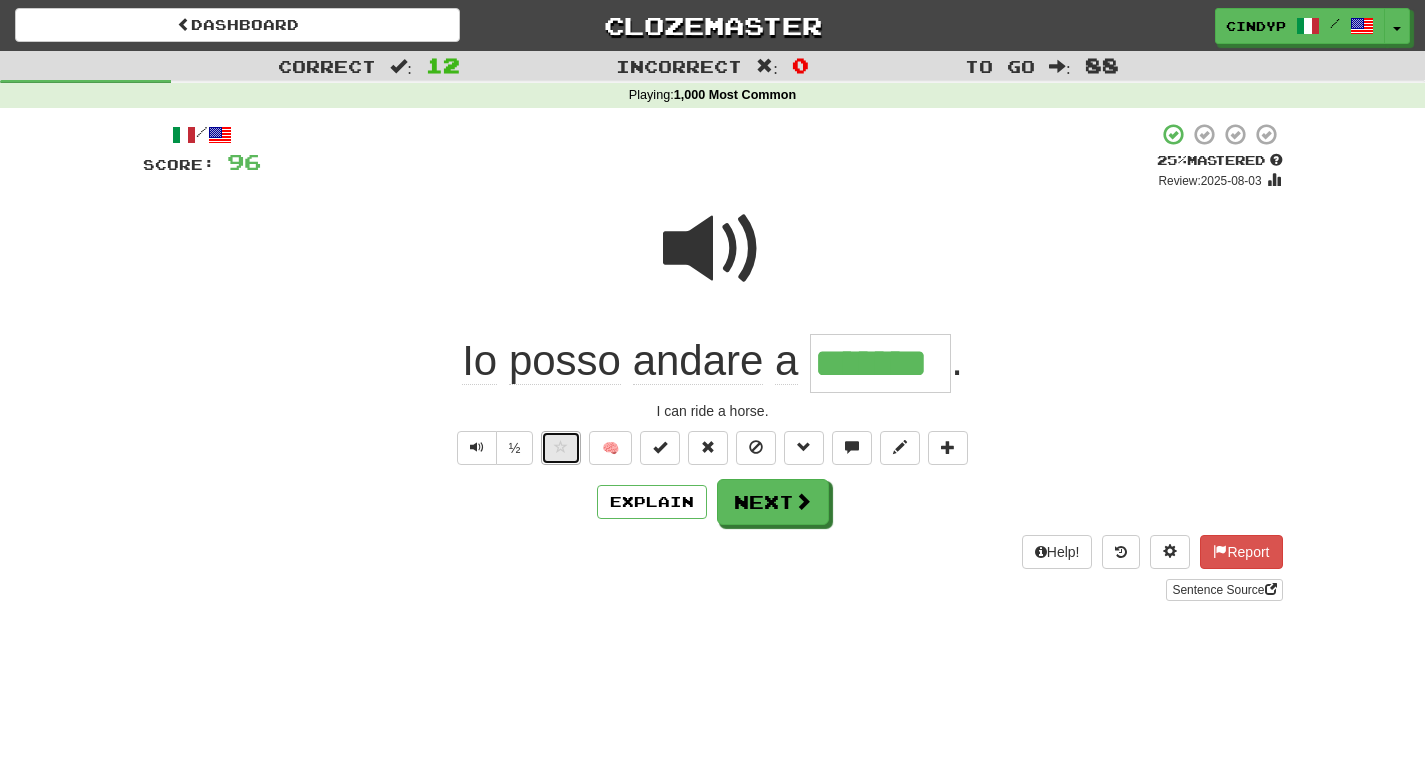 click at bounding box center [561, 447] 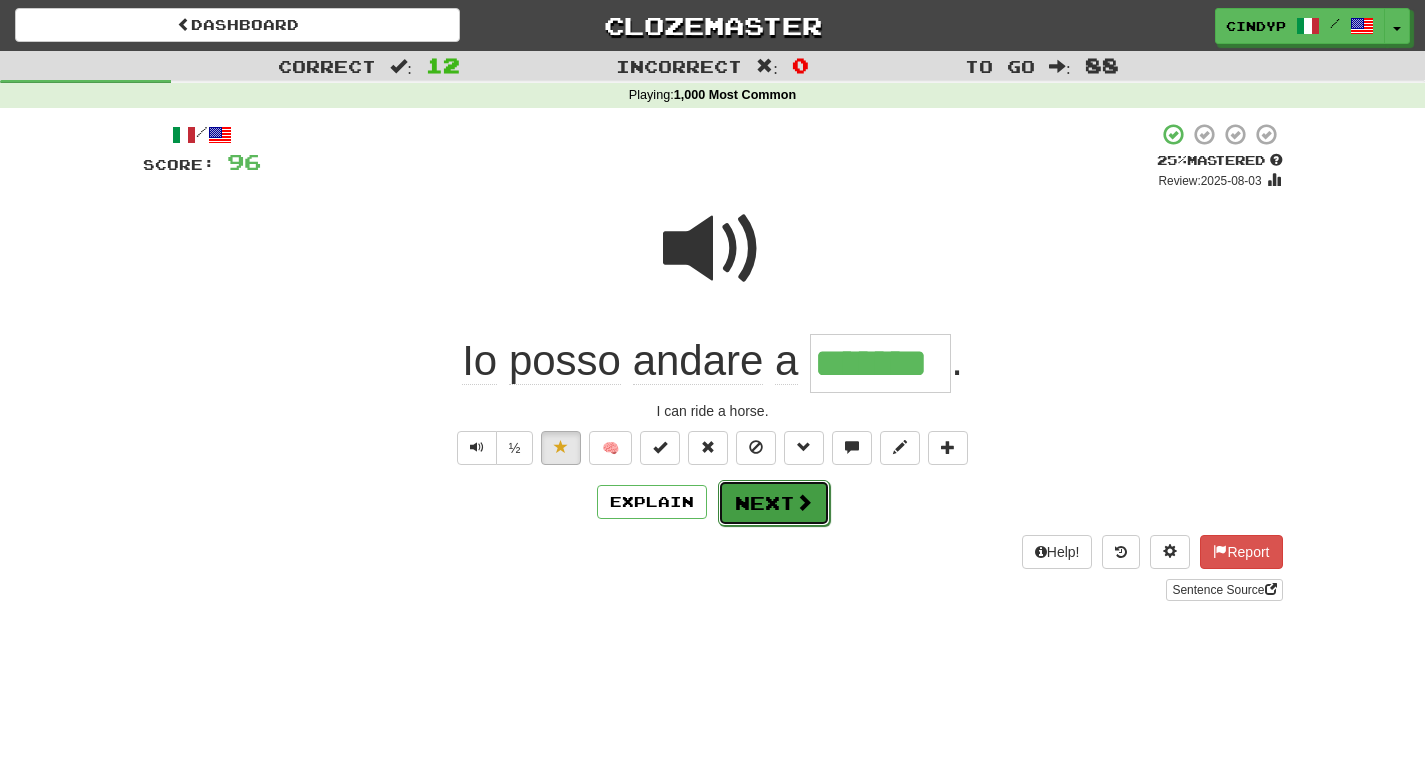 click on "Next" at bounding box center [774, 503] 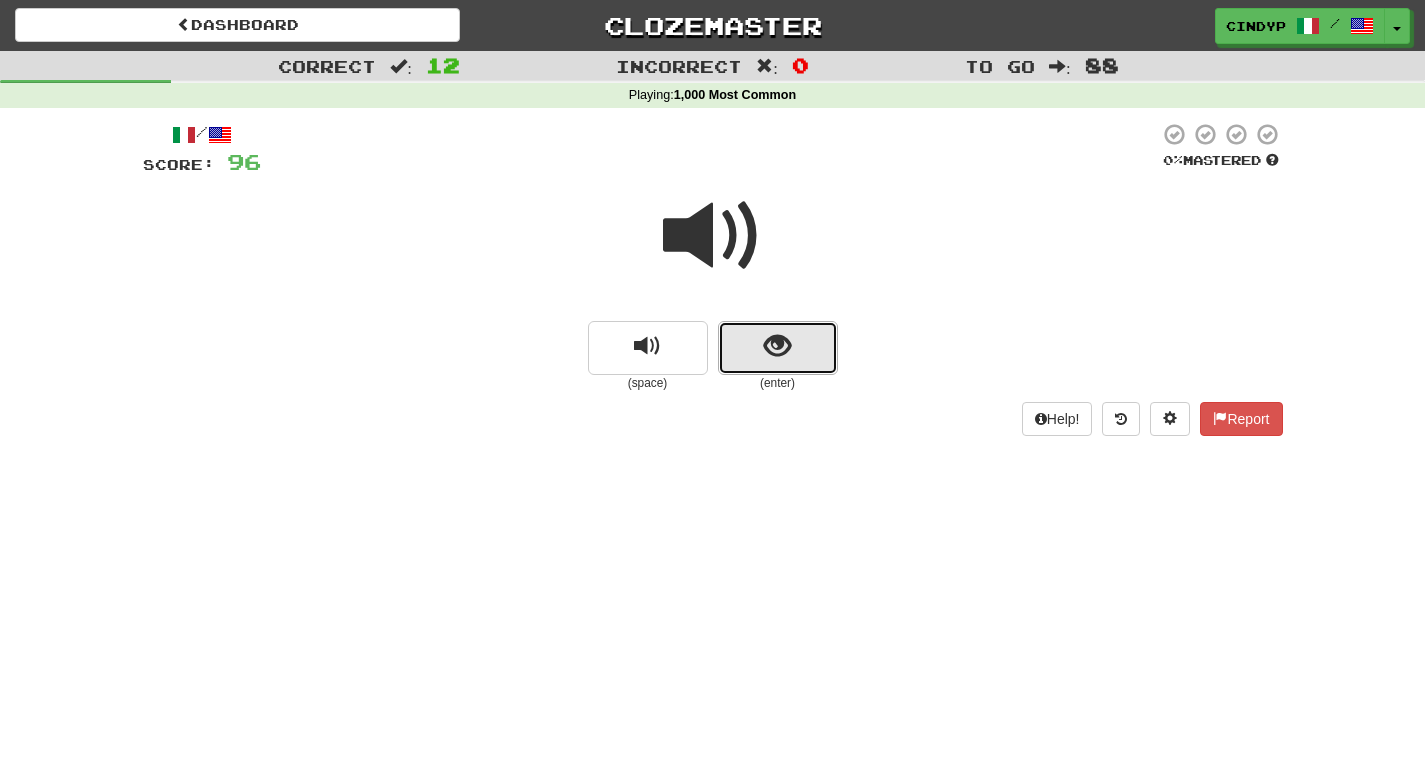 click at bounding box center [778, 348] 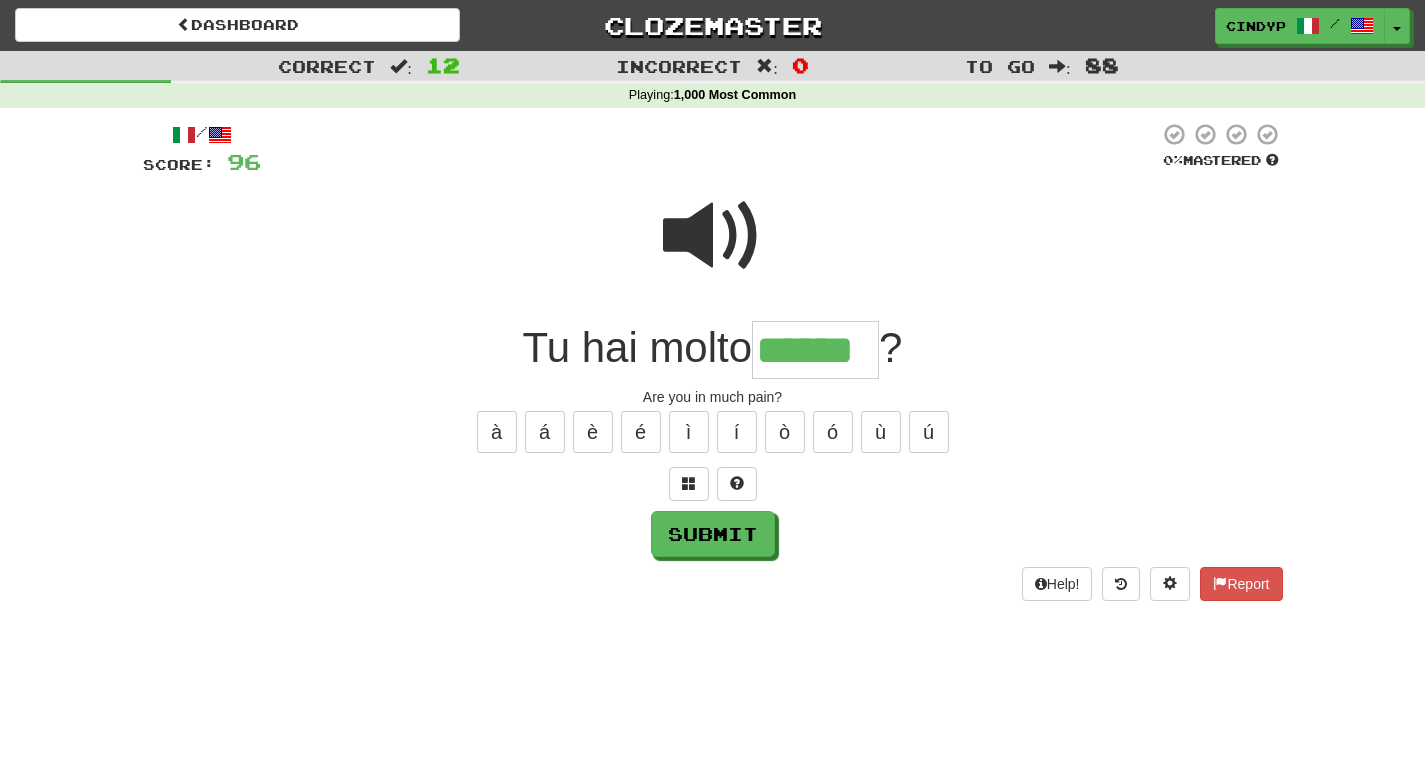 type on "******" 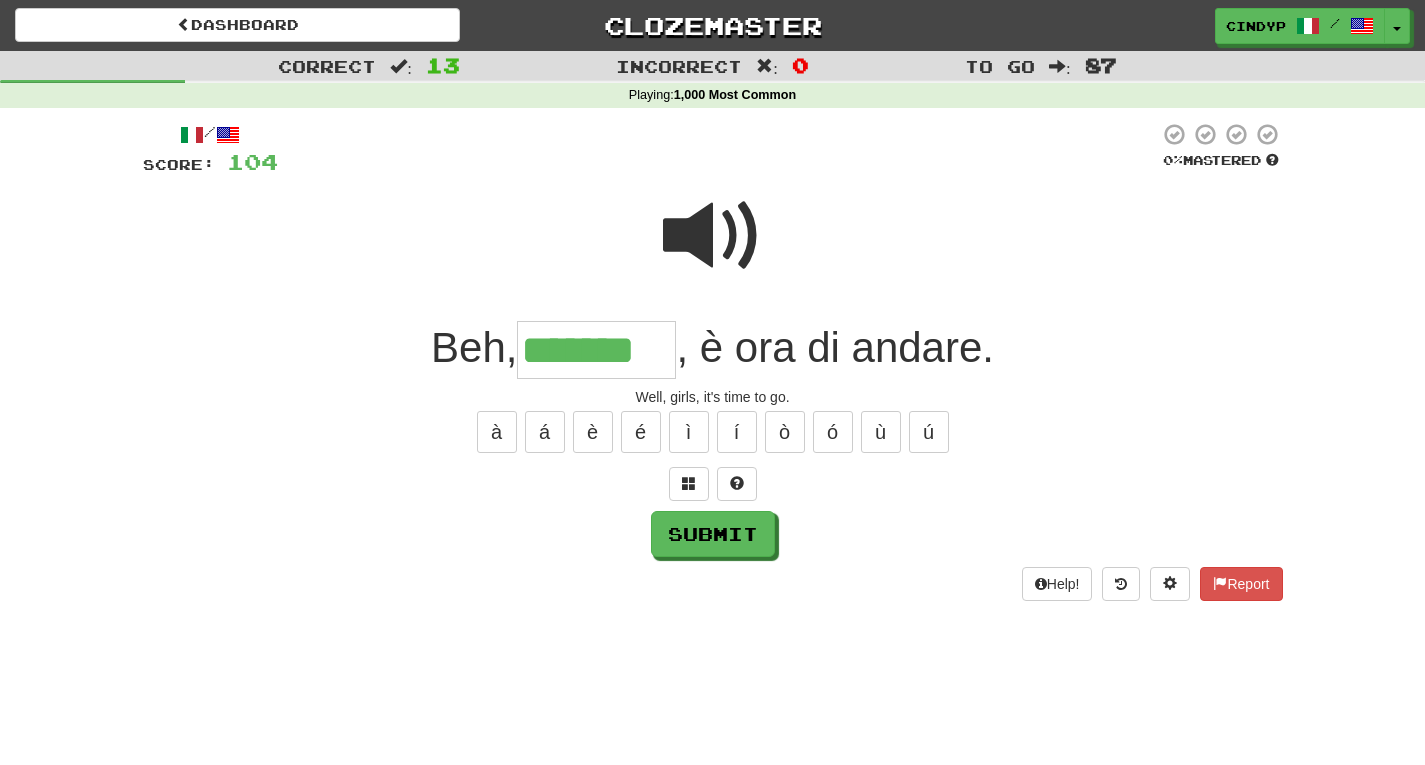 type on "*******" 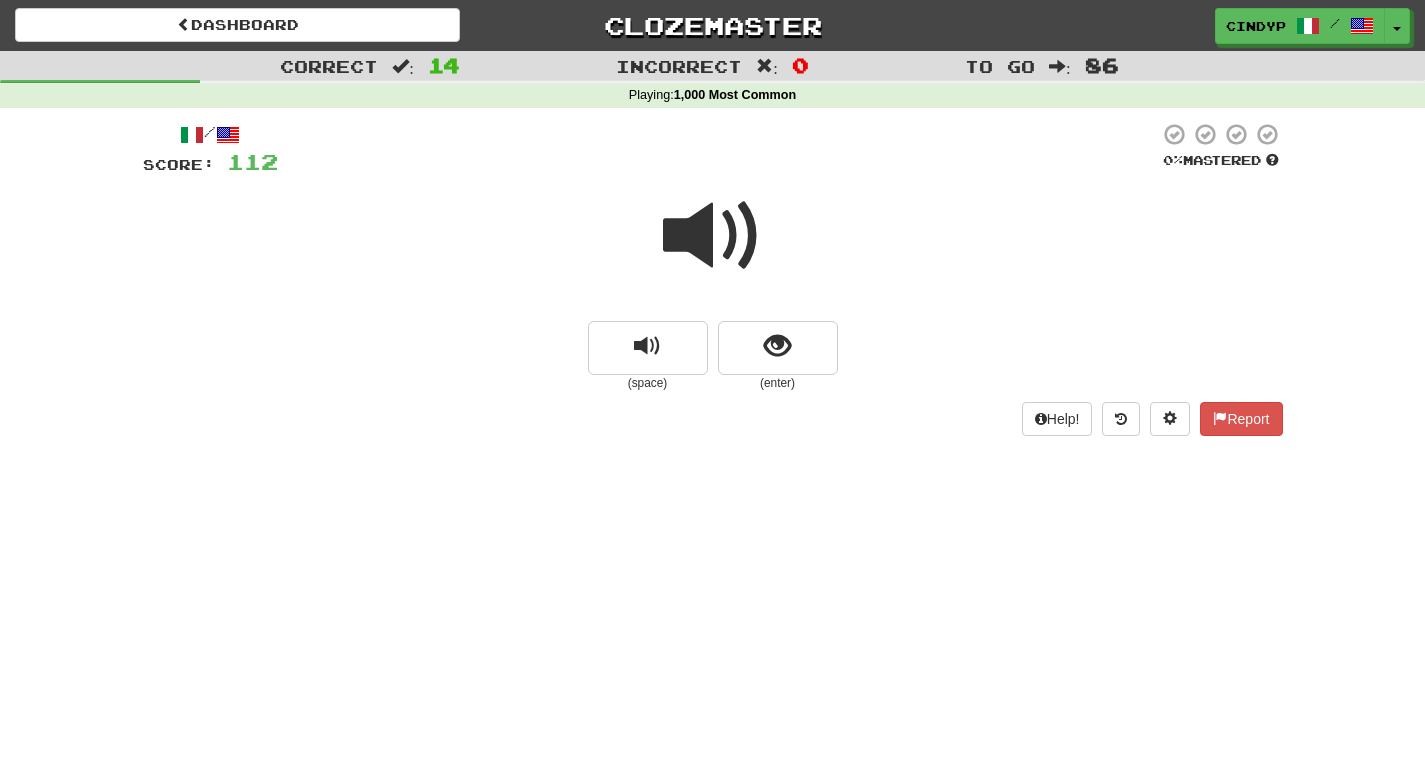 click at bounding box center [713, 236] 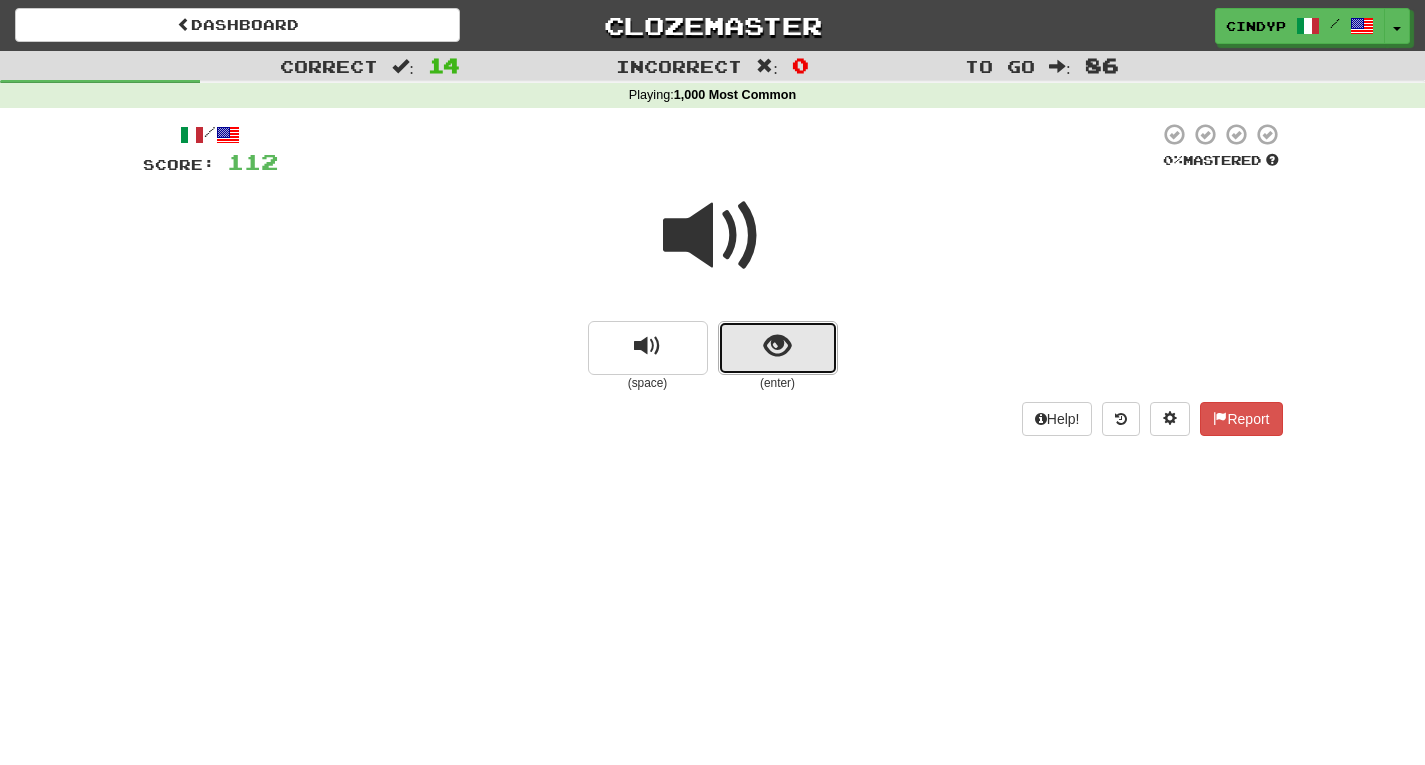 click at bounding box center (777, 346) 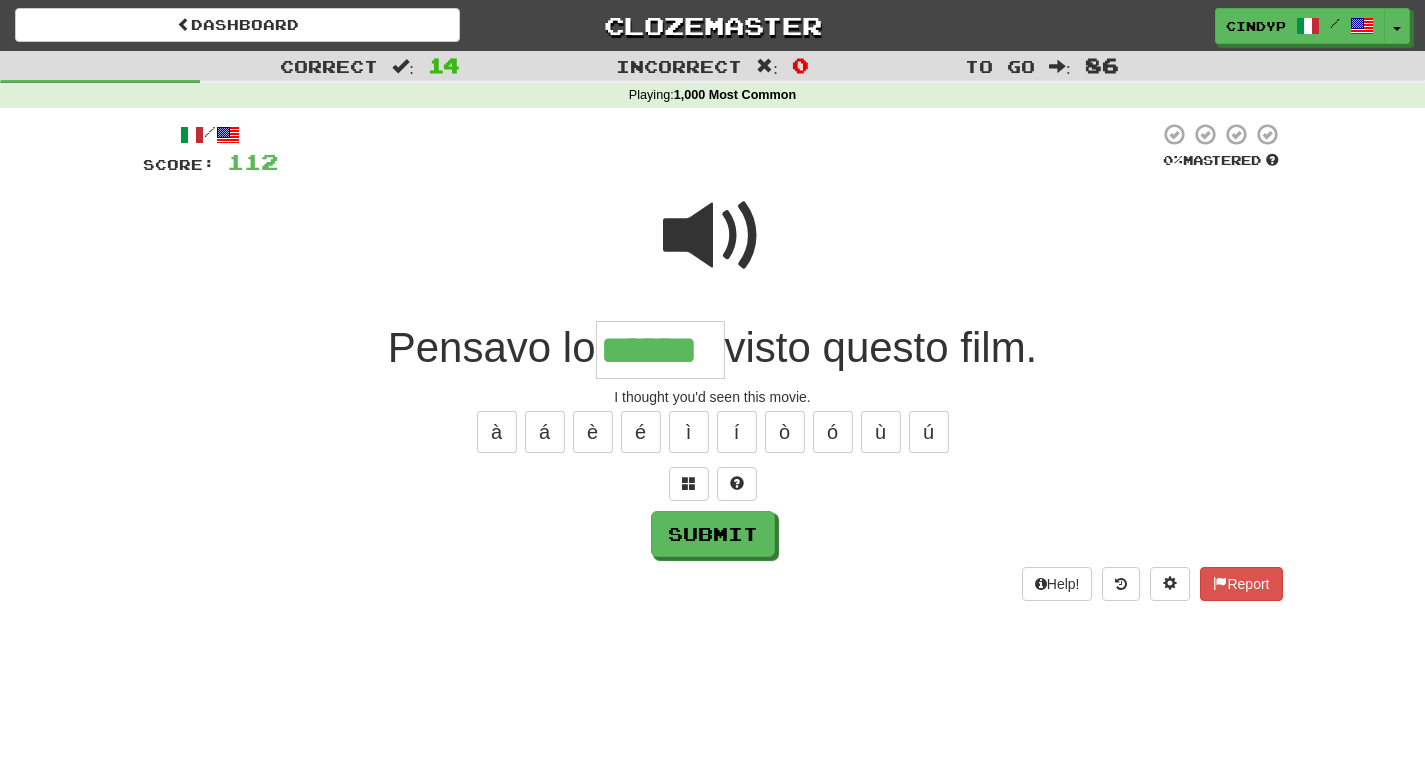 type on "******" 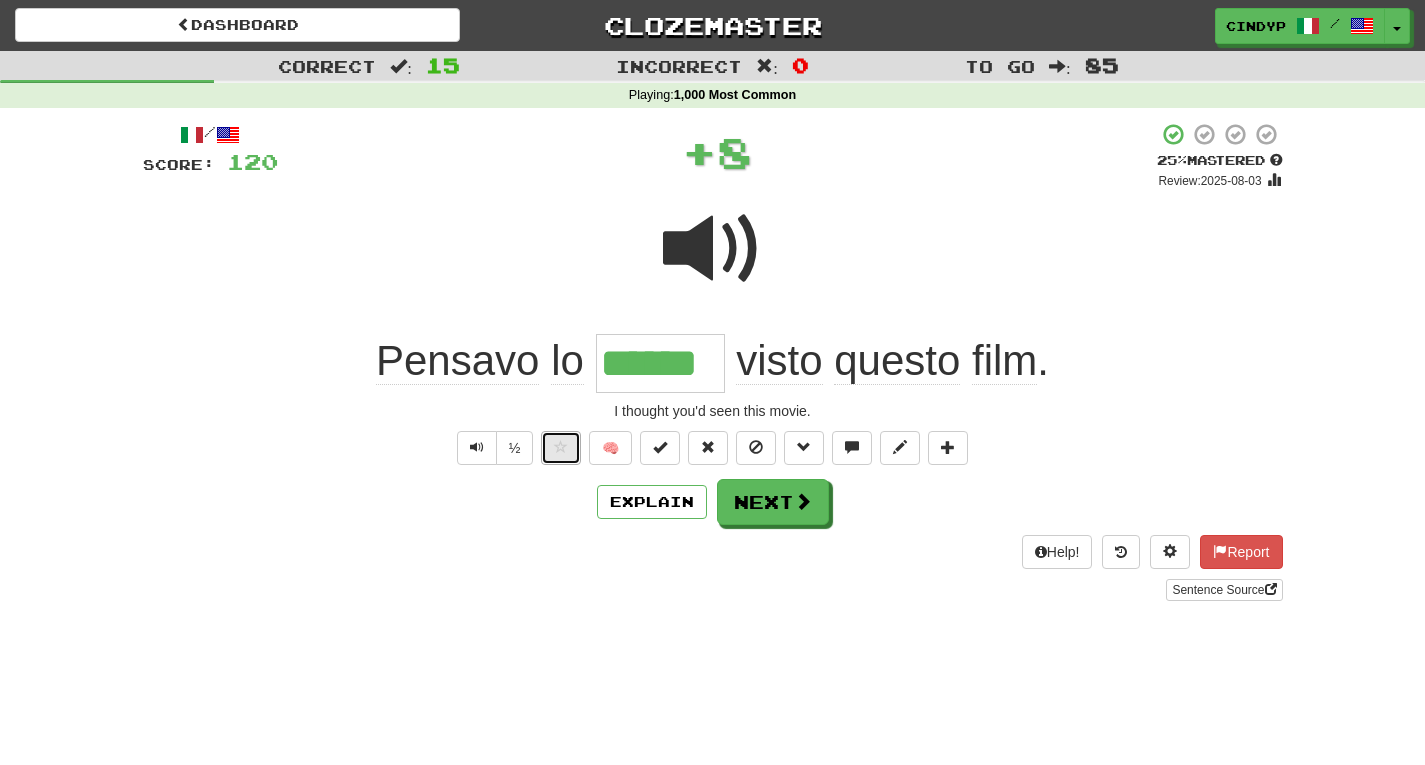 click at bounding box center [561, 448] 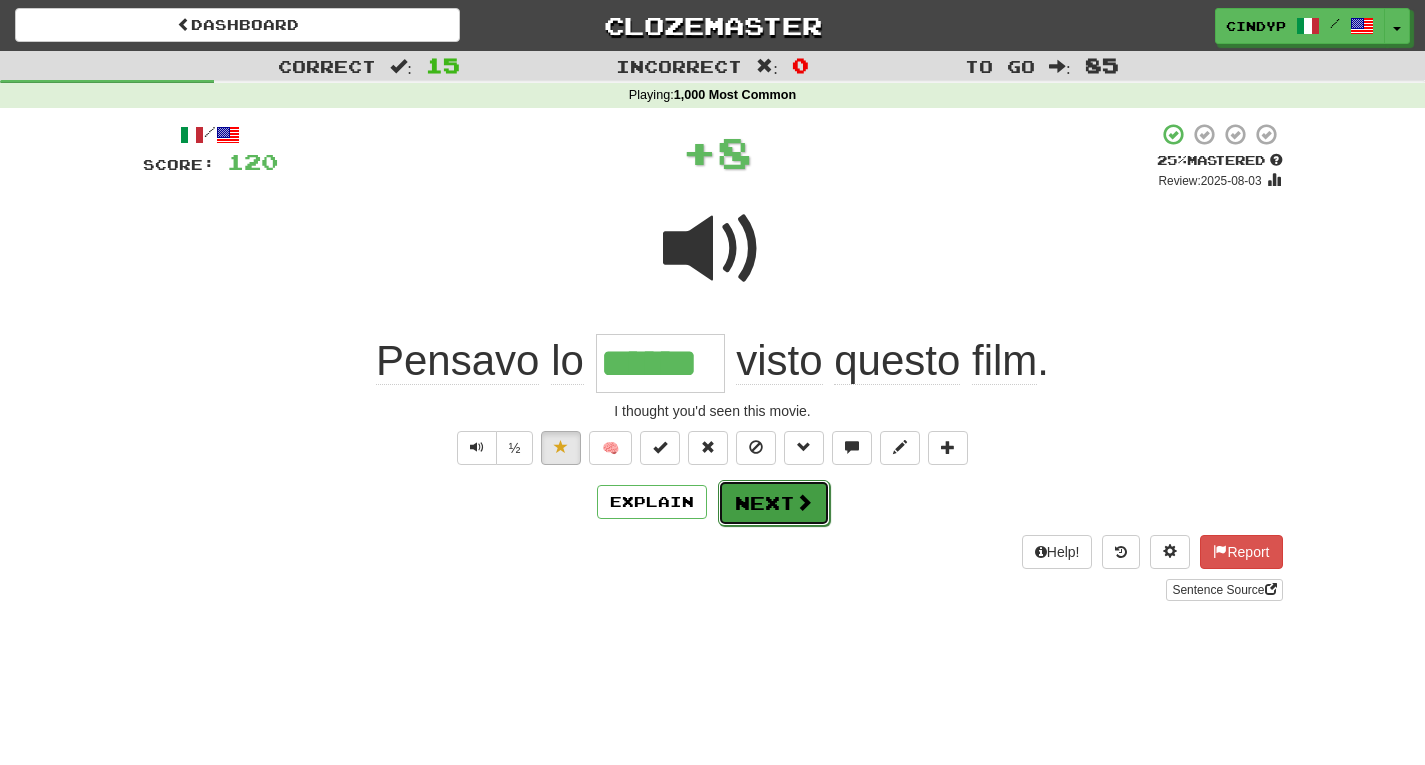 click on "Next" at bounding box center (774, 503) 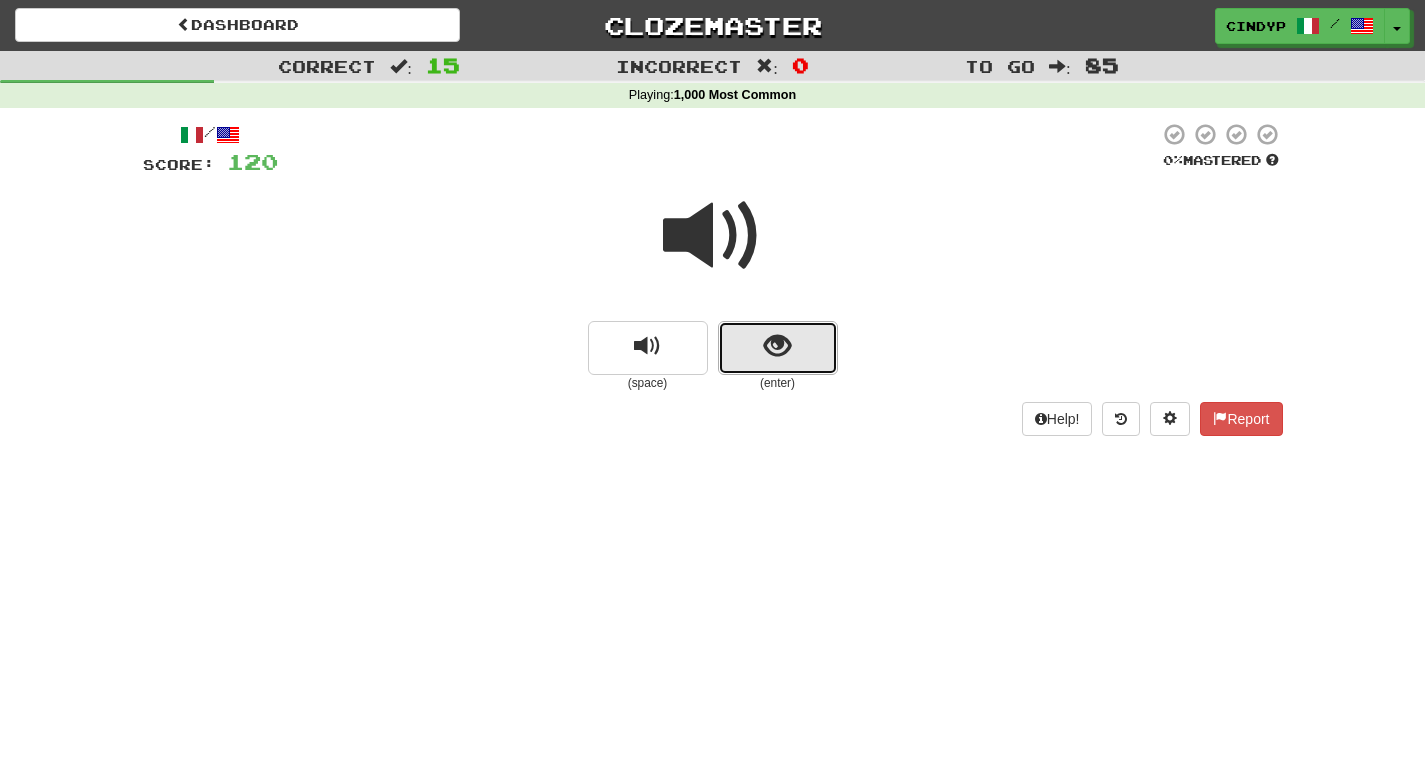 click at bounding box center [777, 346] 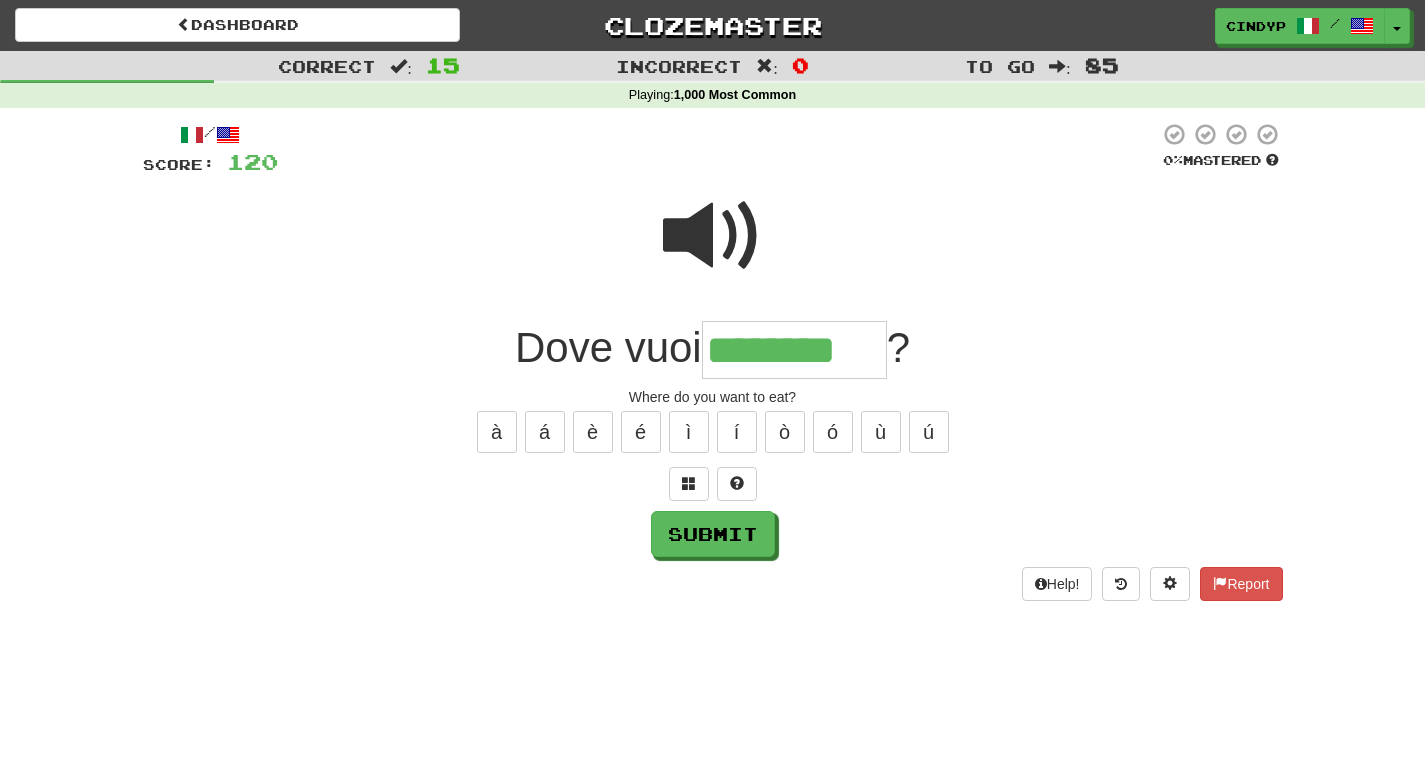 type on "********" 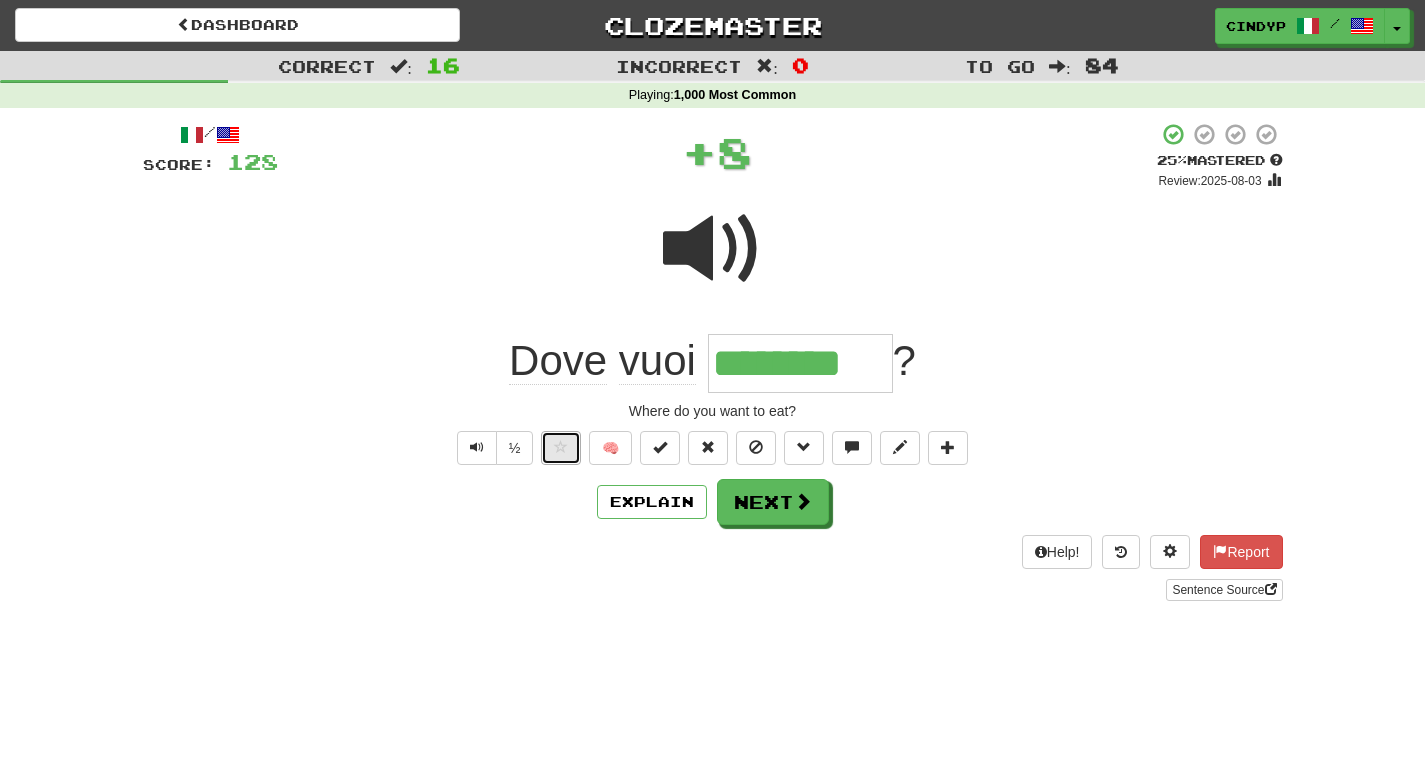 click at bounding box center (561, 447) 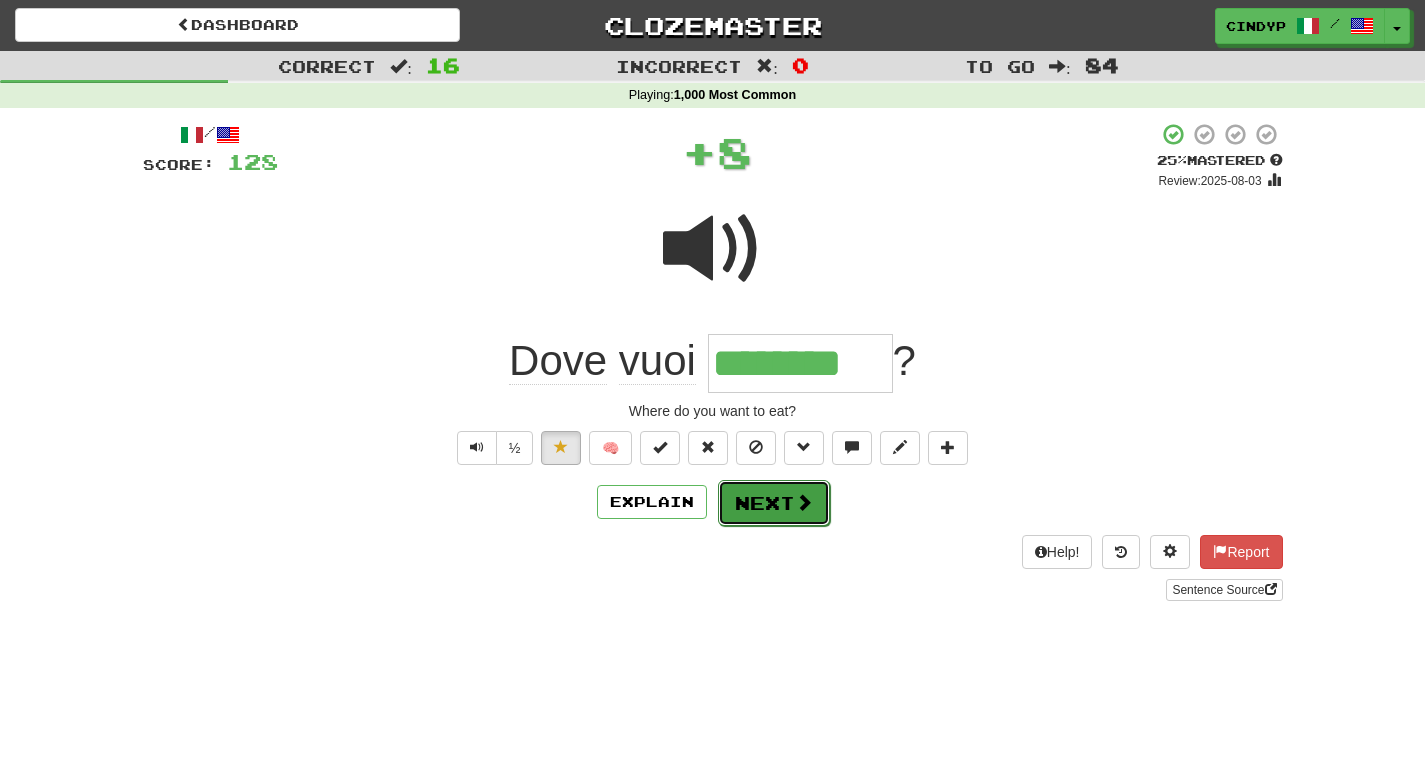 click on "Next" at bounding box center [774, 503] 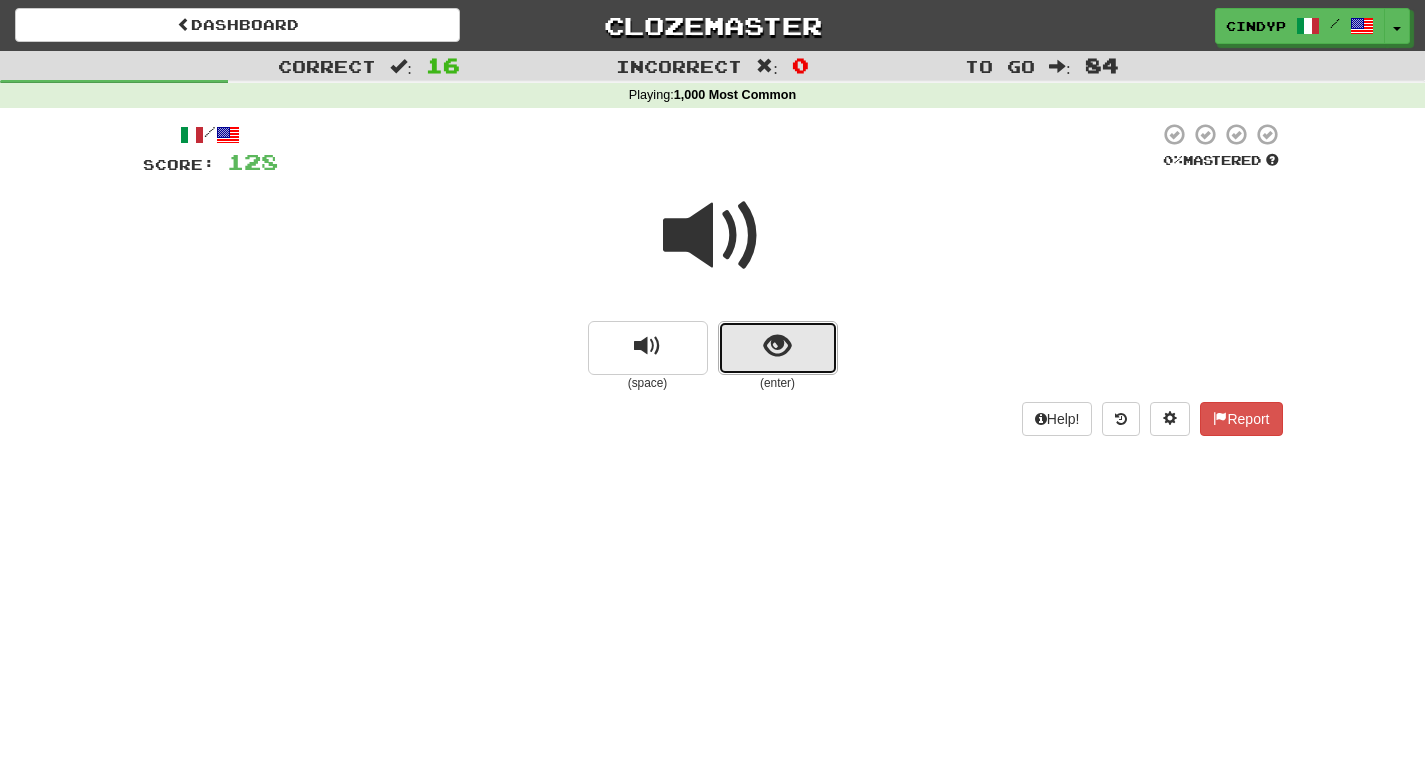 click at bounding box center [777, 346] 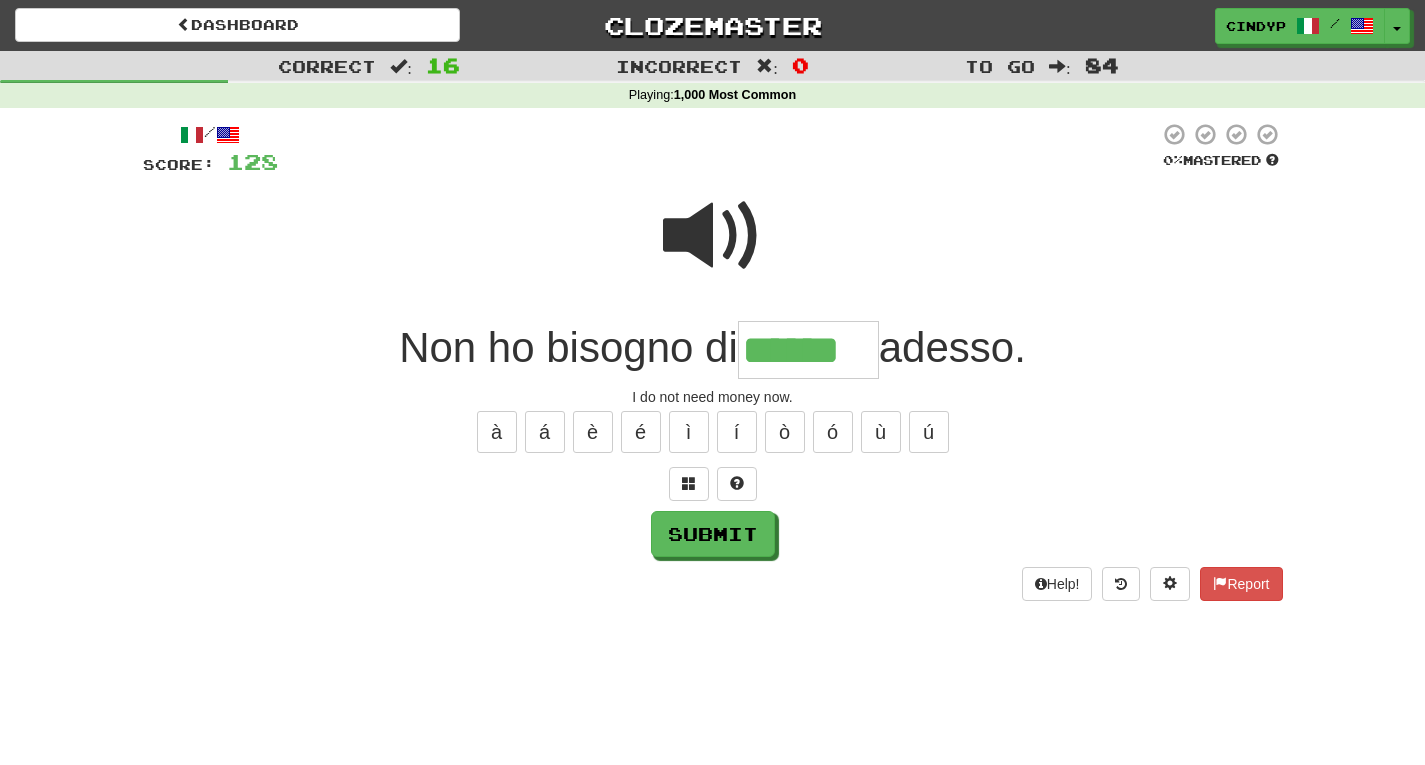 type on "******" 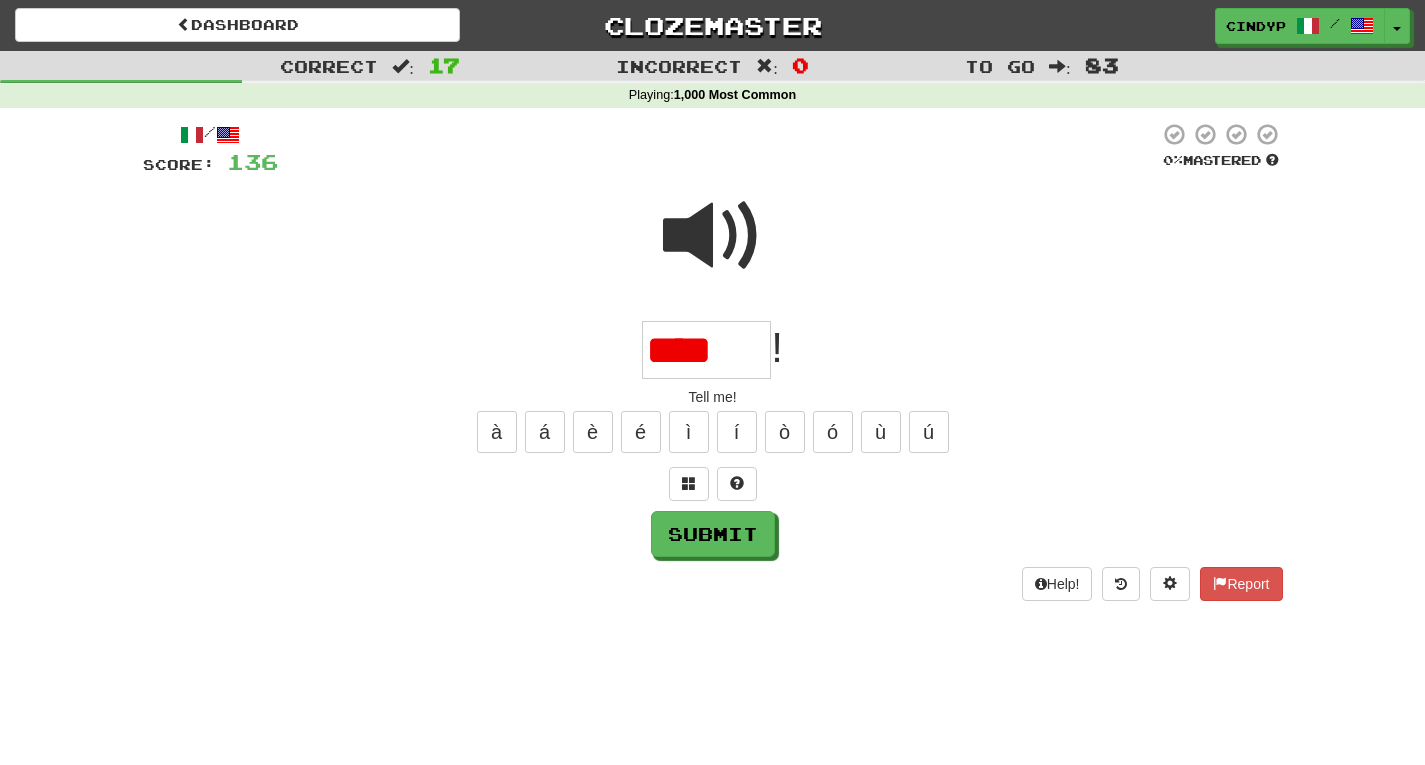 scroll, scrollTop: 0, scrollLeft: 0, axis: both 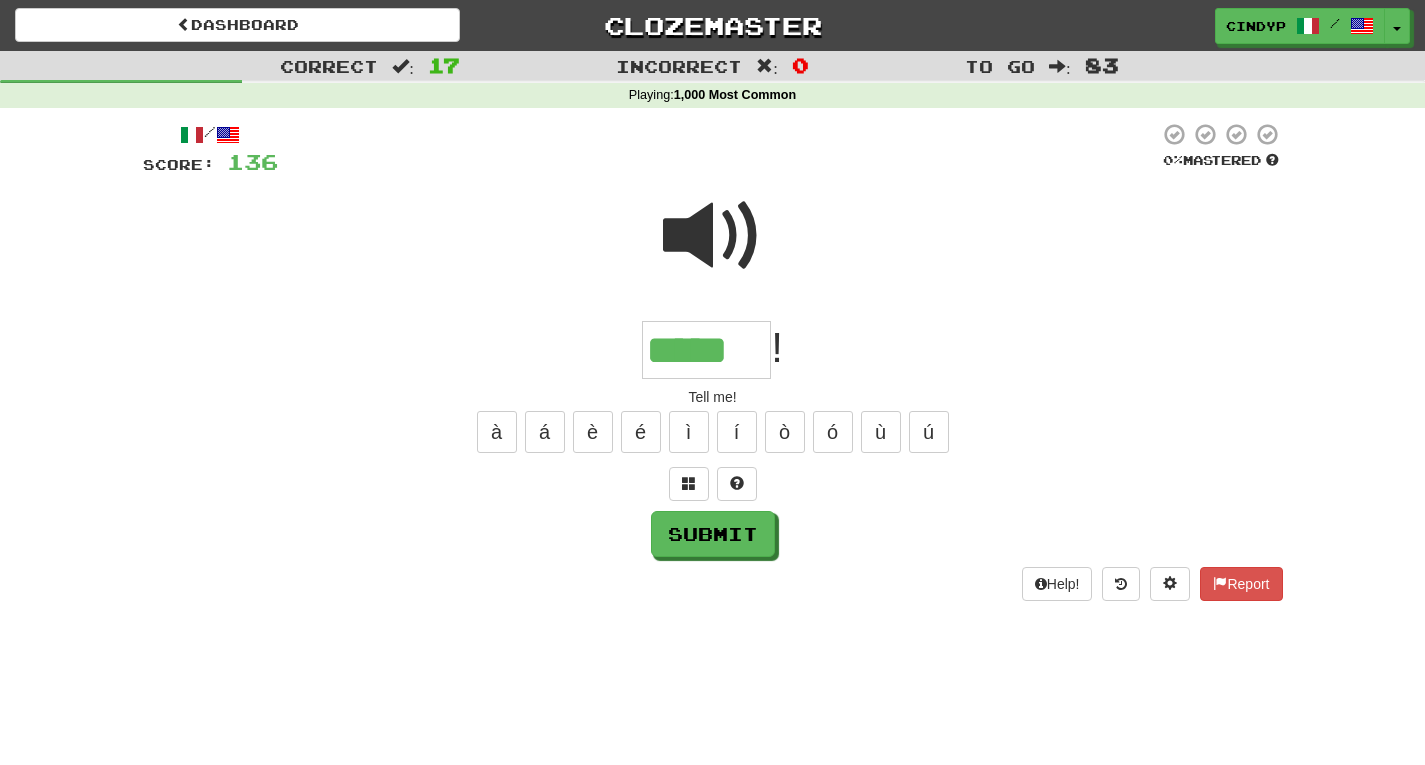 type on "*****" 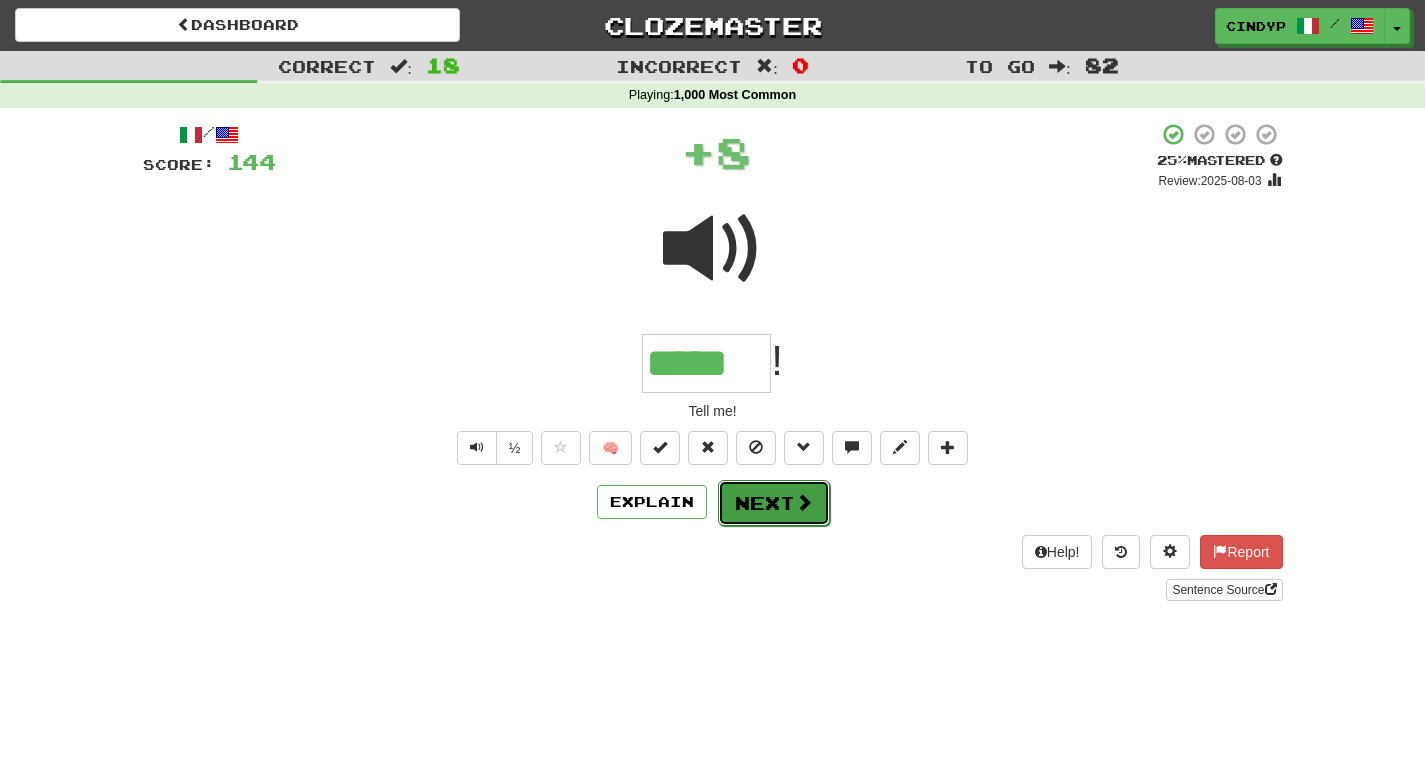 click on "Next" at bounding box center [774, 503] 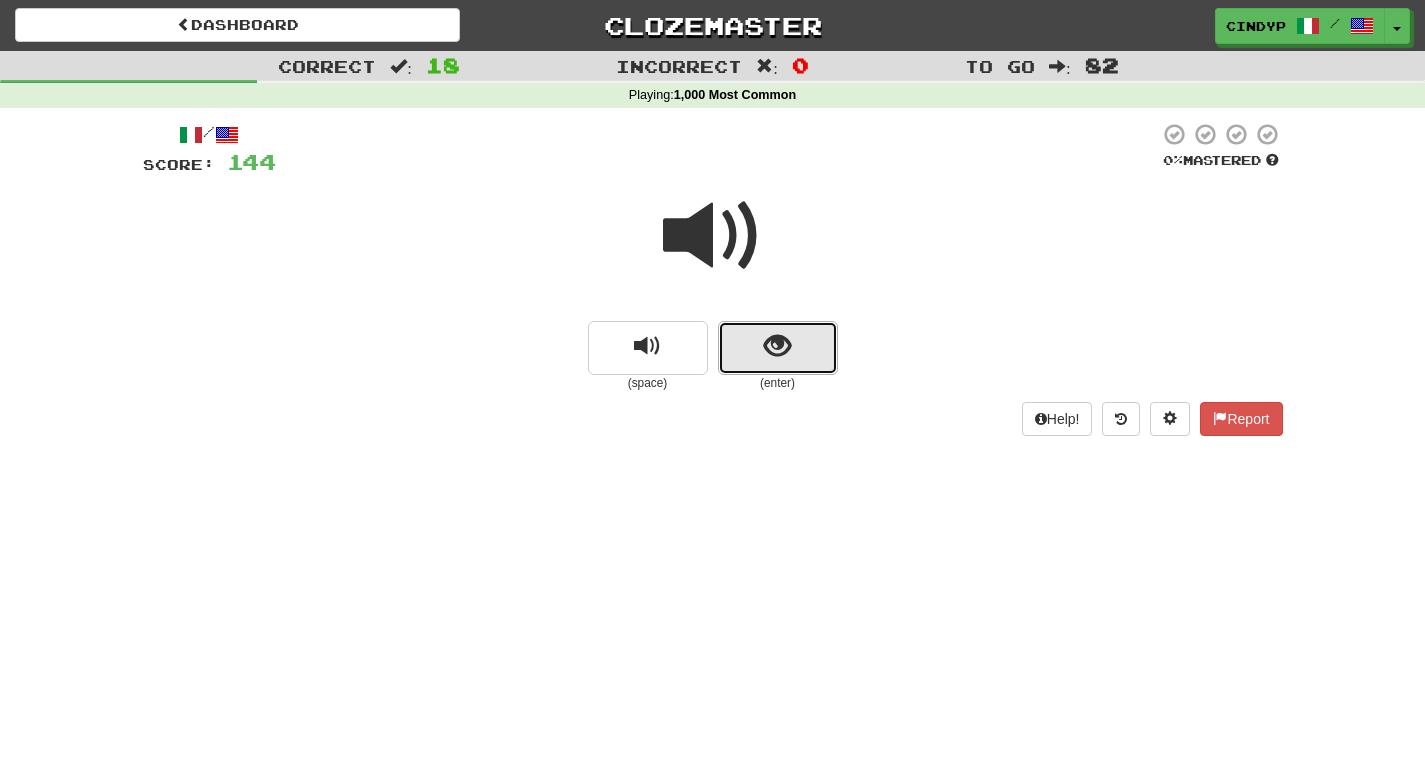 click at bounding box center (778, 348) 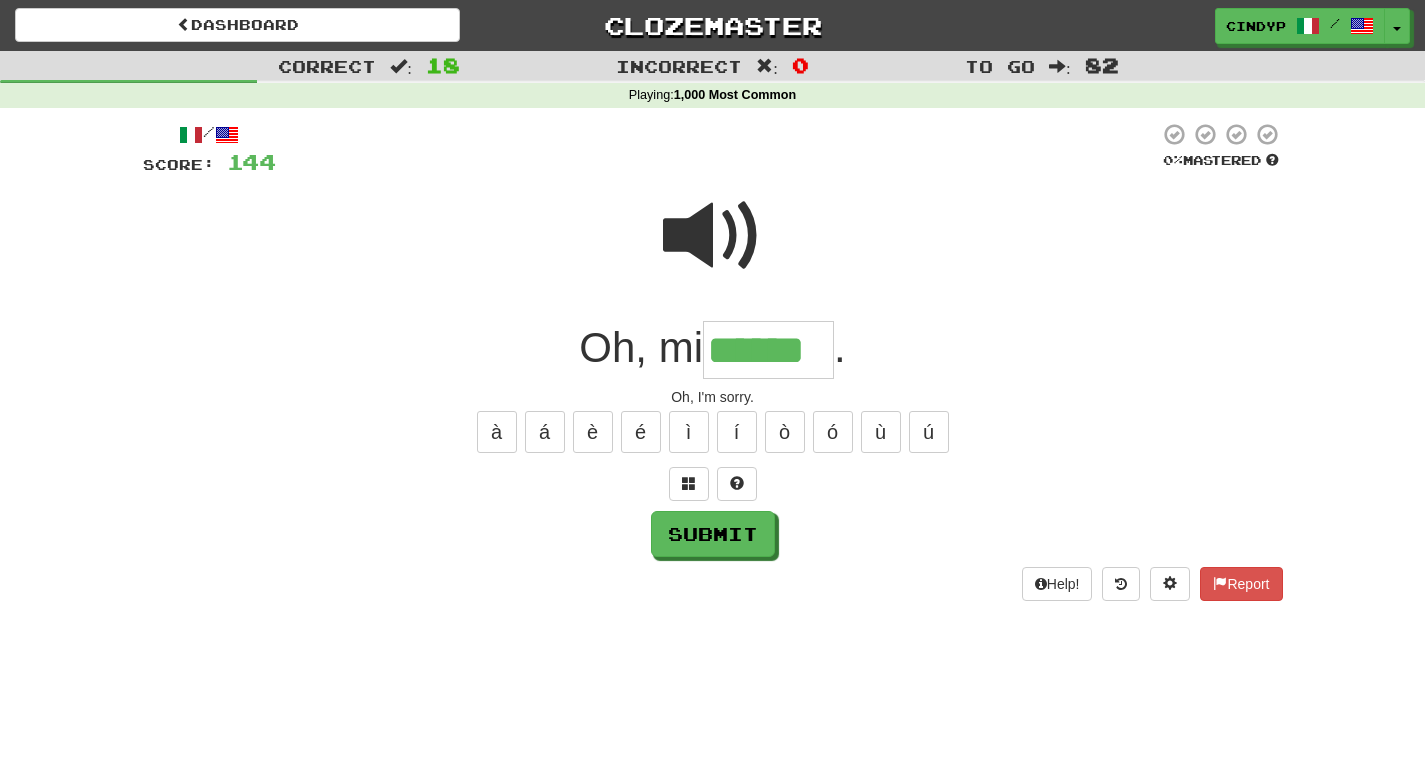 type on "******" 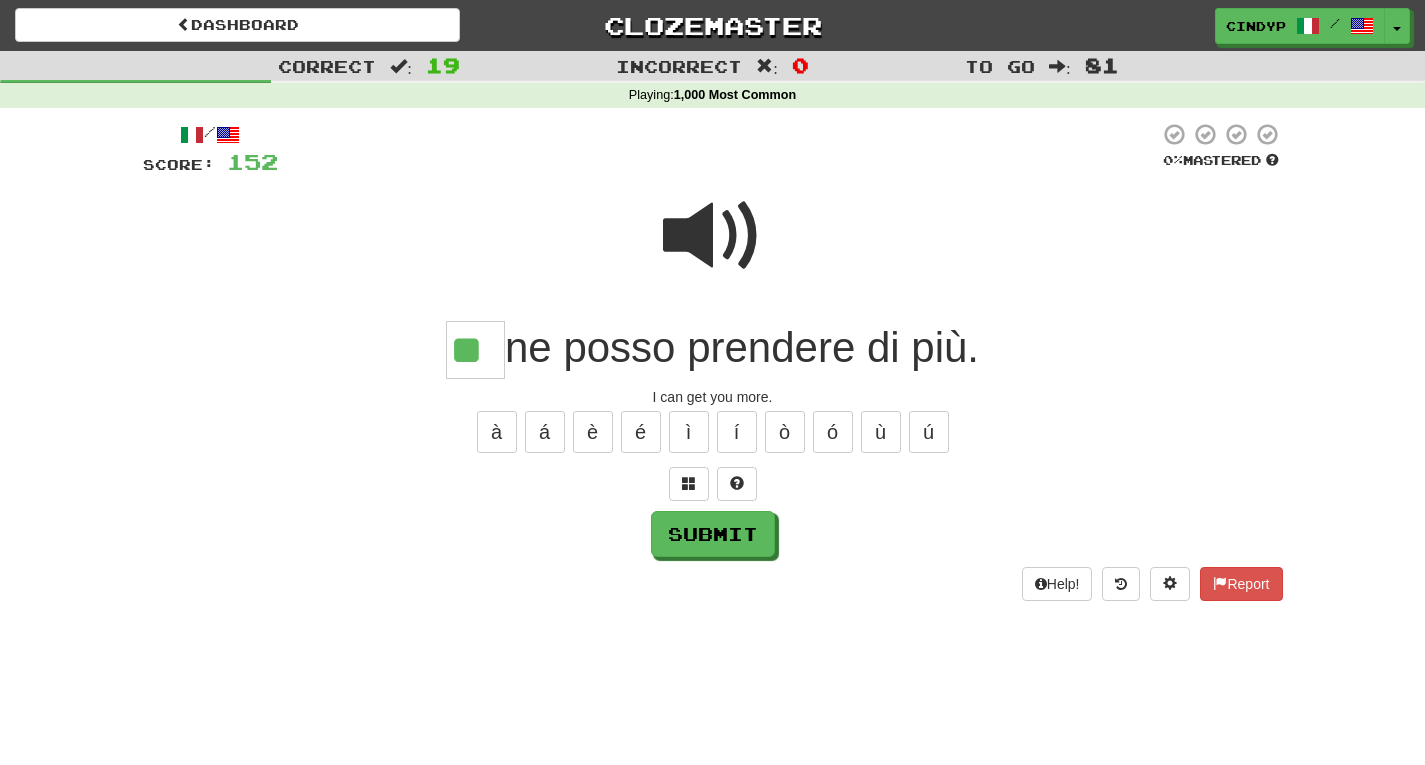 type on "**" 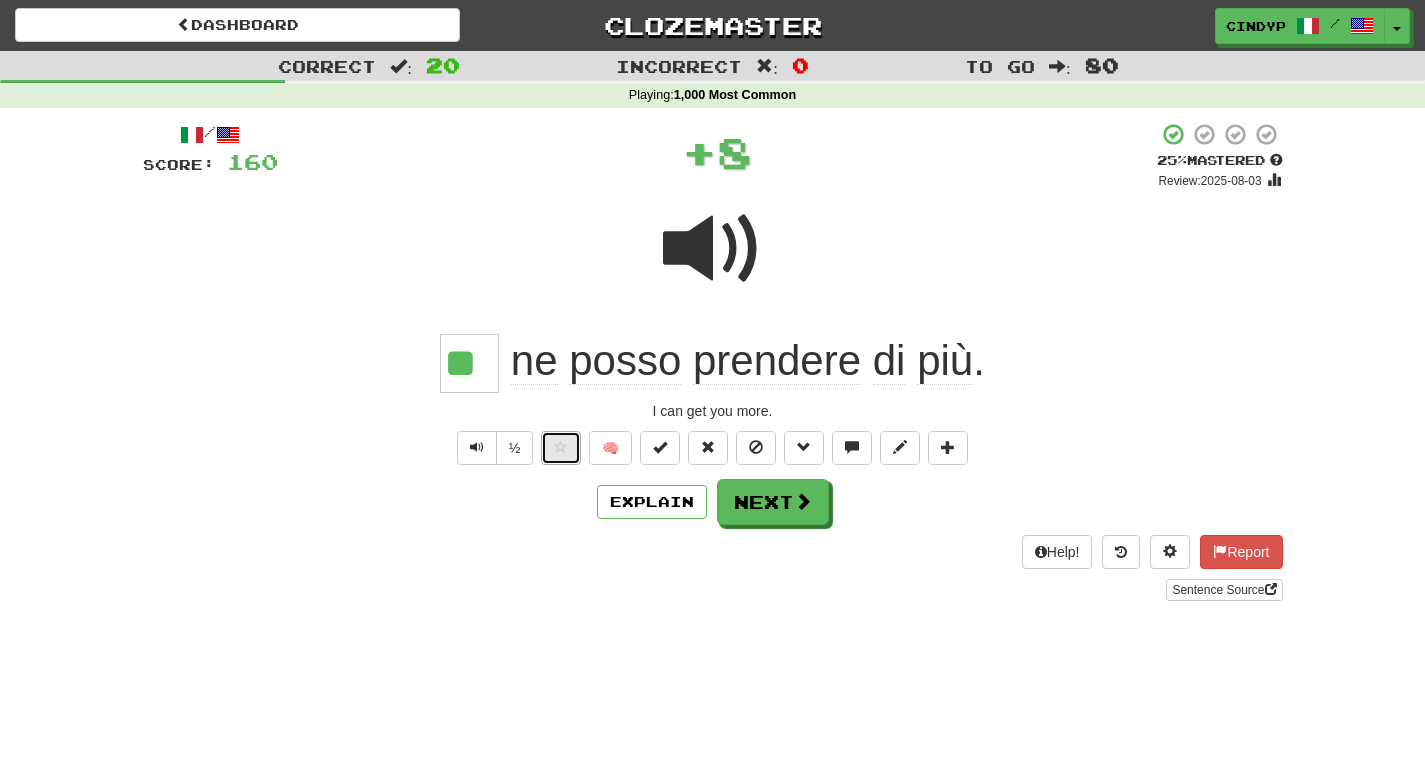 click at bounding box center (561, 447) 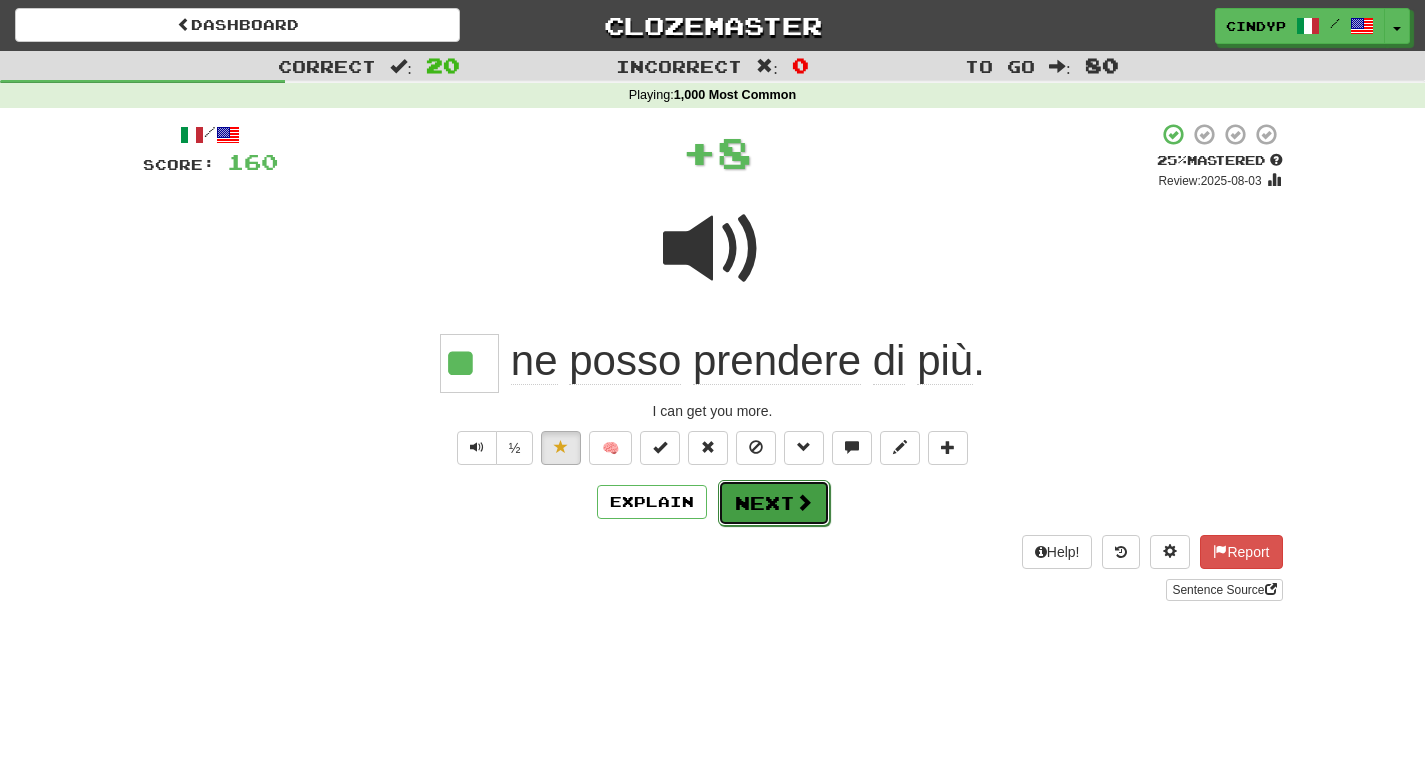 click on "Next" at bounding box center [774, 503] 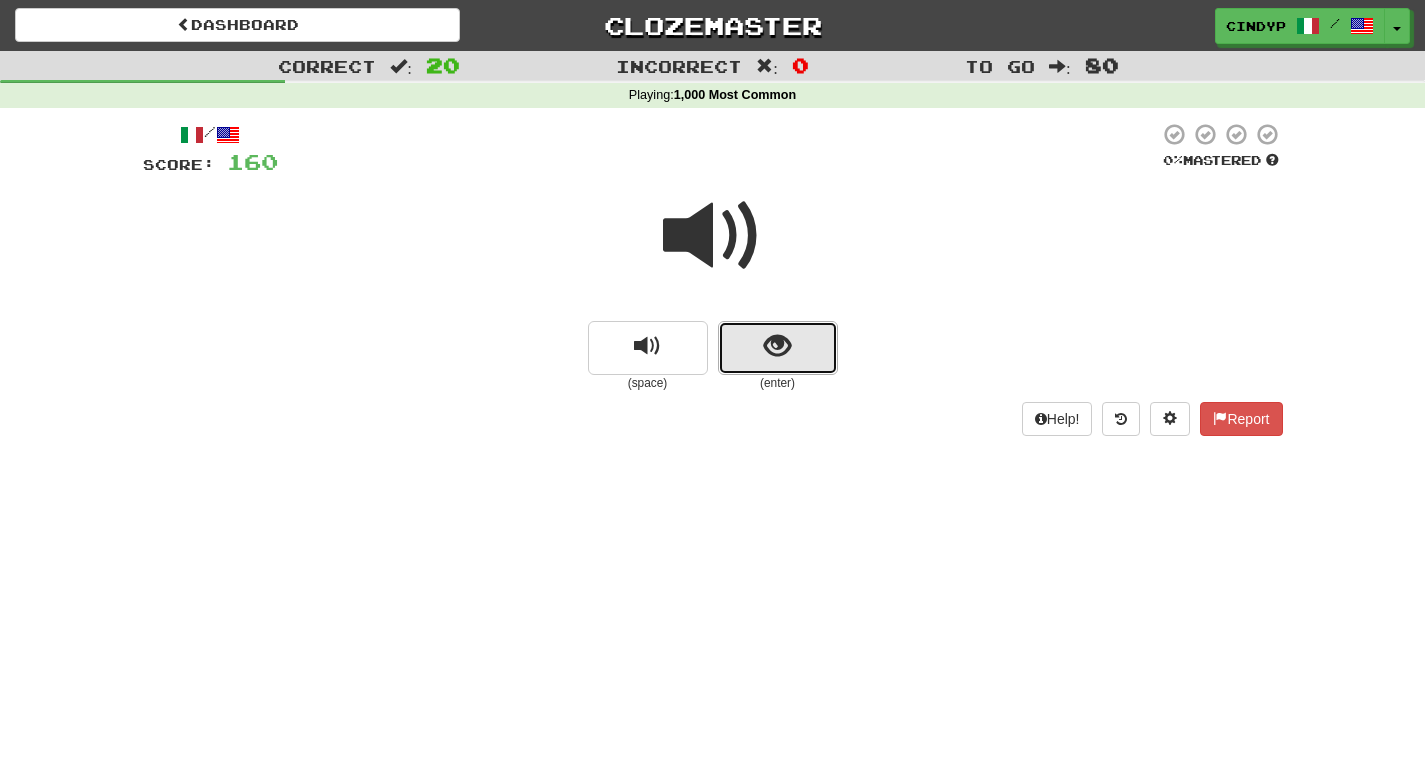 click at bounding box center [778, 348] 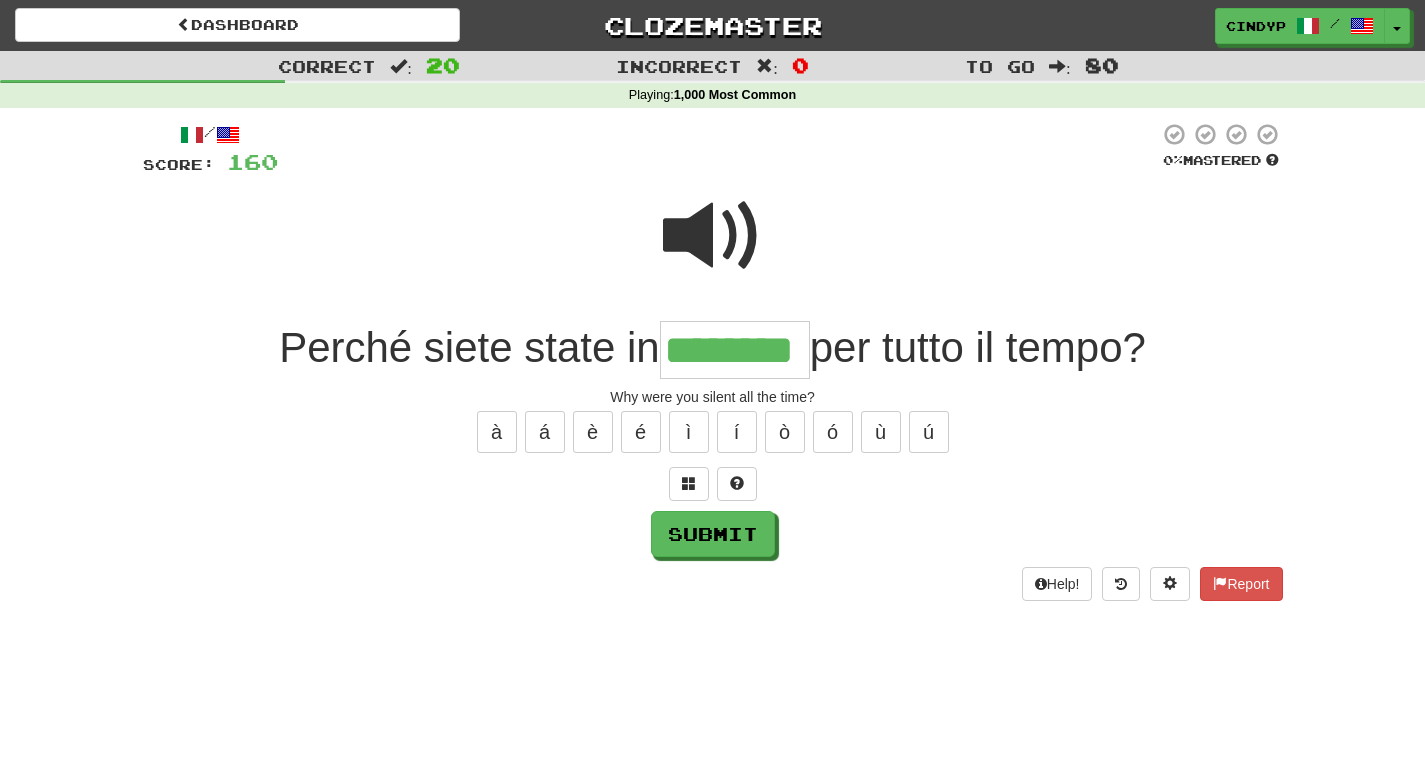 type on "********" 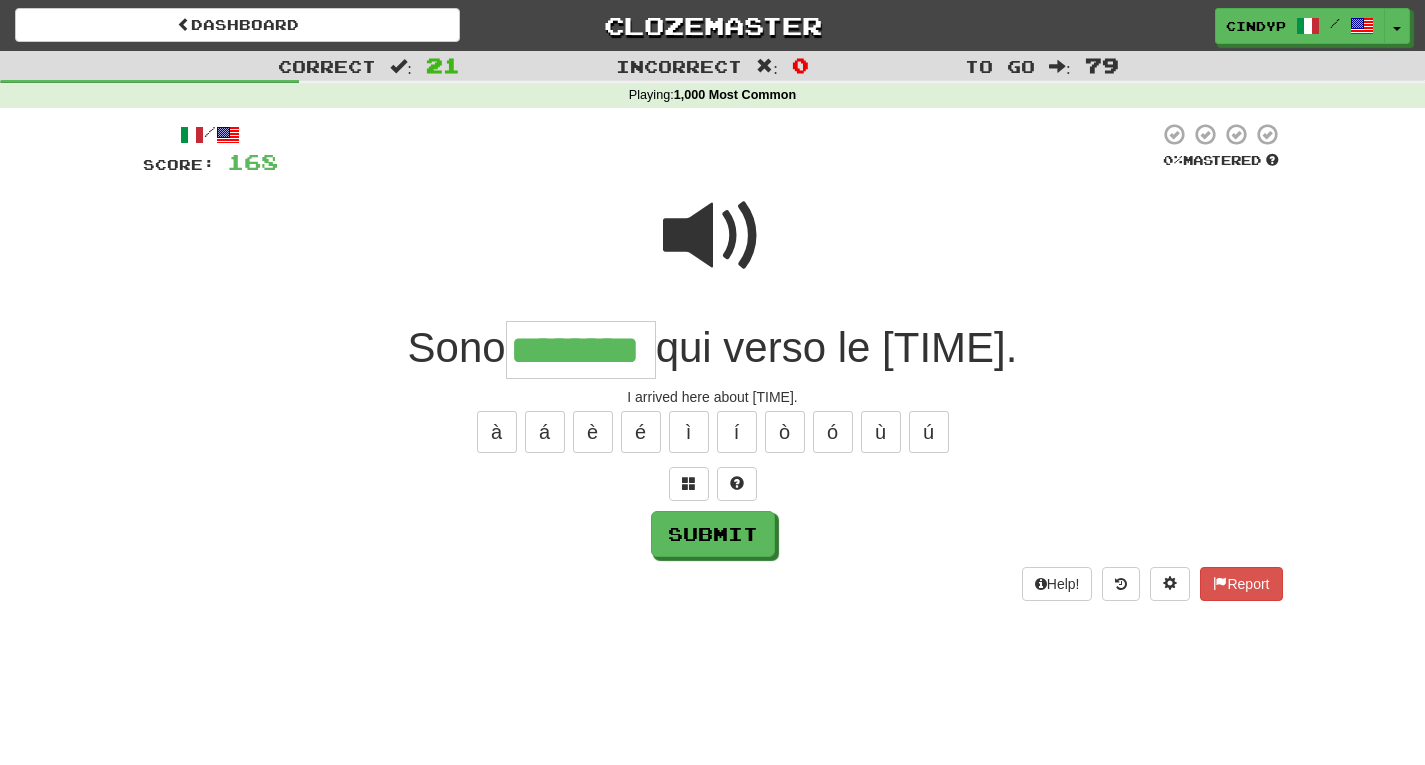 type on "********" 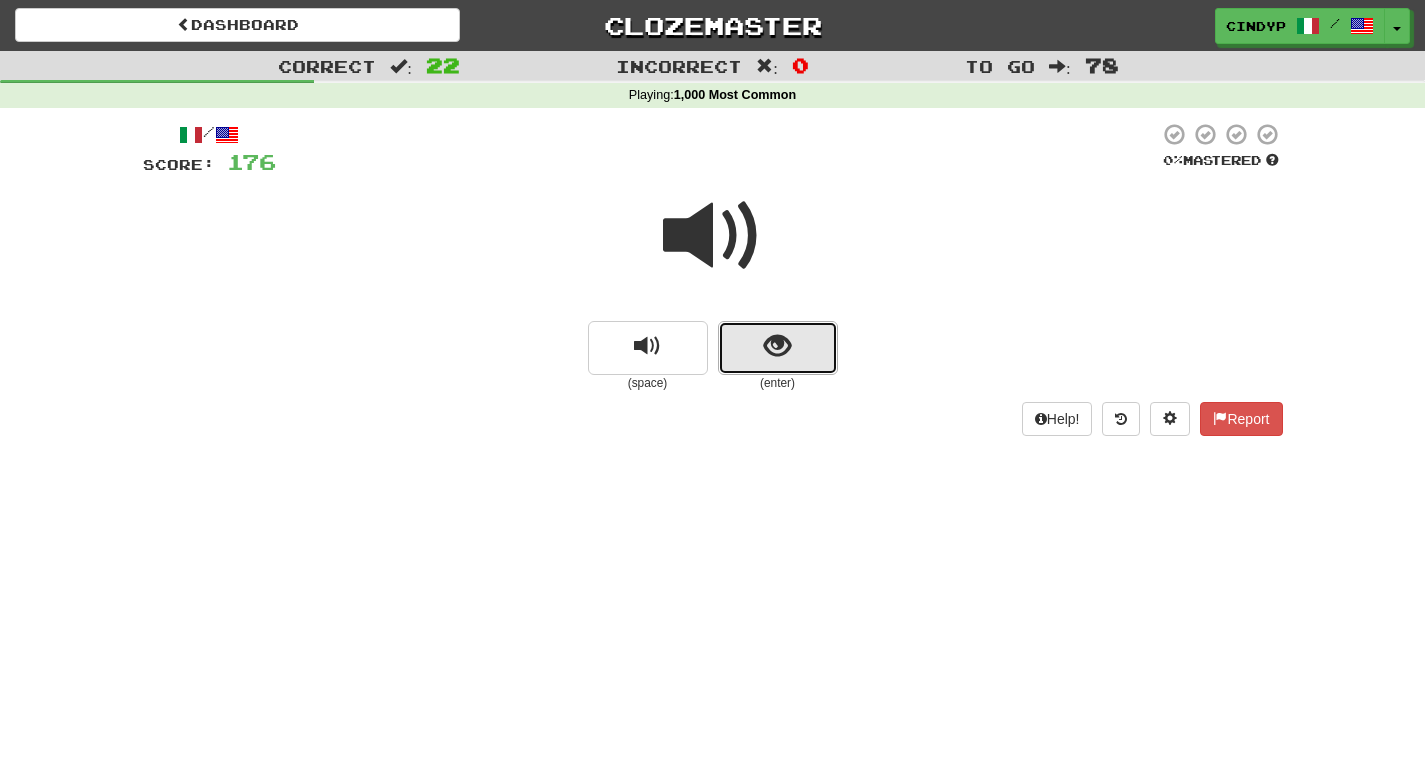 click at bounding box center (778, 348) 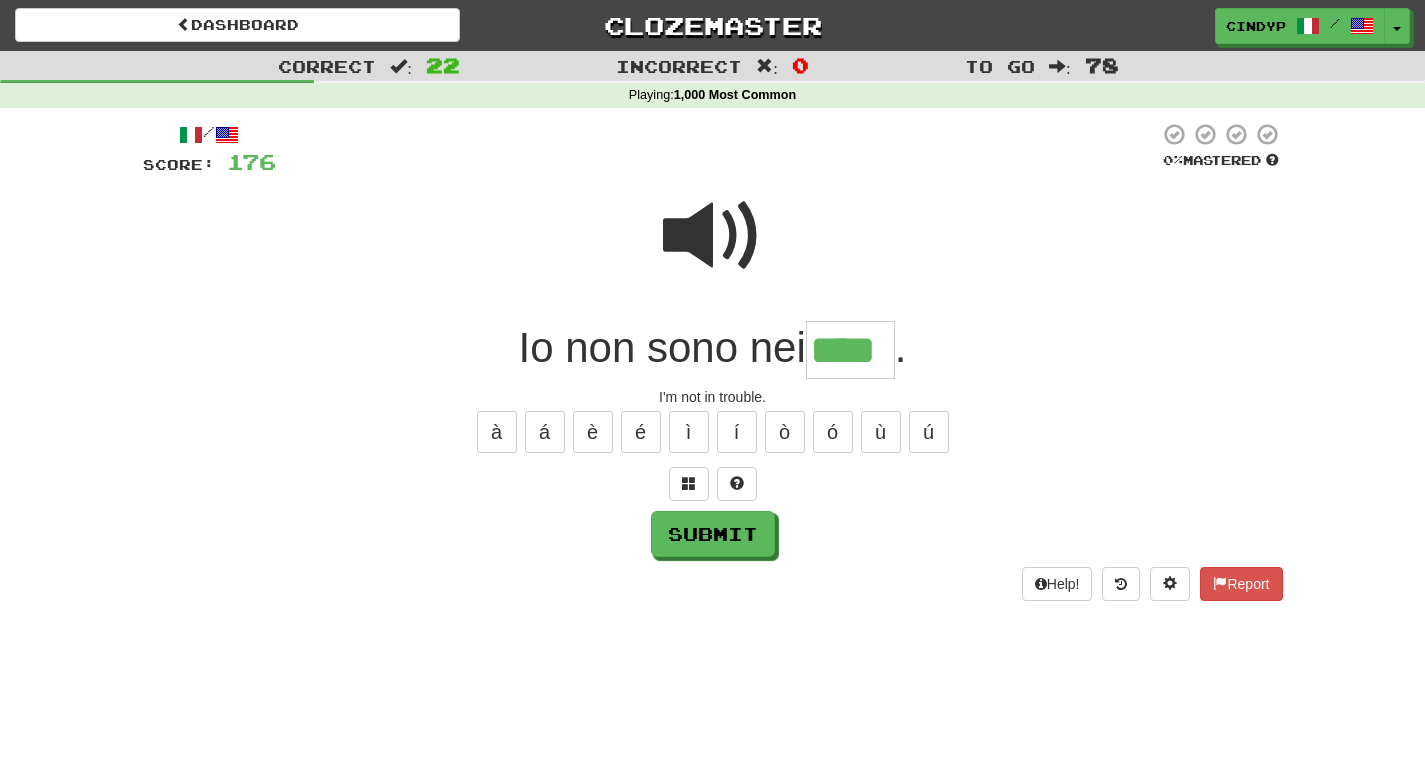 type on "****" 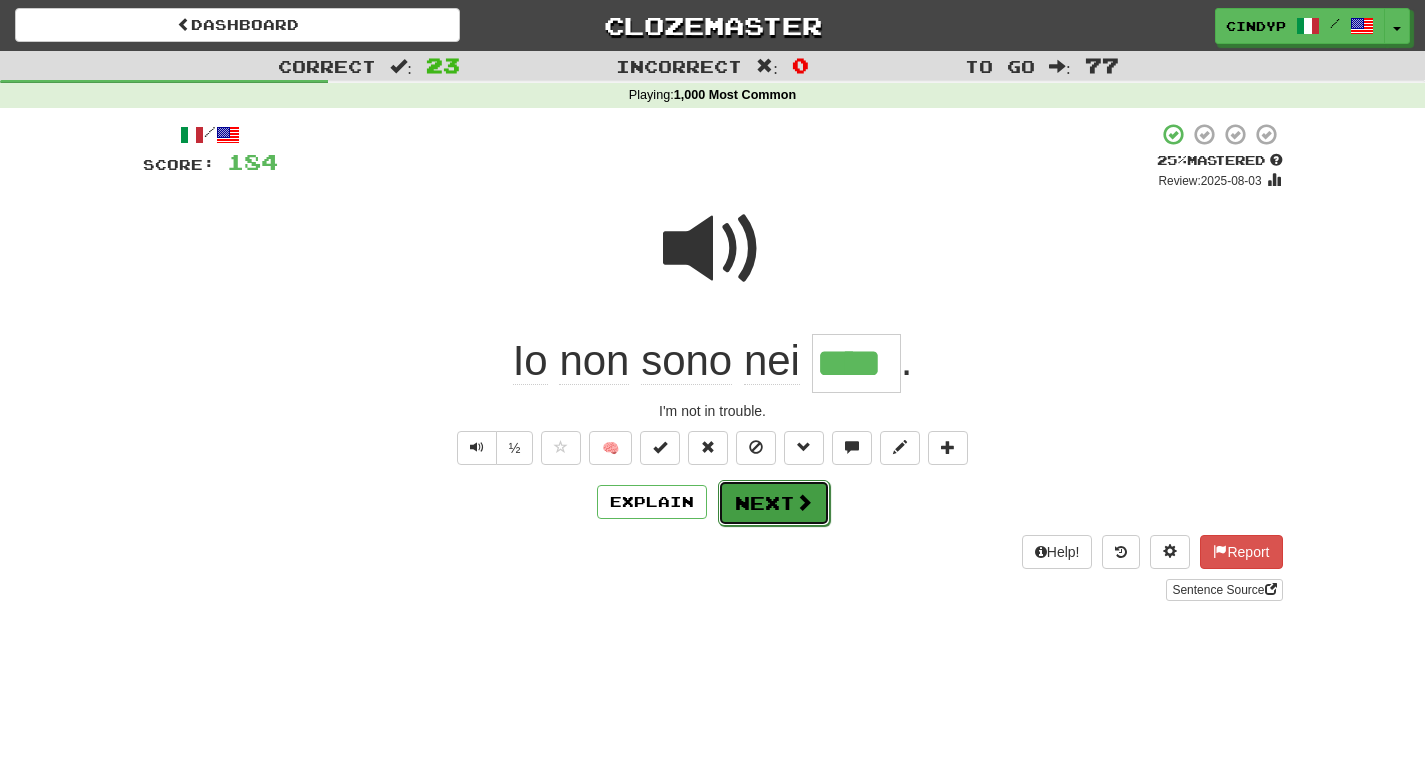 click on "Next" at bounding box center (774, 503) 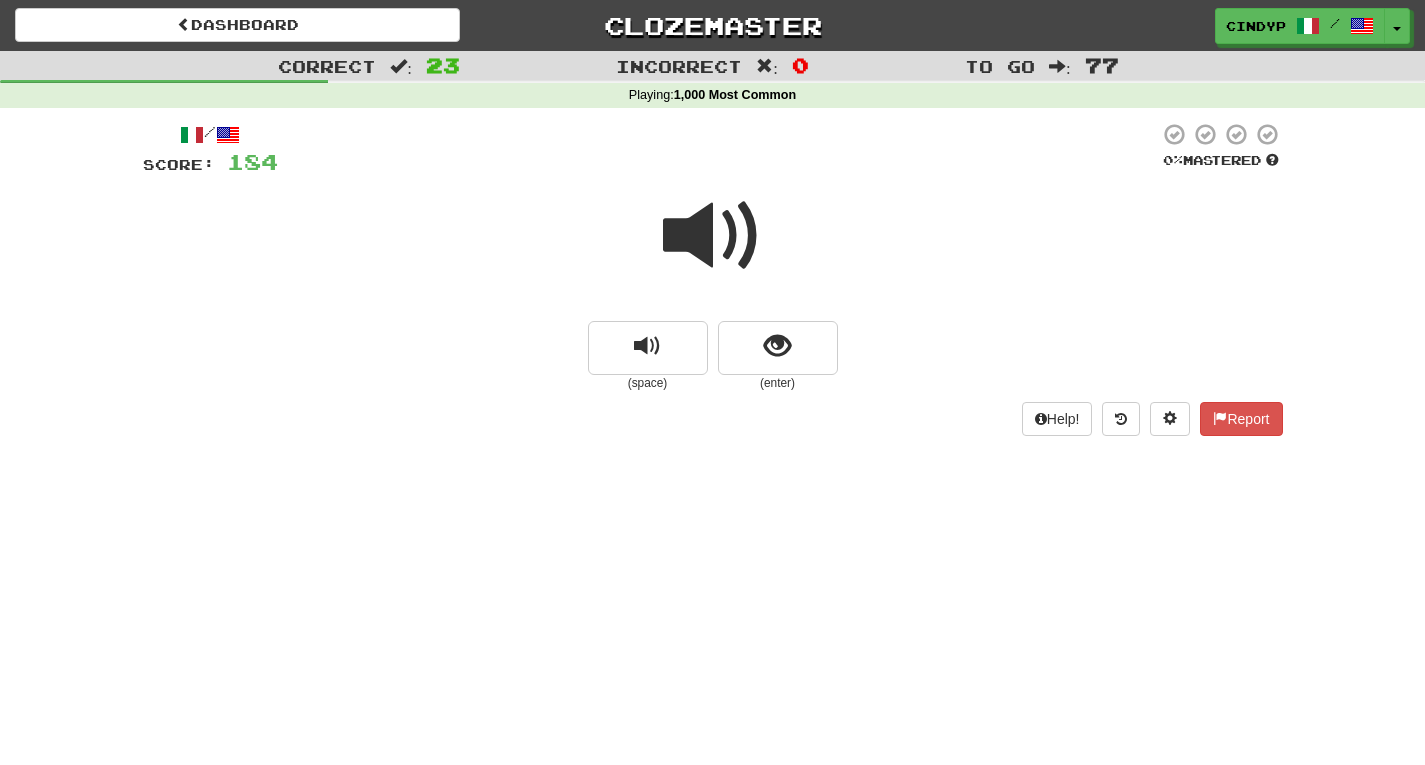 click at bounding box center [713, 236] 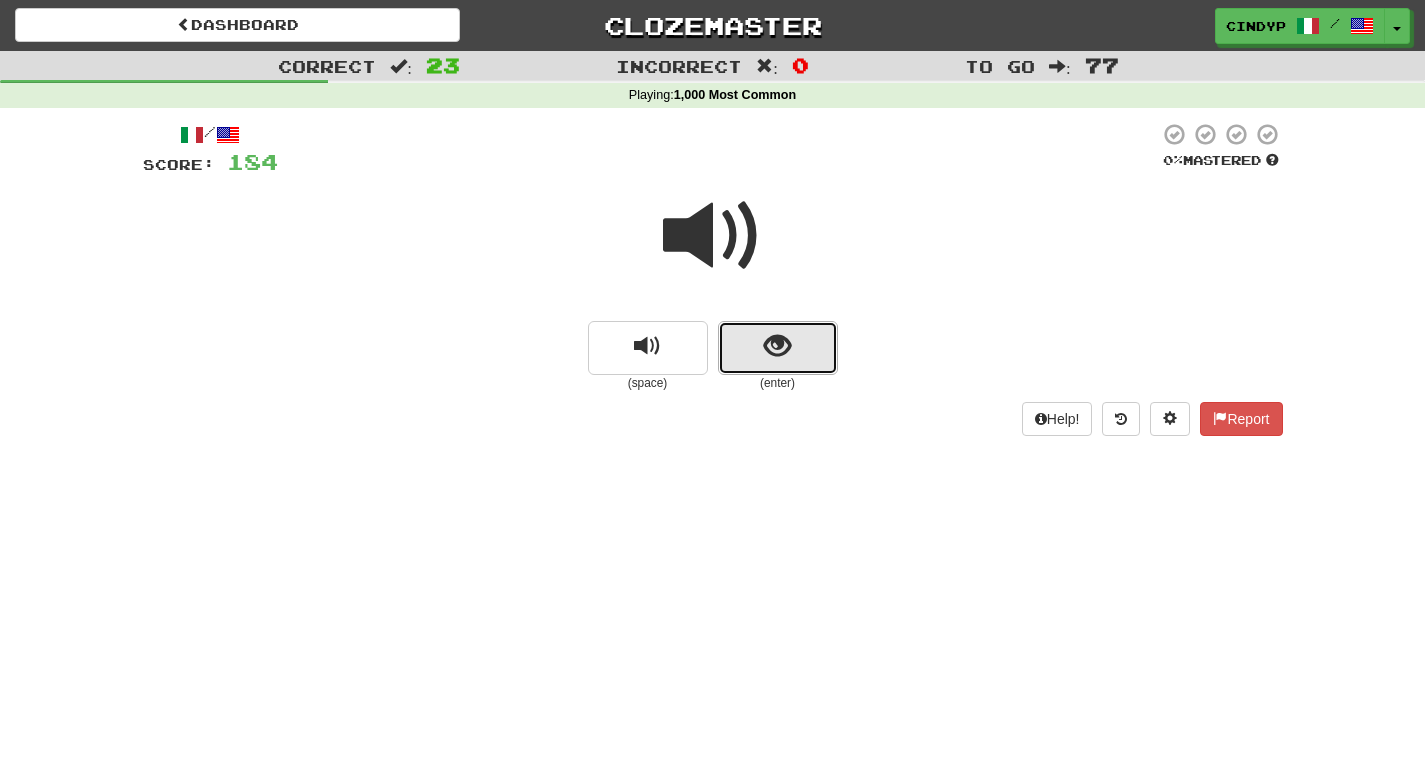 click at bounding box center (777, 346) 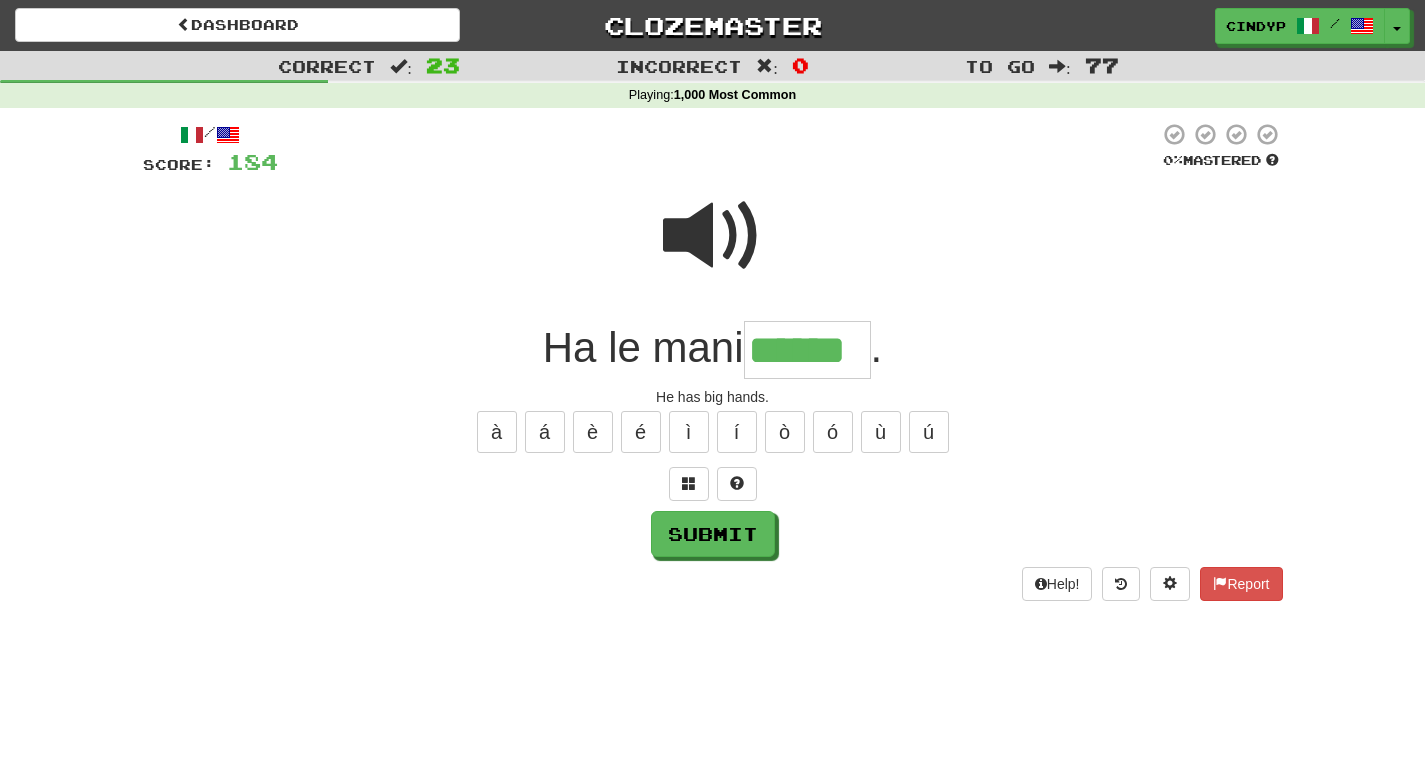 type on "******" 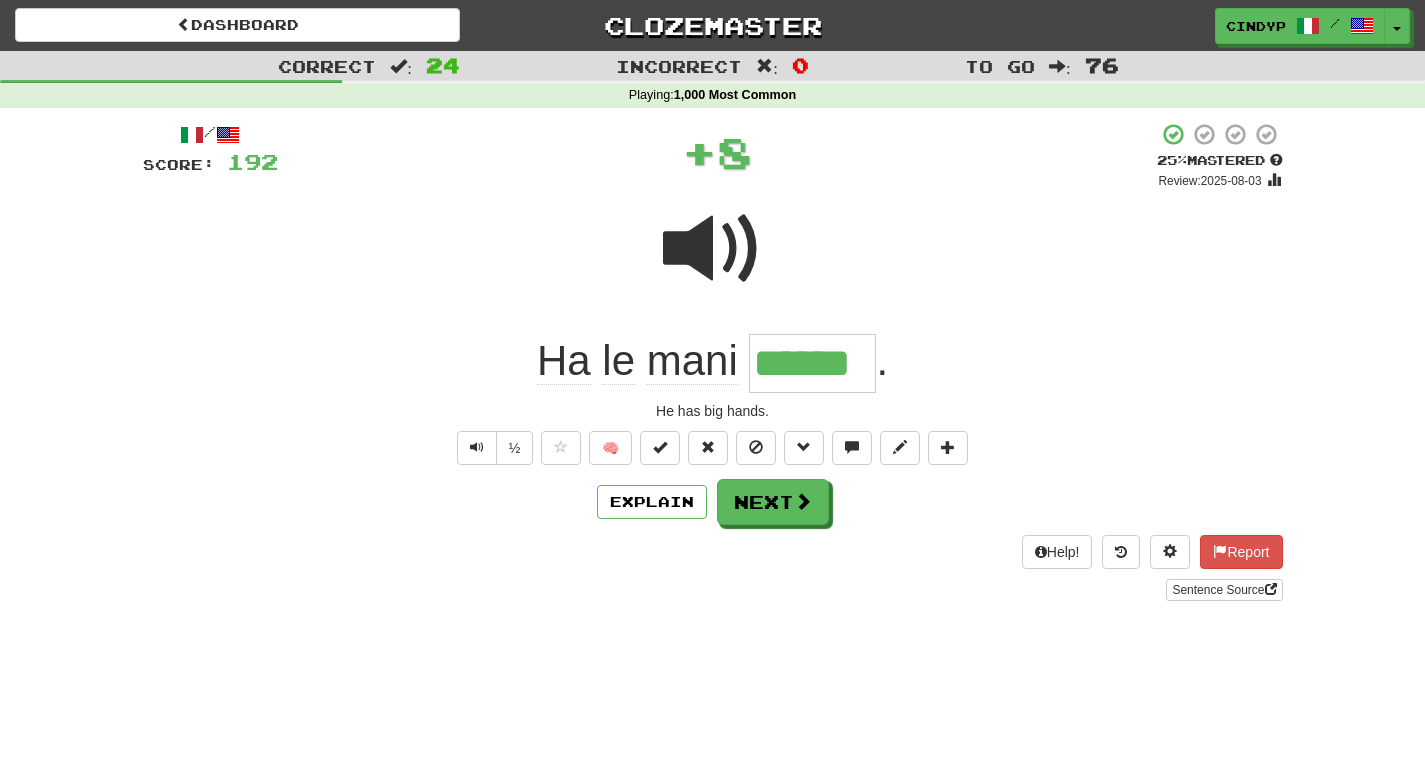 click on "/  Score:   192 + 8 25 %  Mastered Review:  2025-08-03 Ha   le   mani   ****** . He has big hands. ½ 🧠 Explain Next  Help!  Report Sentence Source" at bounding box center [713, 361] 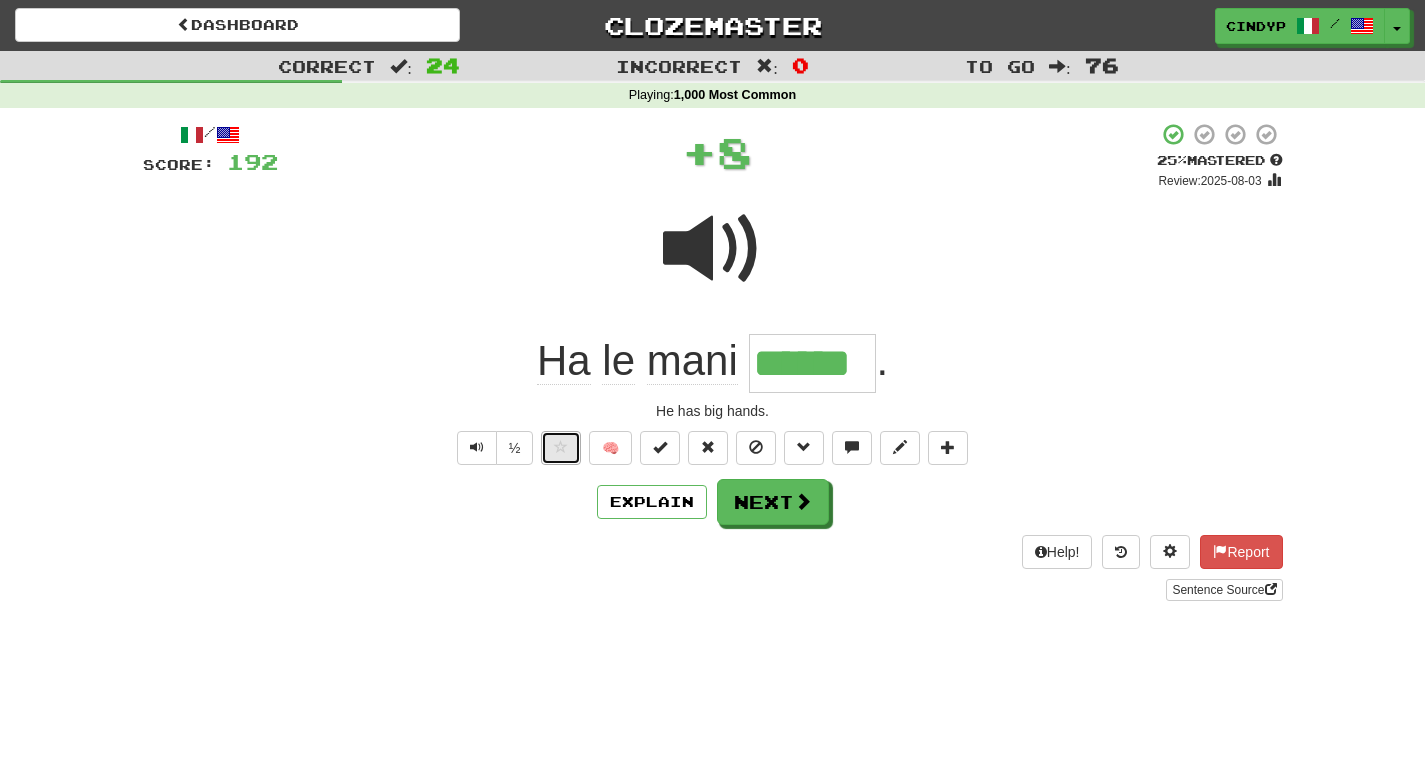 click at bounding box center (561, 447) 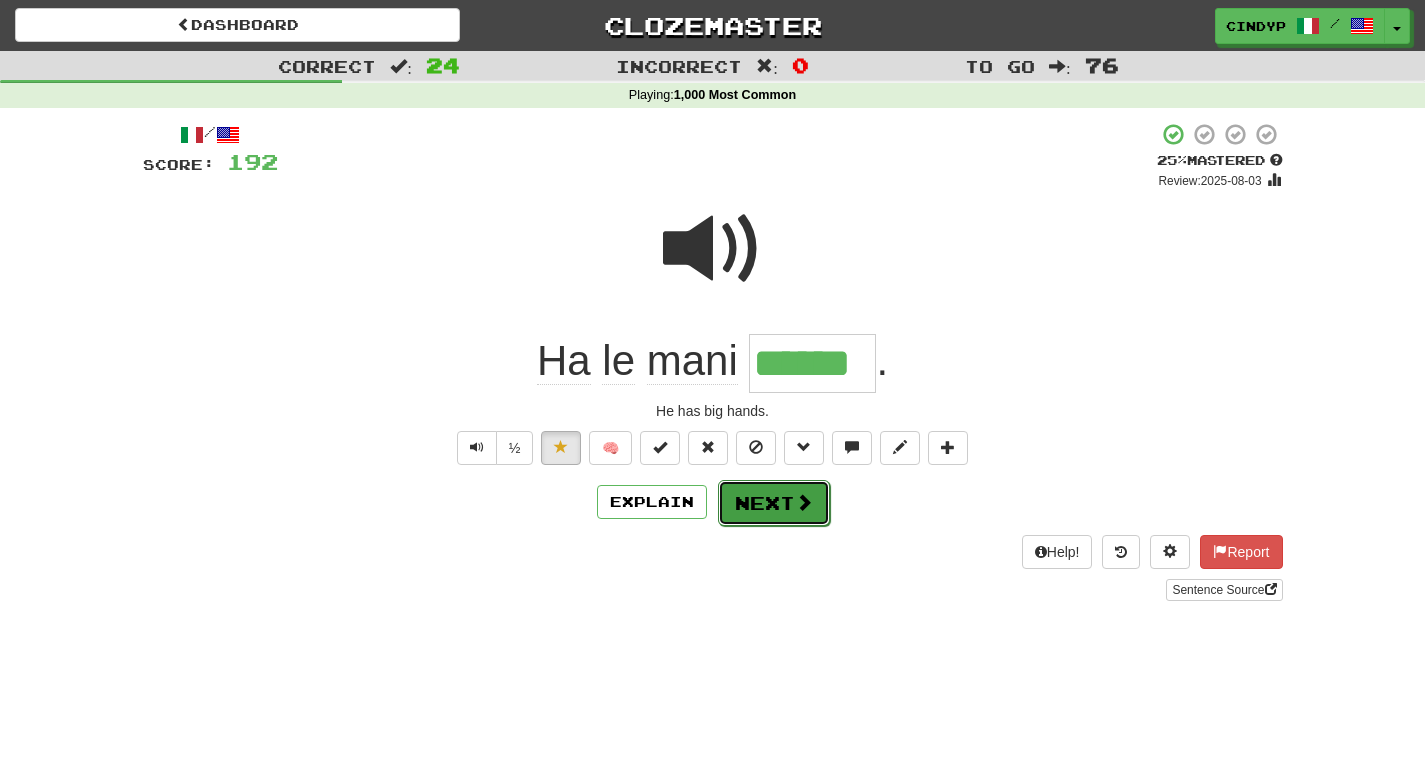 click on "Next" at bounding box center [774, 503] 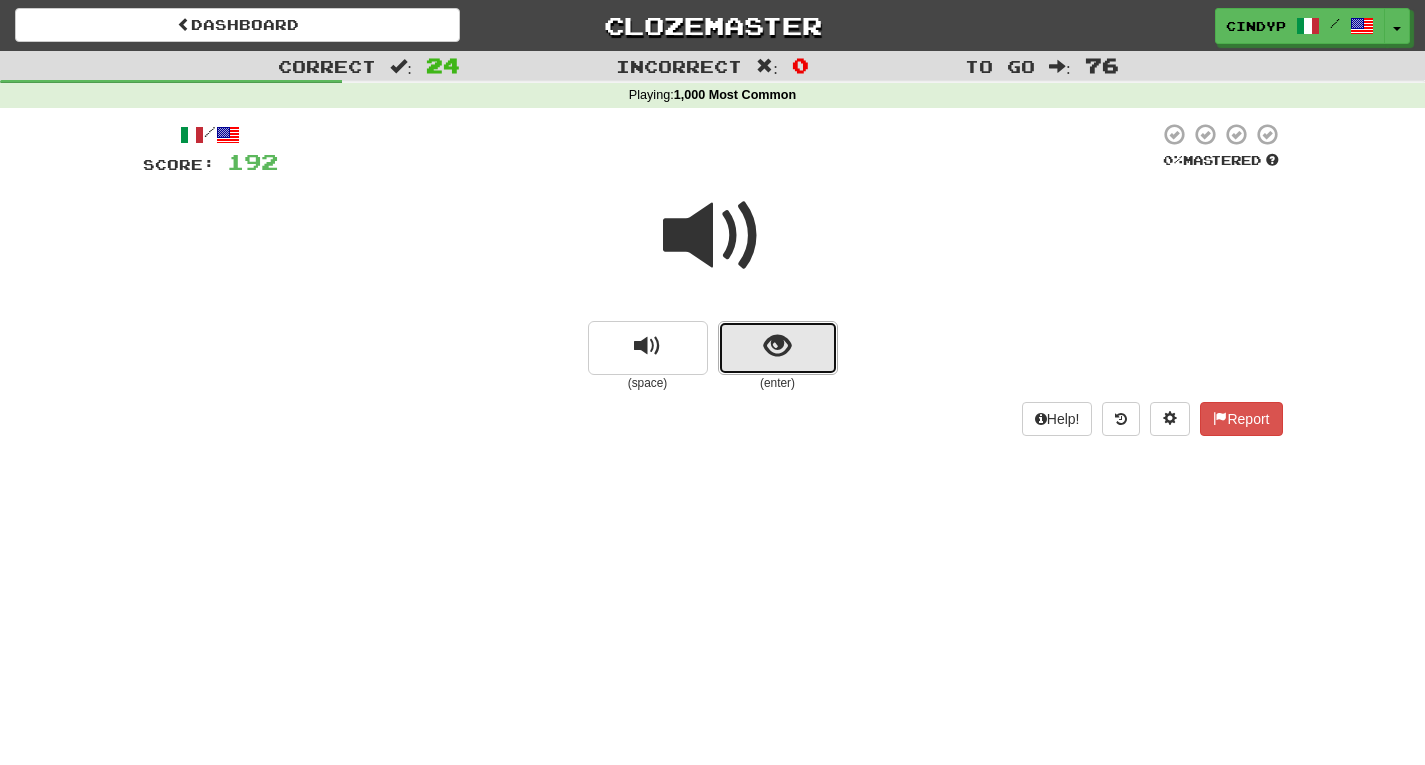 click at bounding box center [778, 348] 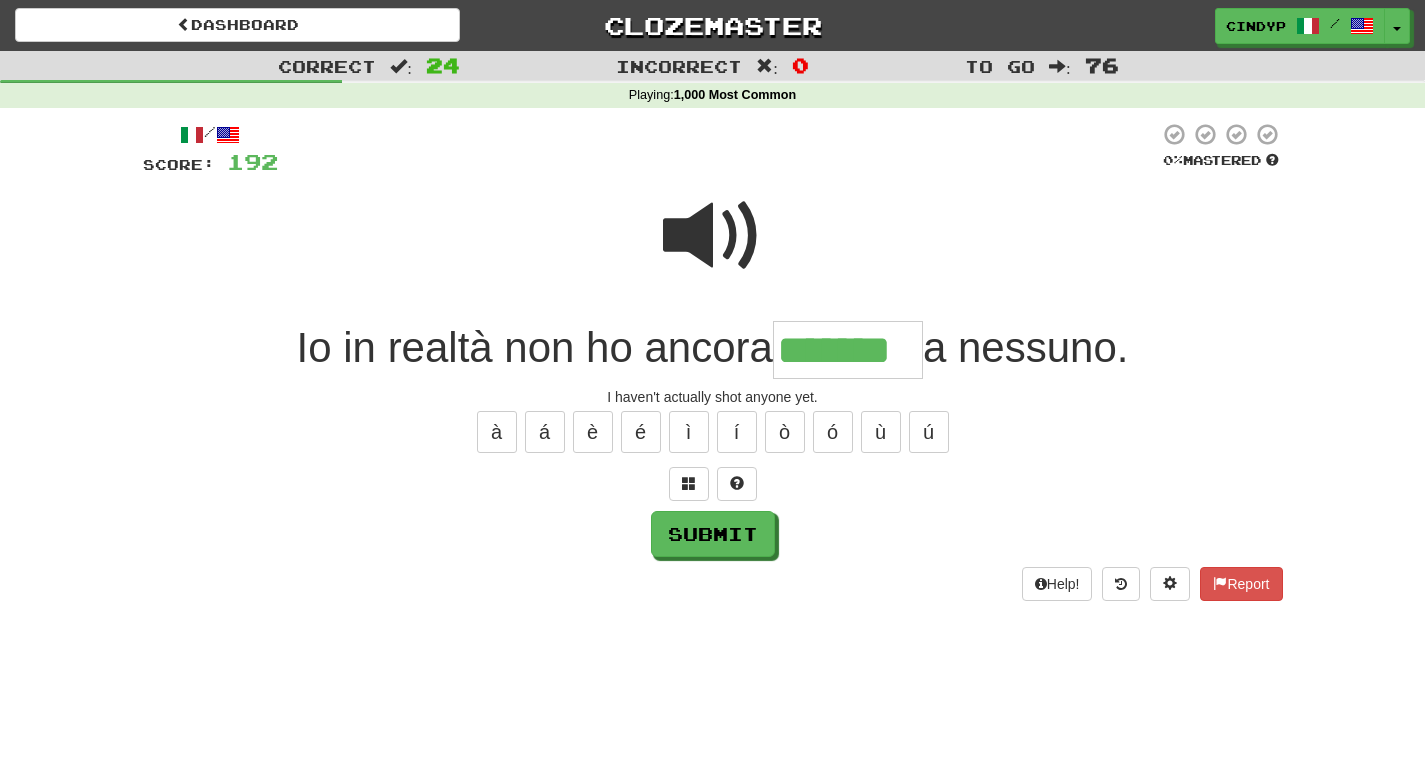 type on "*******" 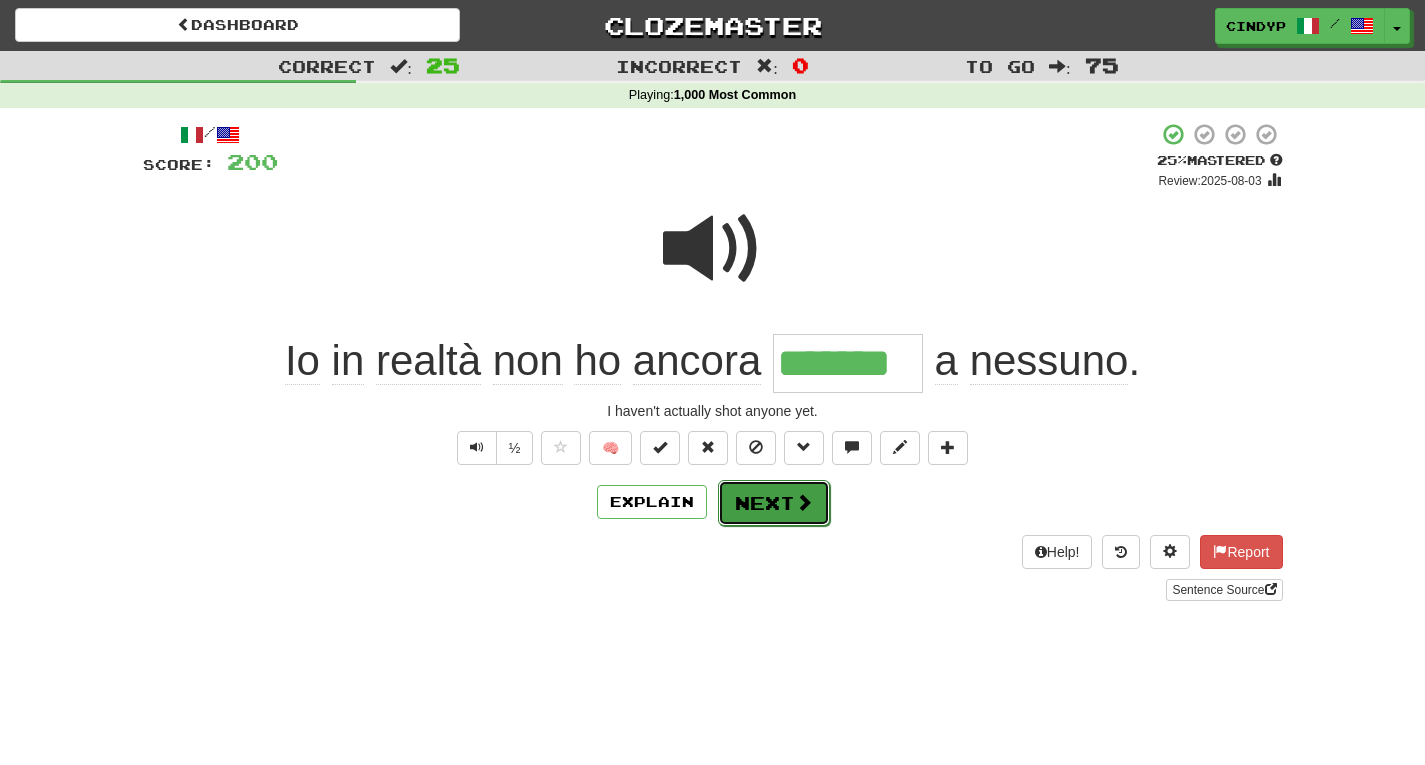 click on "Next" at bounding box center (774, 503) 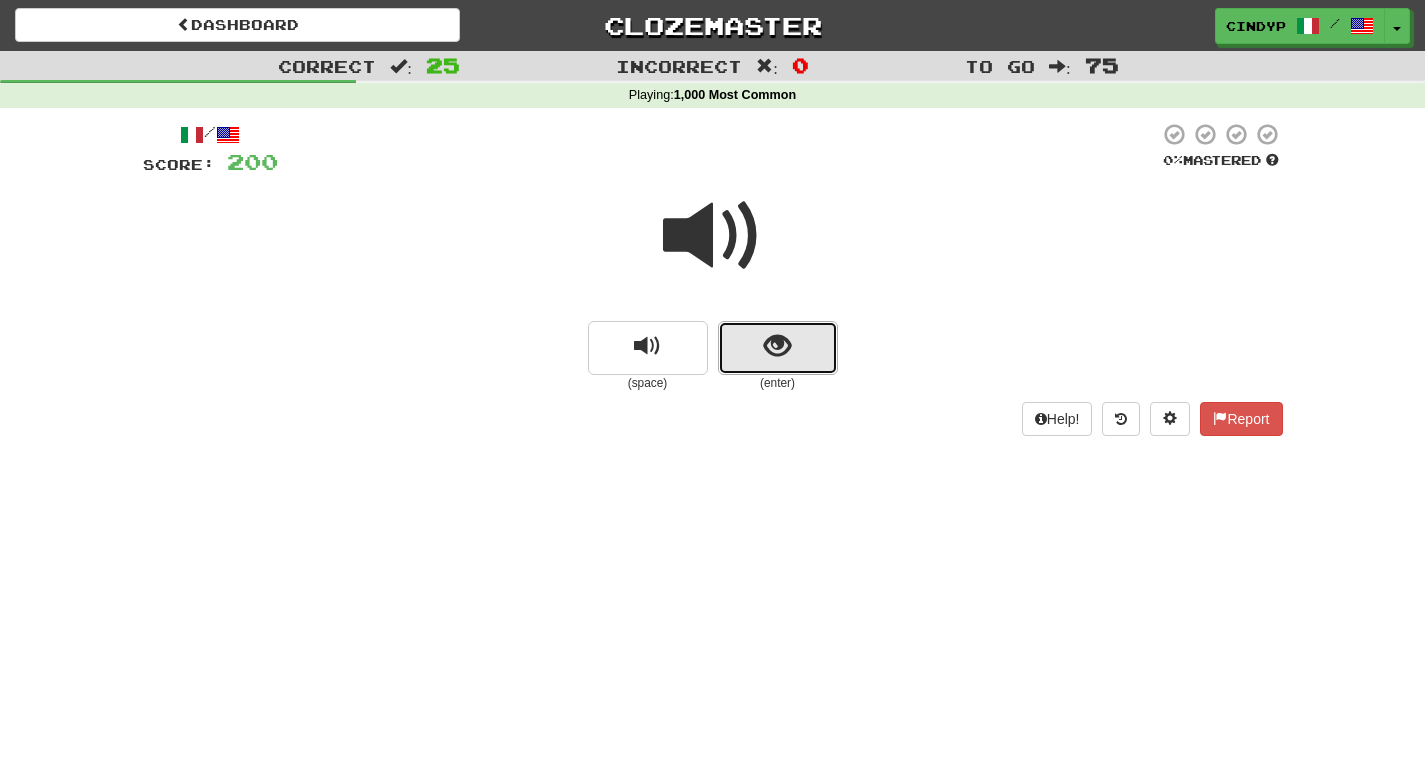 click at bounding box center [778, 348] 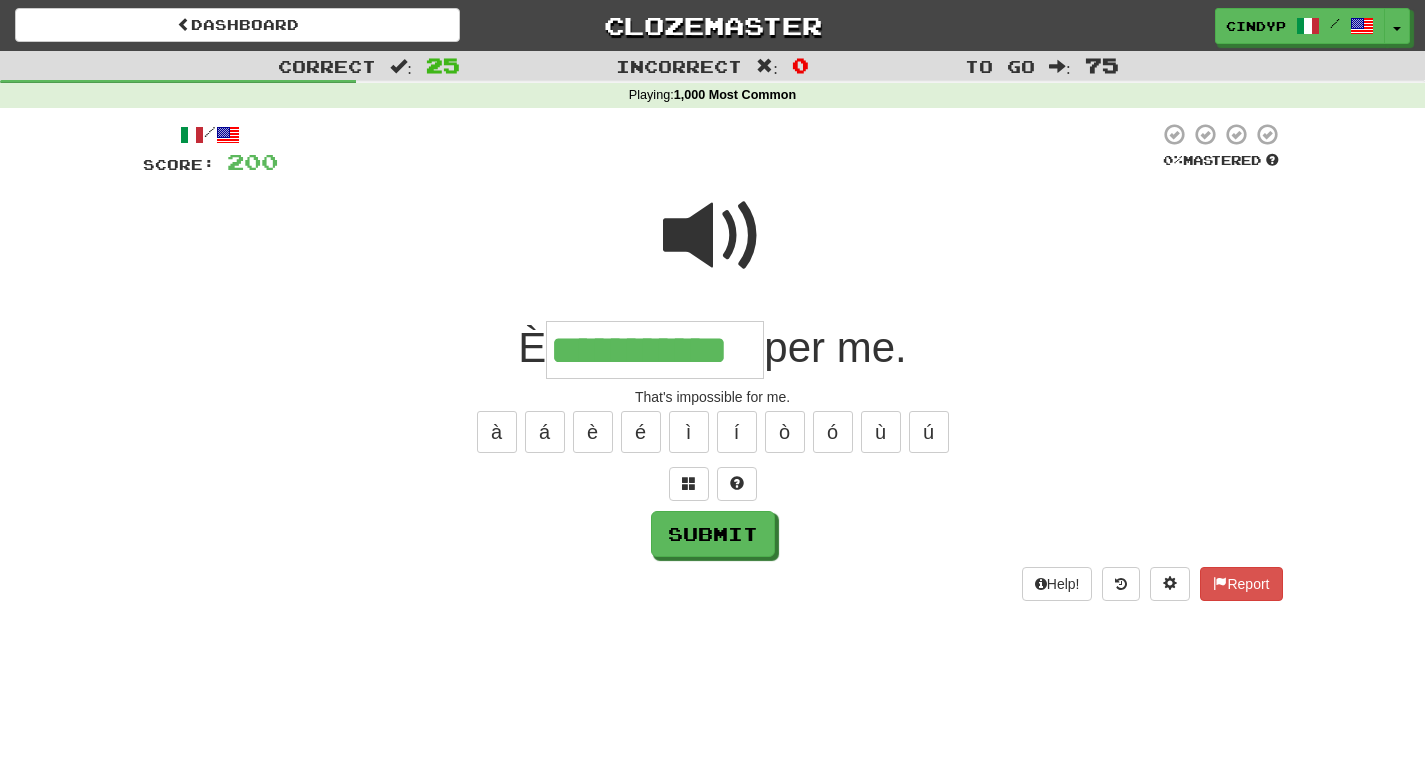 type on "**********" 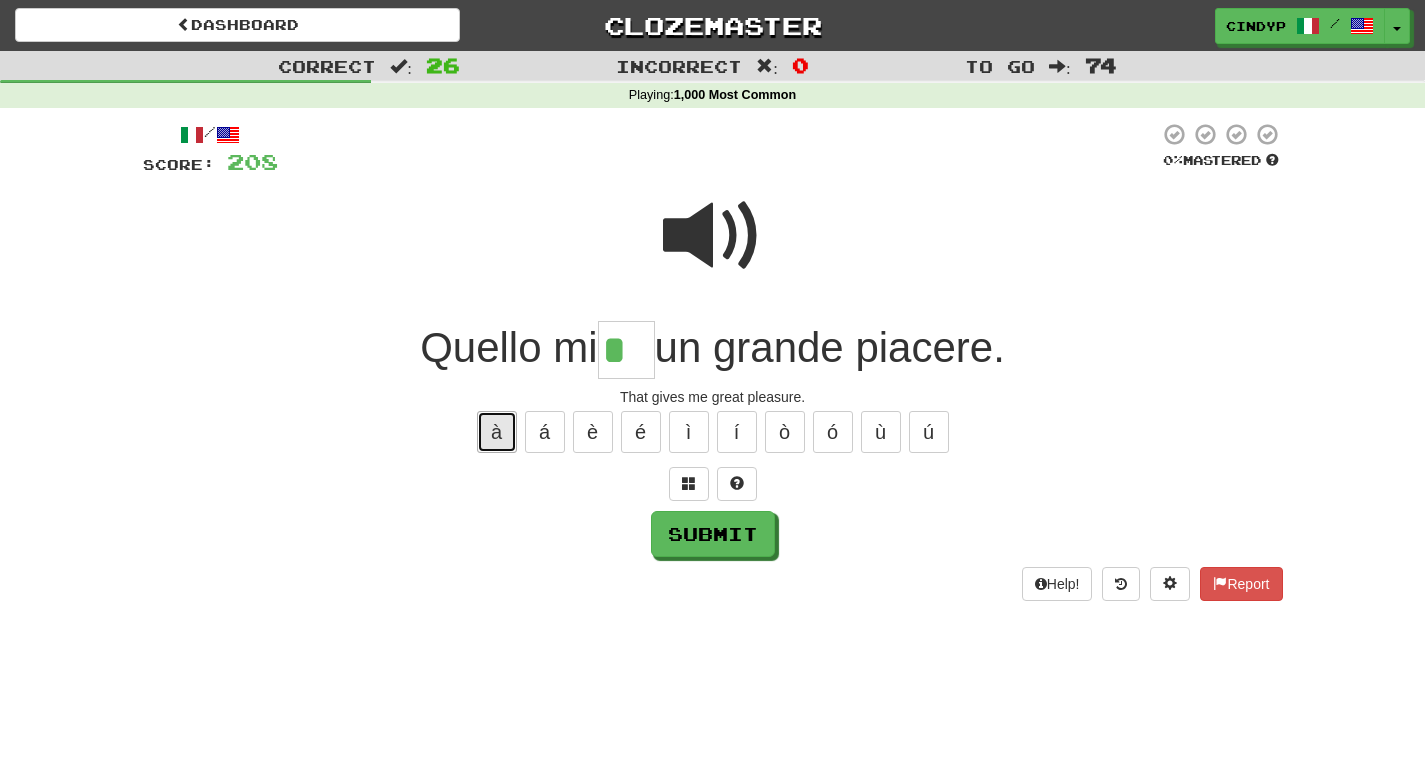 click on "à" at bounding box center [497, 432] 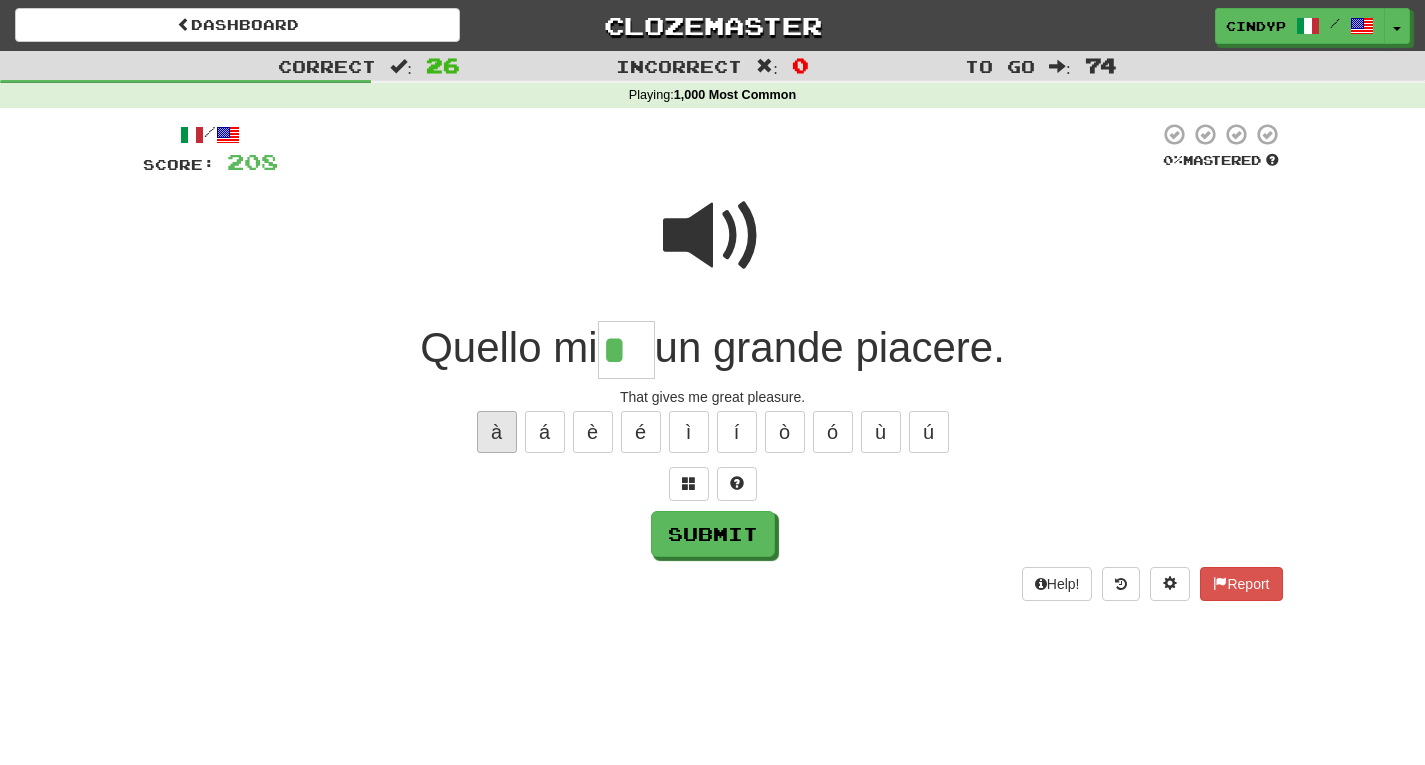 type on "**" 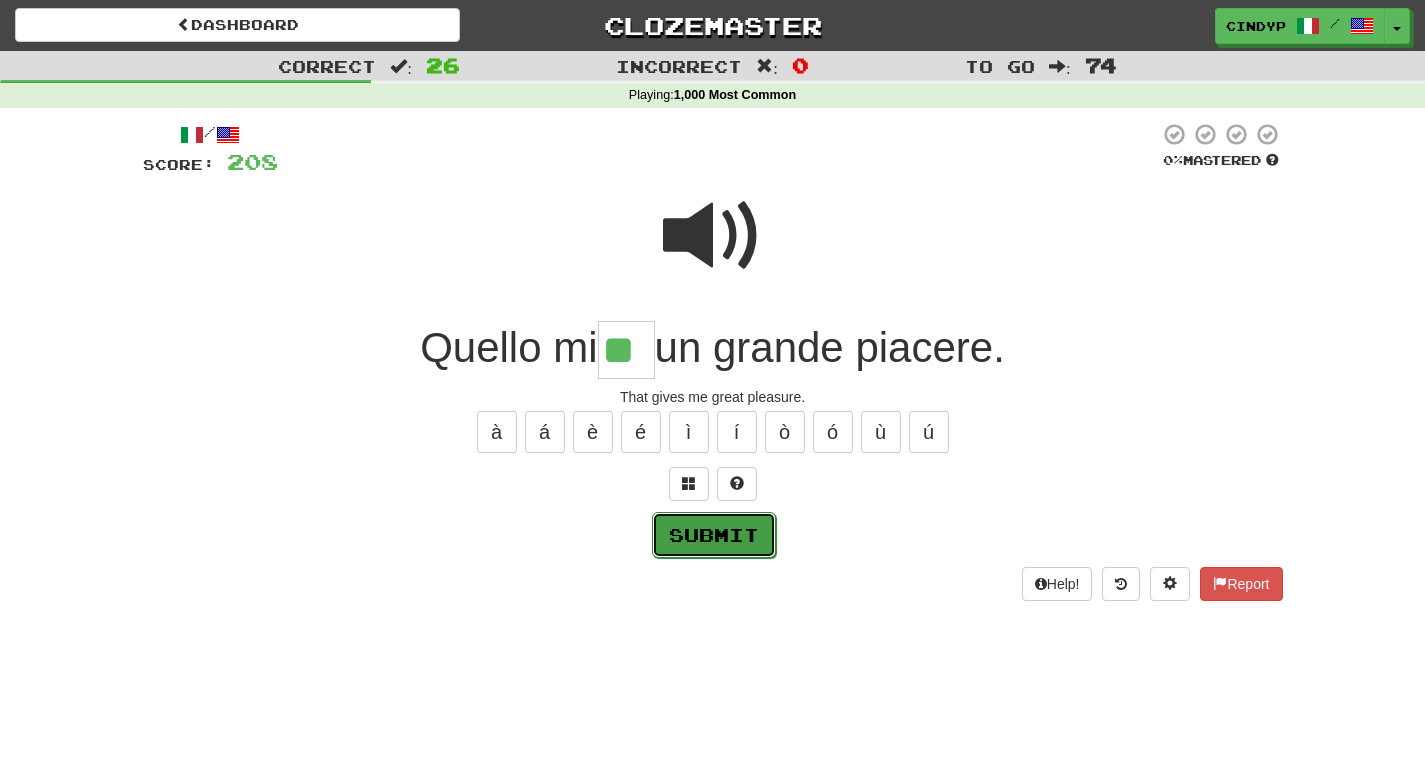 click on "Submit" at bounding box center [714, 535] 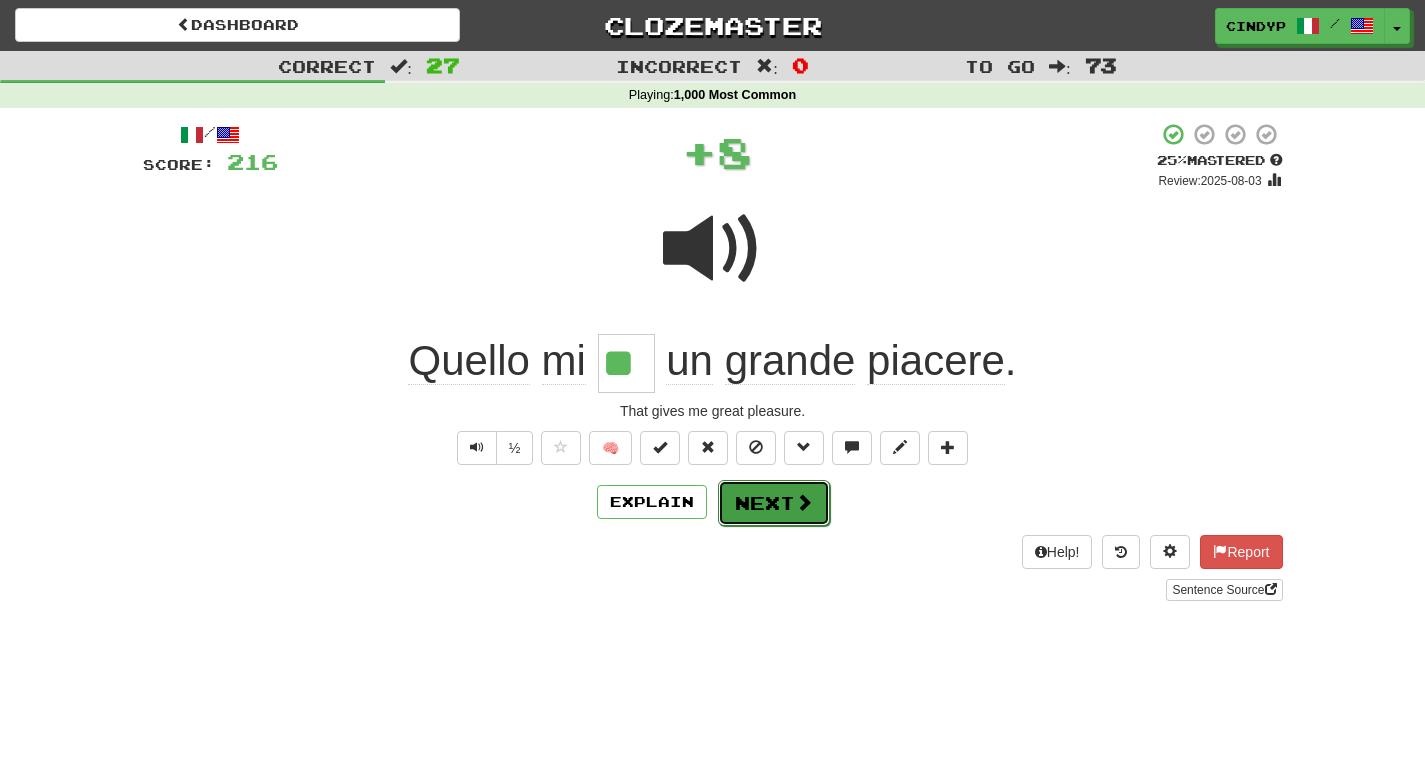 click on "Next" at bounding box center (774, 503) 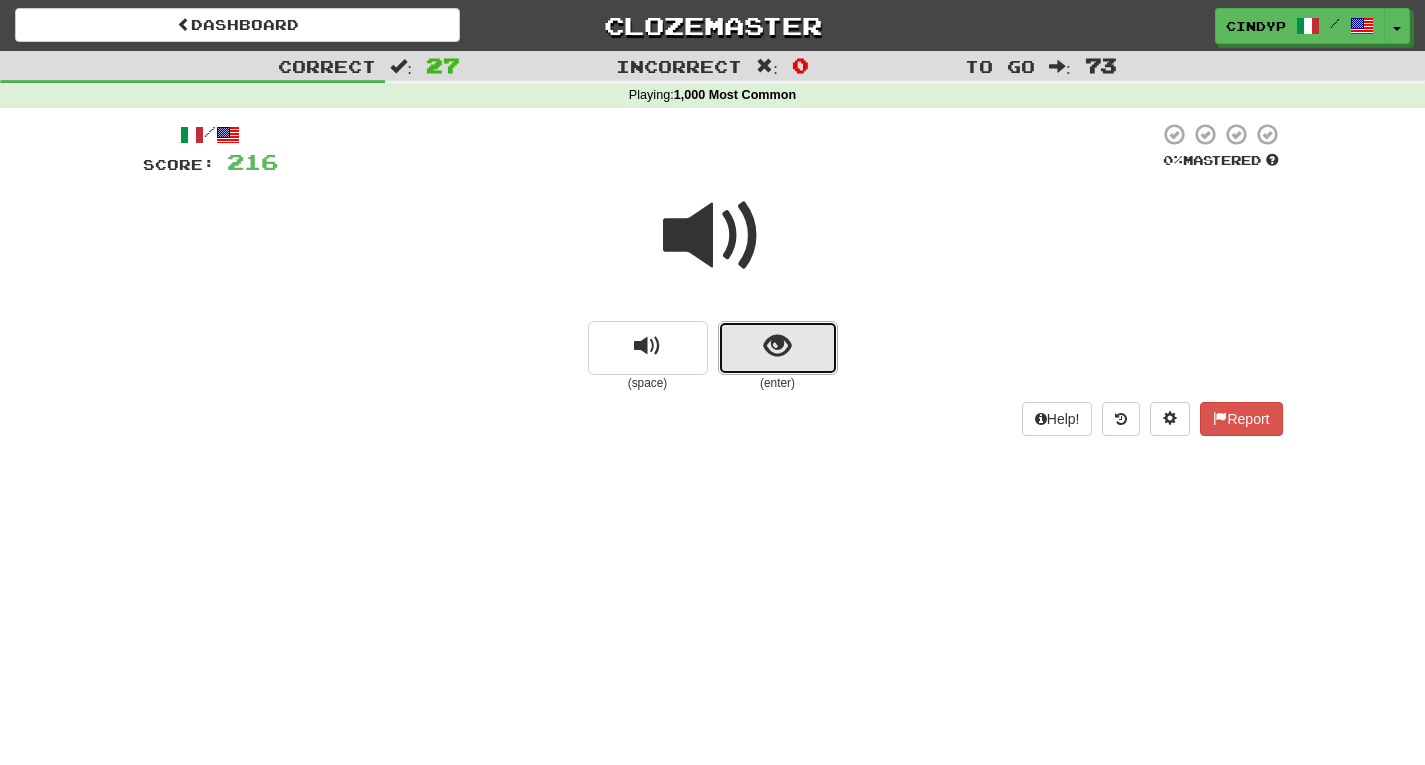click at bounding box center [777, 346] 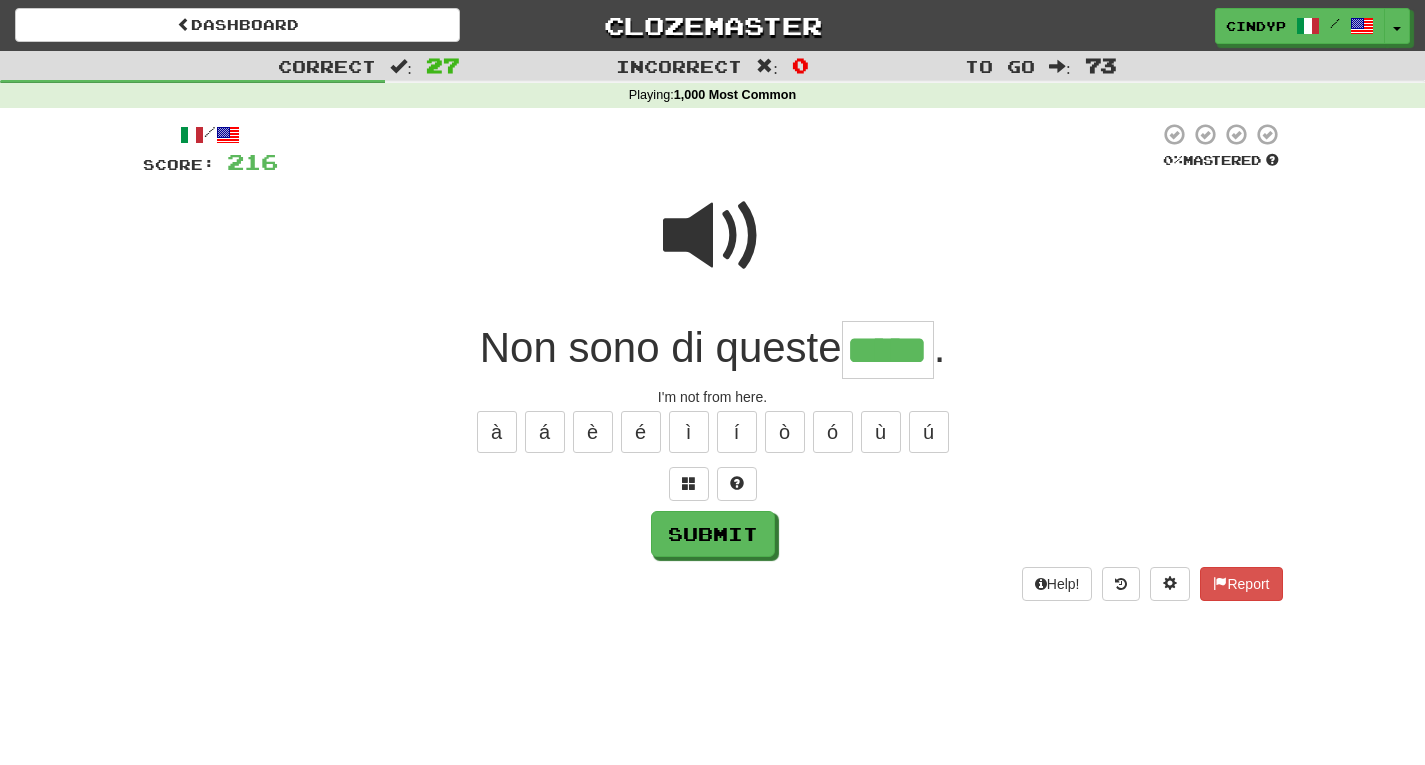 type on "*****" 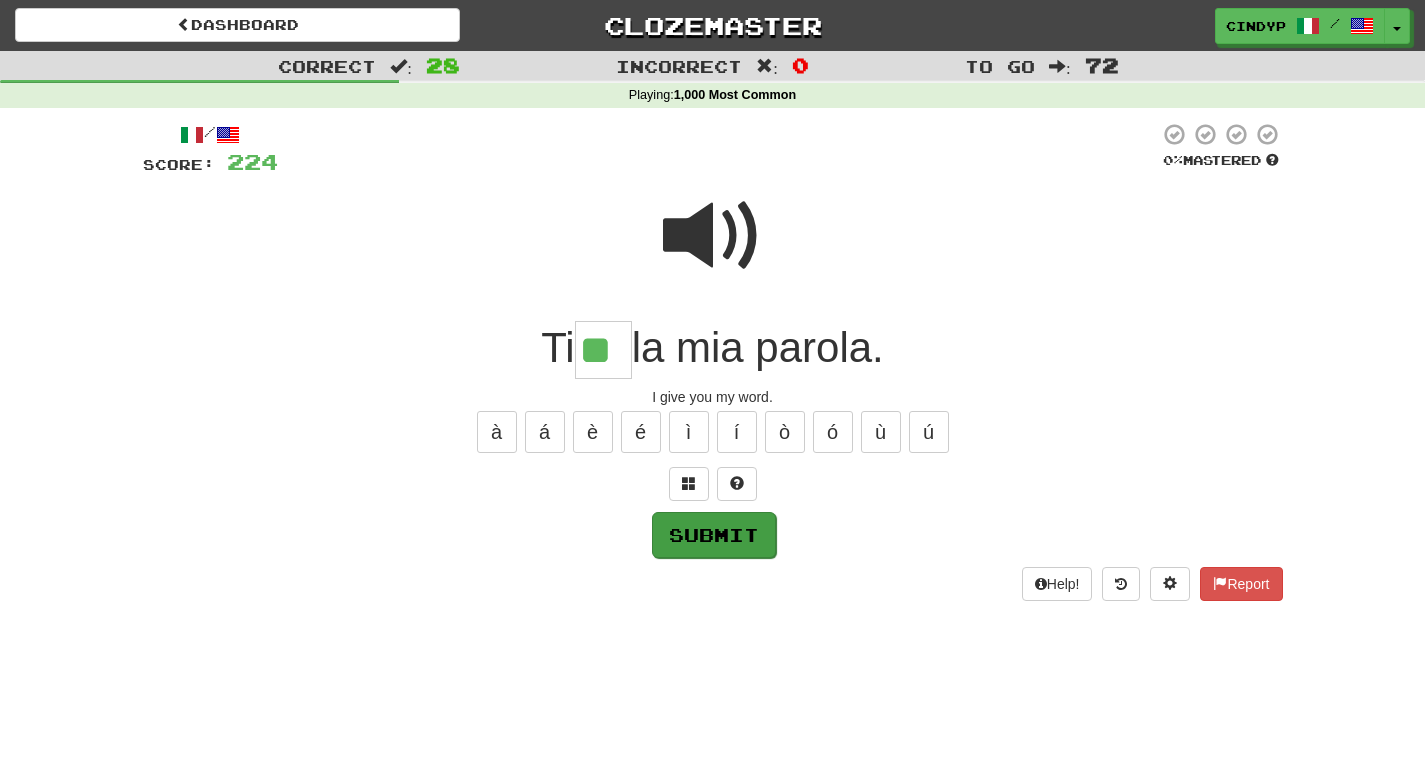 type on "**" 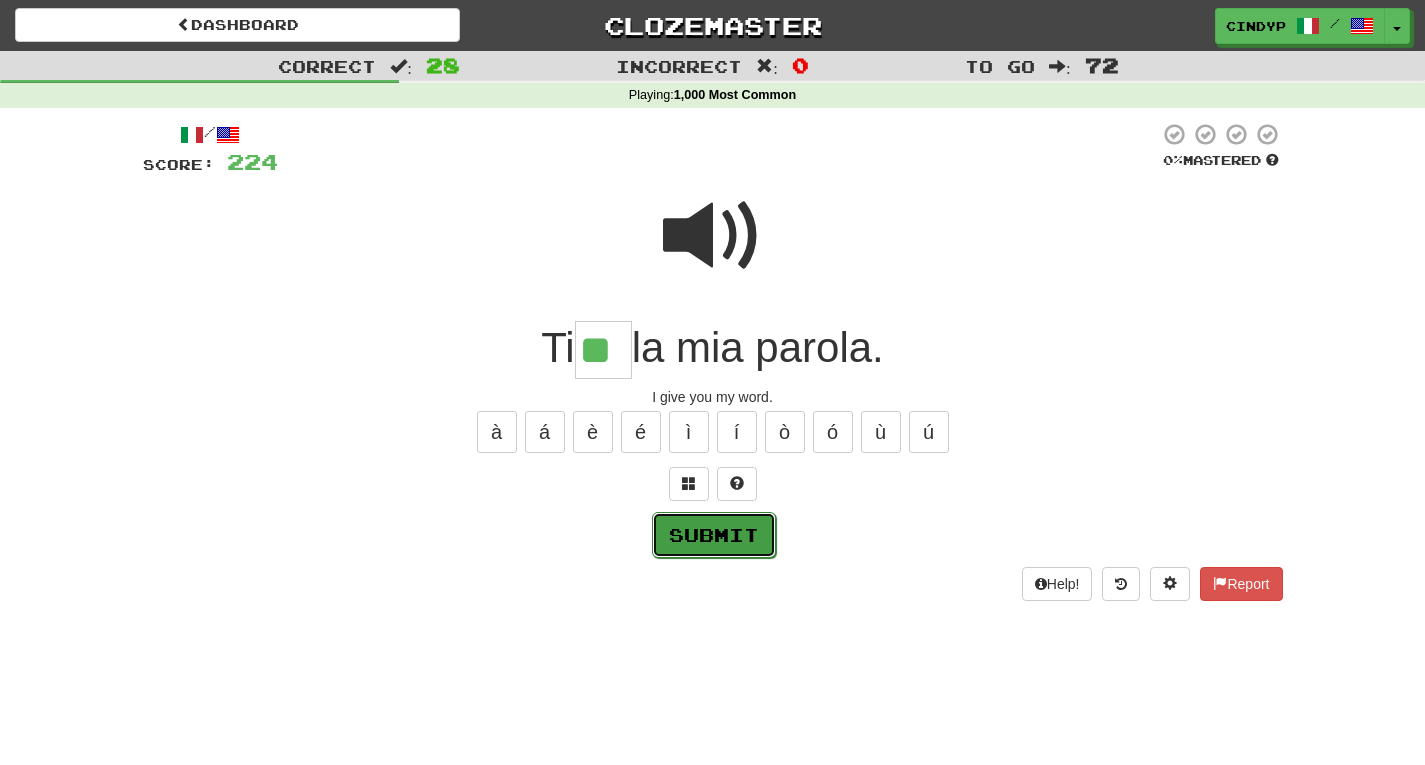 click on "Submit" at bounding box center [714, 535] 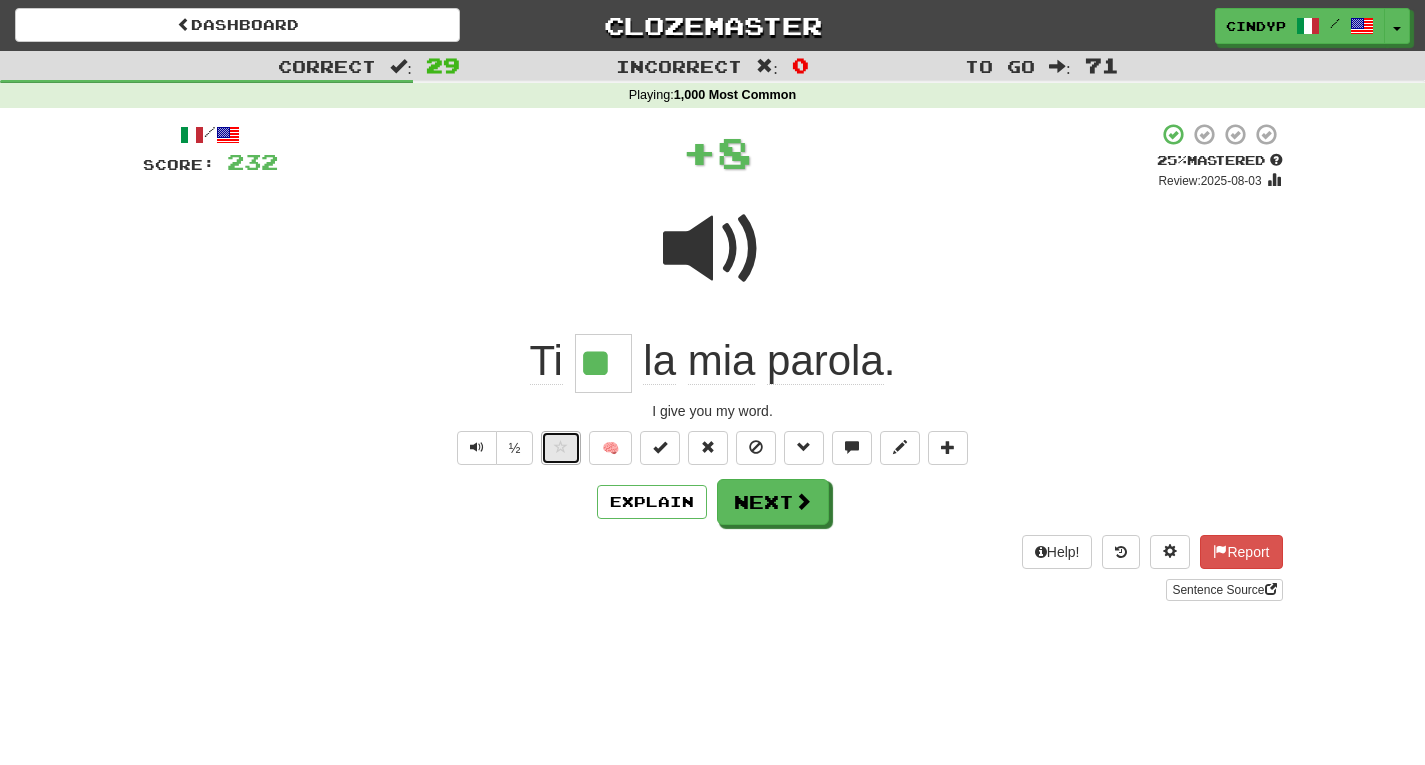 click at bounding box center (561, 447) 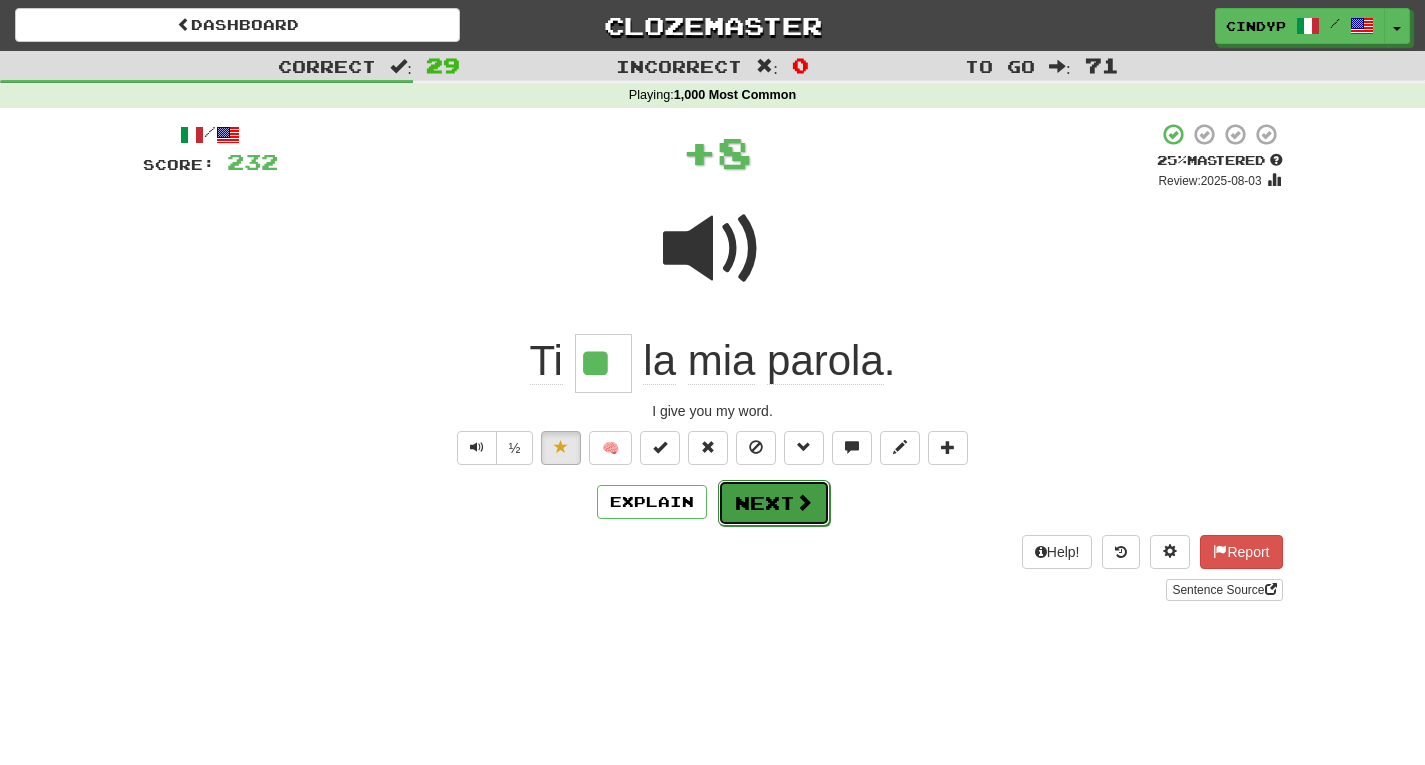 click at bounding box center [804, 502] 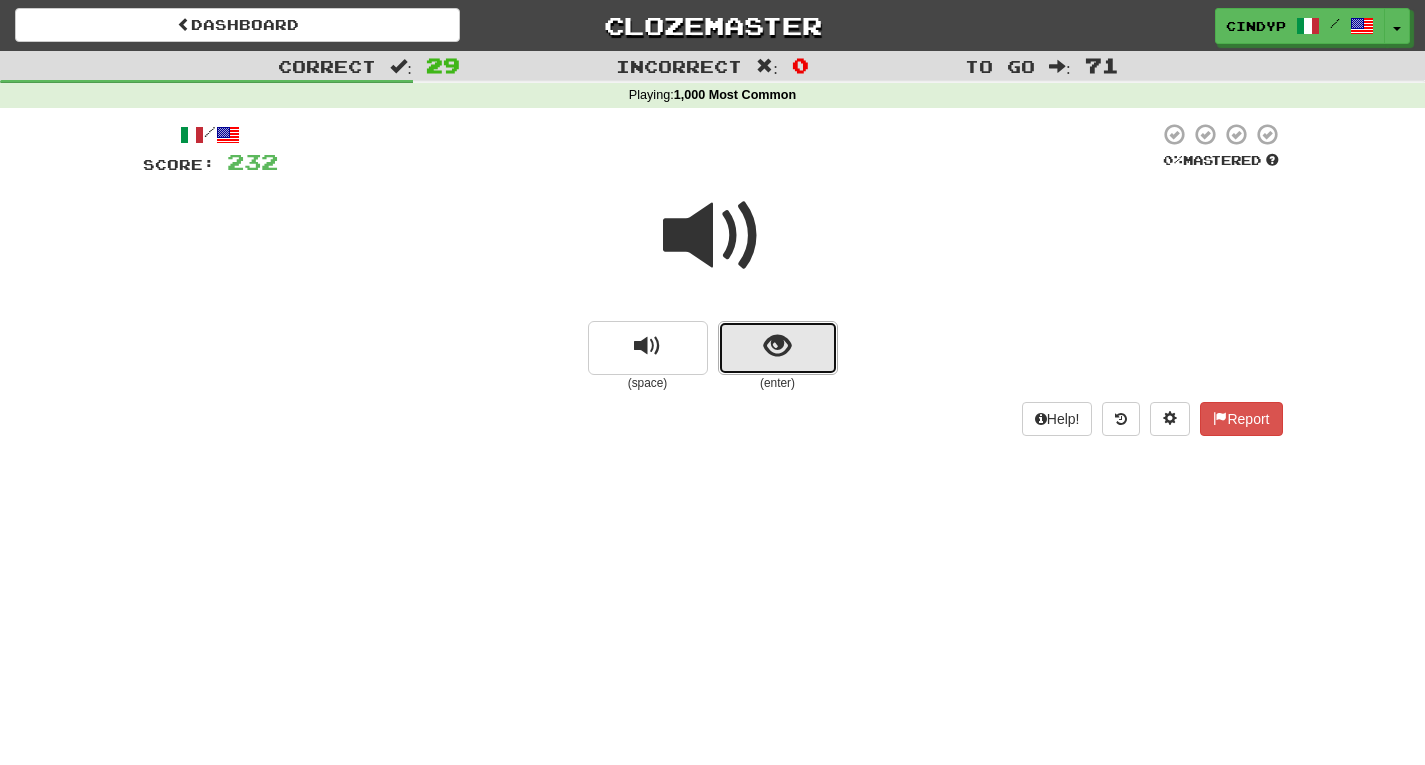 click at bounding box center (777, 346) 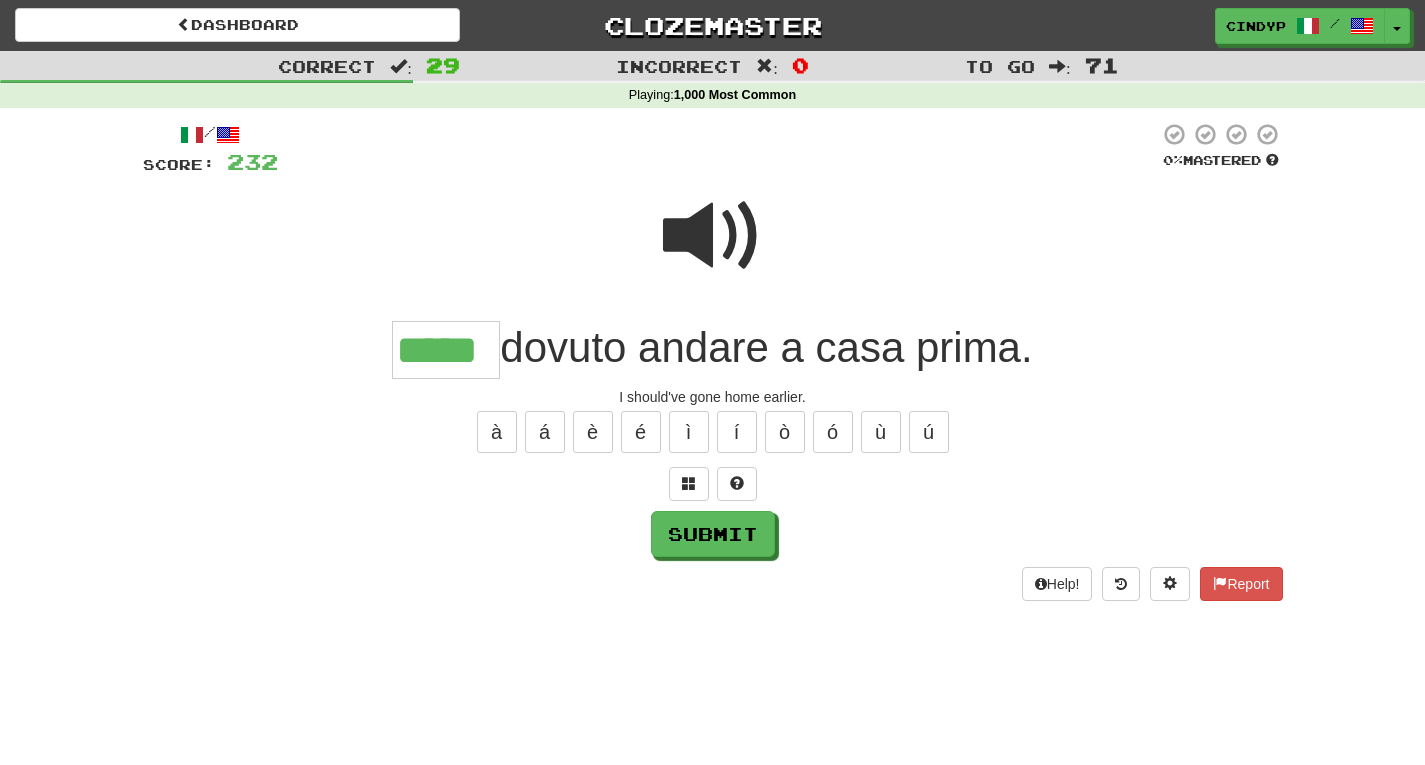 type on "*****" 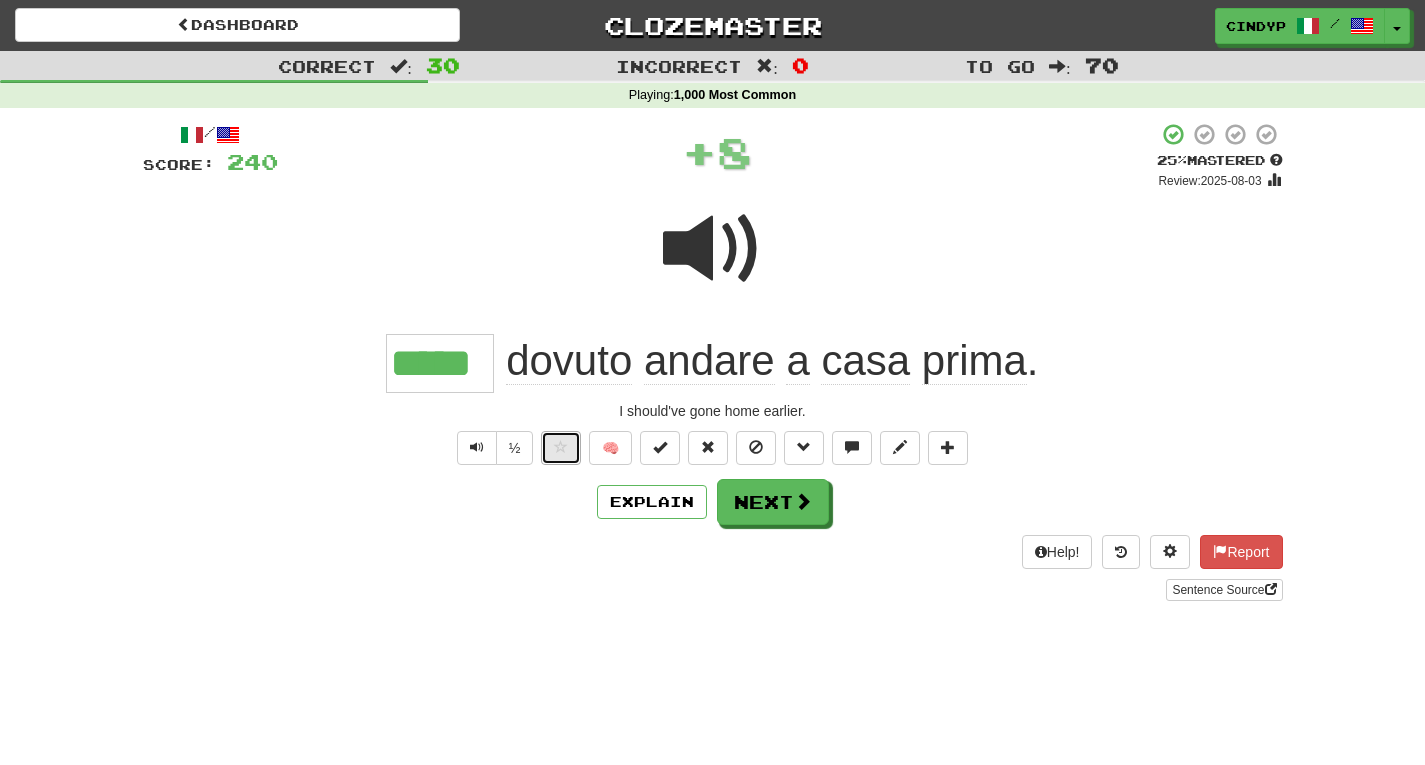 click at bounding box center [561, 448] 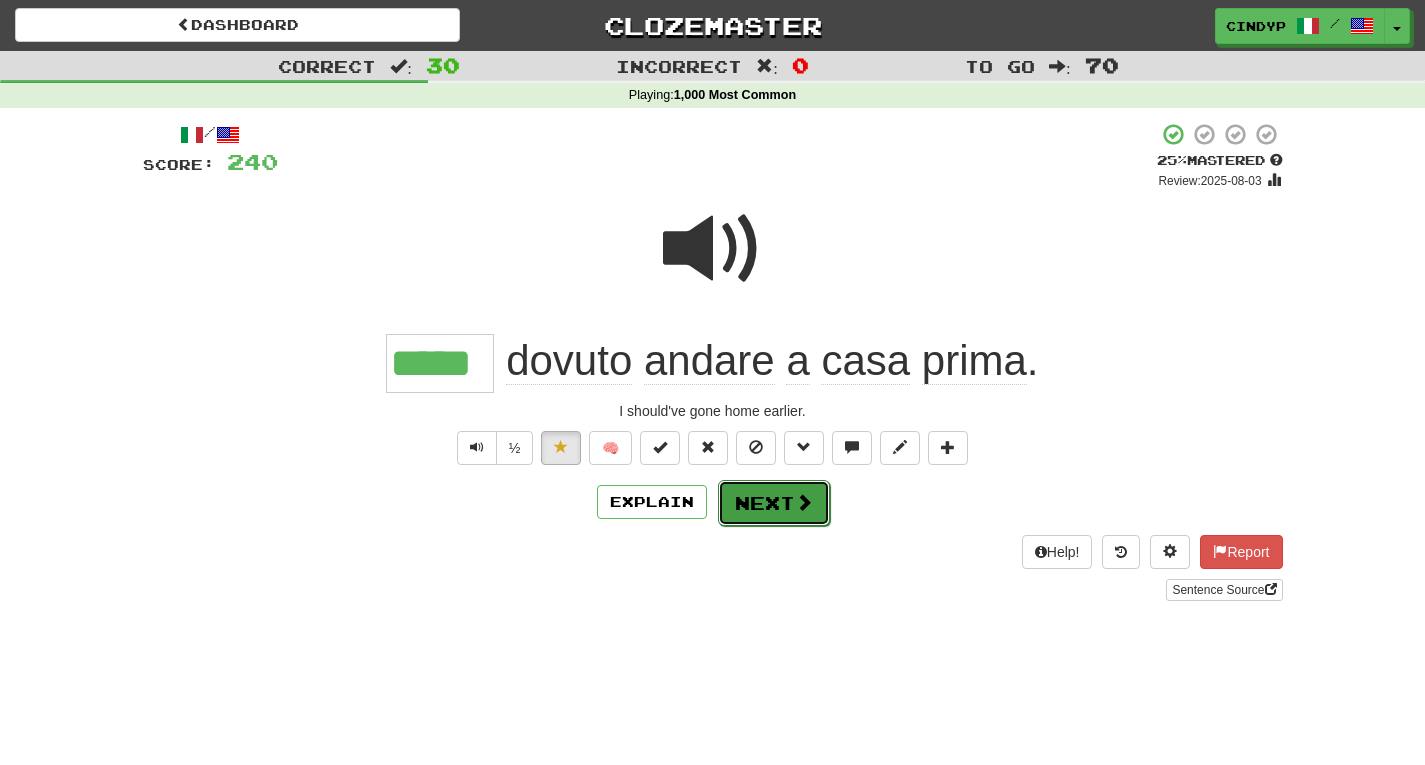 click on "Next" at bounding box center [774, 503] 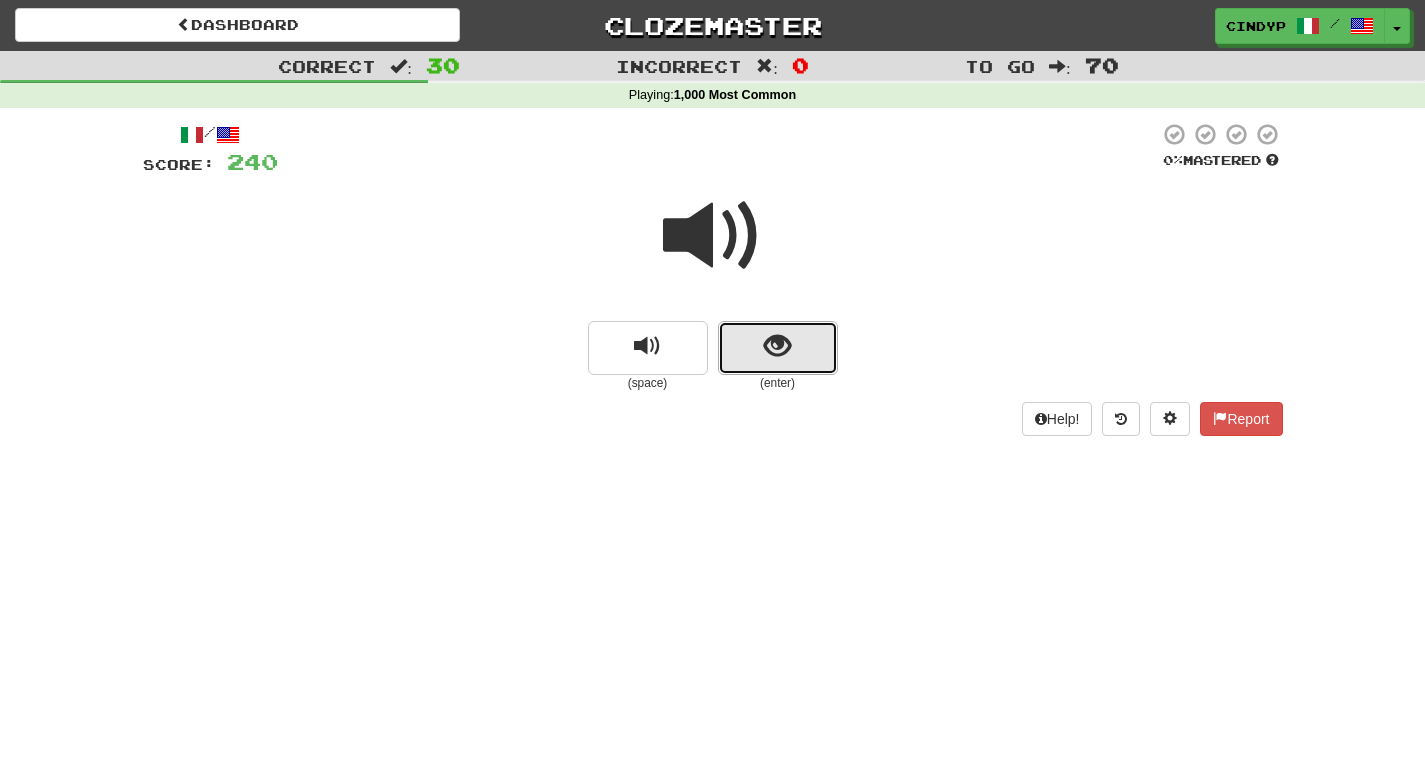 click at bounding box center (778, 348) 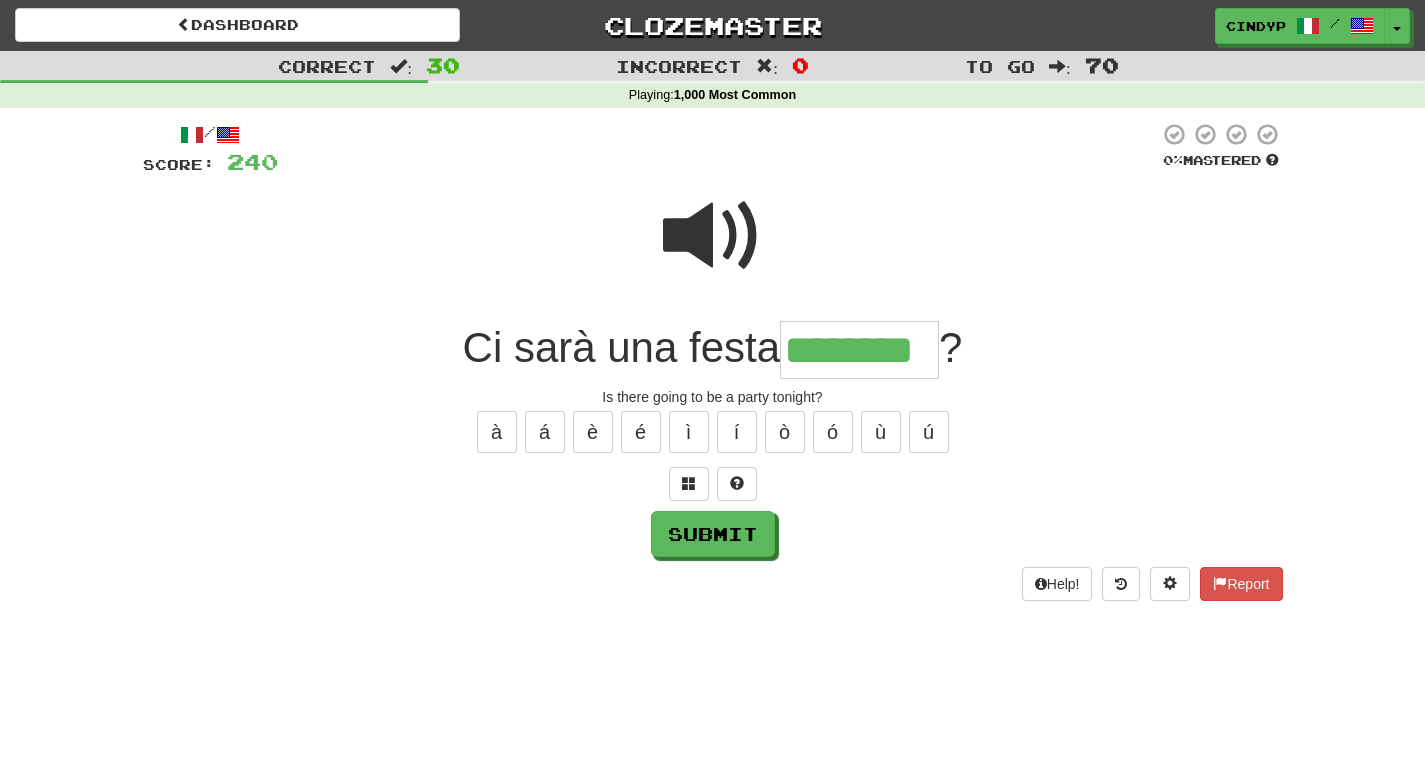 type on "********" 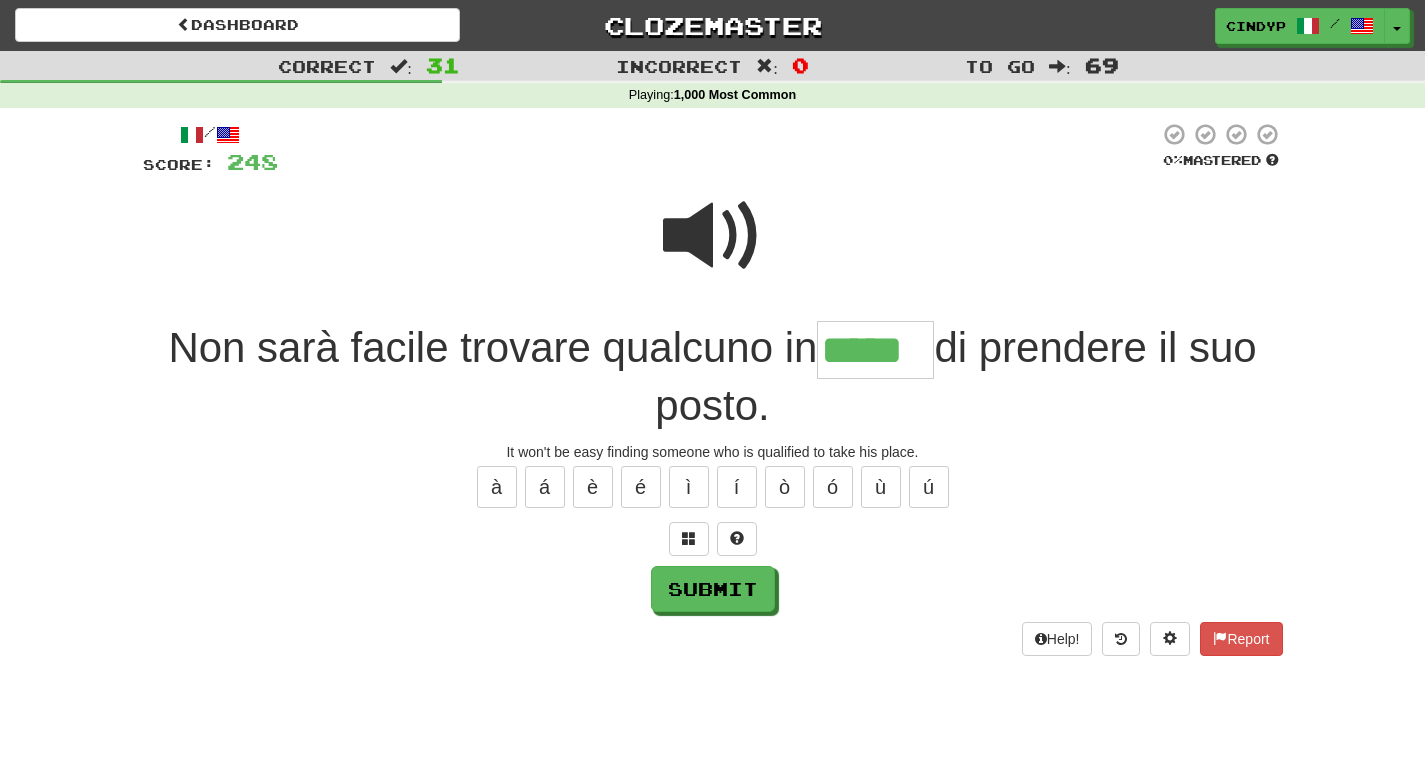 type on "*****" 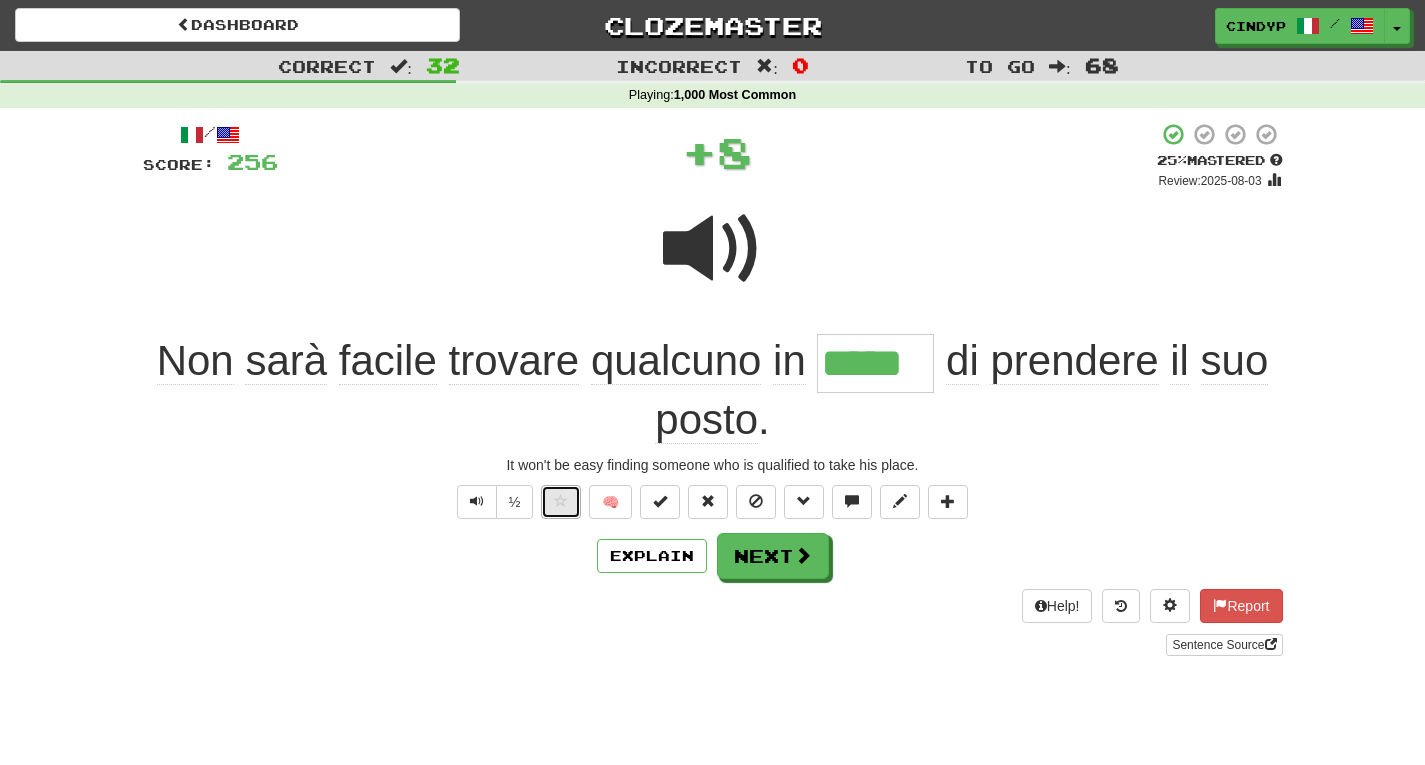 click at bounding box center [561, 502] 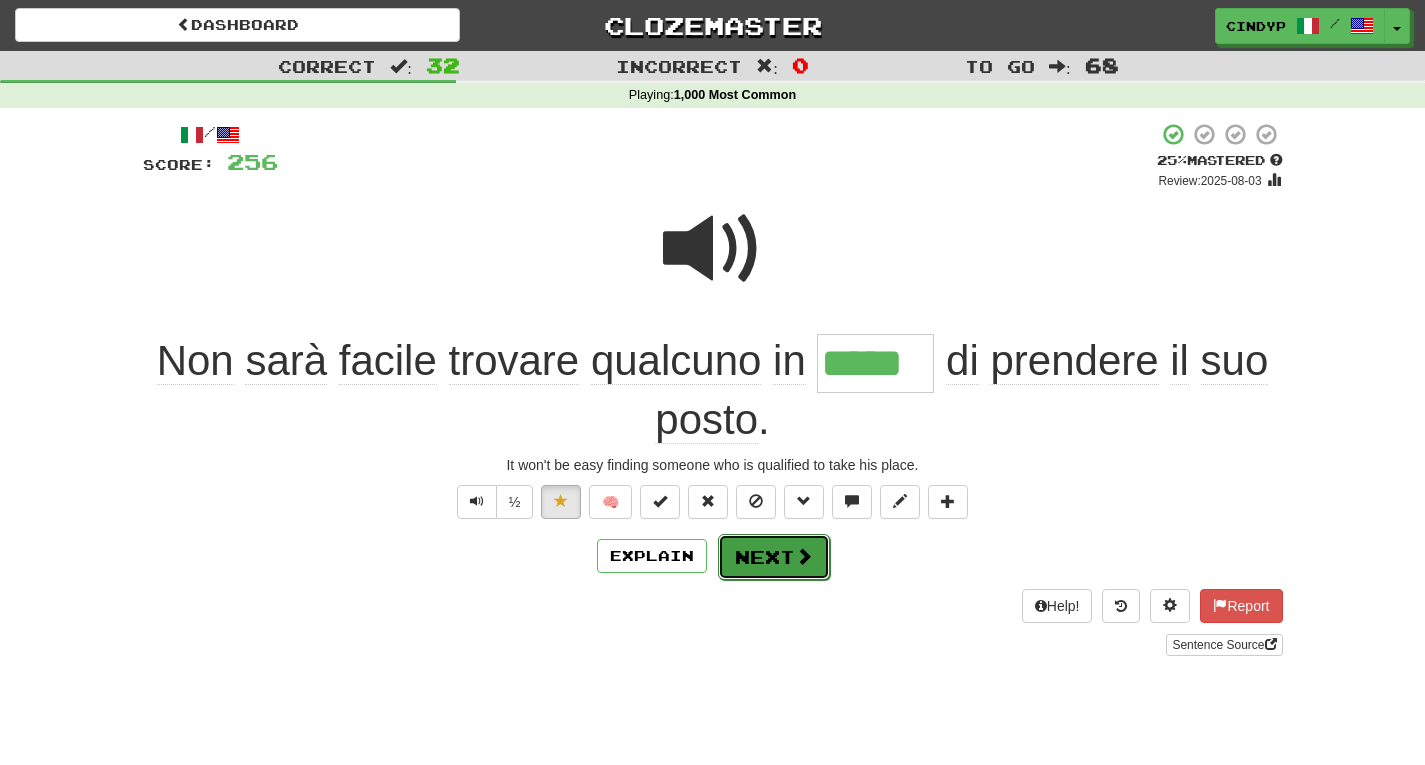 click on "Next" at bounding box center (774, 557) 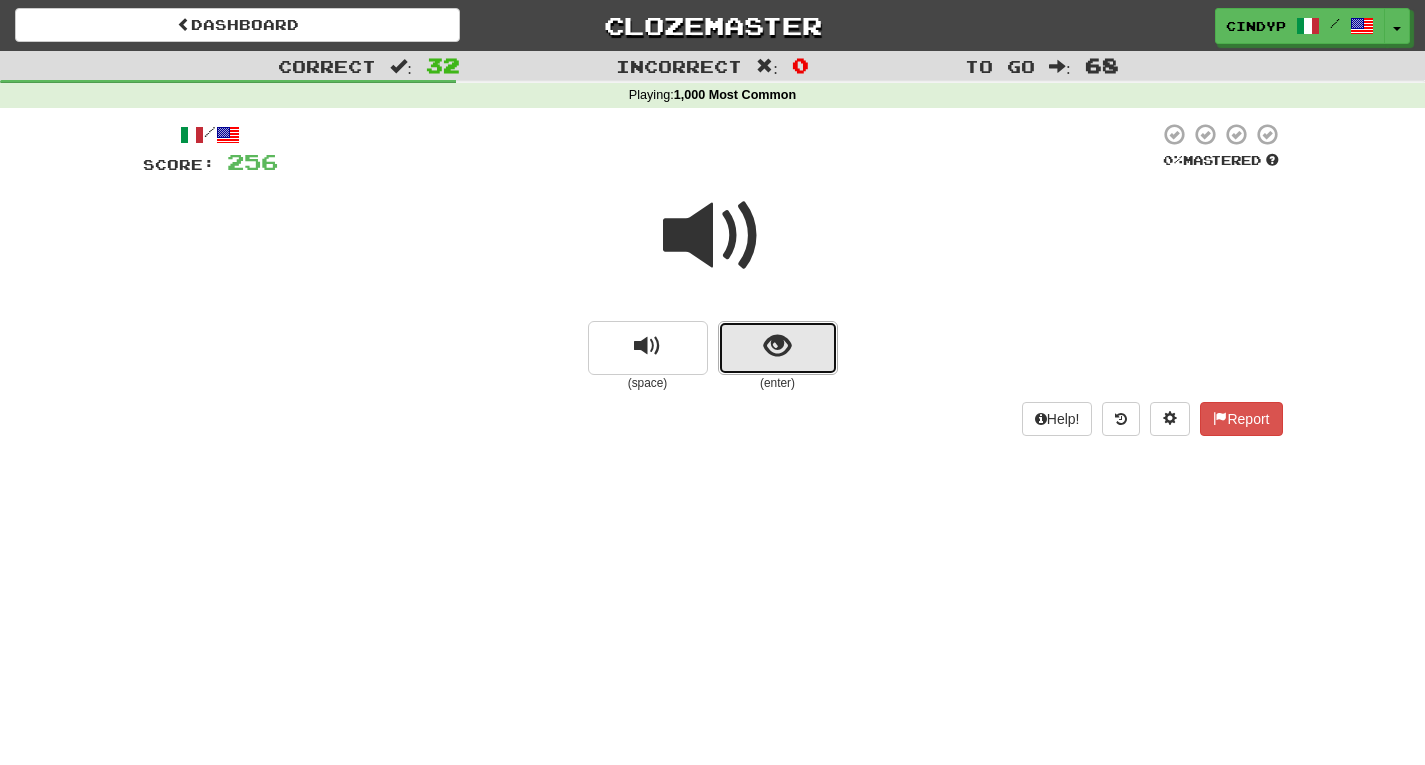 click at bounding box center [778, 348] 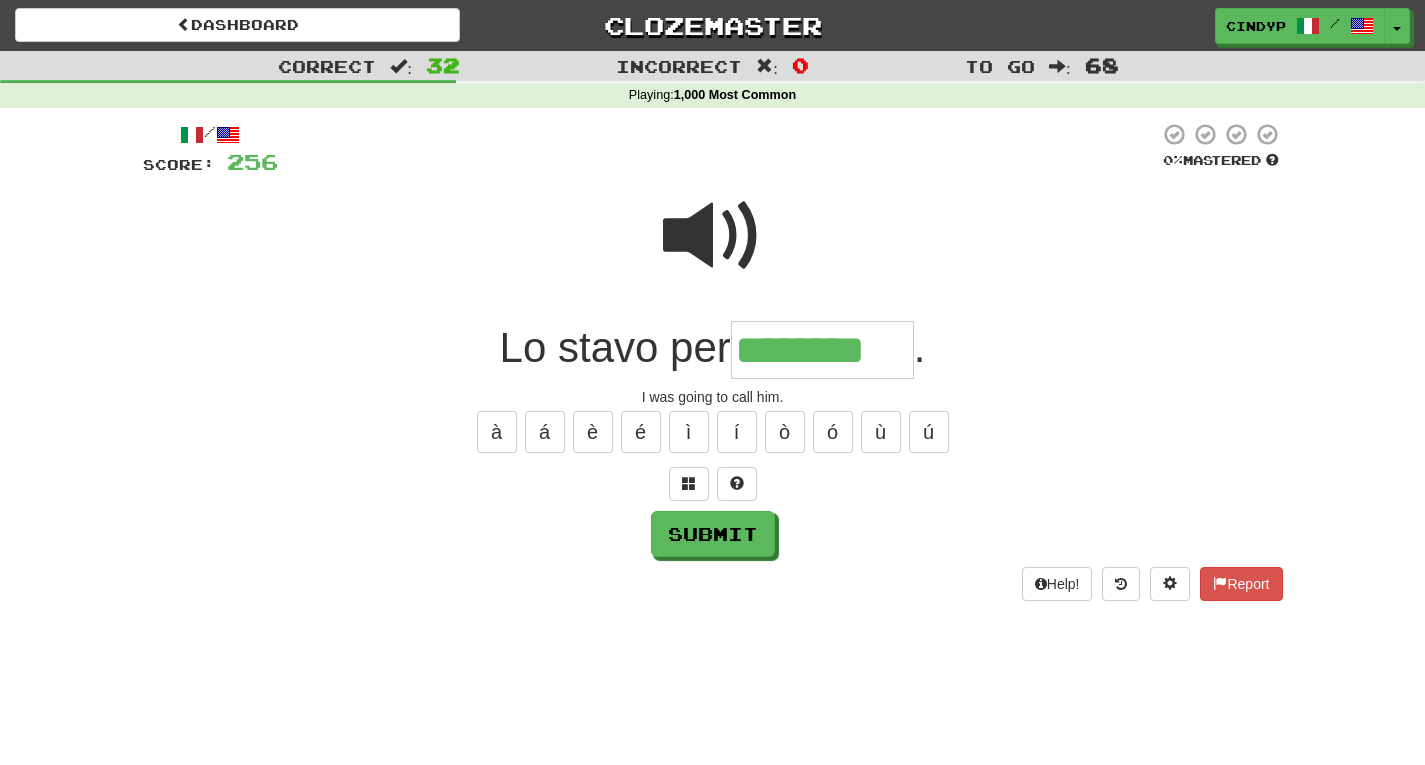 type on "********" 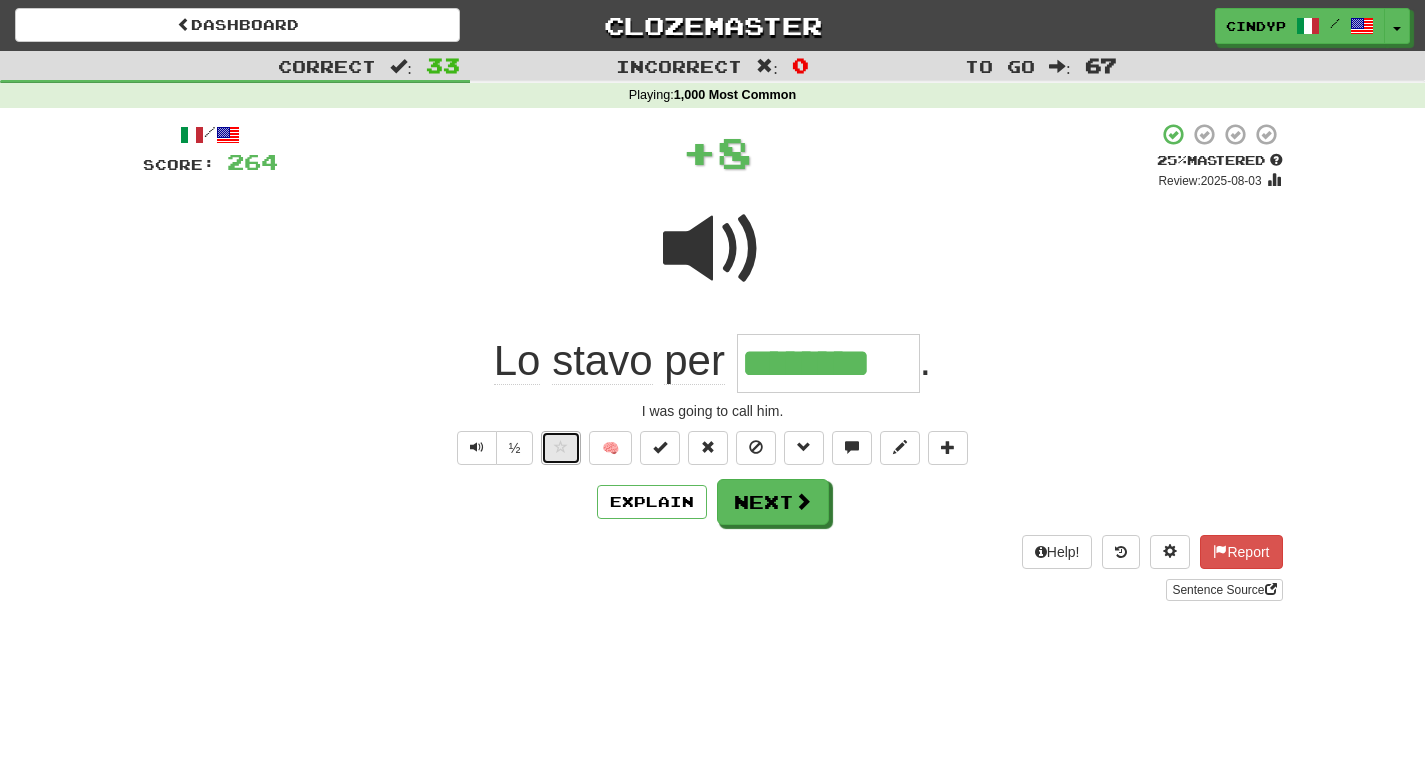 click at bounding box center [561, 448] 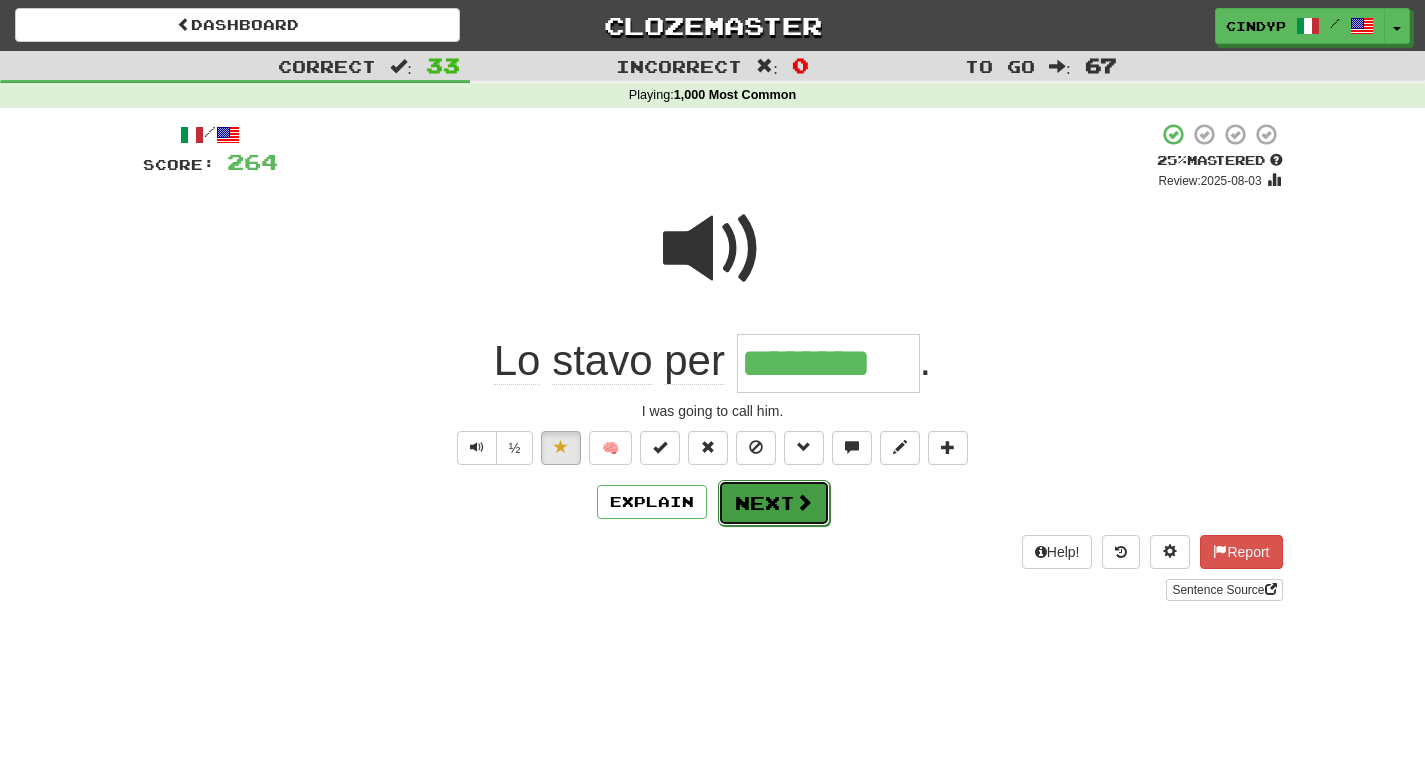 click on "Next" at bounding box center (774, 503) 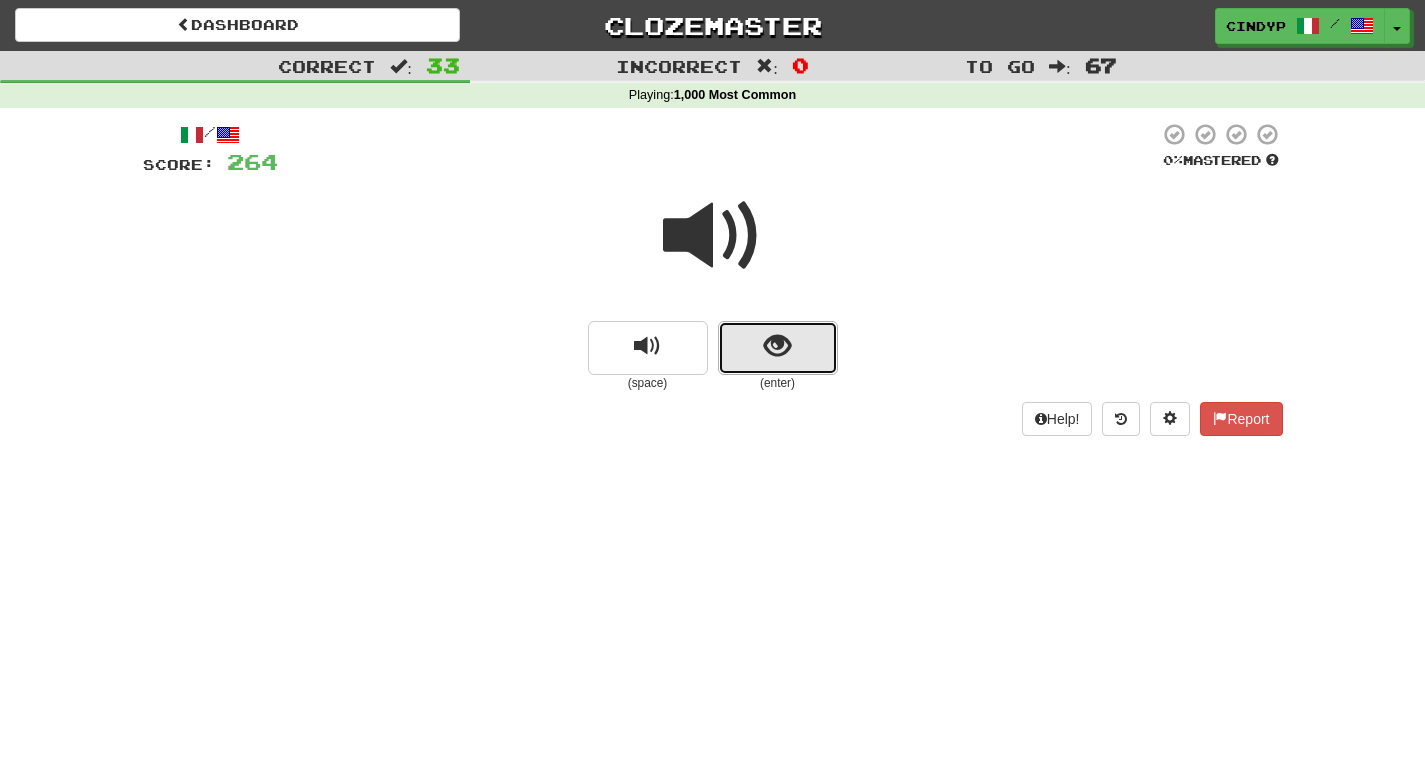 click at bounding box center [778, 348] 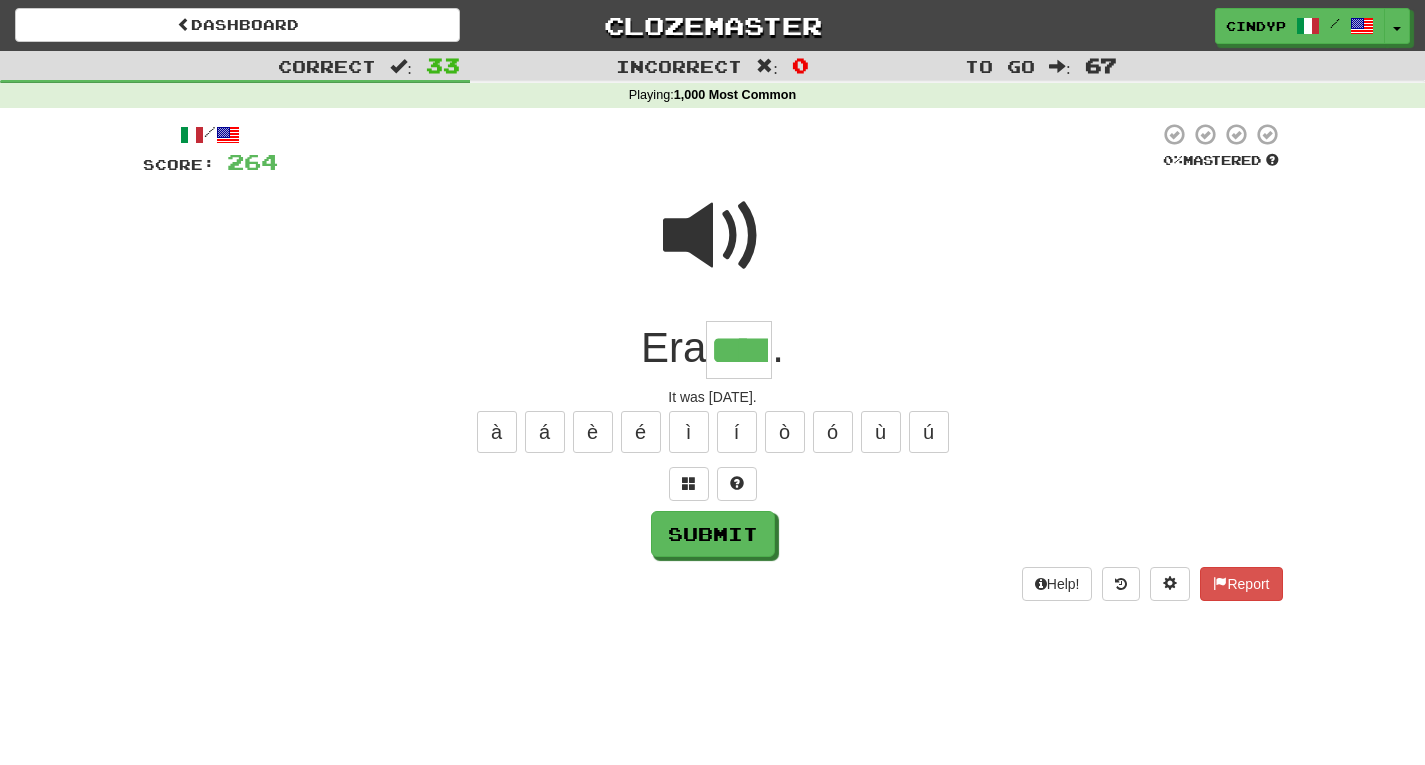 type on "****" 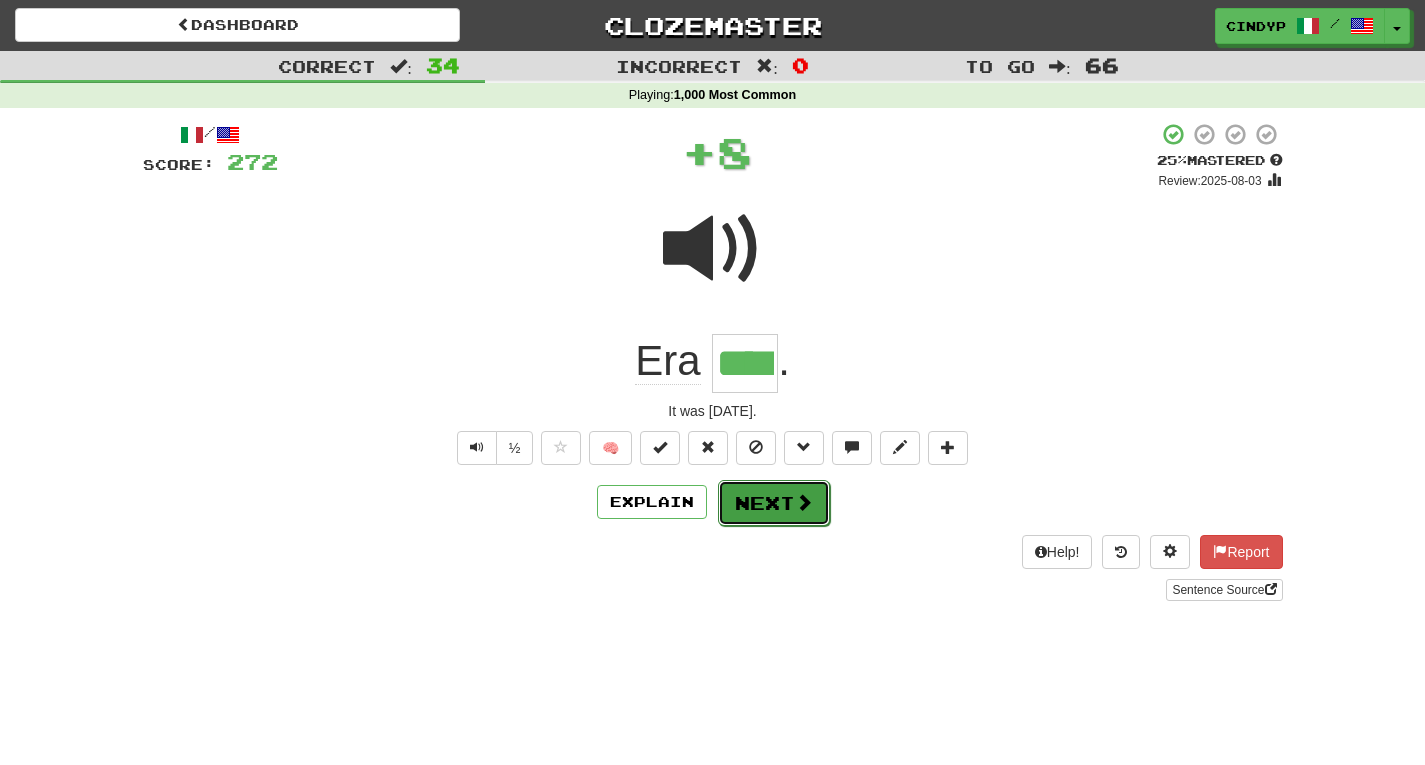 click on "Next" at bounding box center [774, 503] 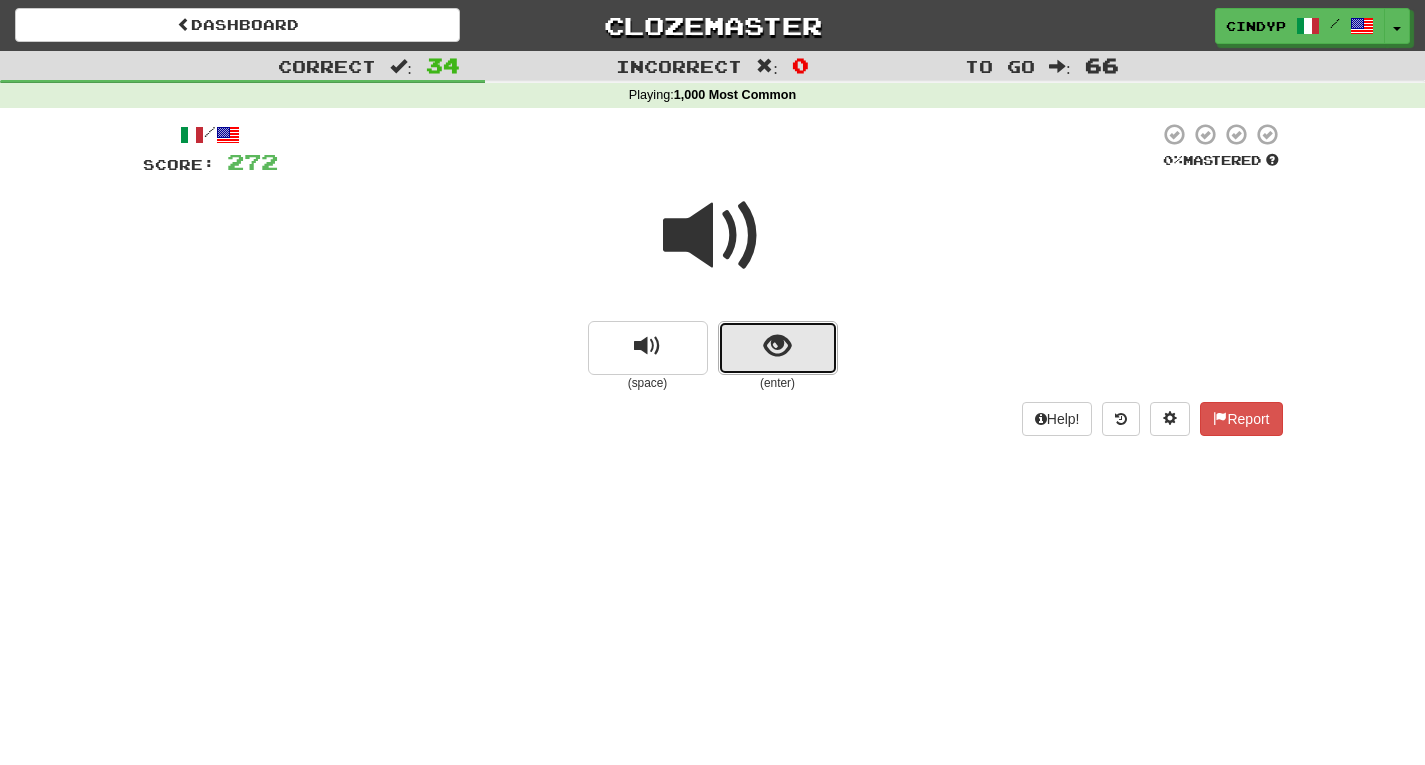 click at bounding box center [778, 348] 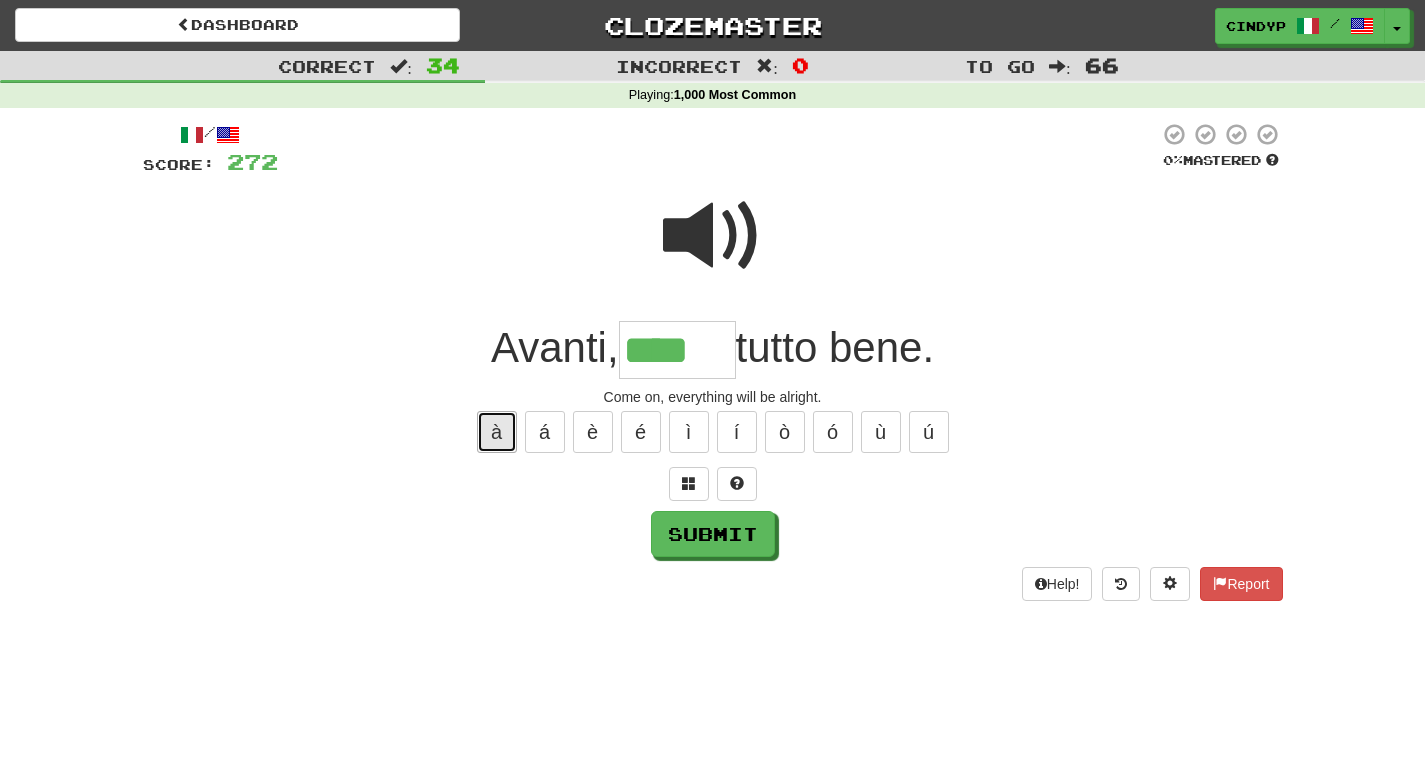 click on "à" at bounding box center [497, 432] 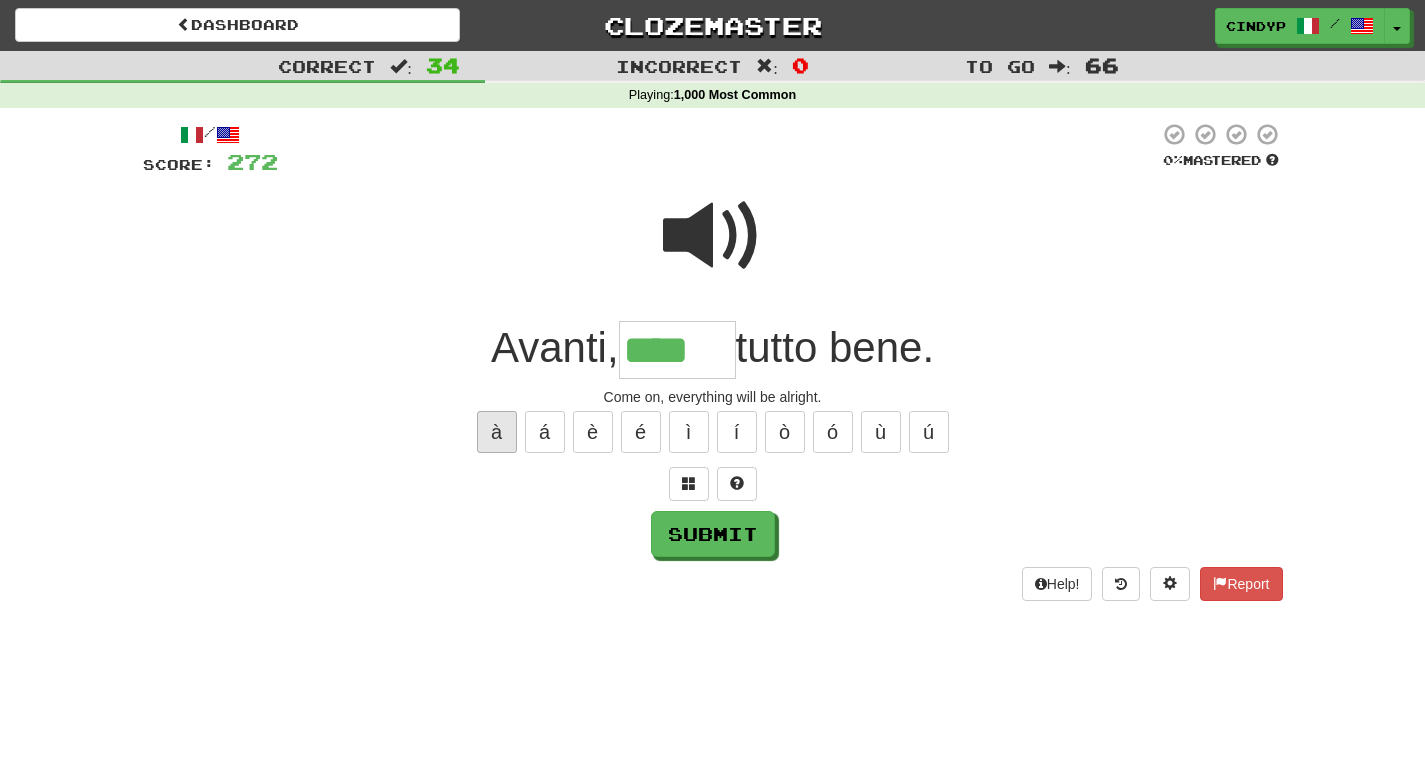 type on "*****" 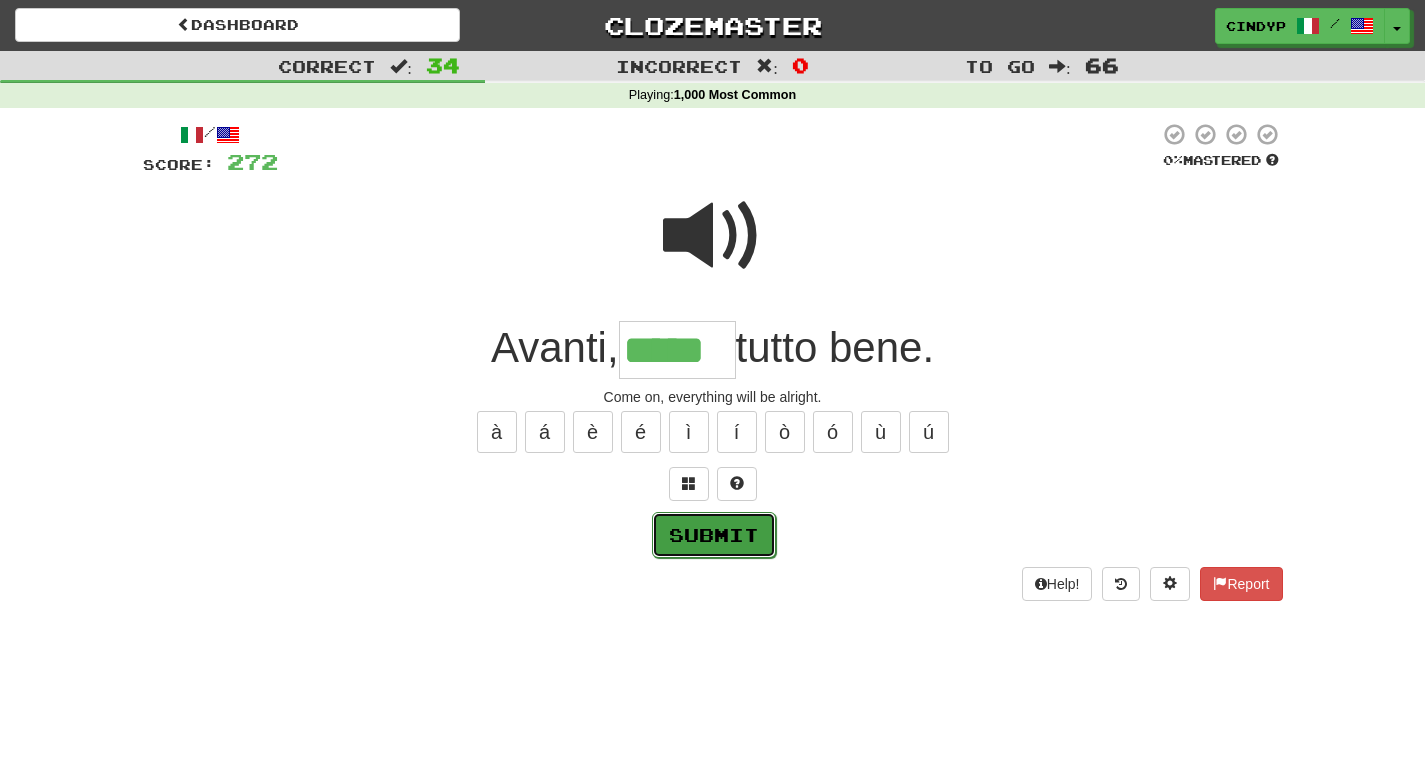 click on "Submit" at bounding box center (714, 535) 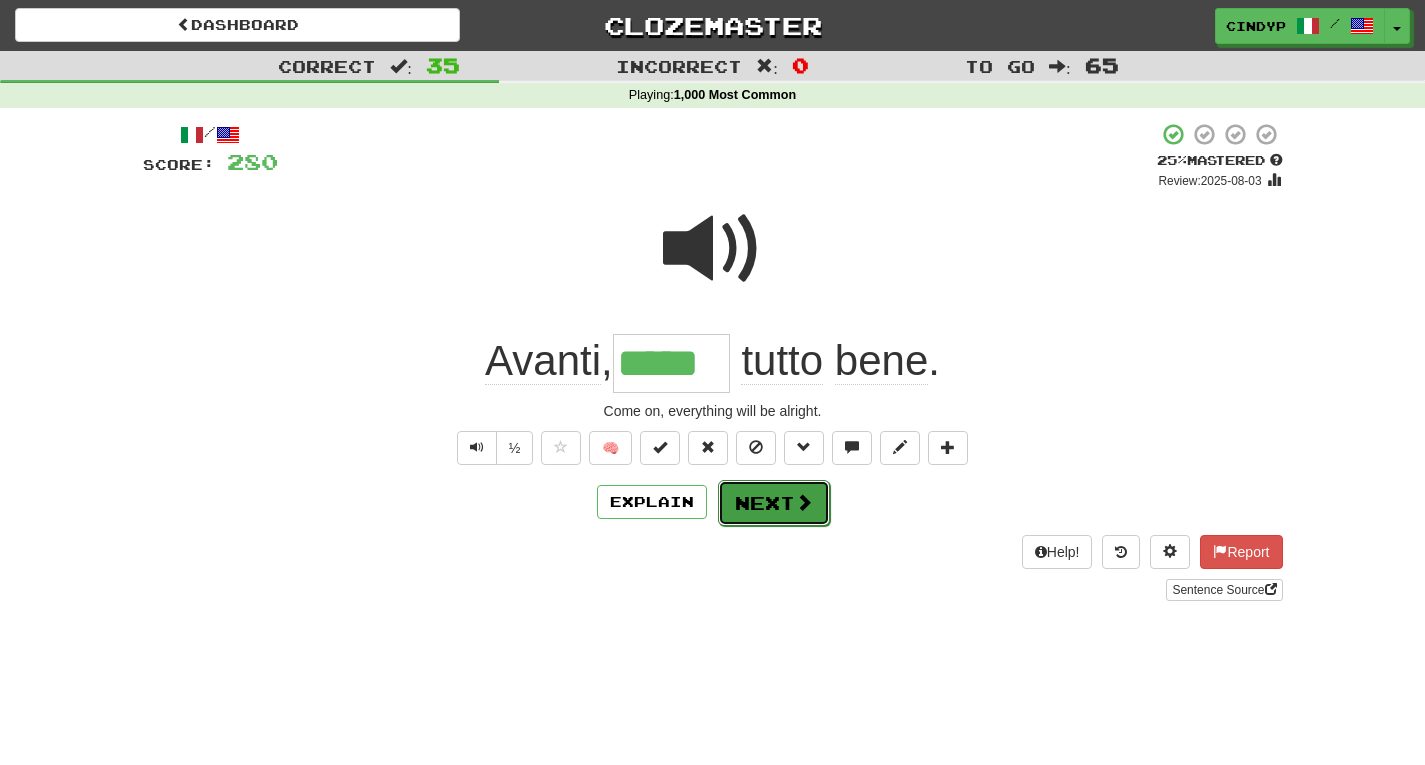 click on "Next" at bounding box center [774, 503] 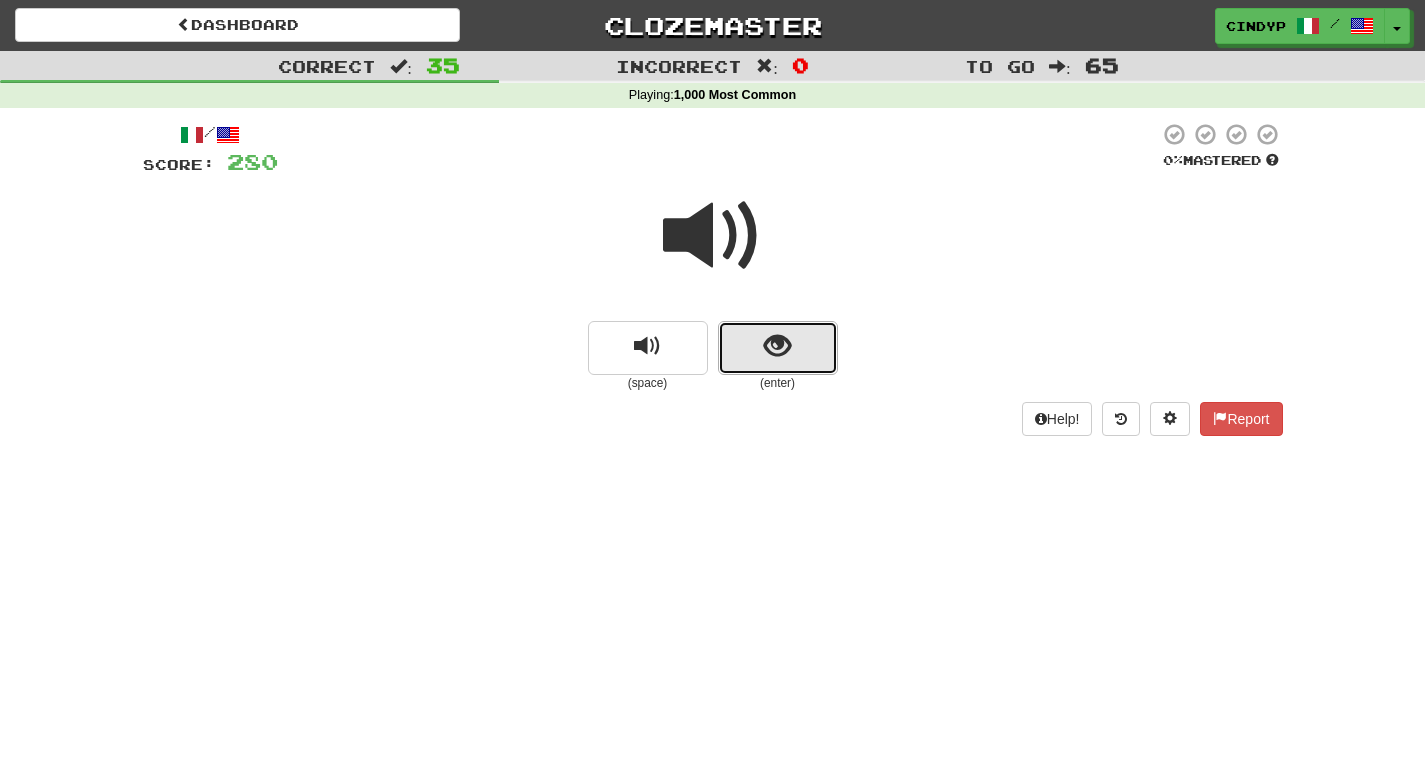 click at bounding box center [778, 348] 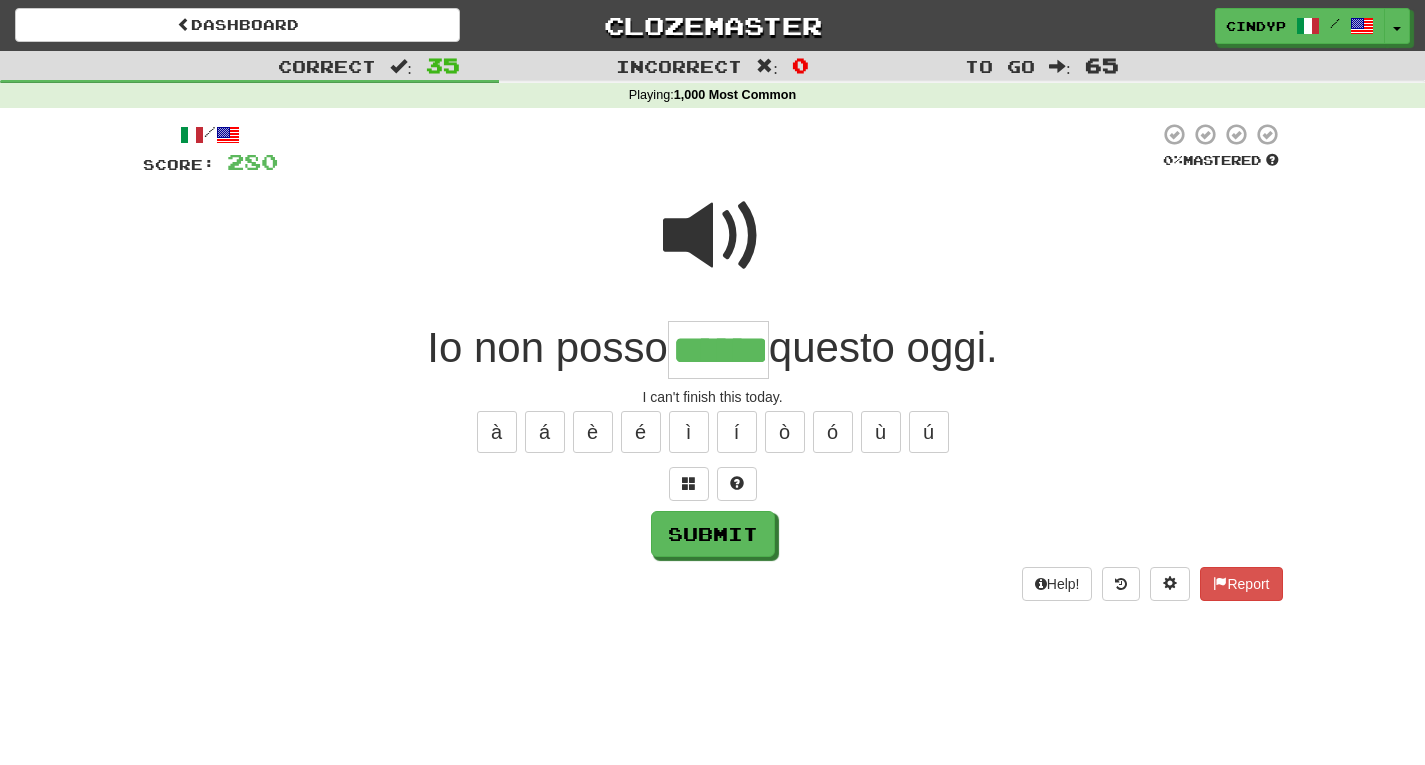 type on "******" 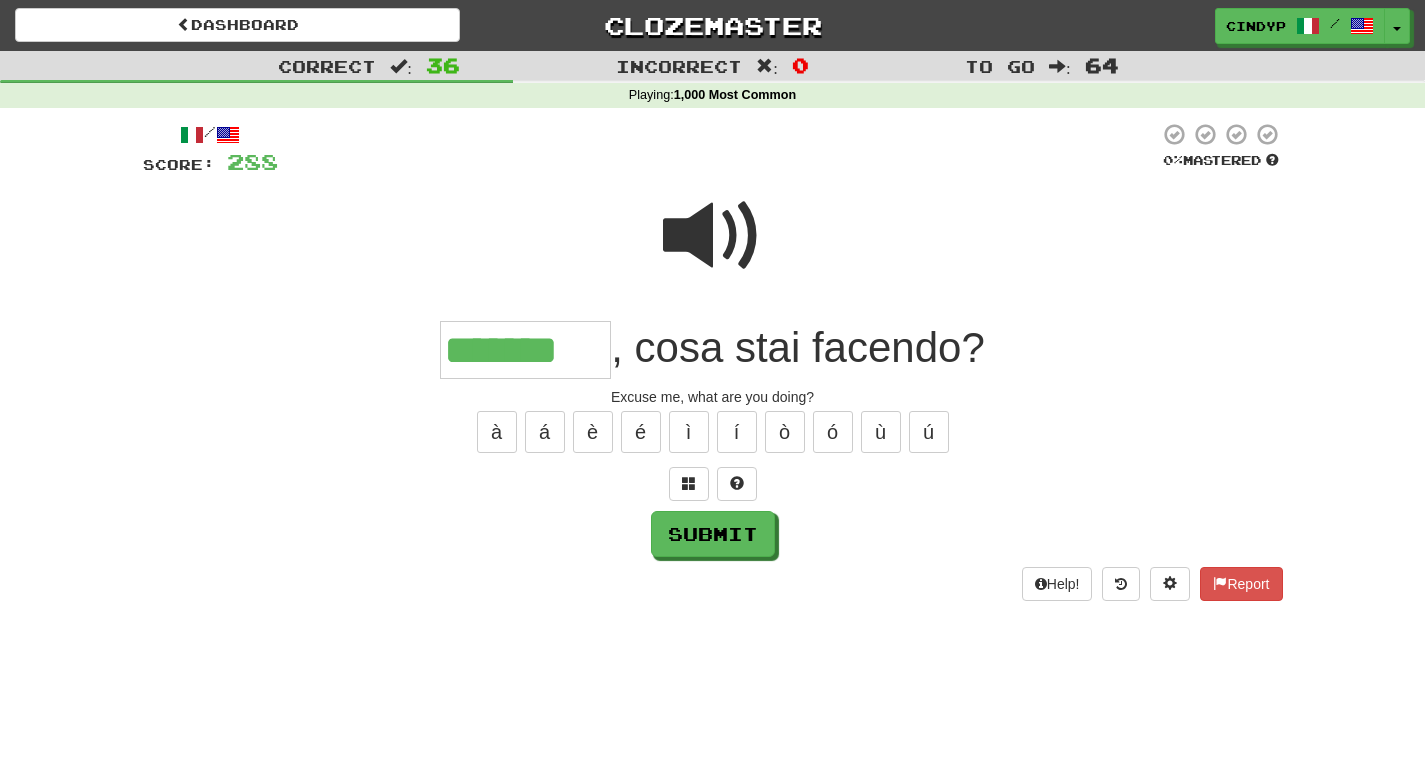 type on "*******" 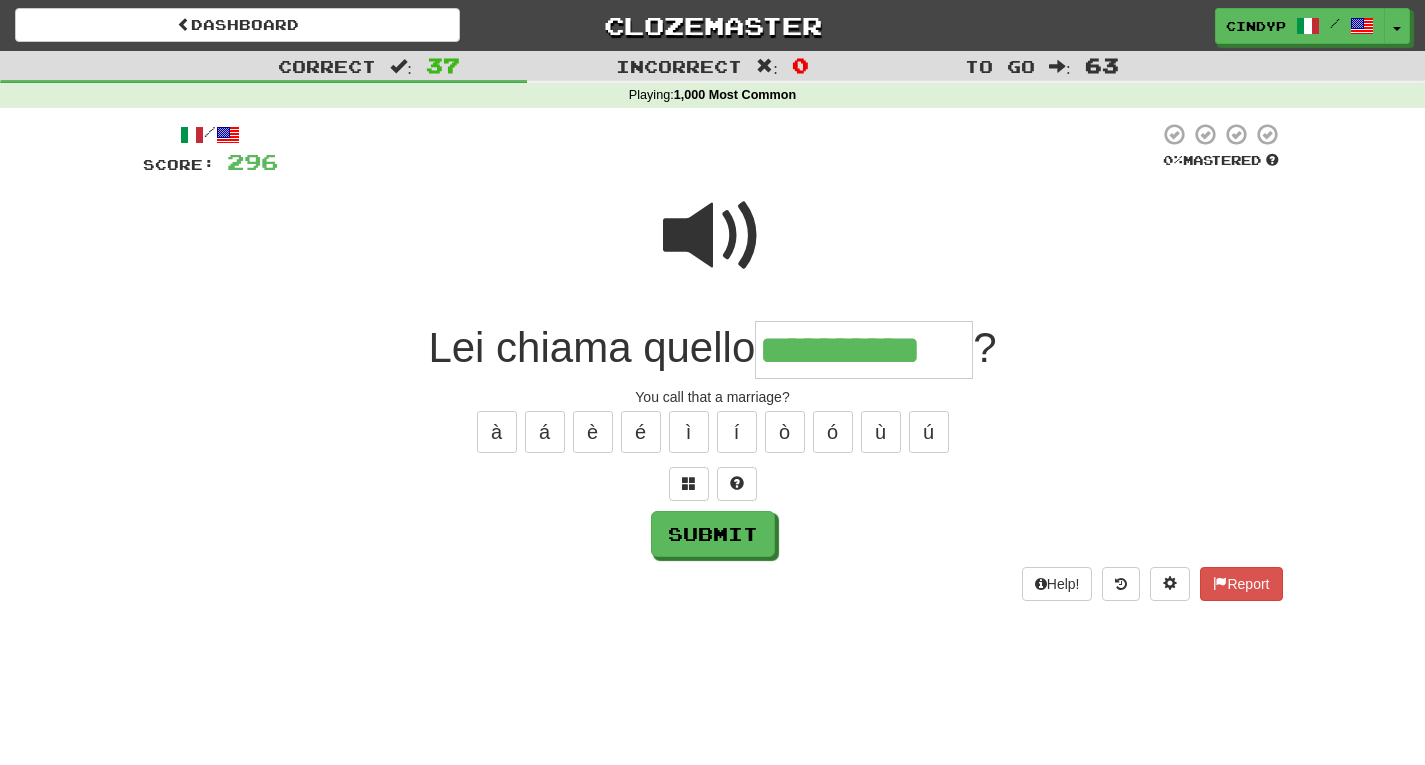 type on "**********" 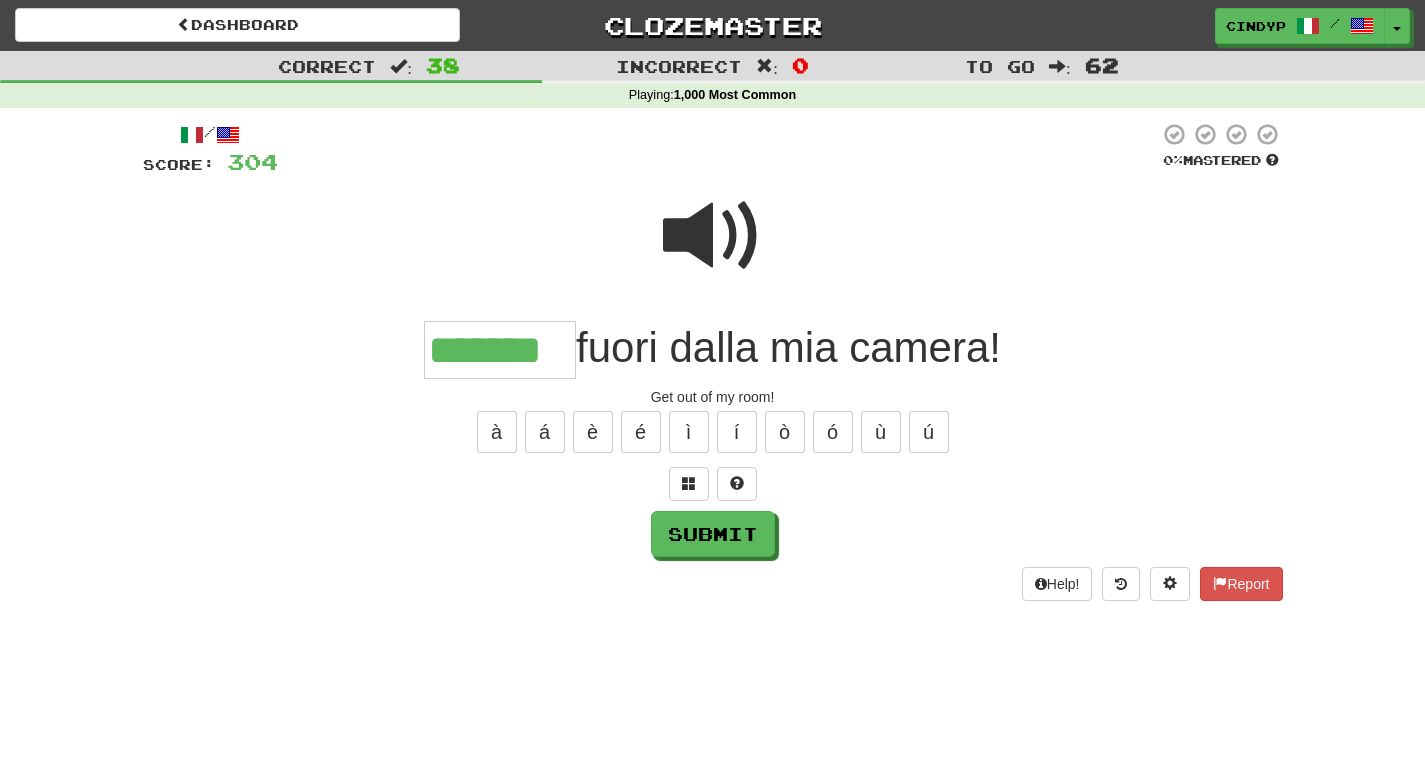 type on "*******" 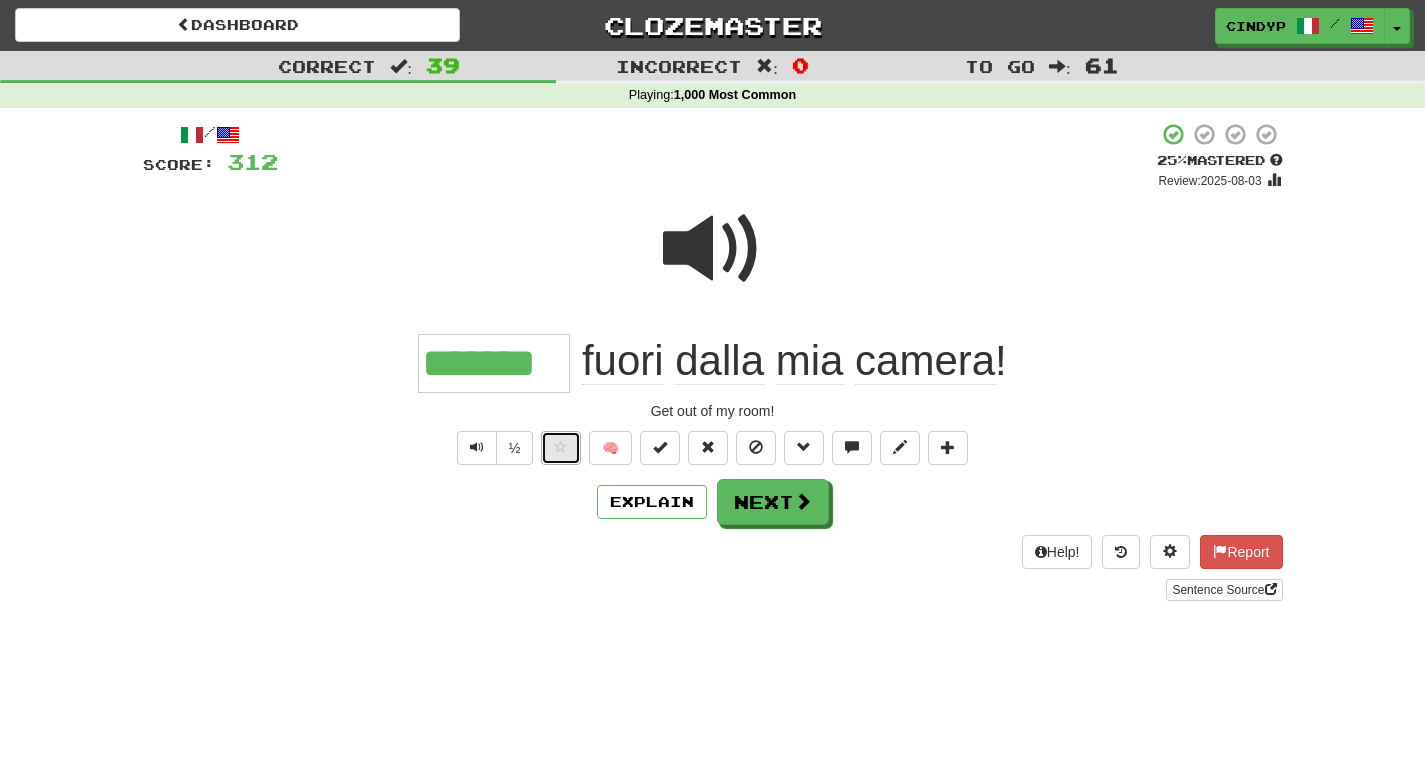 click at bounding box center [561, 448] 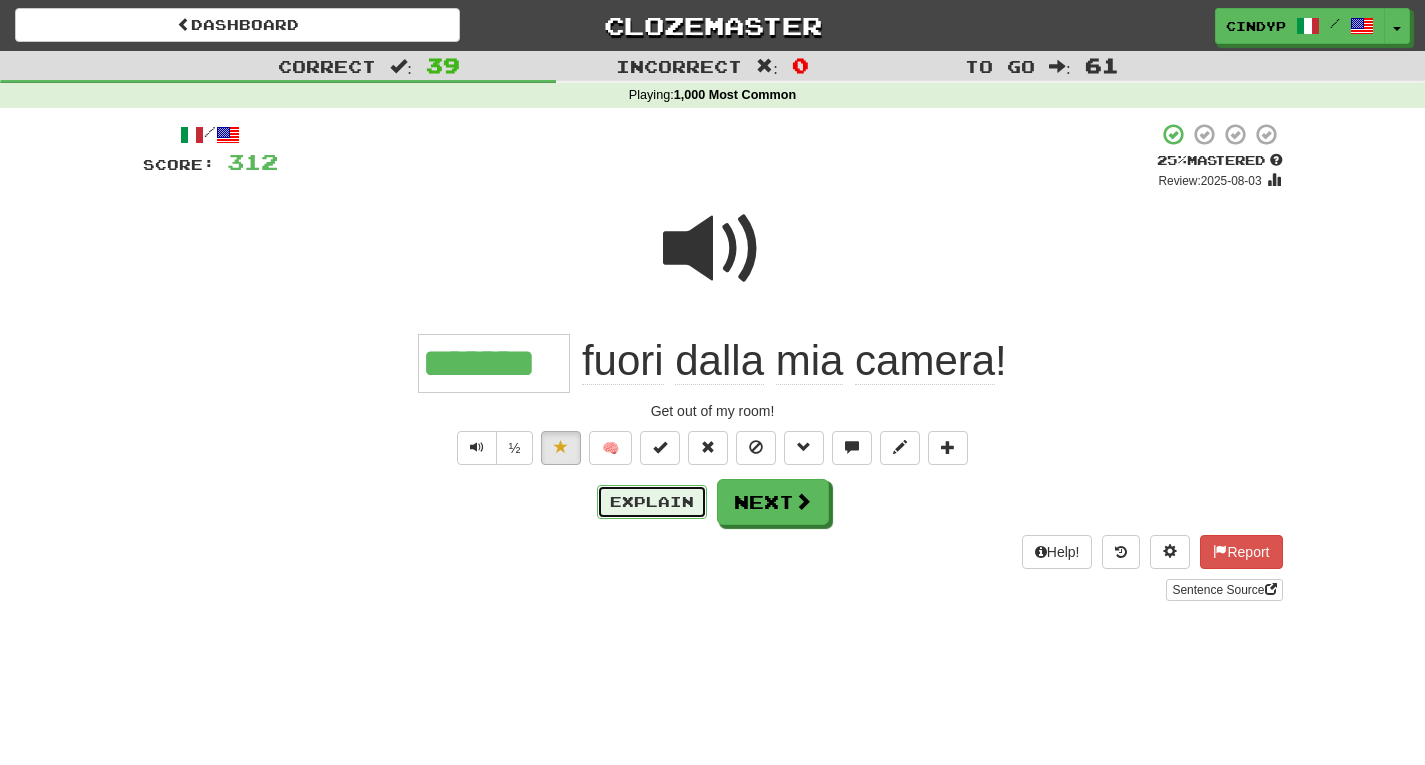 click on "Explain" at bounding box center [652, 502] 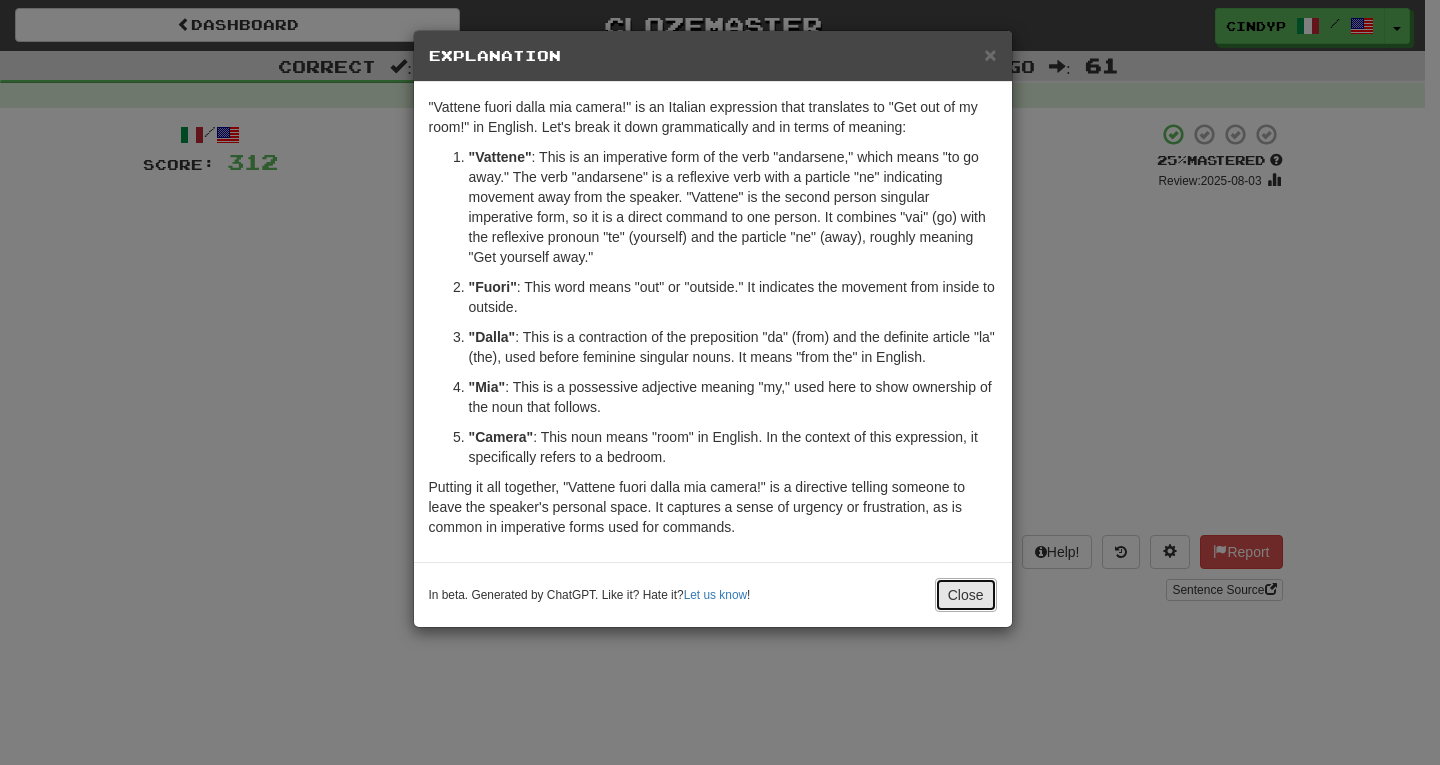 click on "Close" at bounding box center (966, 595) 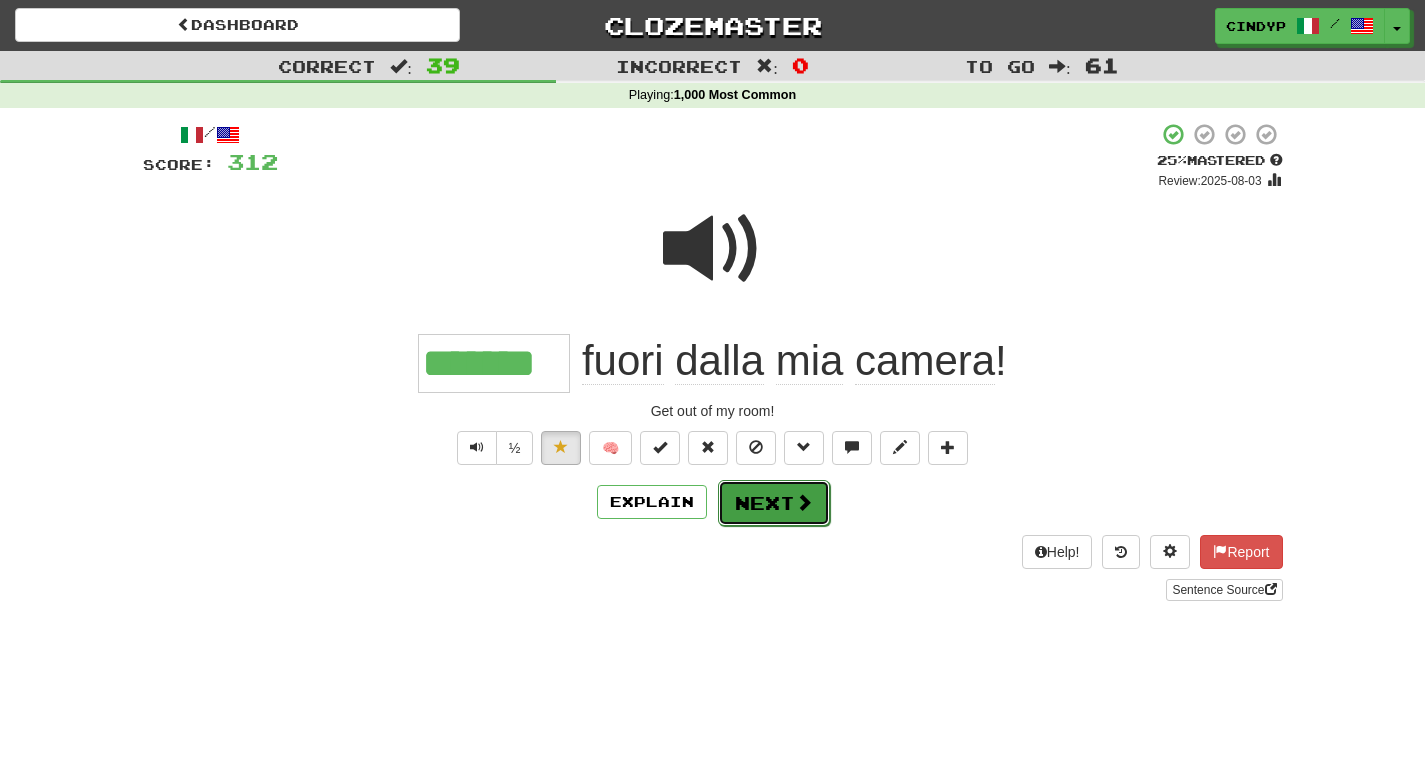 click on "Next" at bounding box center [774, 503] 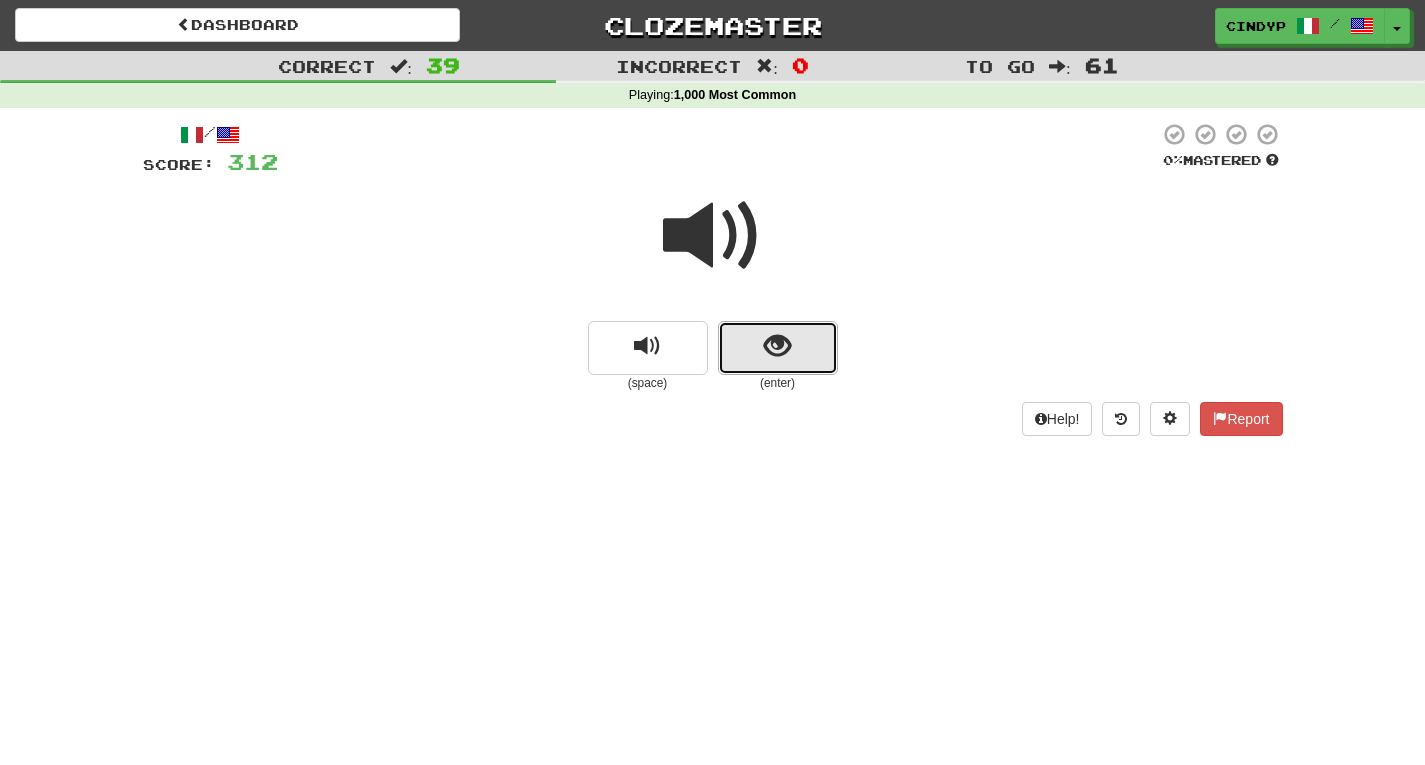 click at bounding box center [777, 346] 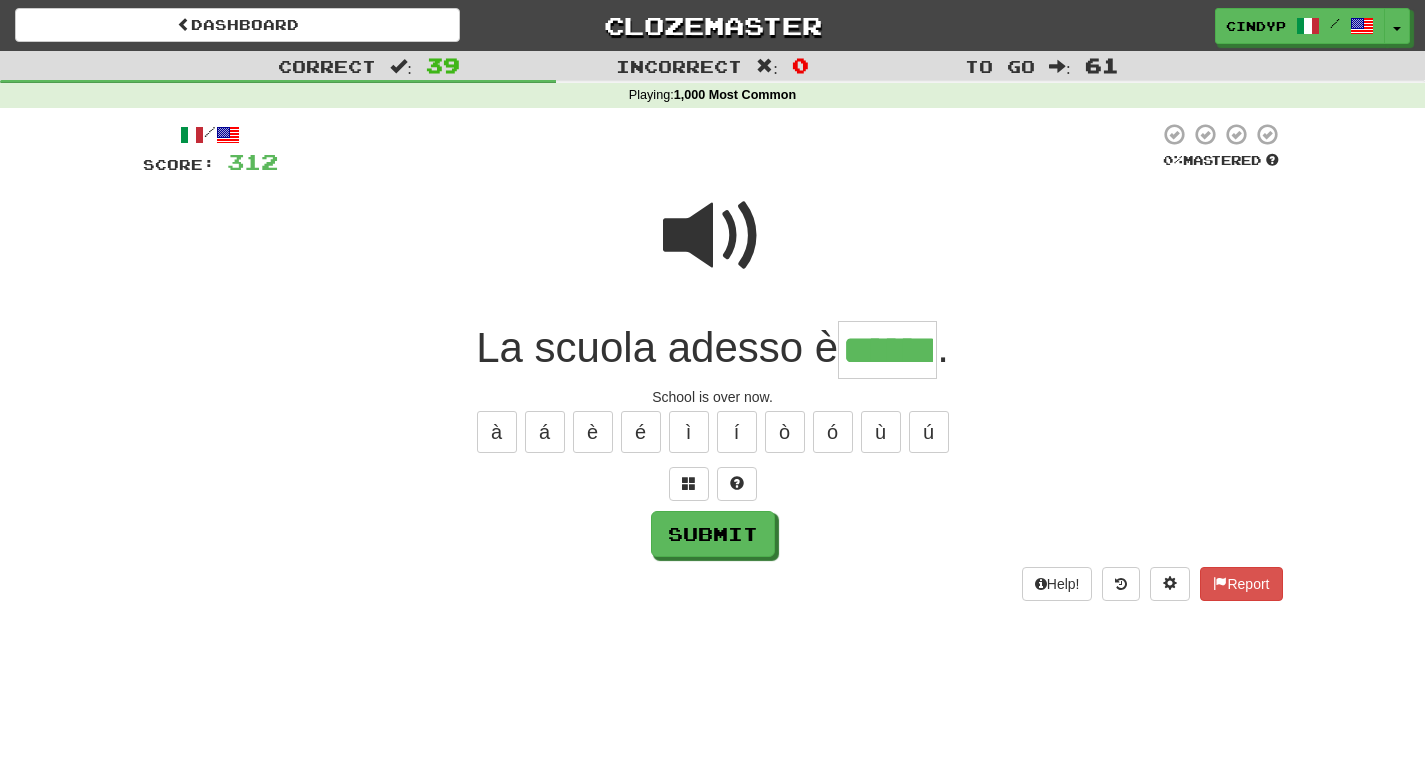 type on "******" 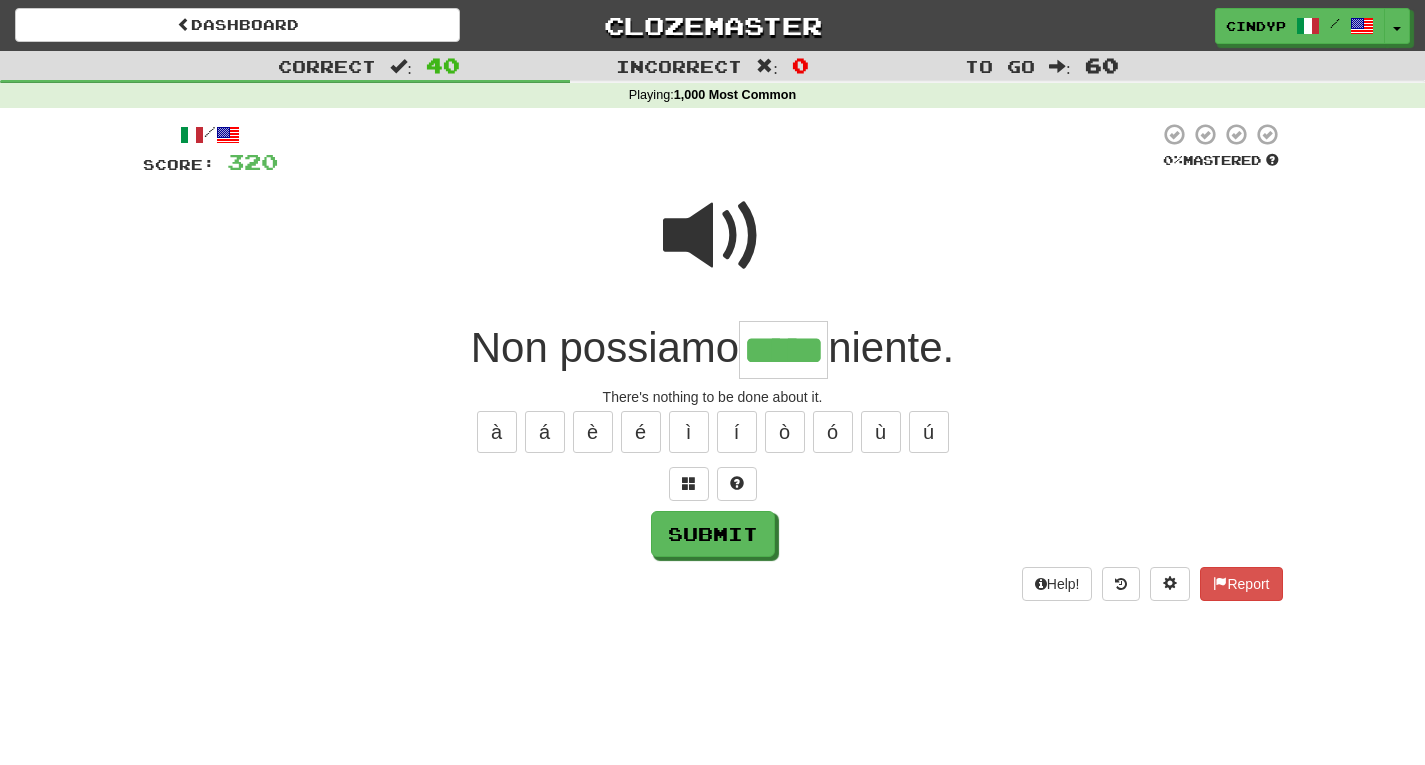 type on "*****" 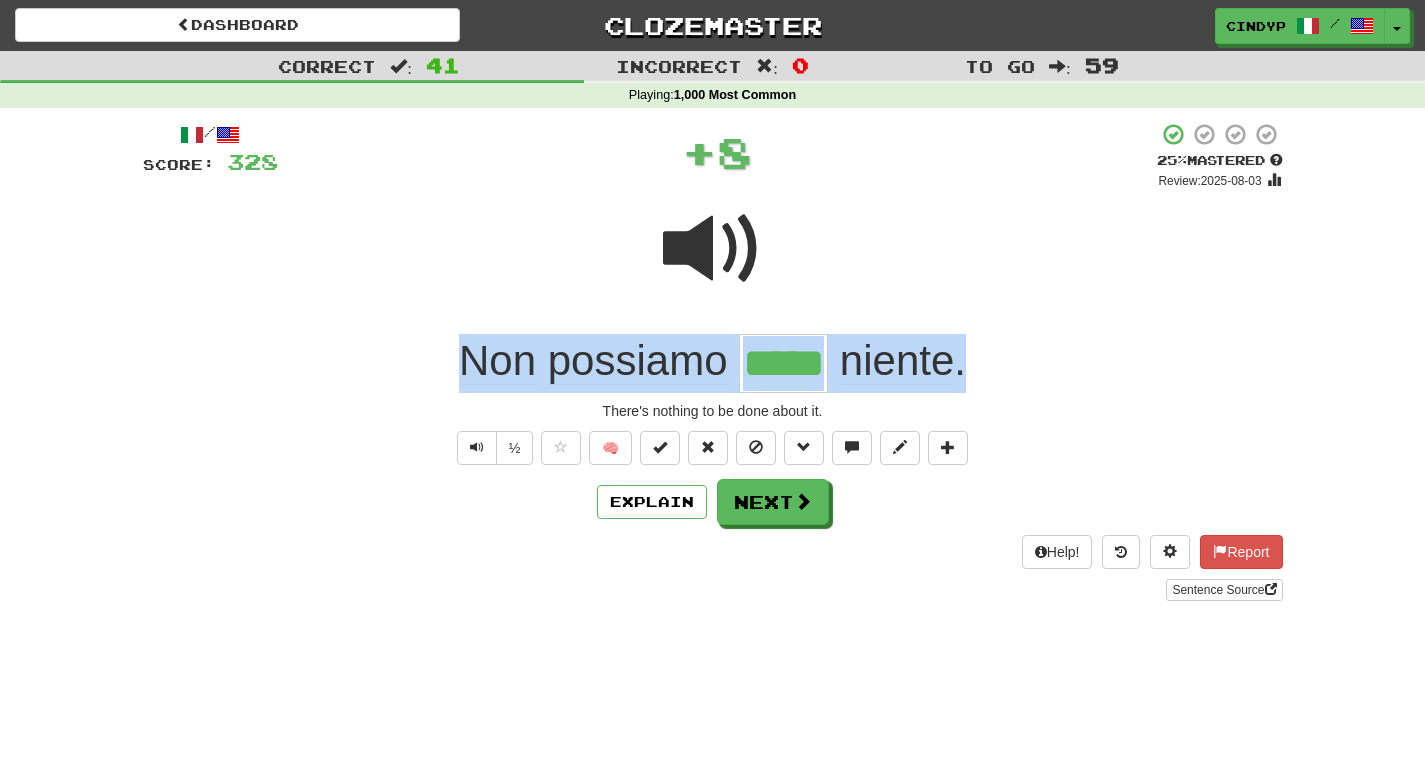 drag, startPoint x: 1020, startPoint y: 358, endPoint x: 459, endPoint y: 375, distance: 561.2575 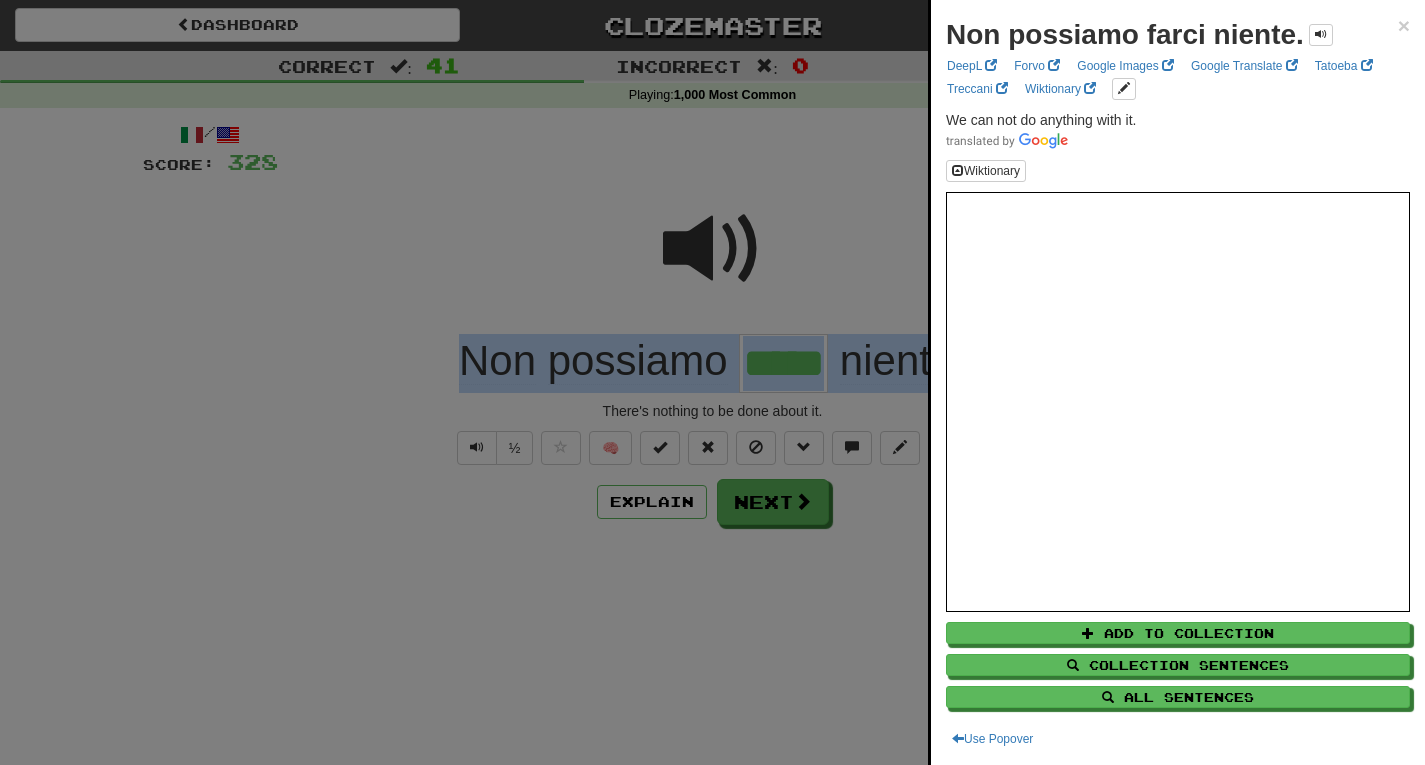 copy on "Non   possiamo     niente ." 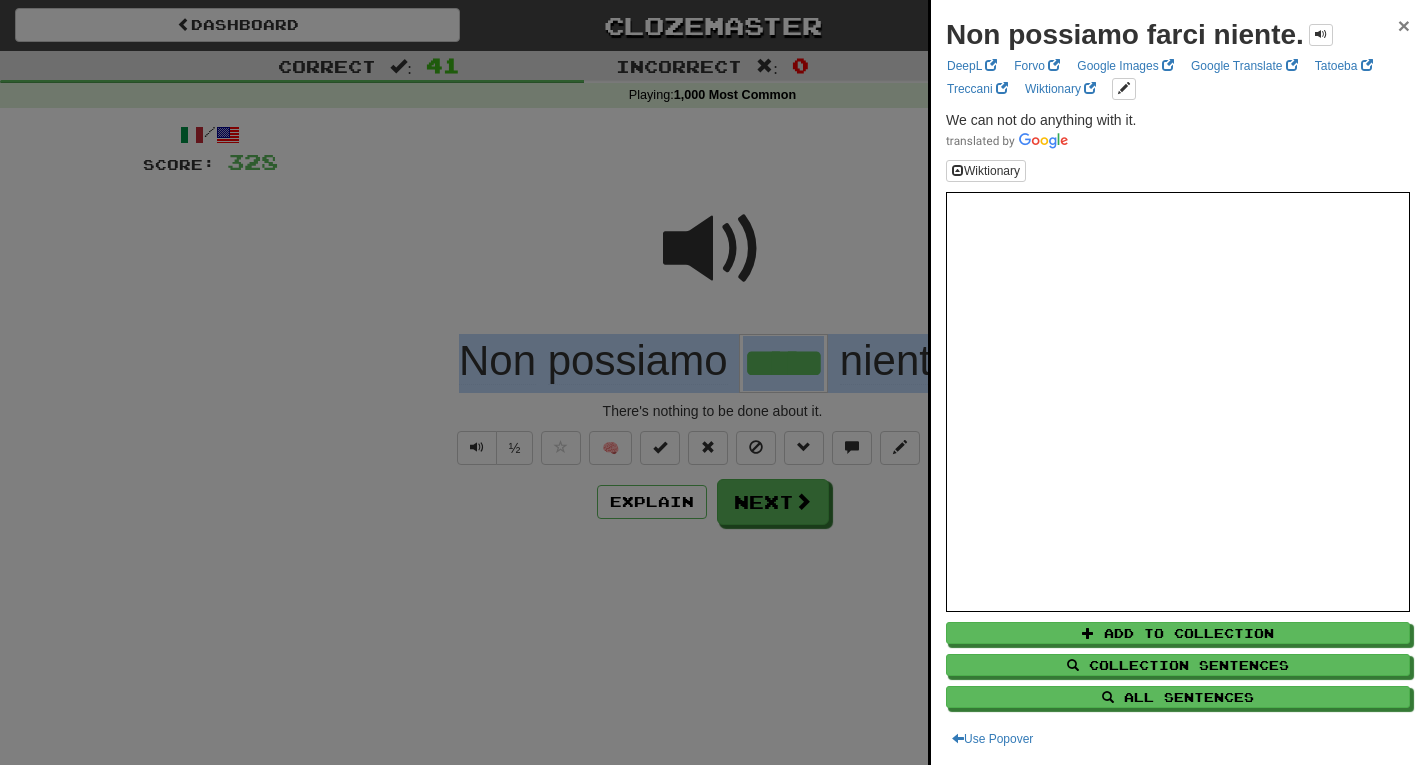 click on "×" at bounding box center (1404, 25) 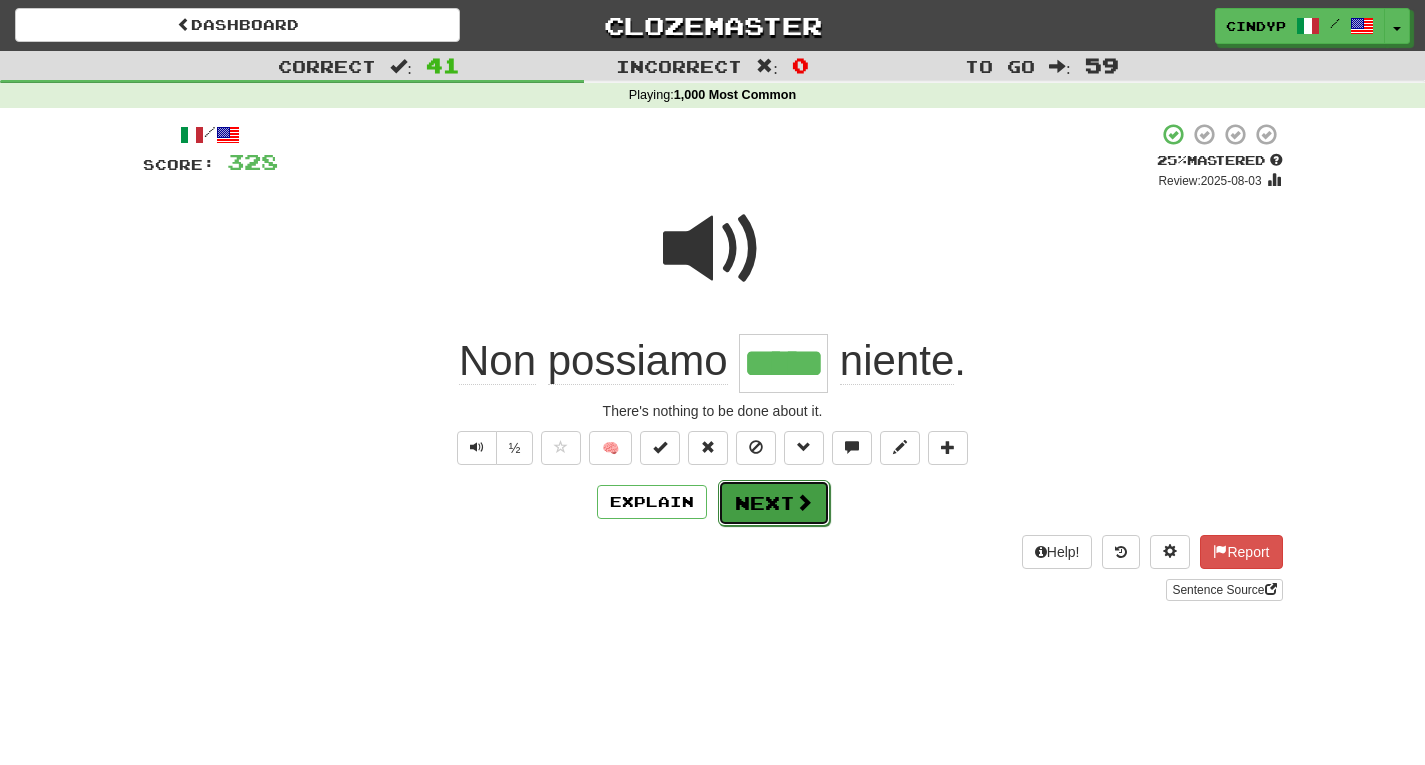 click at bounding box center [804, 502] 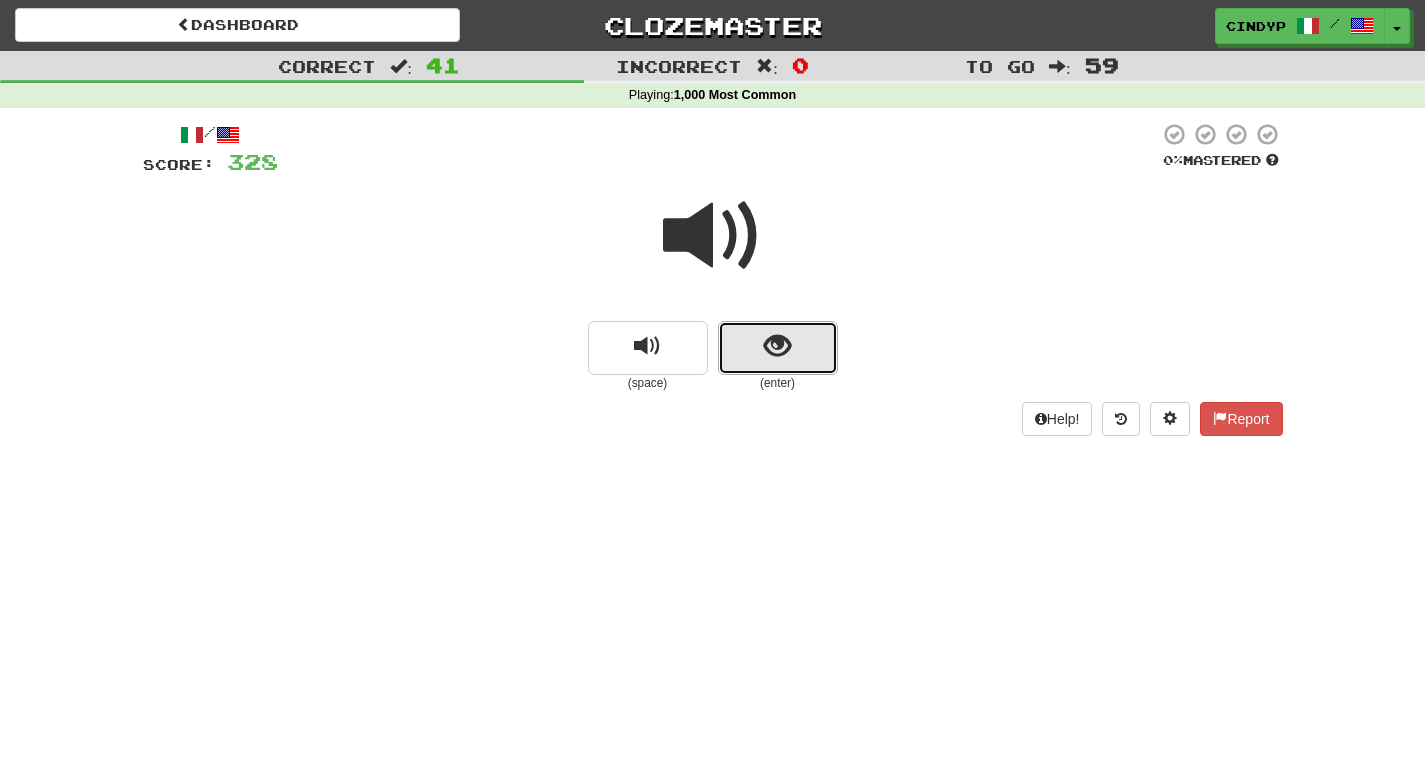 click at bounding box center [778, 348] 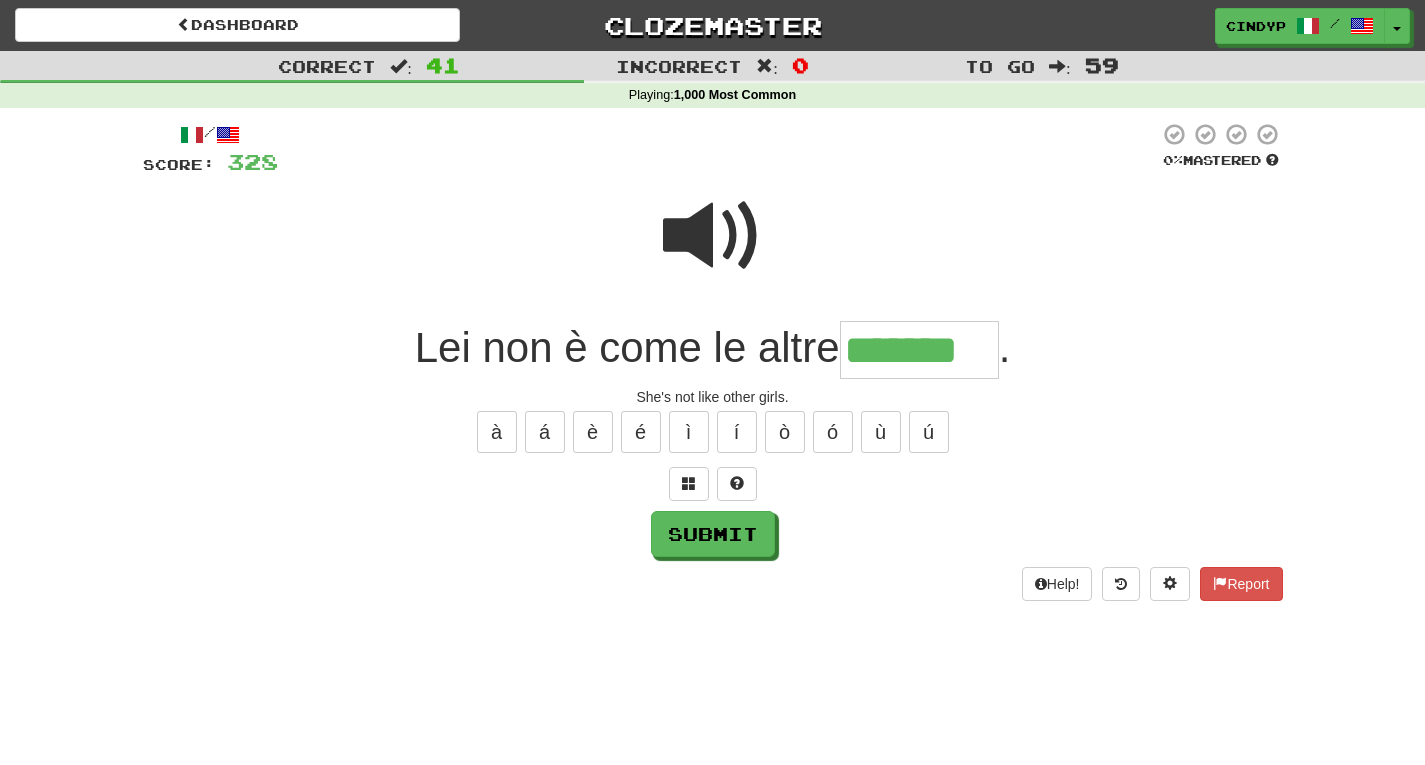 type on "*******" 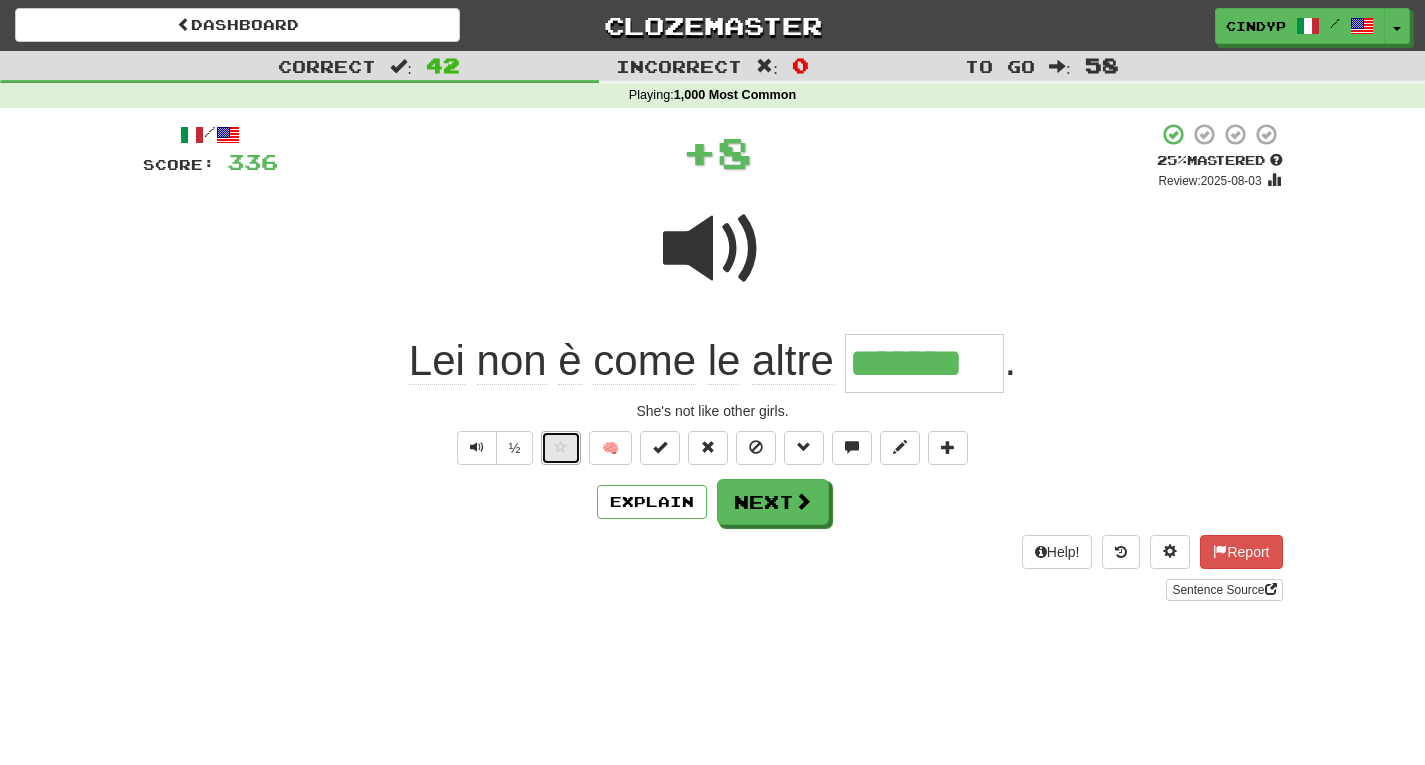 click at bounding box center (561, 448) 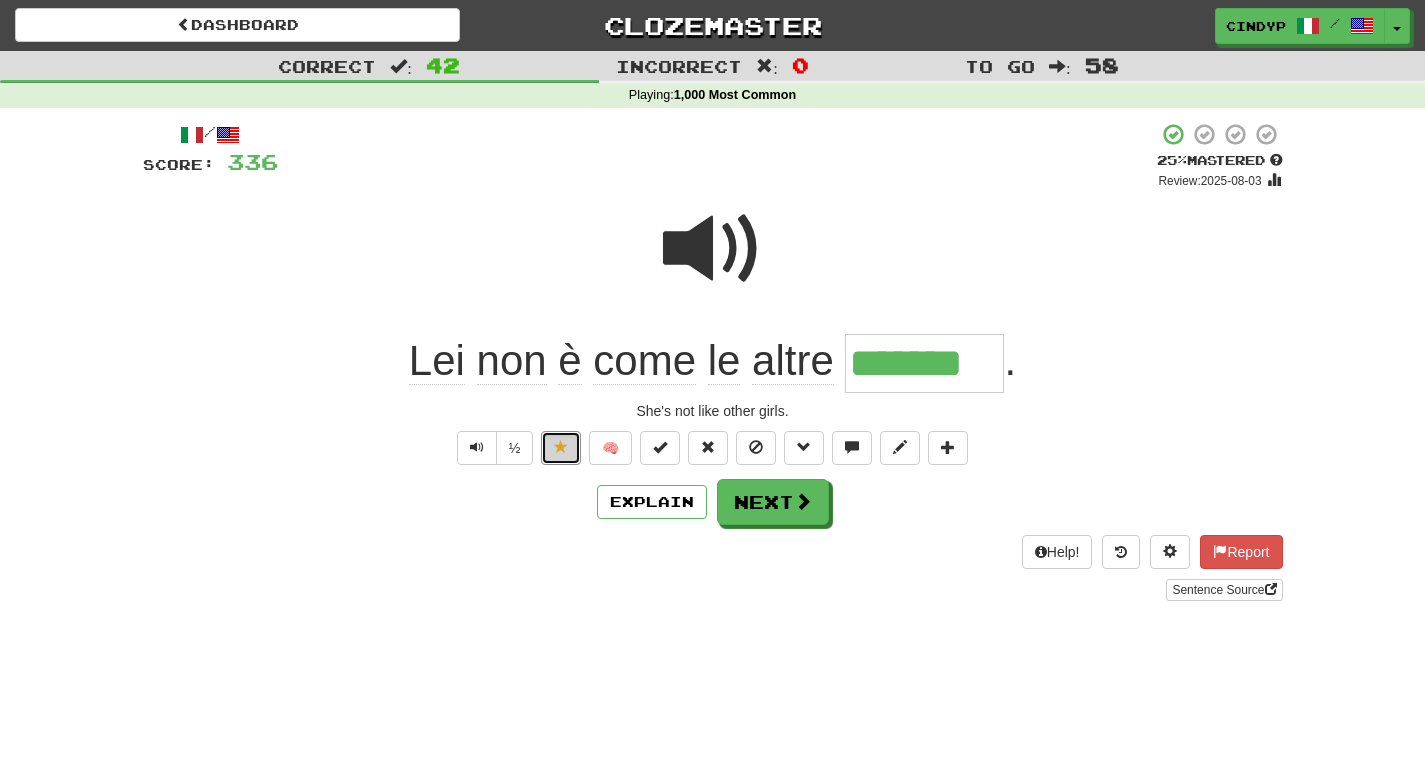 click at bounding box center (561, 448) 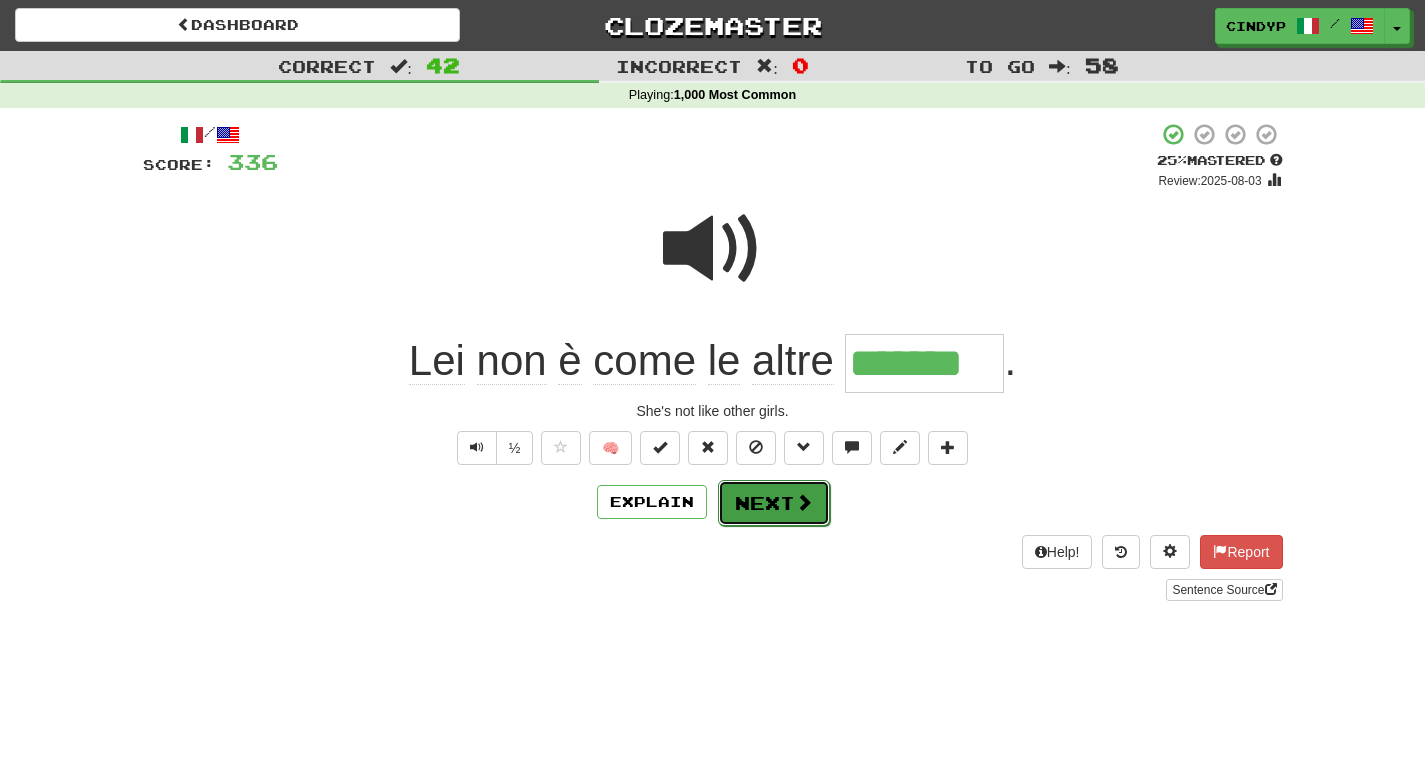 click on "Next" at bounding box center [774, 503] 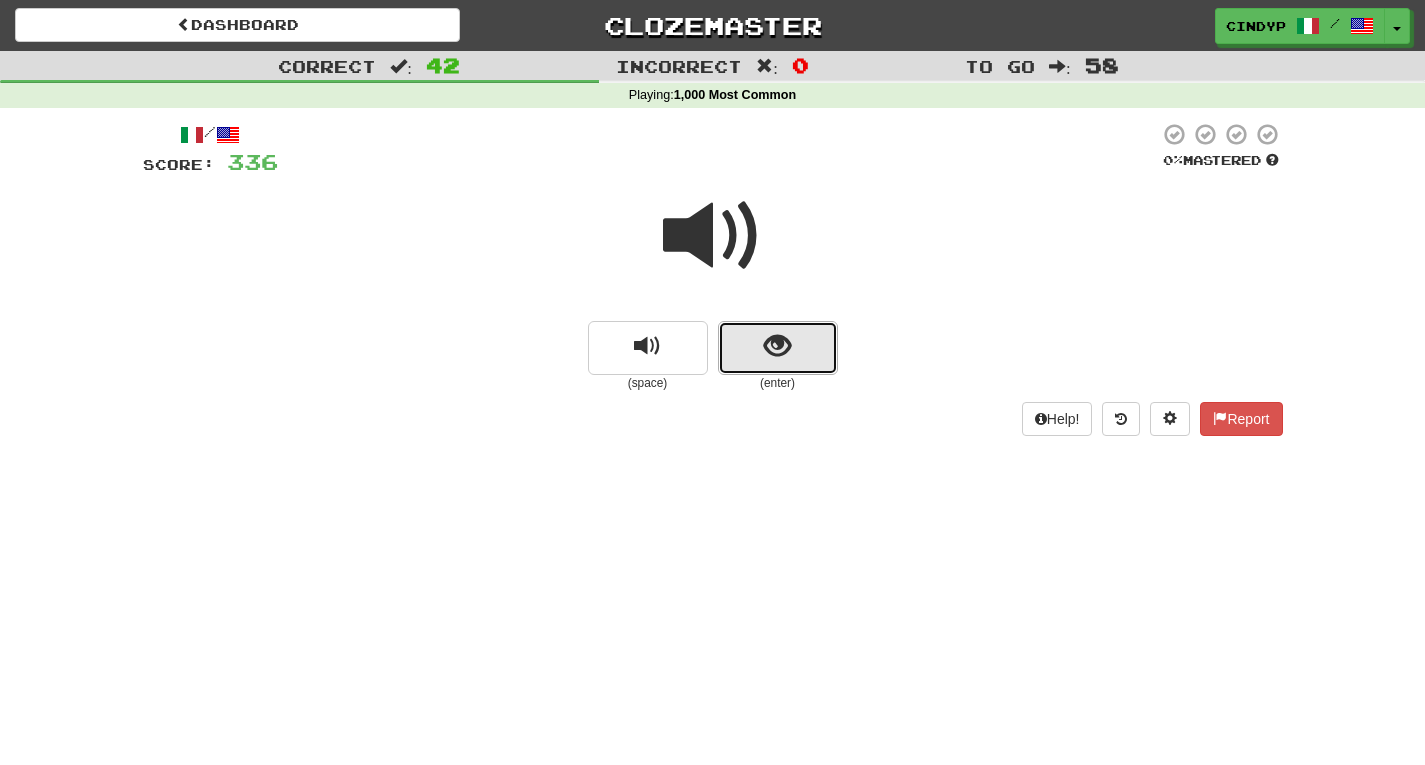 click at bounding box center [778, 348] 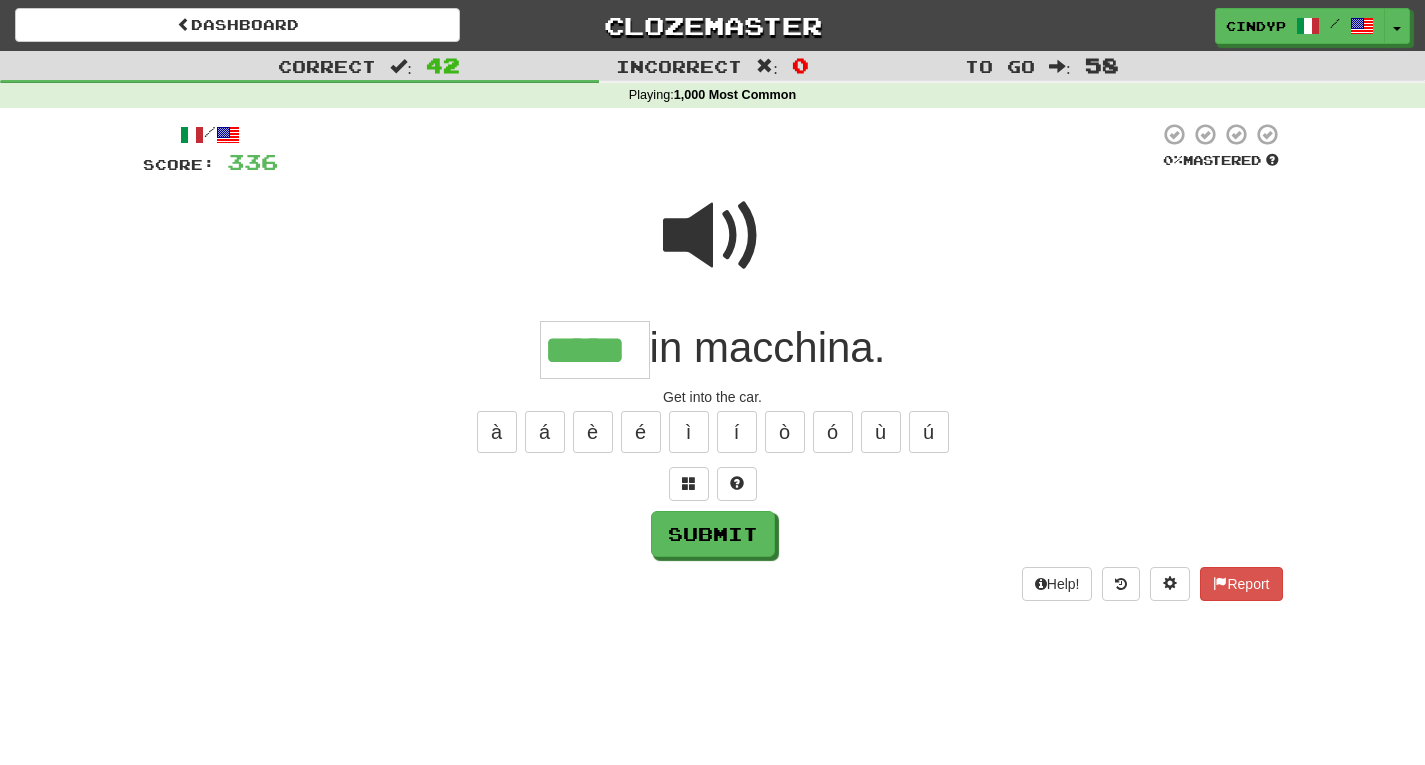 type on "*****" 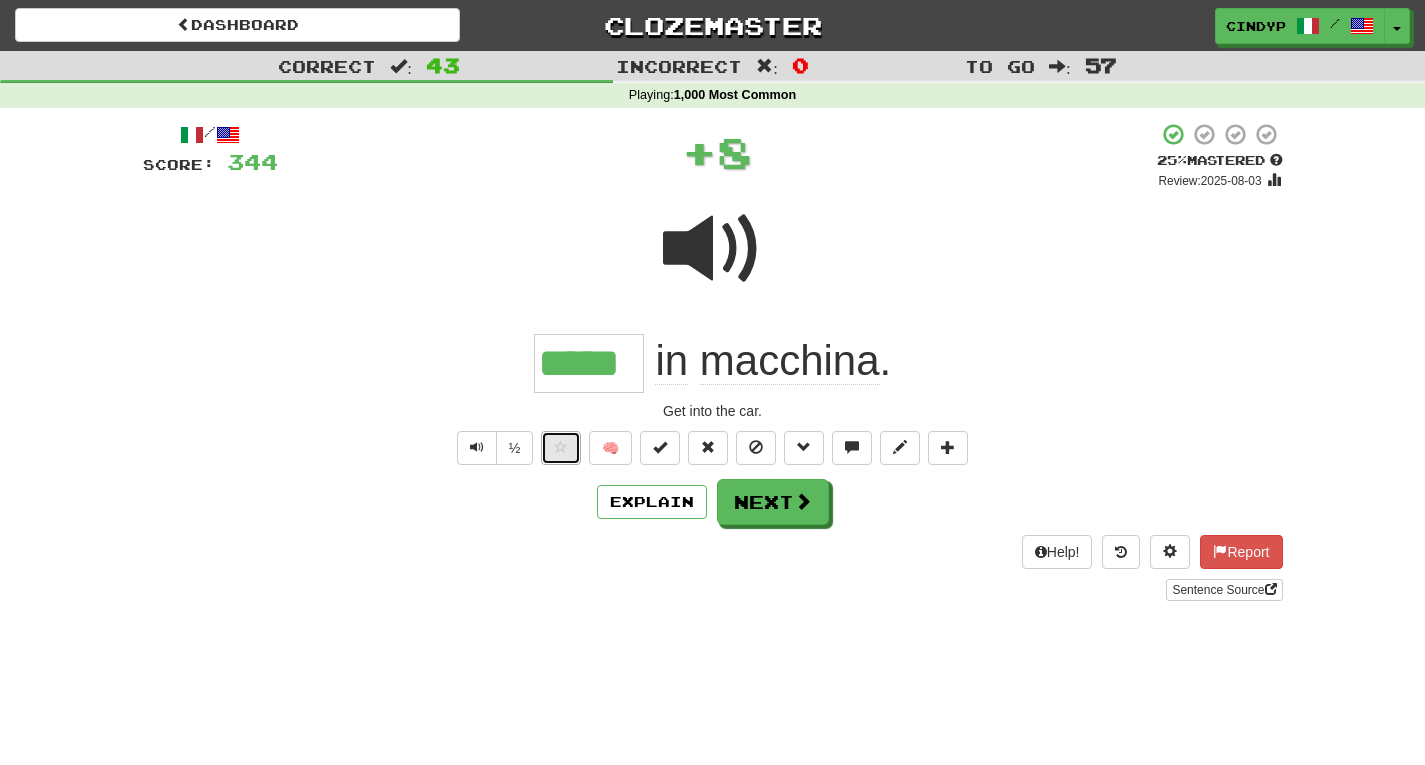 click at bounding box center [561, 448] 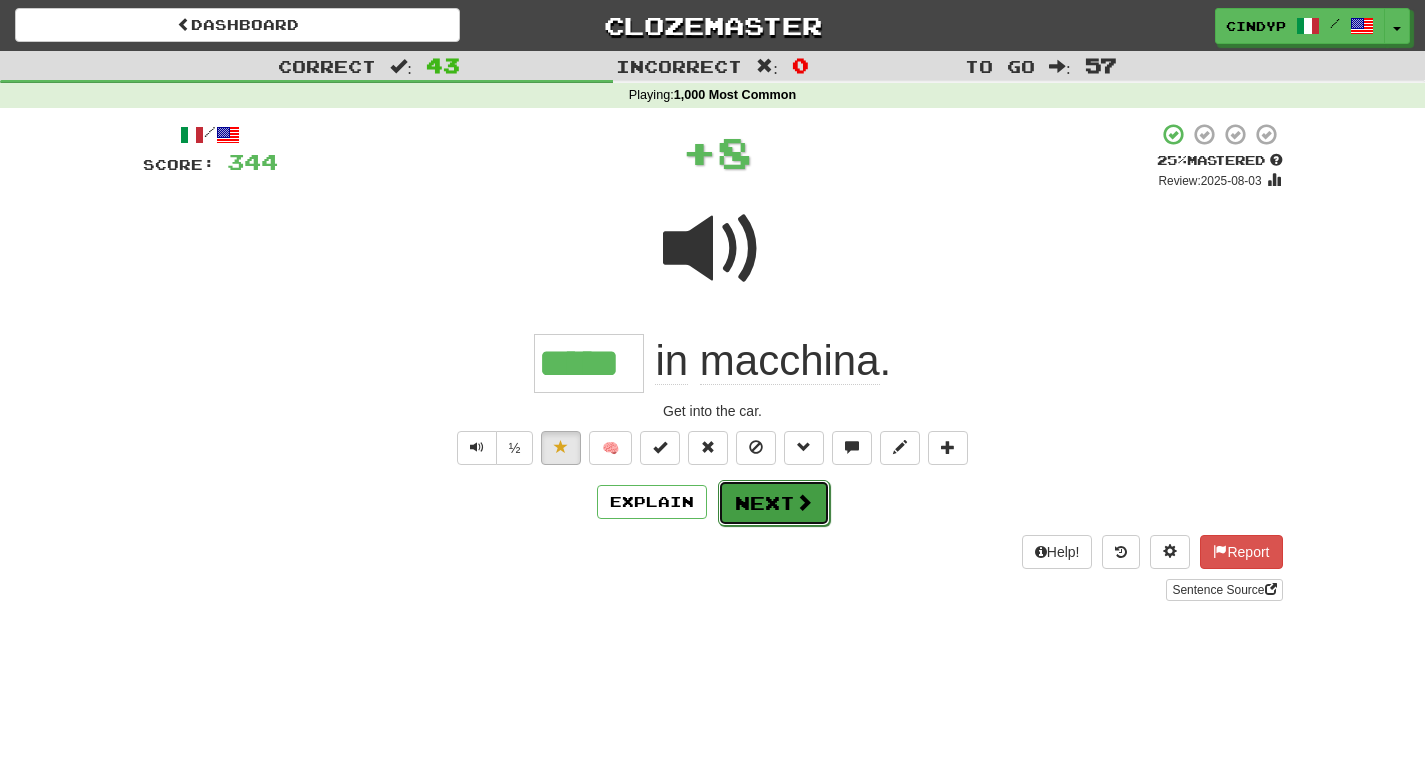 click on "Next" at bounding box center (774, 503) 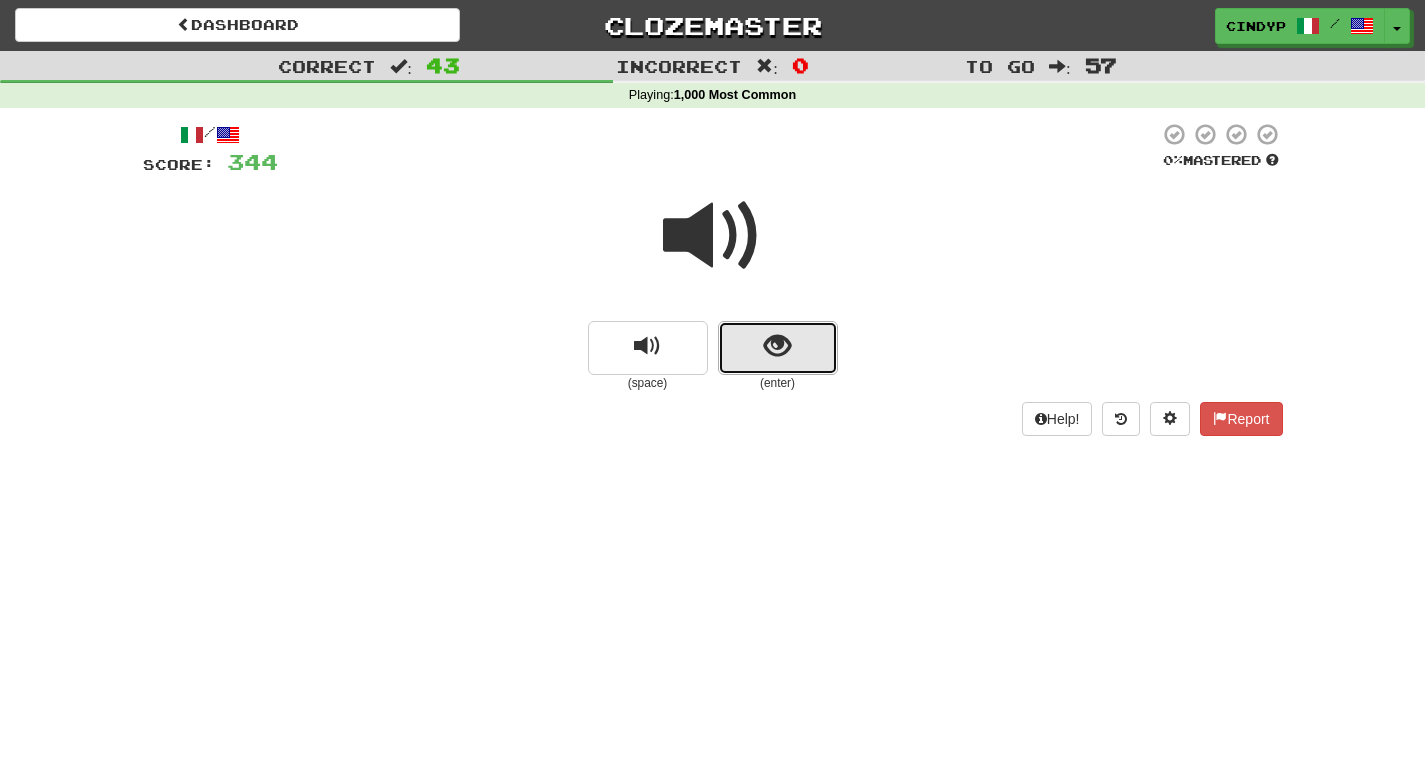 click at bounding box center (778, 348) 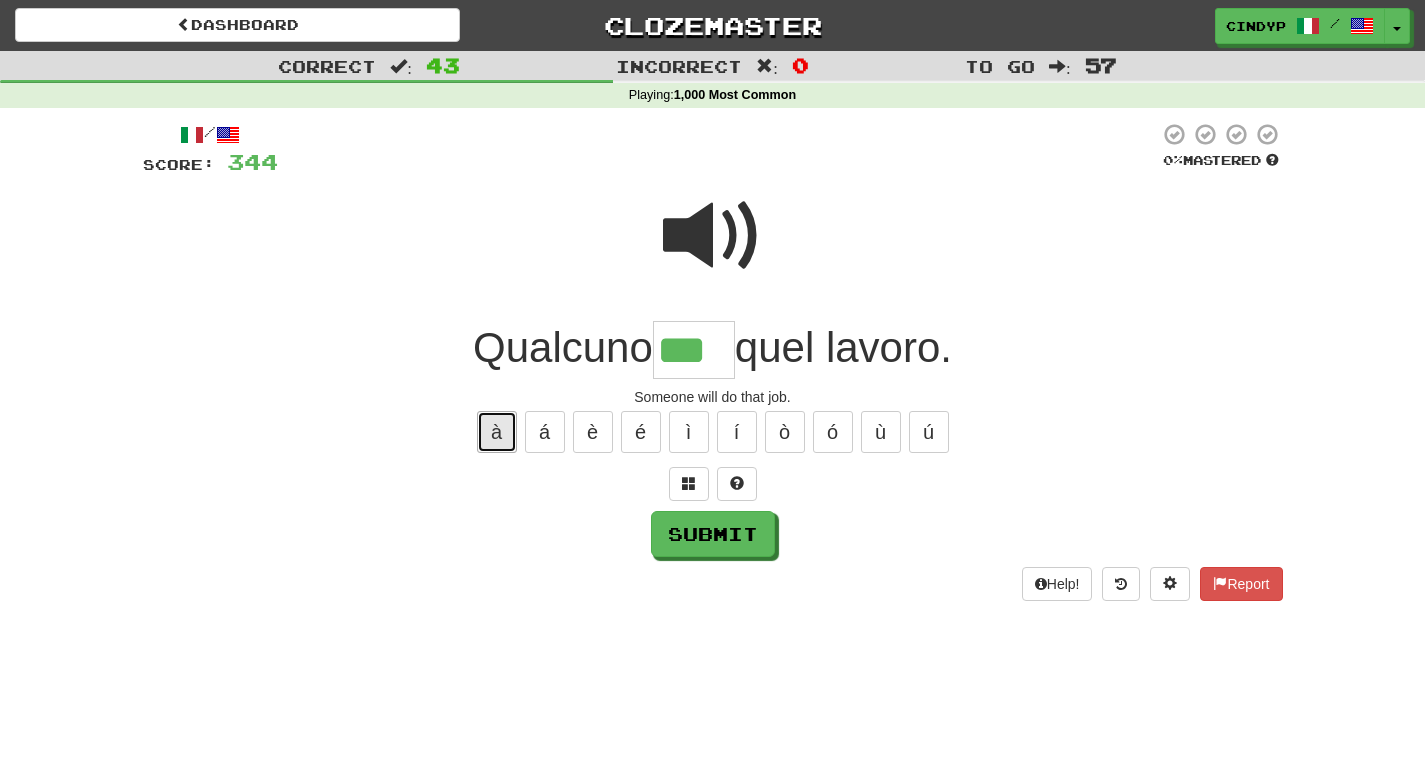 click on "à" at bounding box center [497, 432] 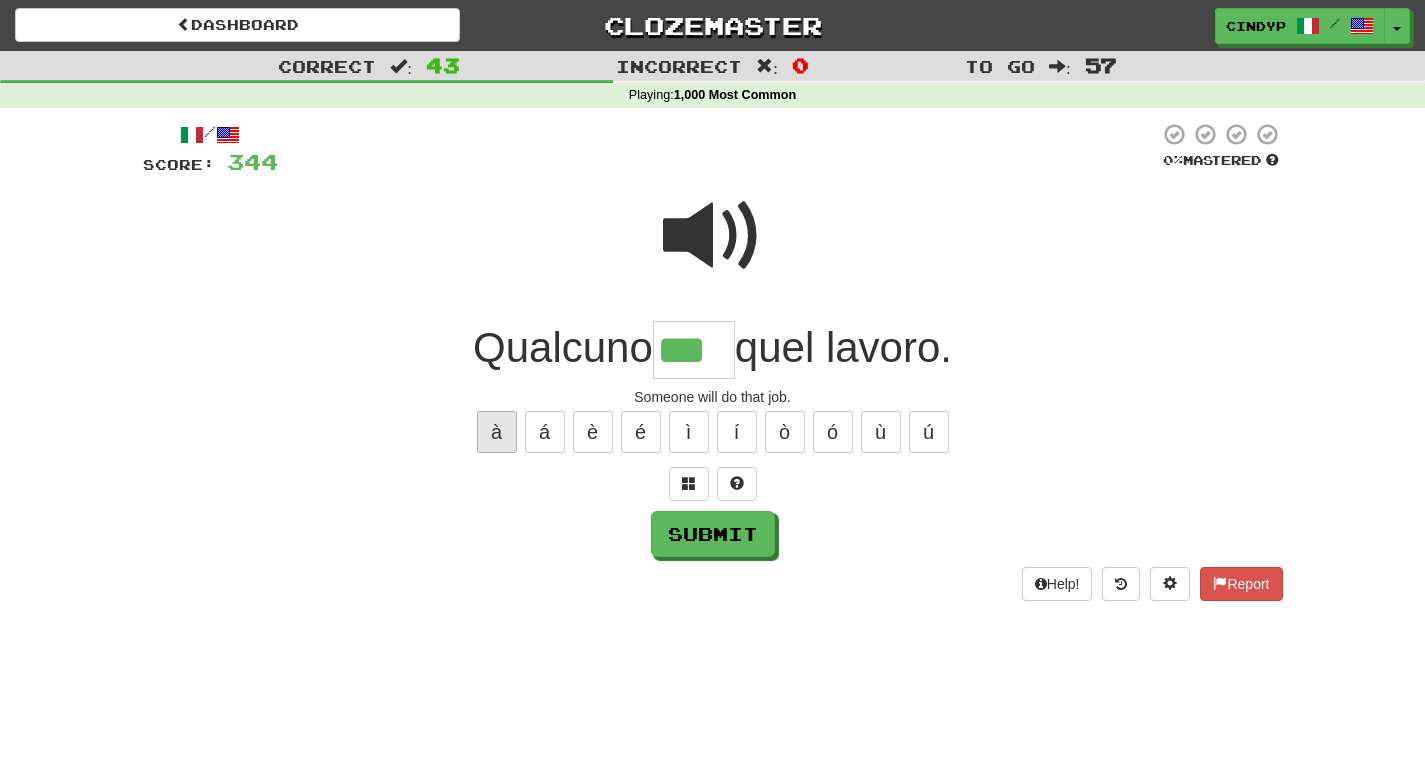 type on "****" 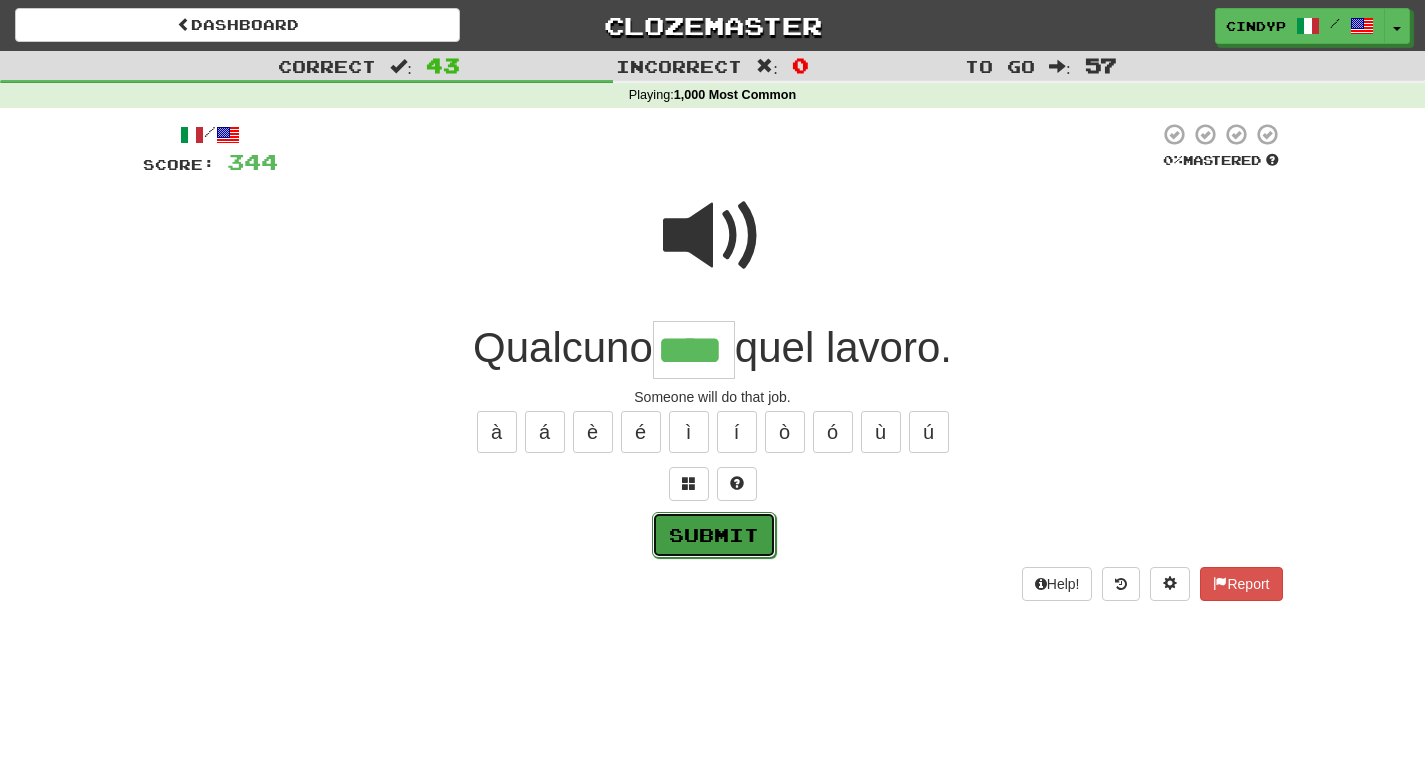 click on "Submit" at bounding box center (714, 535) 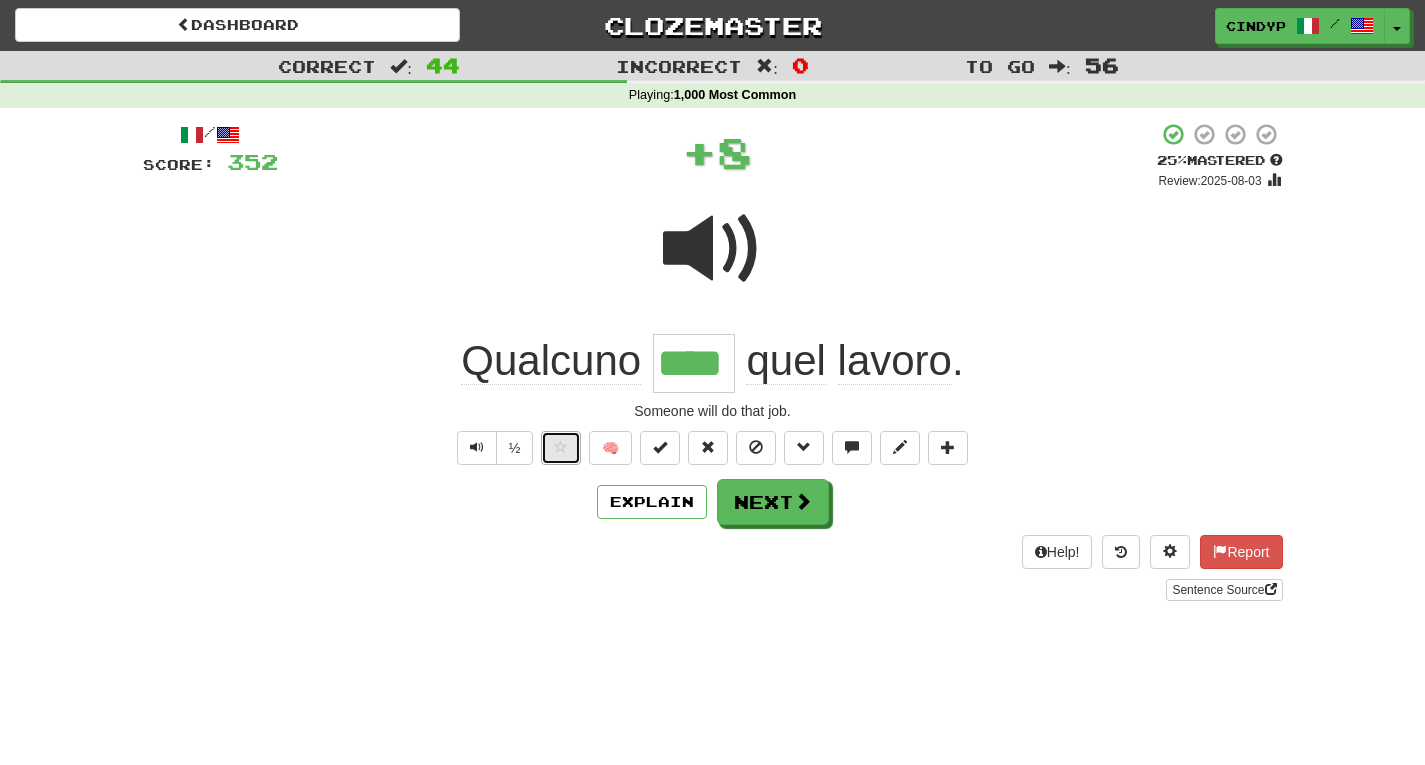 click at bounding box center [561, 447] 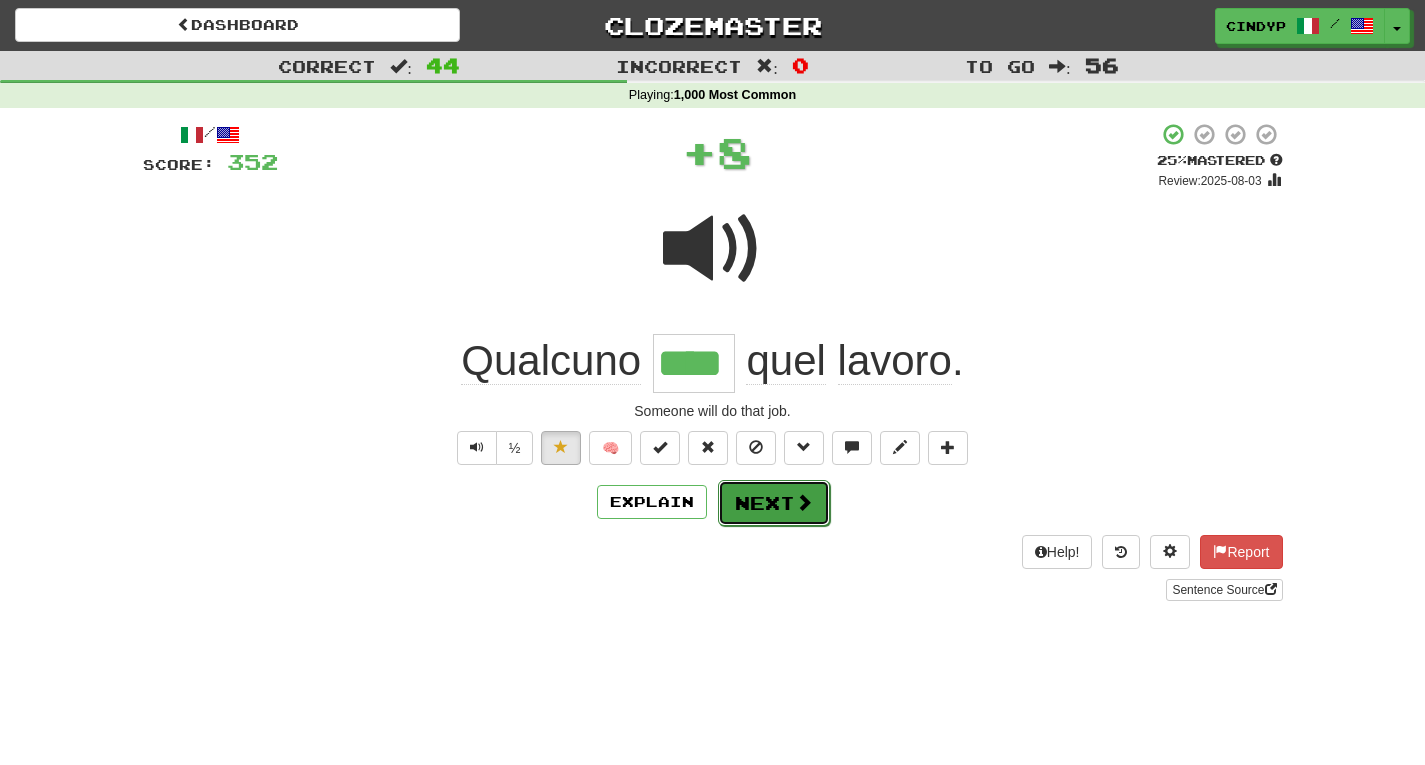 click at bounding box center [804, 502] 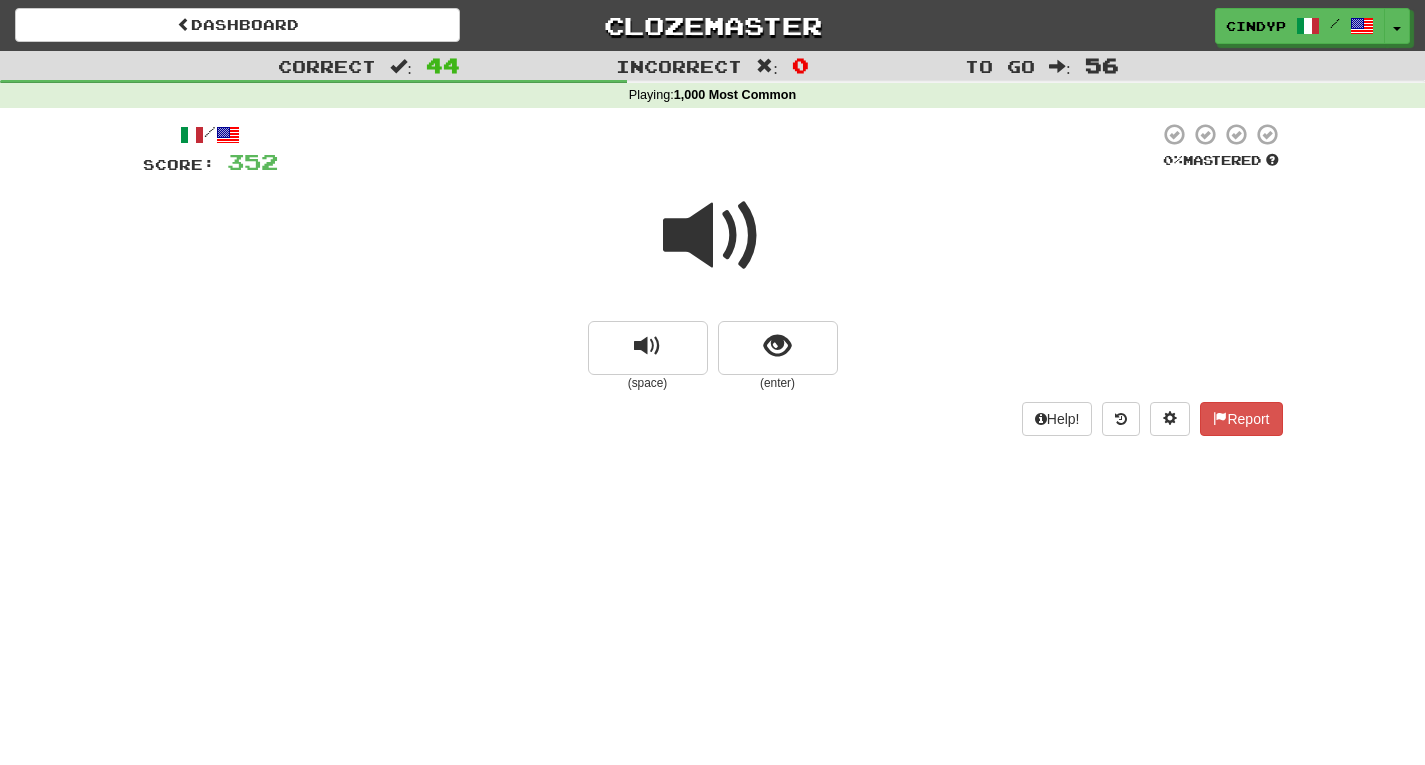 click at bounding box center (713, 236) 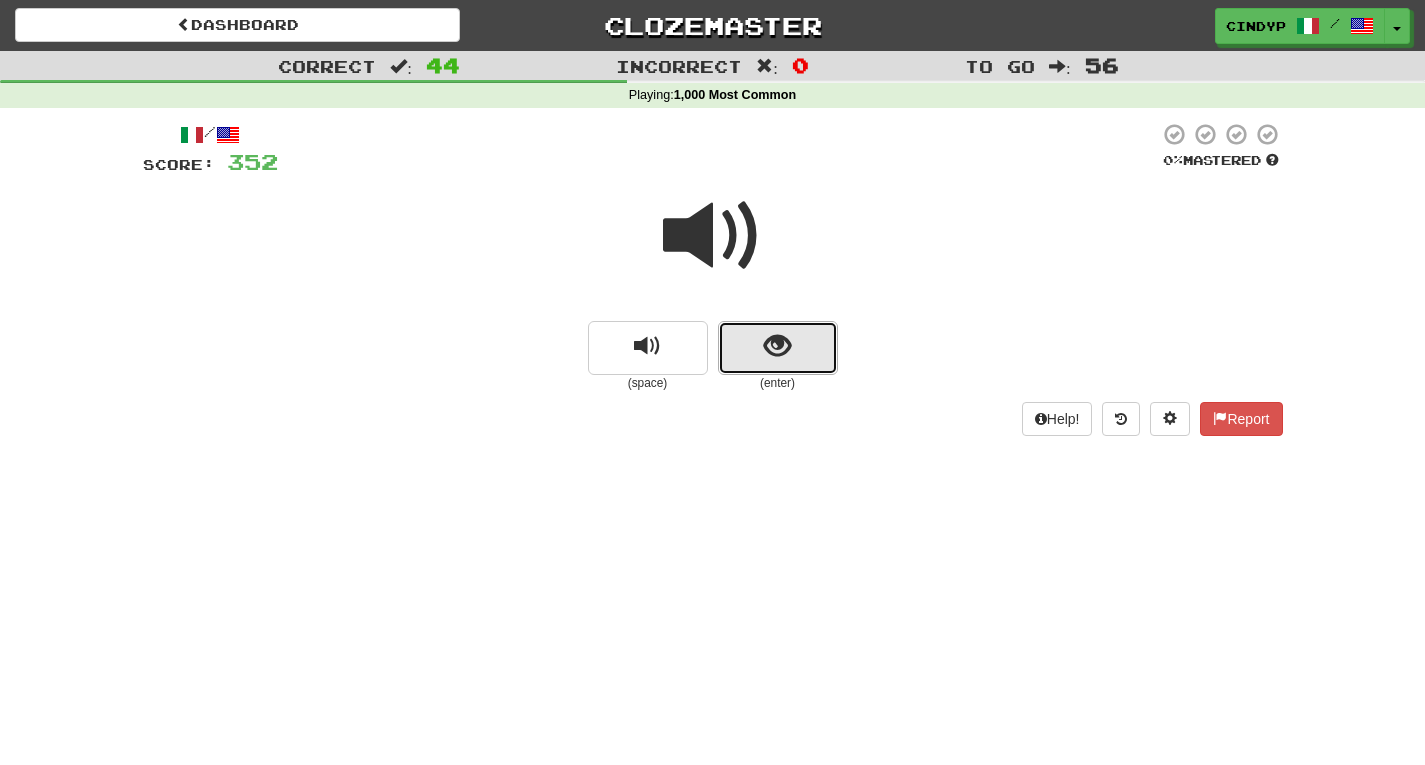 click at bounding box center (777, 346) 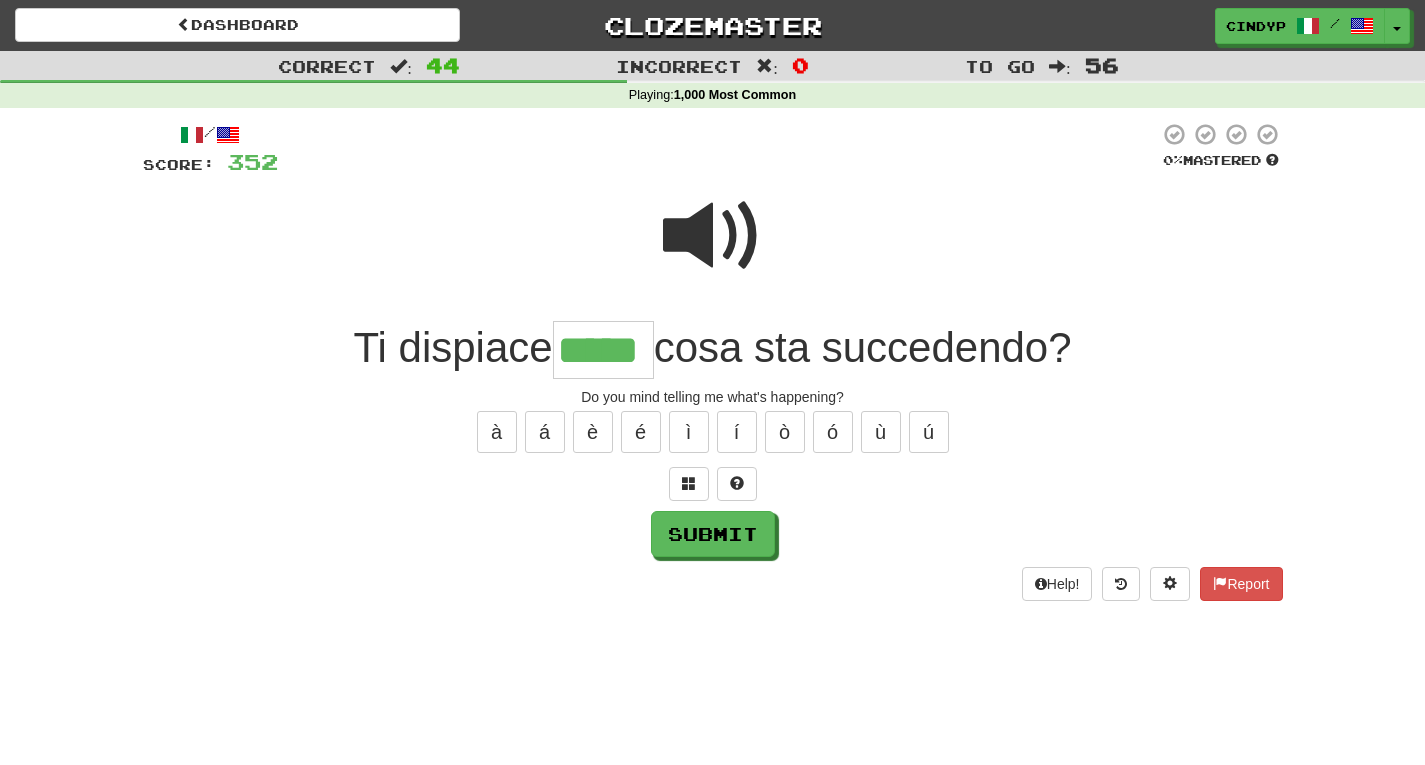 type on "*****" 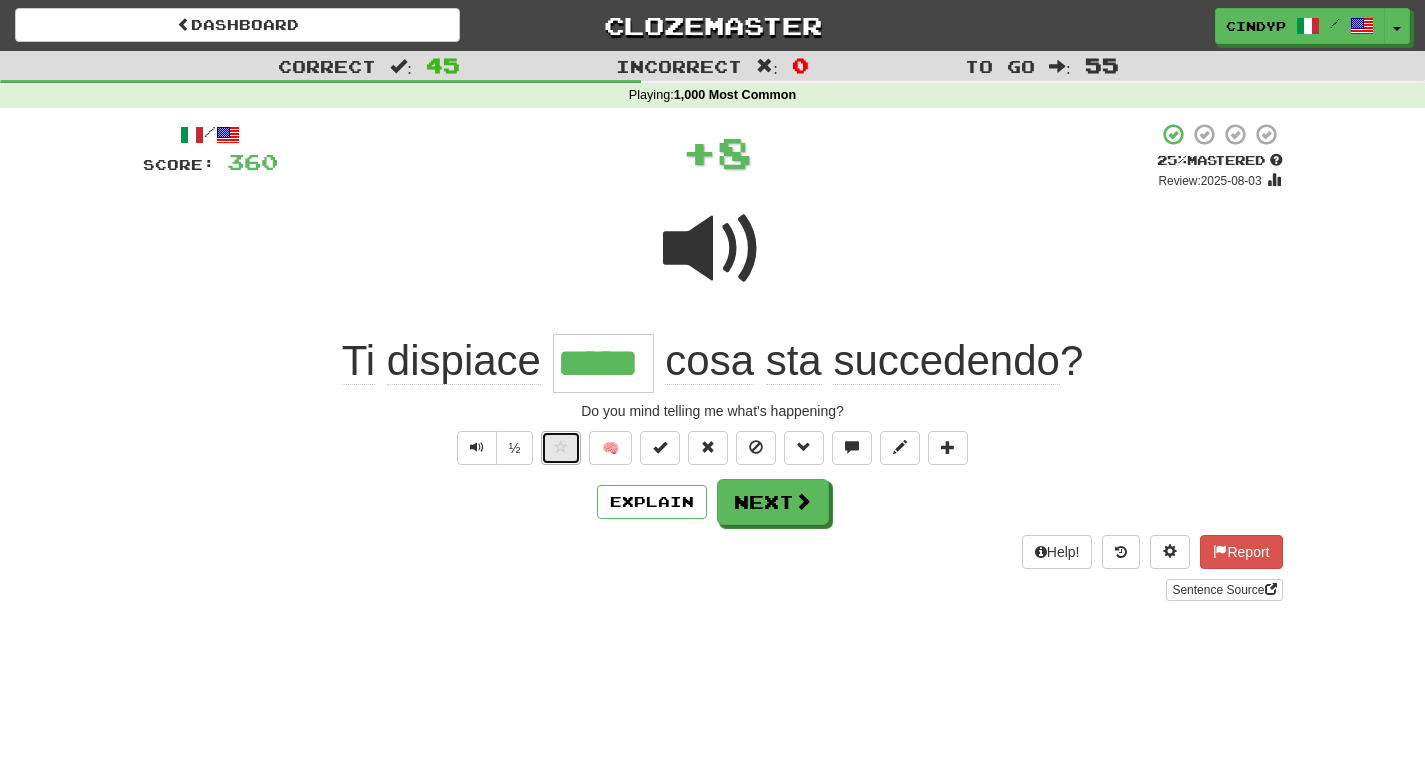 click at bounding box center [561, 448] 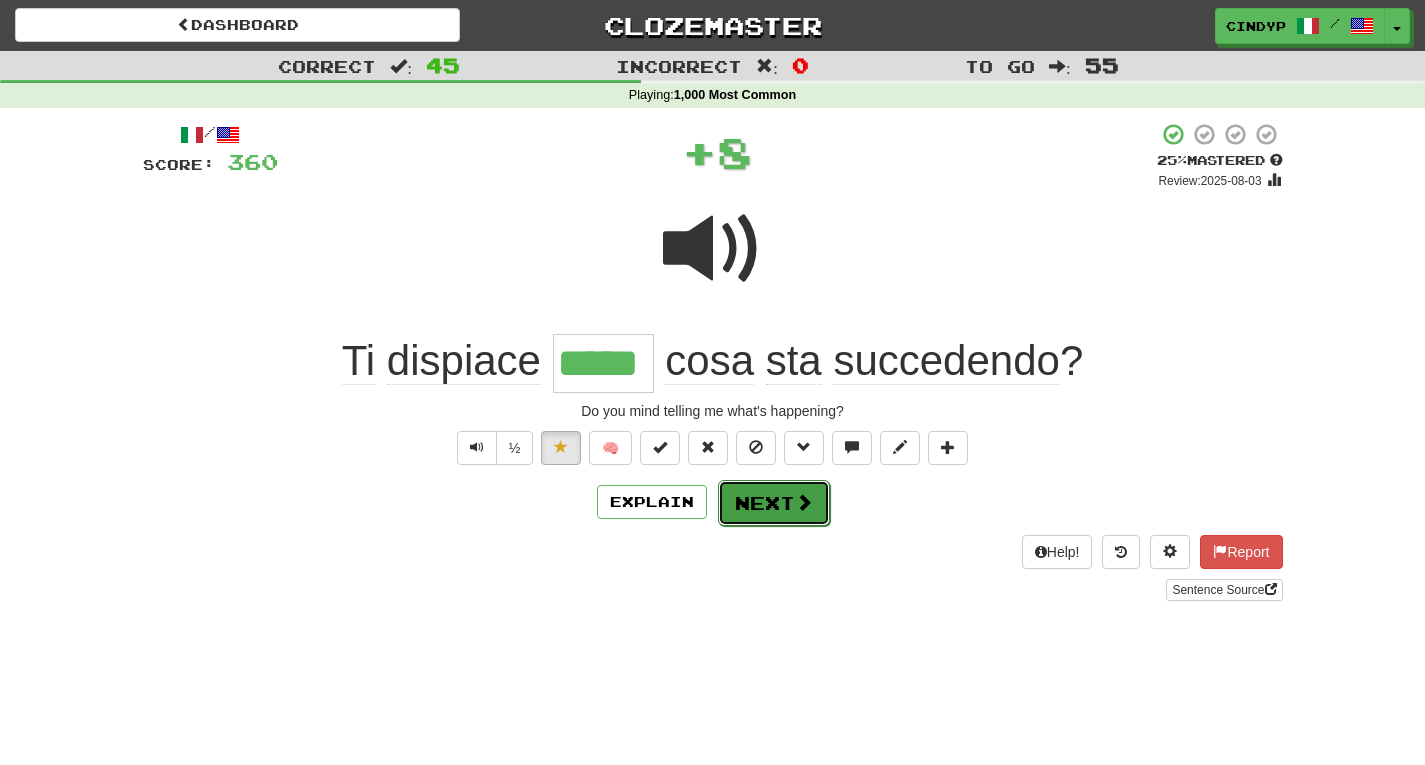 click on "Next" at bounding box center [774, 503] 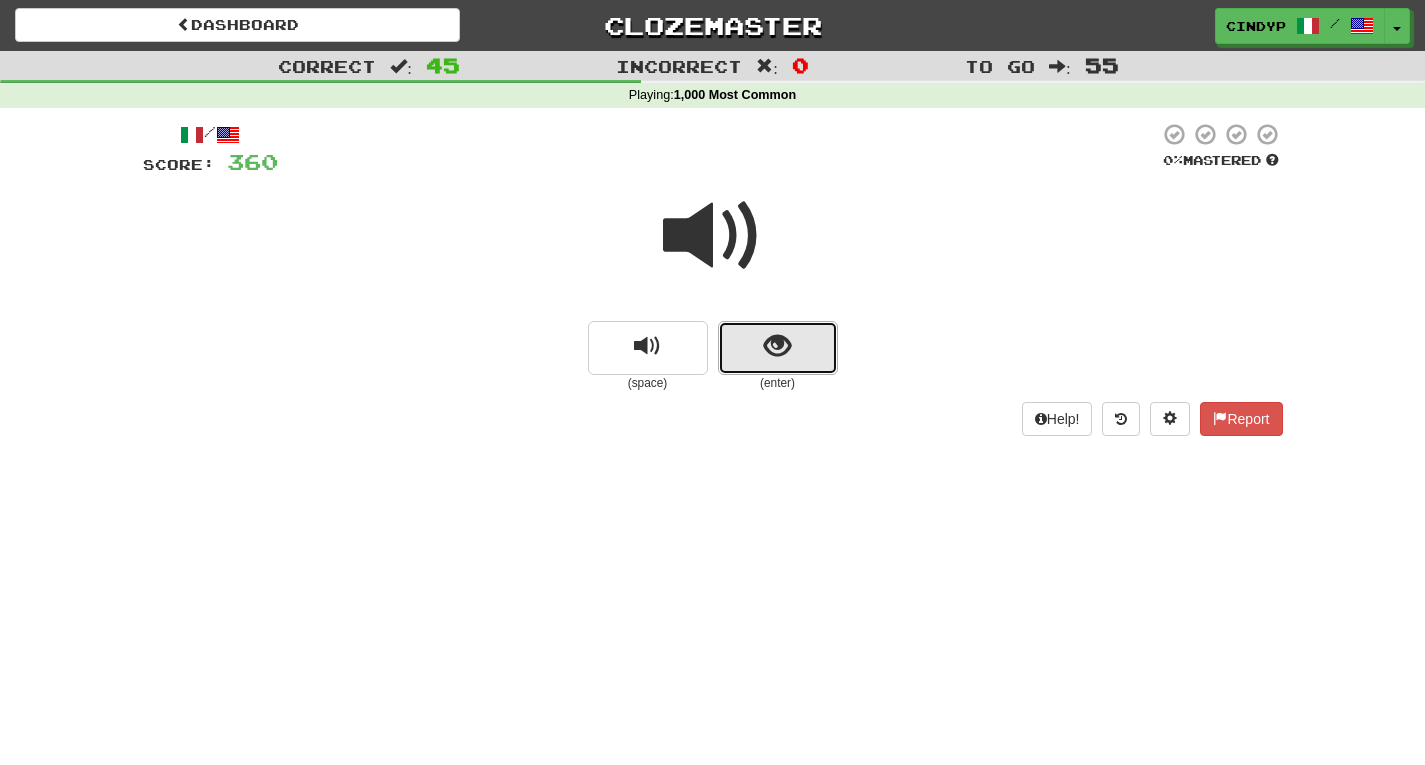 click at bounding box center [778, 348] 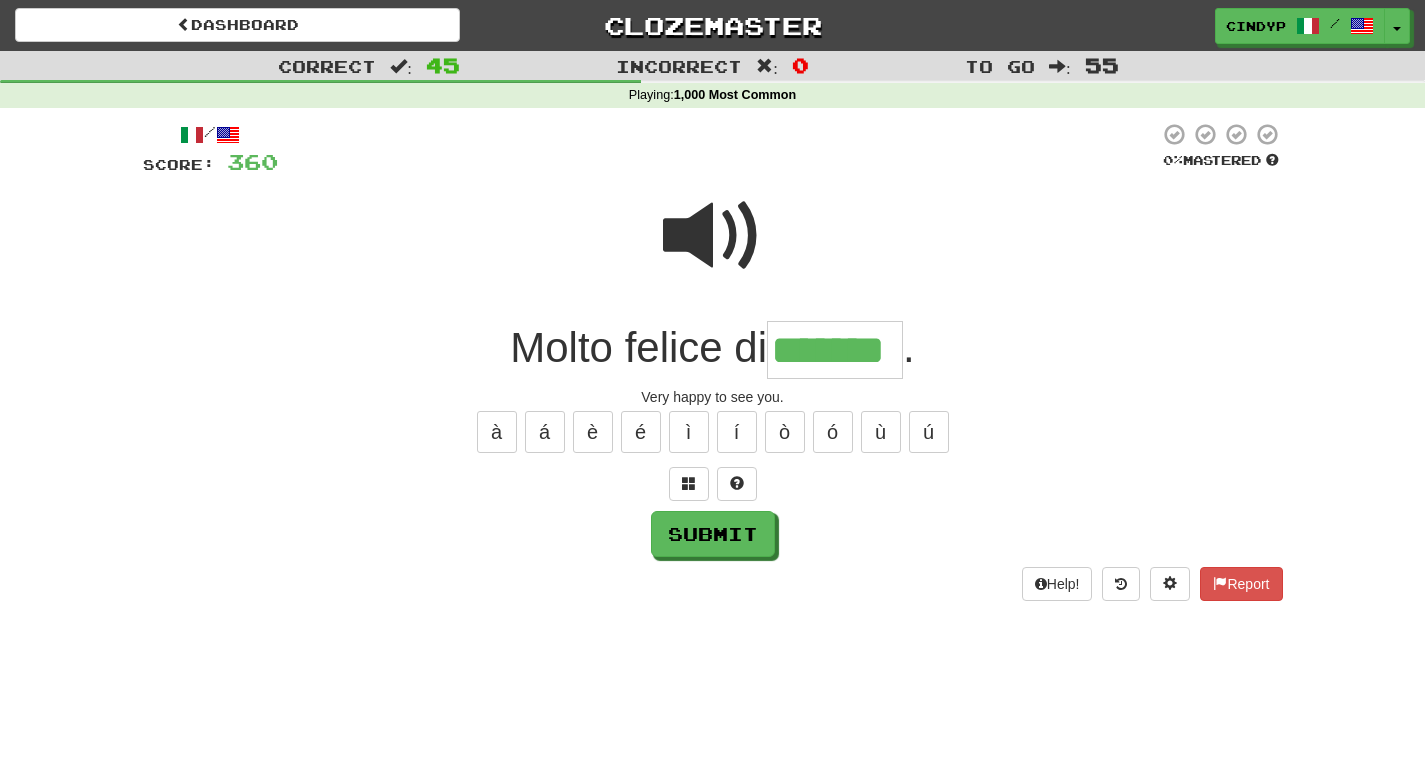type on "*******" 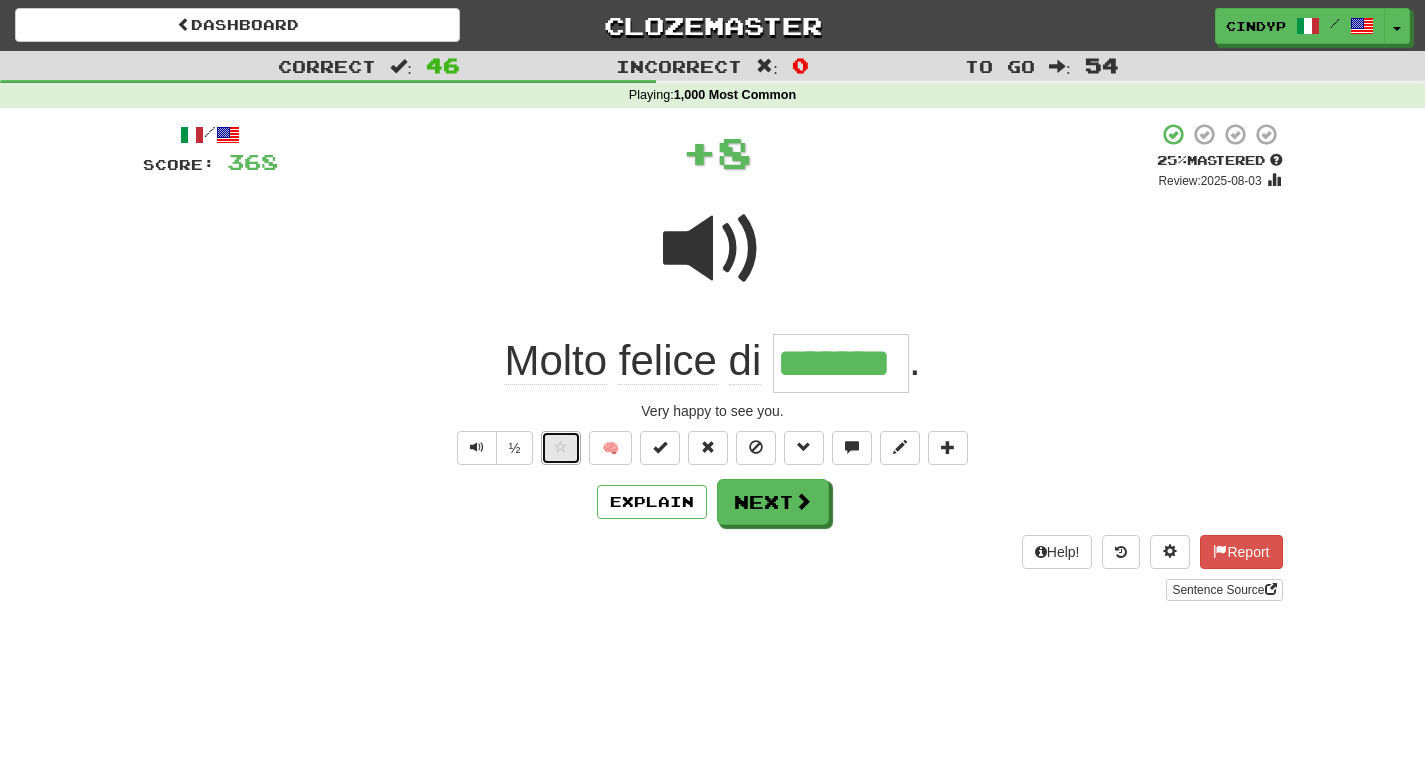click at bounding box center (561, 447) 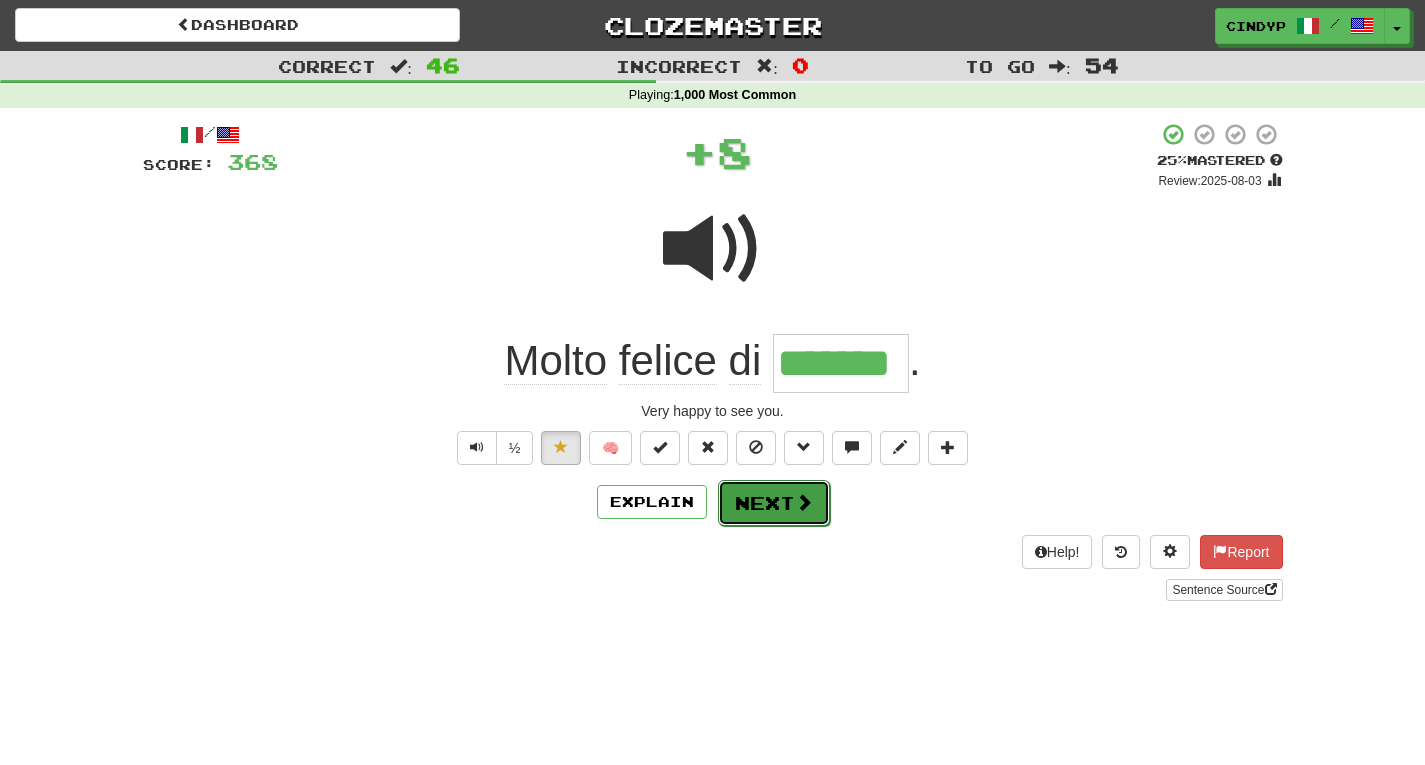 click on "Next" at bounding box center (774, 503) 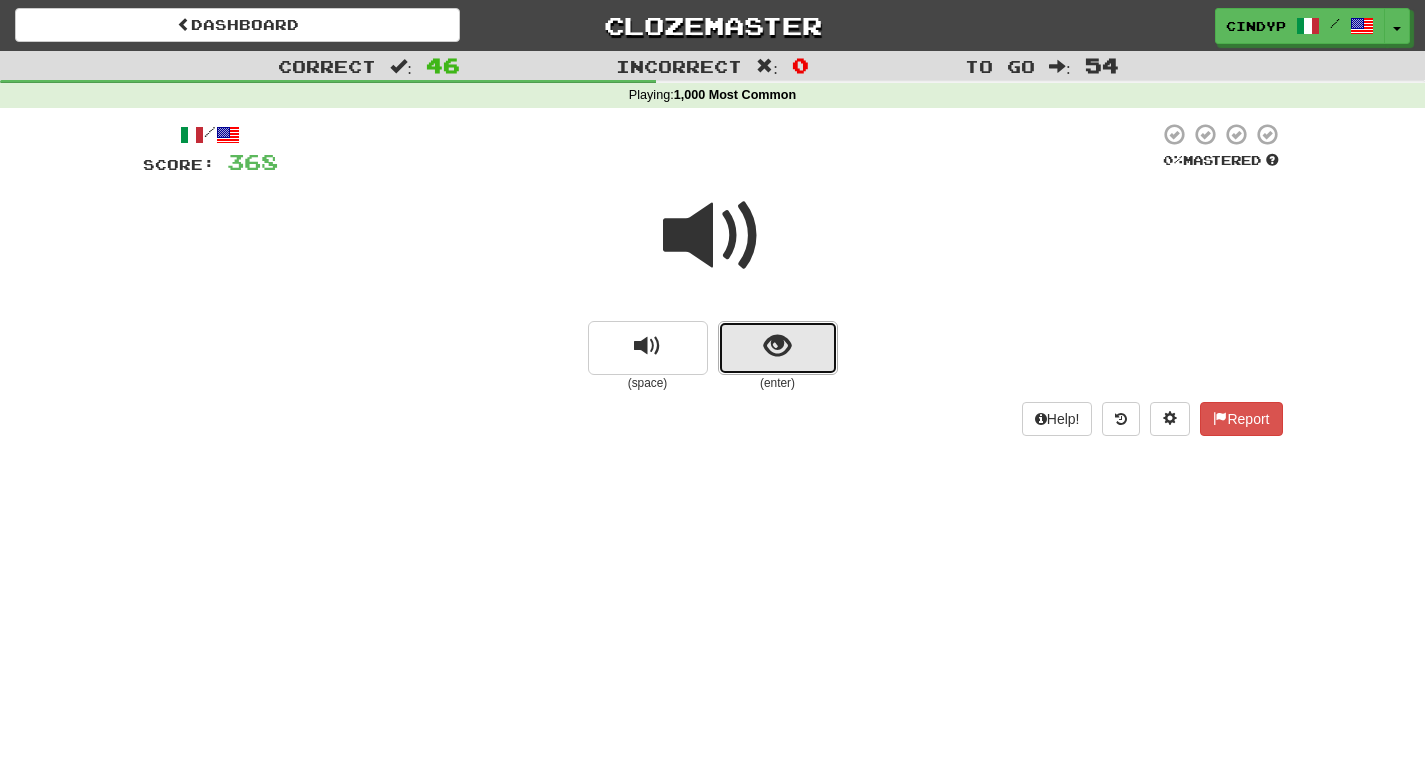 click at bounding box center (778, 348) 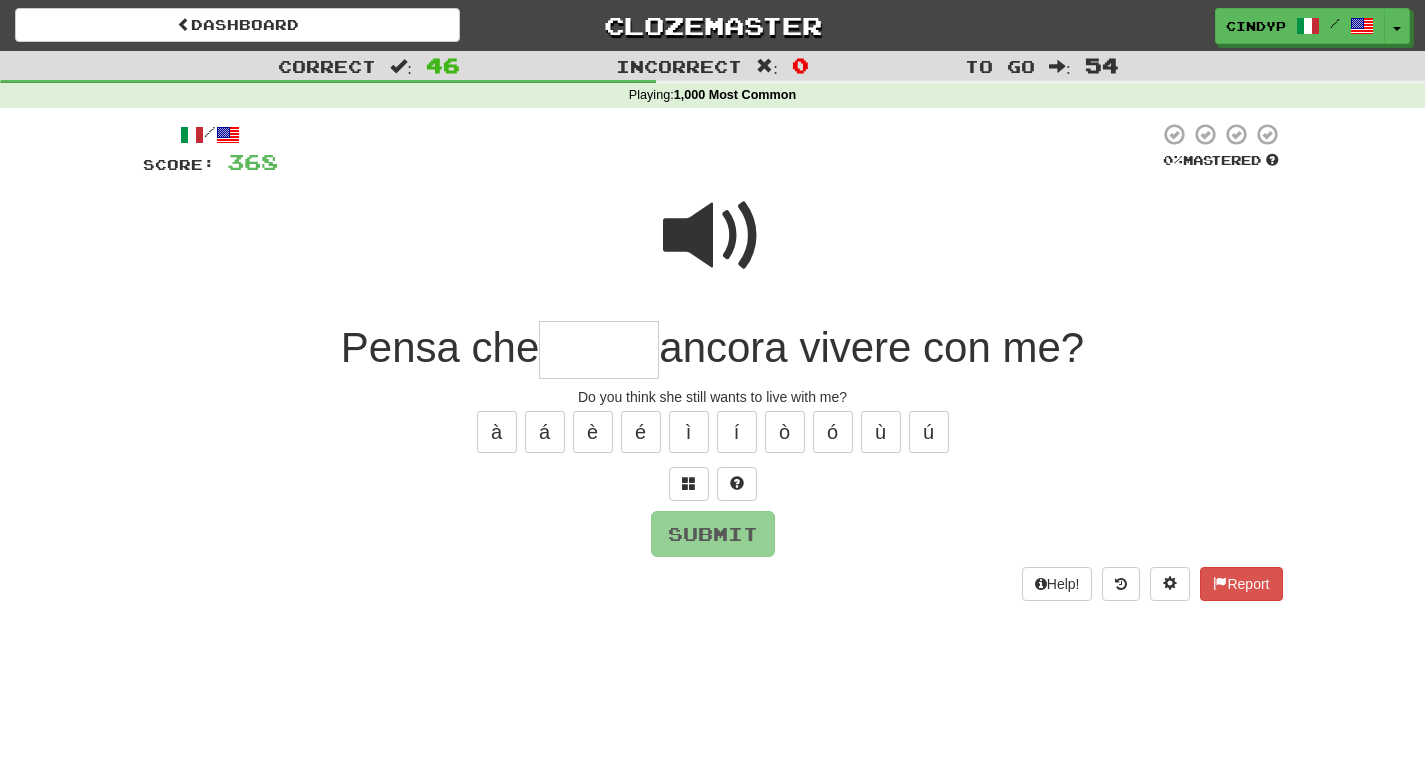 click at bounding box center [713, 236] 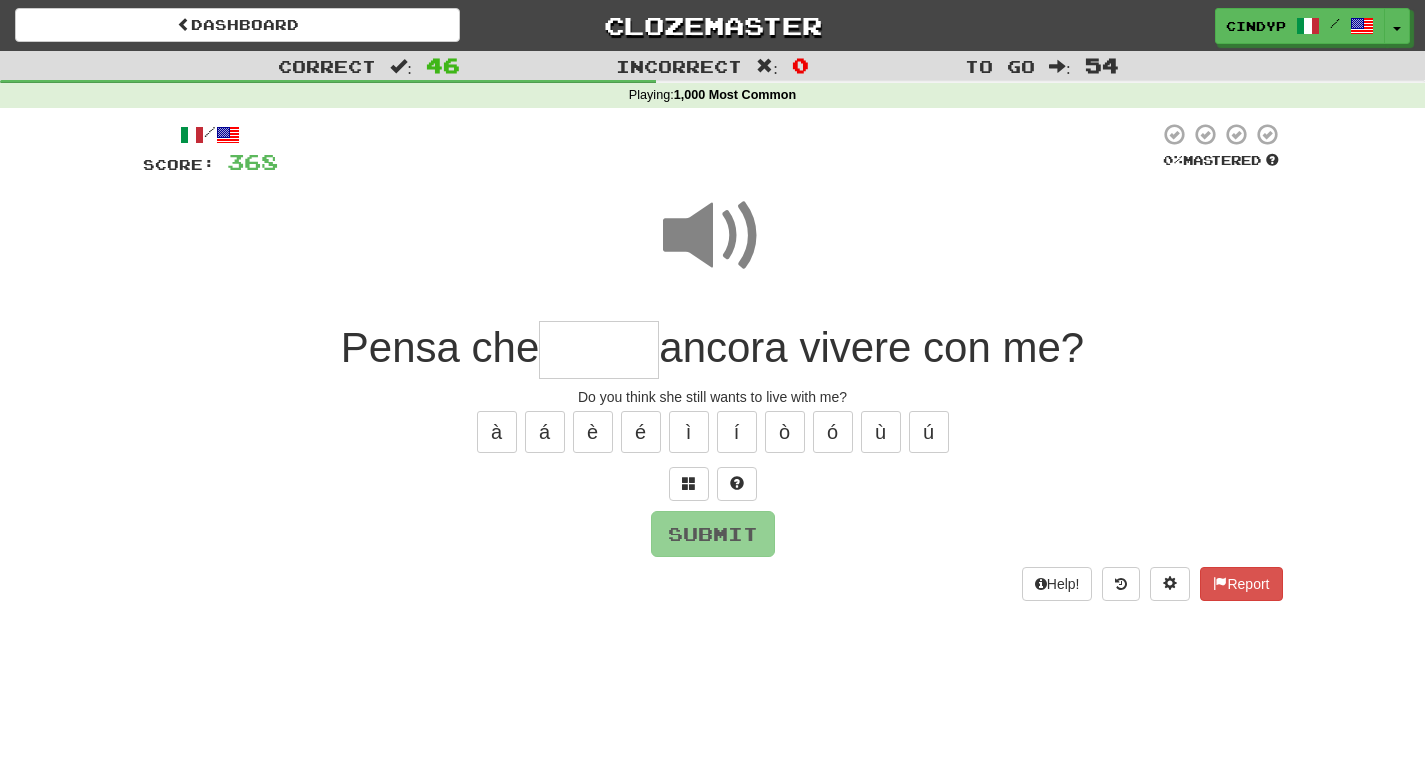 click at bounding box center [599, 350] 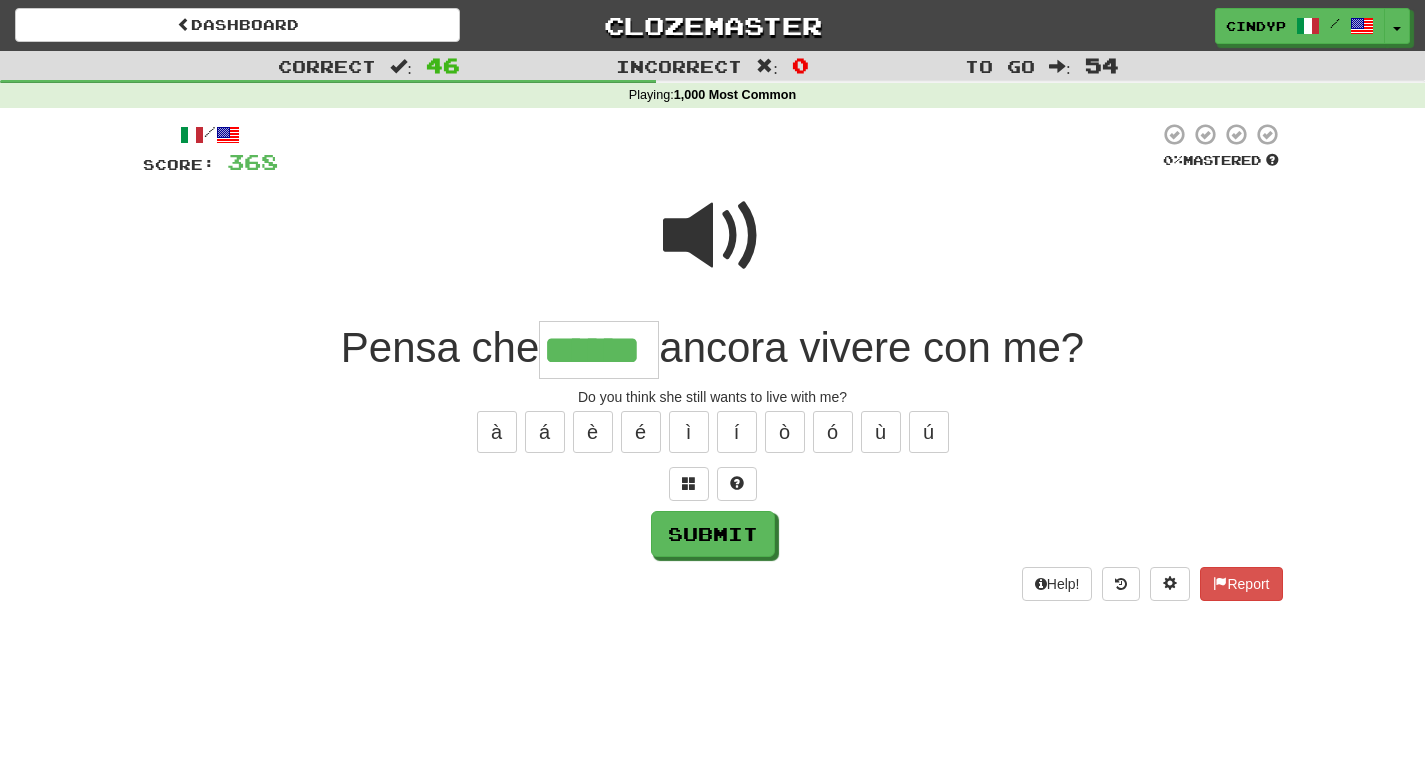 type on "******" 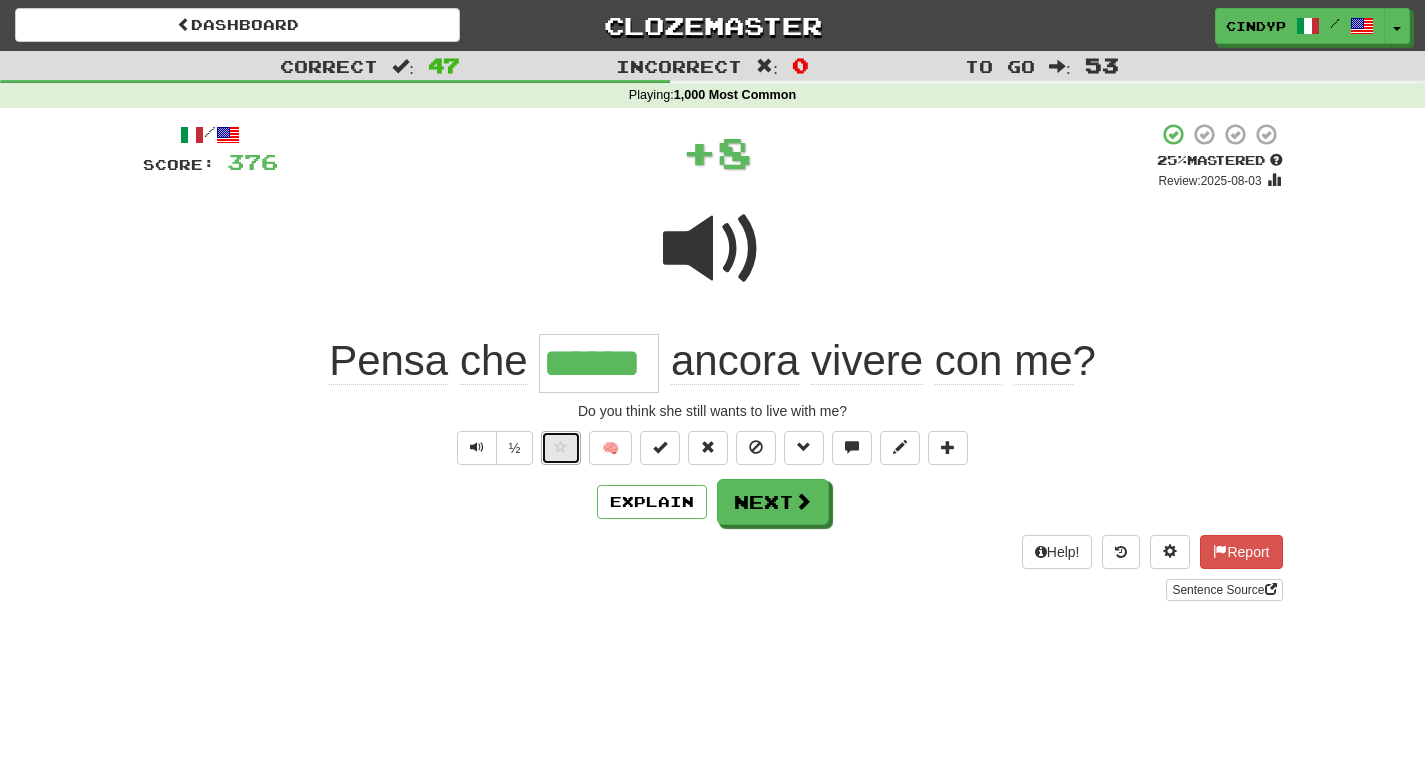click at bounding box center (561, 447) 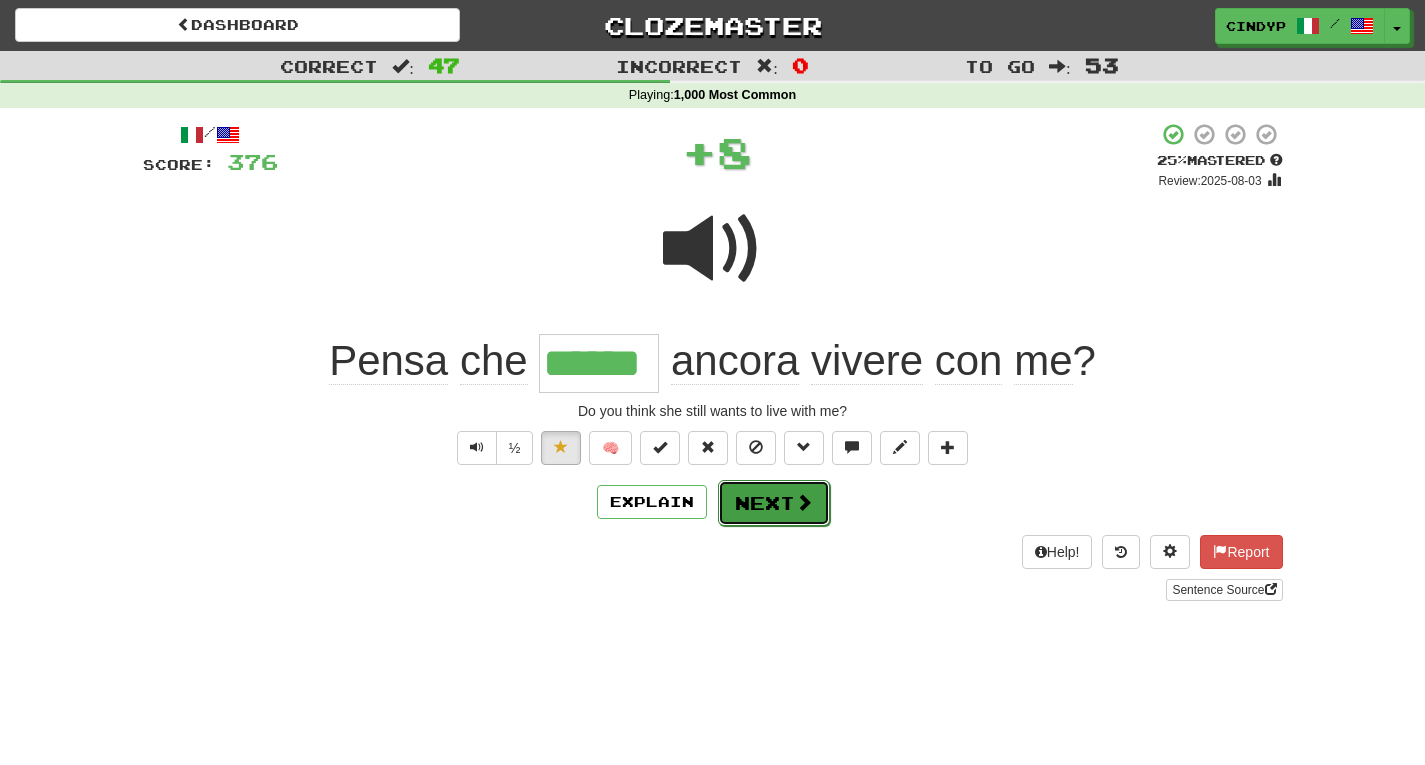 click on "Next" at bounding box center (774, 503) 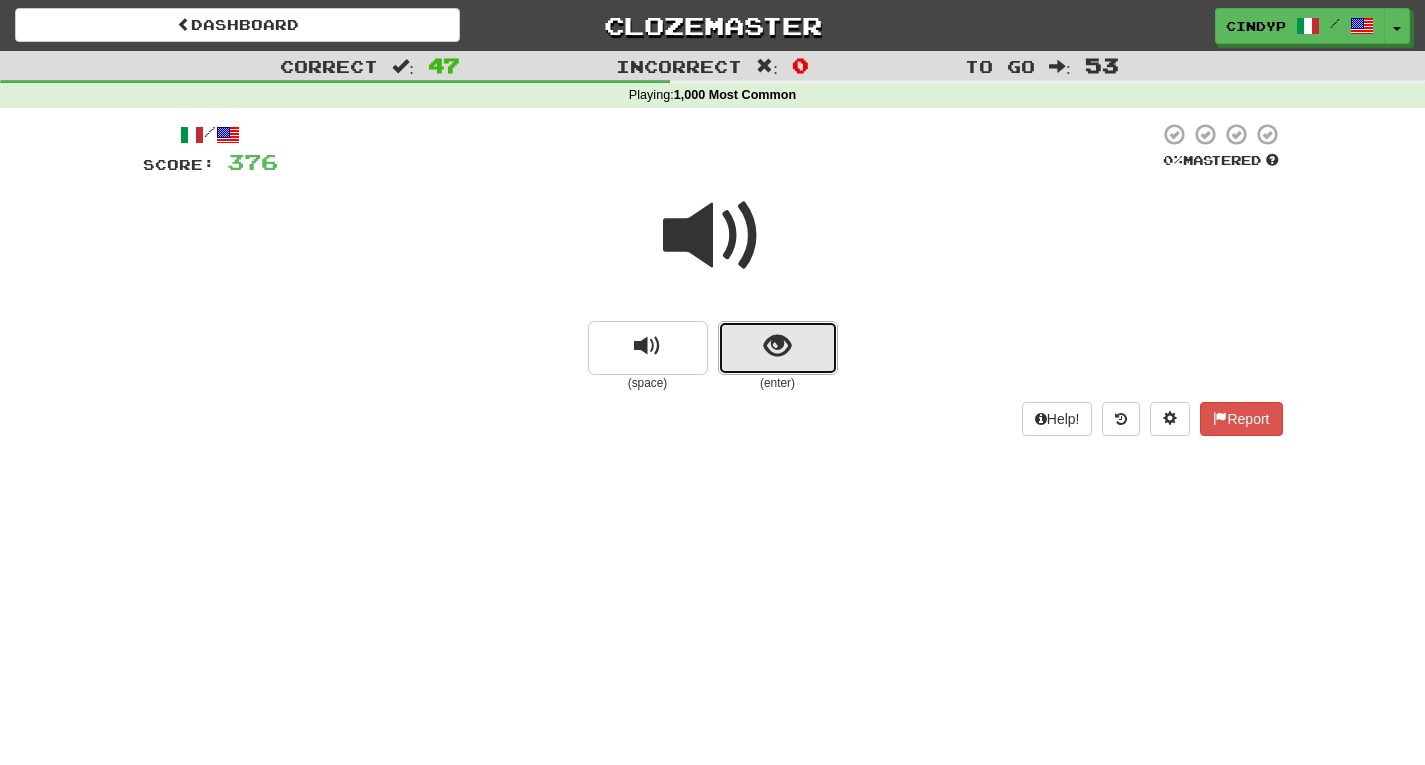 click at bounding box center [777, 346] 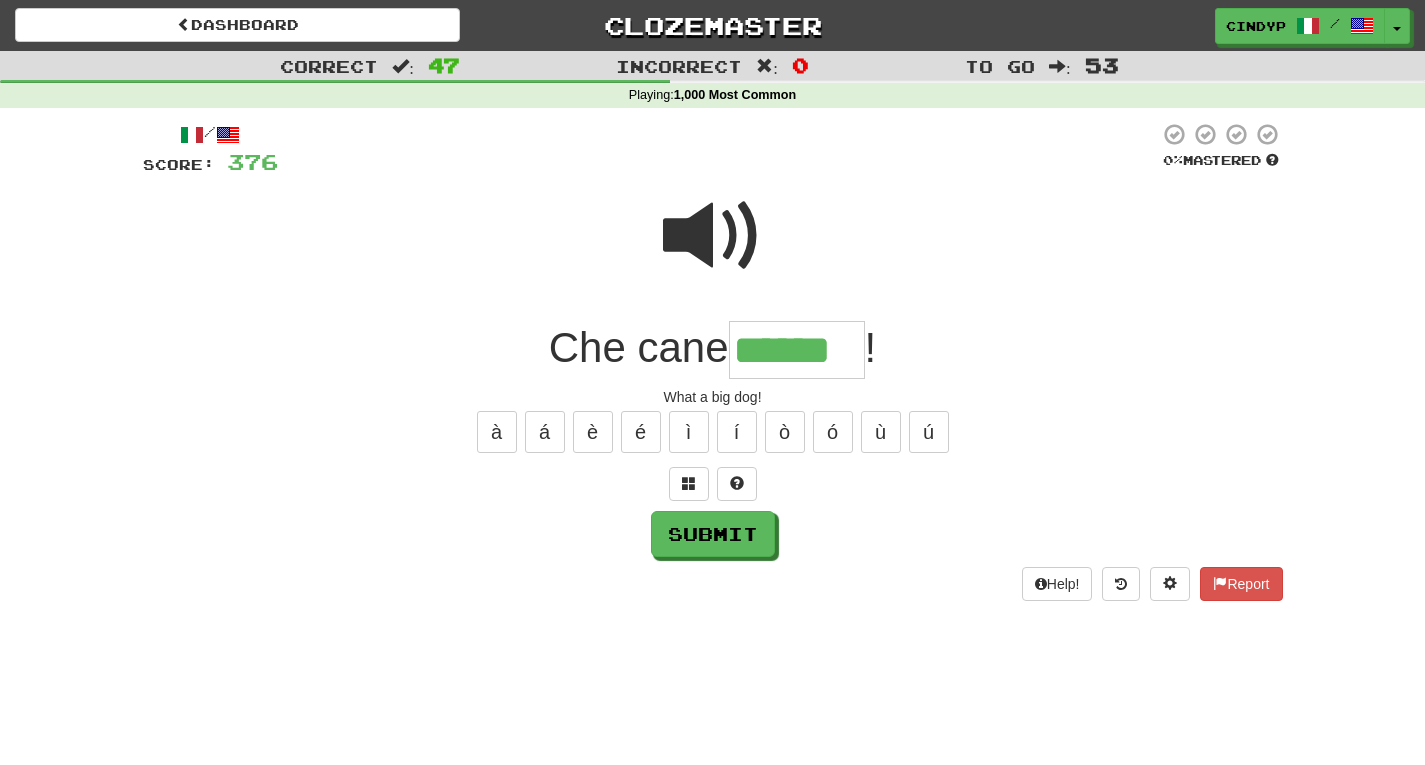 type on "******" 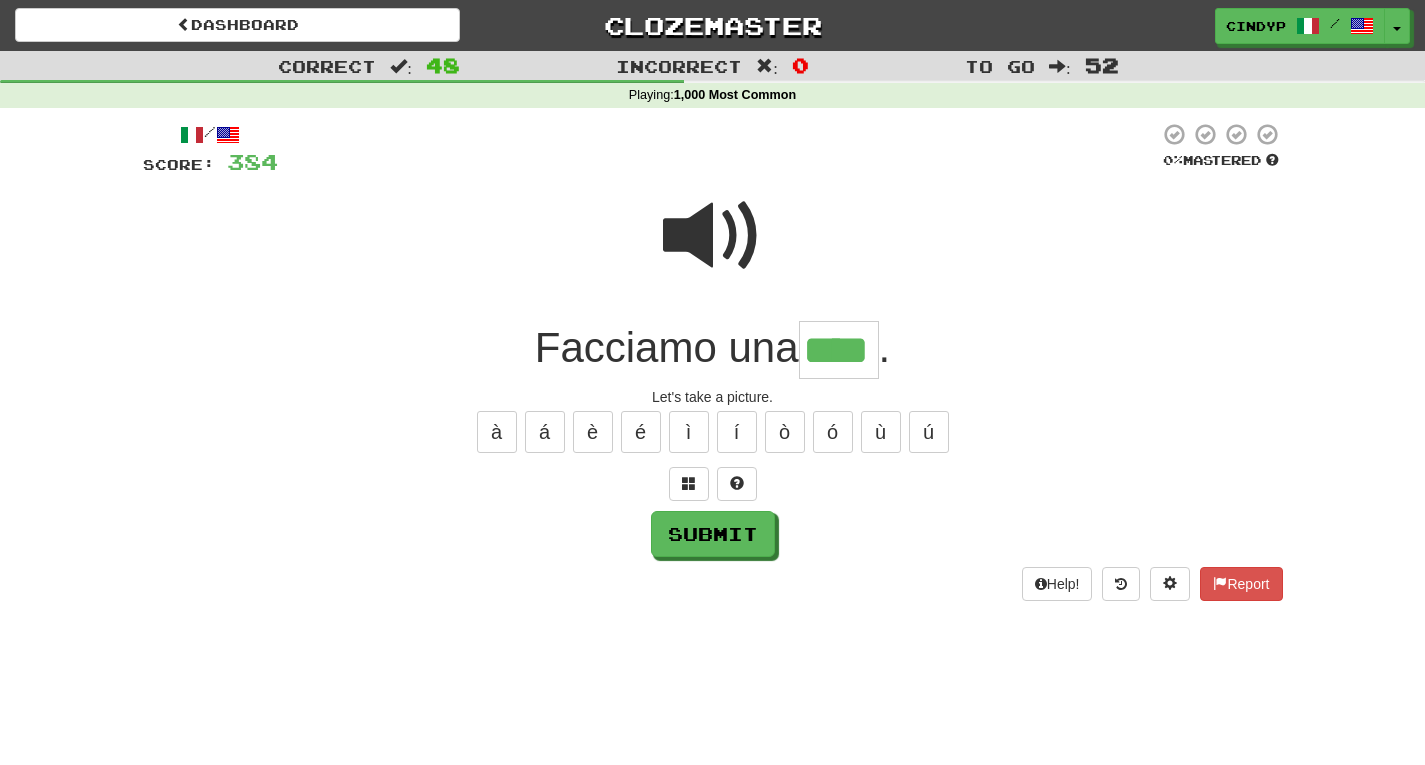 type on "****" 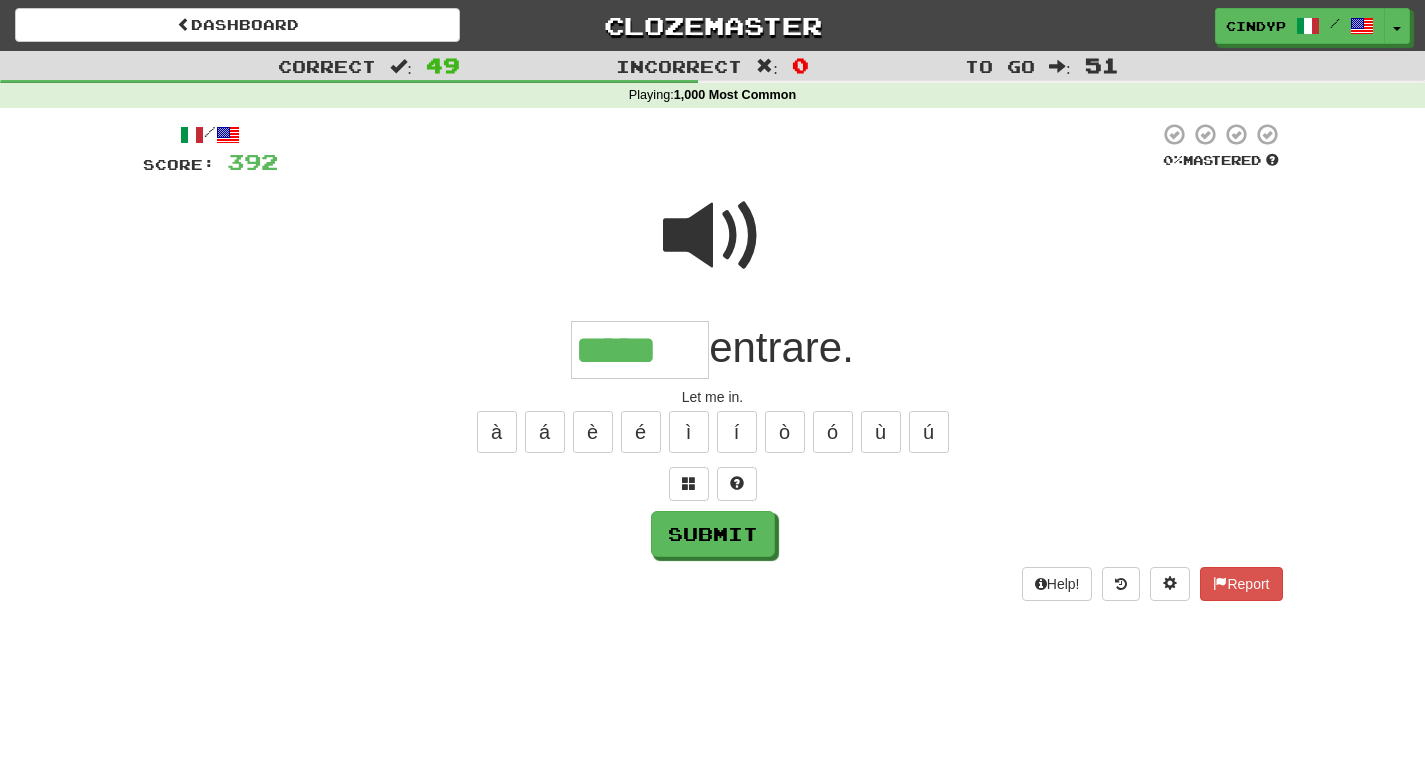 type on "*****" 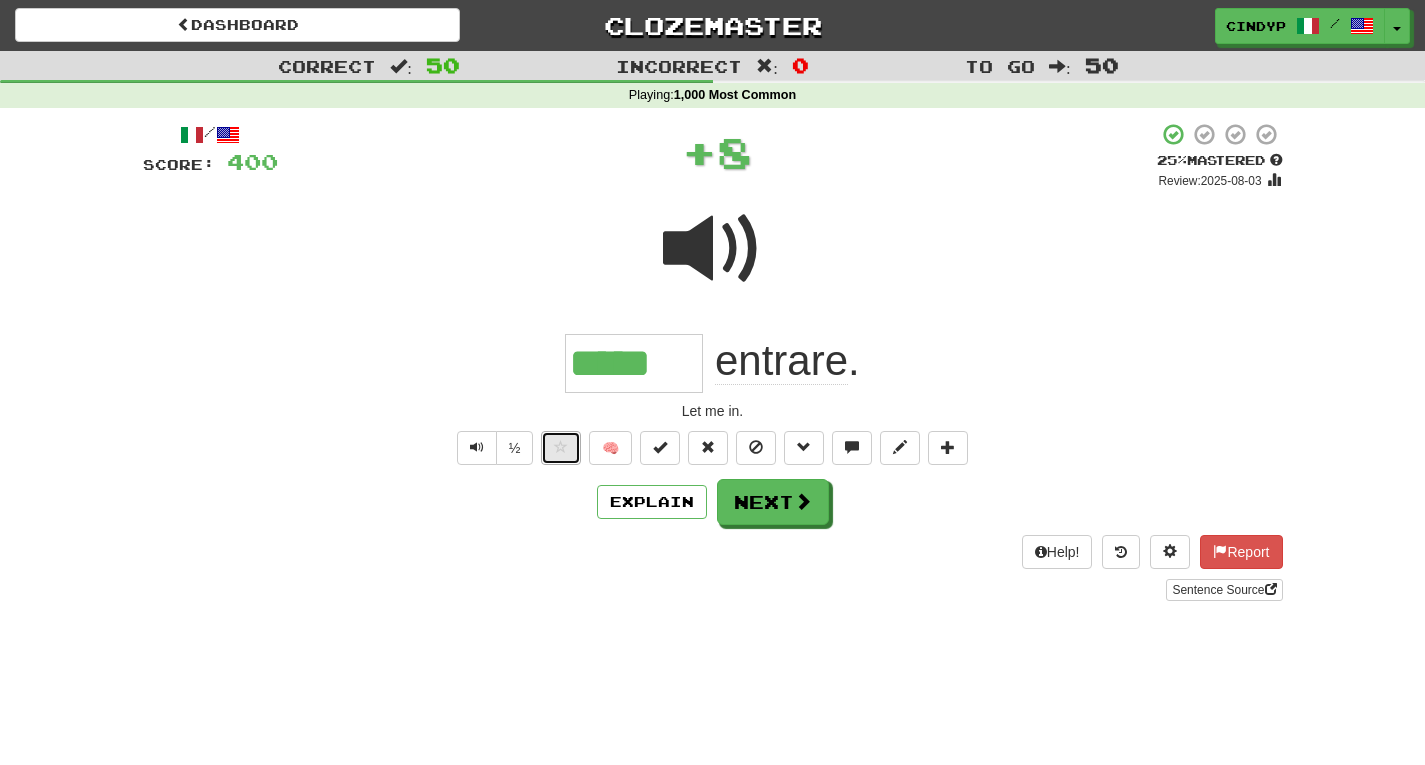 click at bounding box center (561, 448) 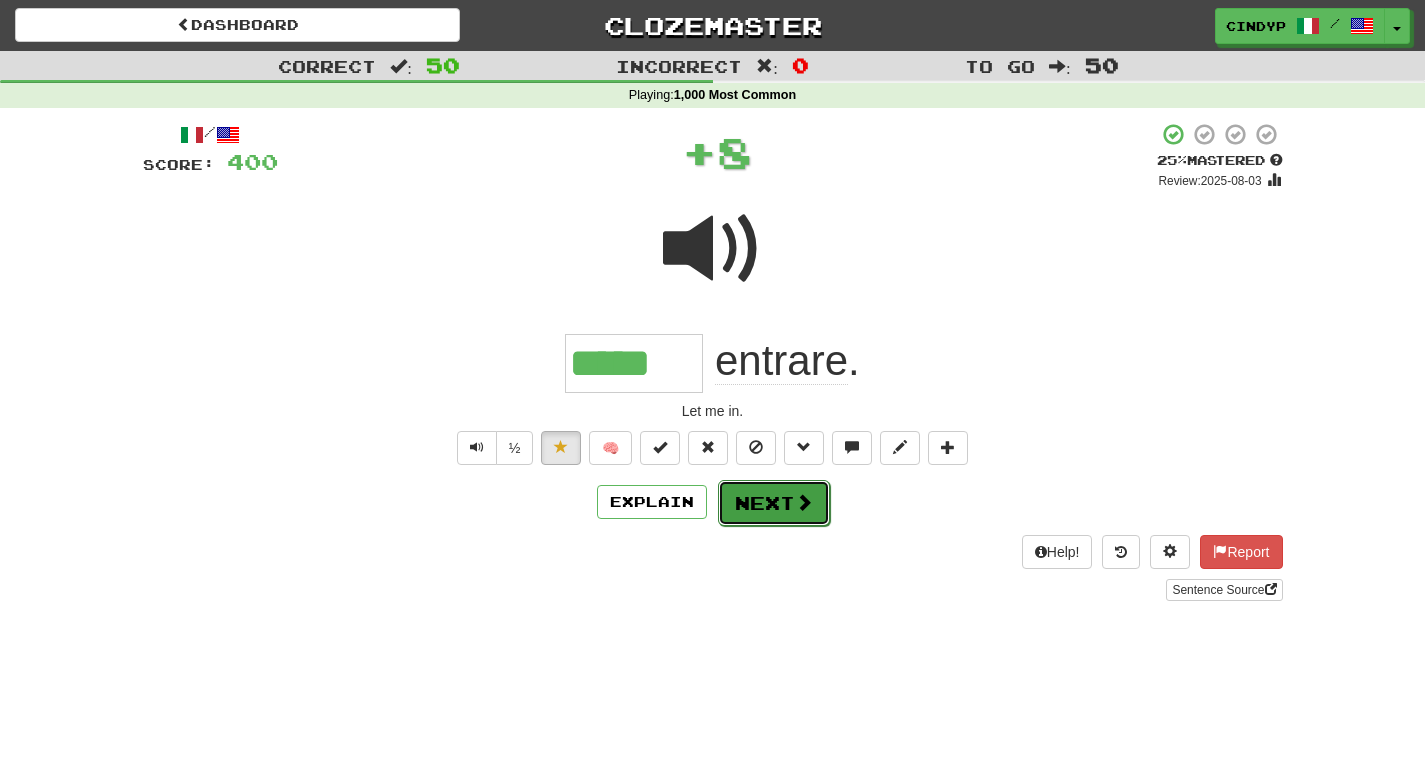 click on "Next" at bounding box center (774, 503) 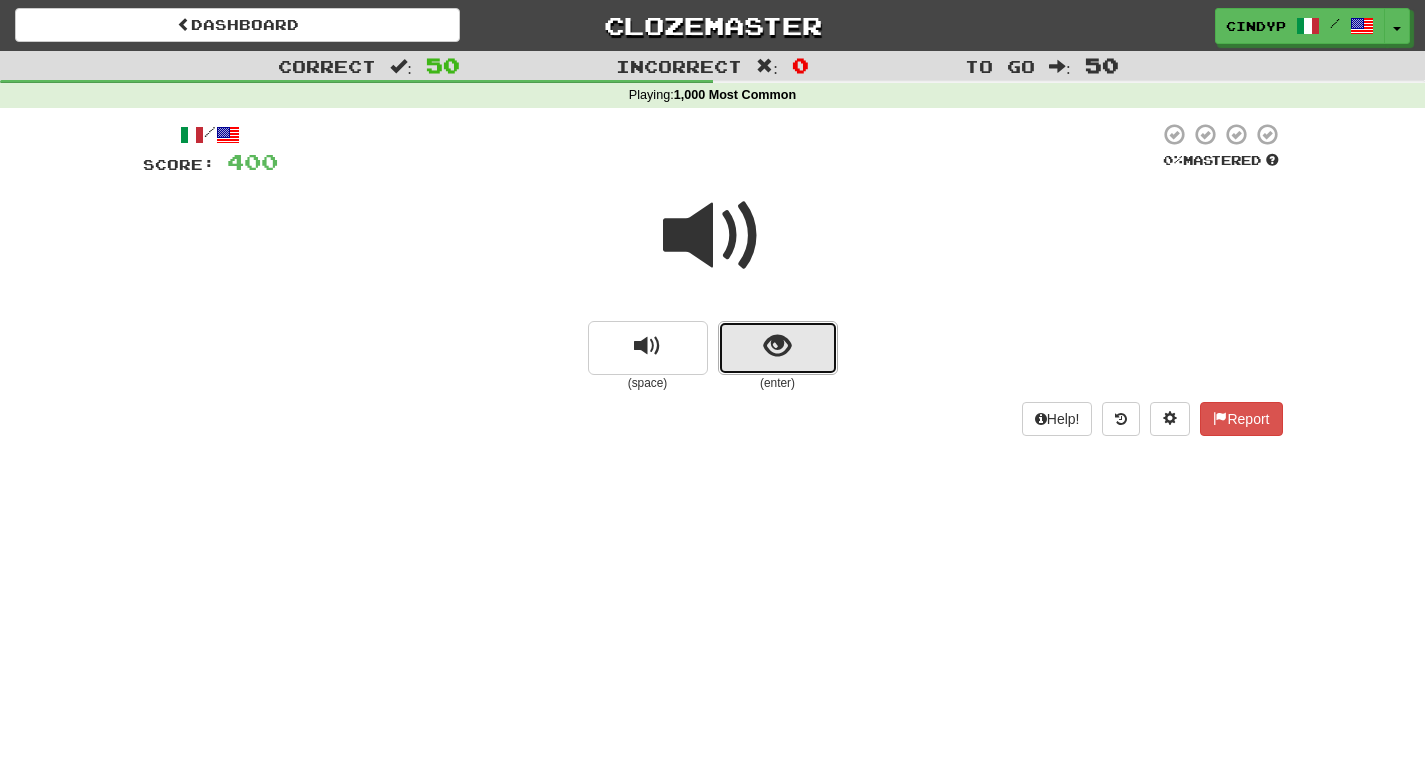 click at bounding box center (778, 348) 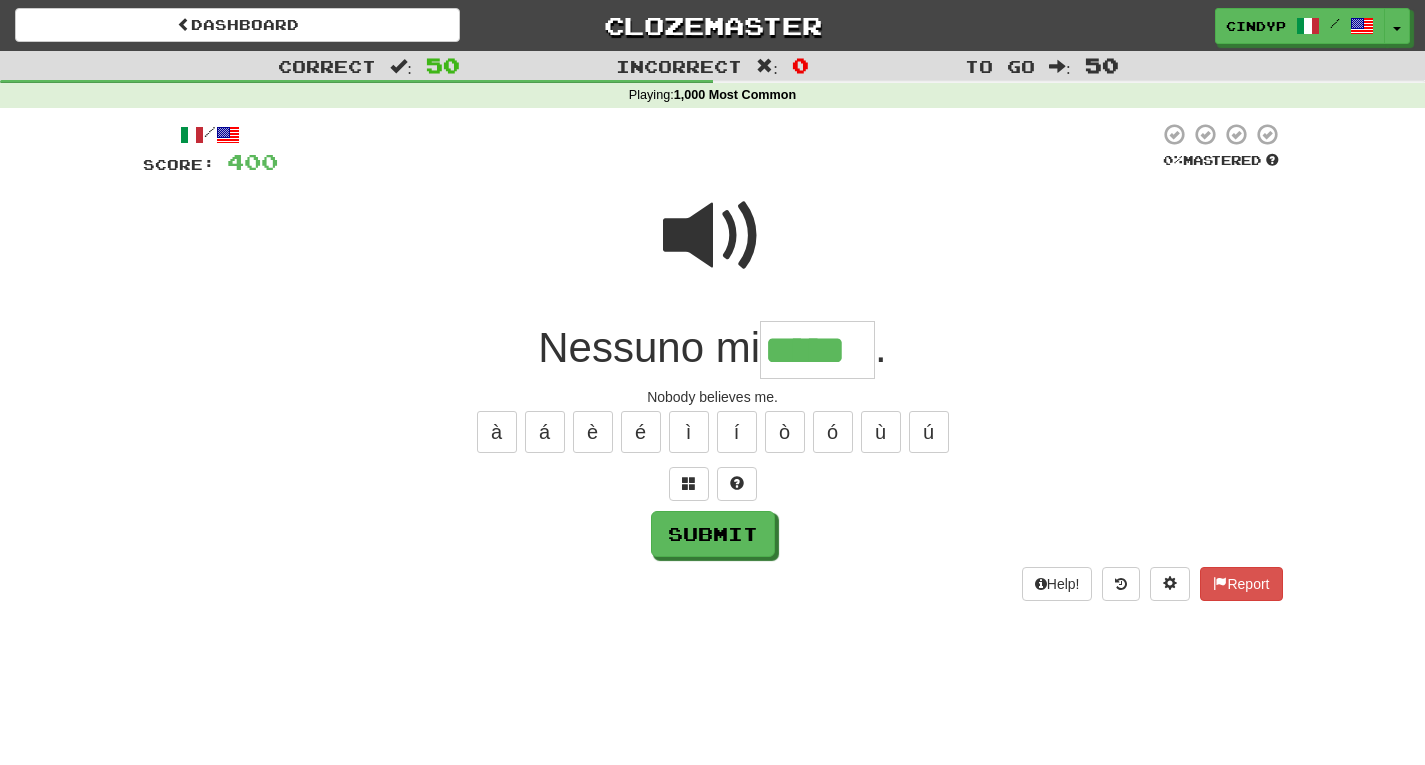 type on "*****" 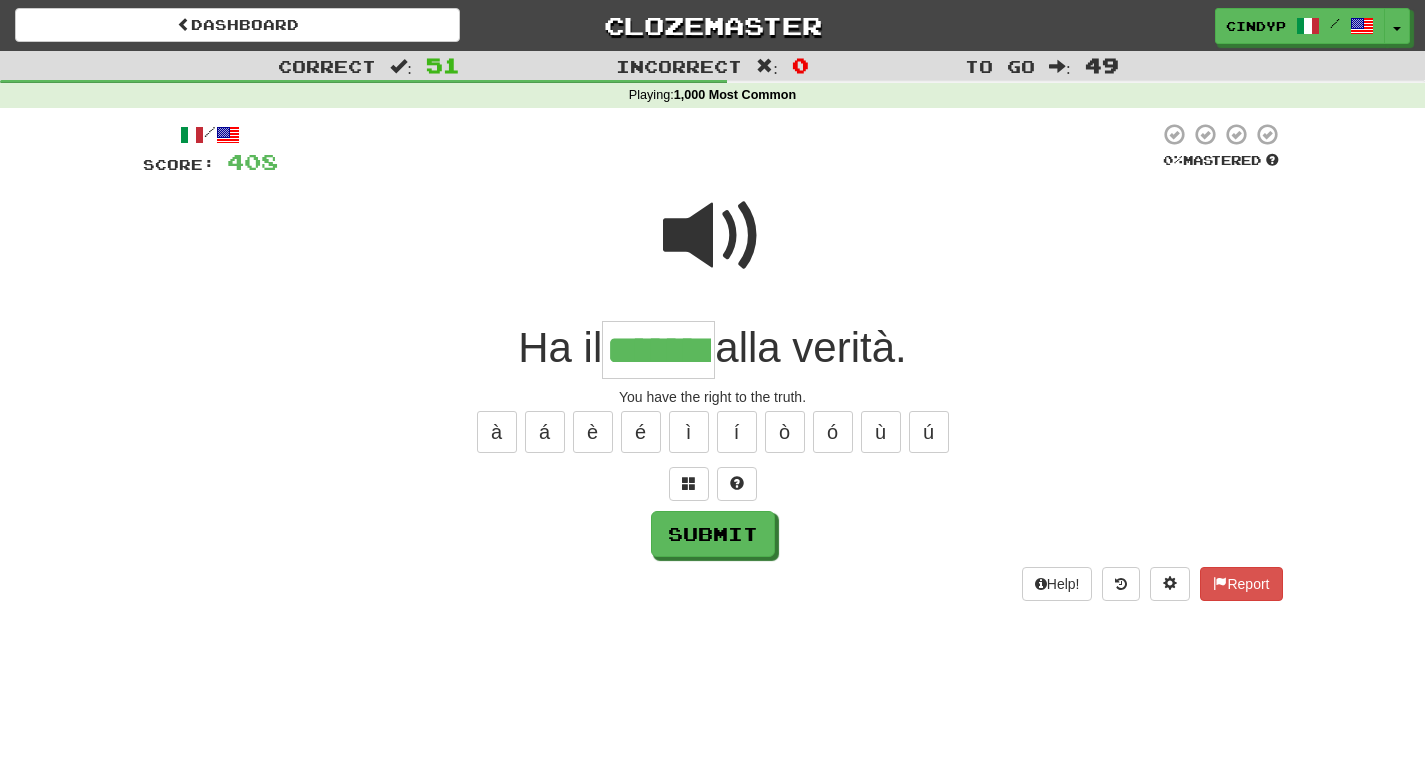 type on "*******" 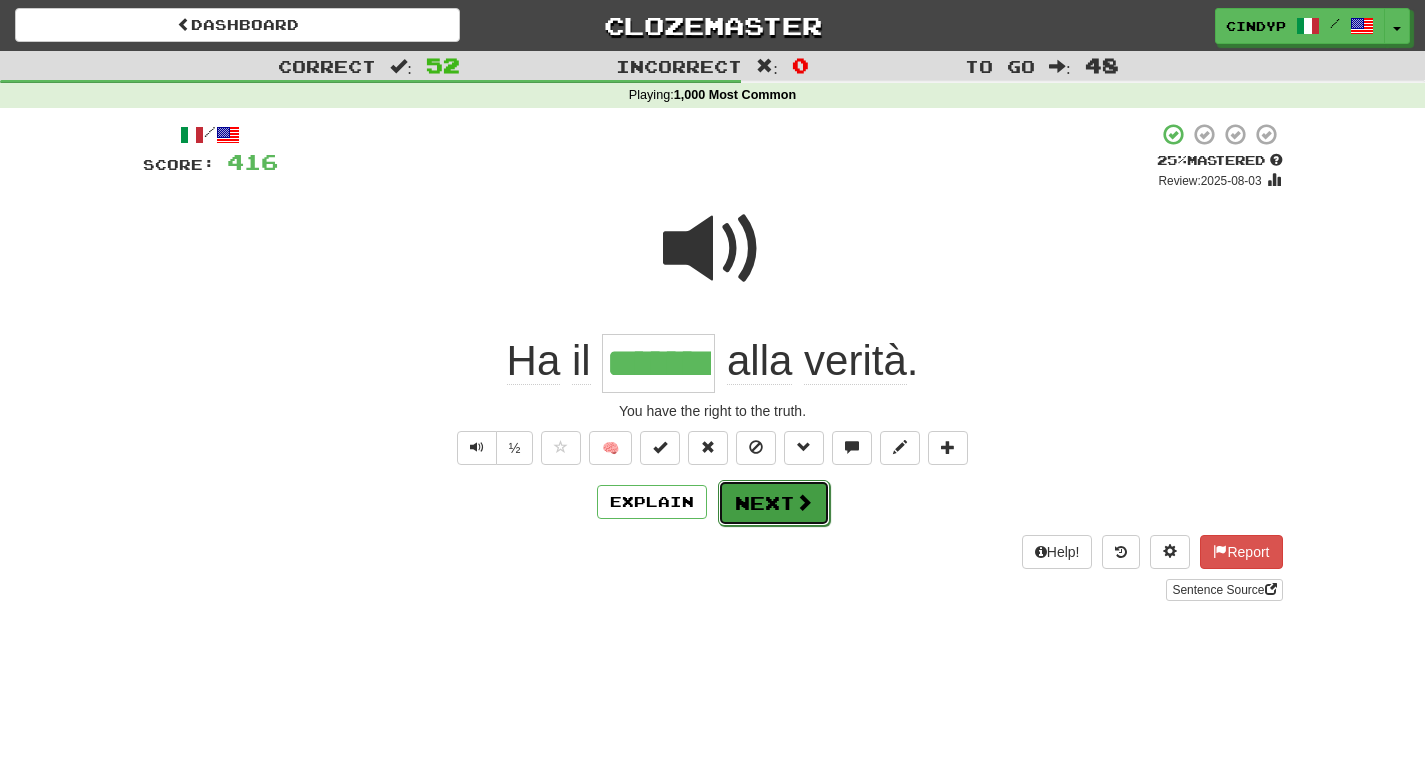 click on "Next" at bounding box center (774, 503) 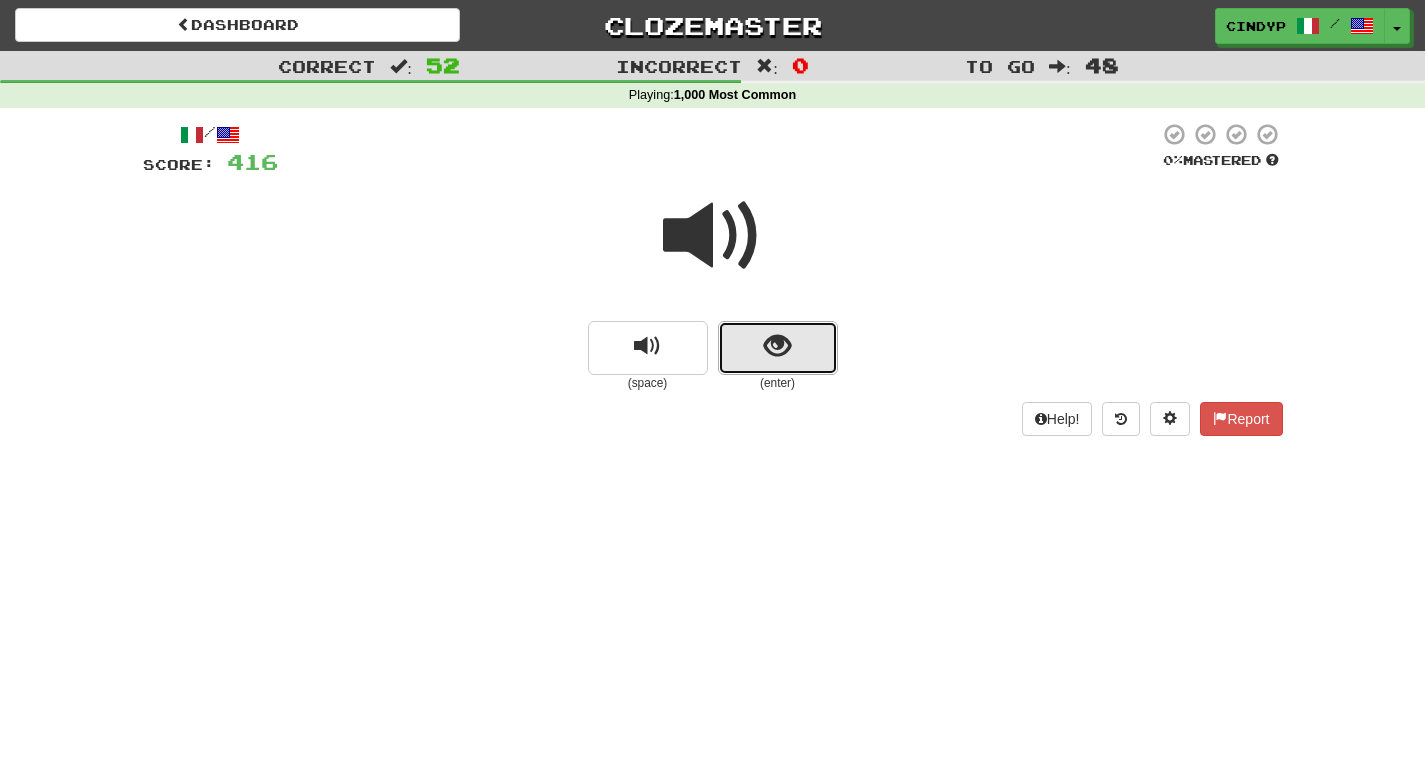 click at bounding box center (778, 348) 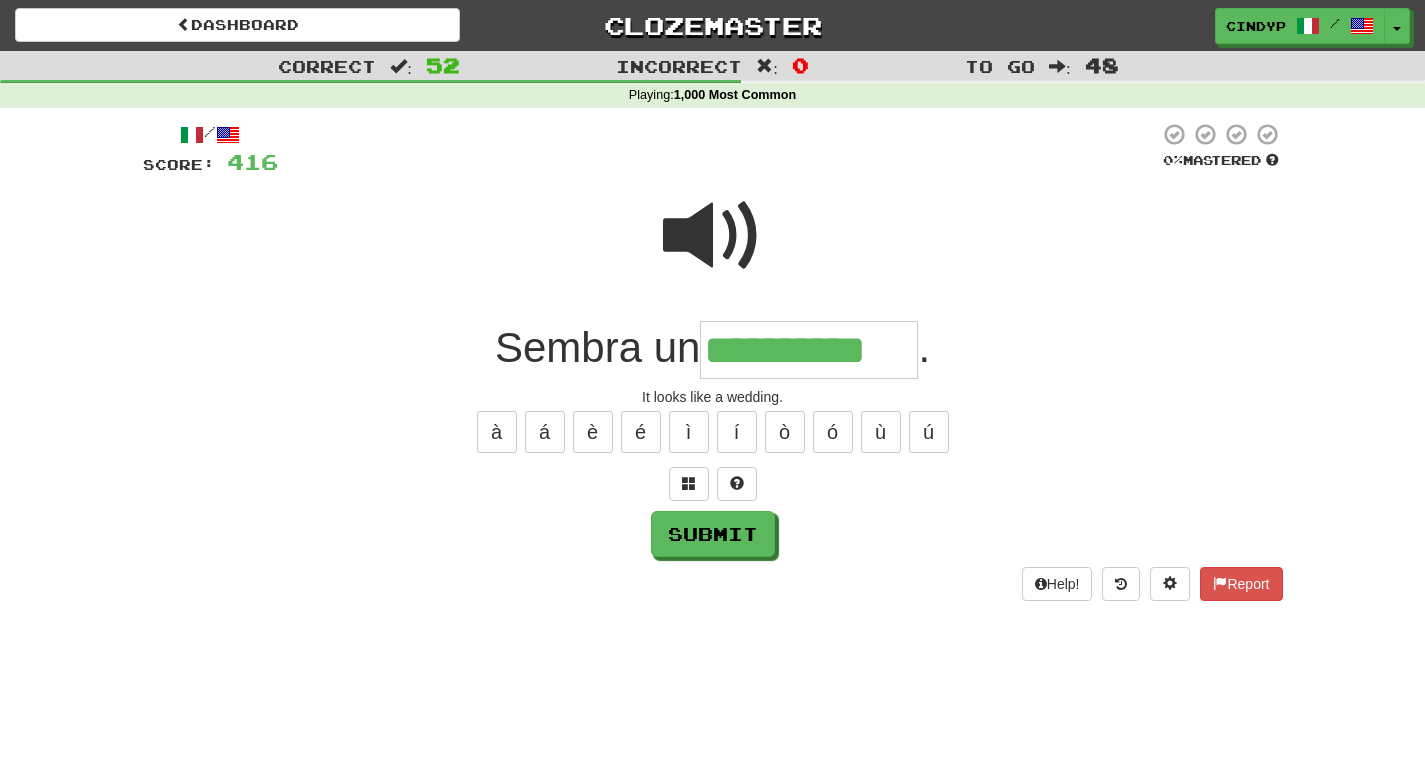 type on "**********" 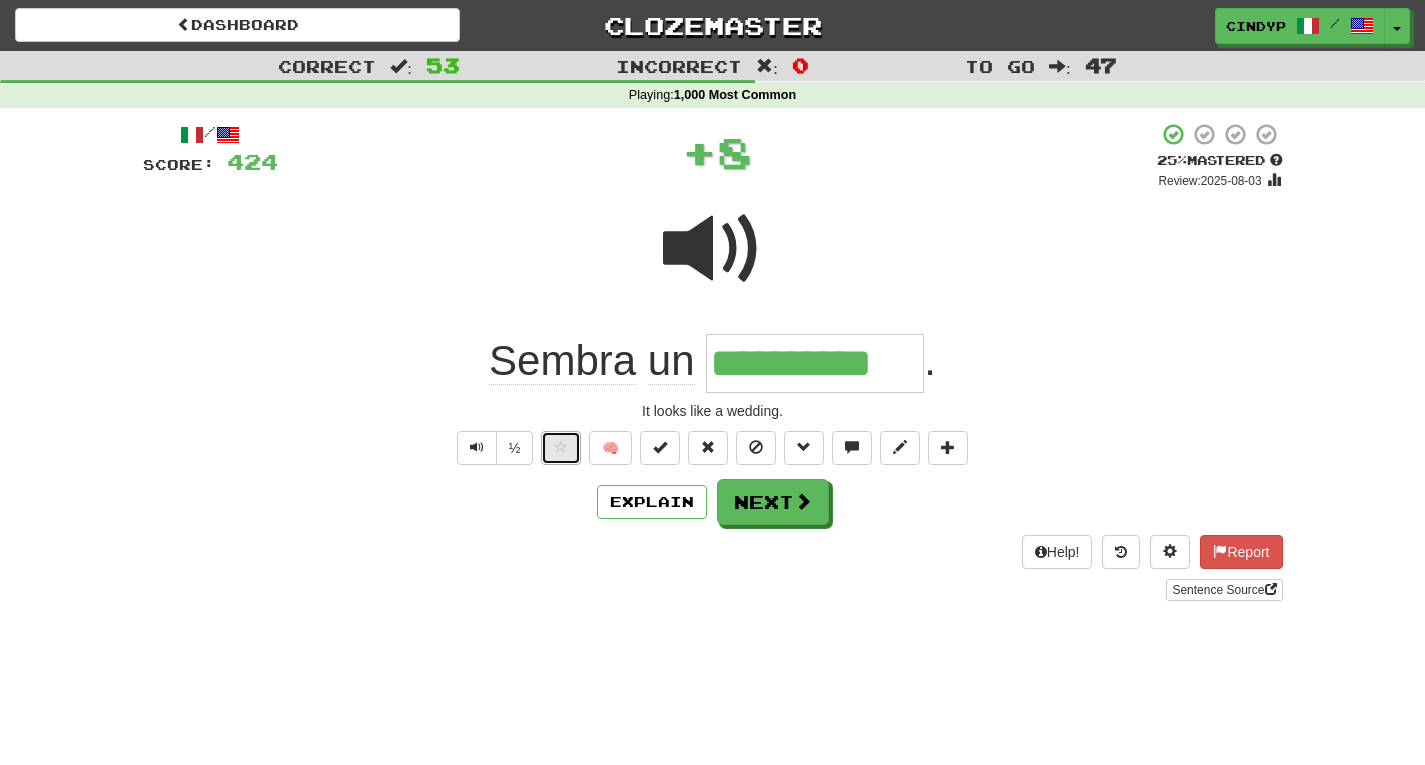 click at bounding box center (561, 448) 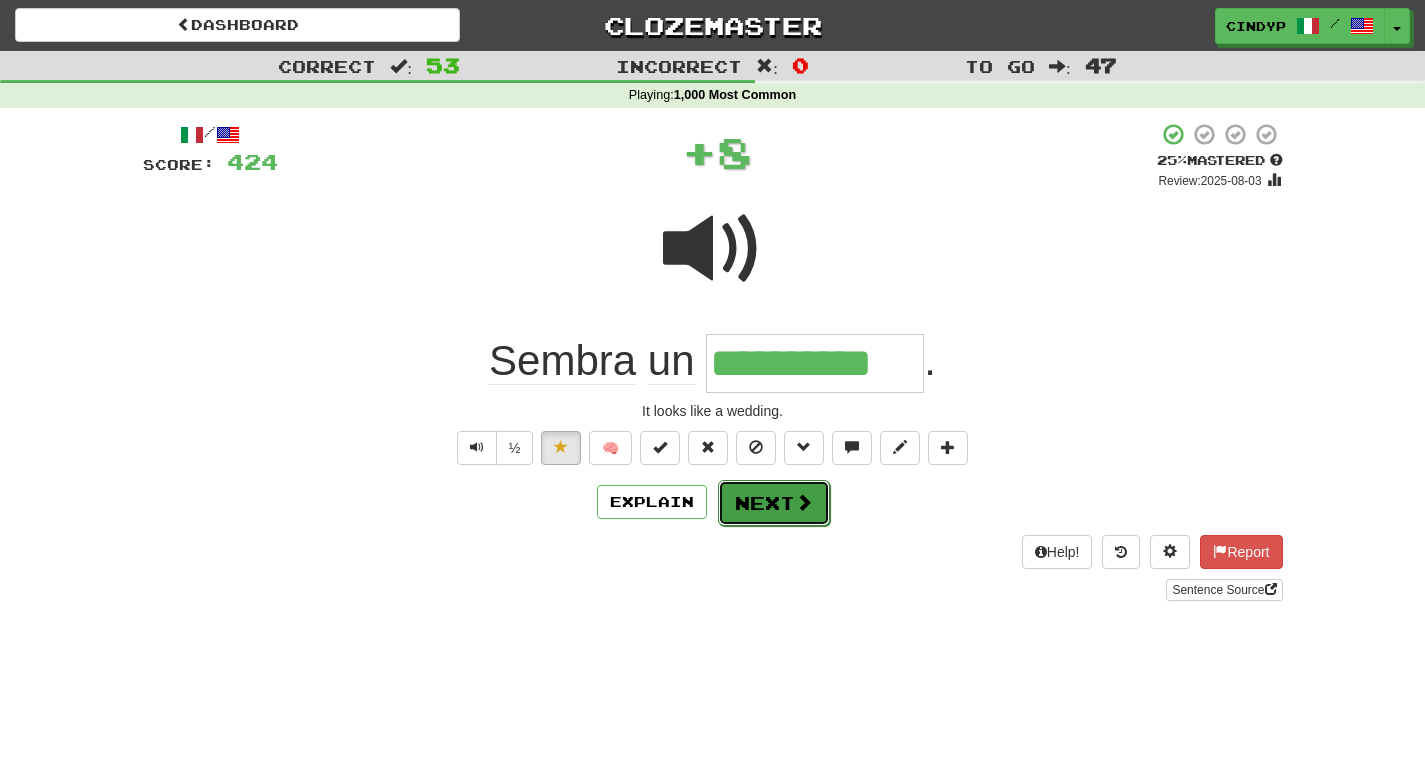 click on "Next" at bounding box center (774, 503) 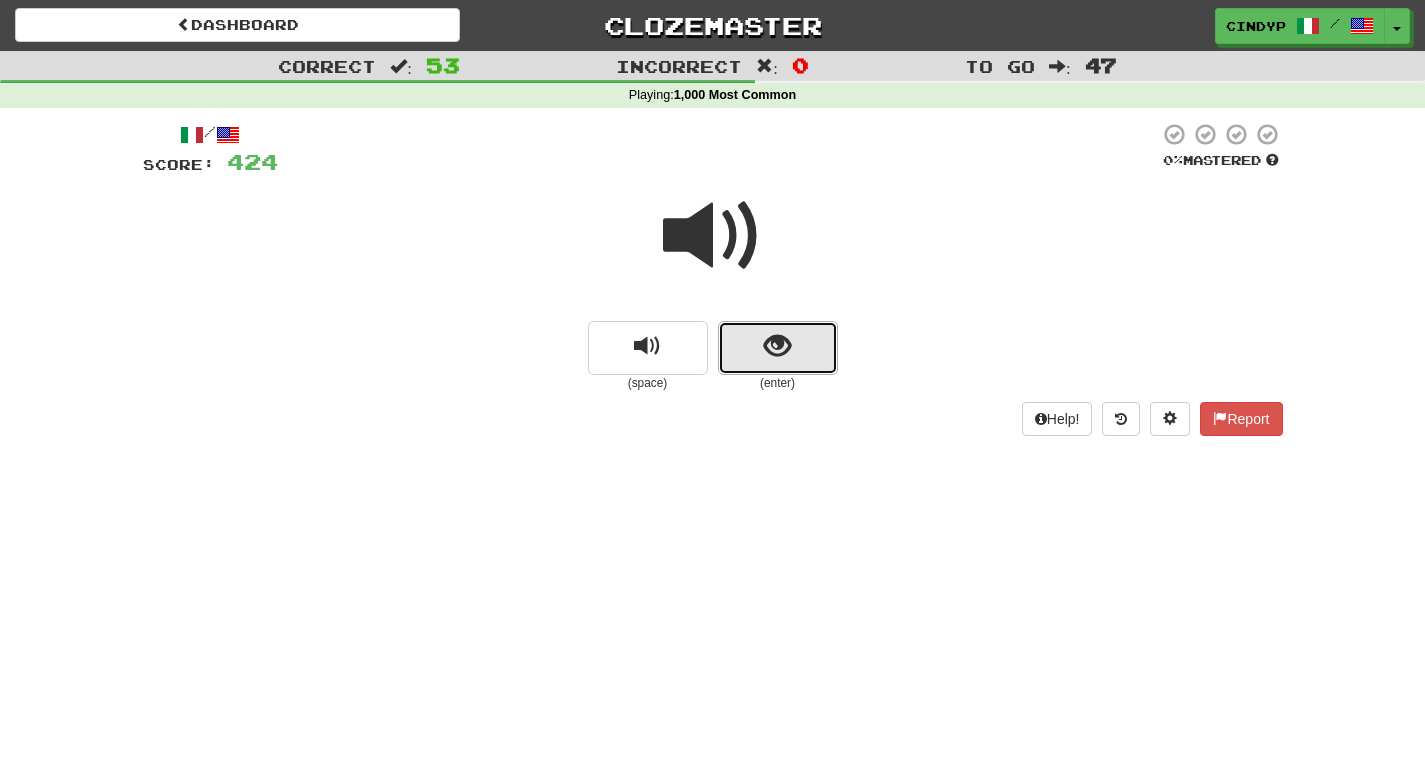 click at bounding box center [777, 346] 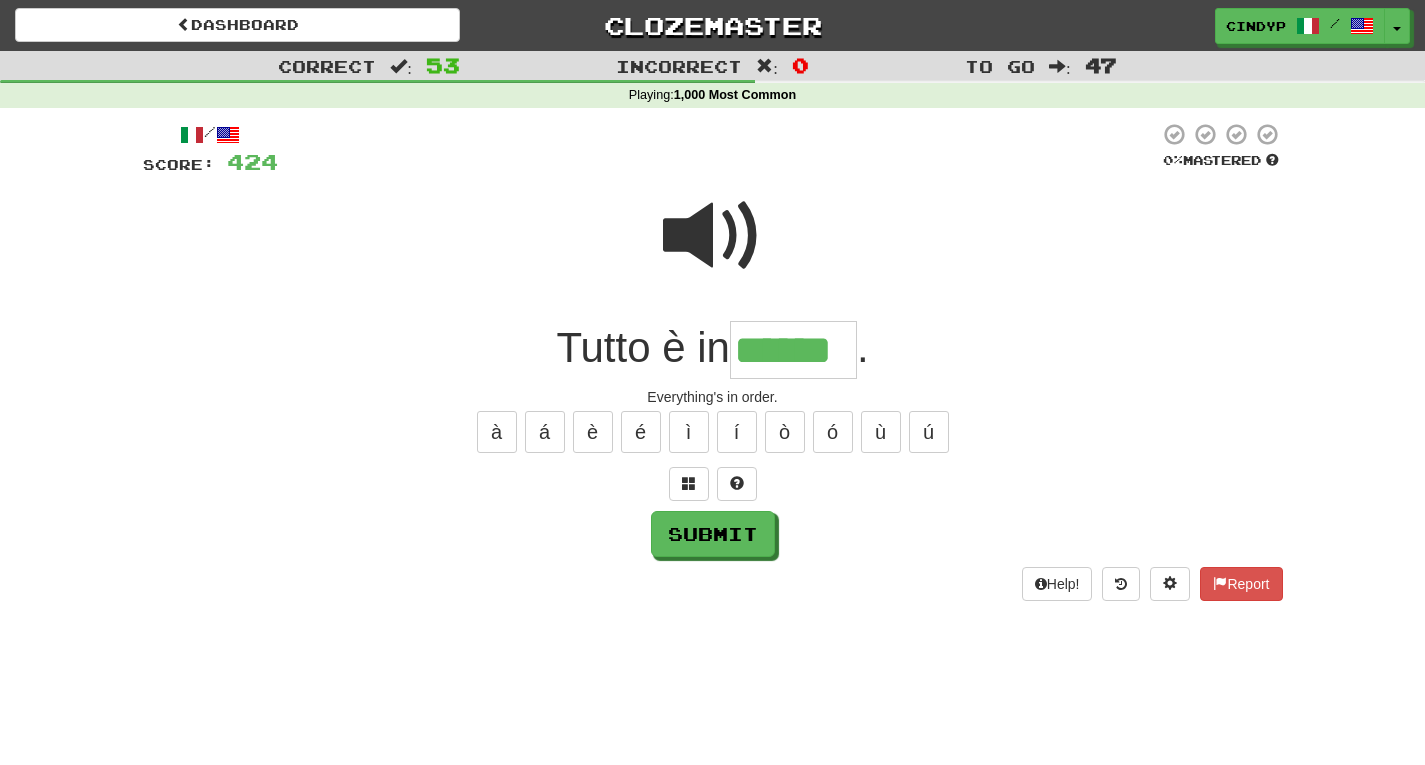type on "******" 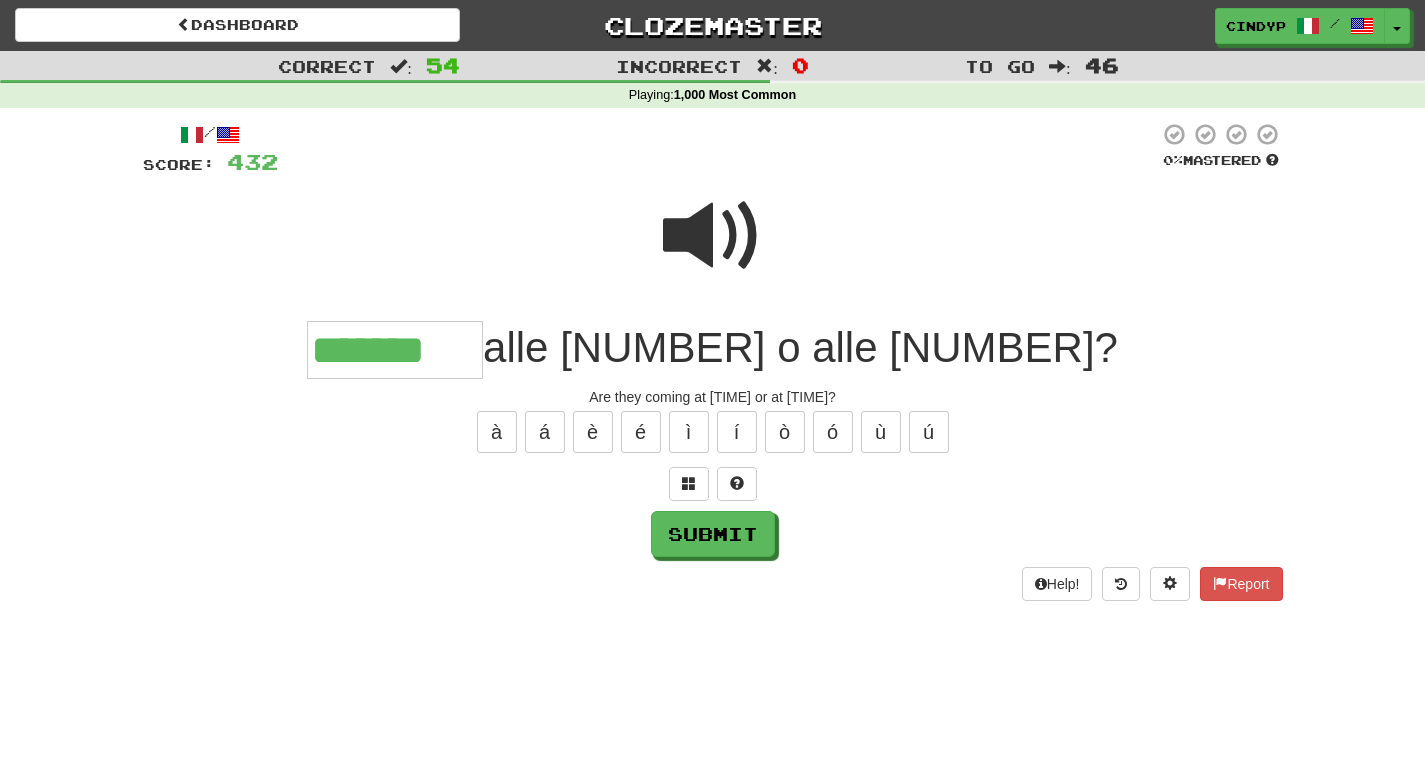 type on "*******" 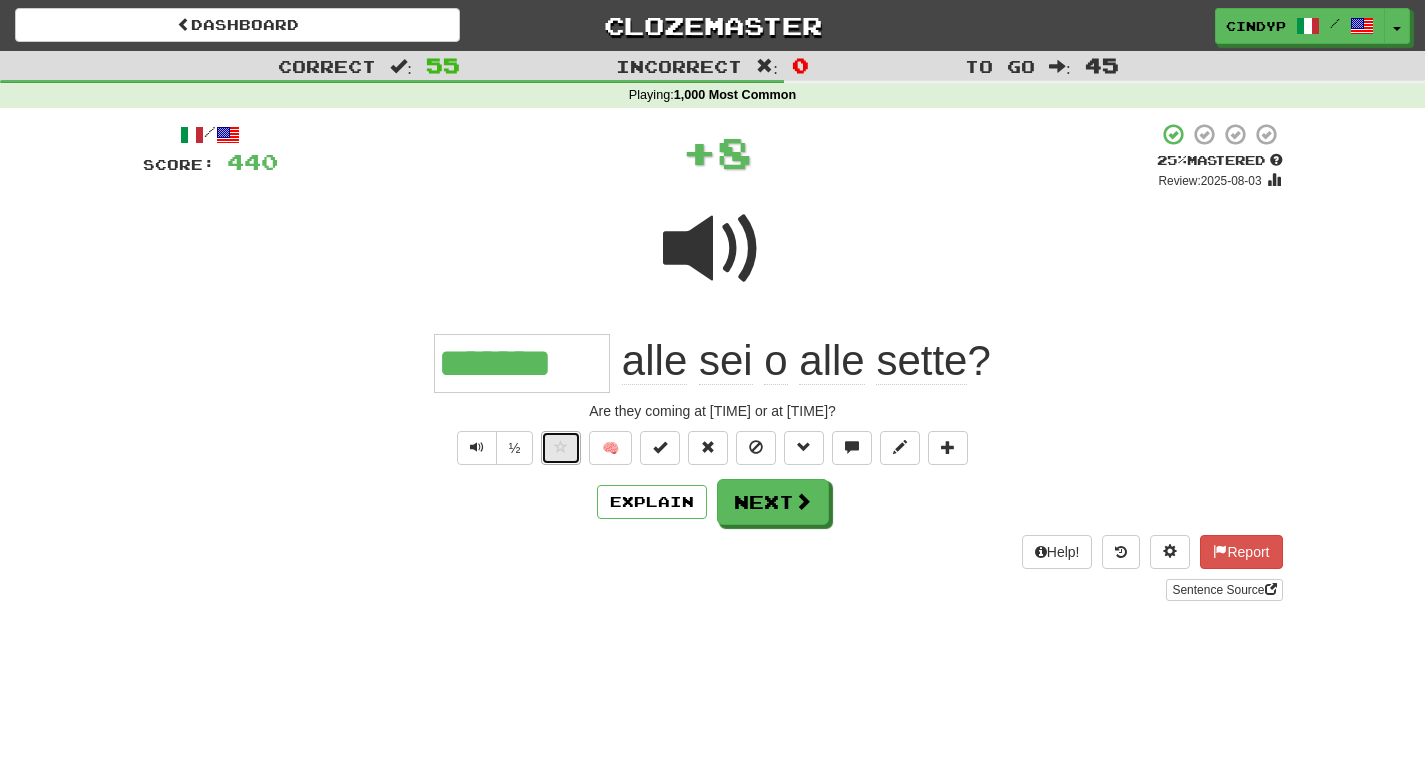 click at bounding box center [561, 447] 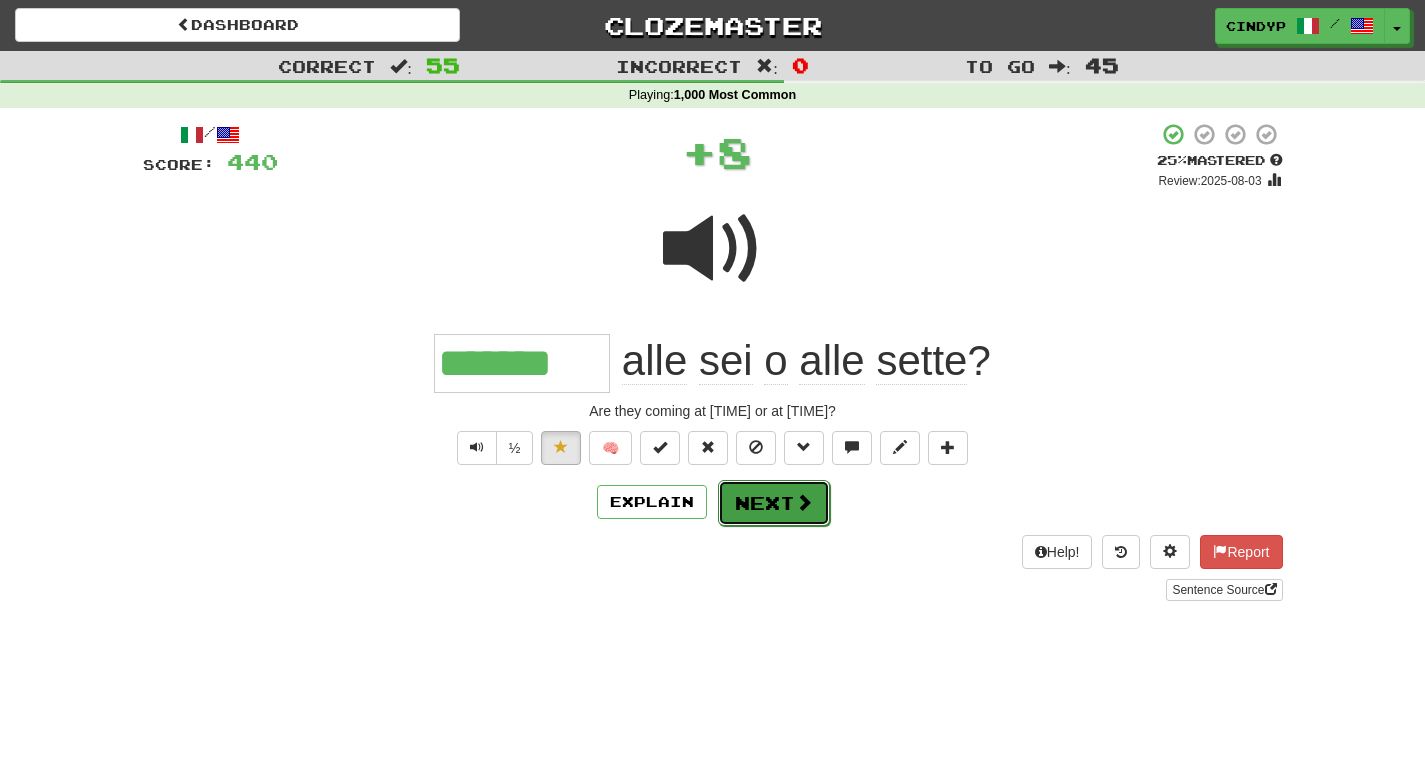 click on "Next" at bounding box center (774, 503) 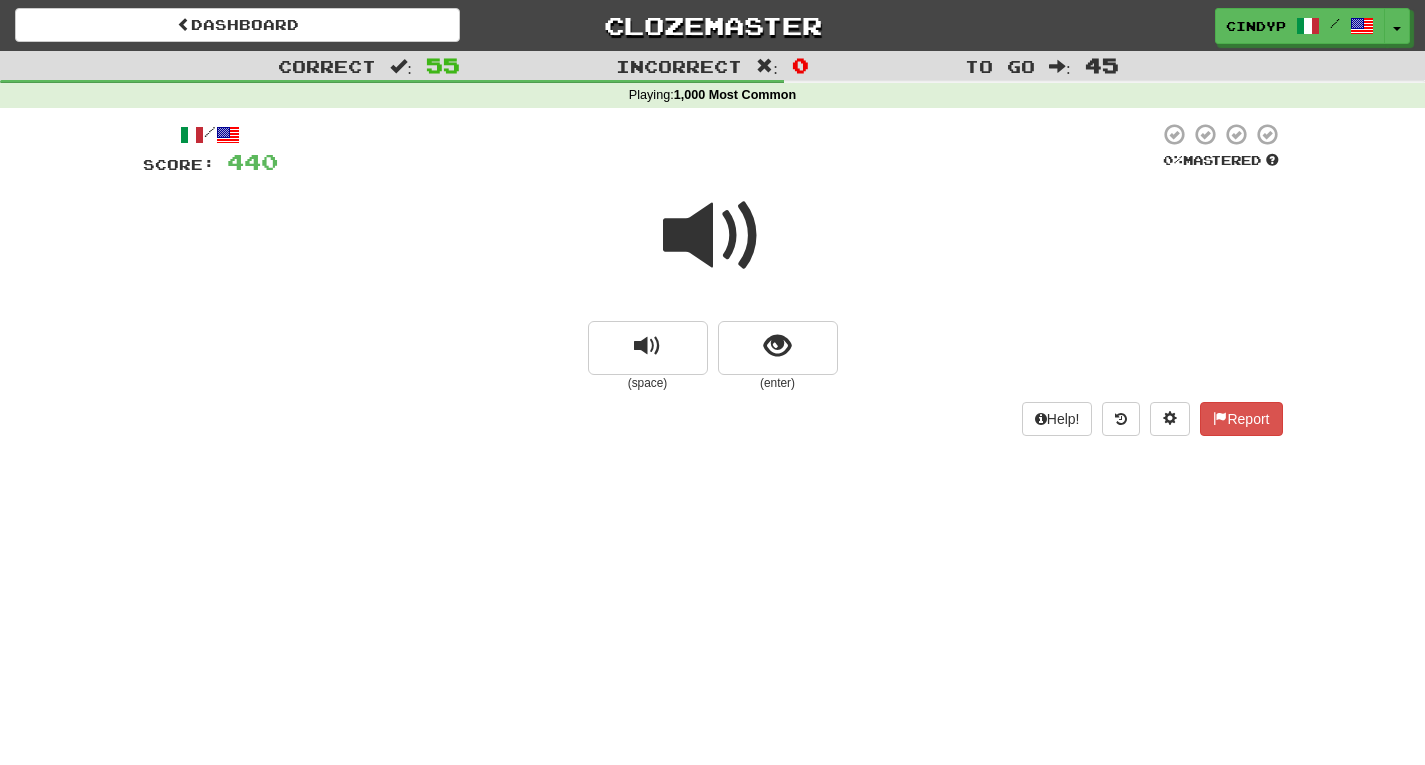 click at bounding box center (713, 236) 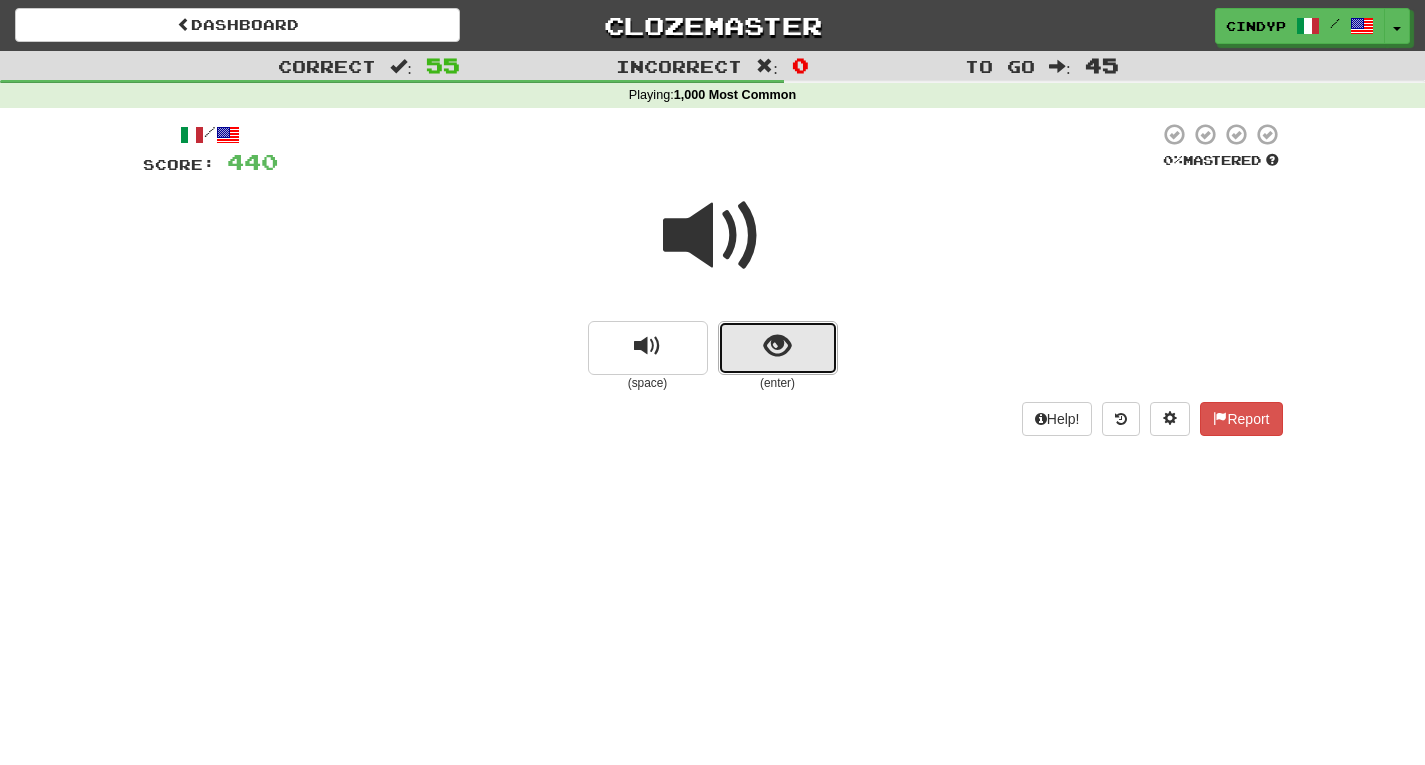 click at bounding box center (777, 346) 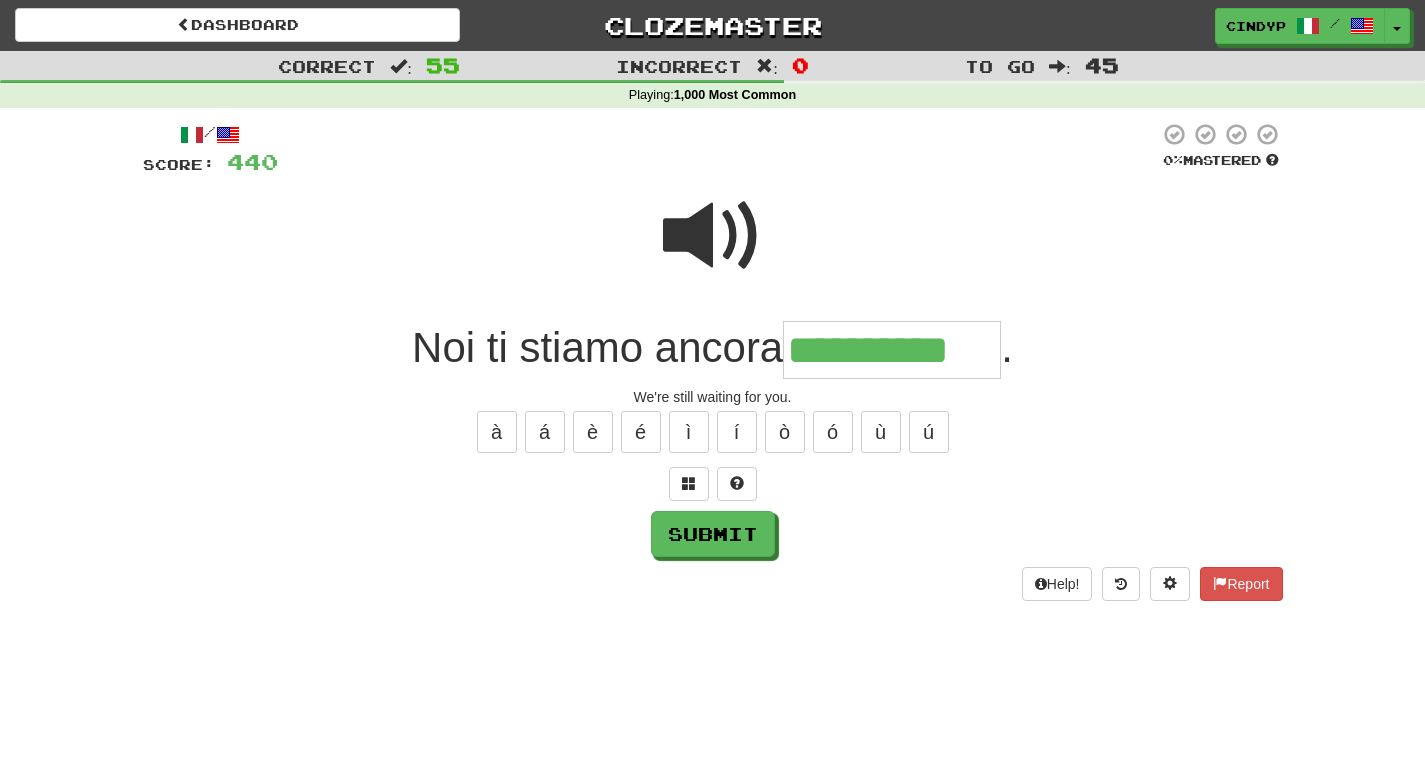 type on "**********" 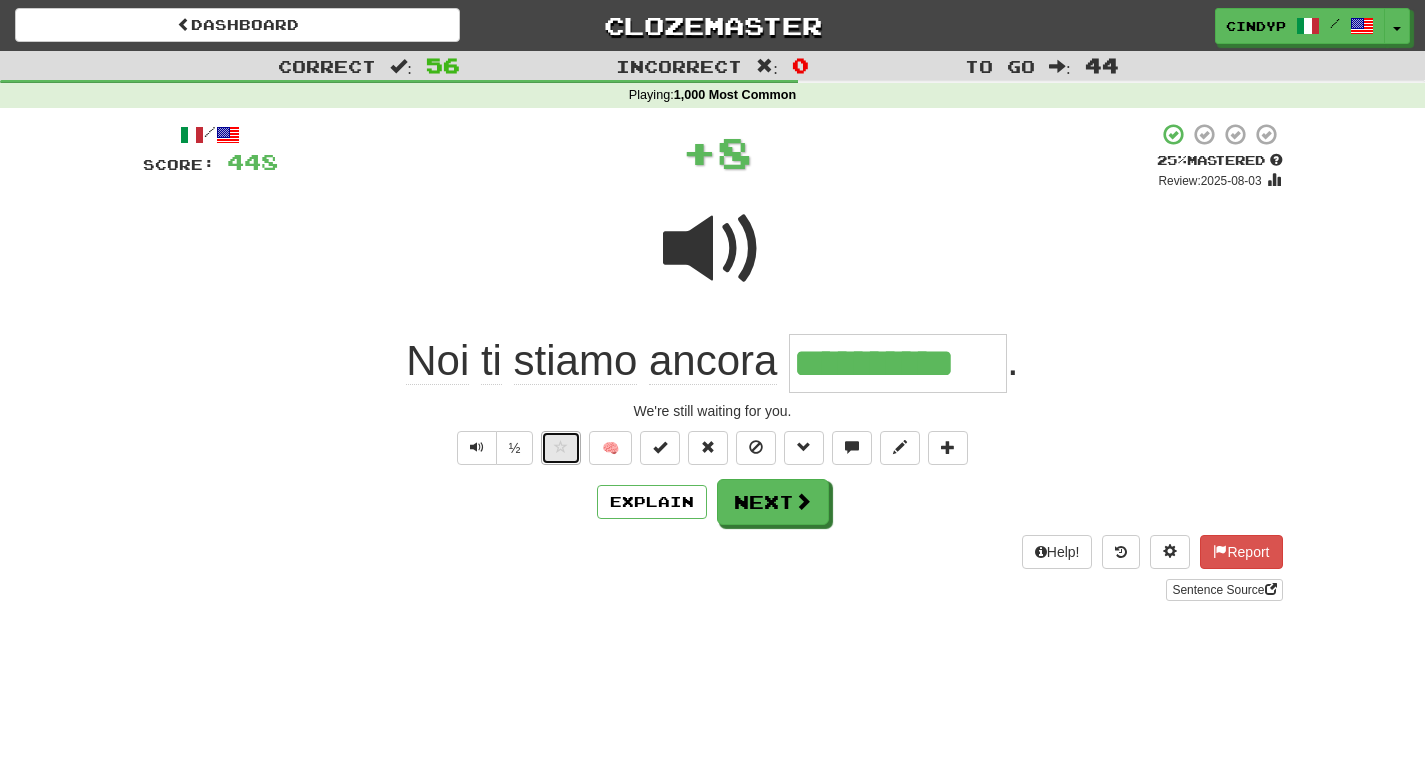 click at bounding box center [561, 448] 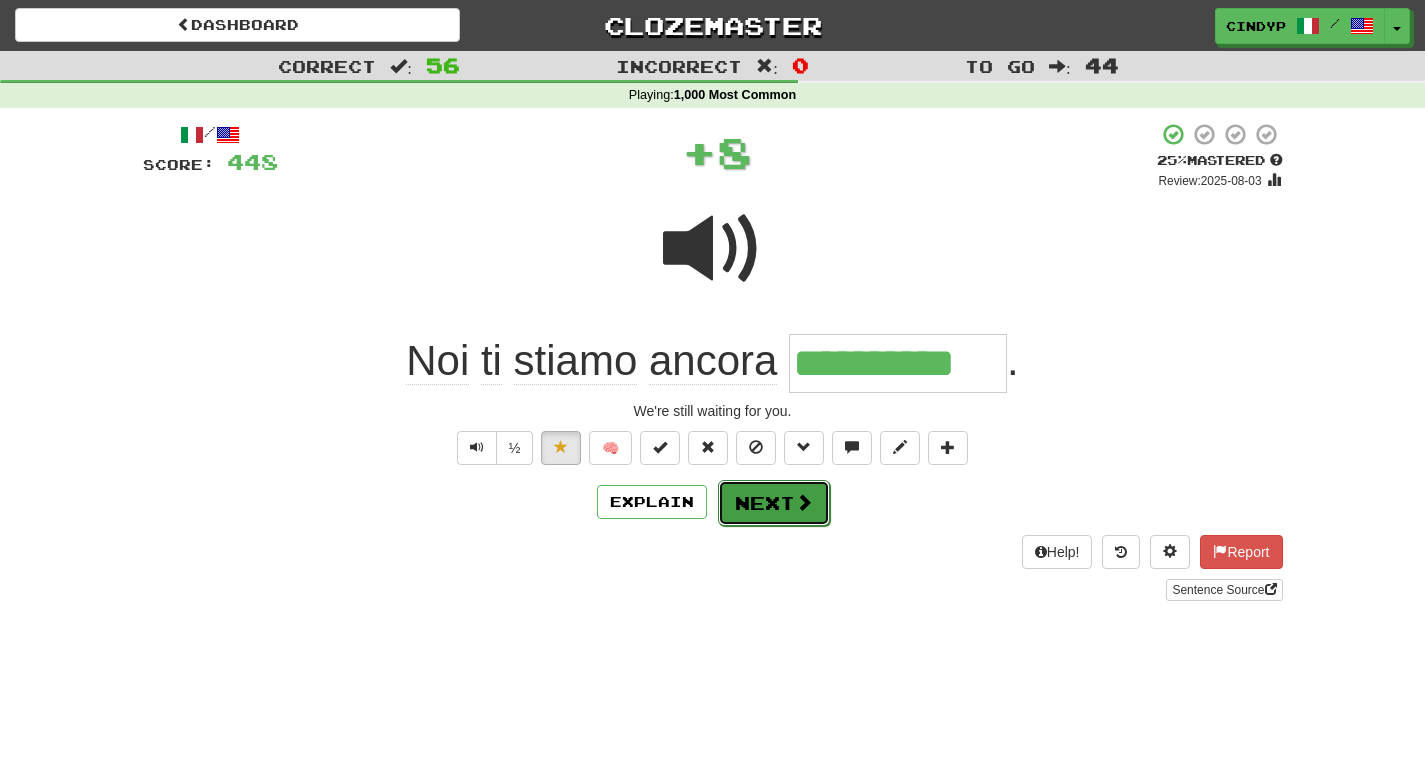 click on "Next" at bounding box center [774, 503] 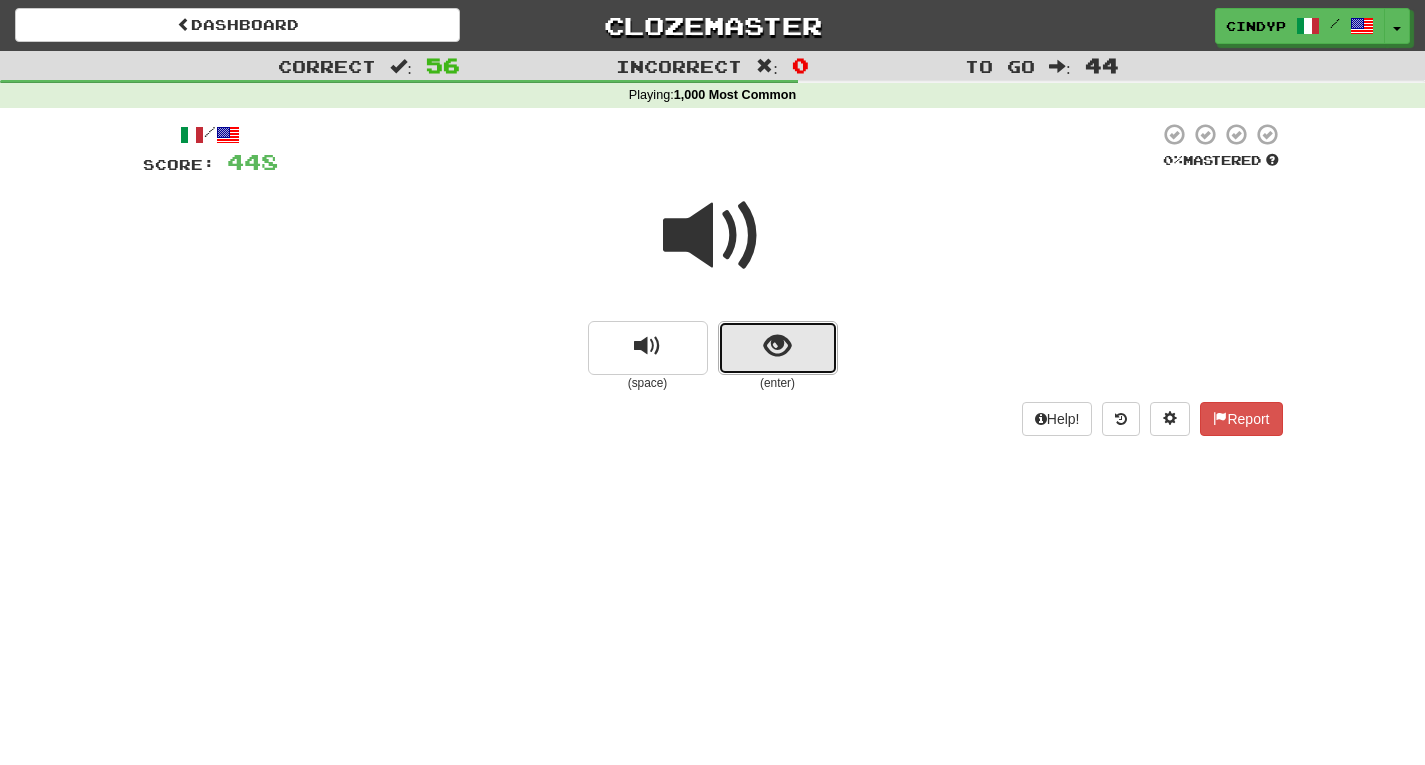 click at bounding box center [778, 348] 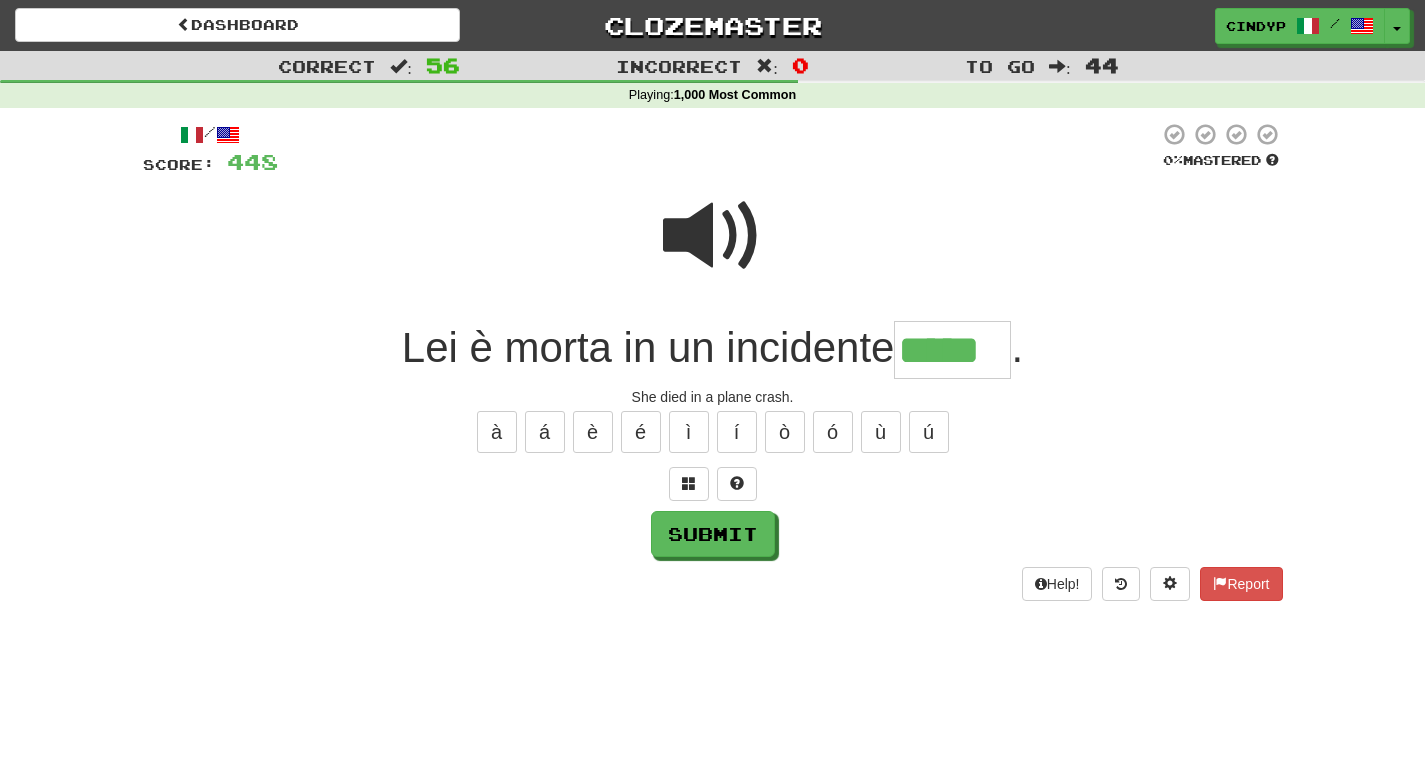 type on "*****" 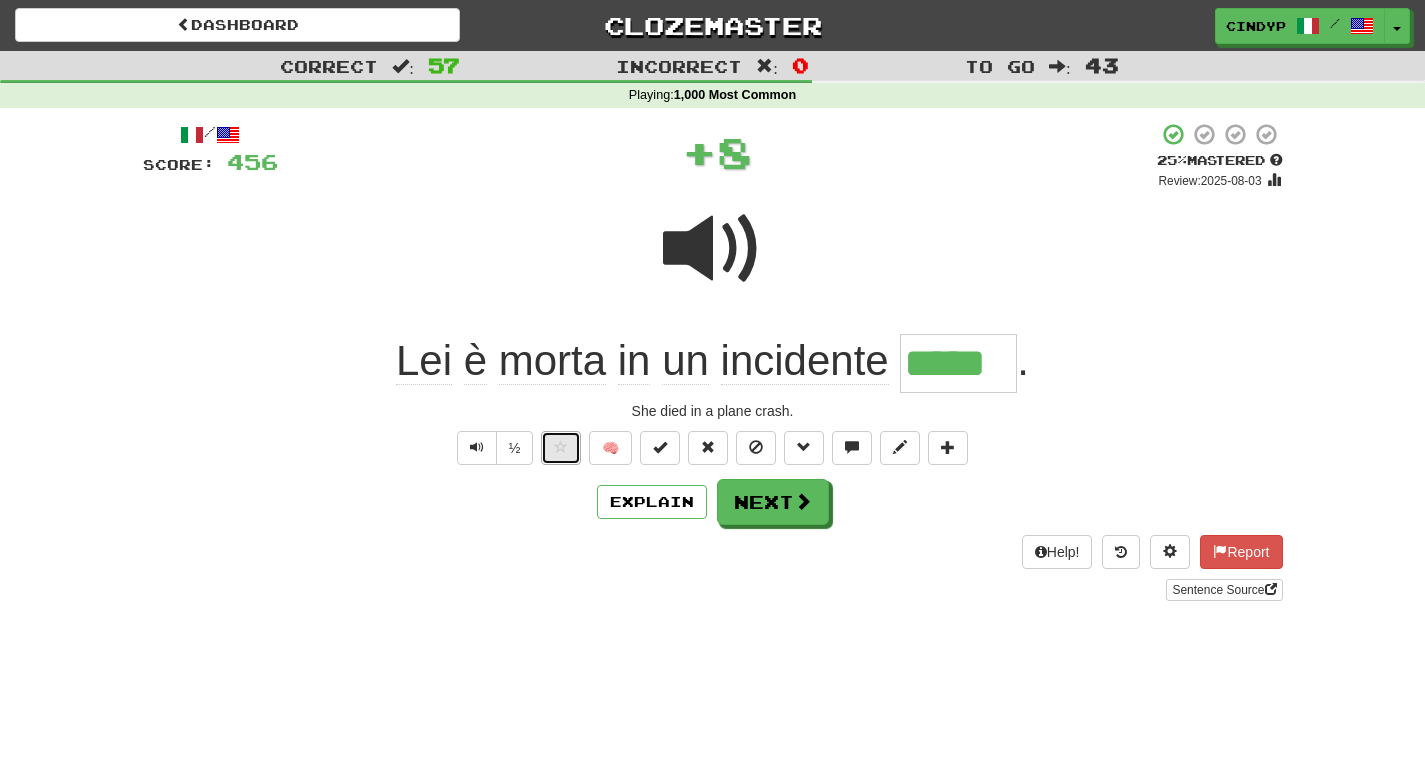 click at bounding box center [561, 447] 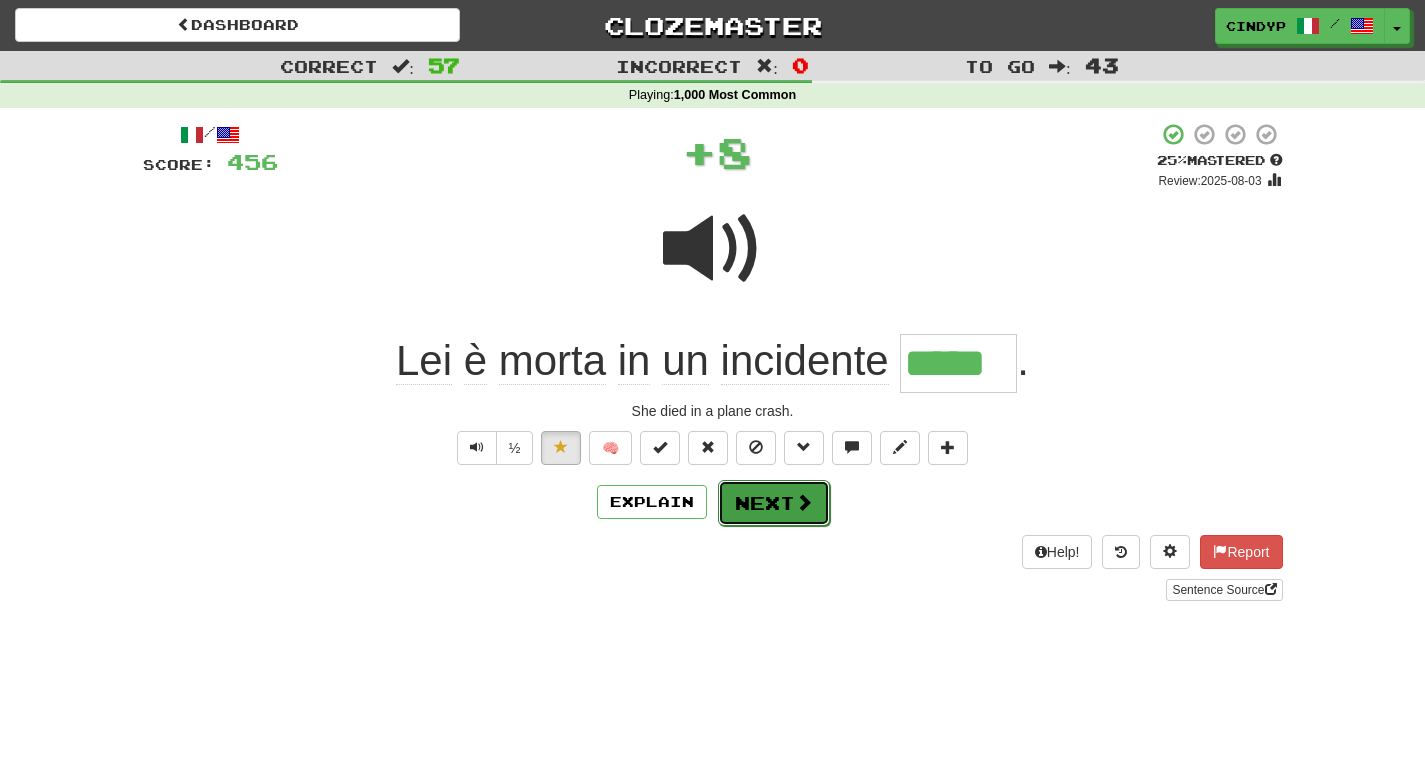 click on "Next" at bounding box center [774, 503] 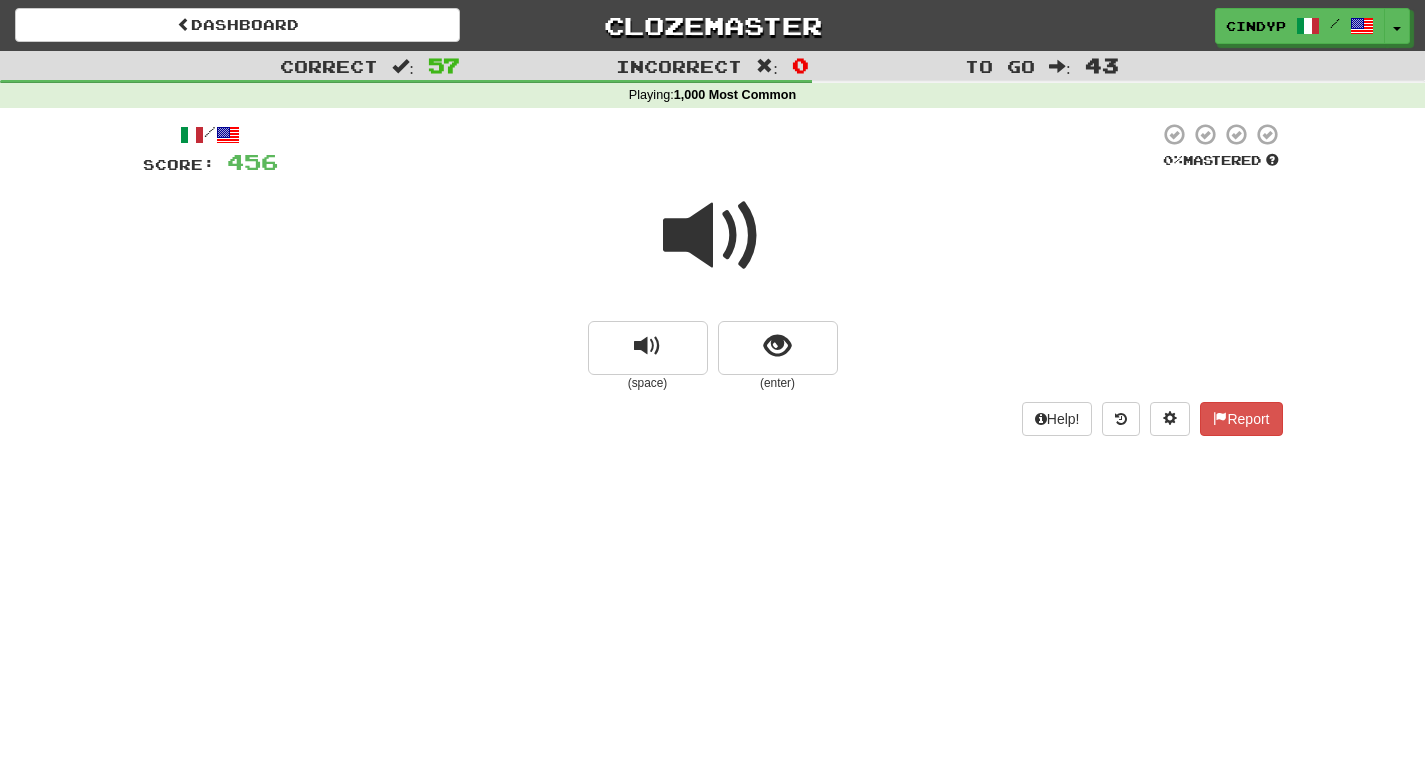 click at bounding box center (713, 236) 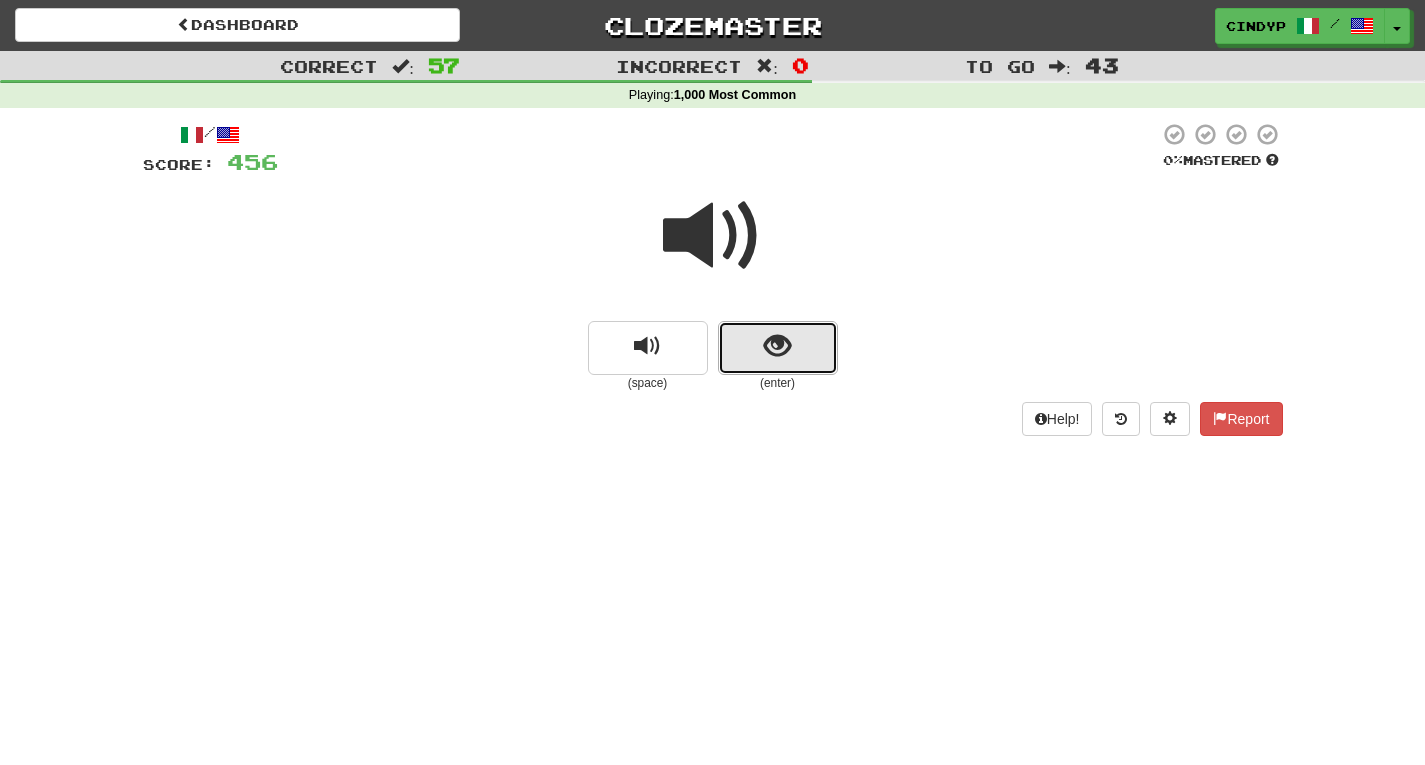 click at bounding box center [777, 346] 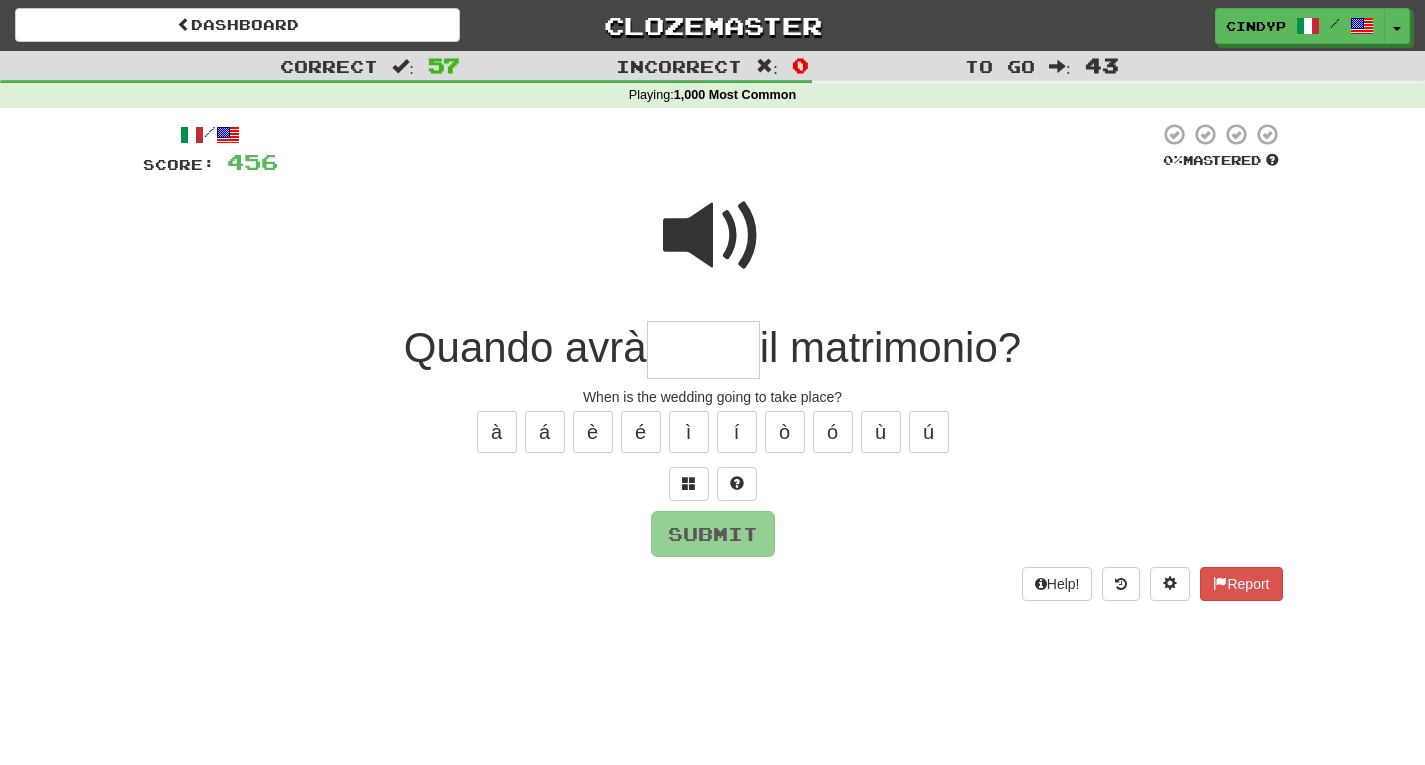 click at bounding box center (713, 236) 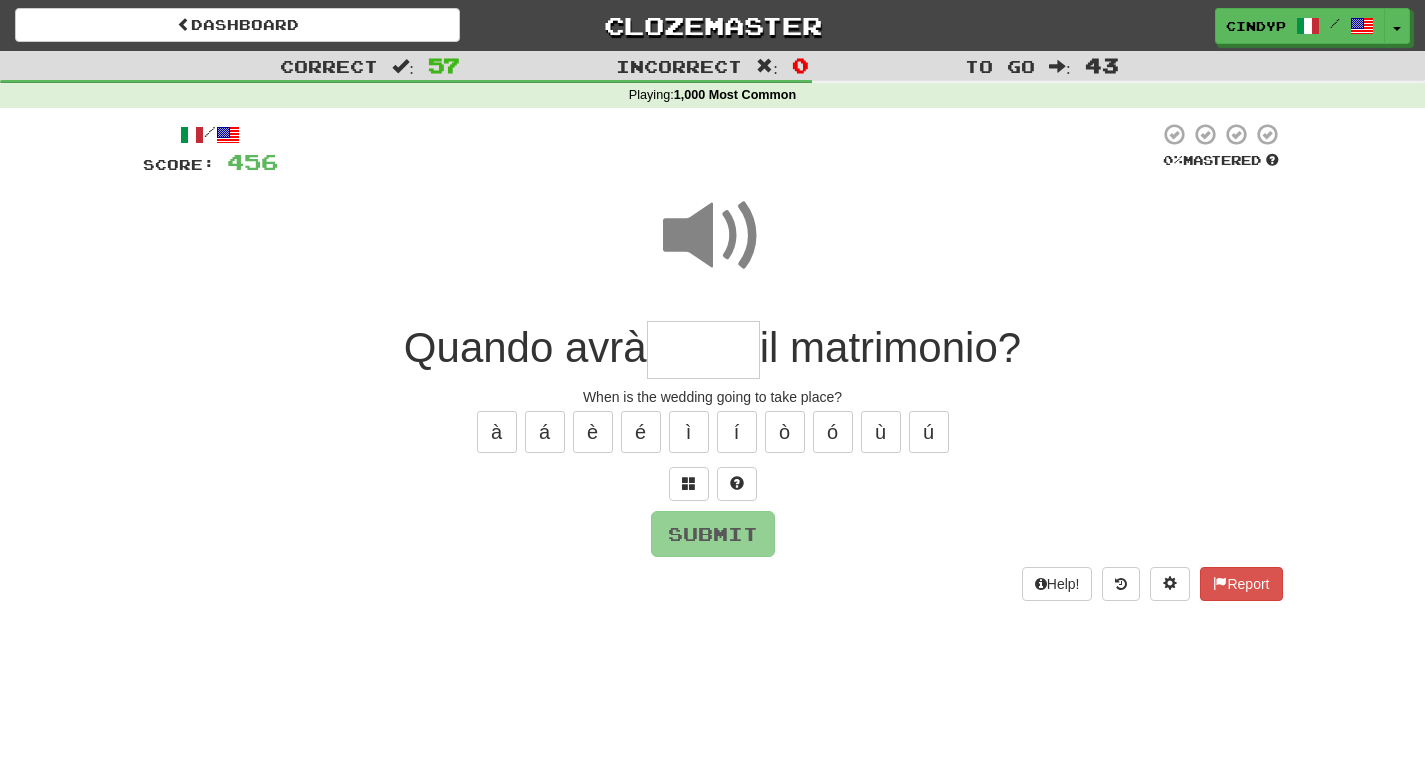 click at bounding box center (703, 350) 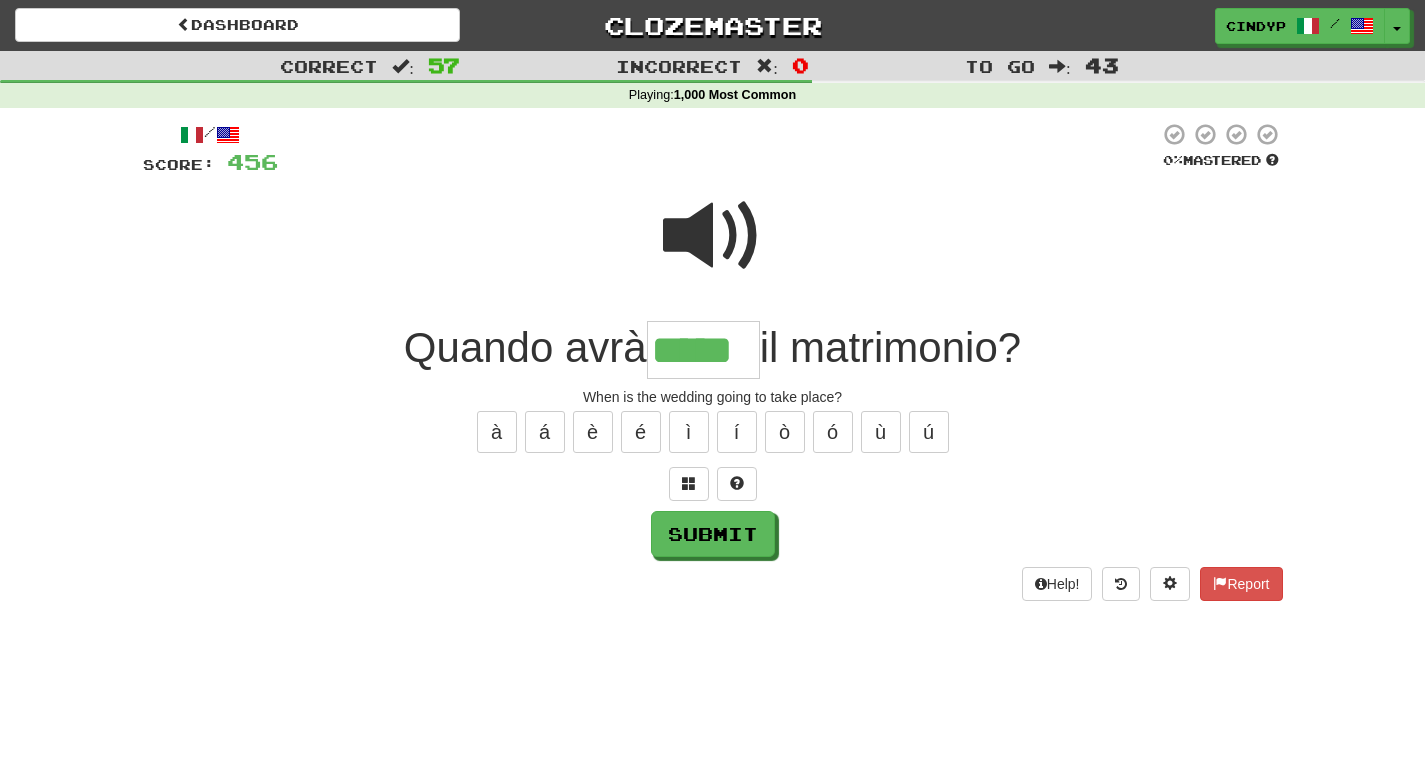 type on "*****" 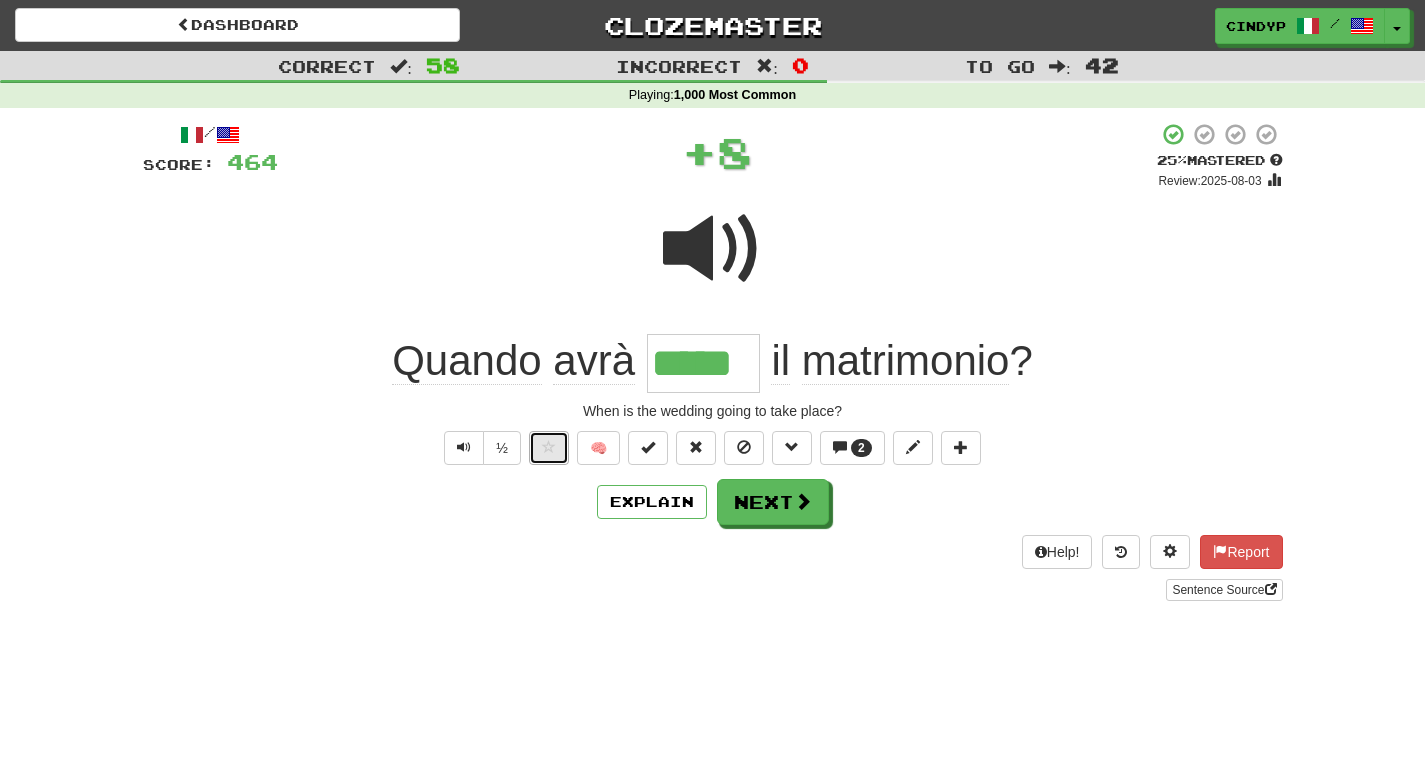 click at bounding box center (549, 447) 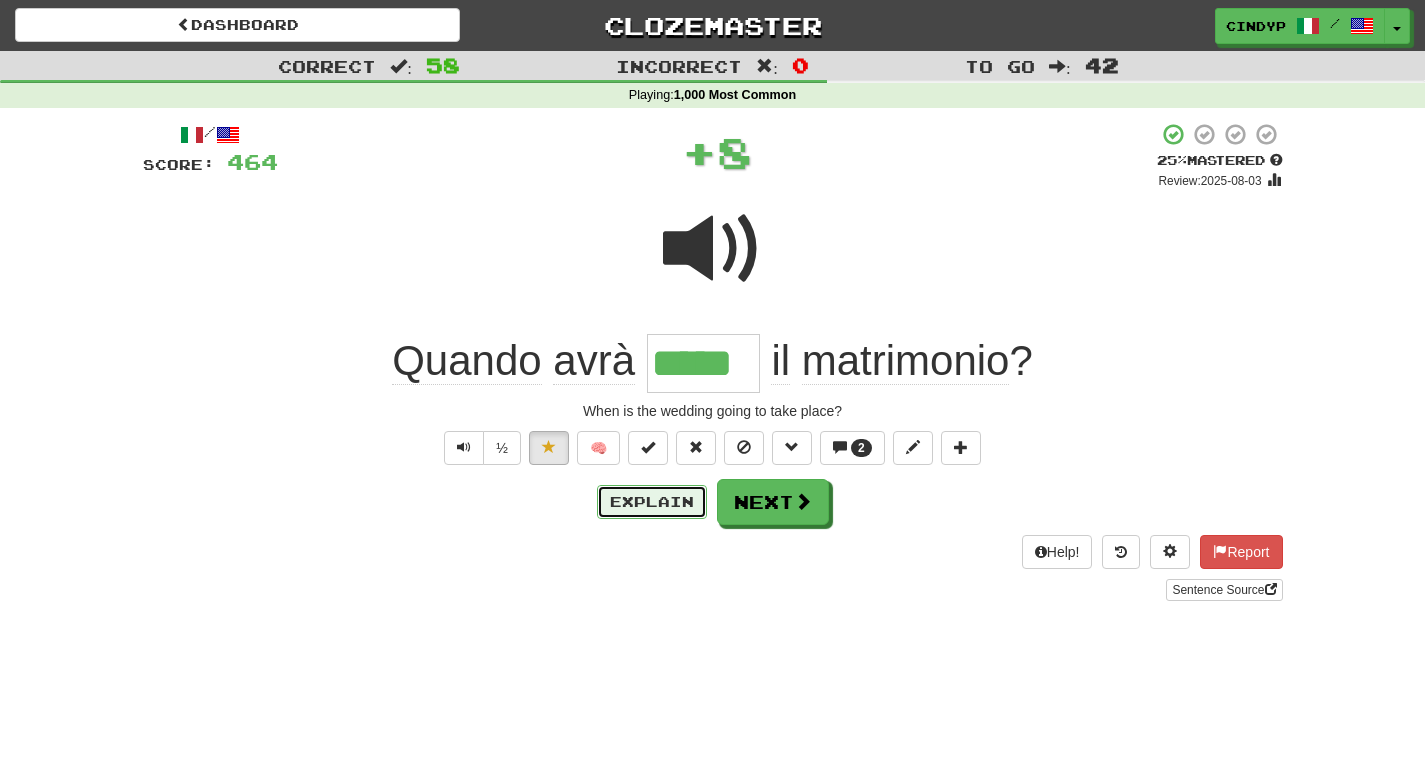 click on "Explain" at bounding box center [652, 502] 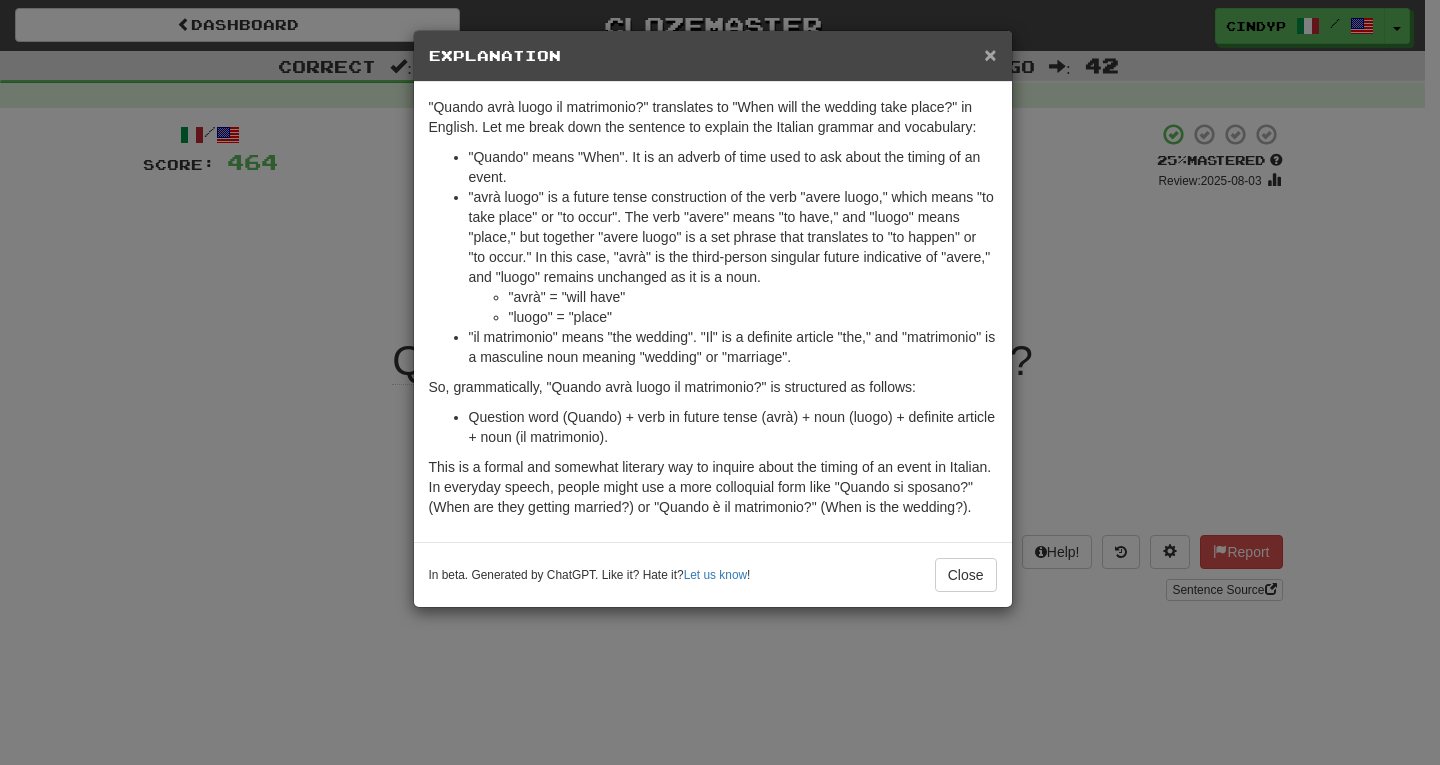click on "×" at bounding box center [990, 54] 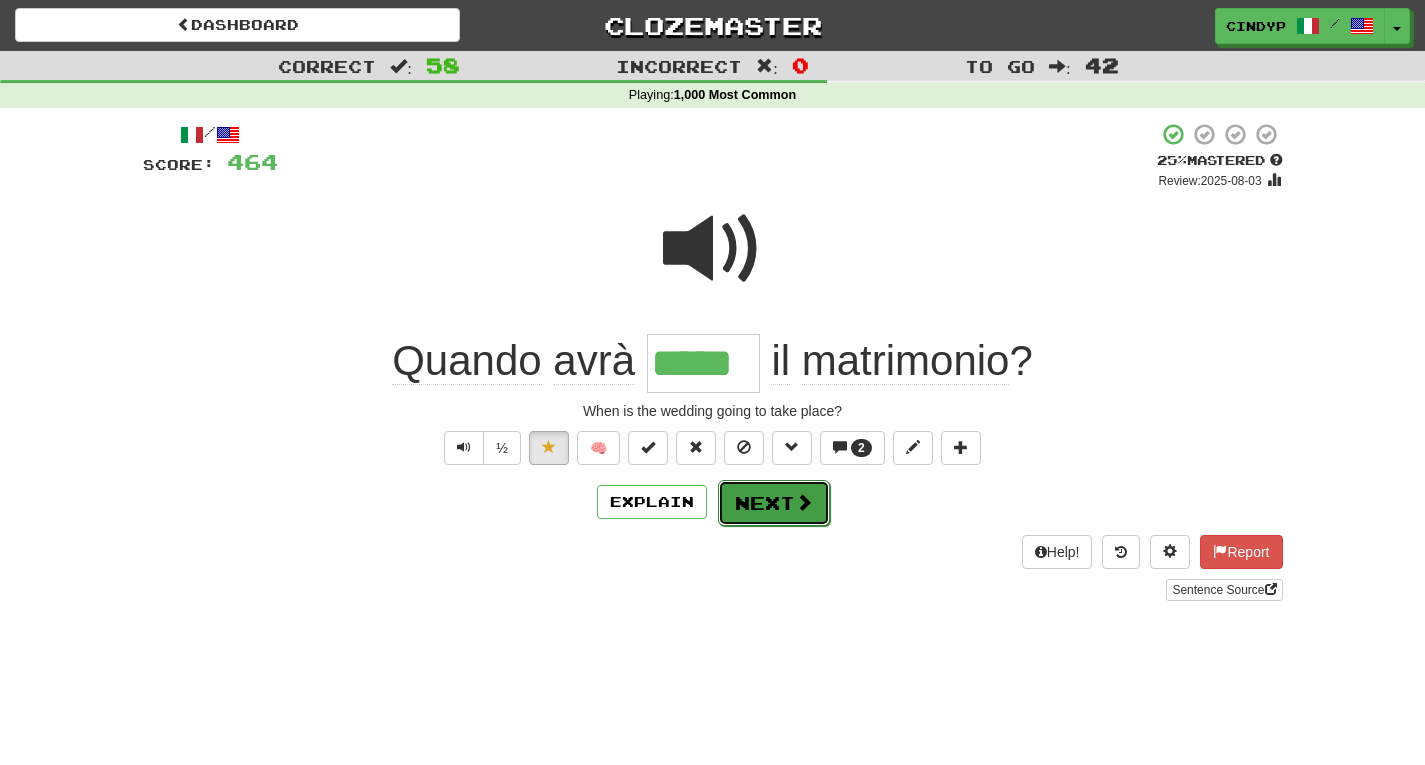 click on "Next" at bounding box center [774, 503] 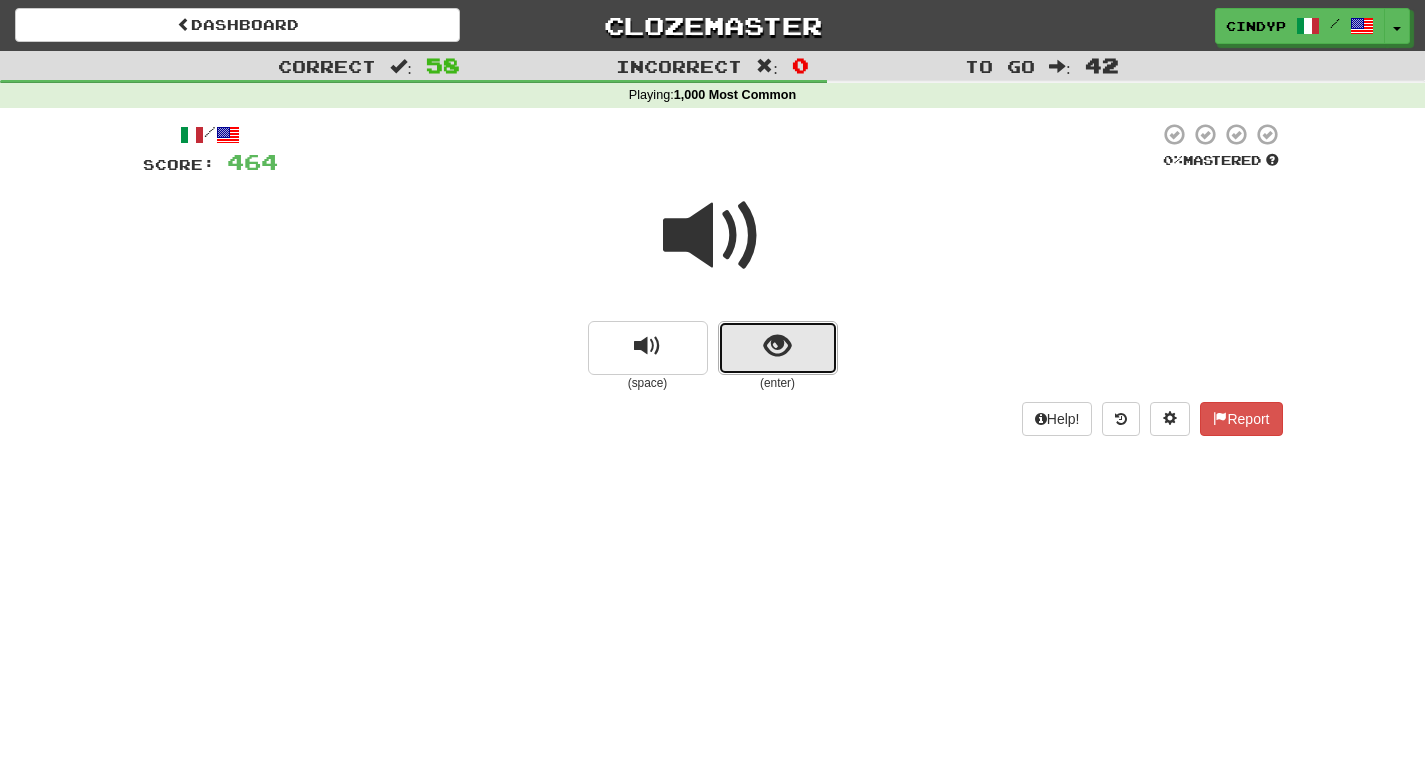 click at bounding box center [778, 348] 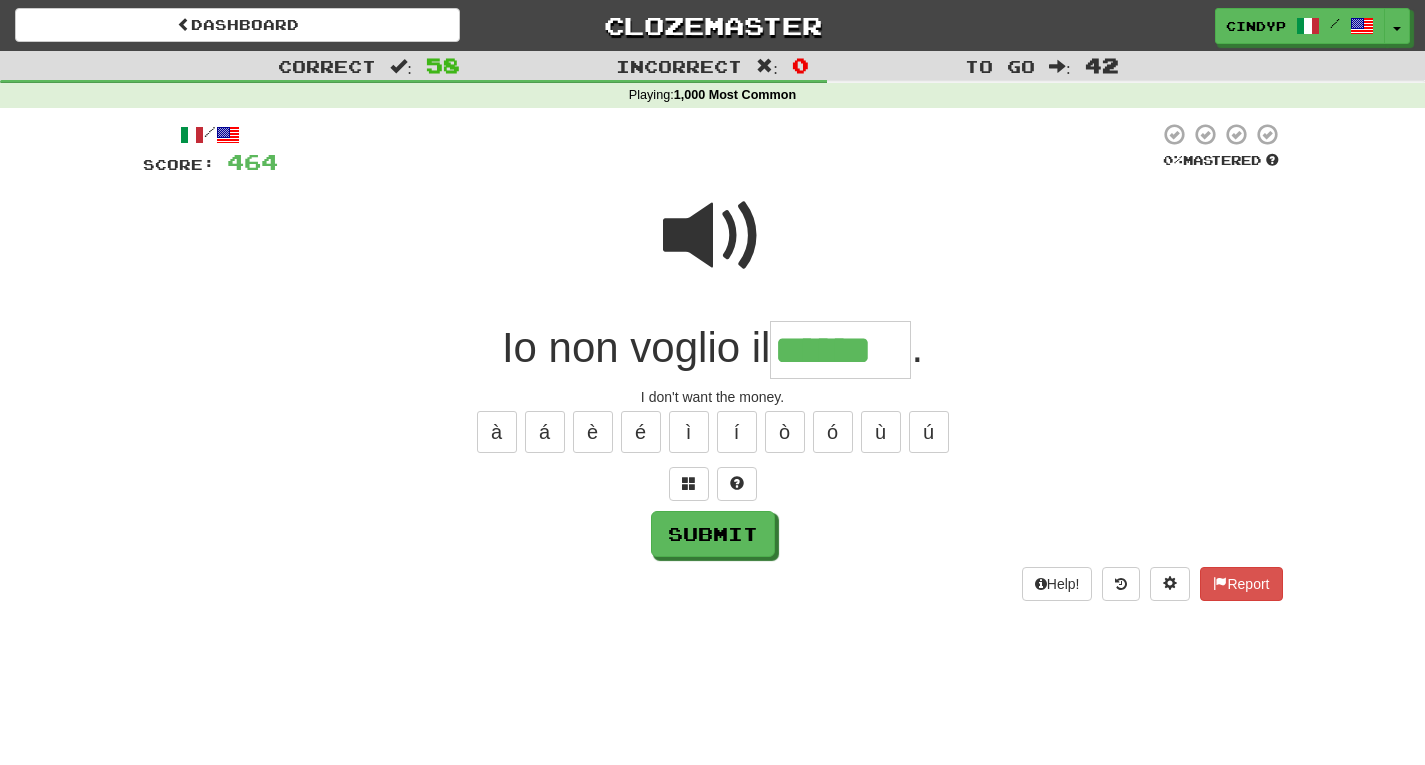 type on "******" 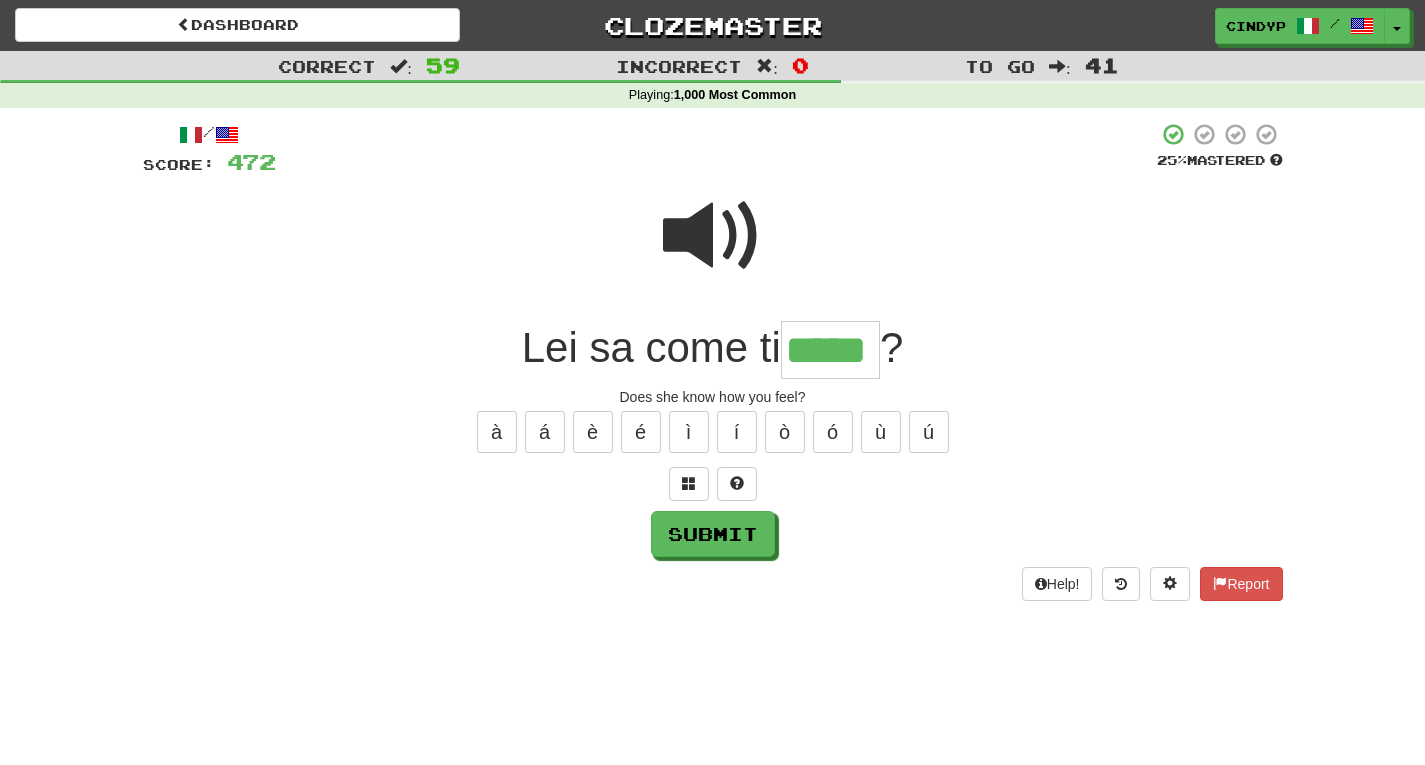 type on "*****" 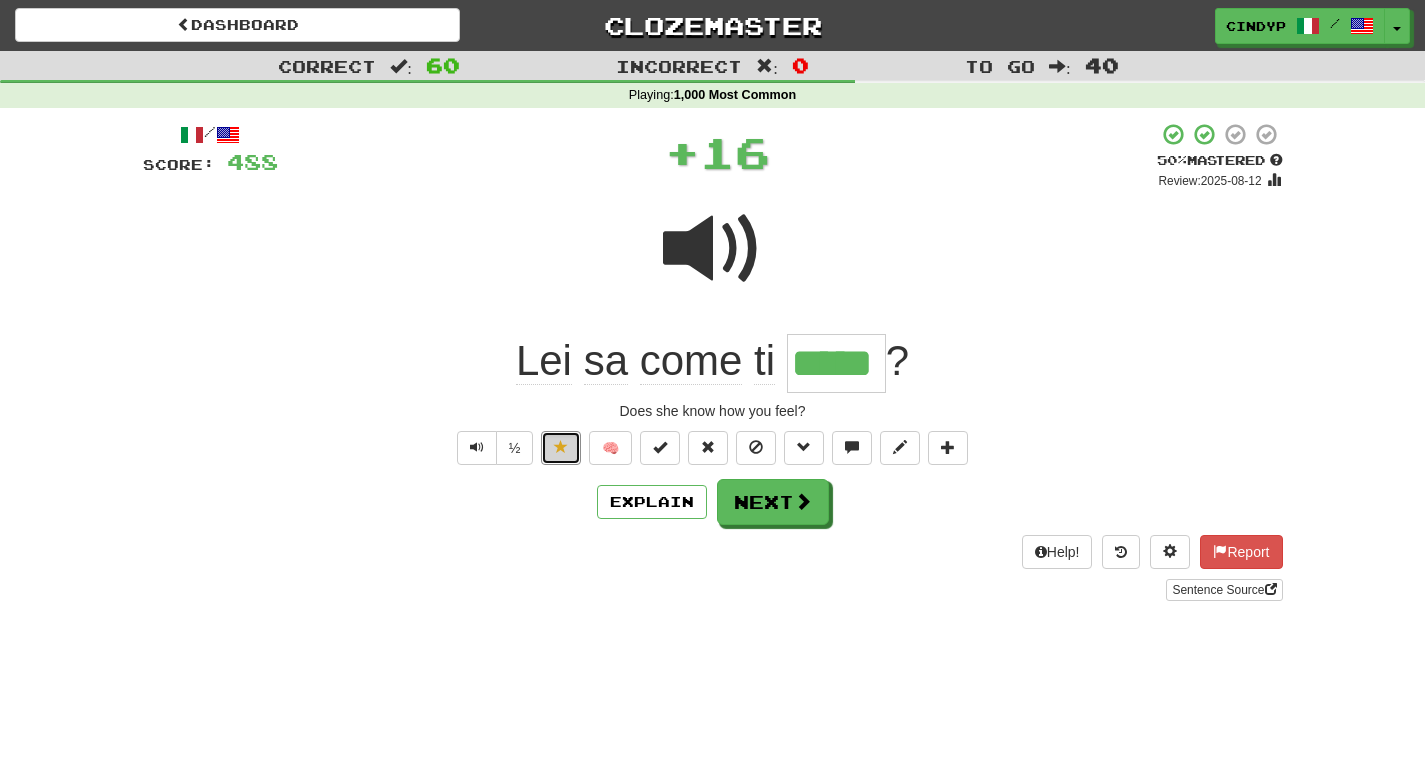 click at bounding box center [561, 448] 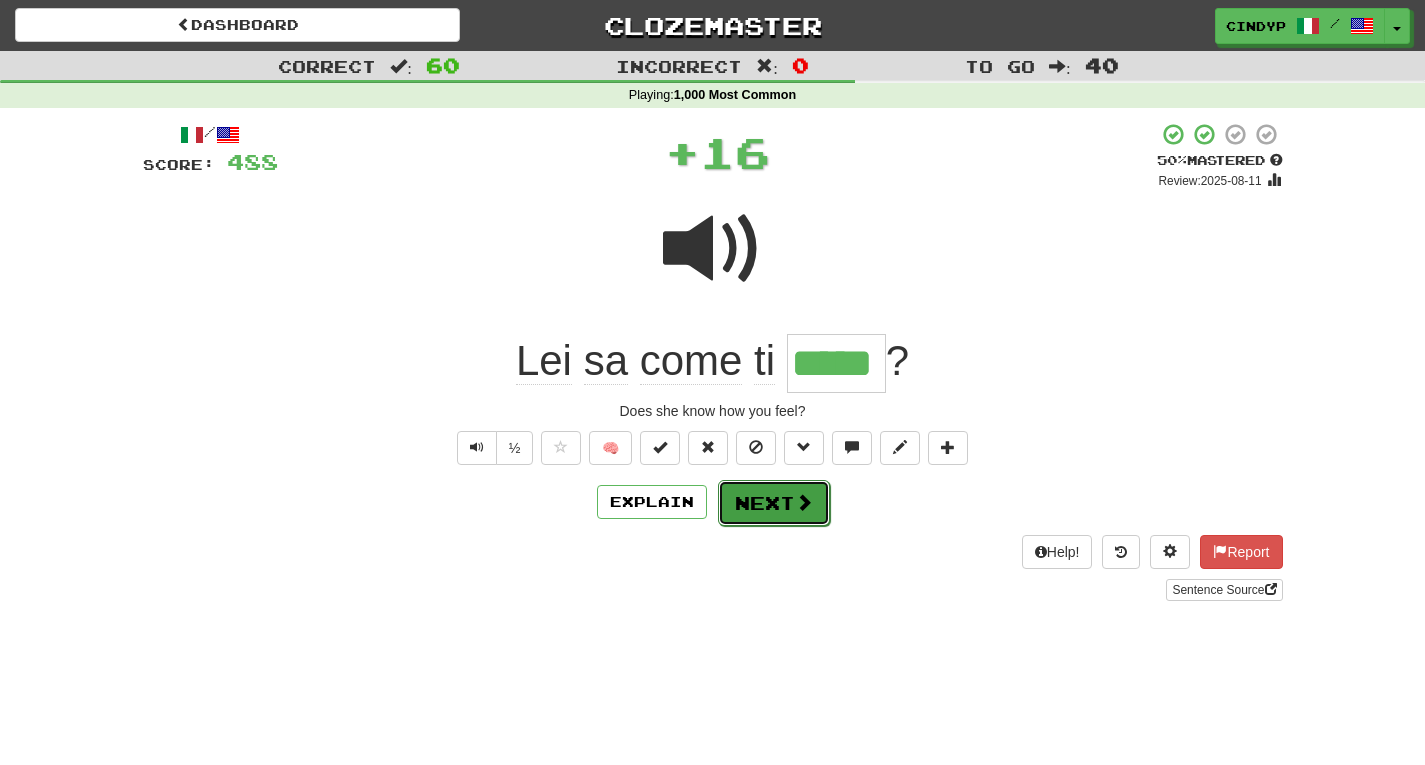 click on "Next" at bounding box center [774, 503] 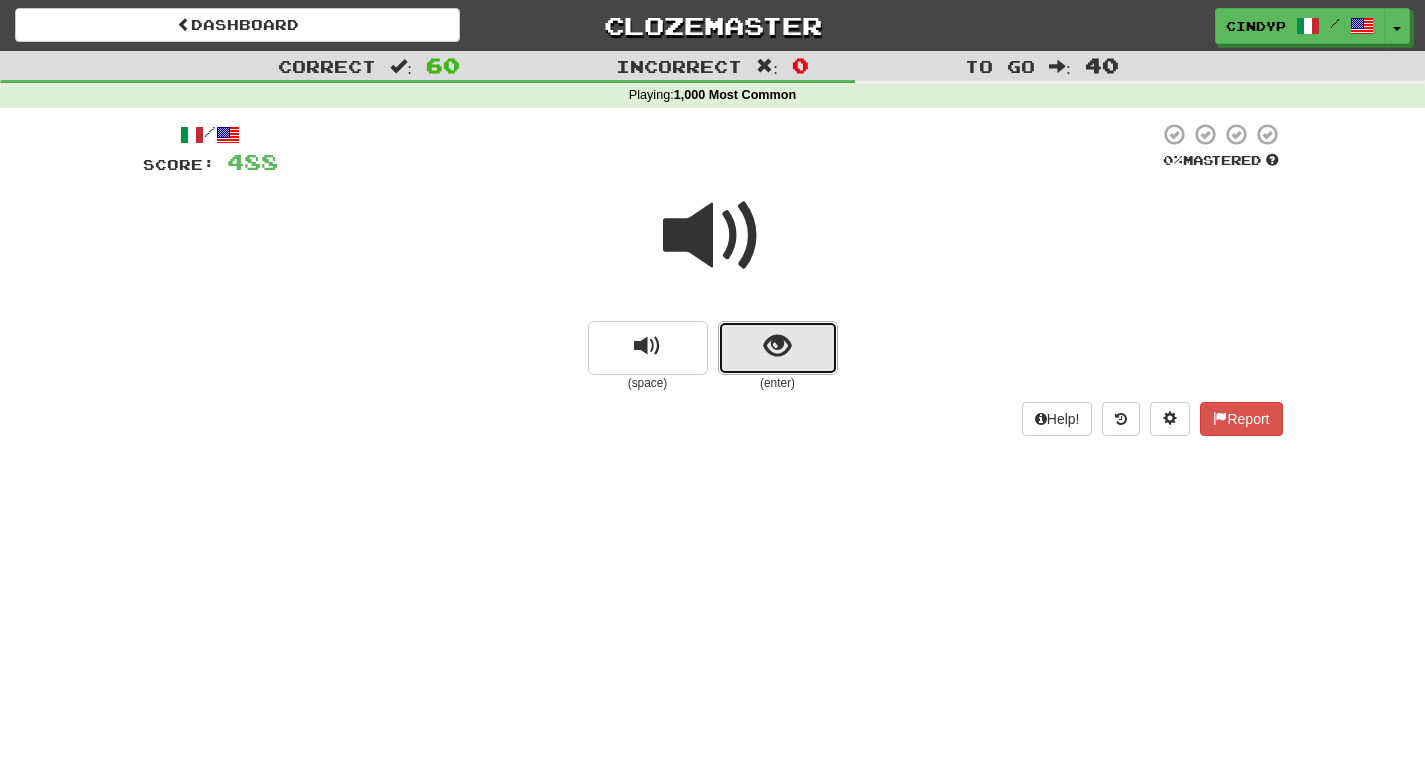 click at bounding box center (778, 348) 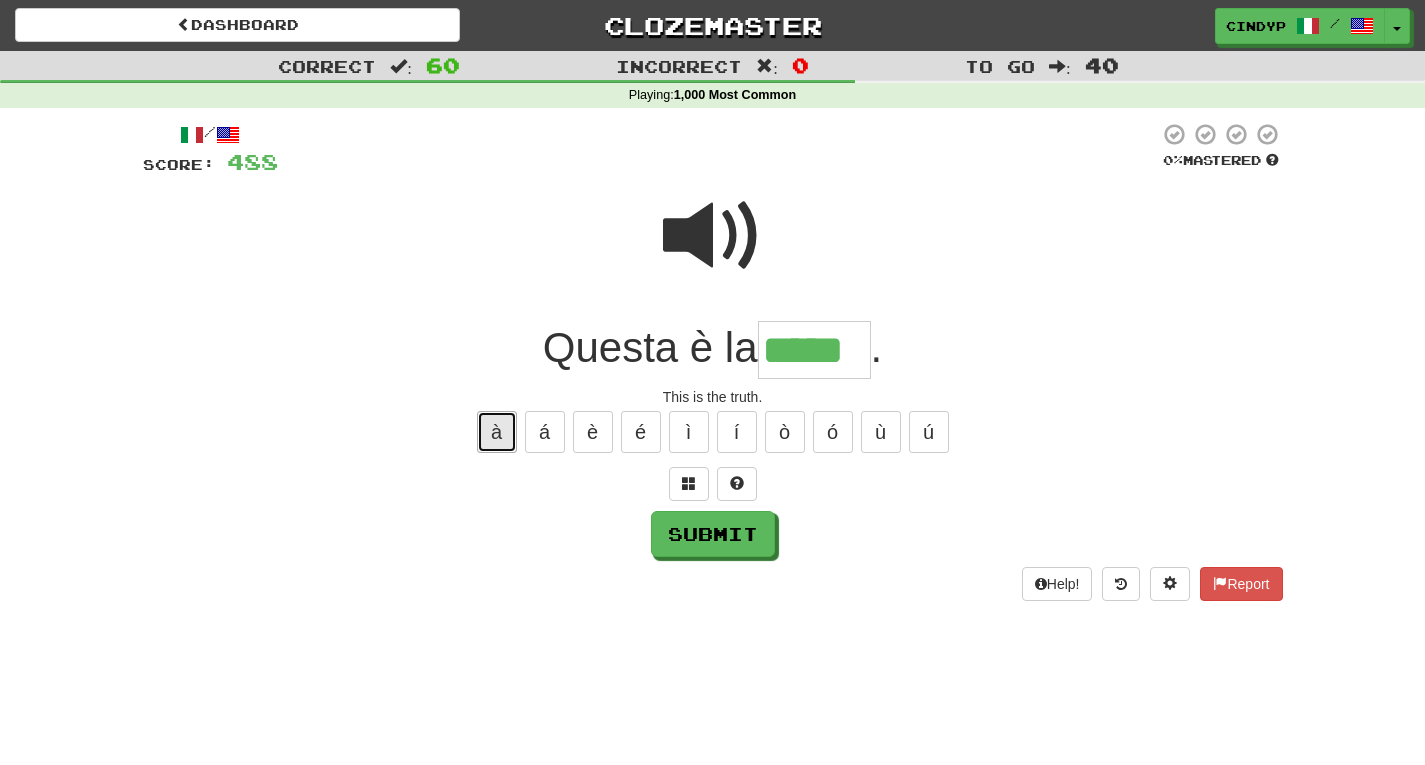 click on "à" at bounding box center [497, 432] 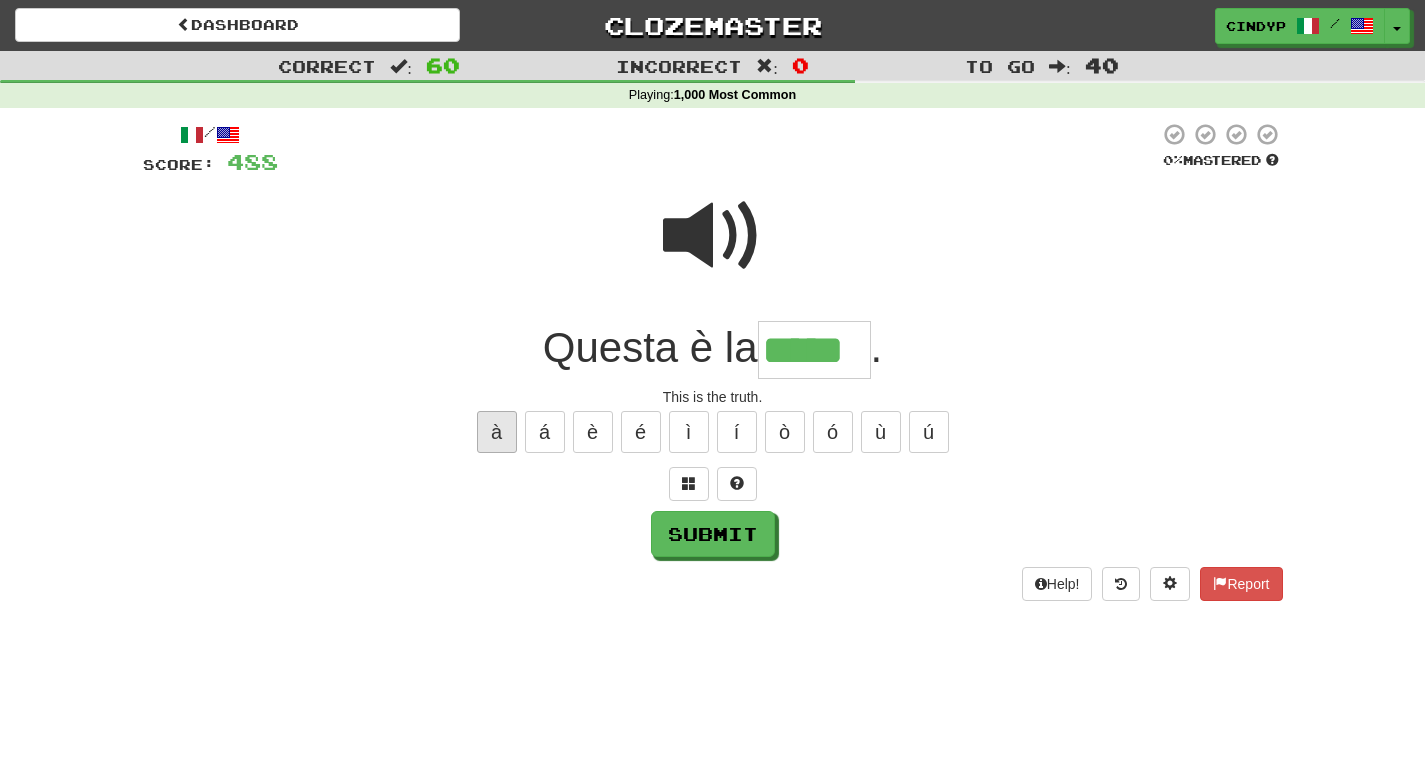 type on "******" 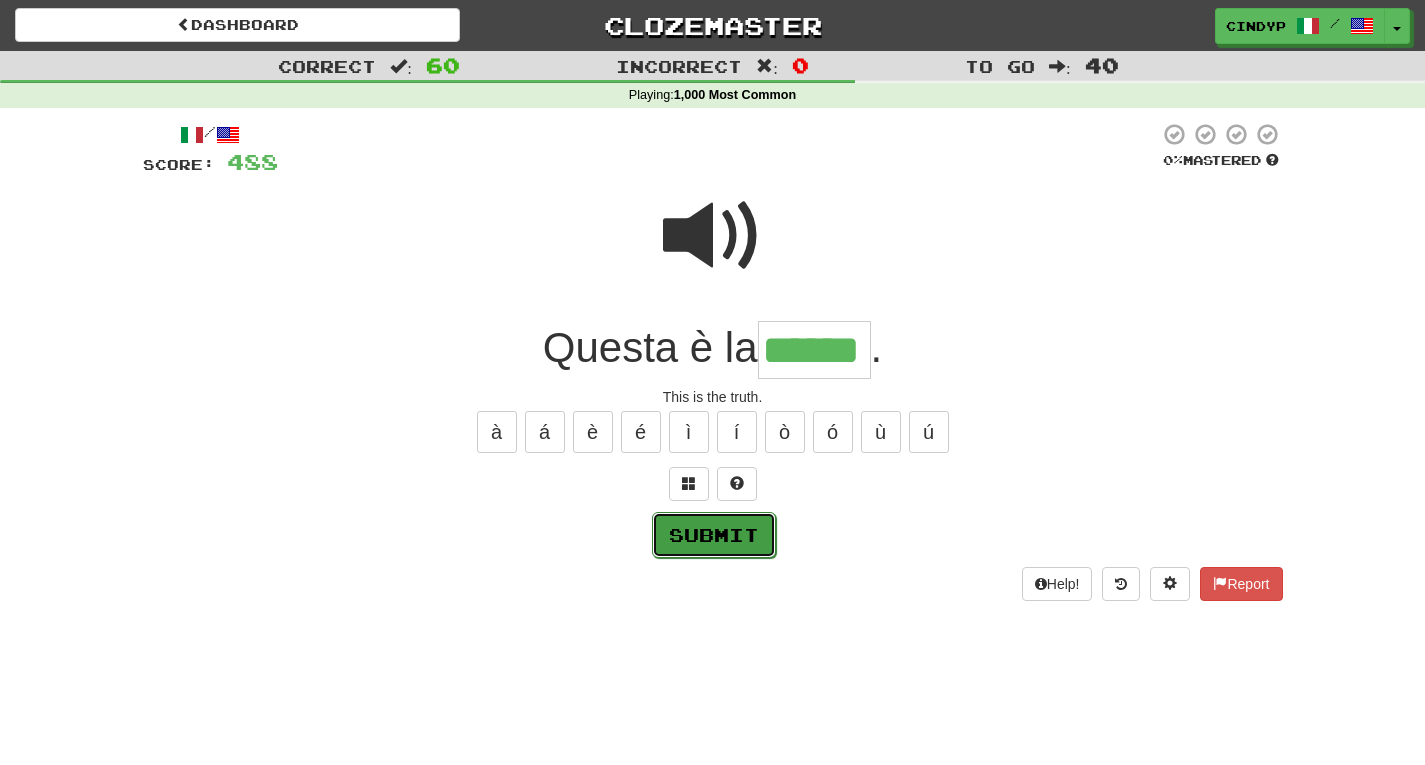 click on "Submit" at bounding box center [714, 535] 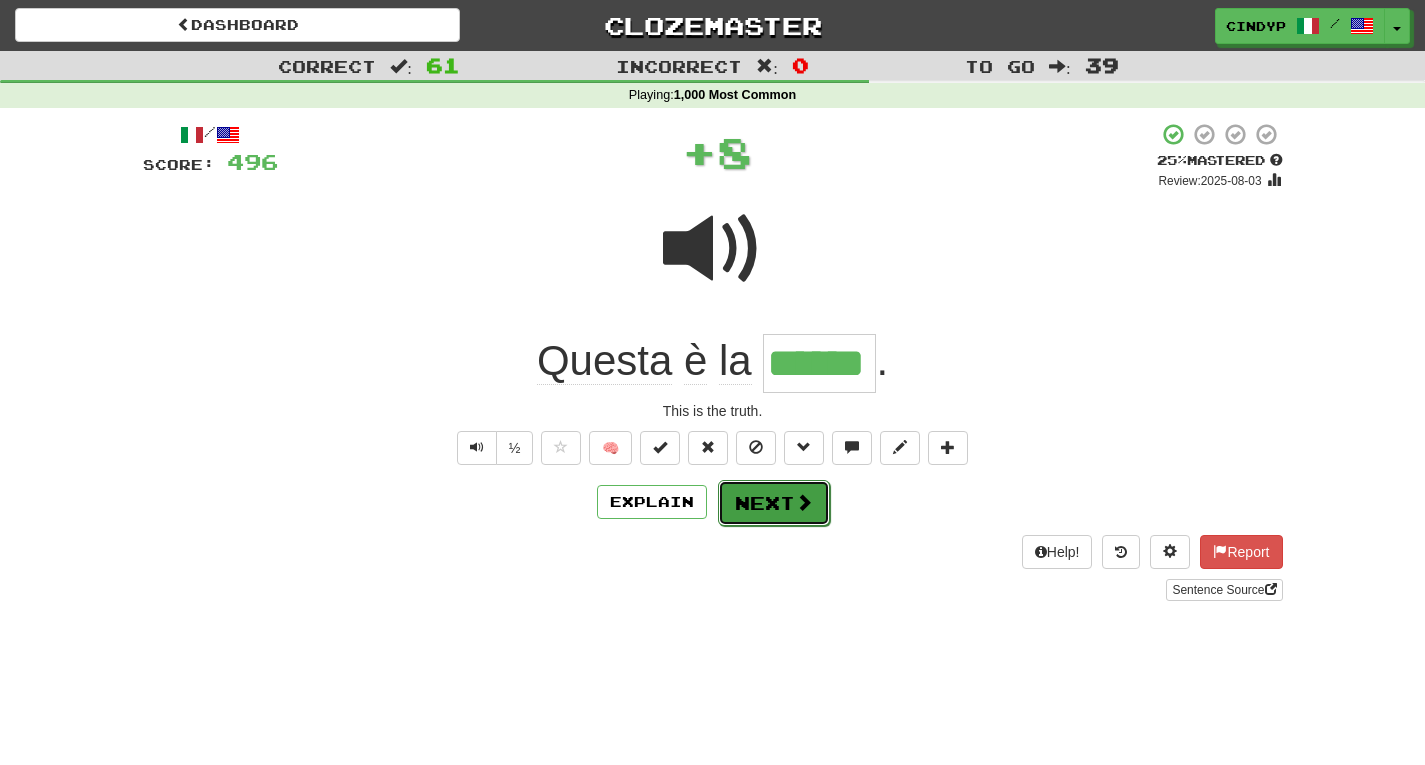 click on "Next" at bounding box center (774, 503) 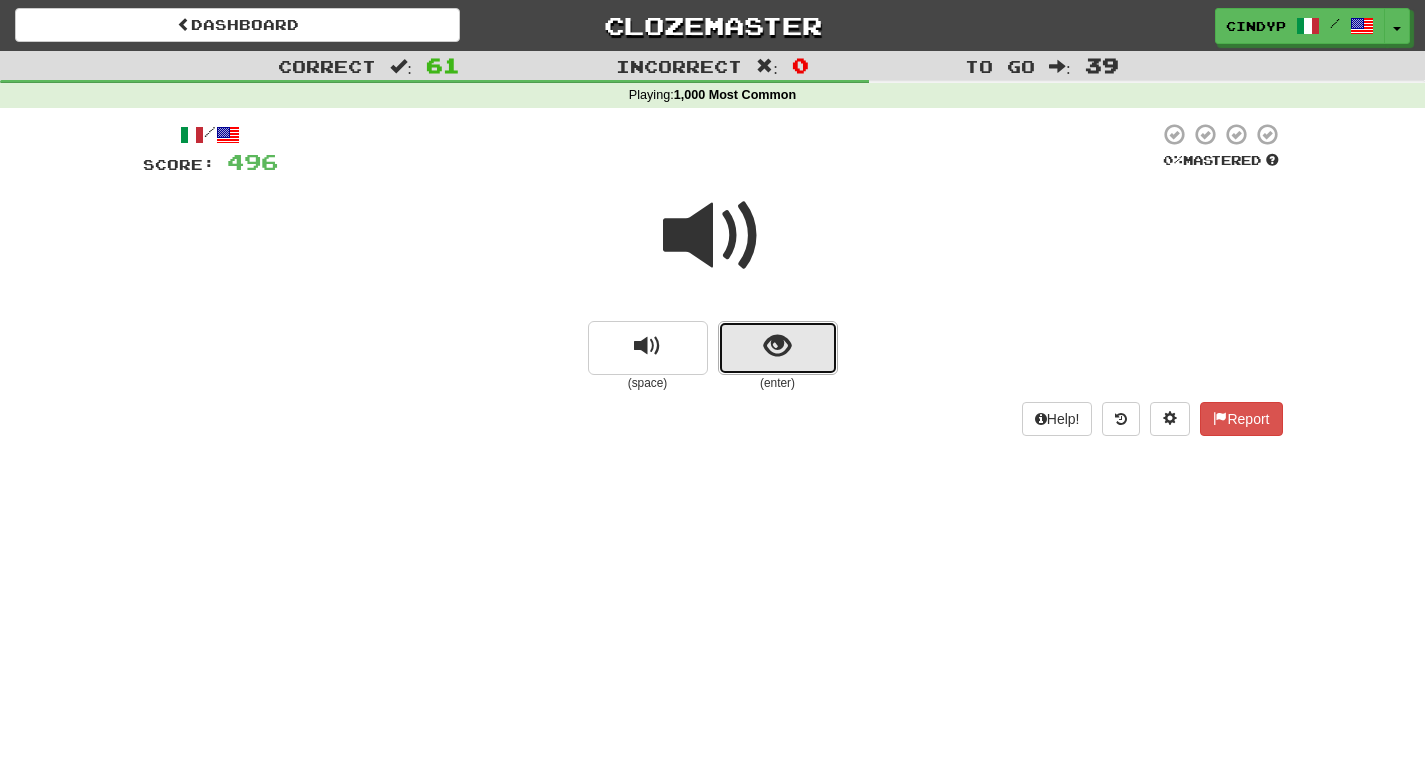 click at bounding box center [778, 348] 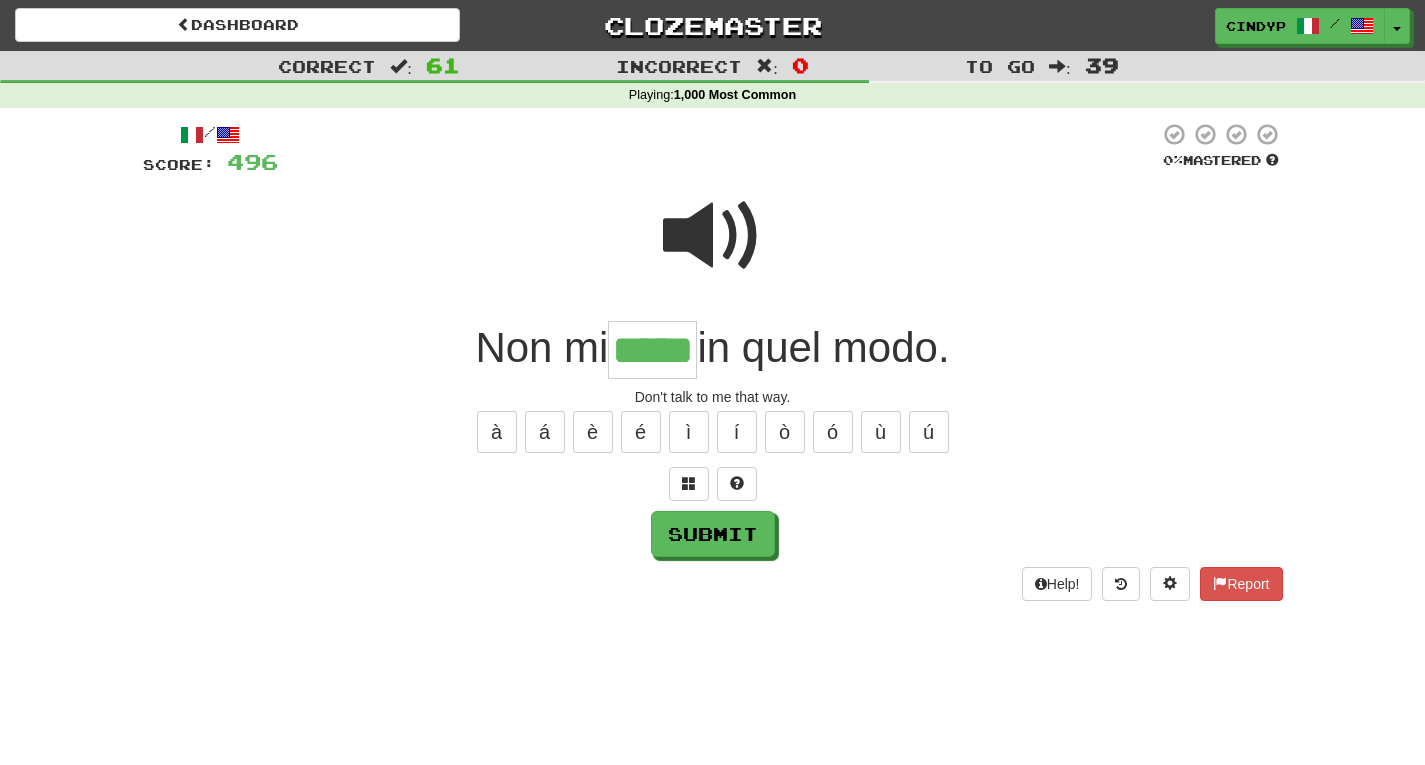 type on "*****" 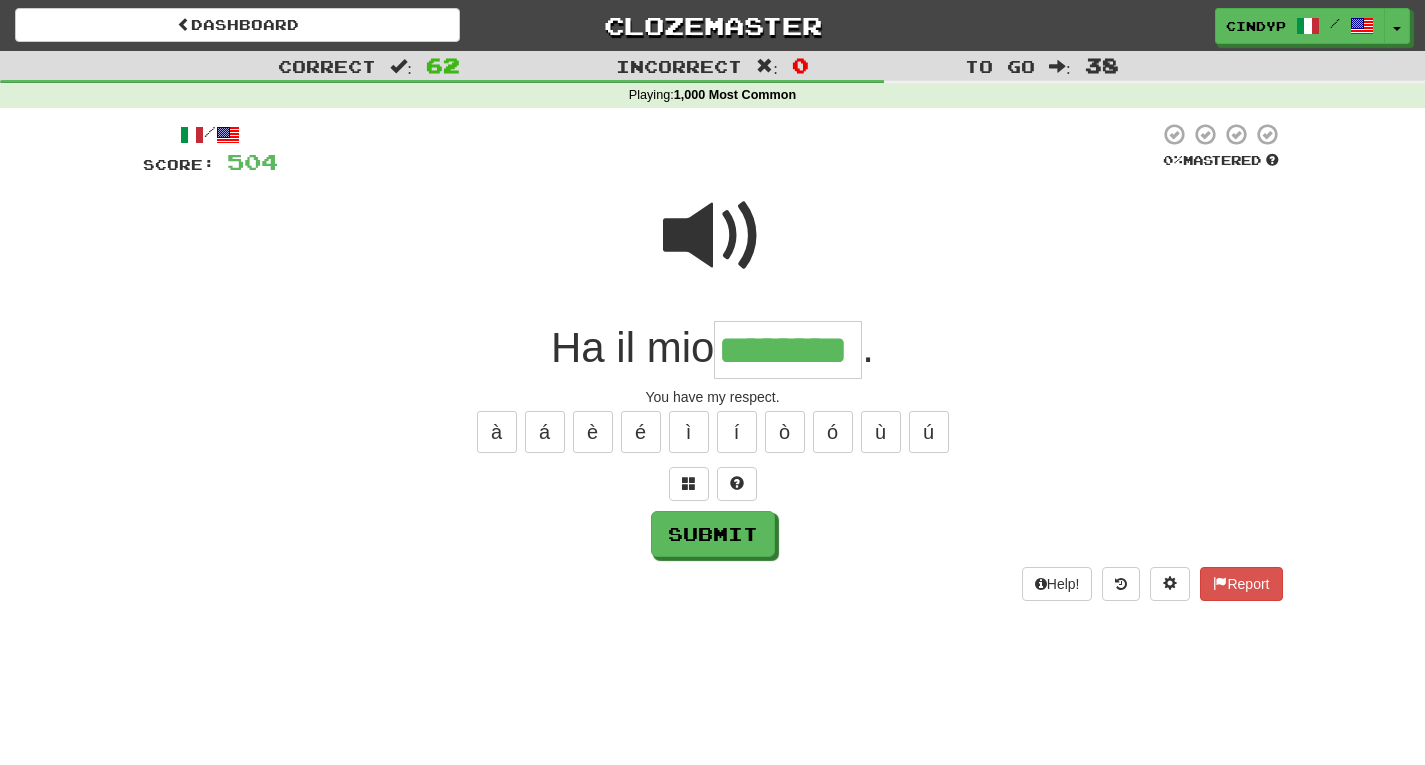 type on "********" 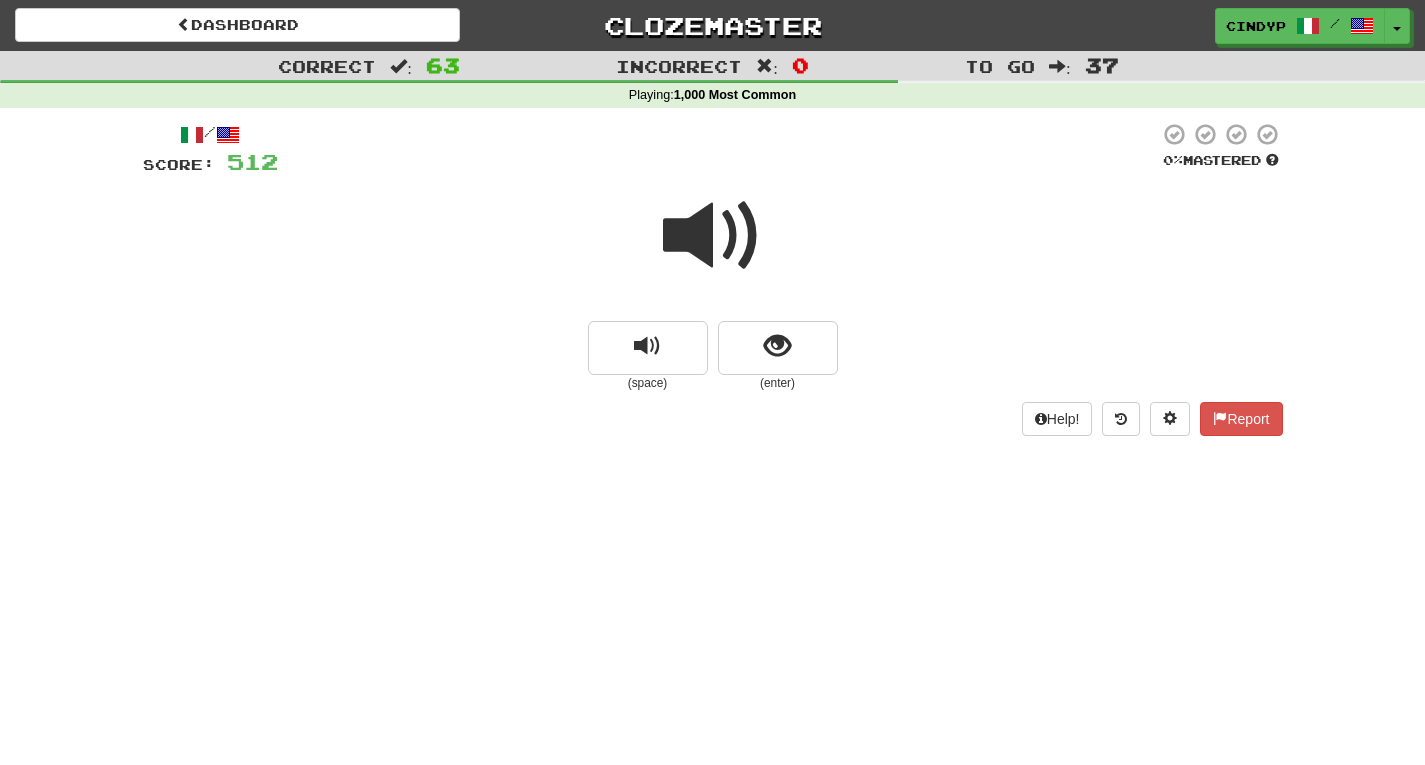click at bounding box center [713, 236] 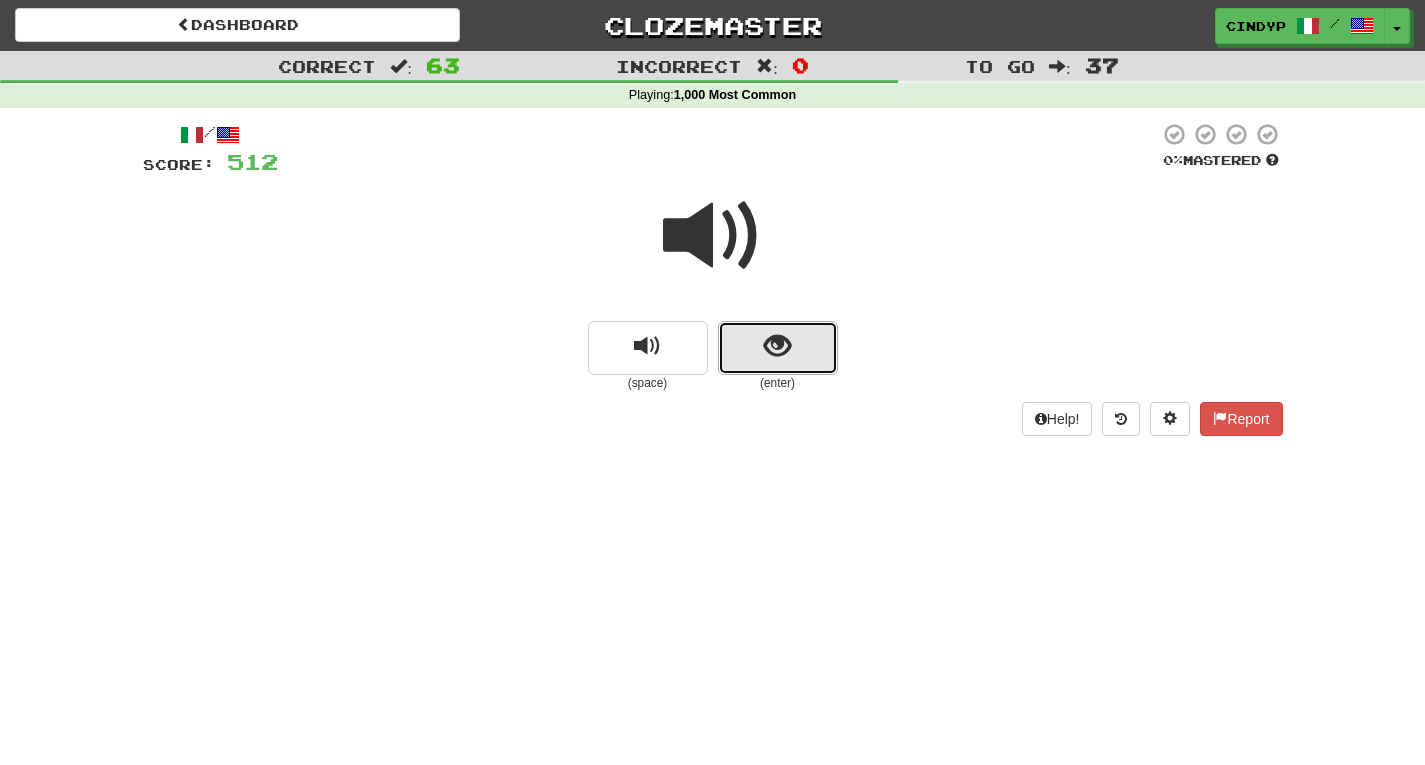 click at bounding box center [777, 346] 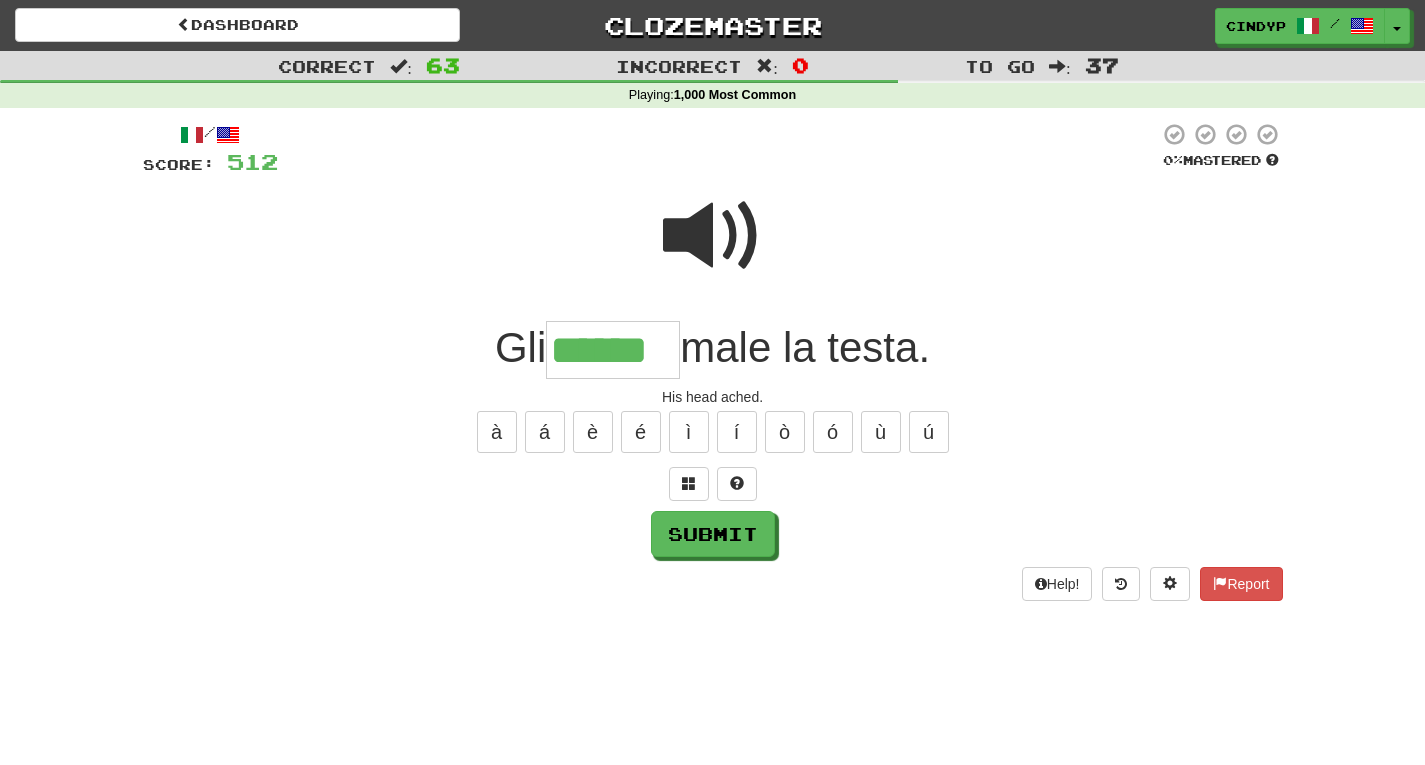 type on "******" 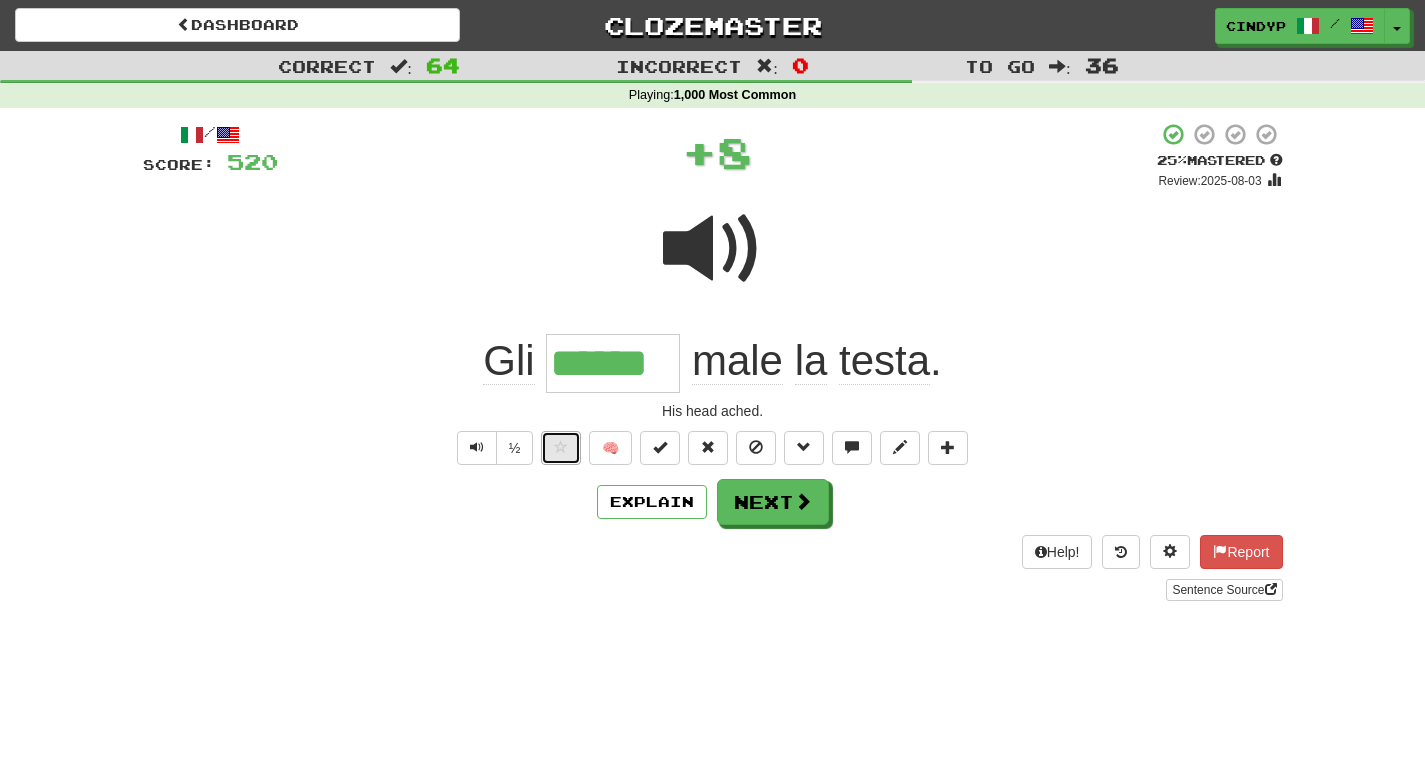 click at bounding box center [561, 448] 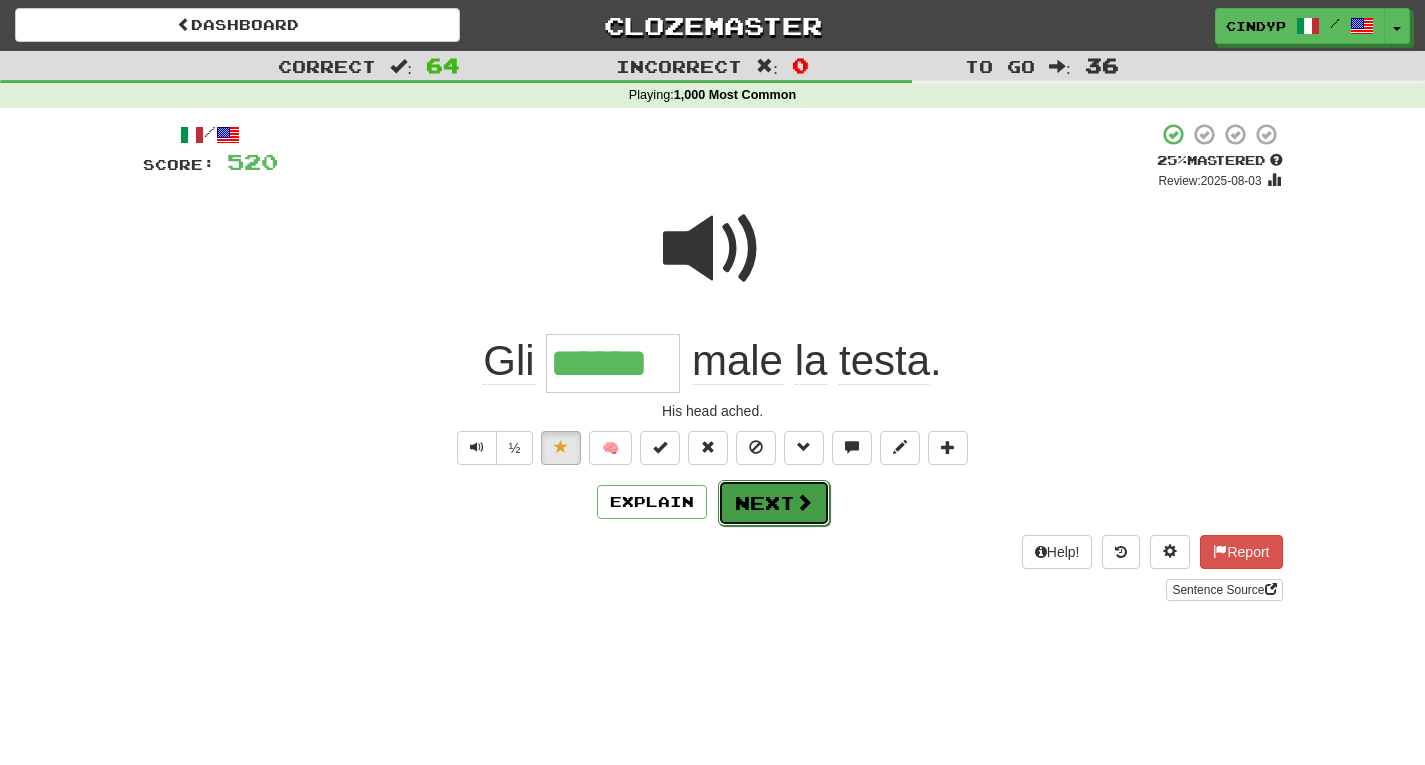 click on "Next" at bounding box center [774, 503] 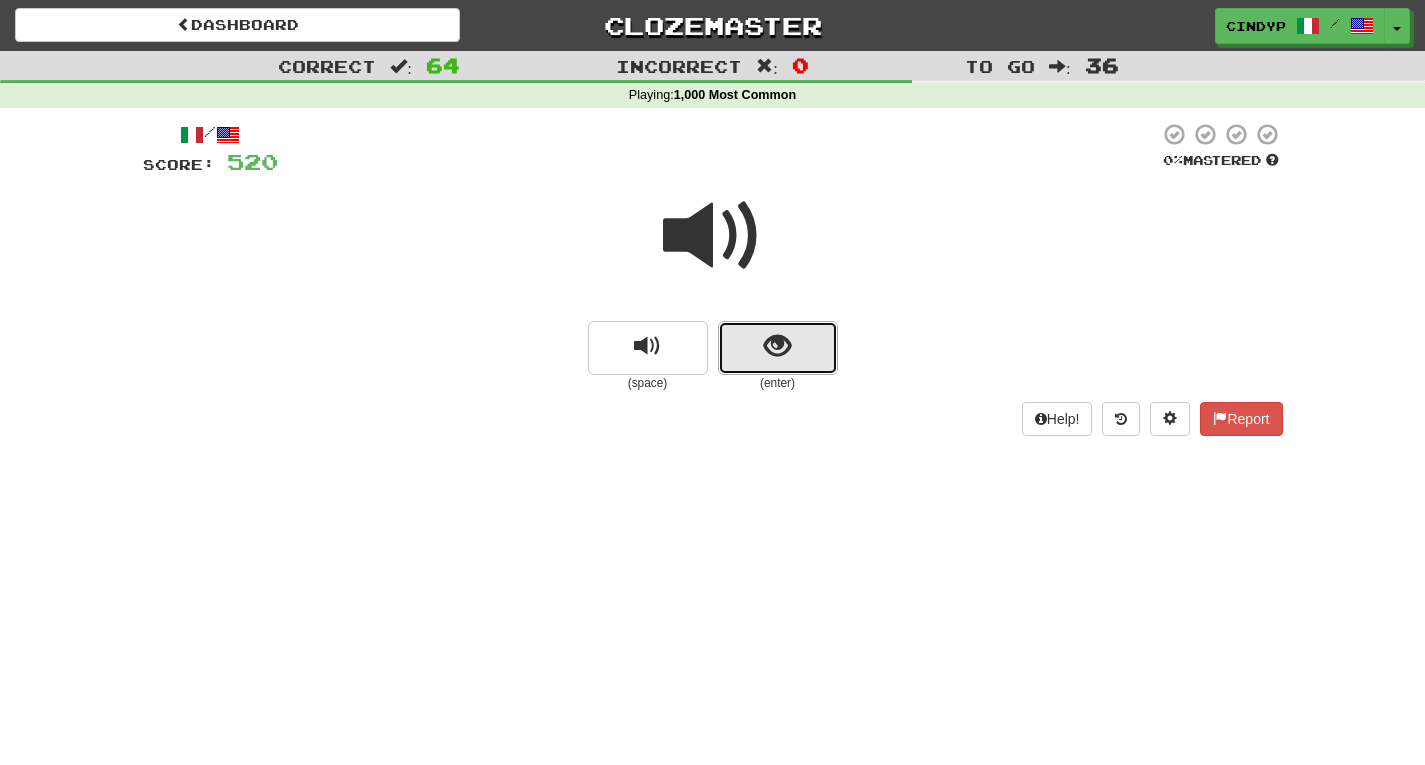 click at bounding box center [778, 348] 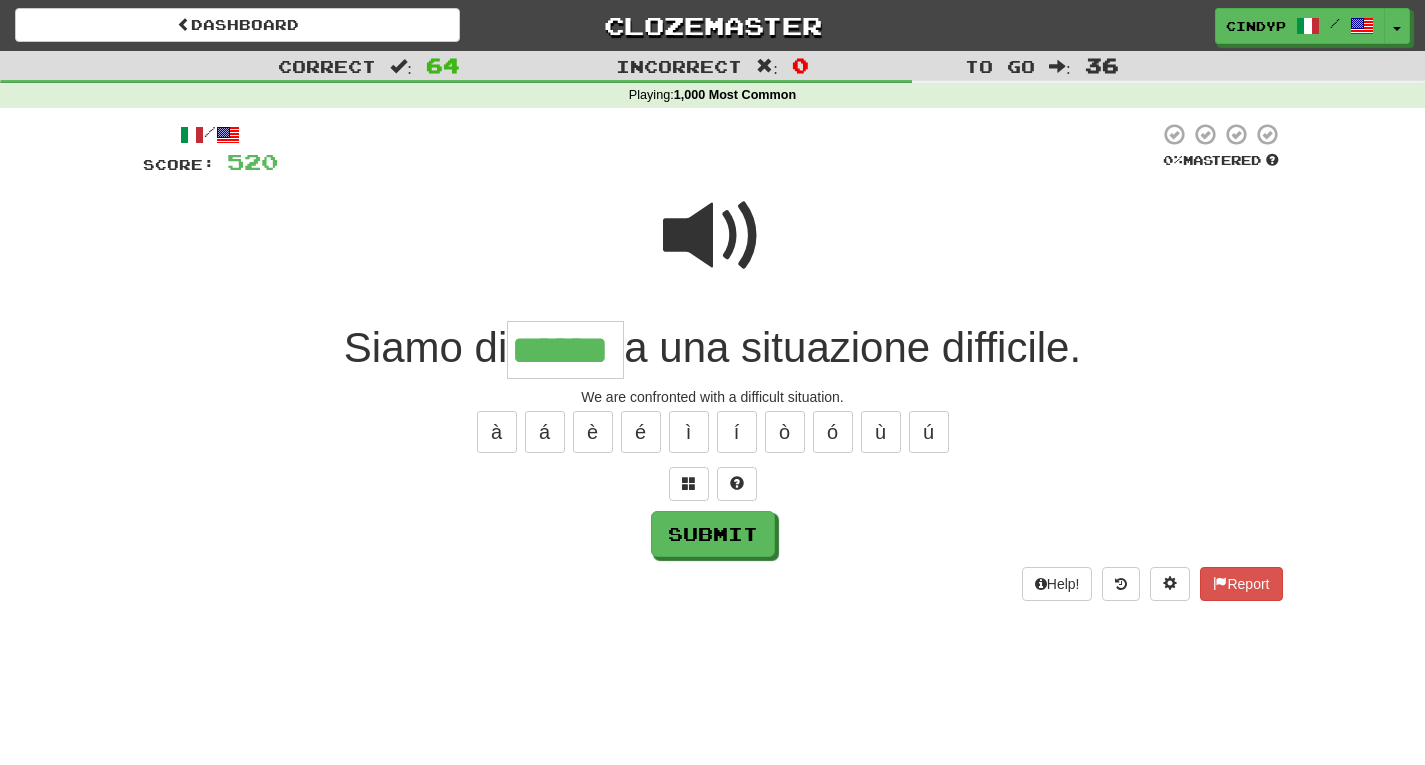 type on "******" 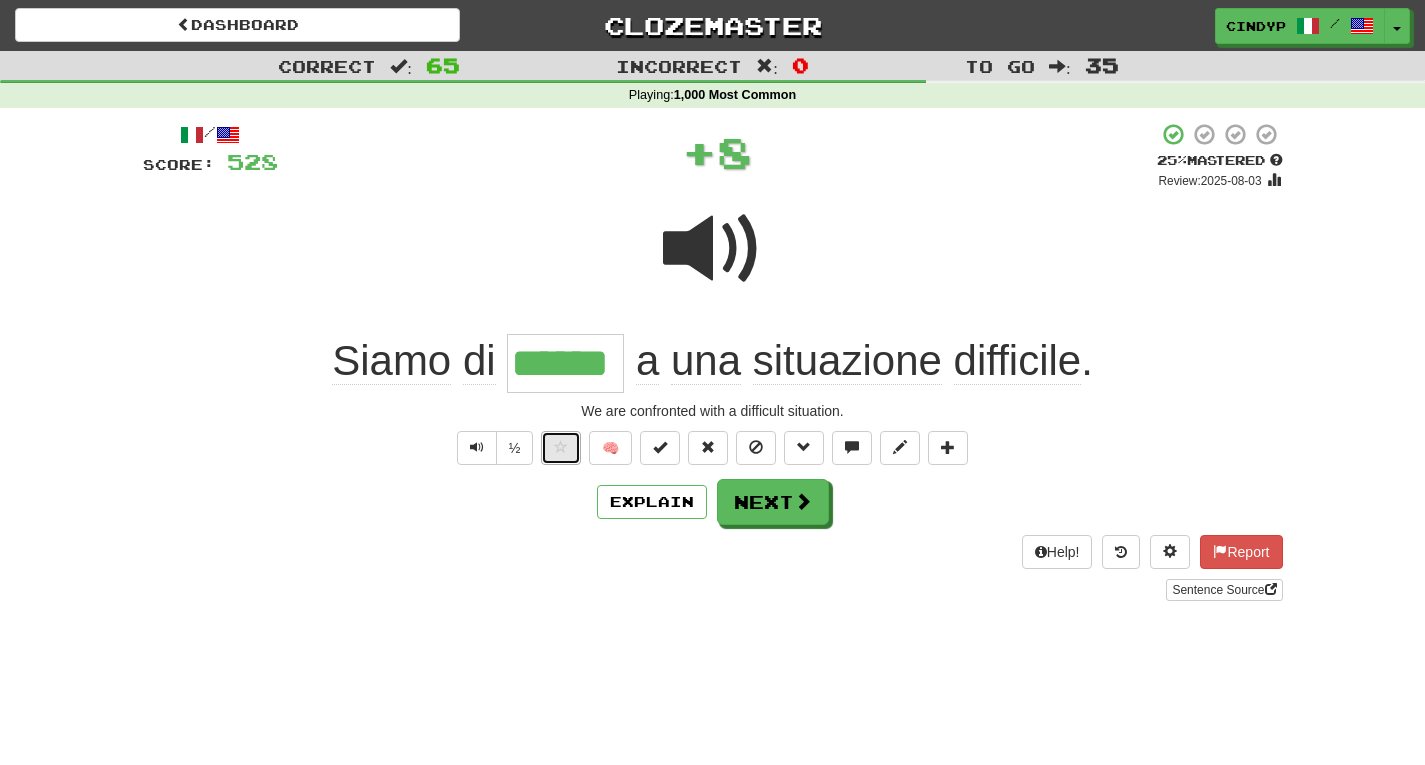 click at bounding box center [561, 447] 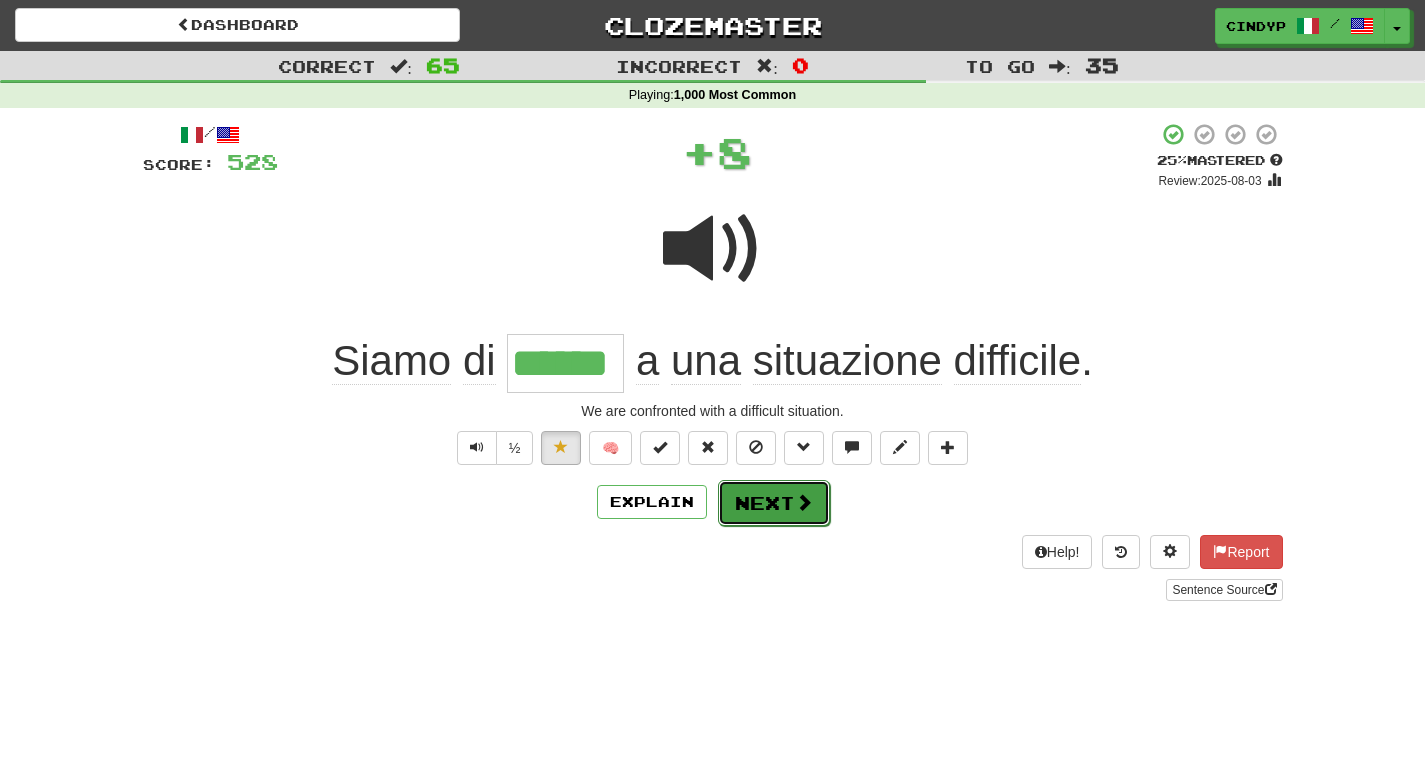 click on "Next" at bounding box center (774, 503) 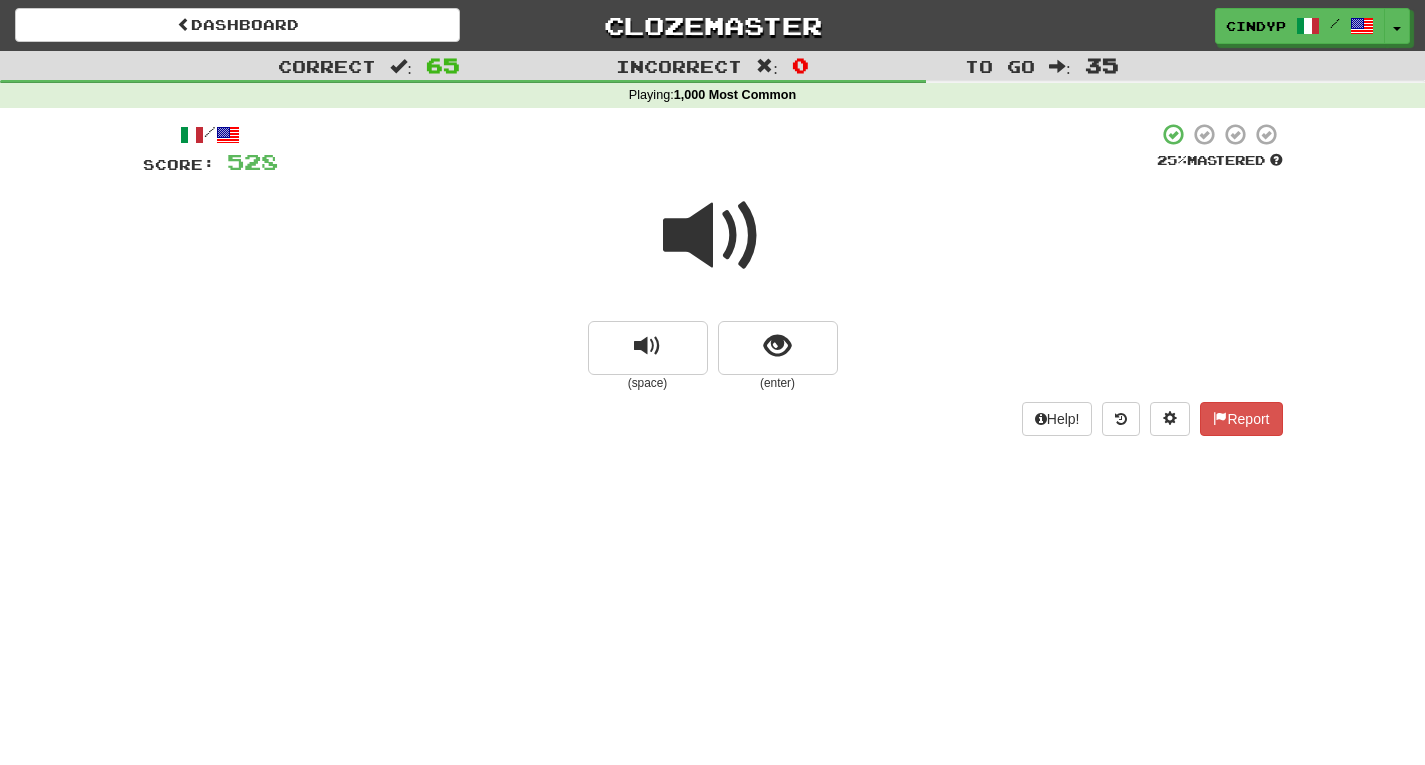 click at bounding box center [713, 236] 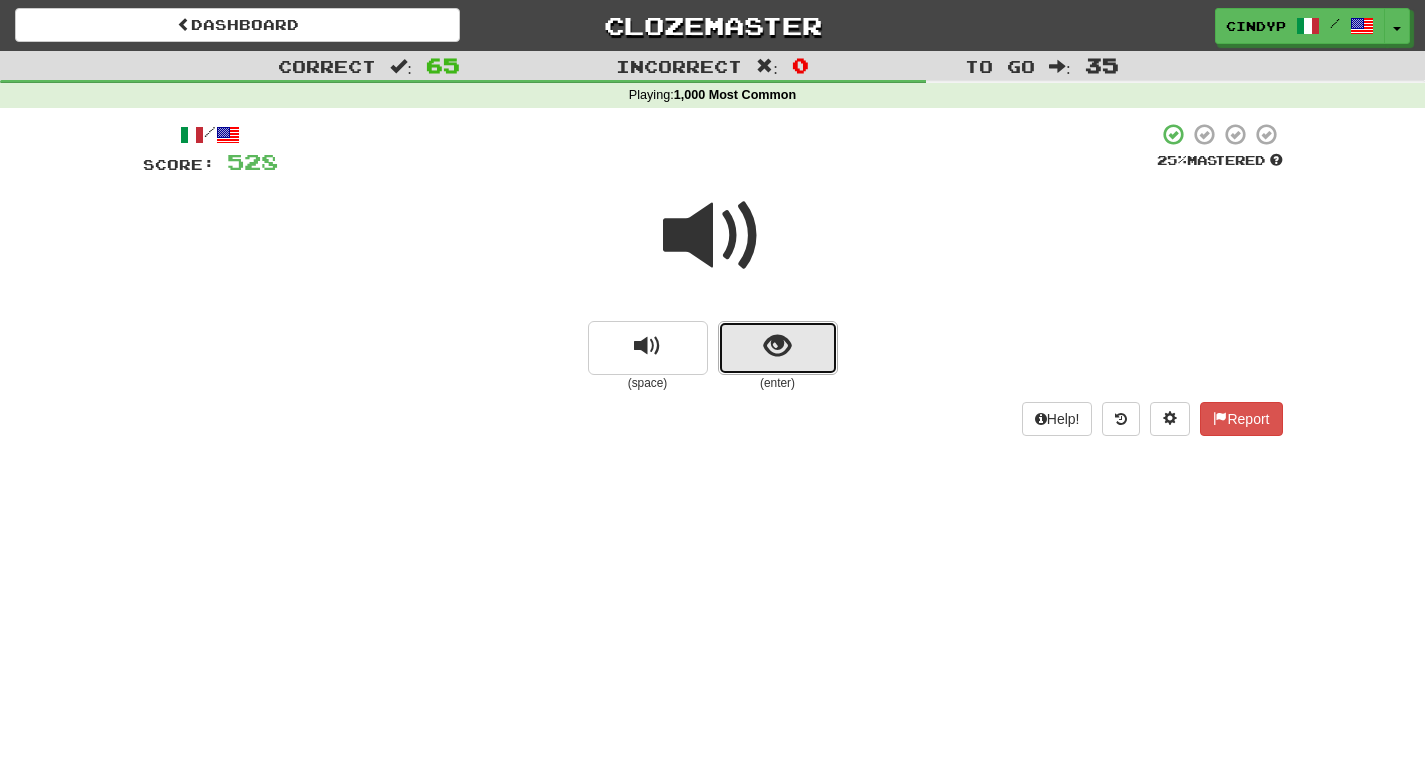 click at bounding box center [777, 346] 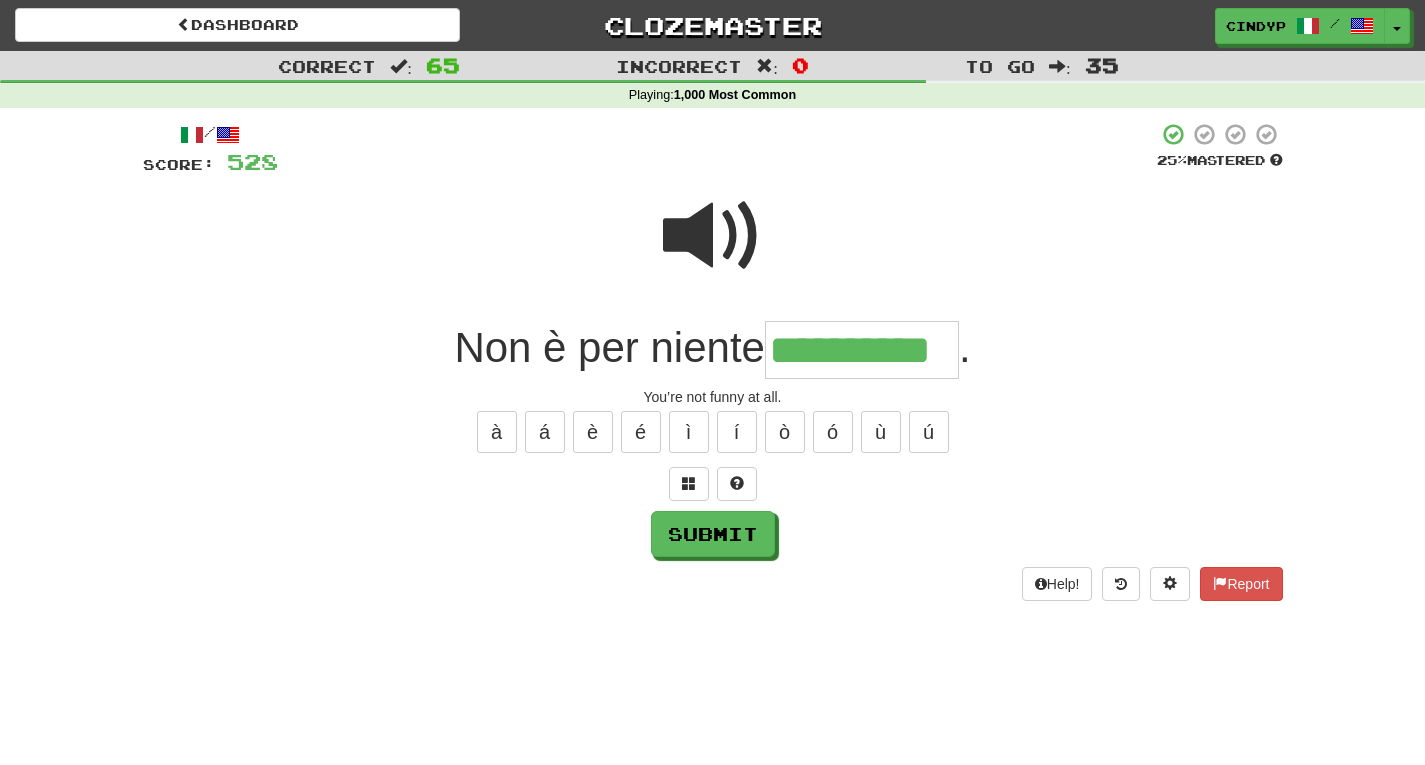 type on "**********" 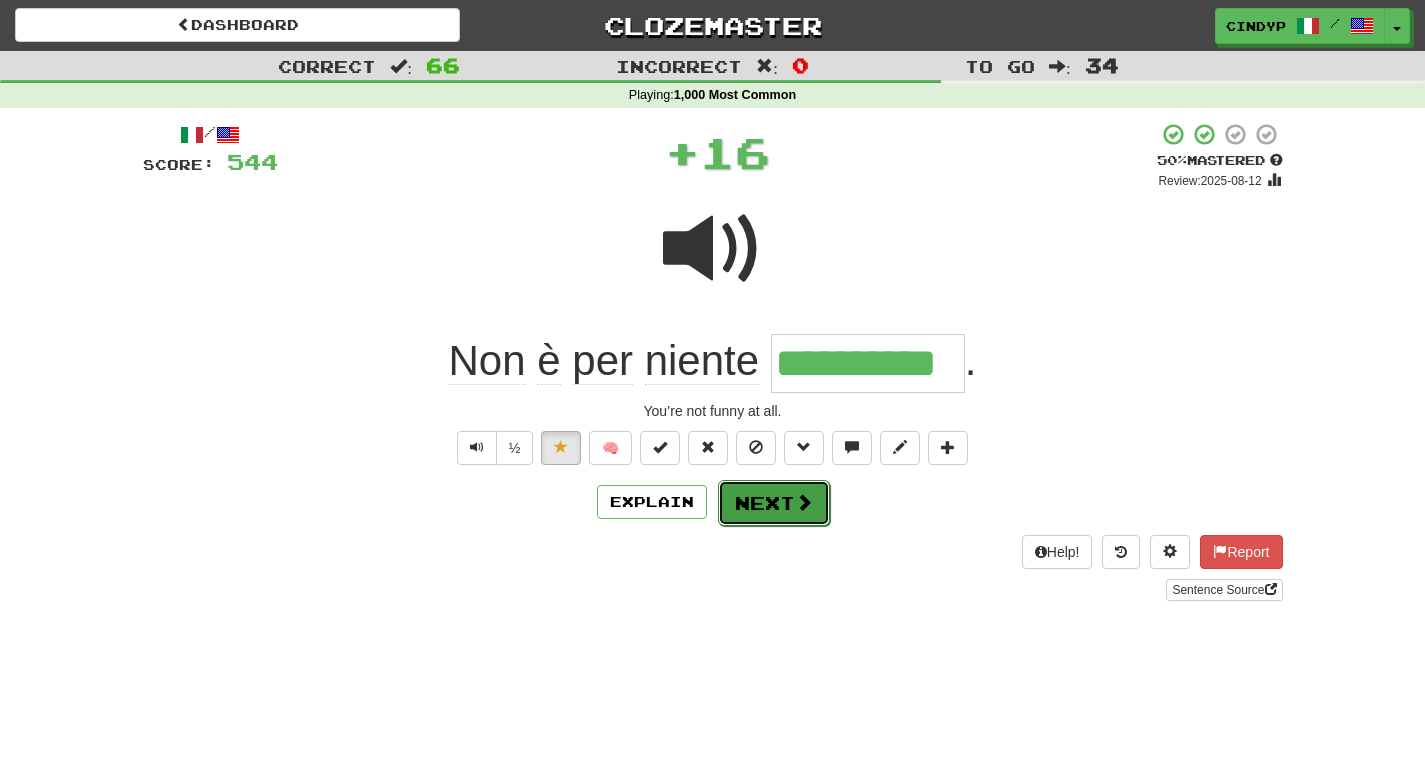 click at bounding box center (804, 502) 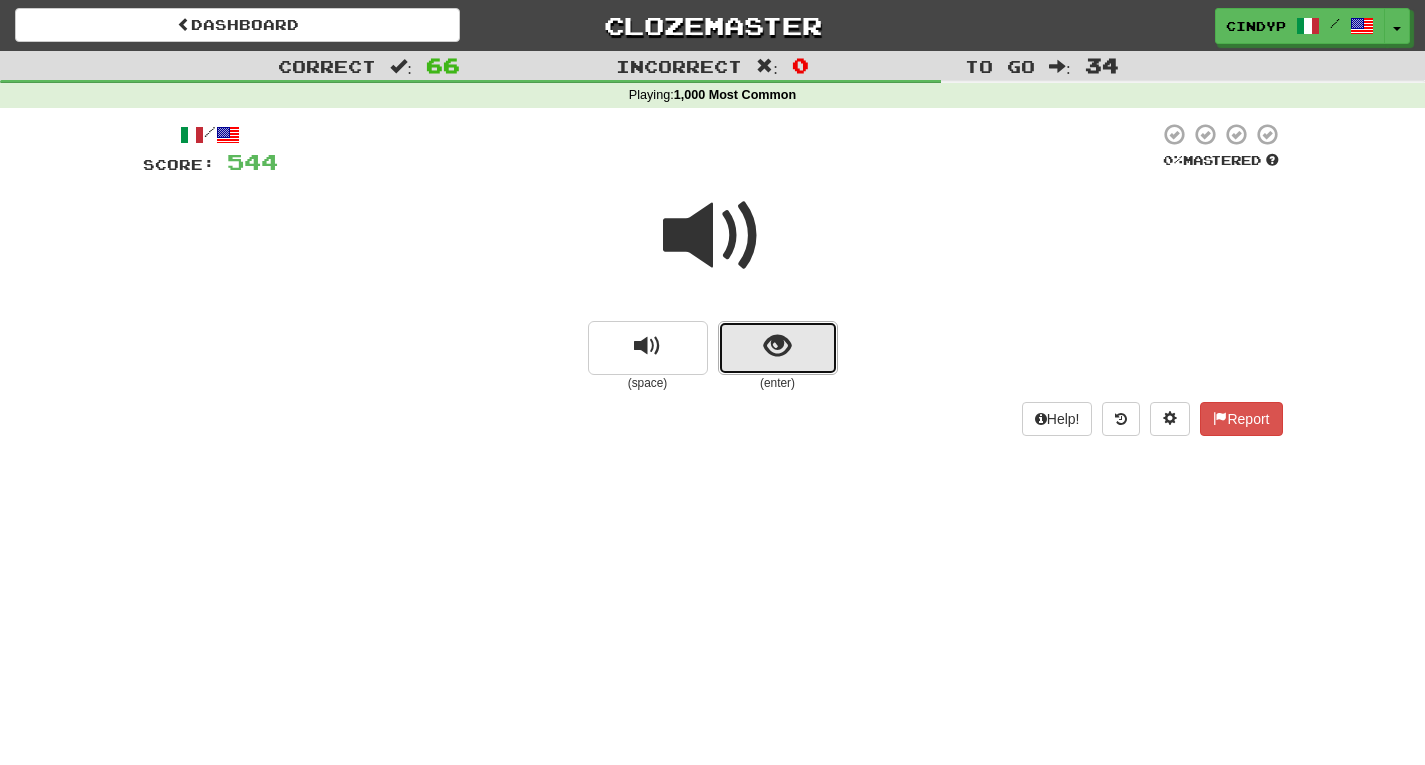 click at bounding box center [778, 348] 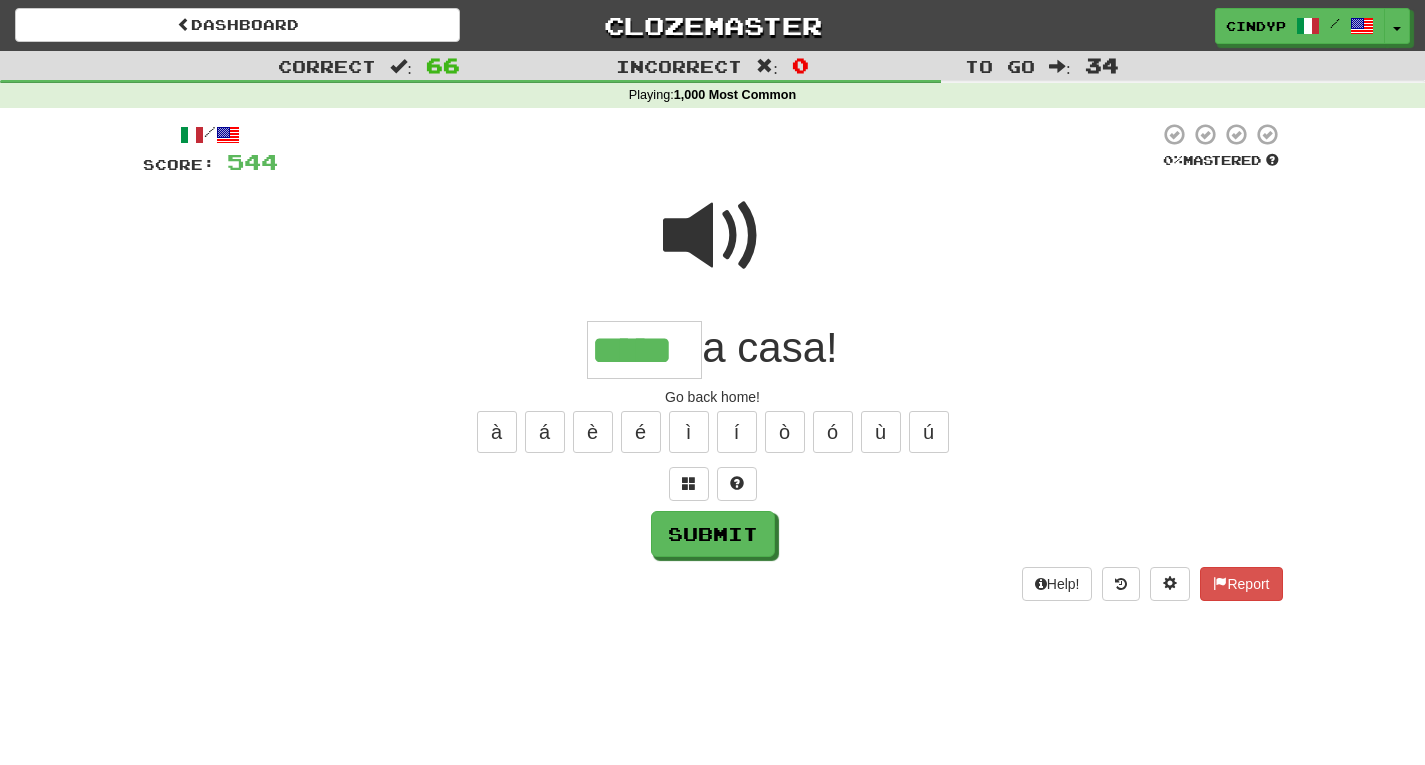 type on "*****" 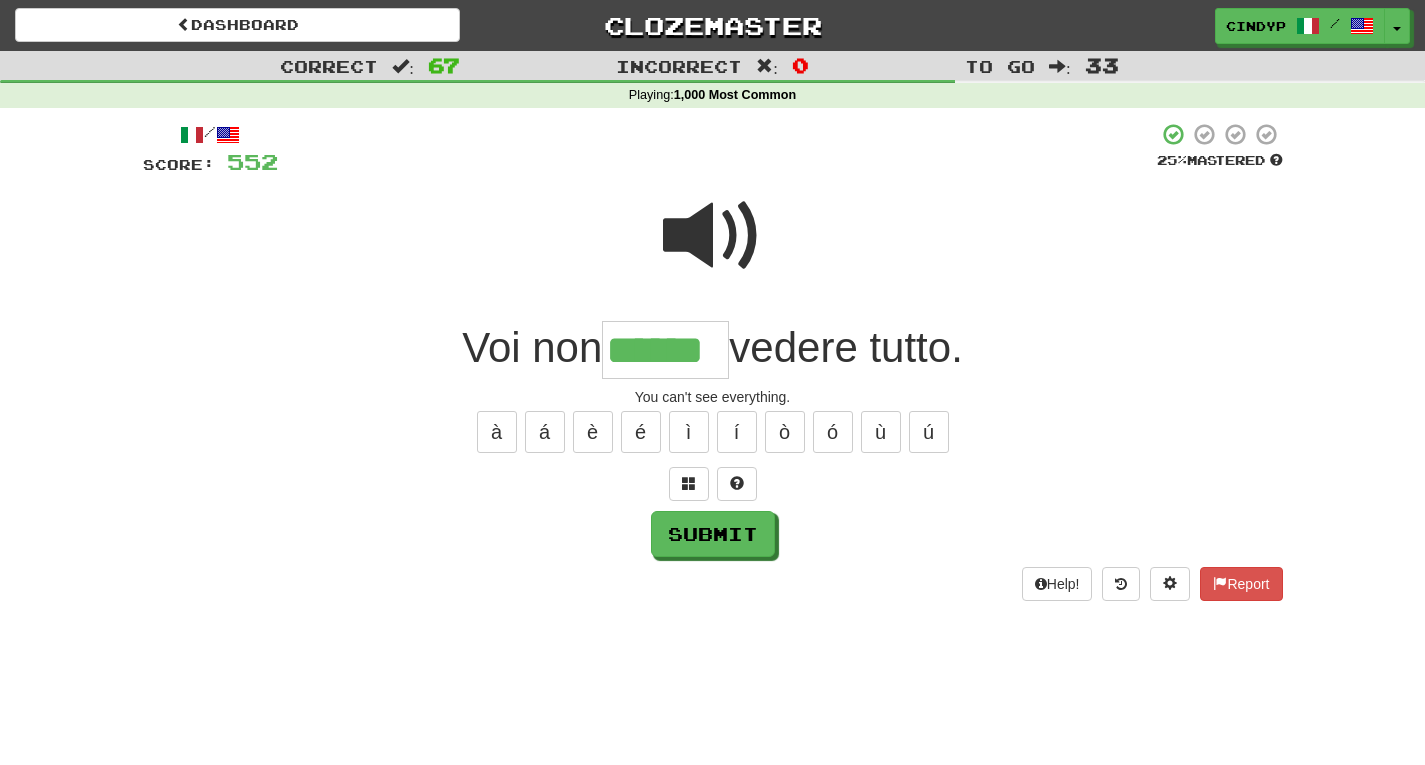 type on "******" 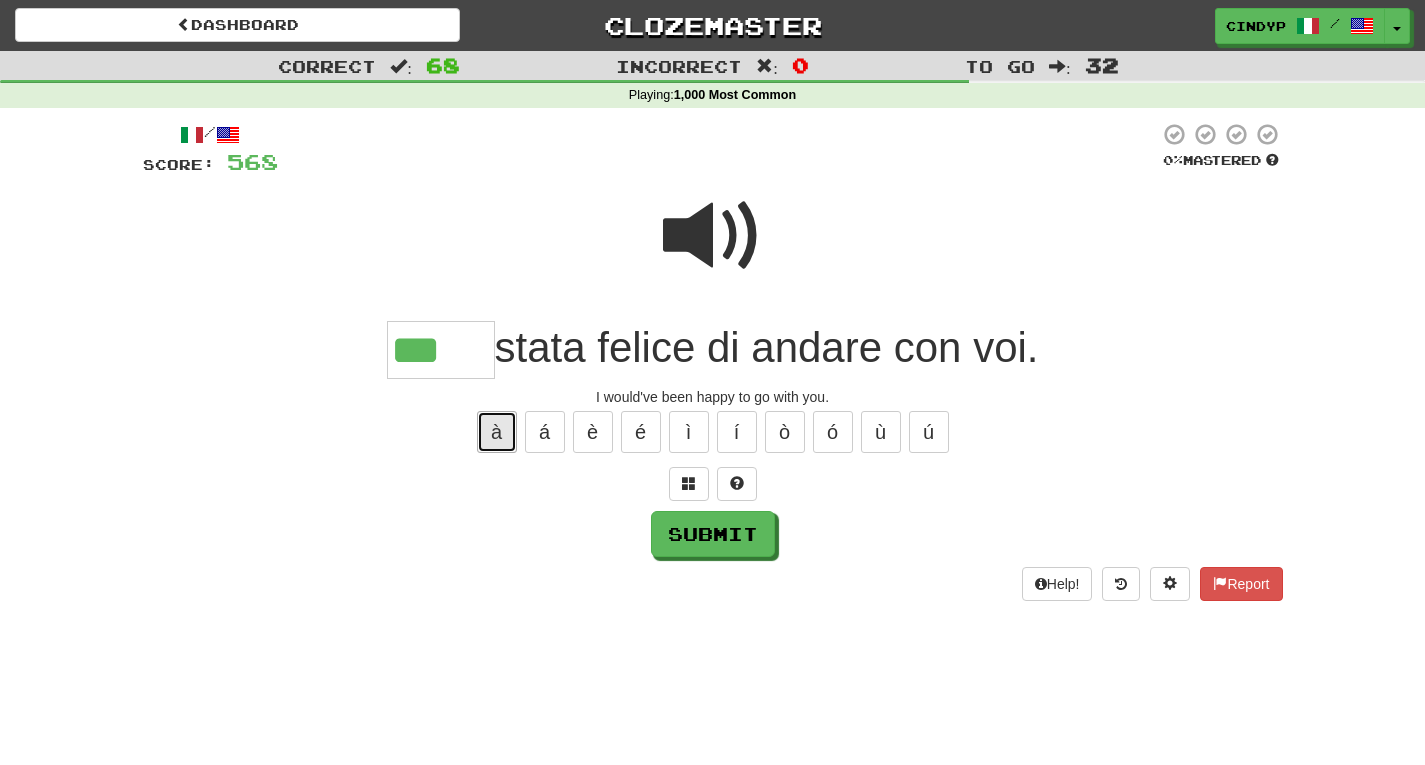 click on "à" at bounding box center [497, 432] 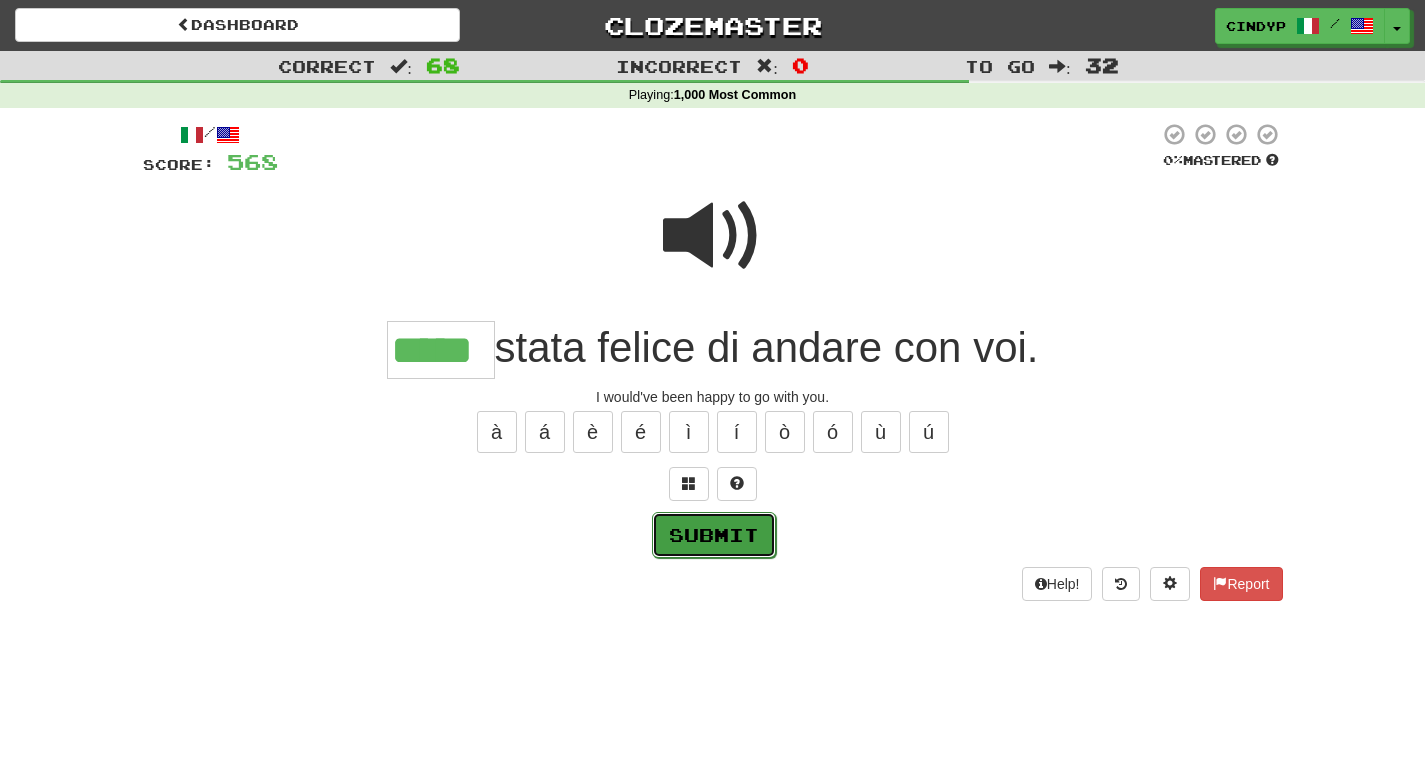 click on "Submit" at bounding box center (714, 535) 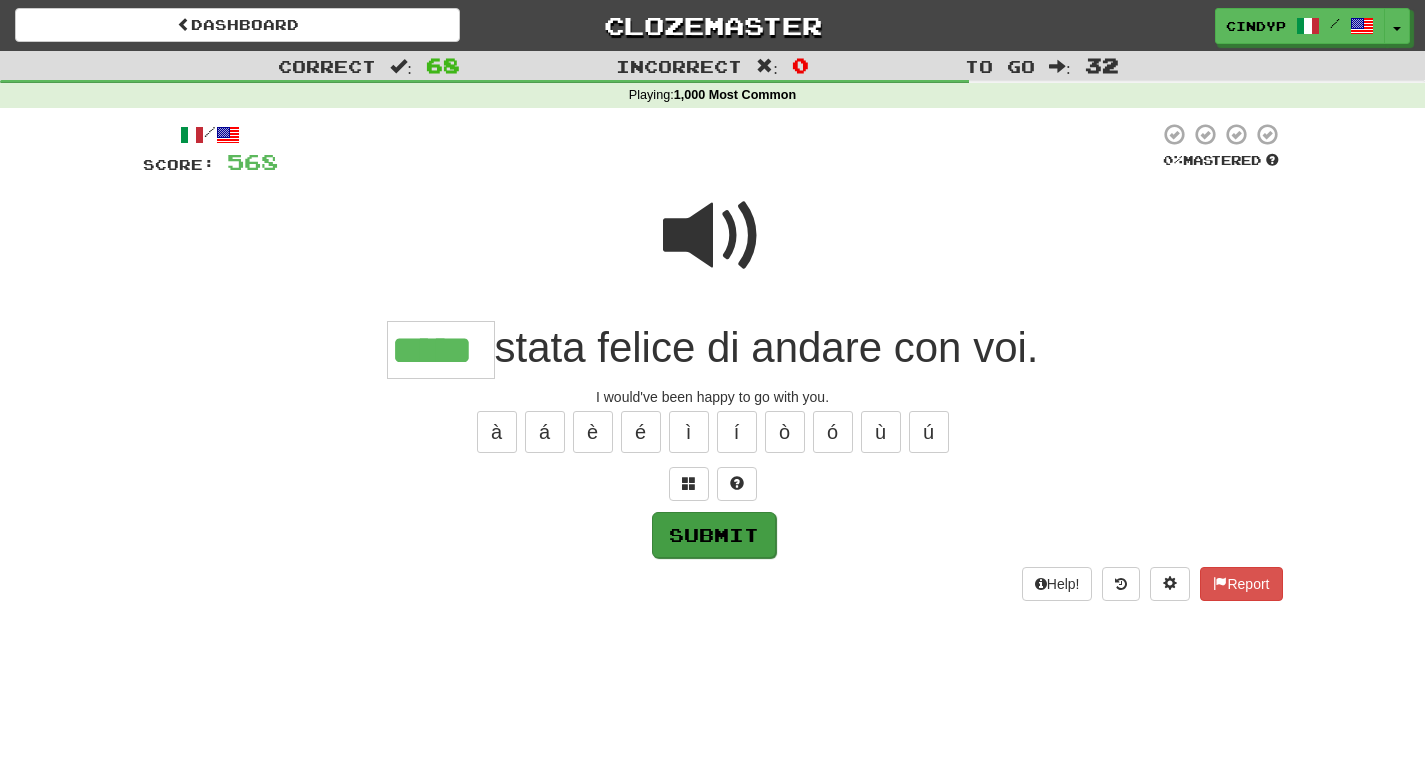 type on "*****" 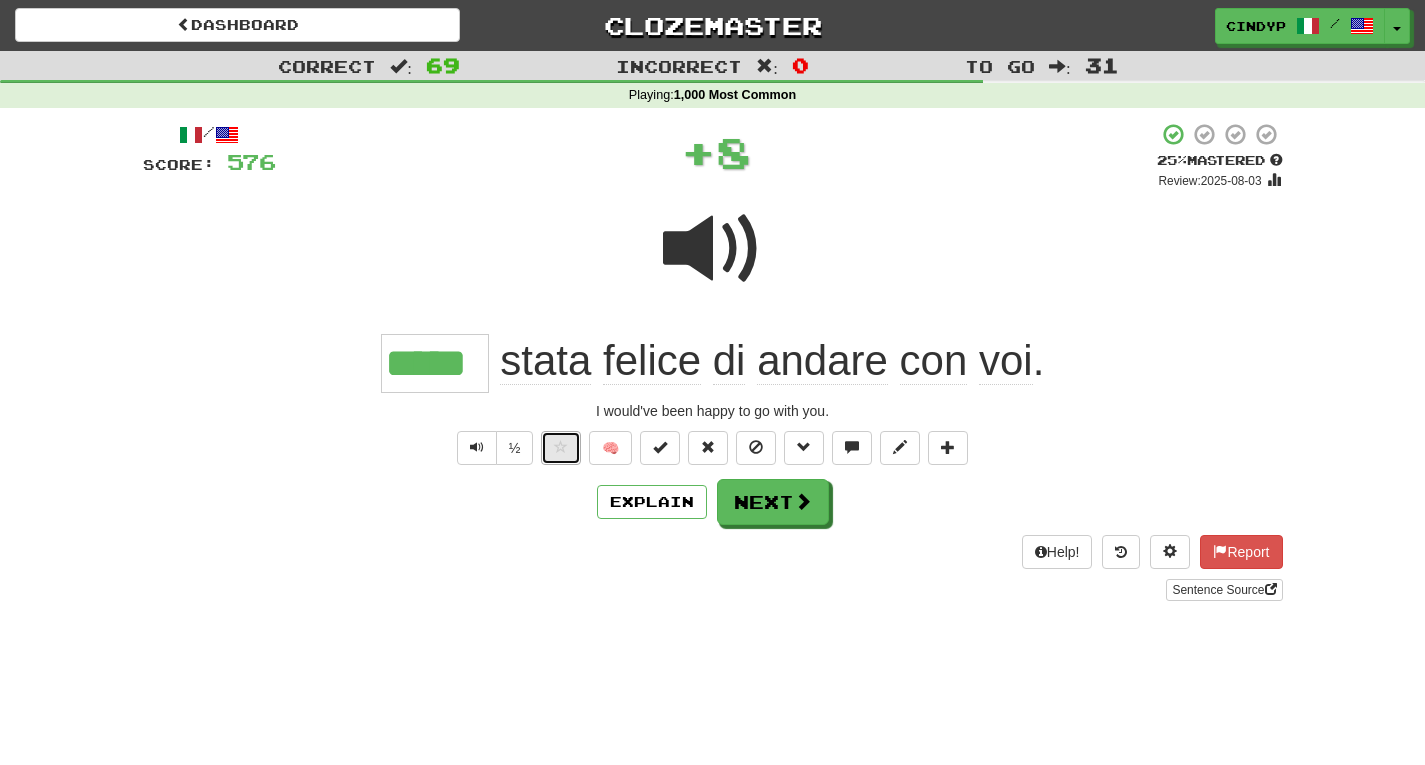 click at bounding box center [561, 447] 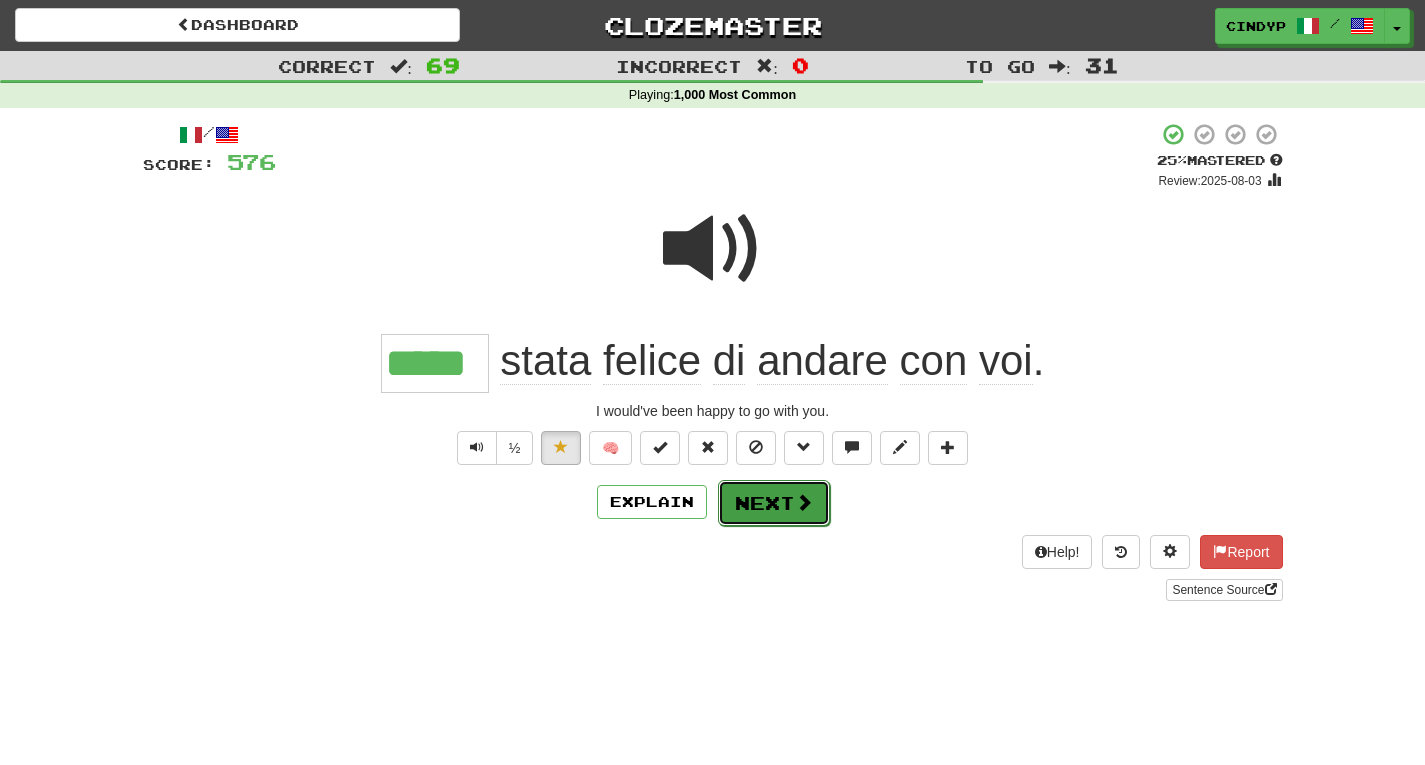 click at bounding box center [804, 502] 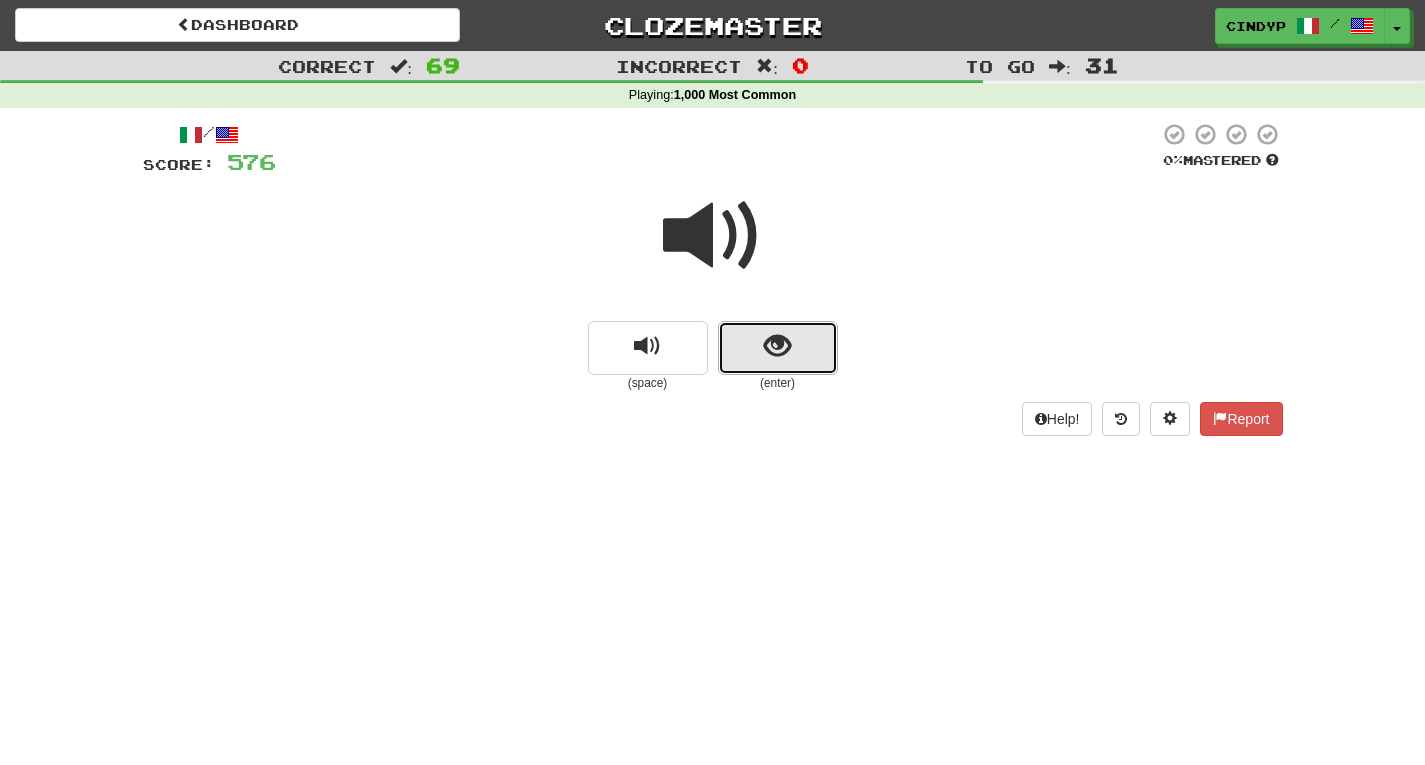 click at bounding box center [778, 348] 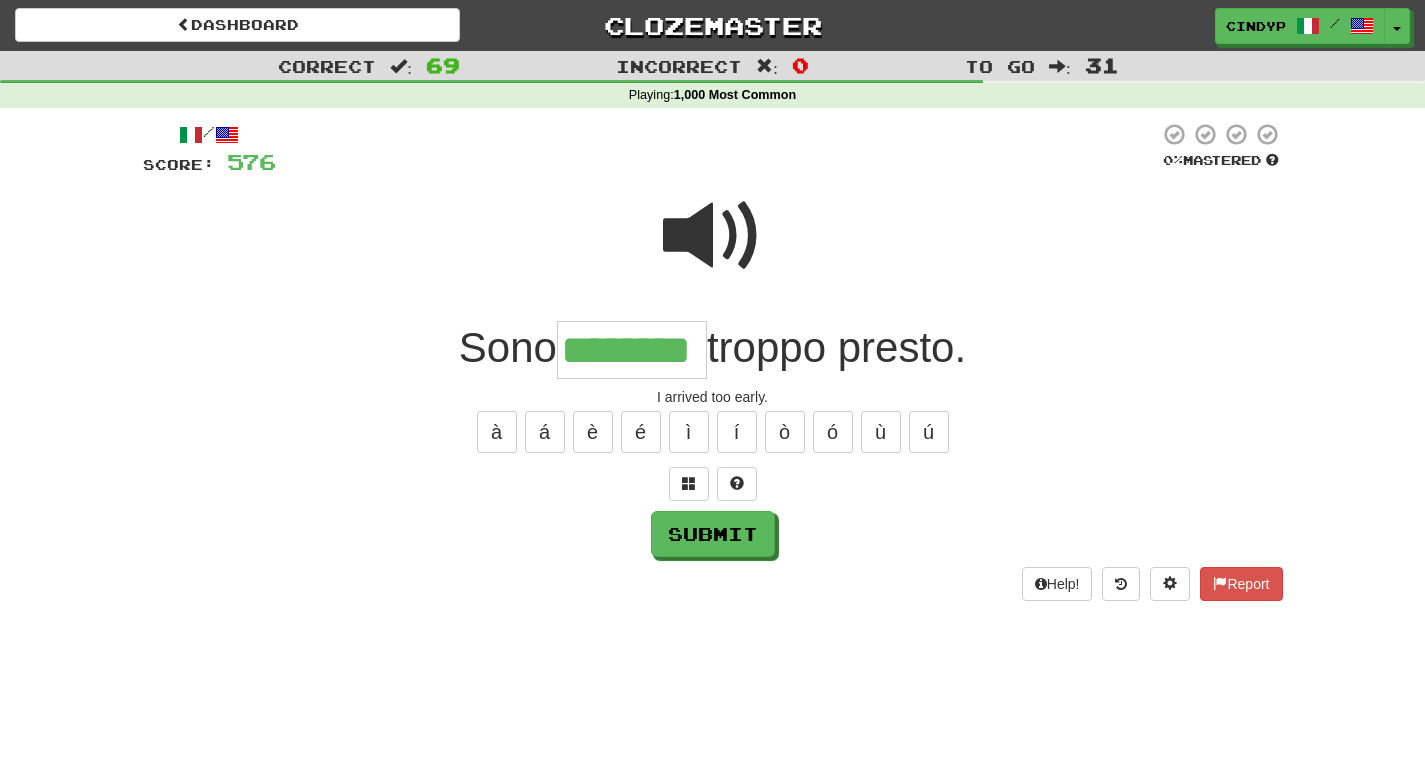 type on "********" 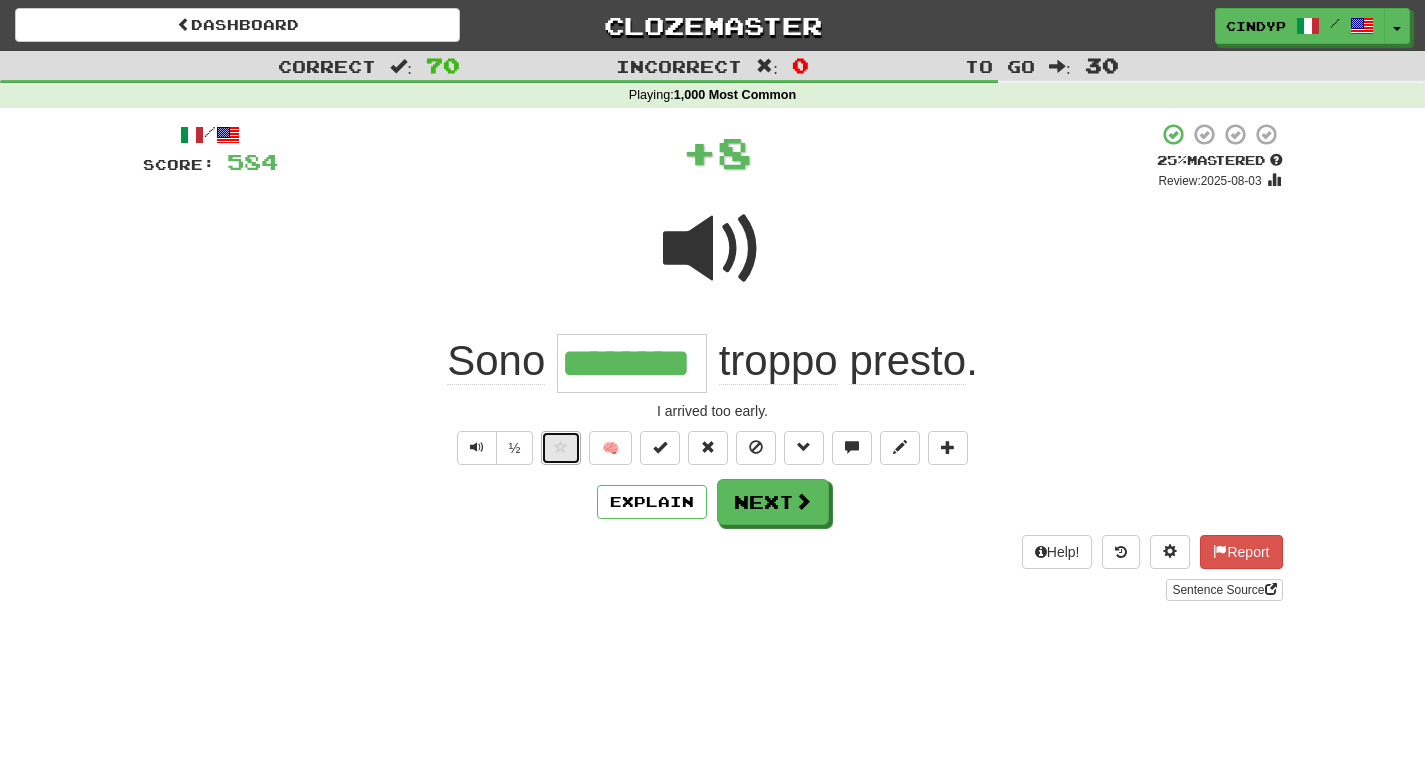 click at bounding box center [561, 448] 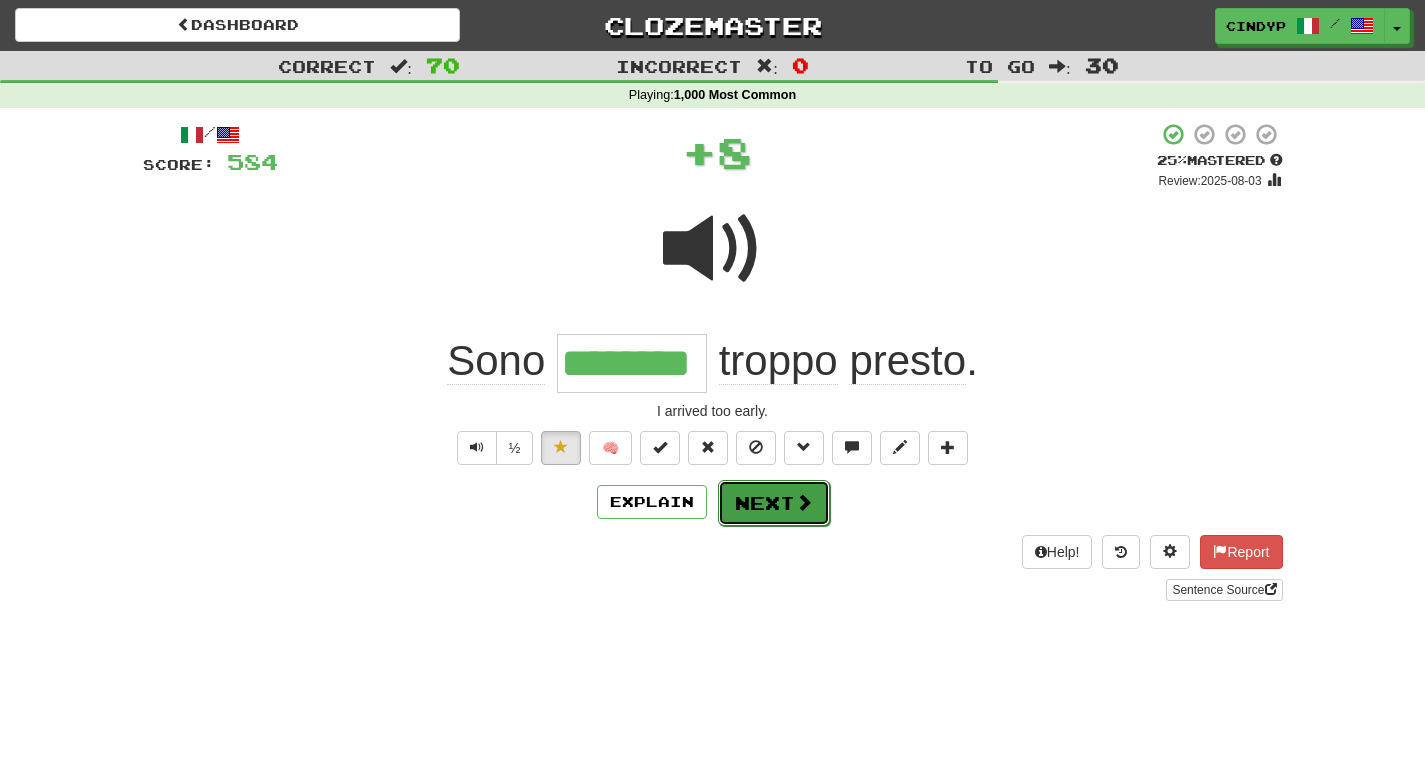 click on "Next" at bounding box center [774, 503] 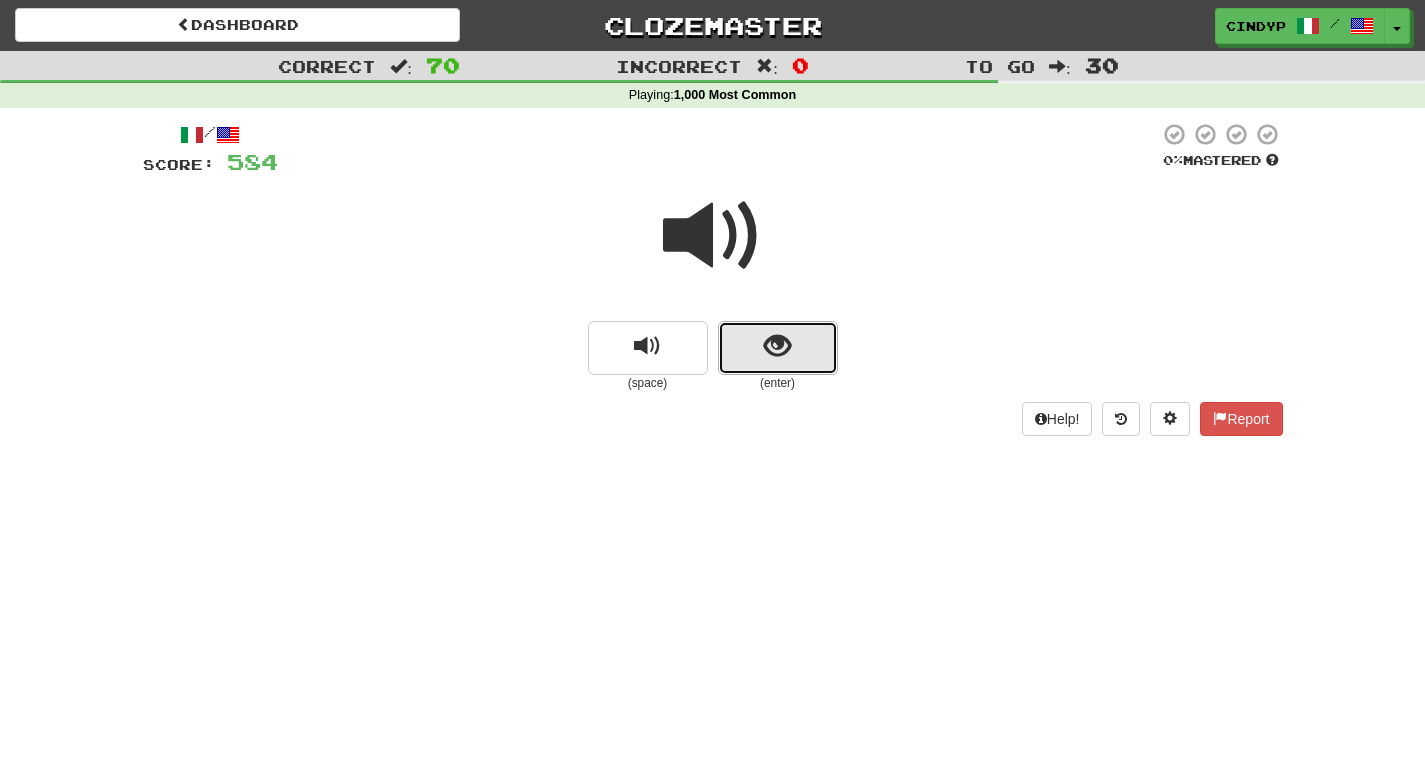 click at bounding box center [777, 346] 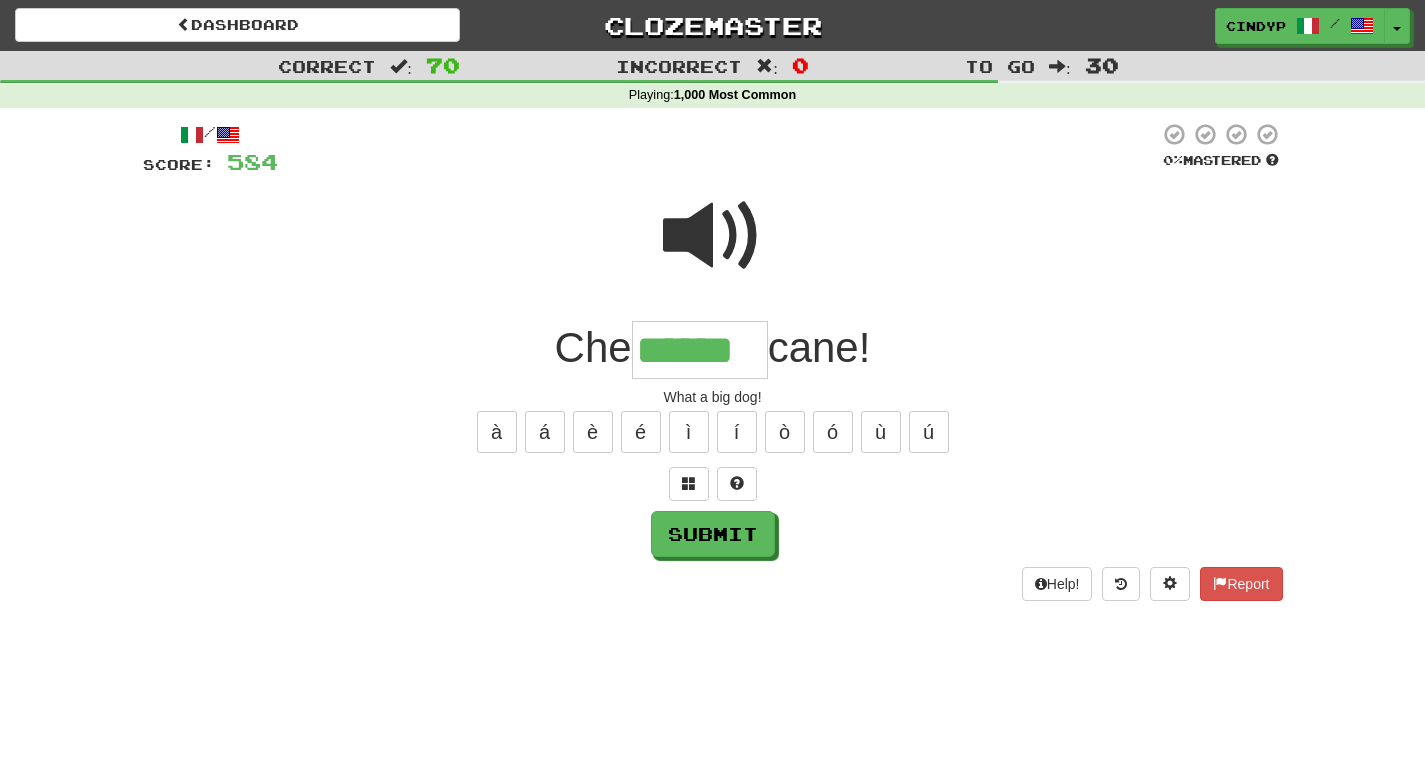 type on "******" 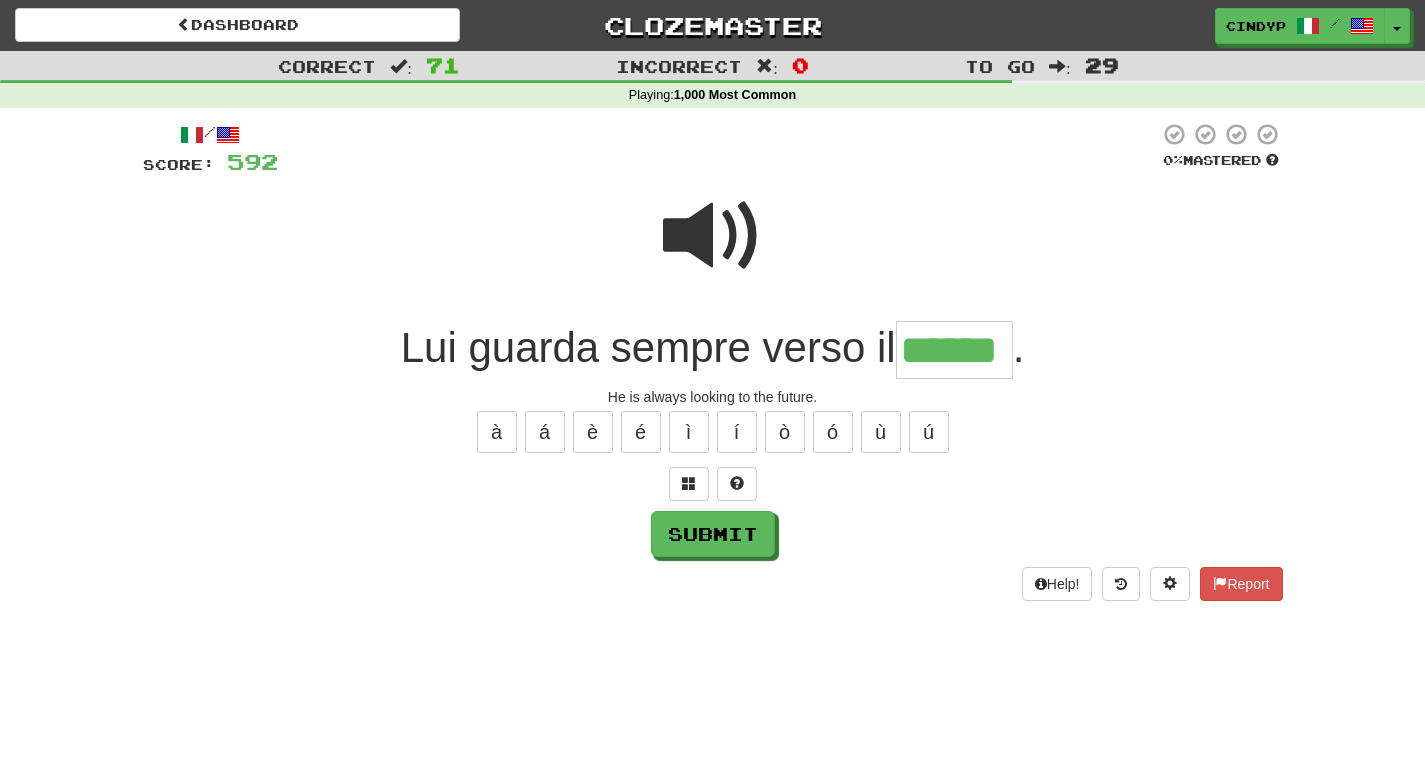 type on "******" 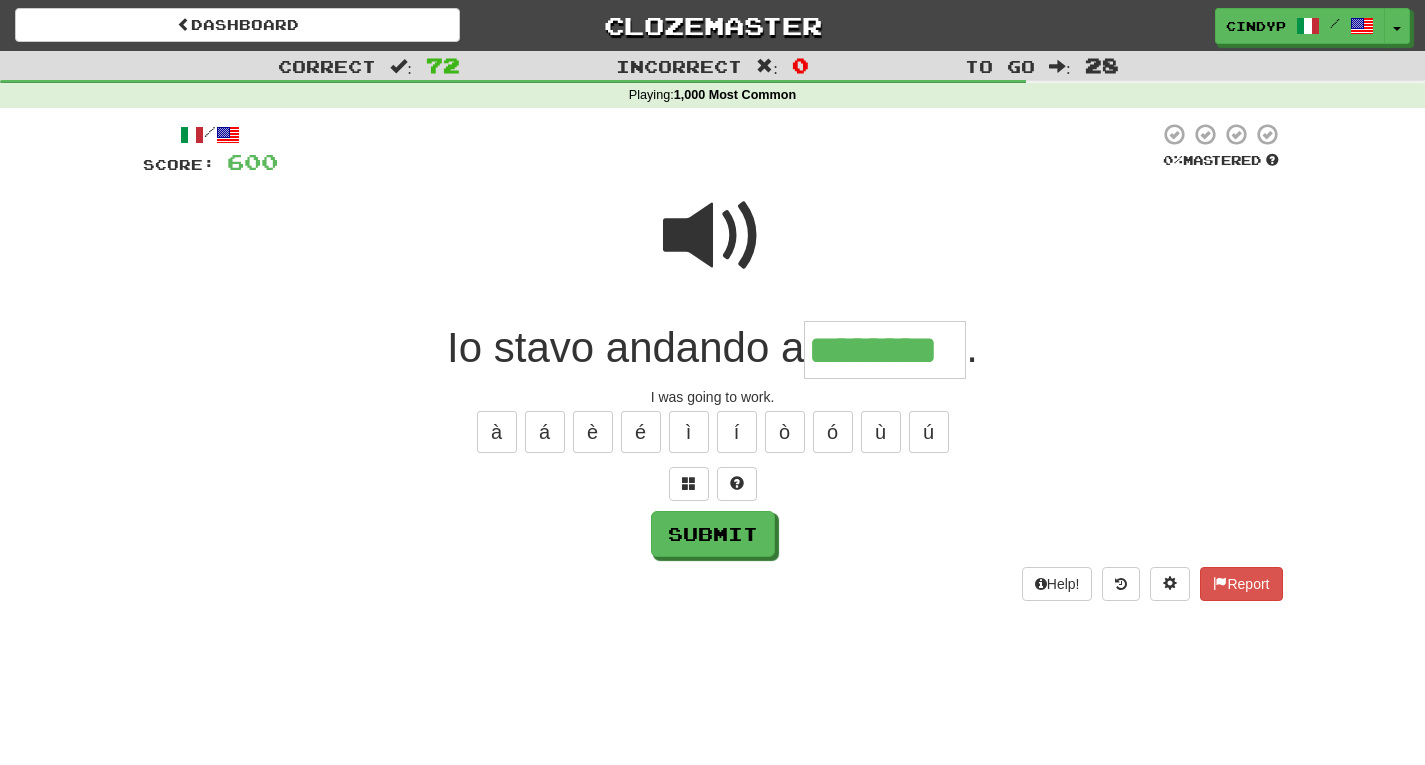 type on "********" 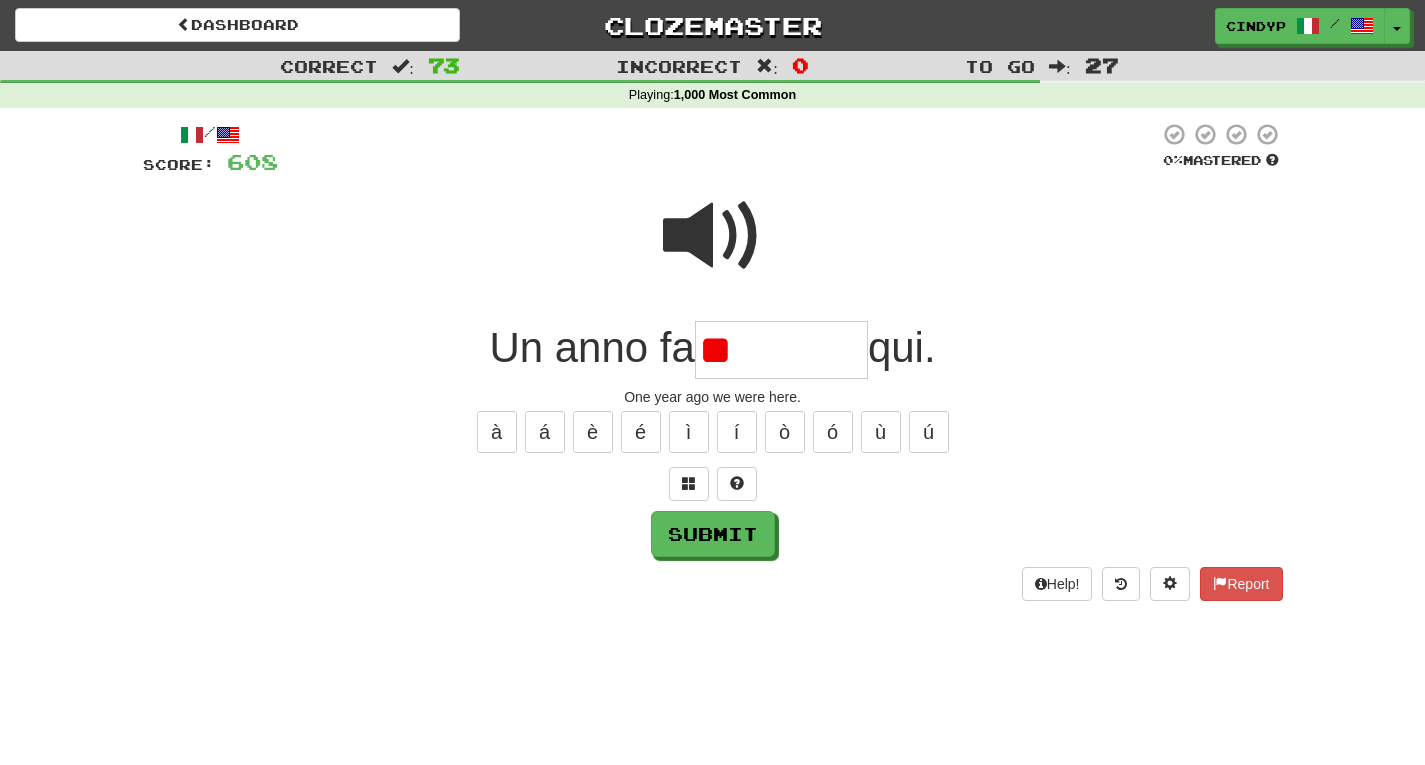 type on "*" 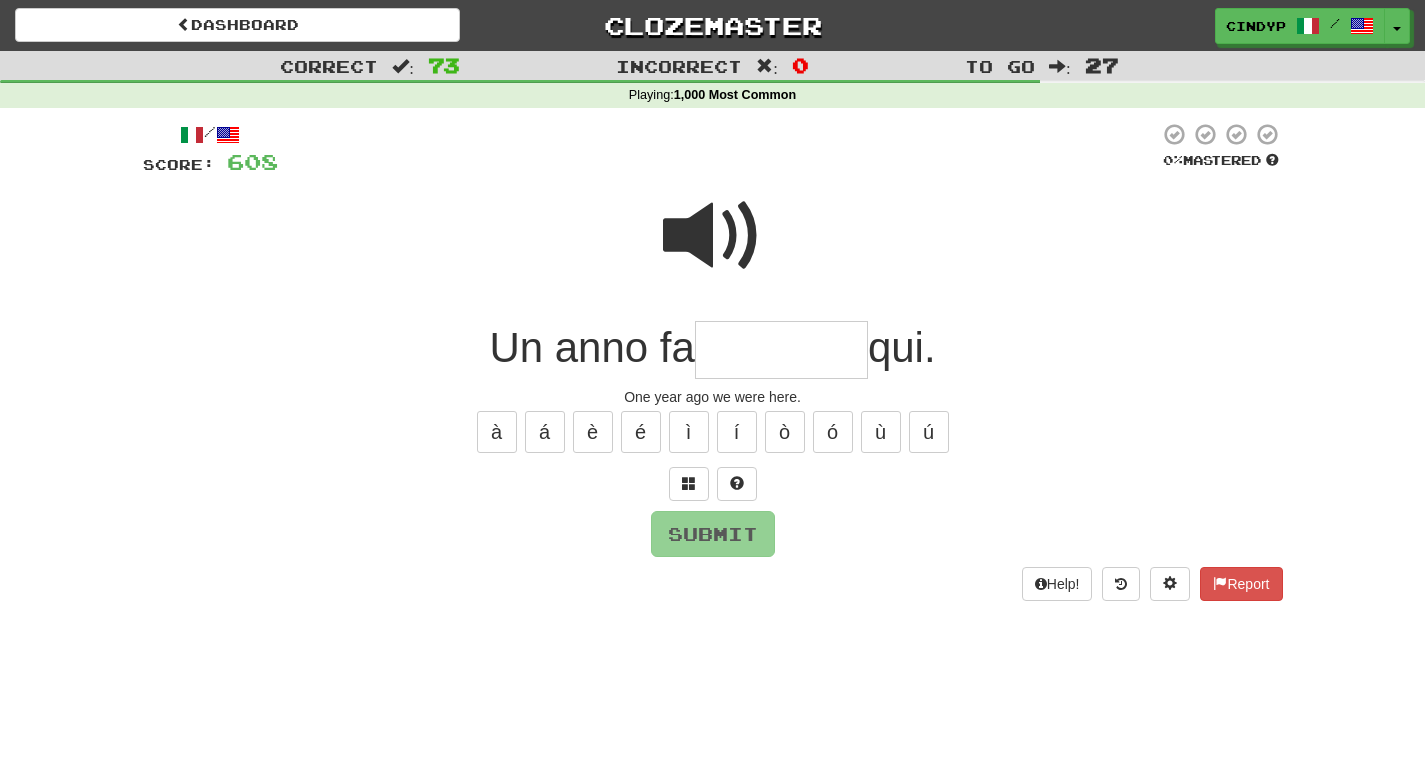 click at bounding box center (713, 236) 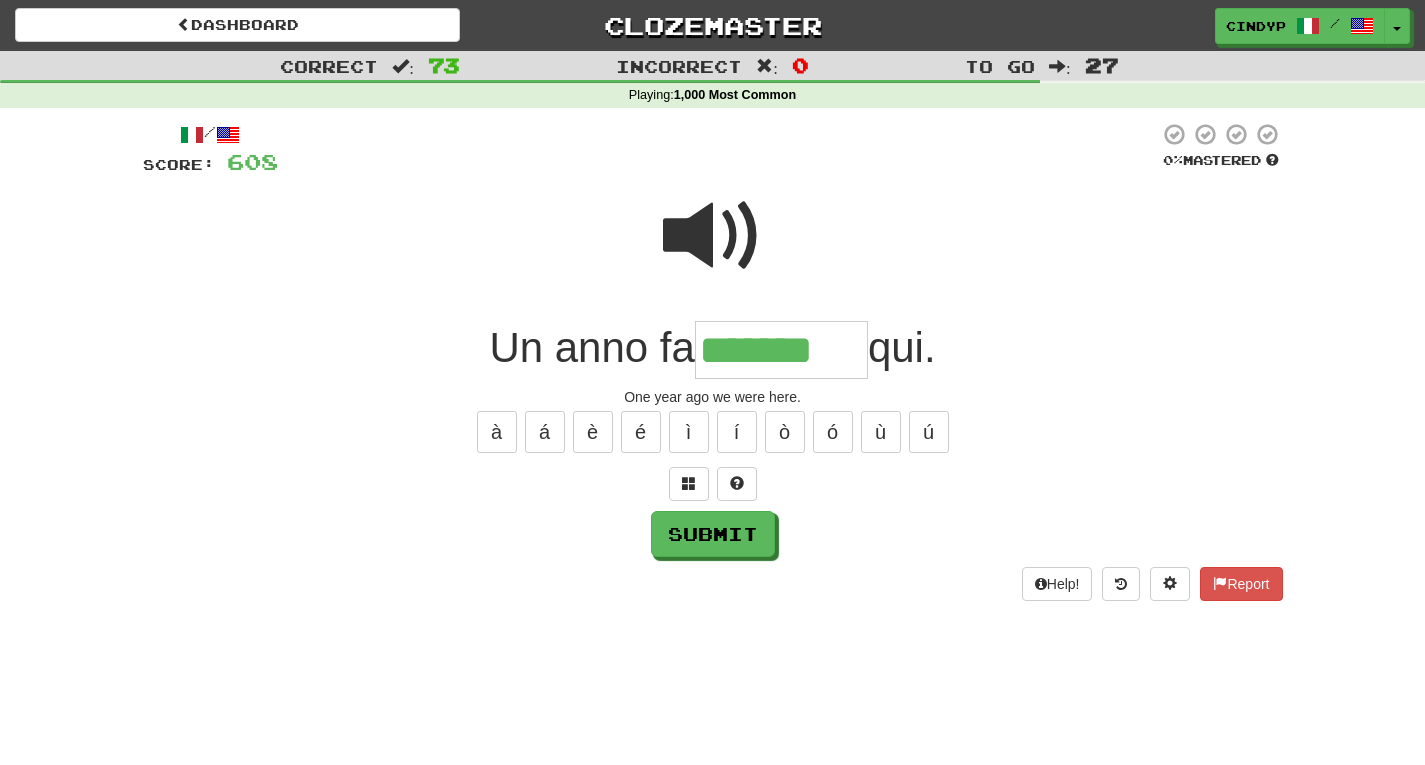 type on "*******" 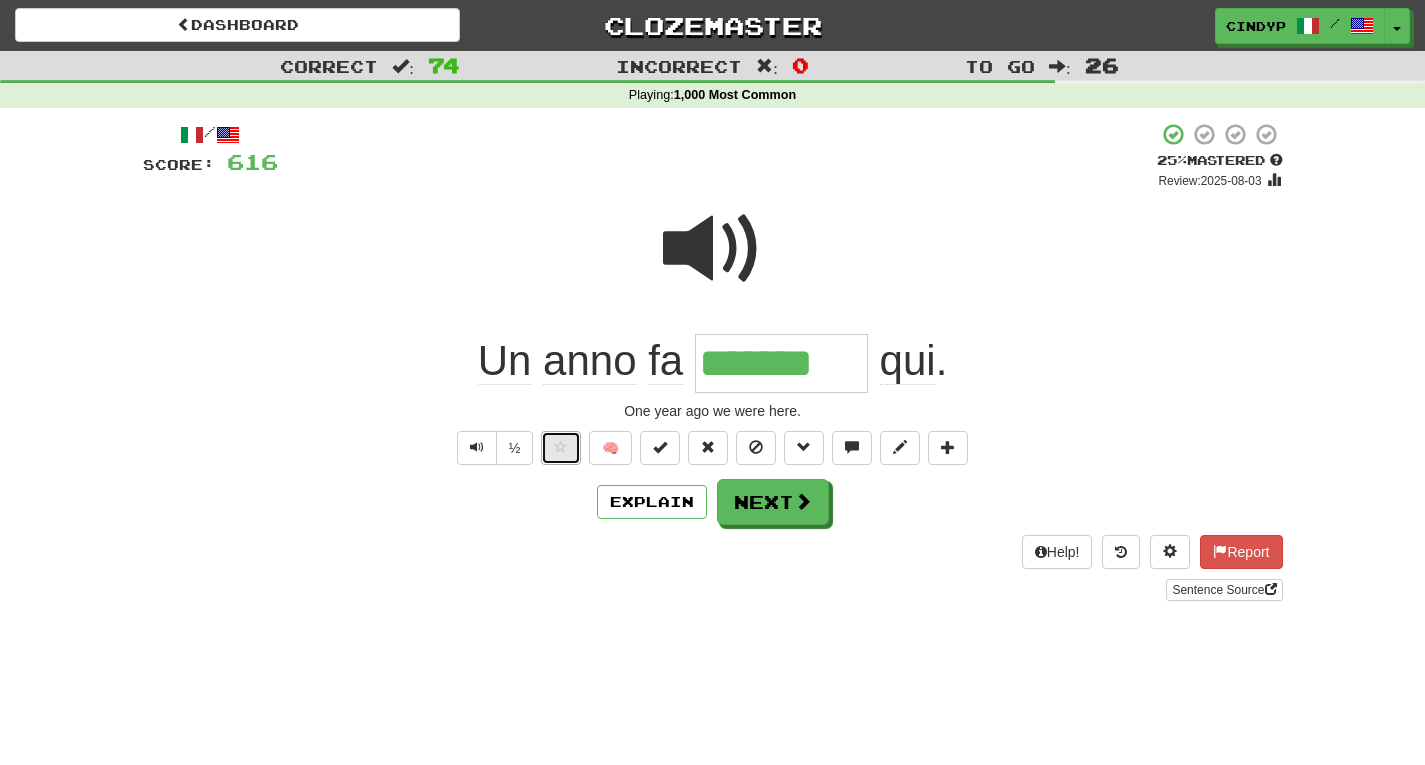 click at bounding box center (561, 447) 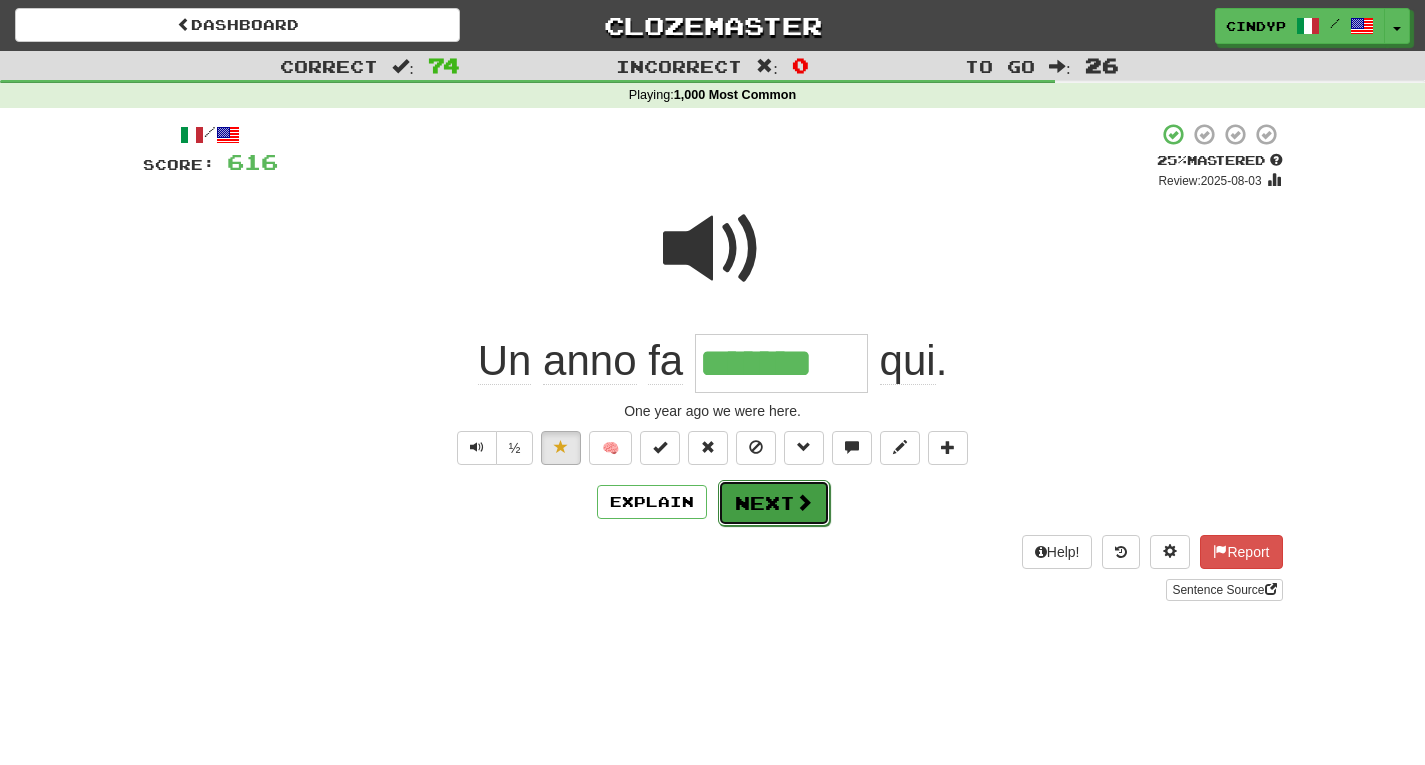 click on "Next" at bounding box center [774, 503] 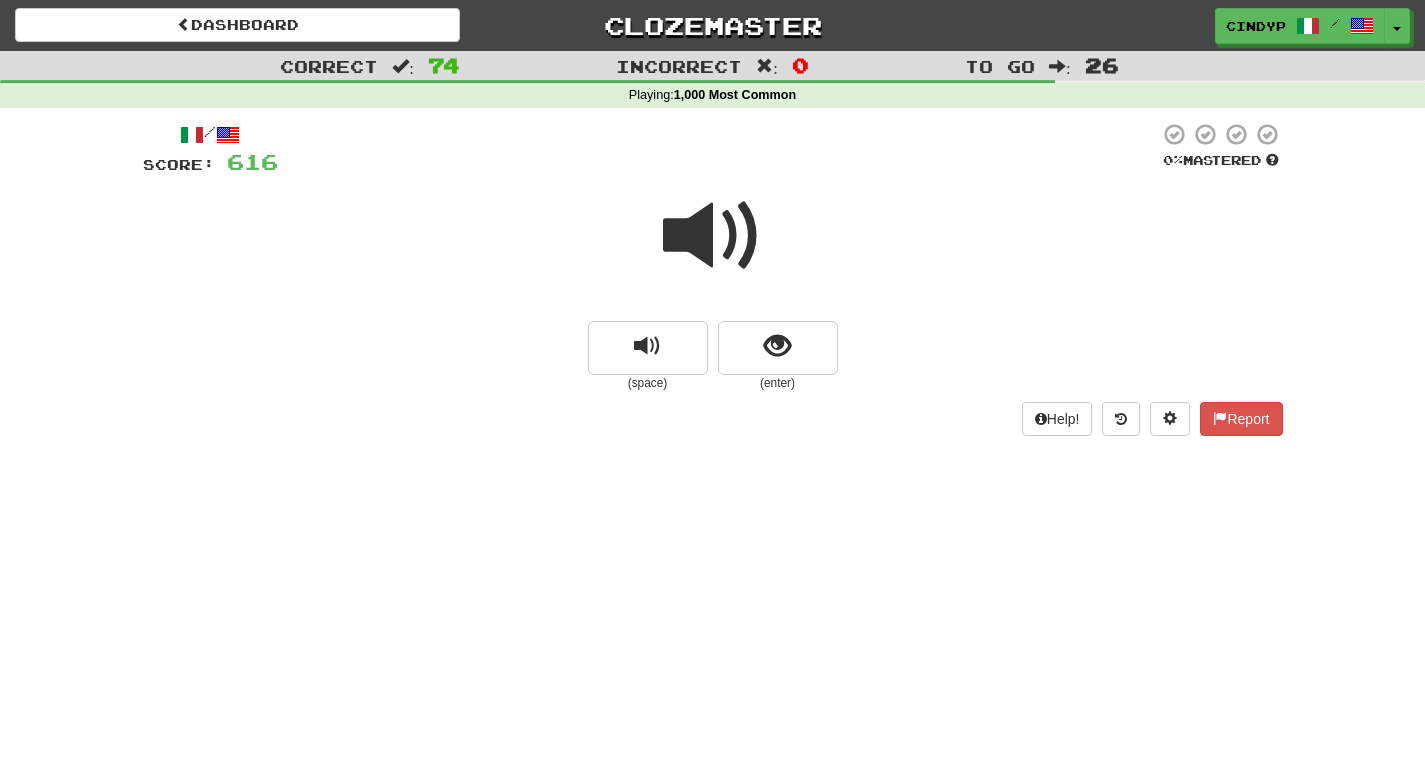 click at bounding box center [713, 236] 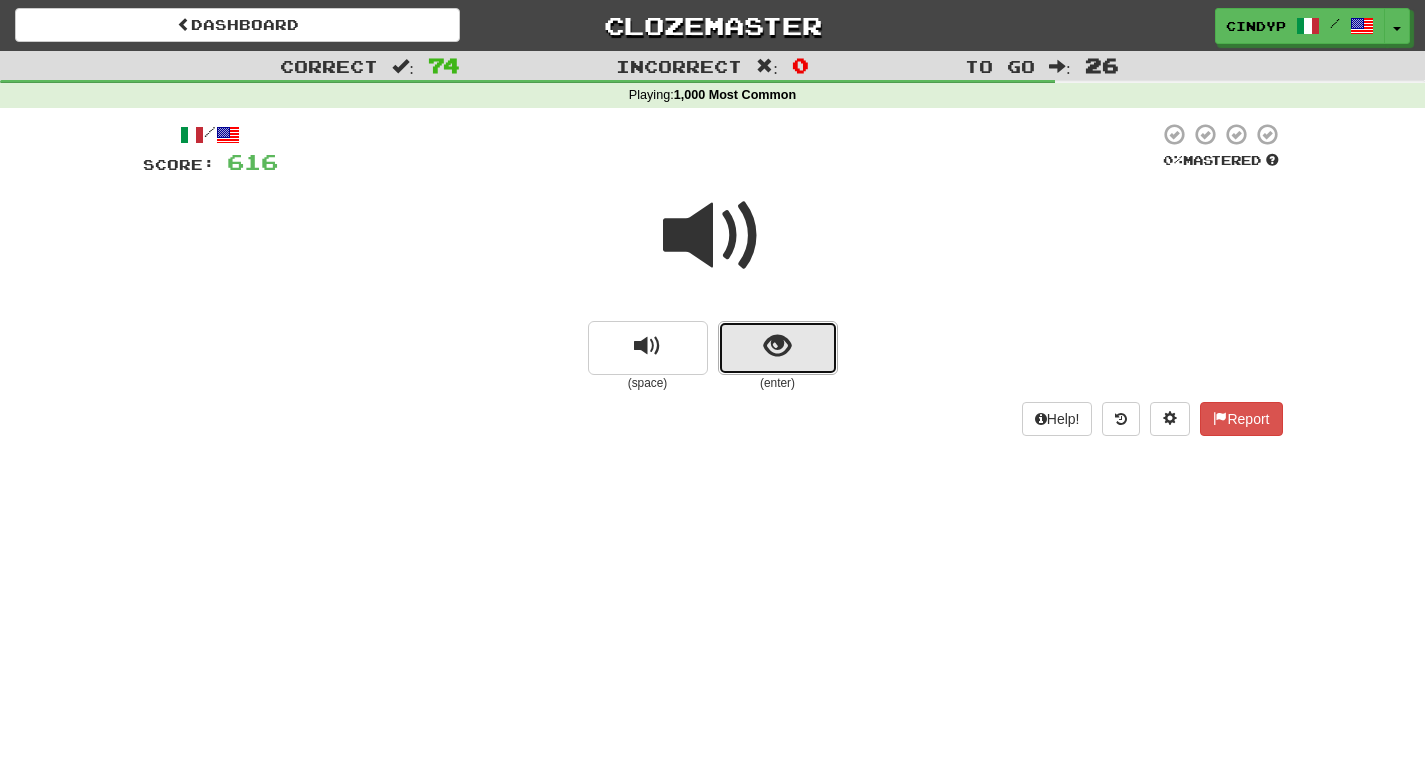click at bounding box center (777, 346) 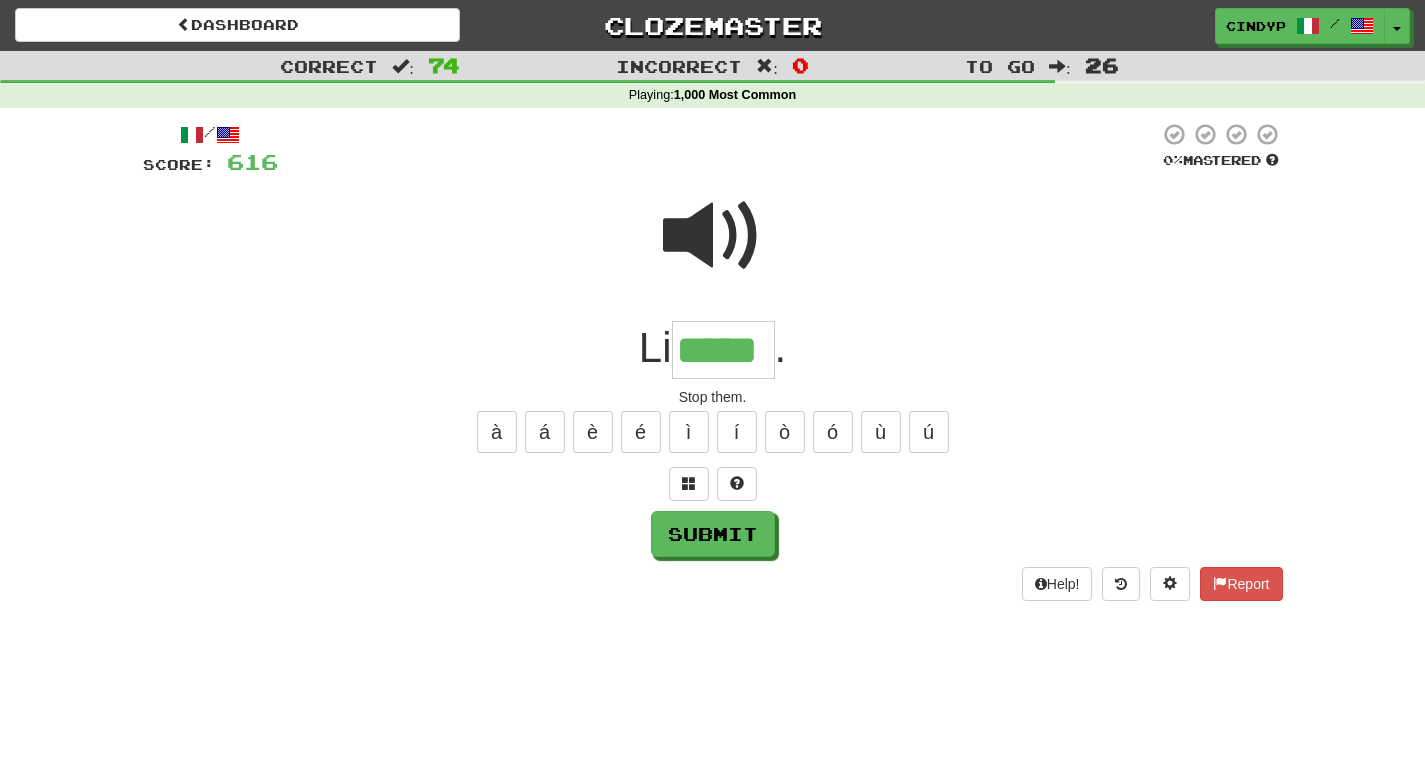 type on "*****" 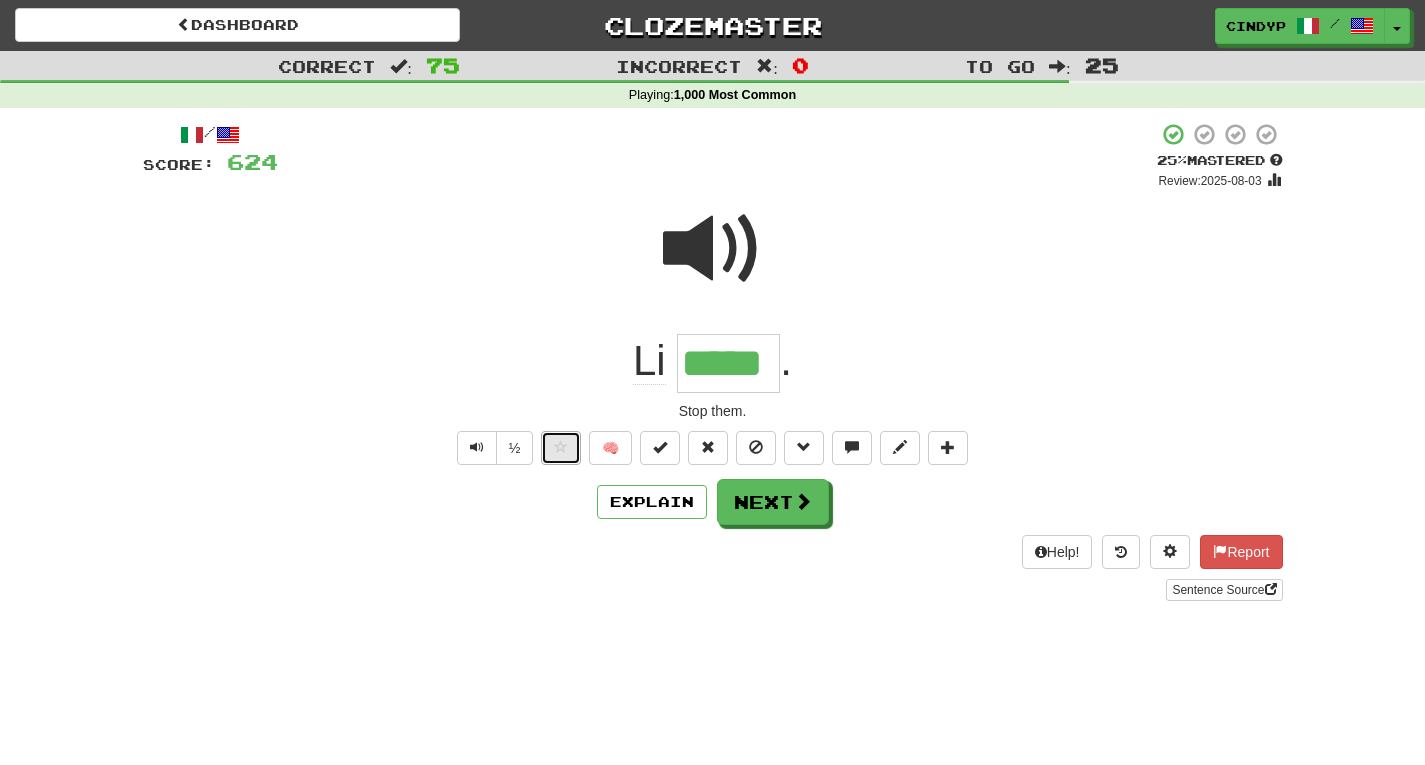 click at bounding box center [561, 448] 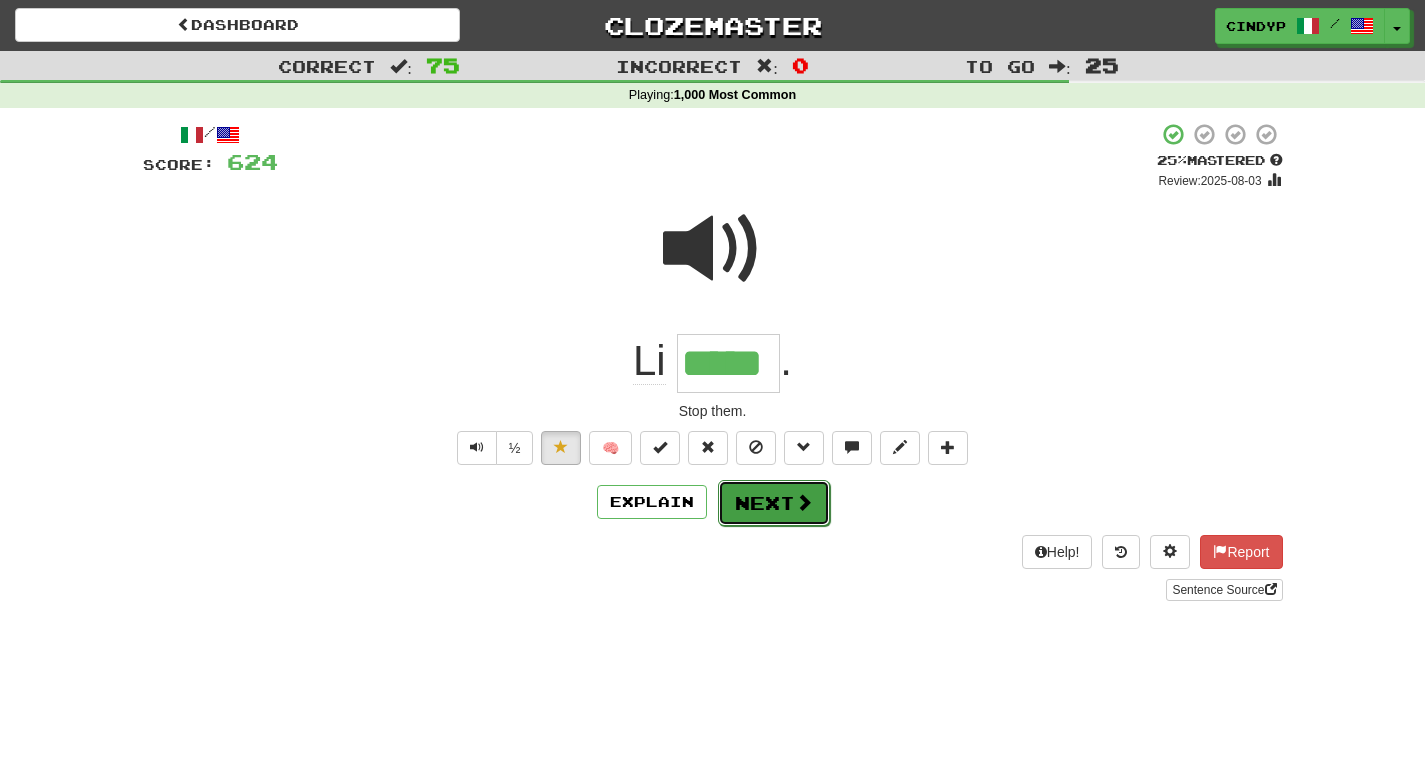 click on "Next" at bounding box center [774, 503] 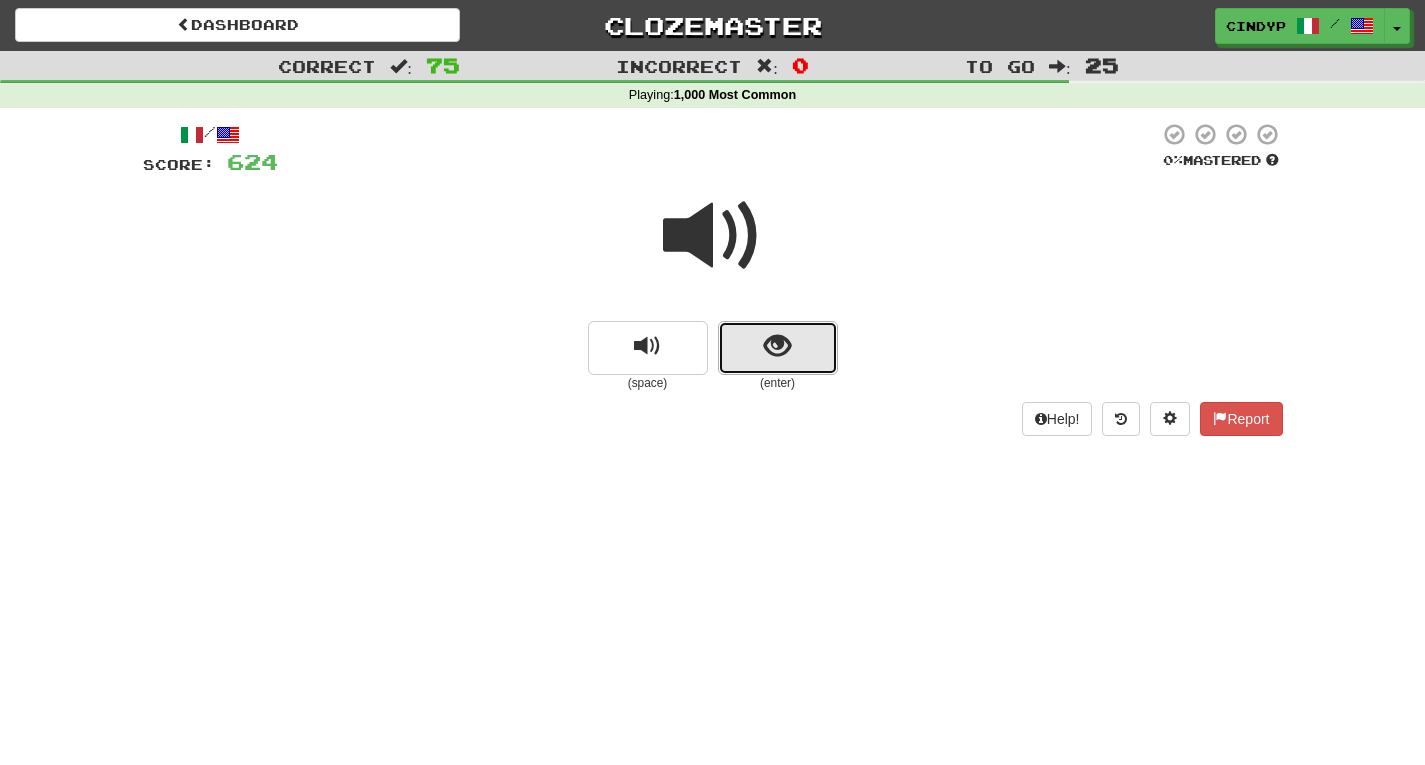 click at bounding box center [778, 348] 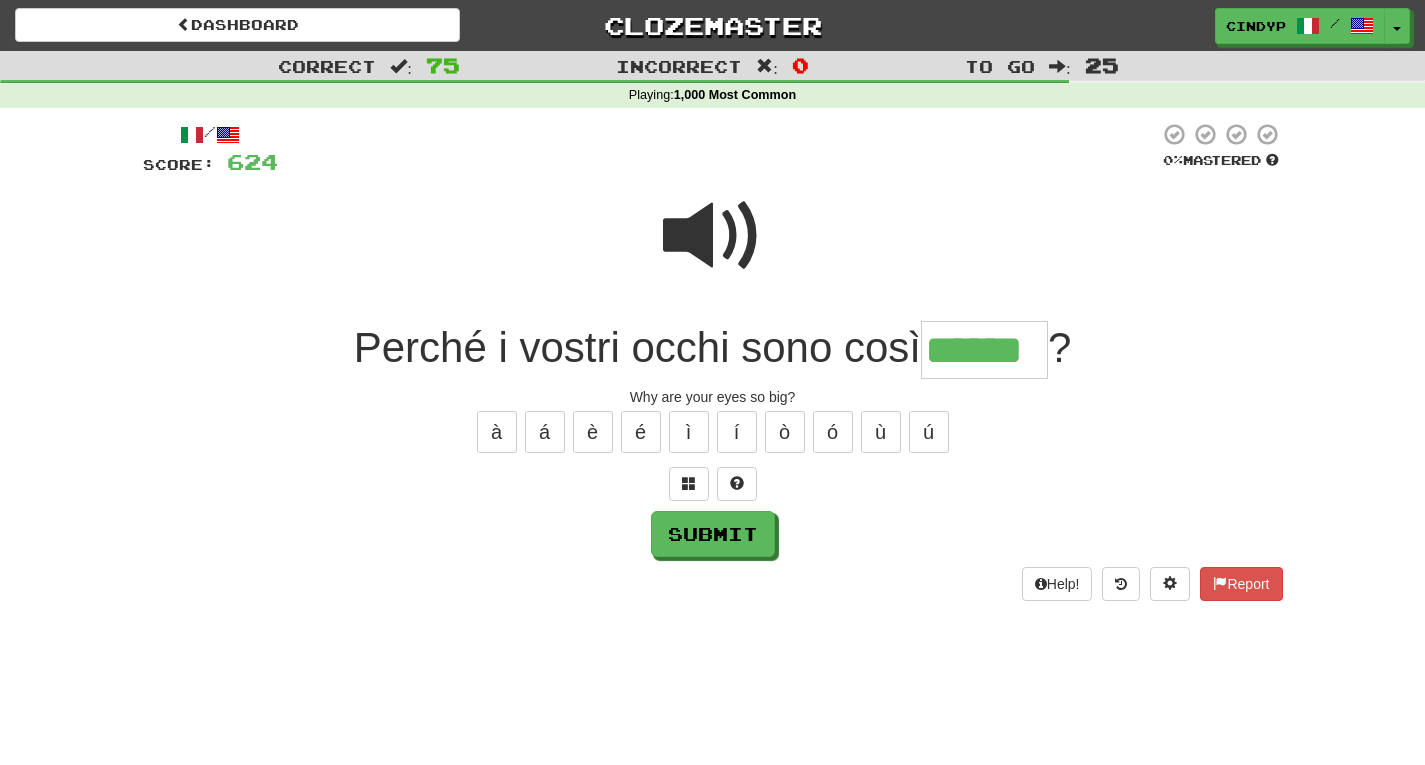 type on "******" 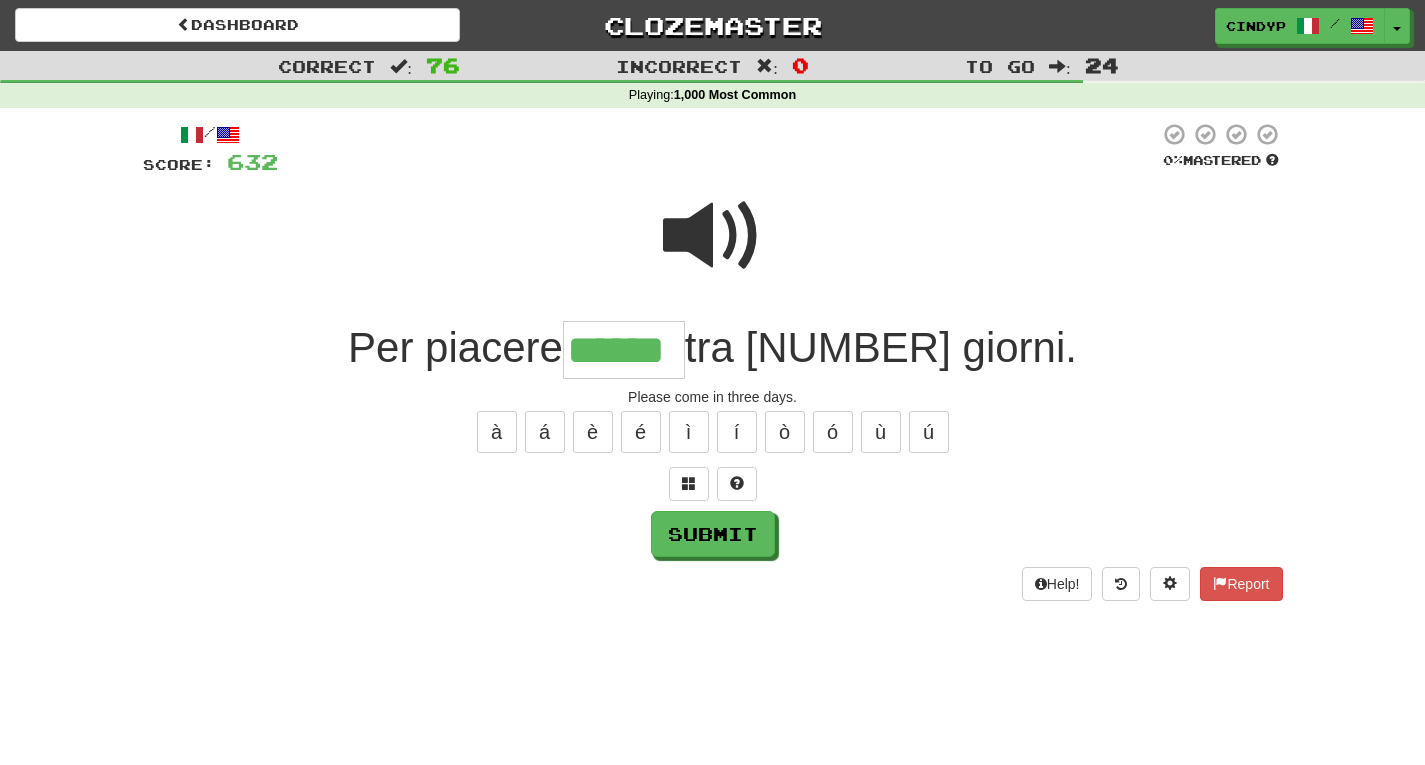 type on "******" 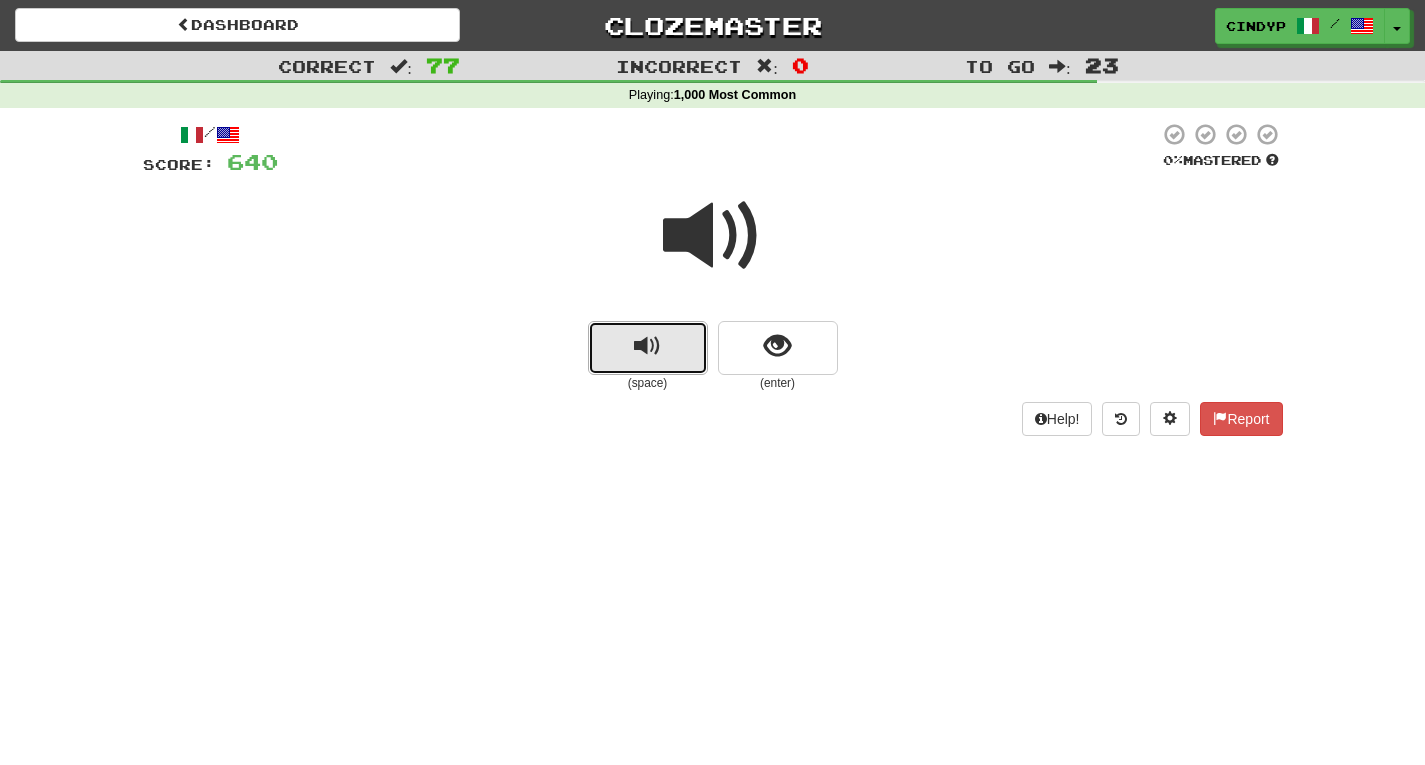 click at bounding box center (648, 348) 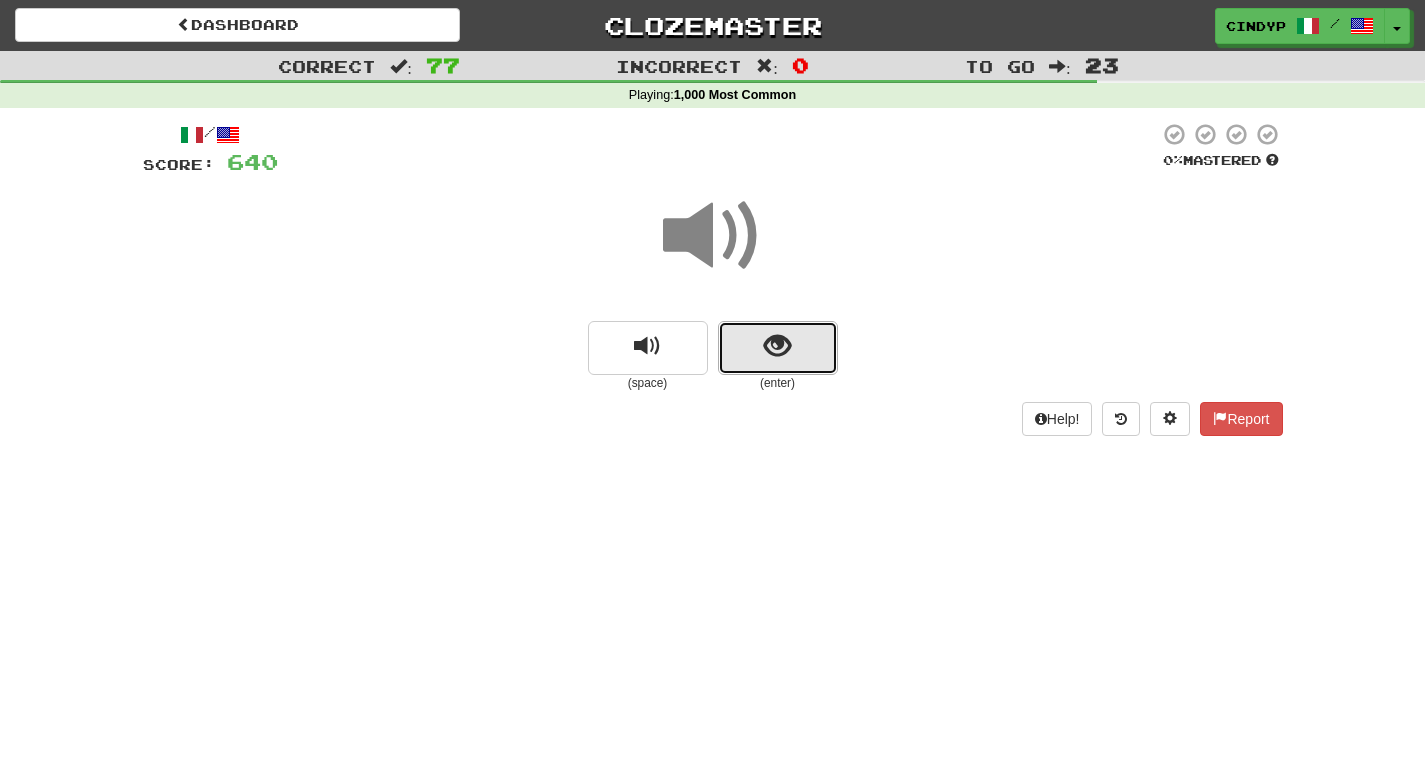 click at bounding box center (777, 346) 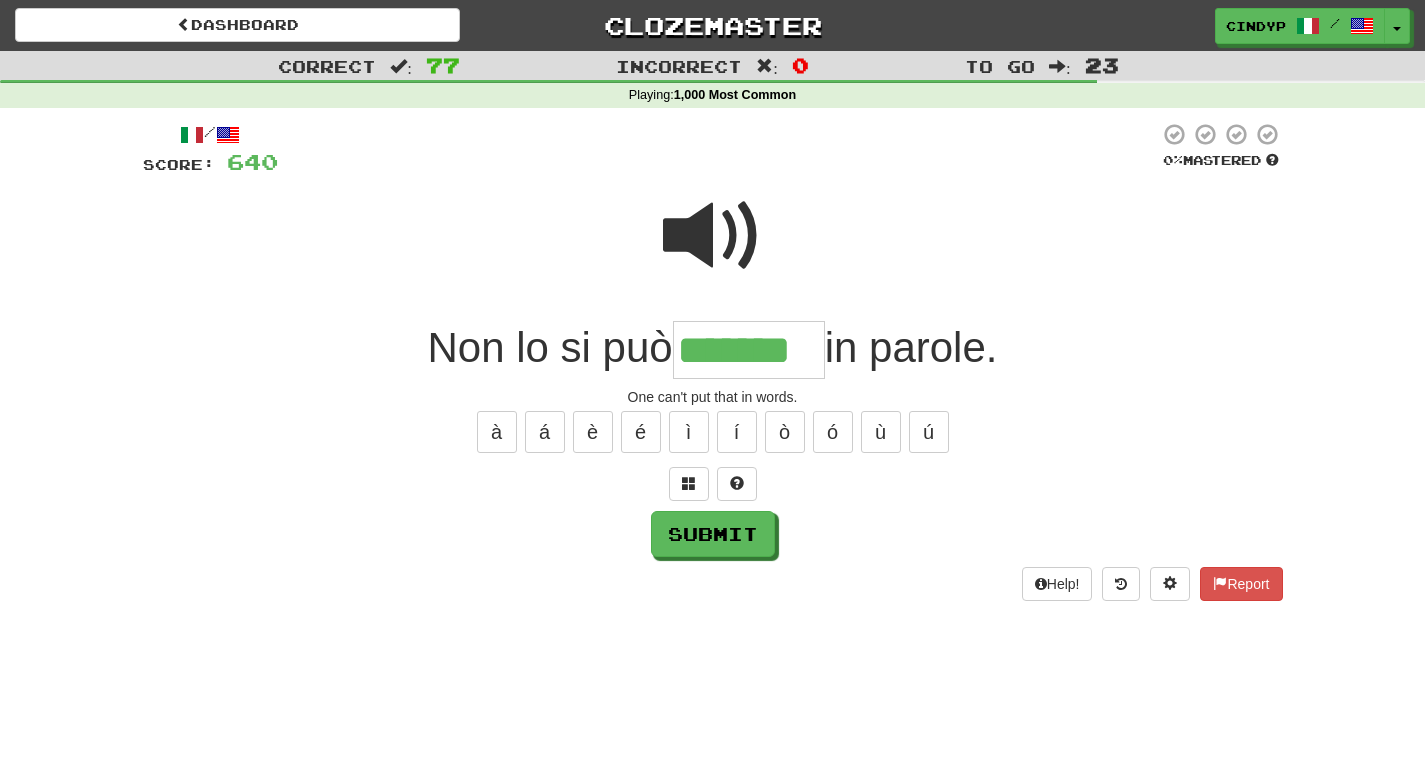 type on "*******" 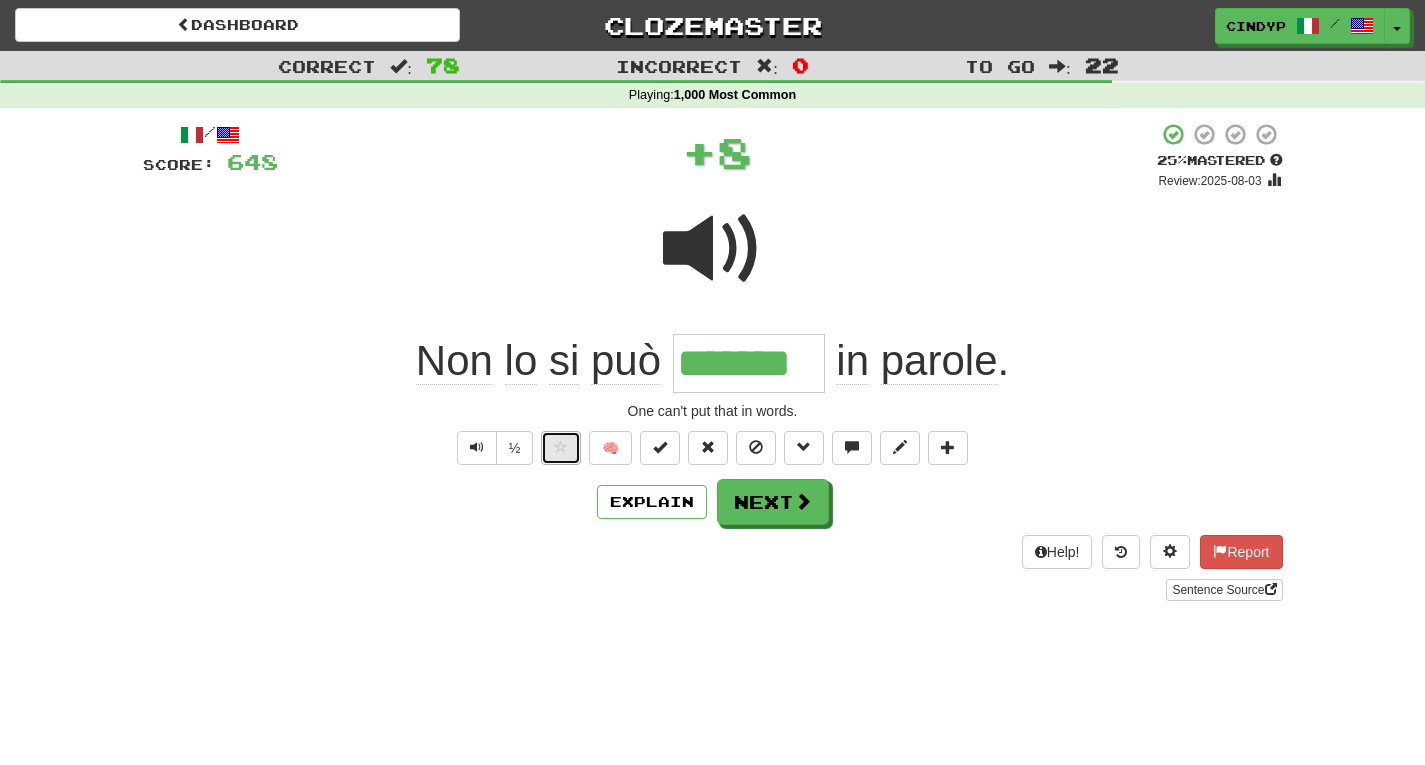 click at bounding box center [561, 447] 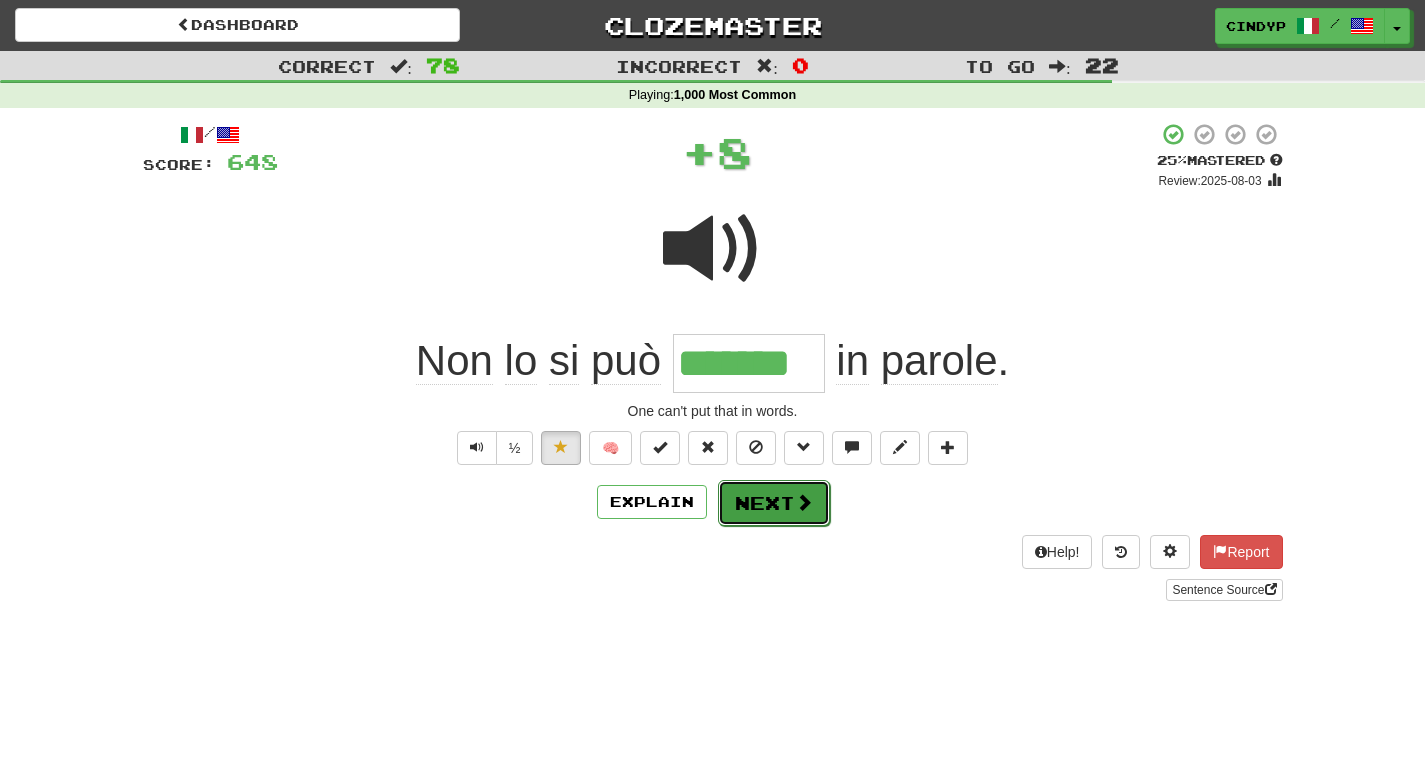 click on "Next" at bounding box center (774, 503) 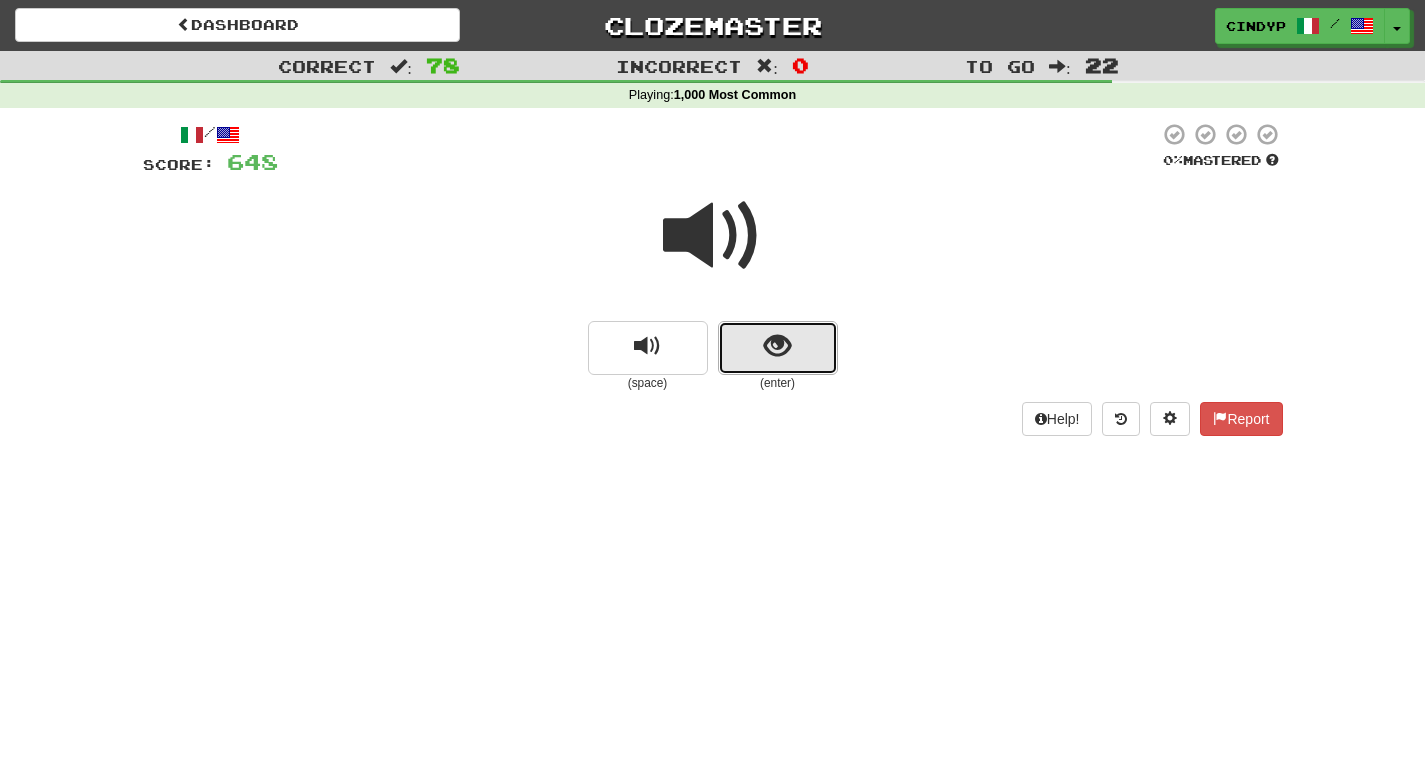 click at bounding box center (778, 348) 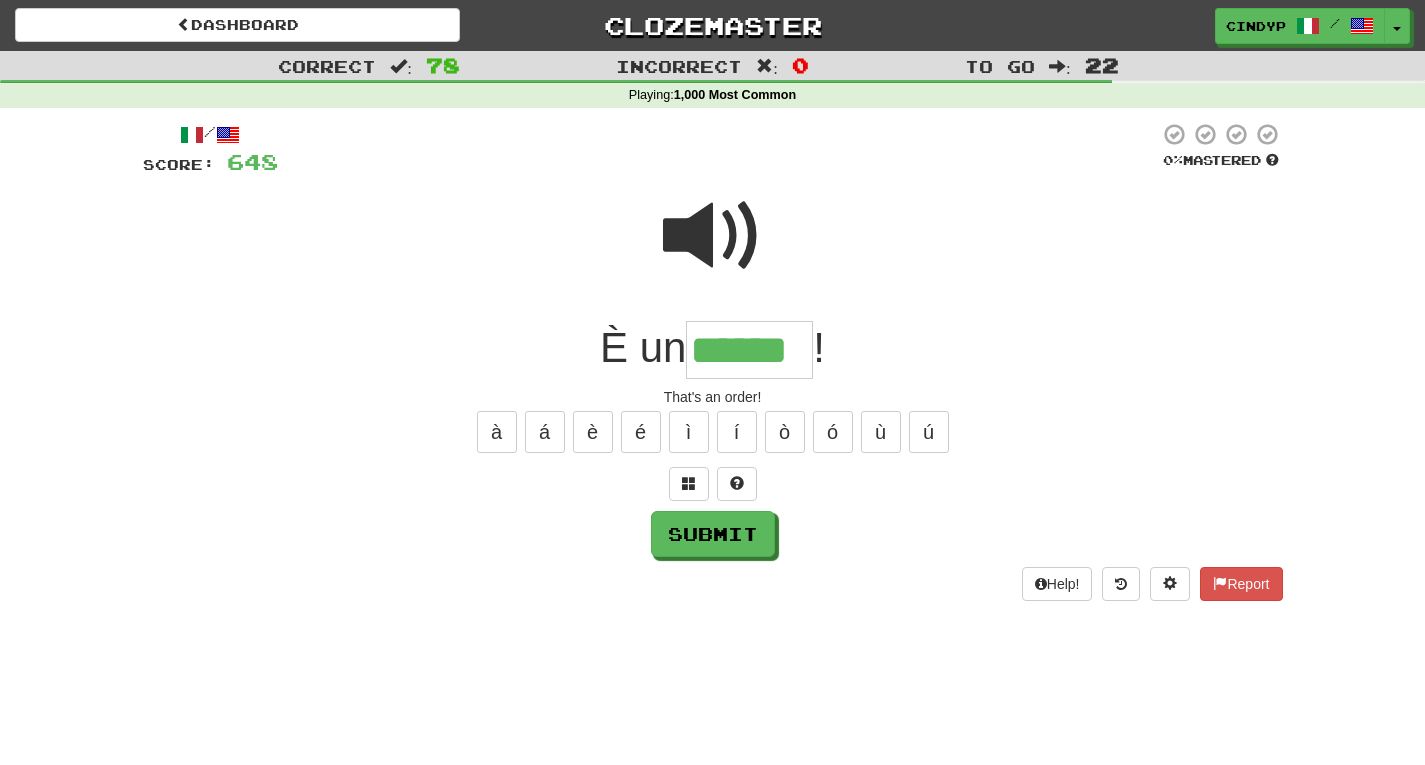 type on "******" 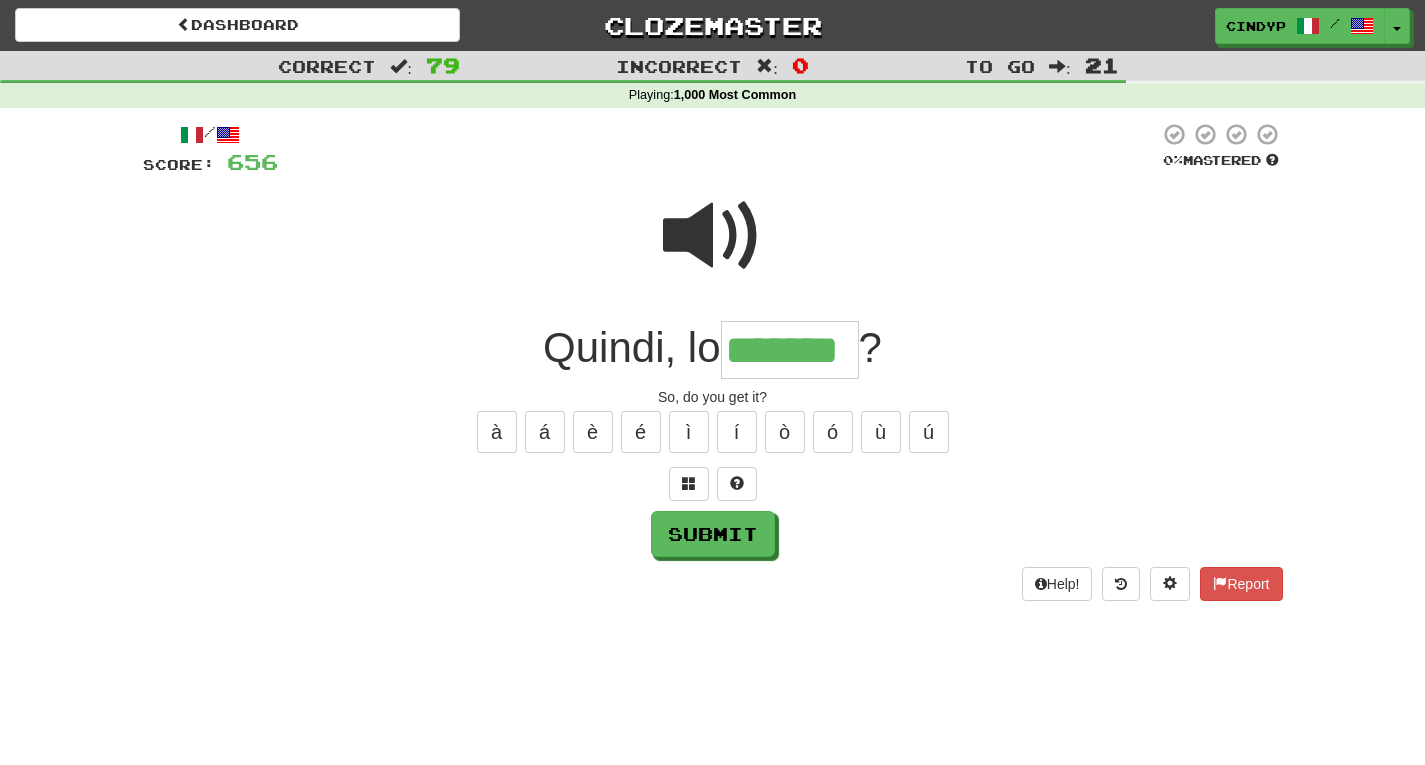 type on "*******" 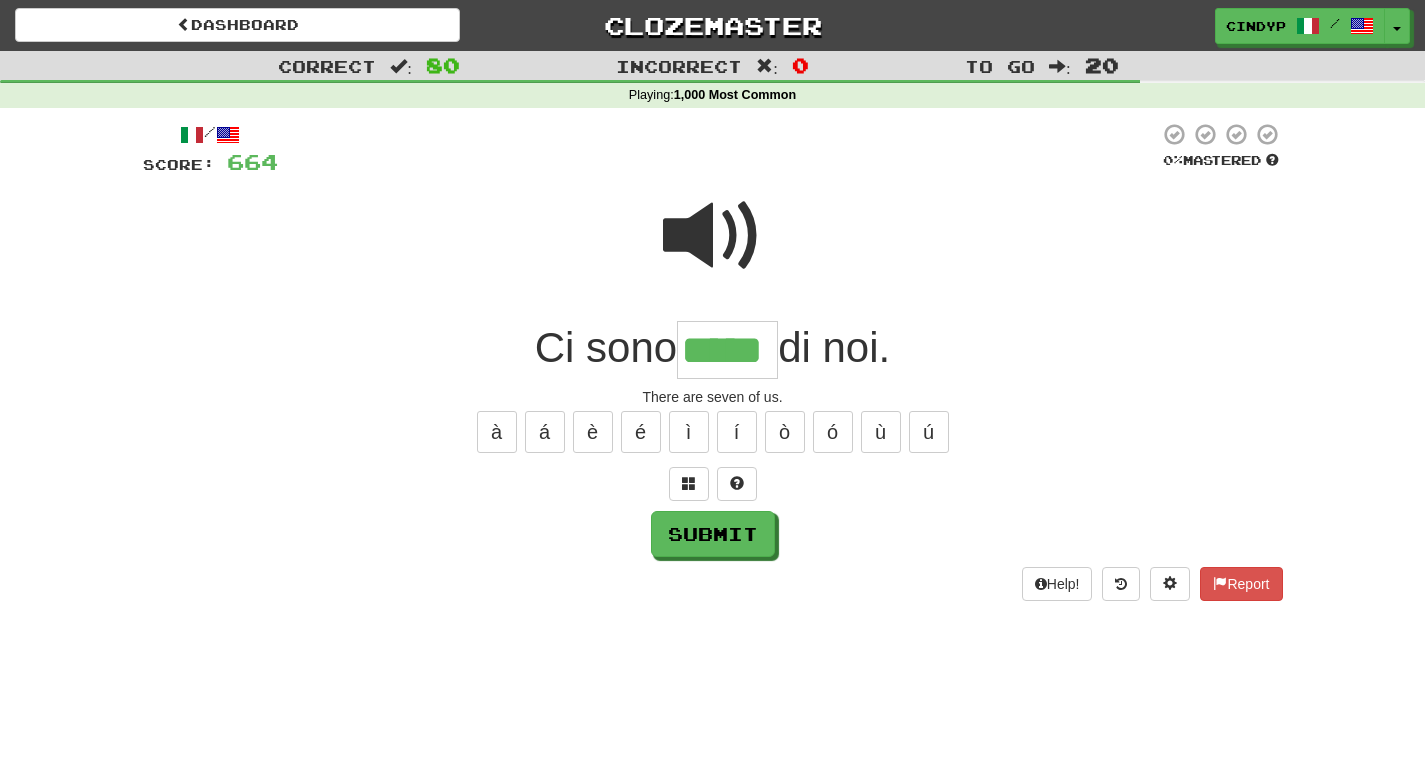 type on "*****" 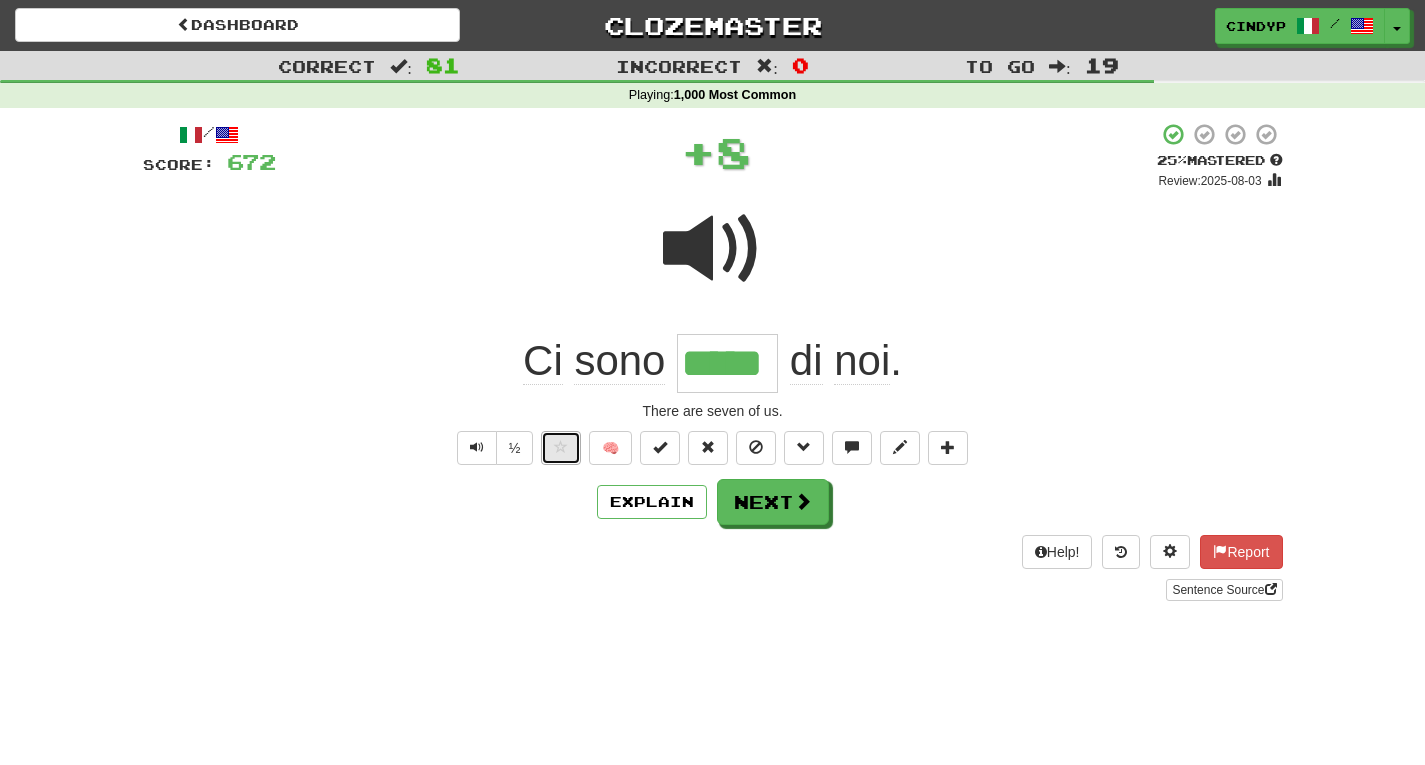 click at bounding box center [561, 448] 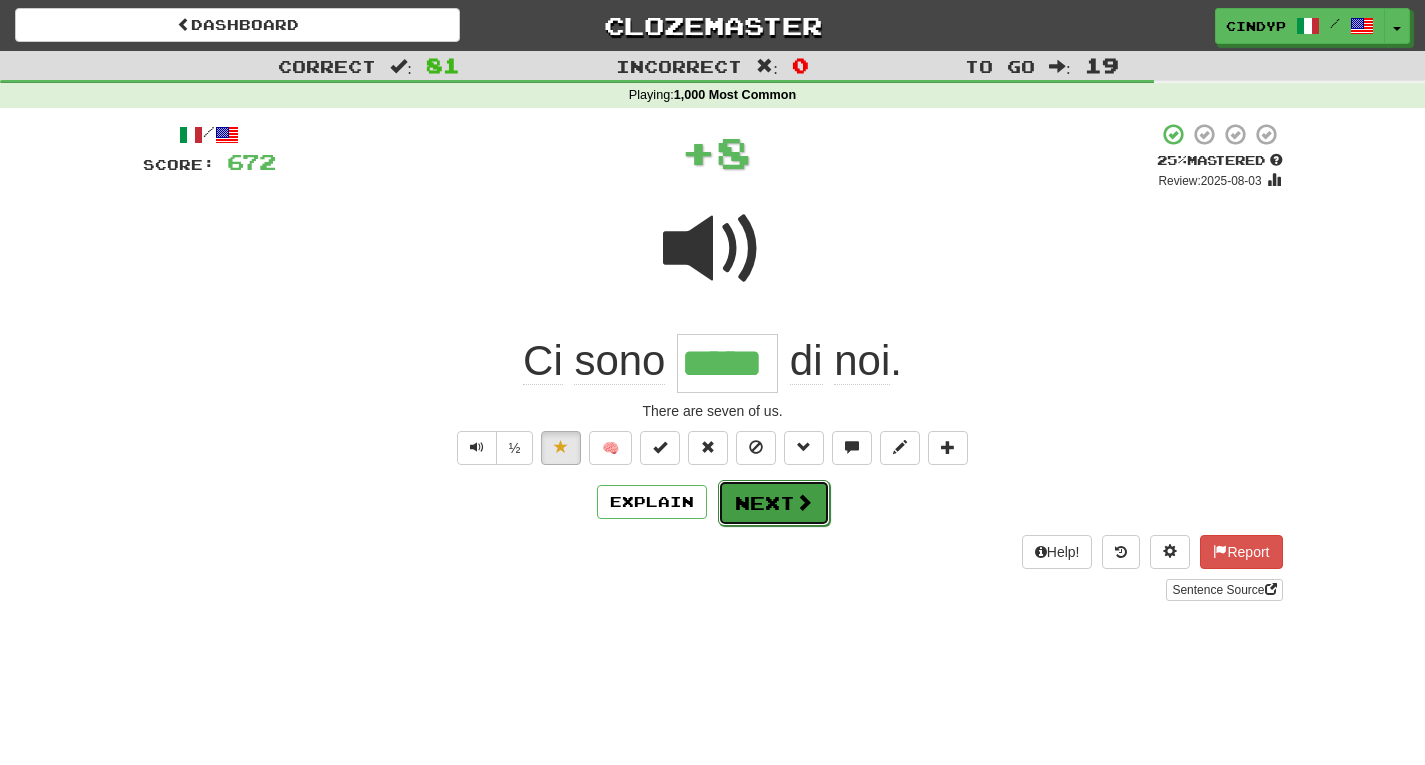 click on "Next" at bounding box center (774, 503) 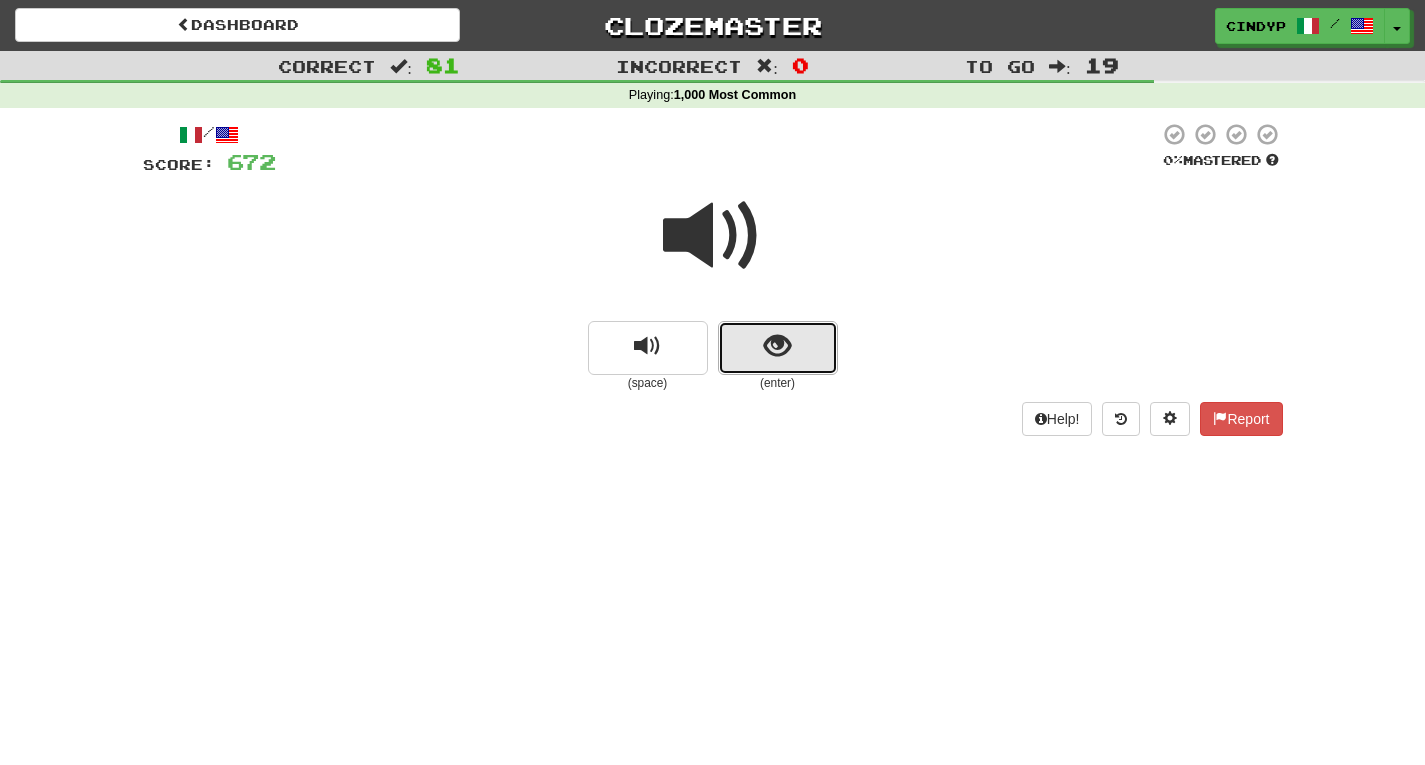 click at bounding box center (777, 346) 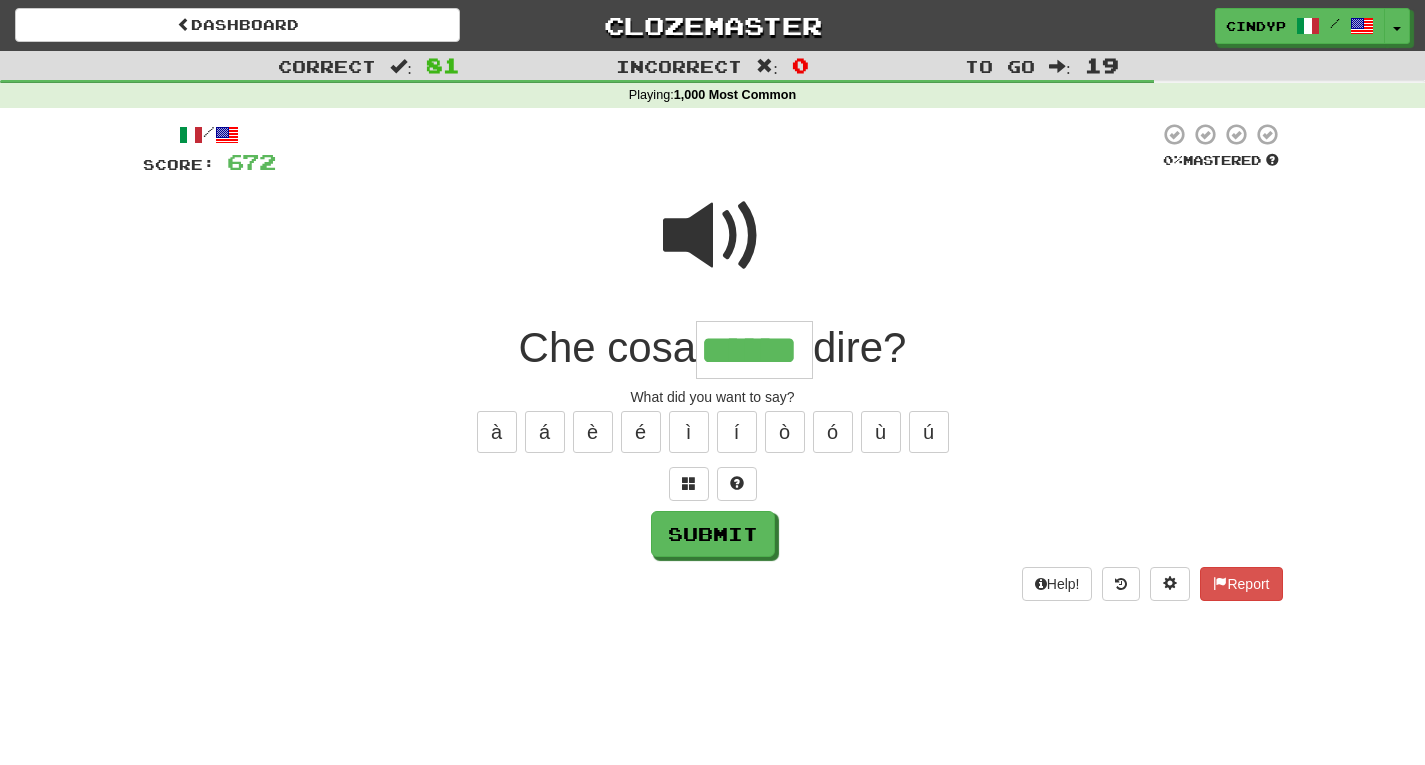type on "******" 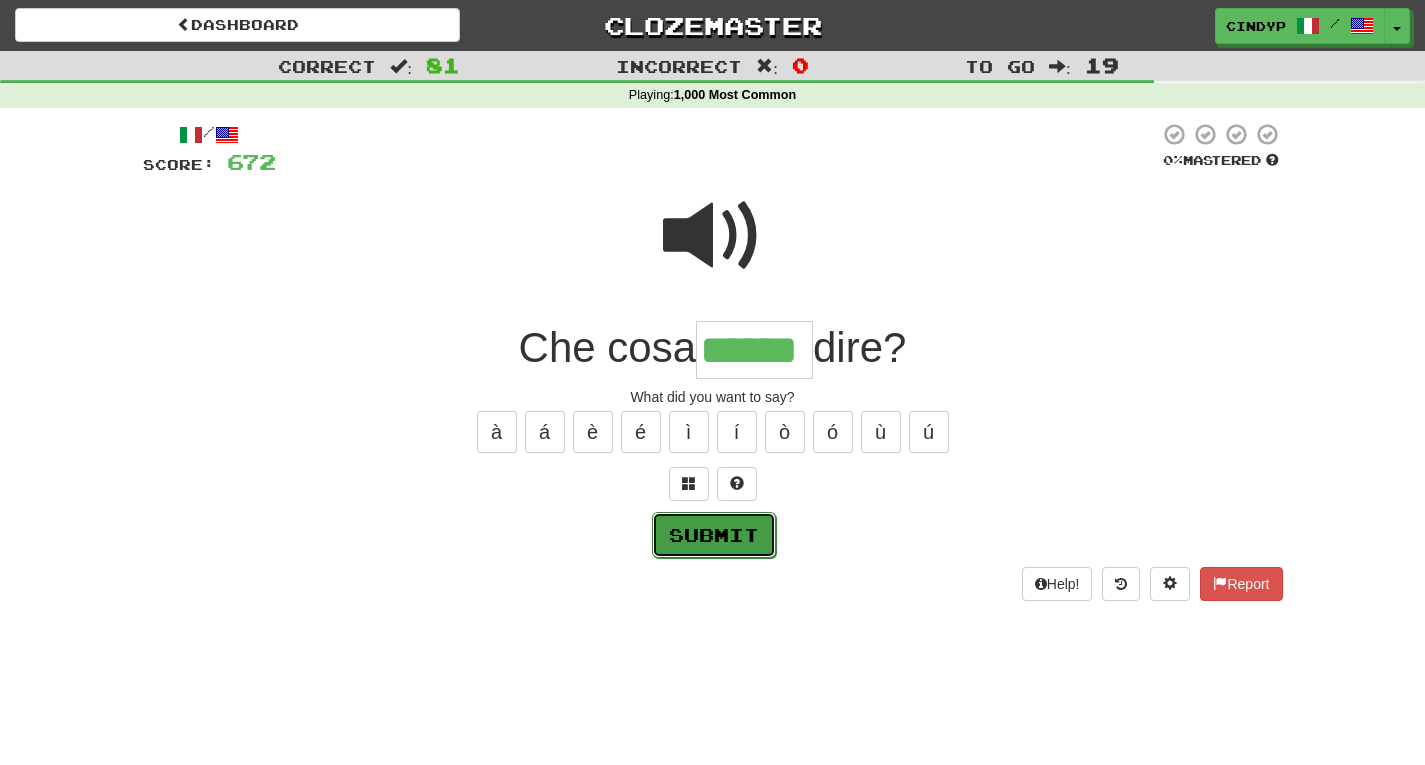 click on "Submit" at bounding box center (714, 535) 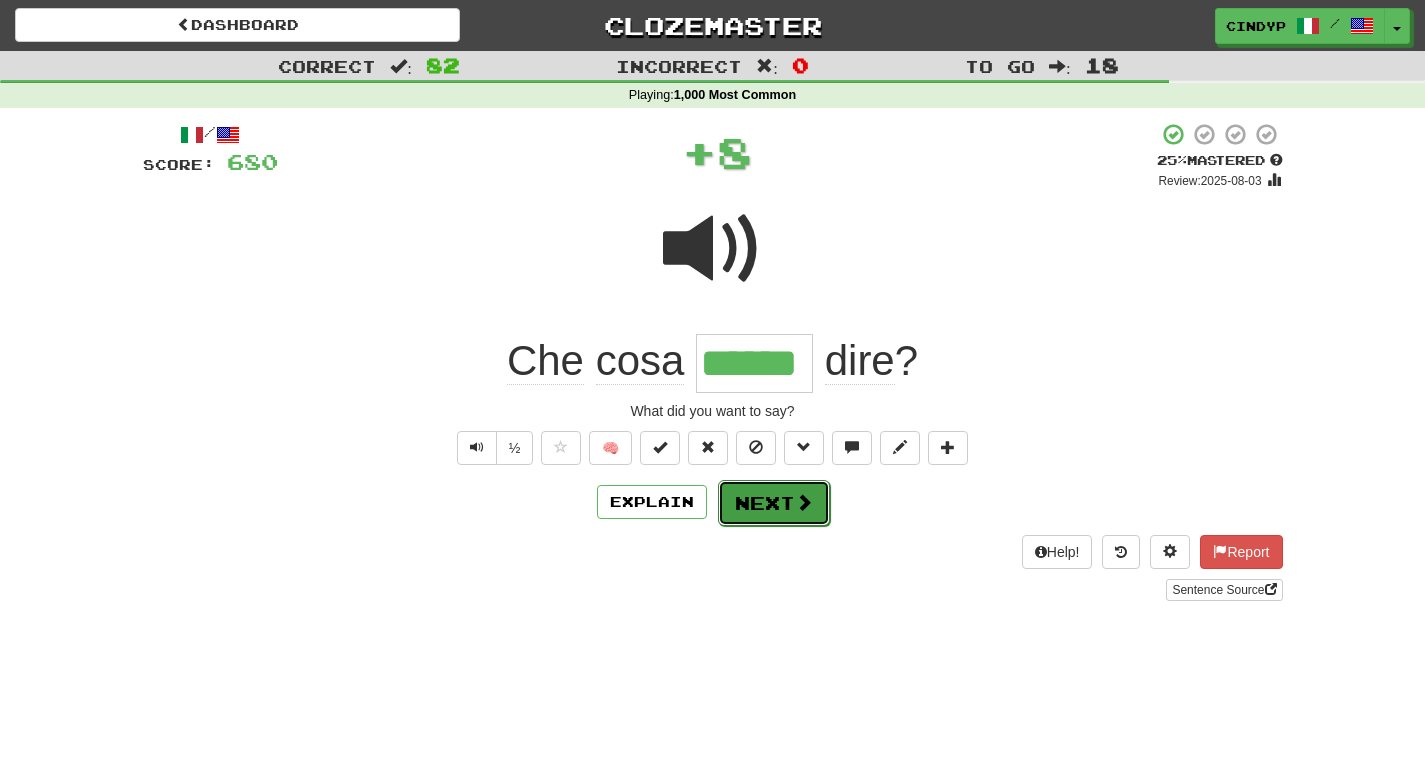 click on "Next" at bounding box center [774, 503] 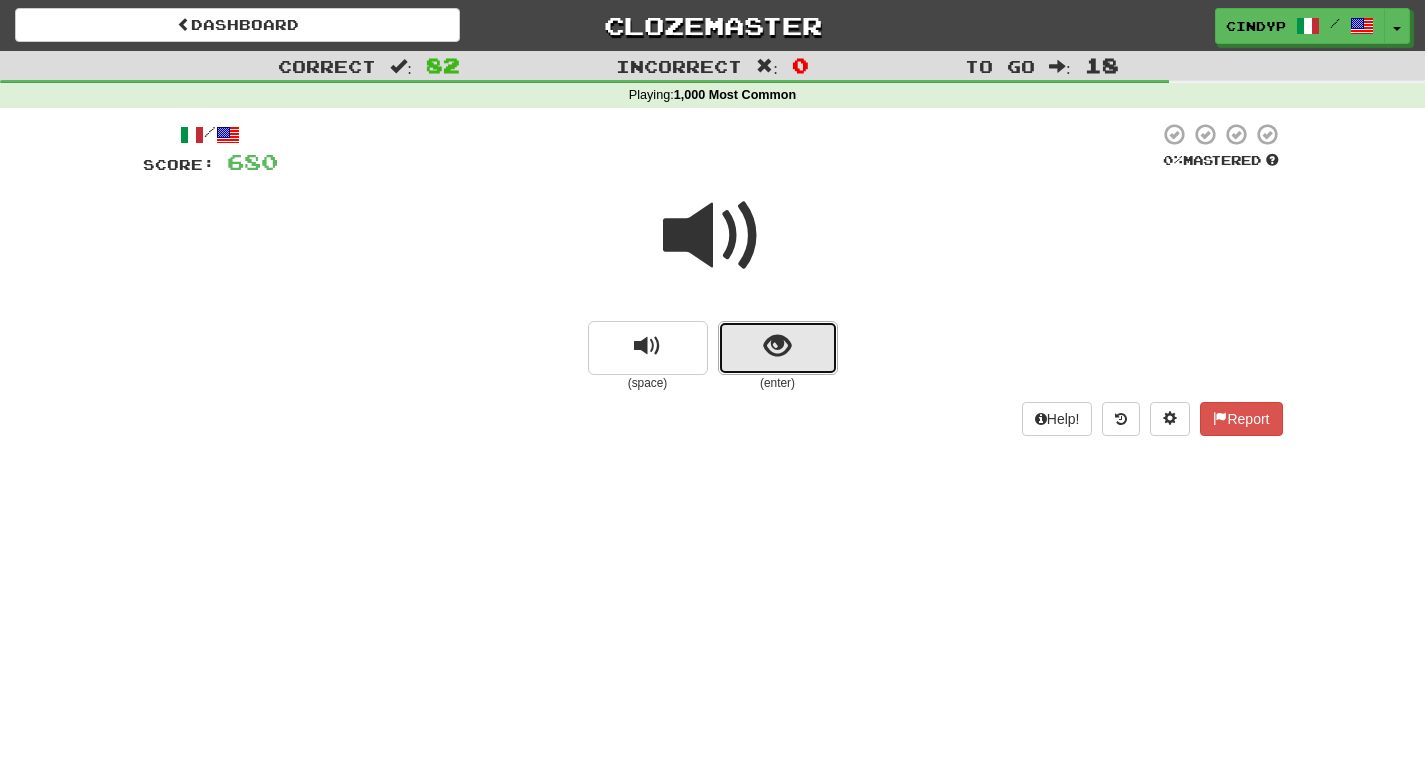 click at bounding box center [778, 348] 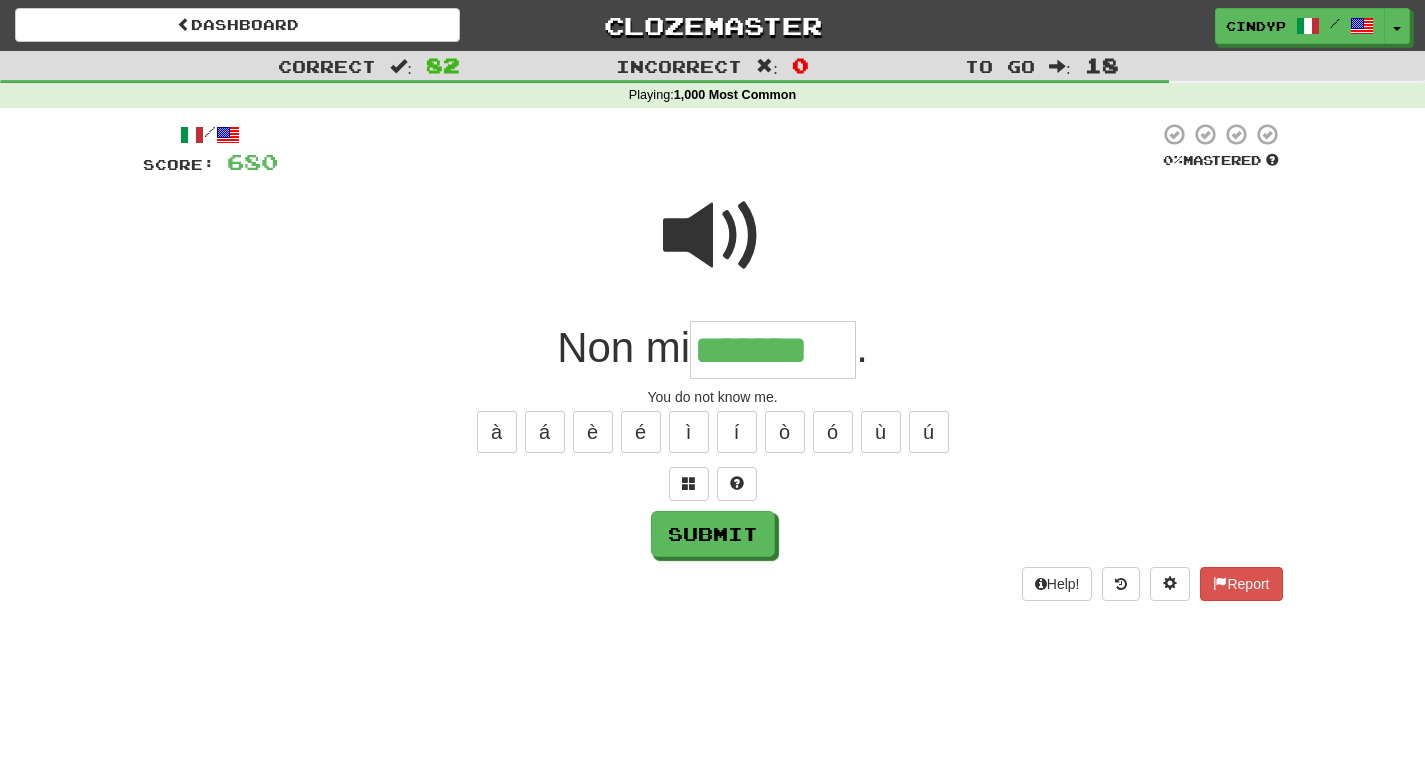 type on "*******" 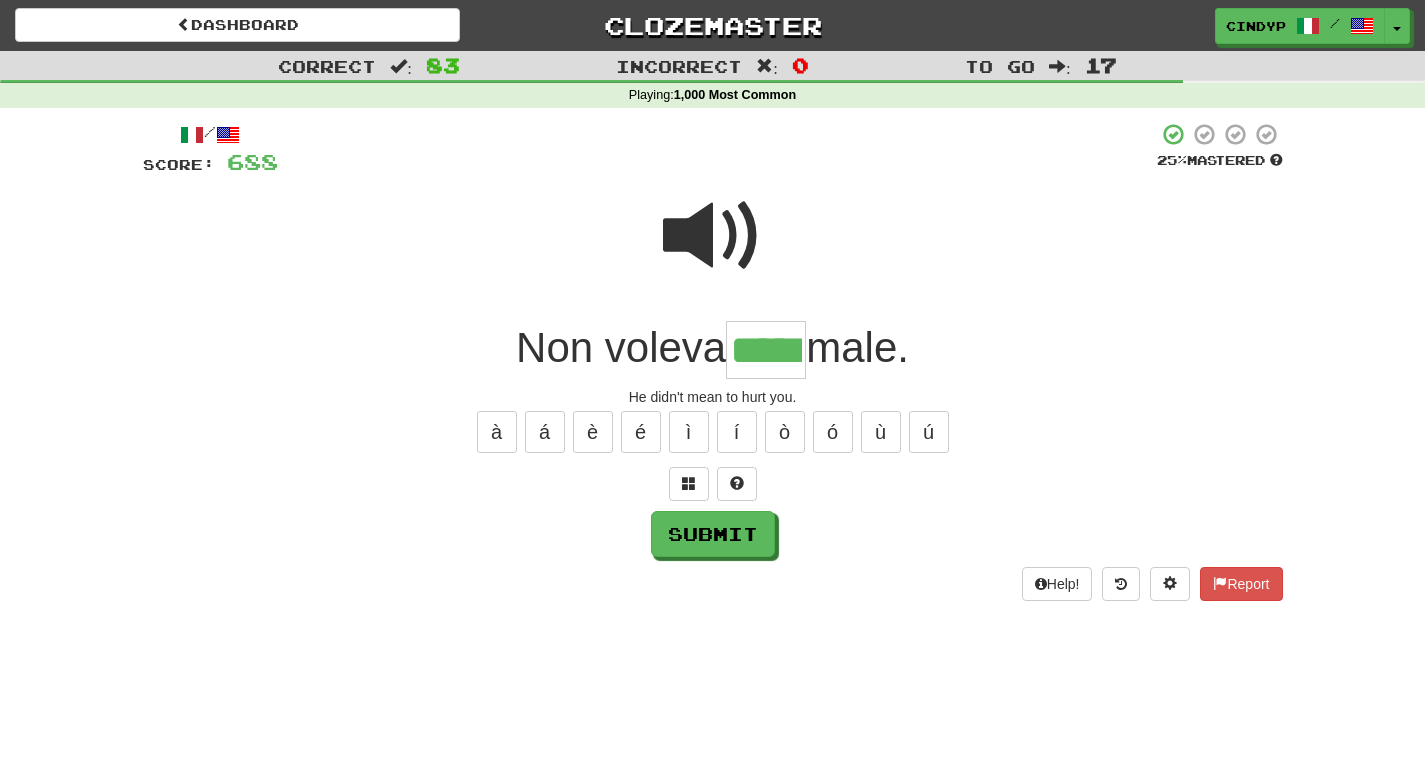 type on "*****" 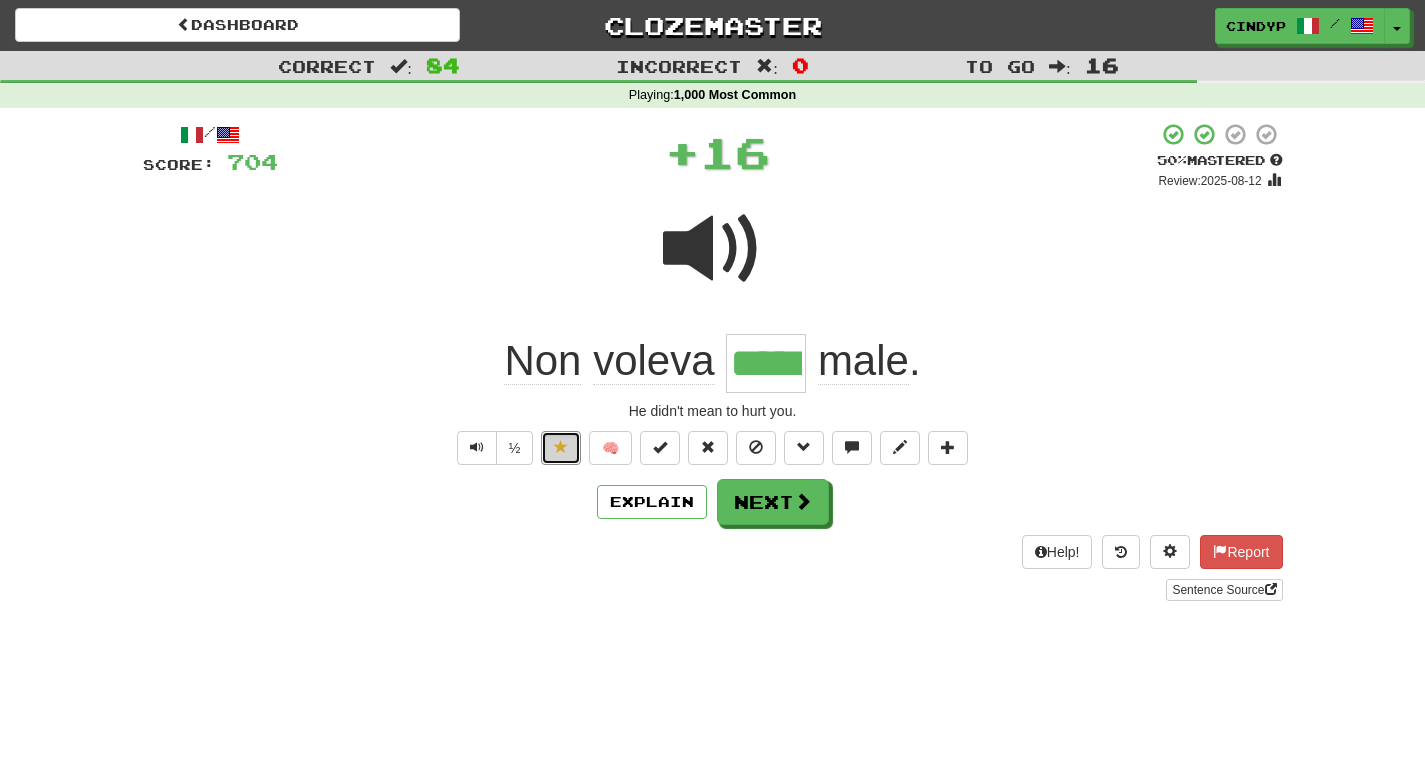 click at bounding box center (561, 447) 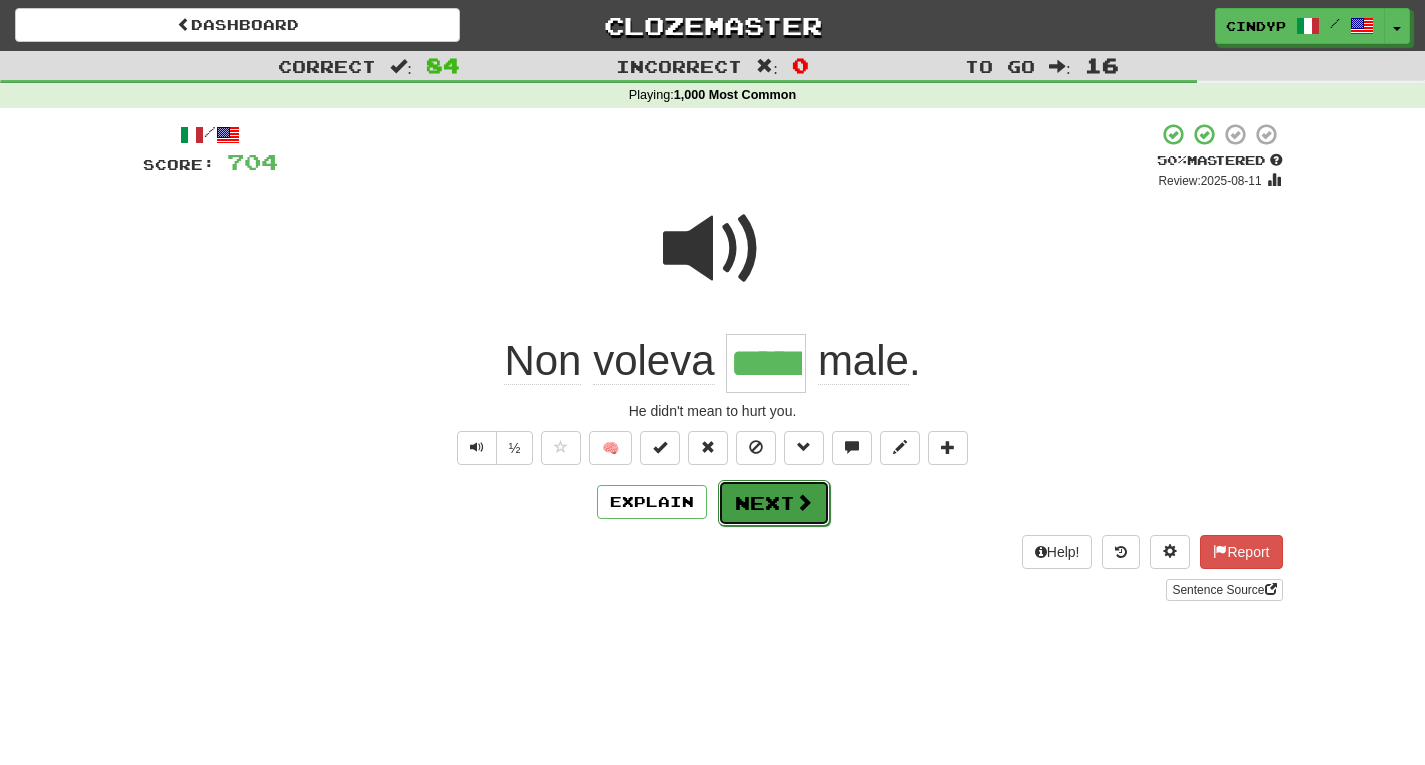 click on "Next" at bounding box center [774, 503] 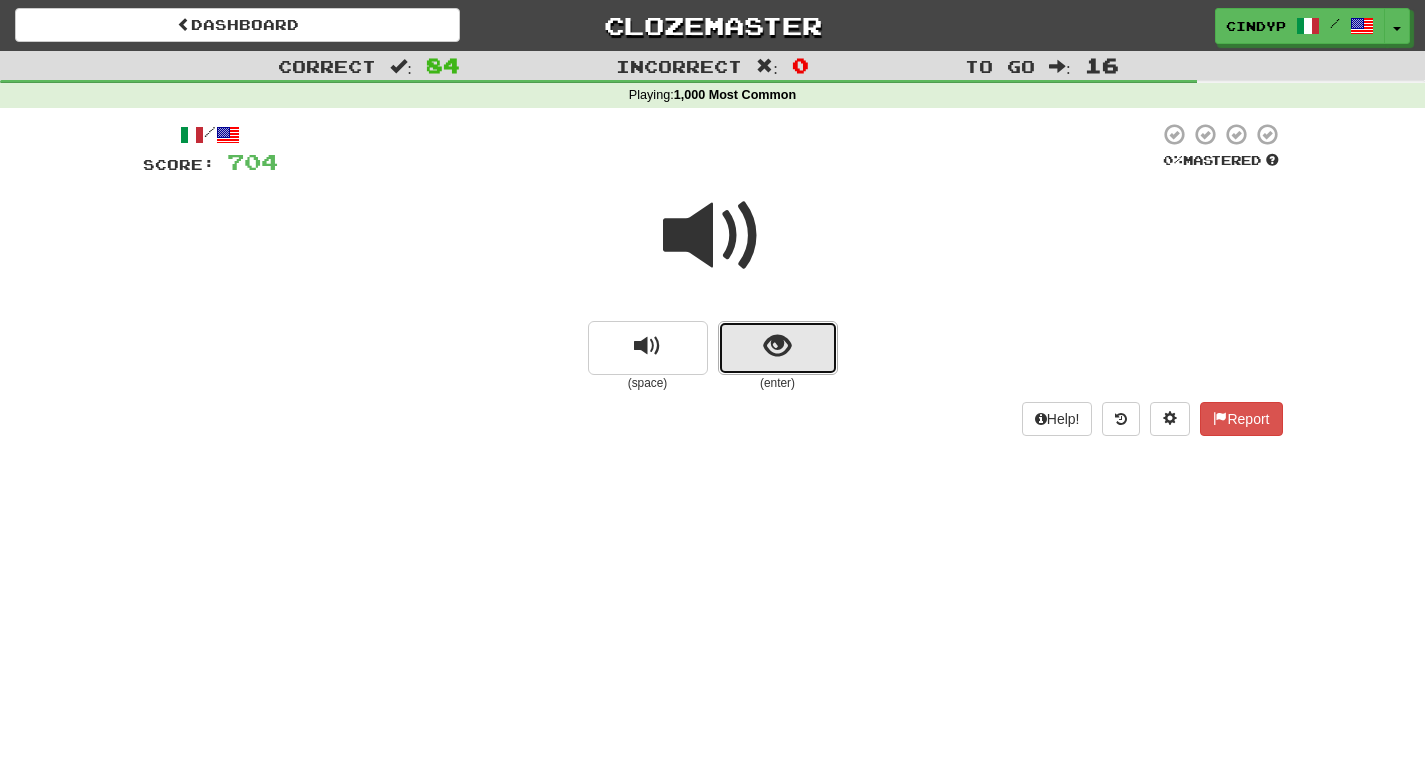 click at bounding box center (778, 348) 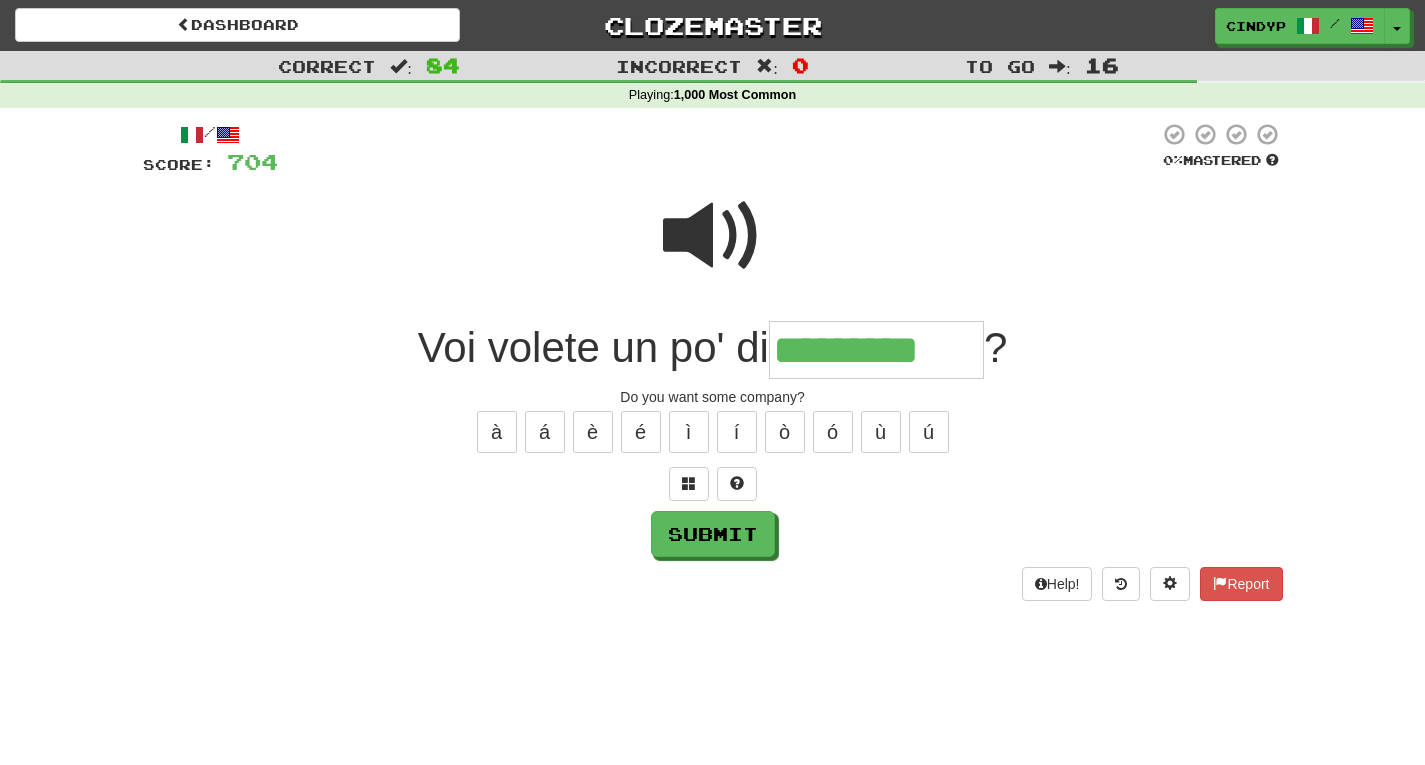 type on "*********" 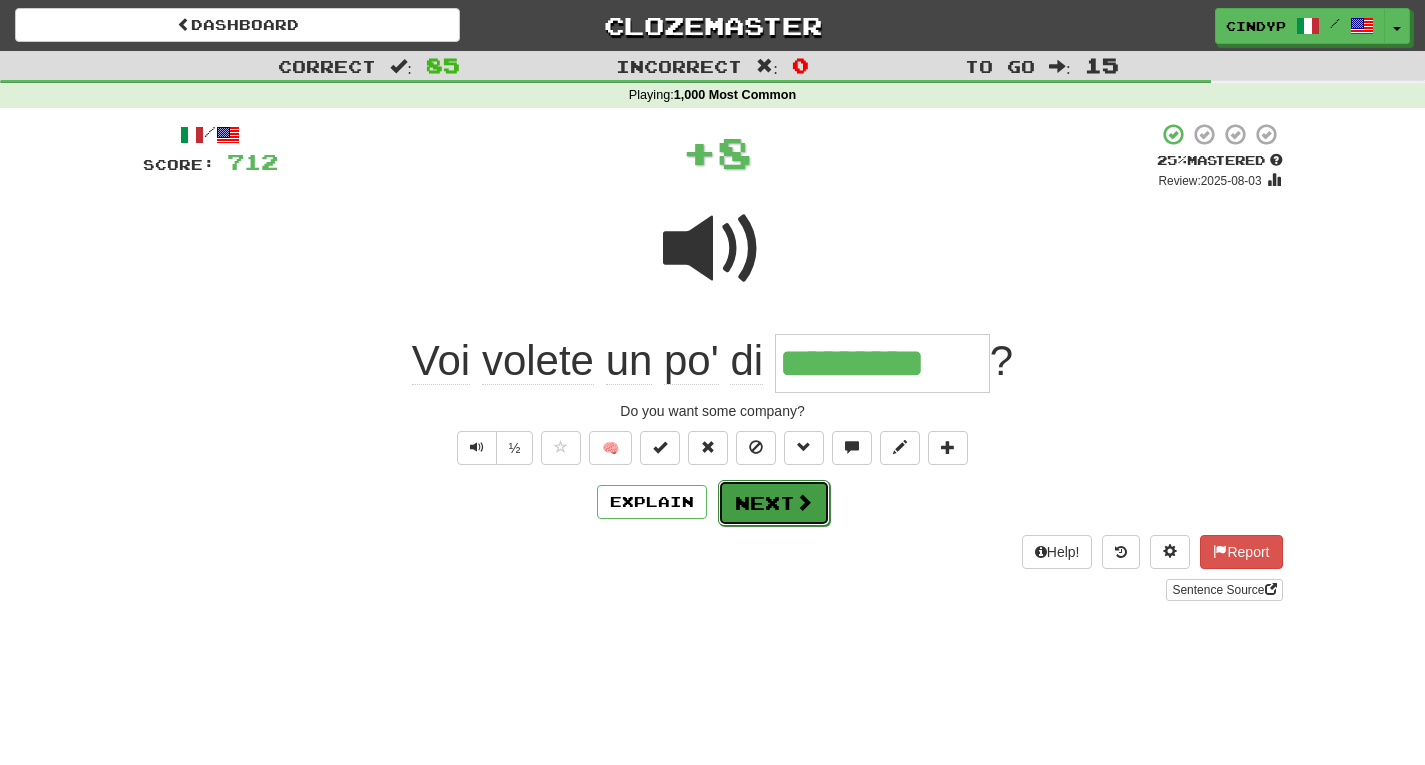 click on "Next" at bounding box center [774, 503] 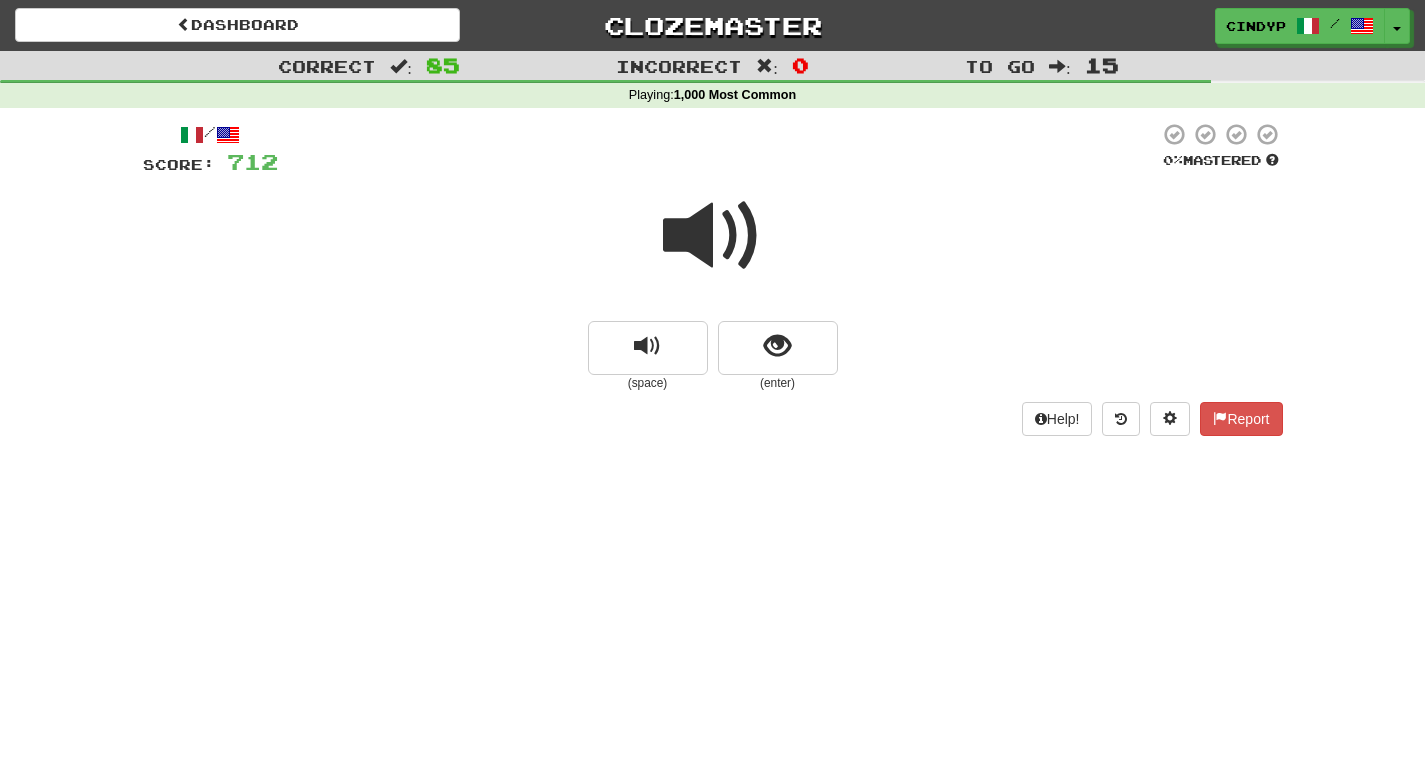 click at bounding box center [713, 236] 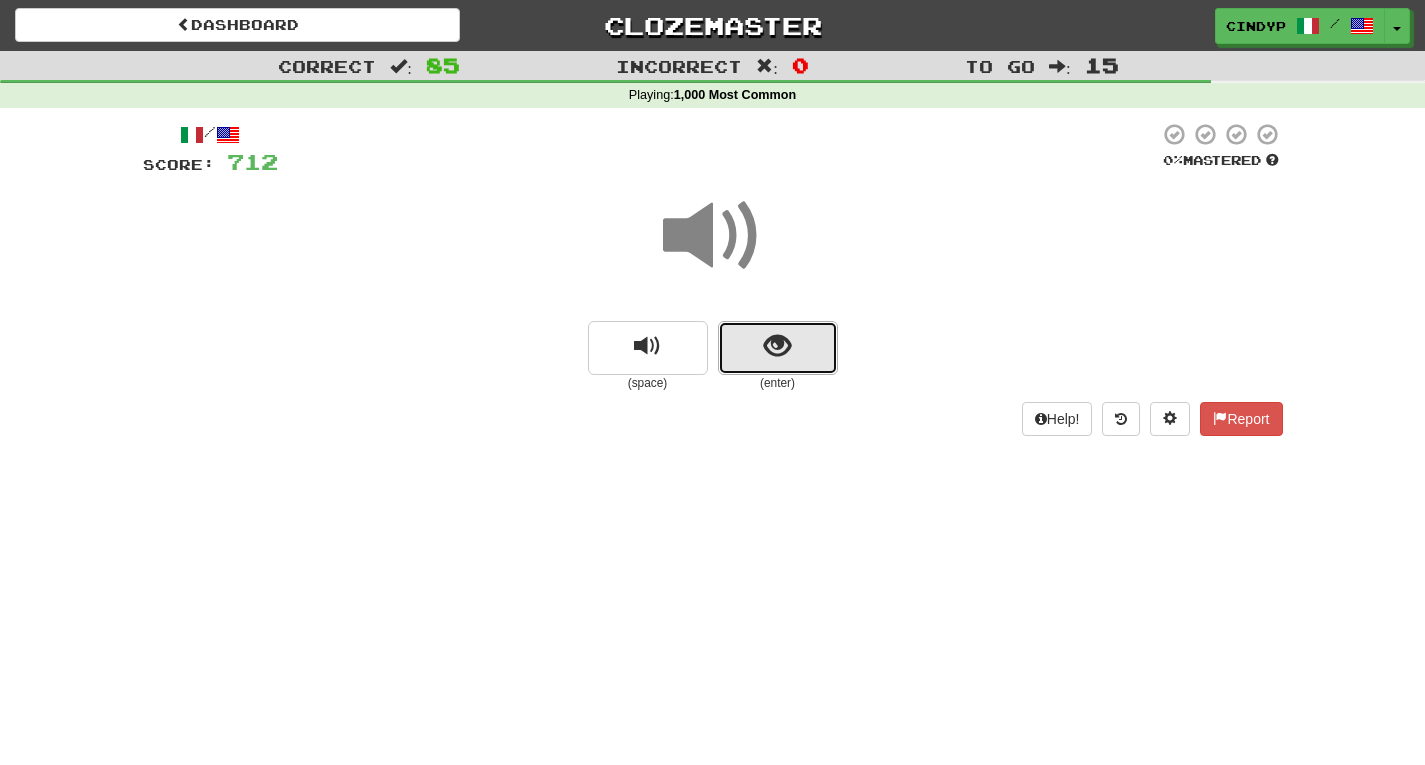 click at bounding box center [777, 346] 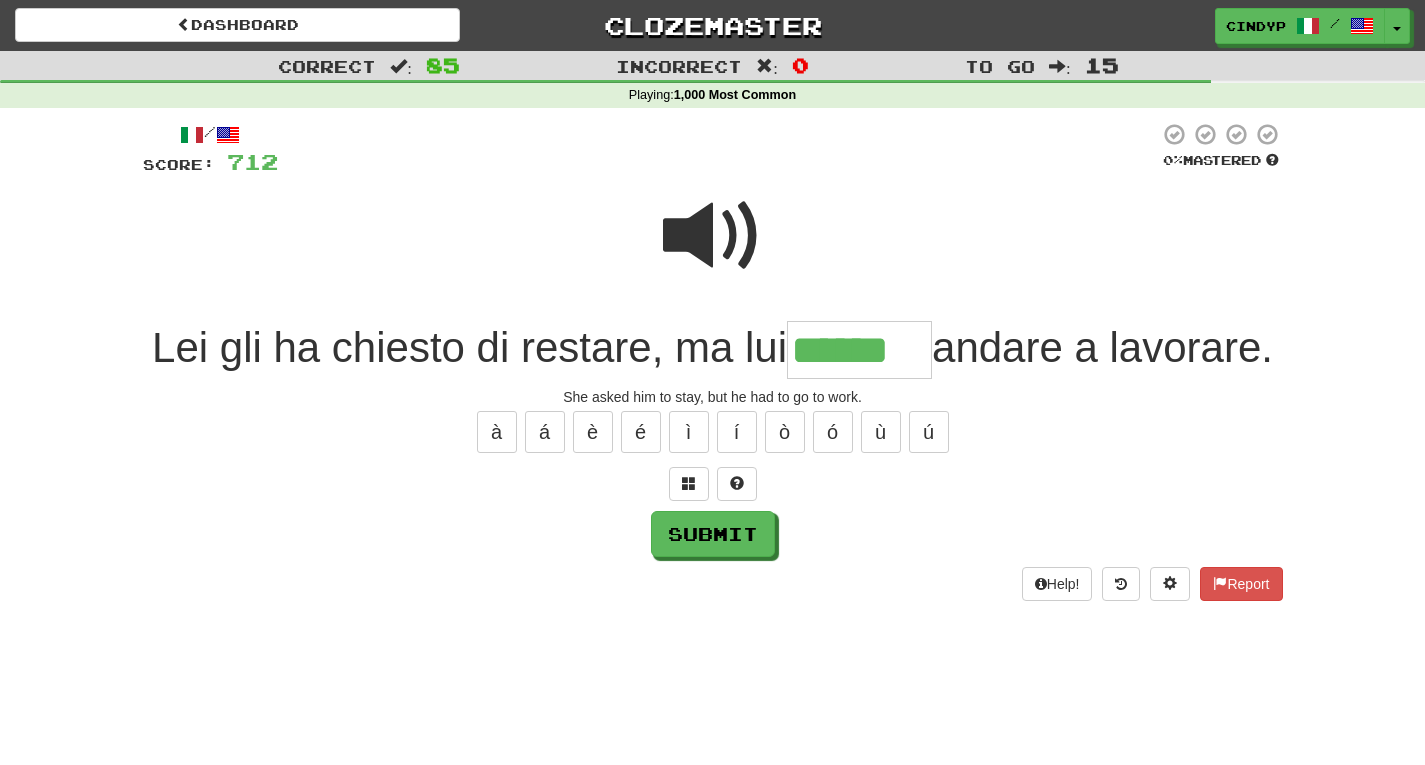 type on "******" 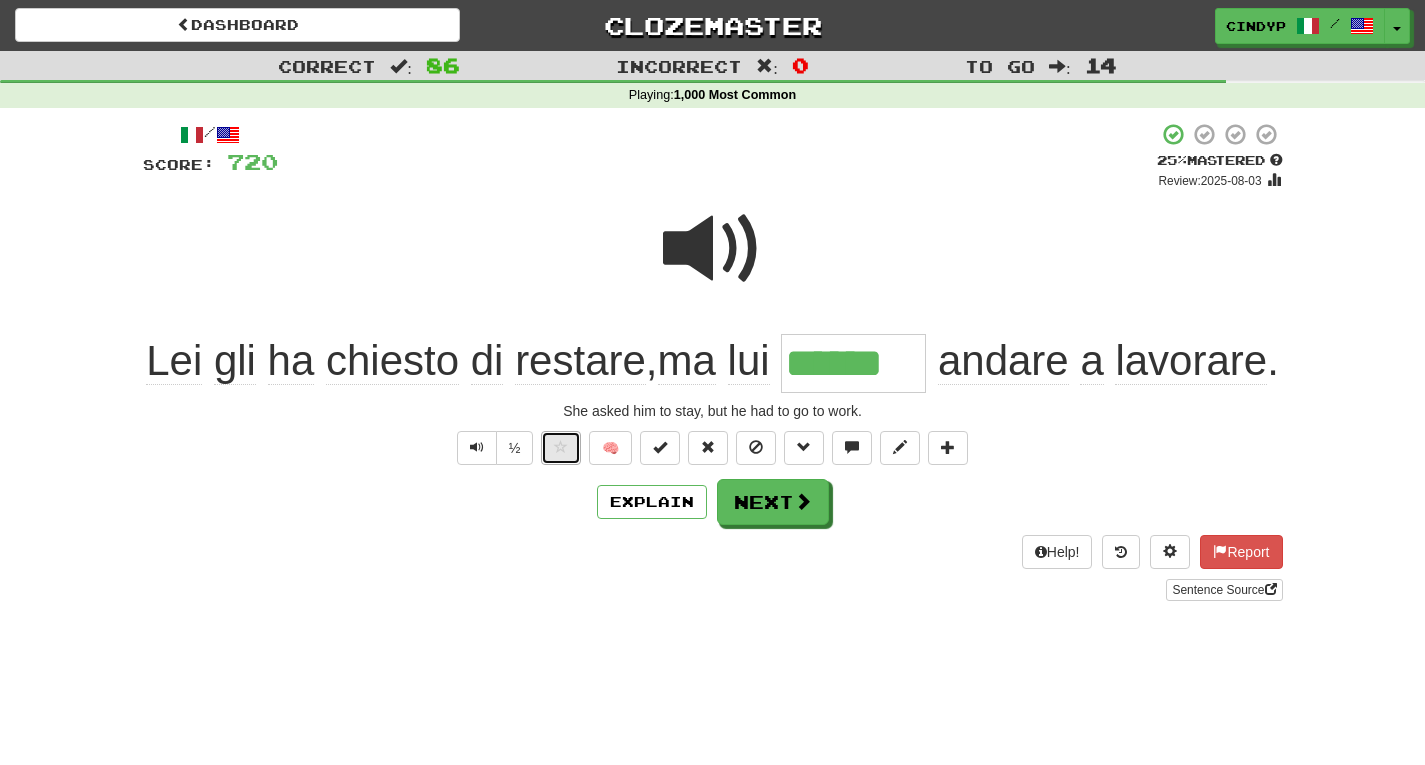 click at bounding box center (561, 448) 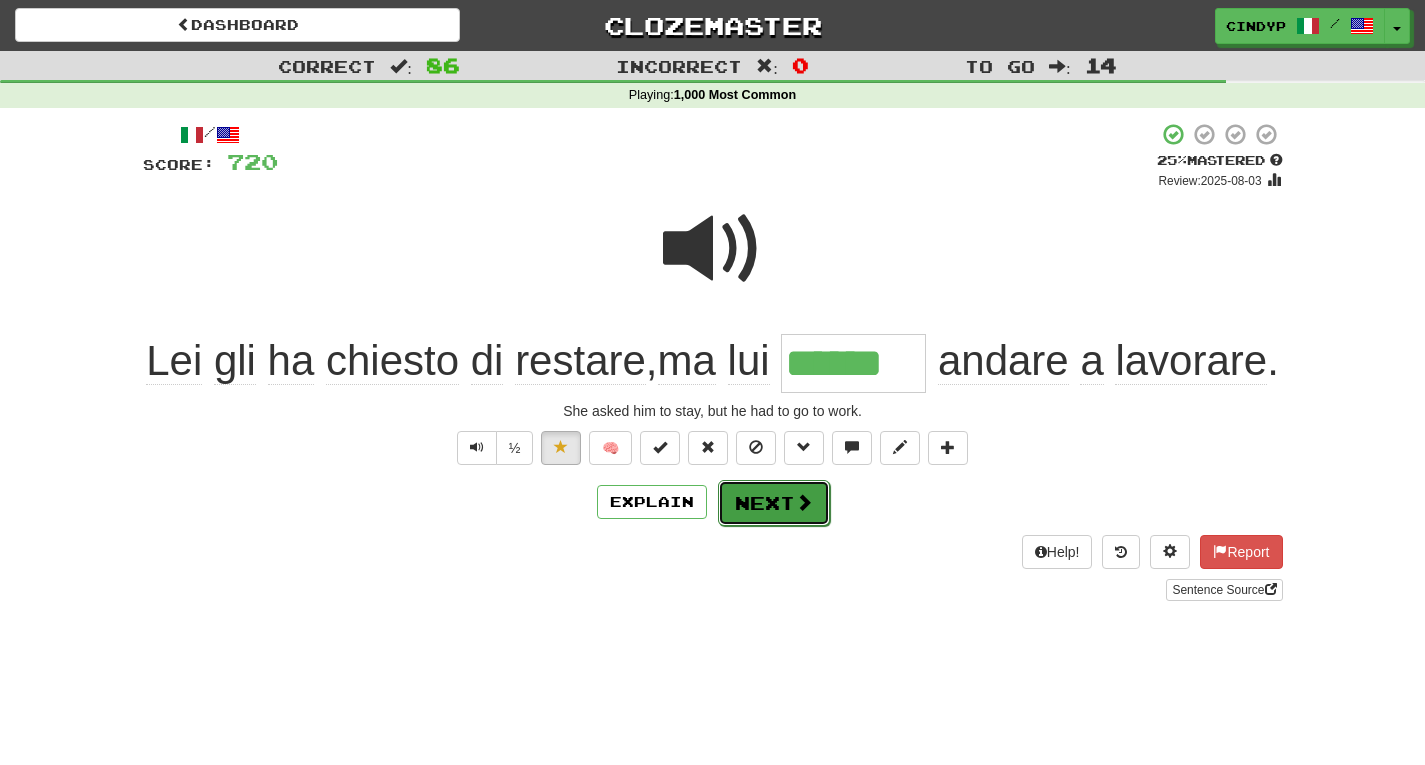 click on "Next" at bounding box center (774, 503) 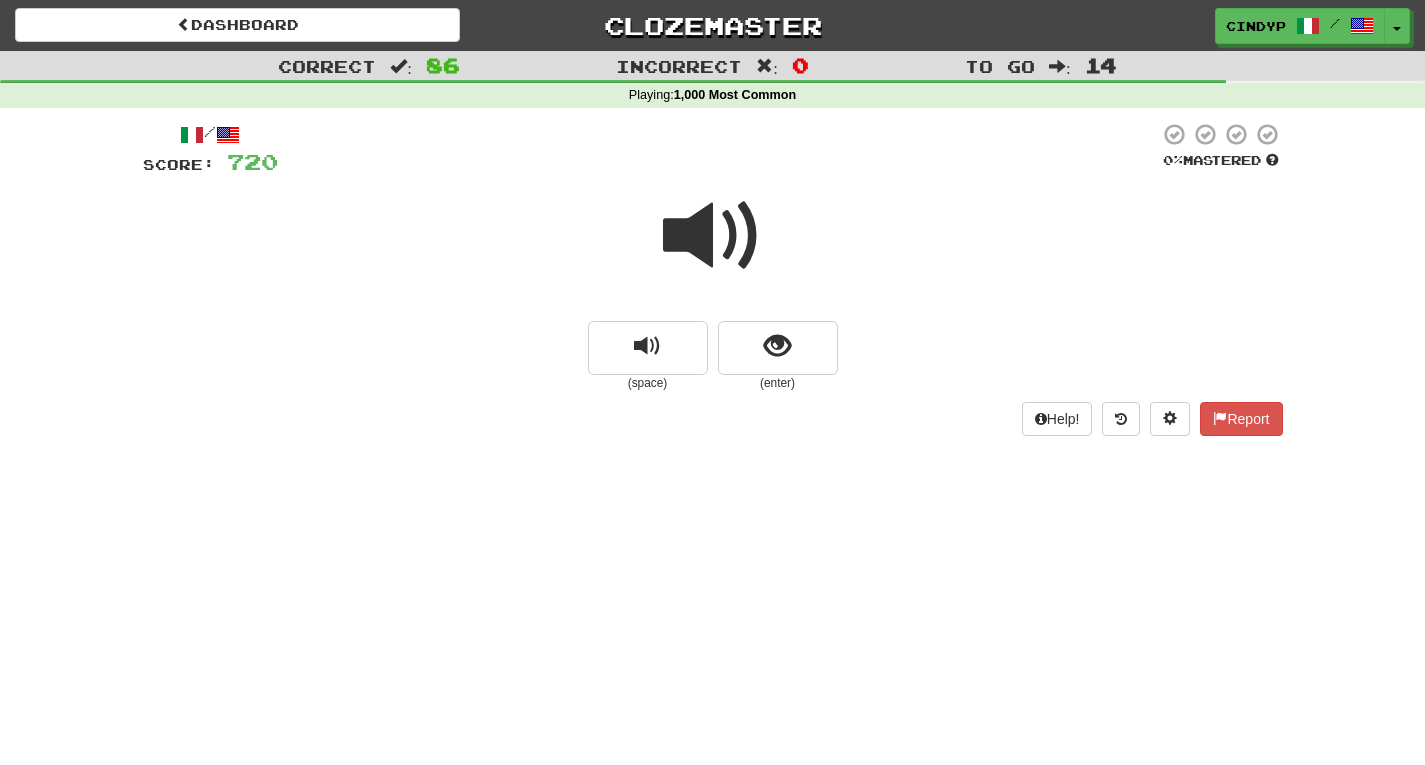 click at bounding box center (713, 236) 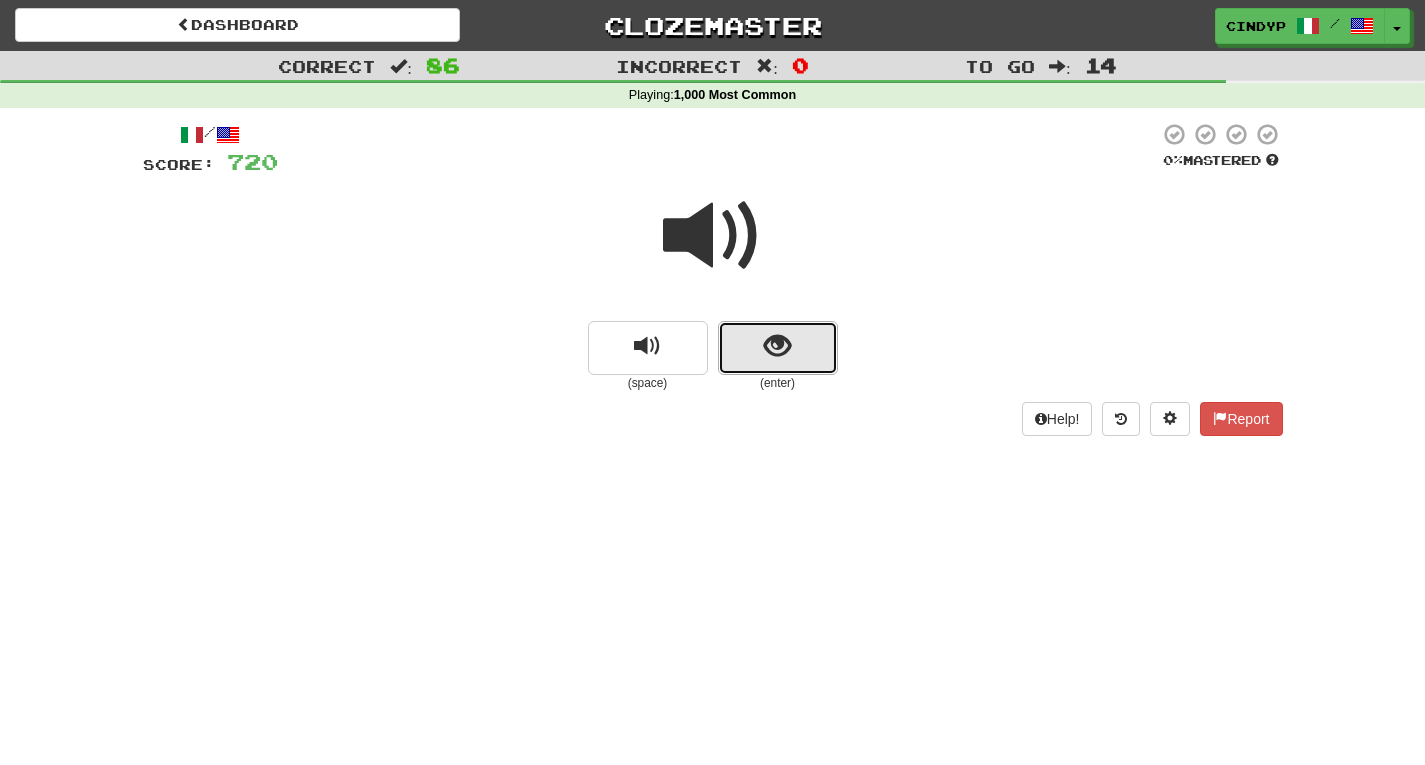 click at bounding box center [777, 346] 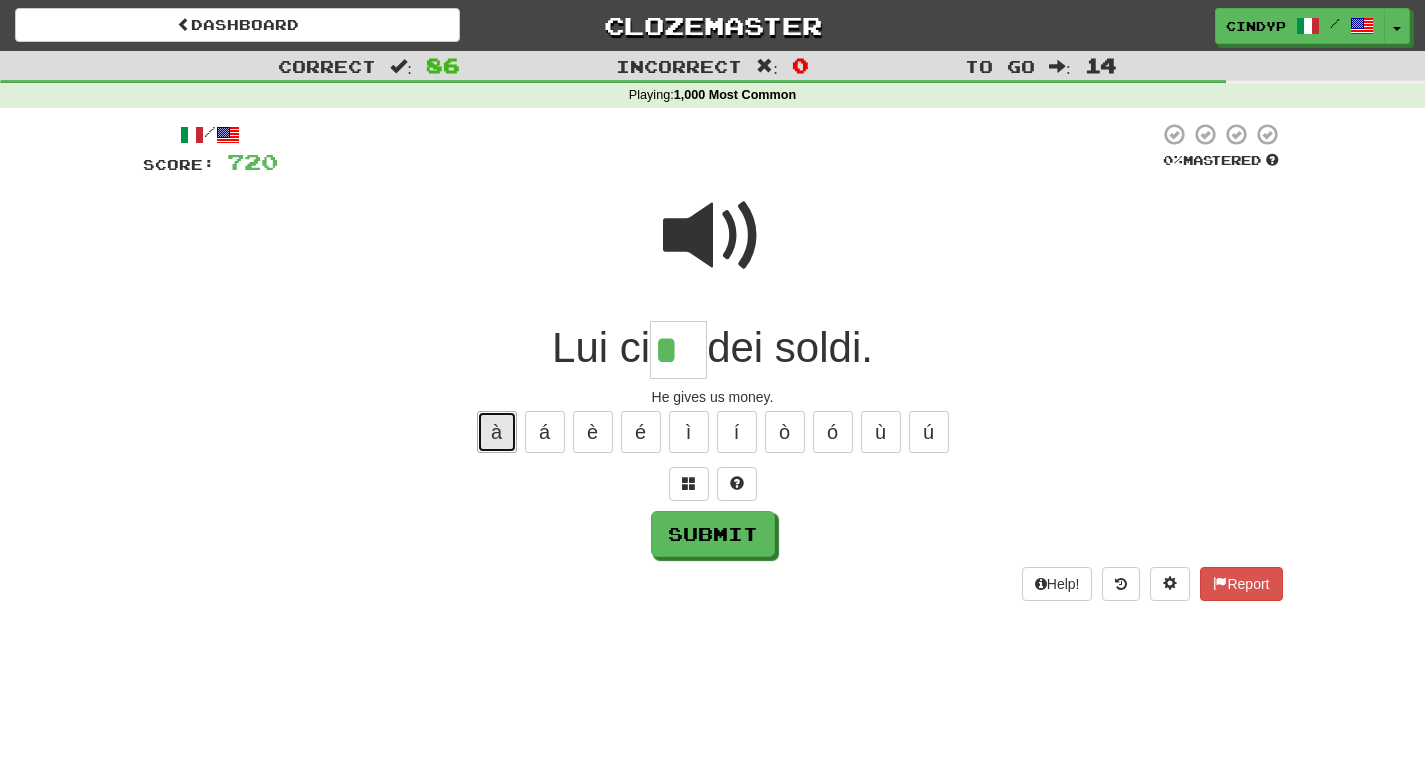 click on "à" at bounding box center [497, 432] 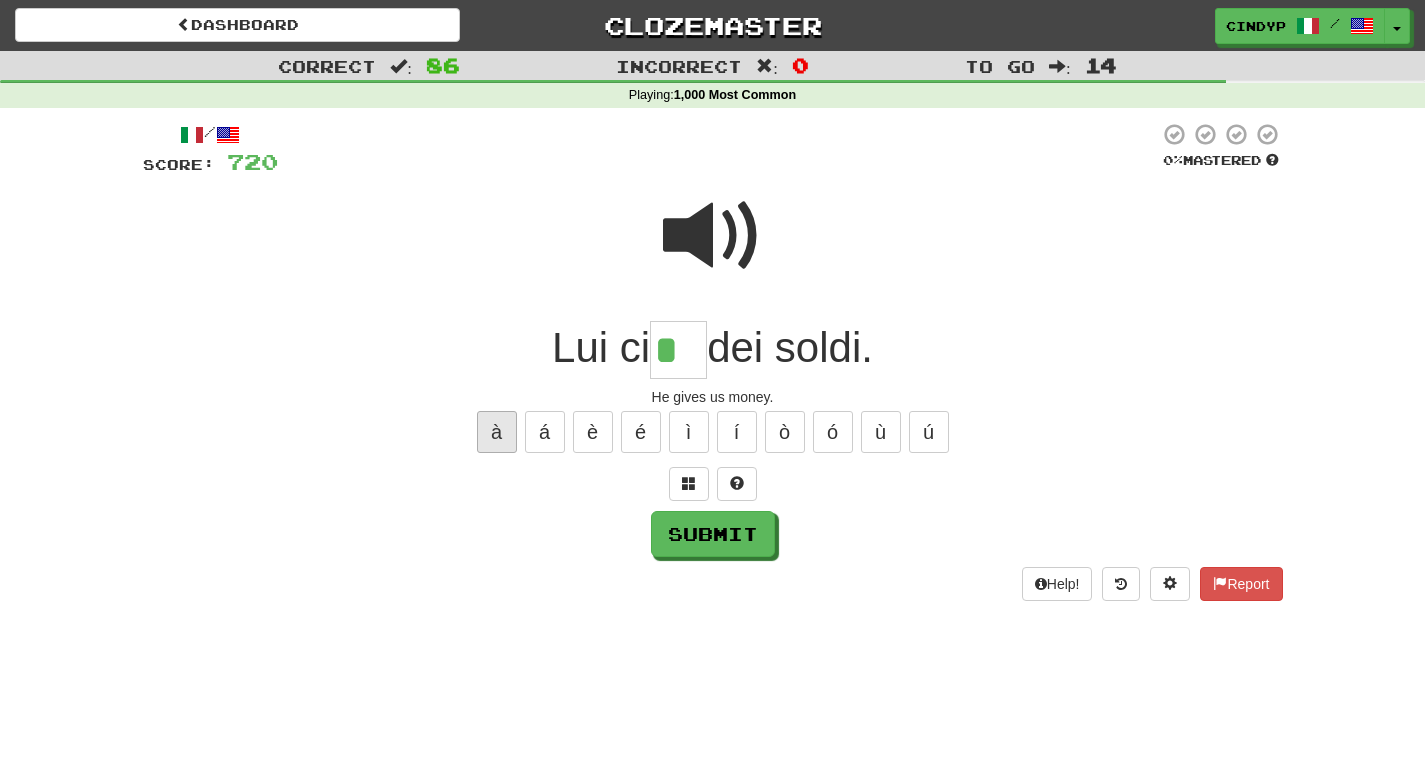 type on "**" 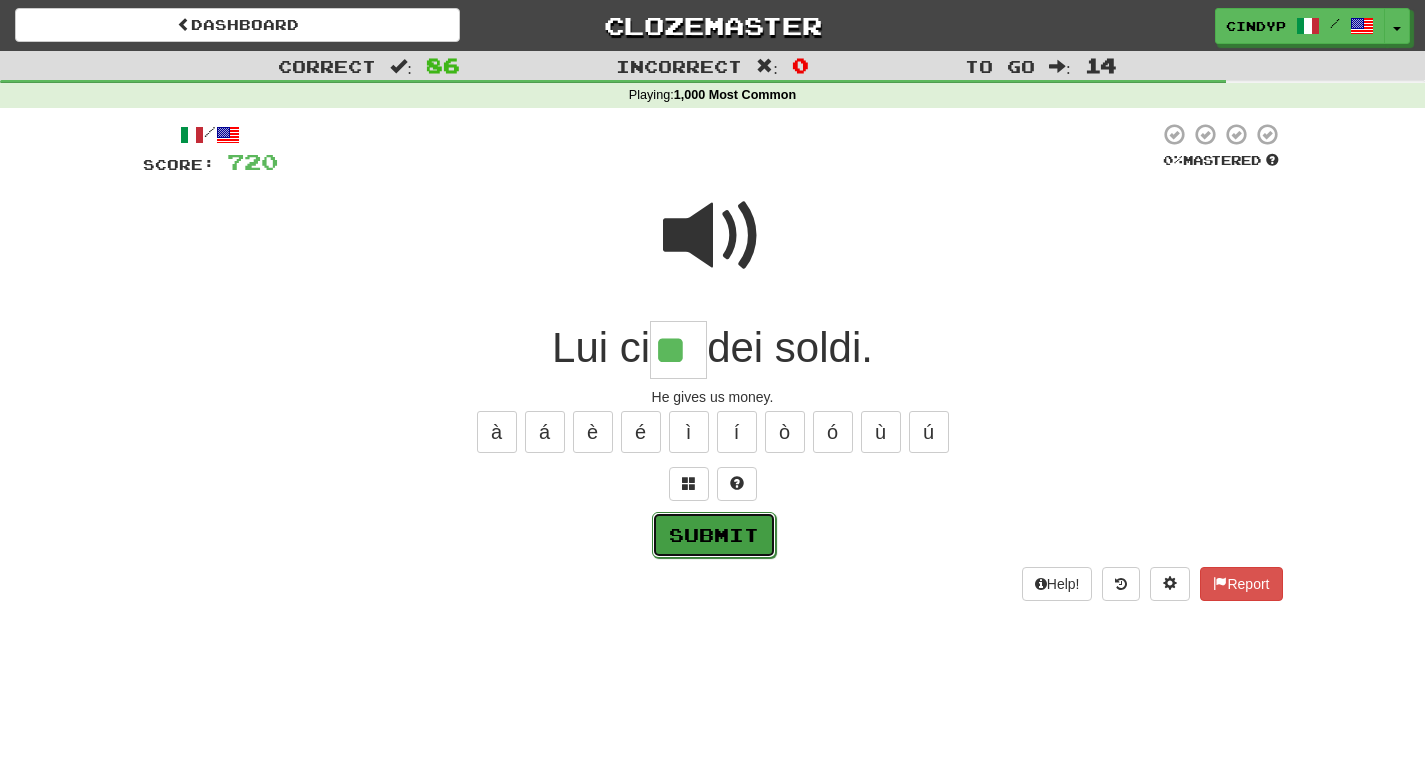 click on "Submit" at bounding box center (714, 535) 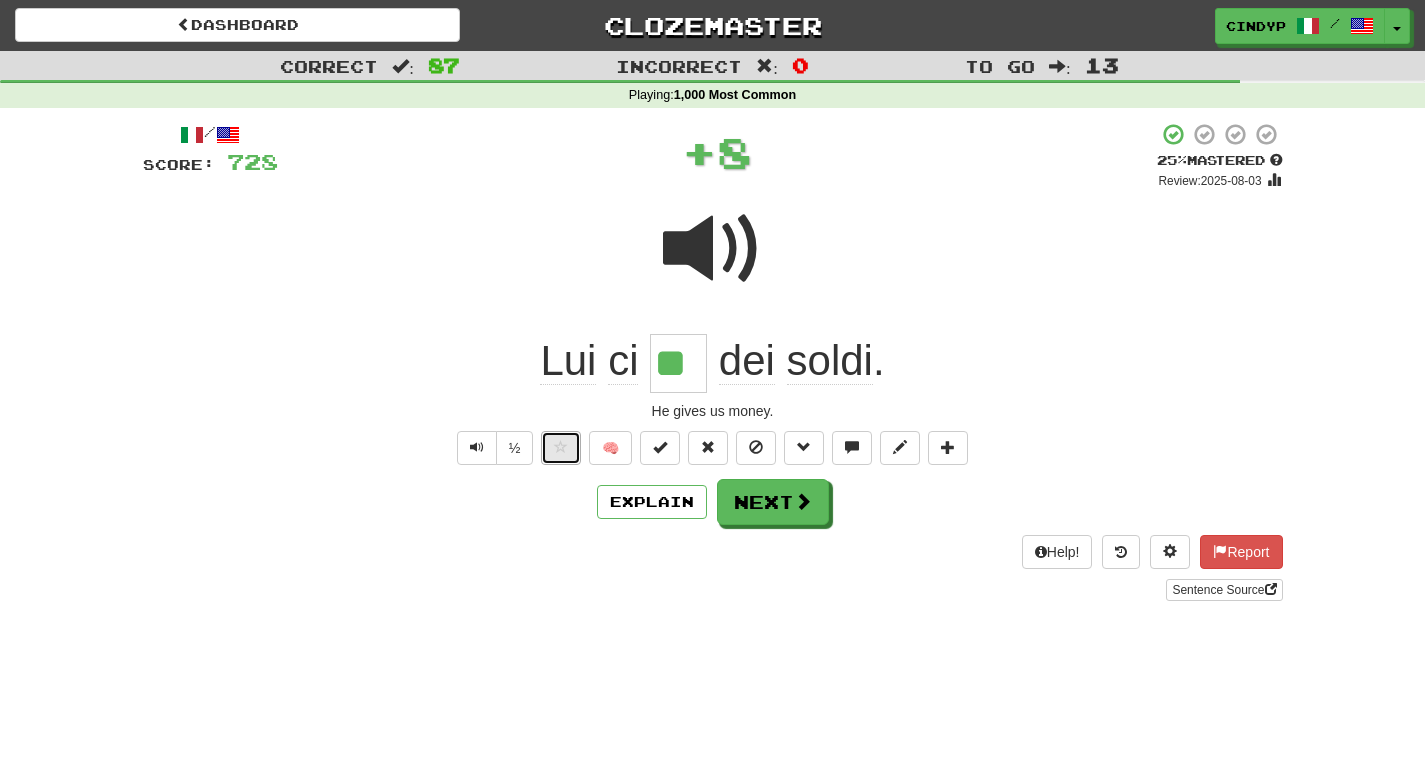 click at bounding box center (561, 447) 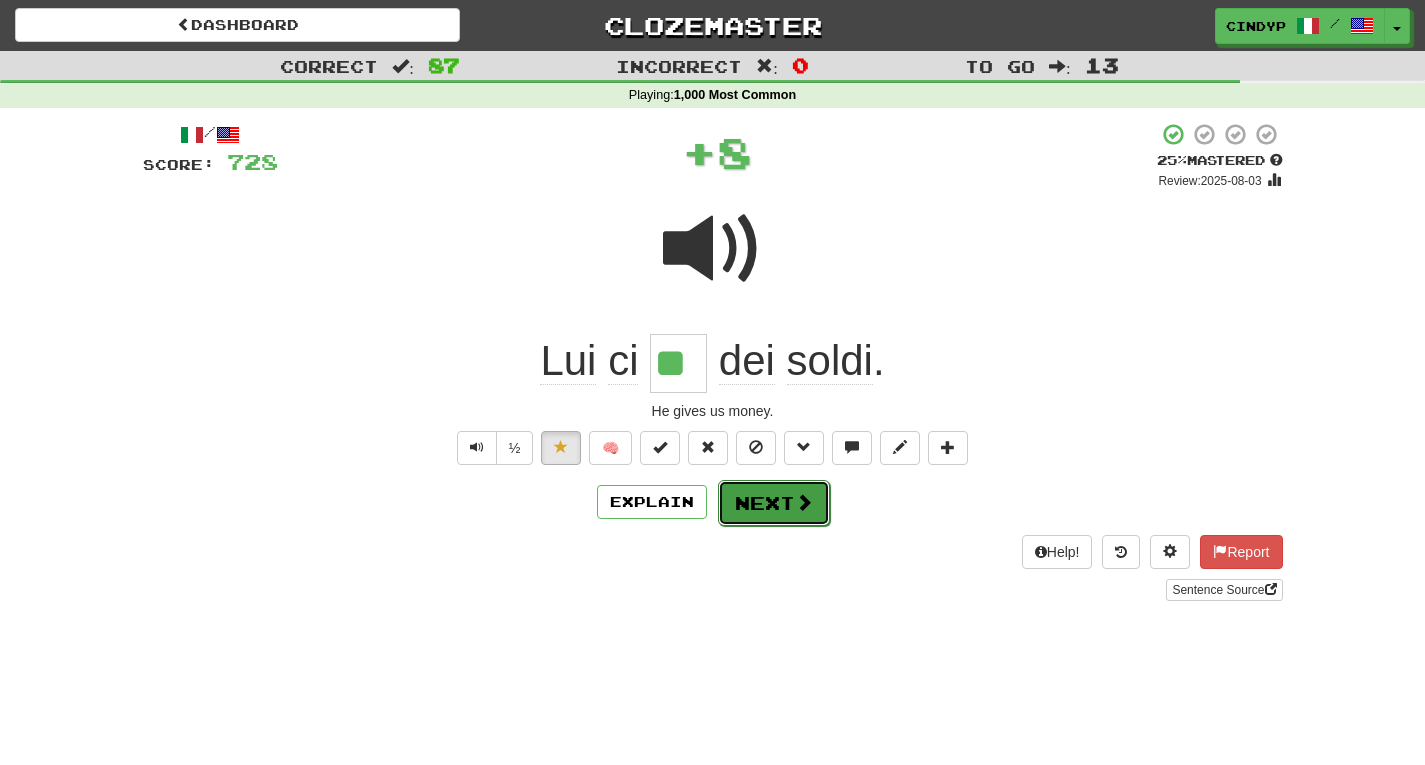 click on "Next" at bounding box center (774, 503) 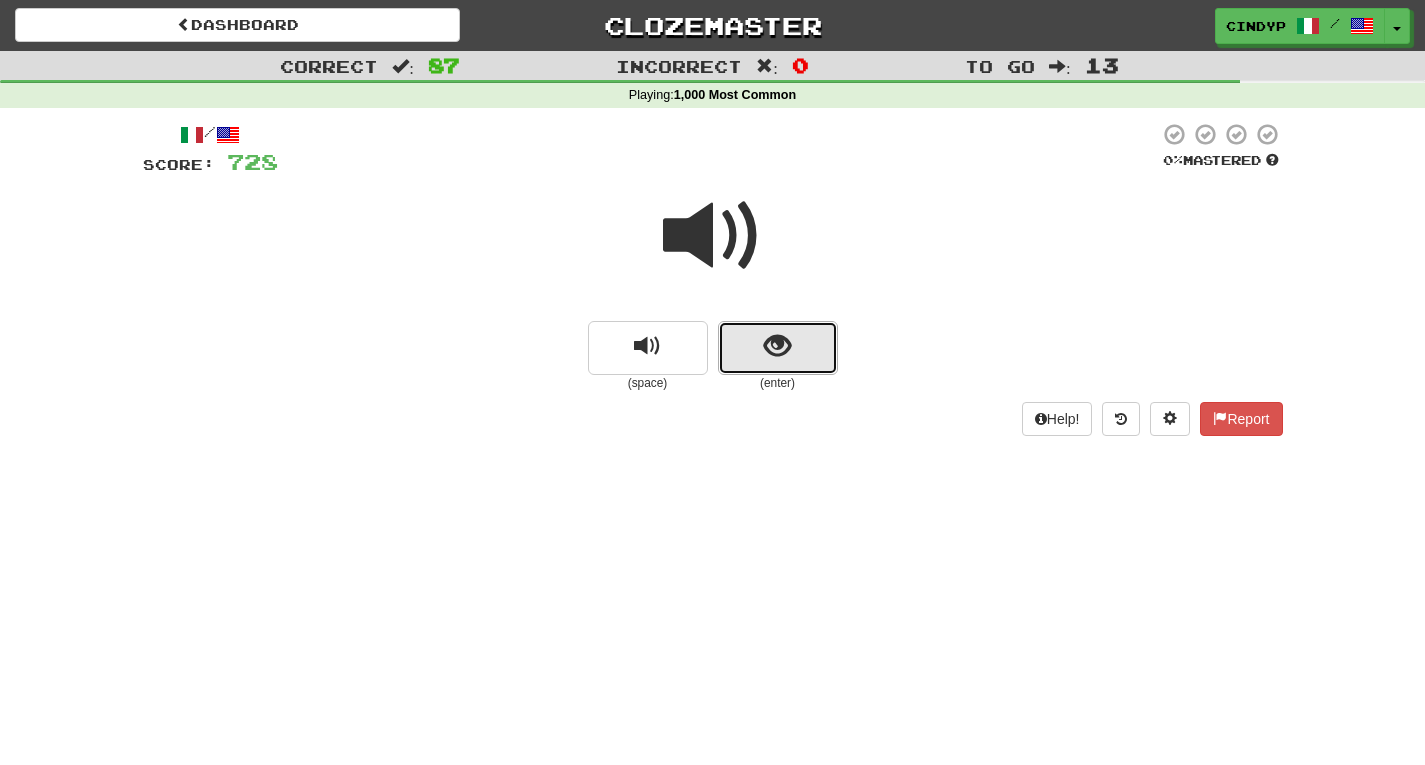 click at bounding box center [778, 348] 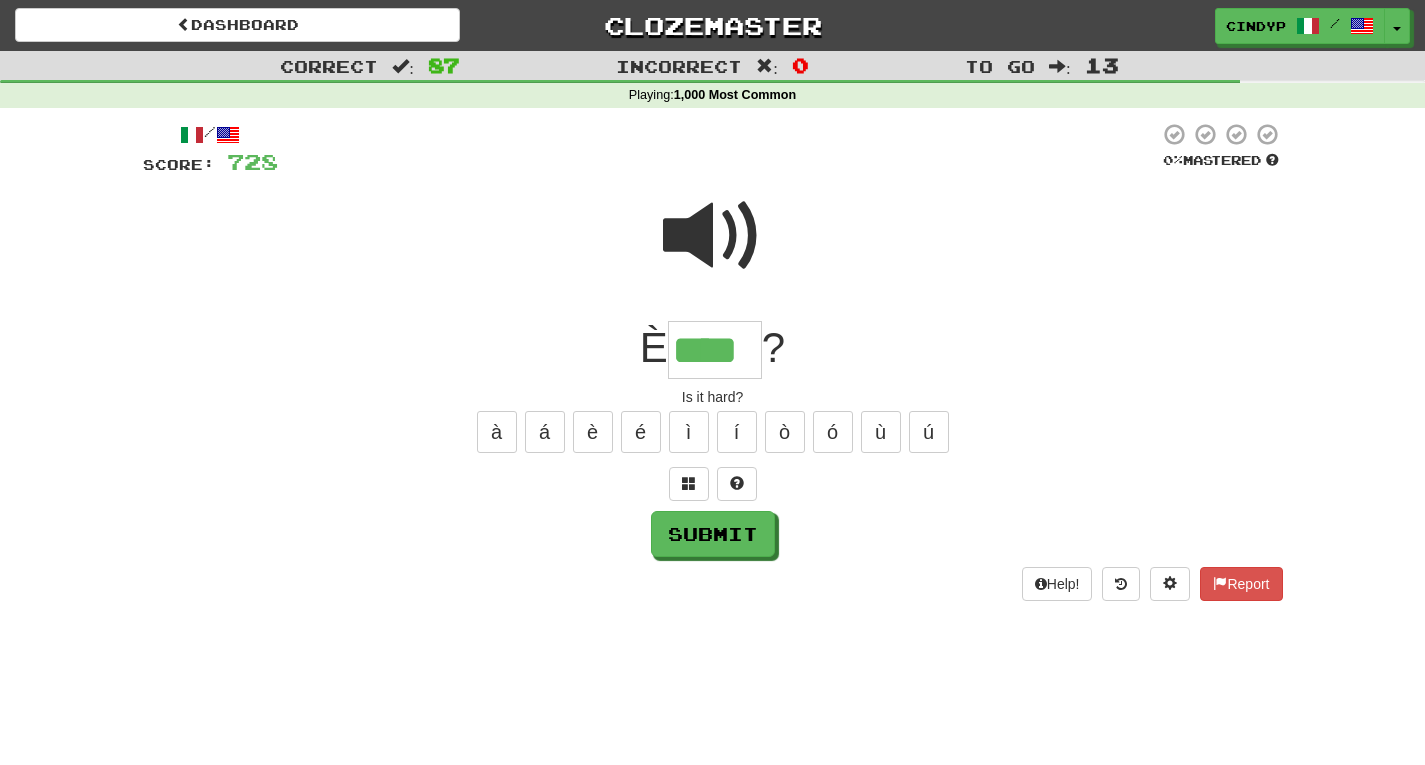 type on "****" 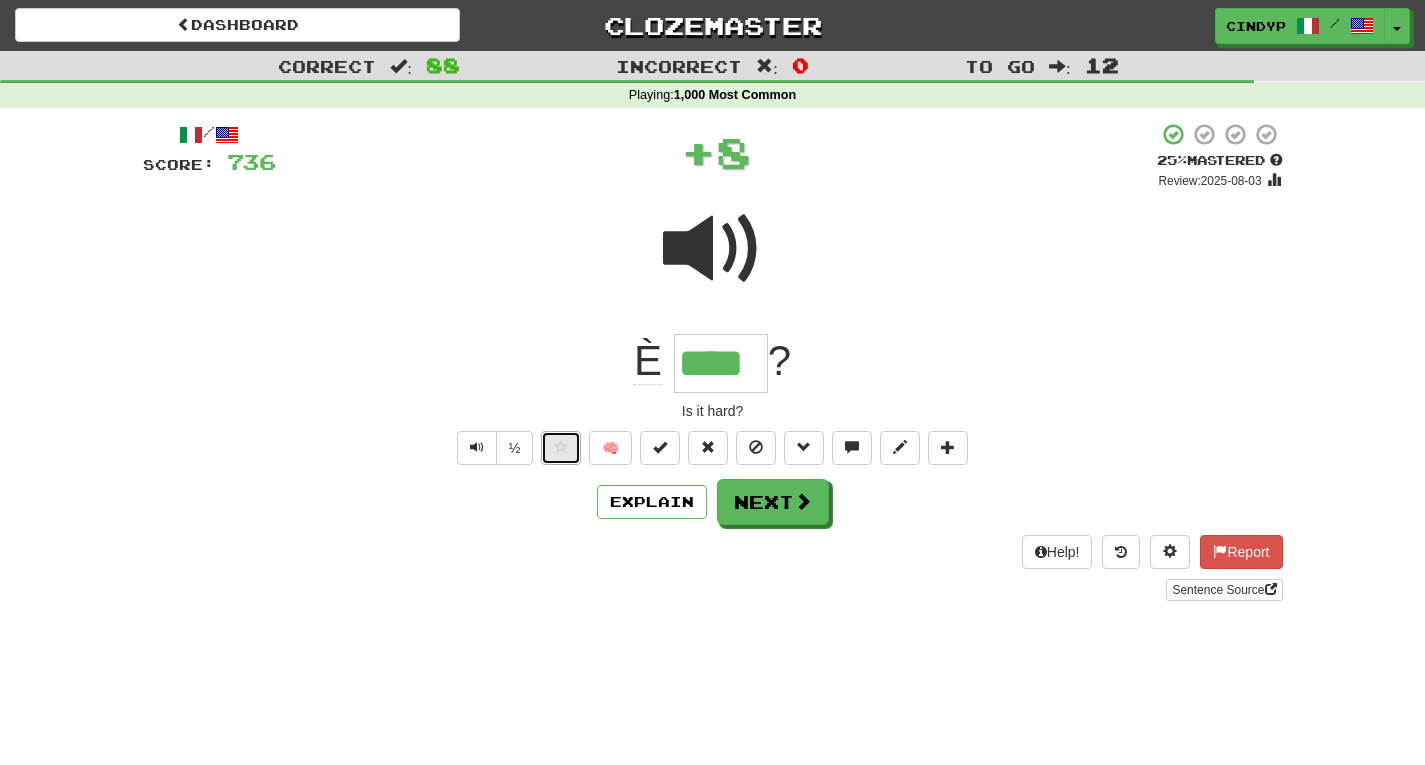 click at bounding box center [561, 448] 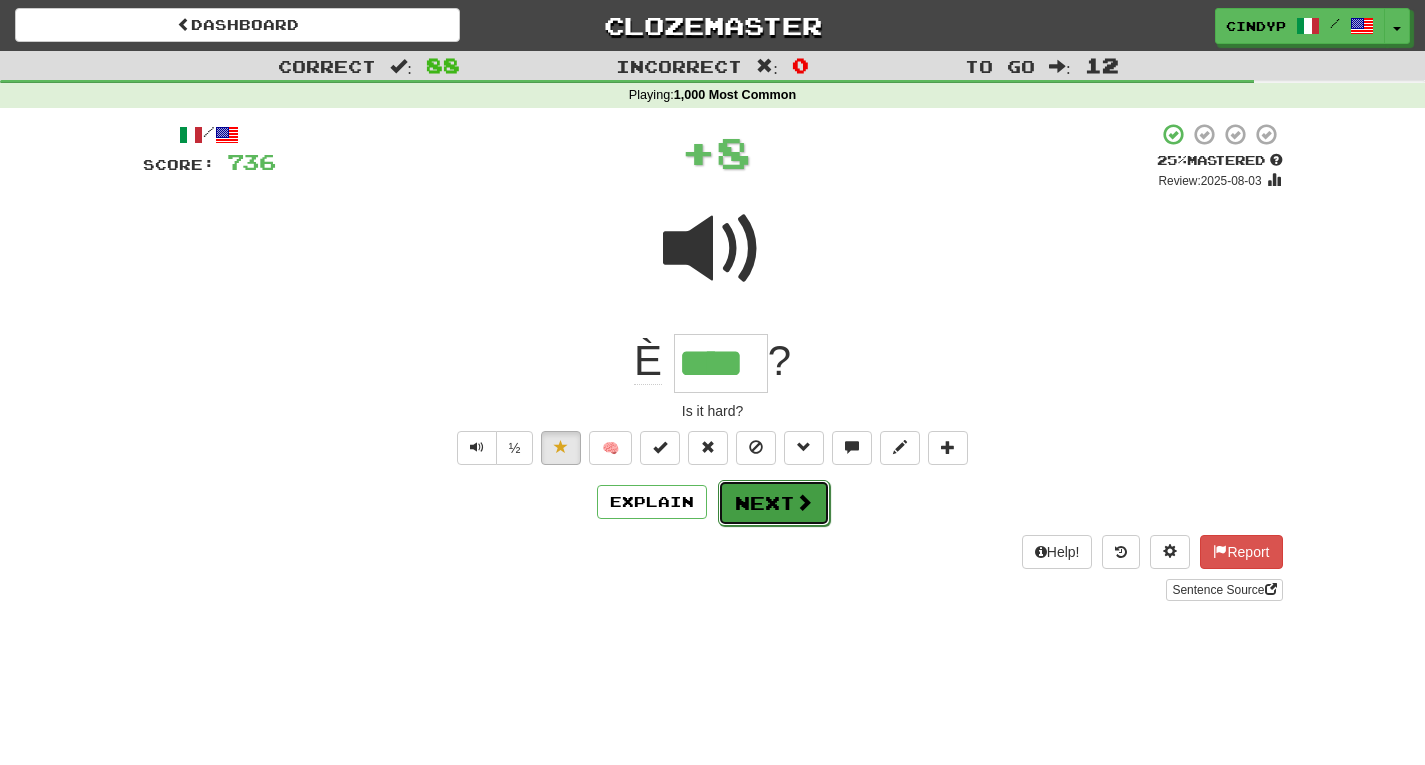 click on "Next" at bounding box center (774, 503) 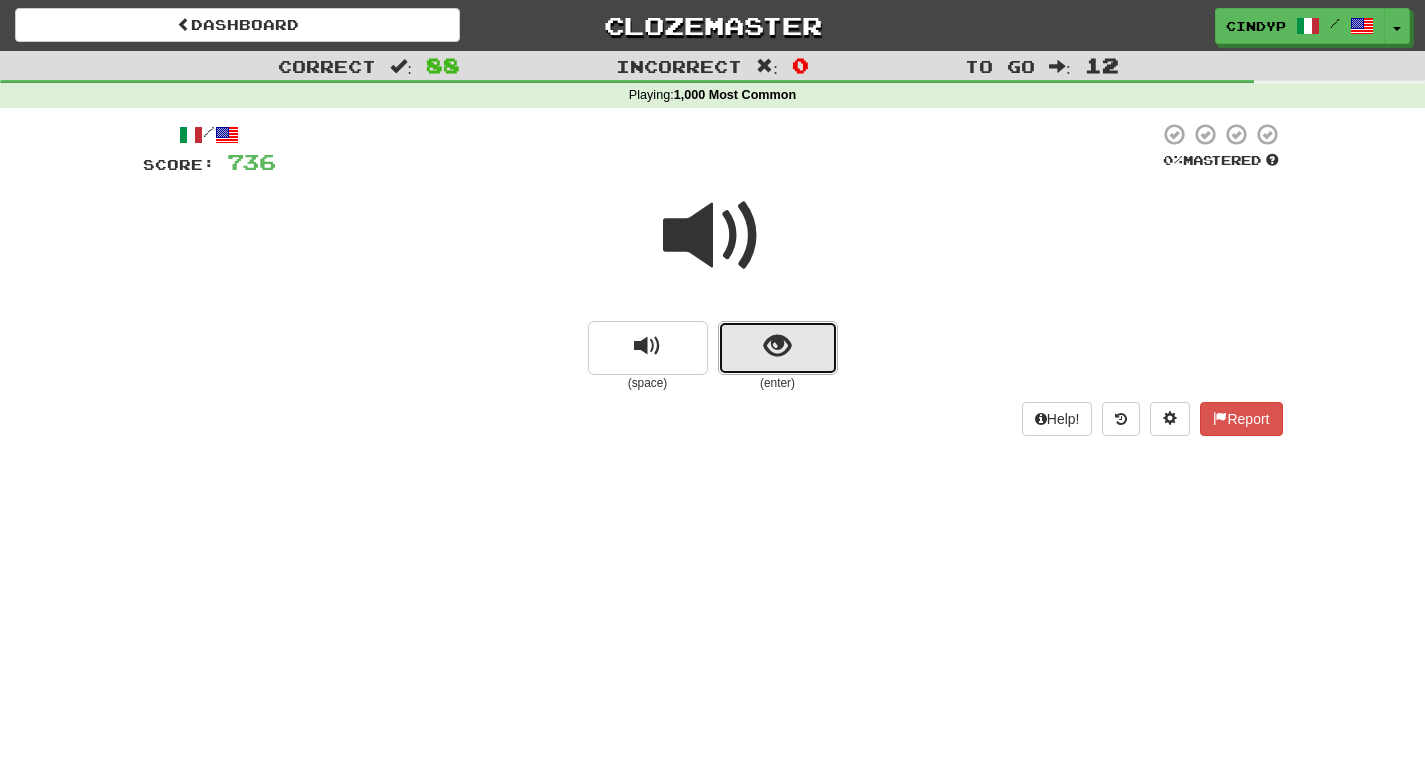 click at bounding box center (778, 348) 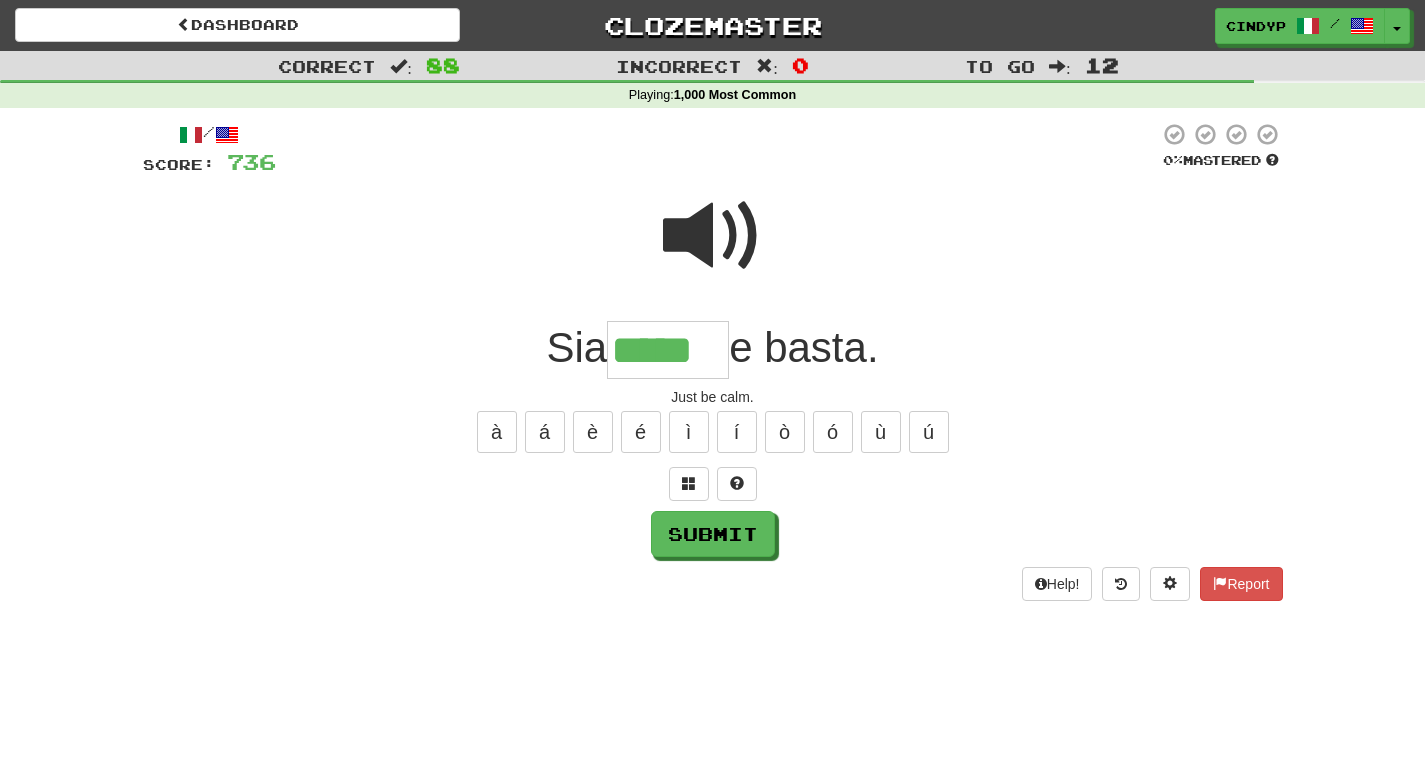 type on "*****" 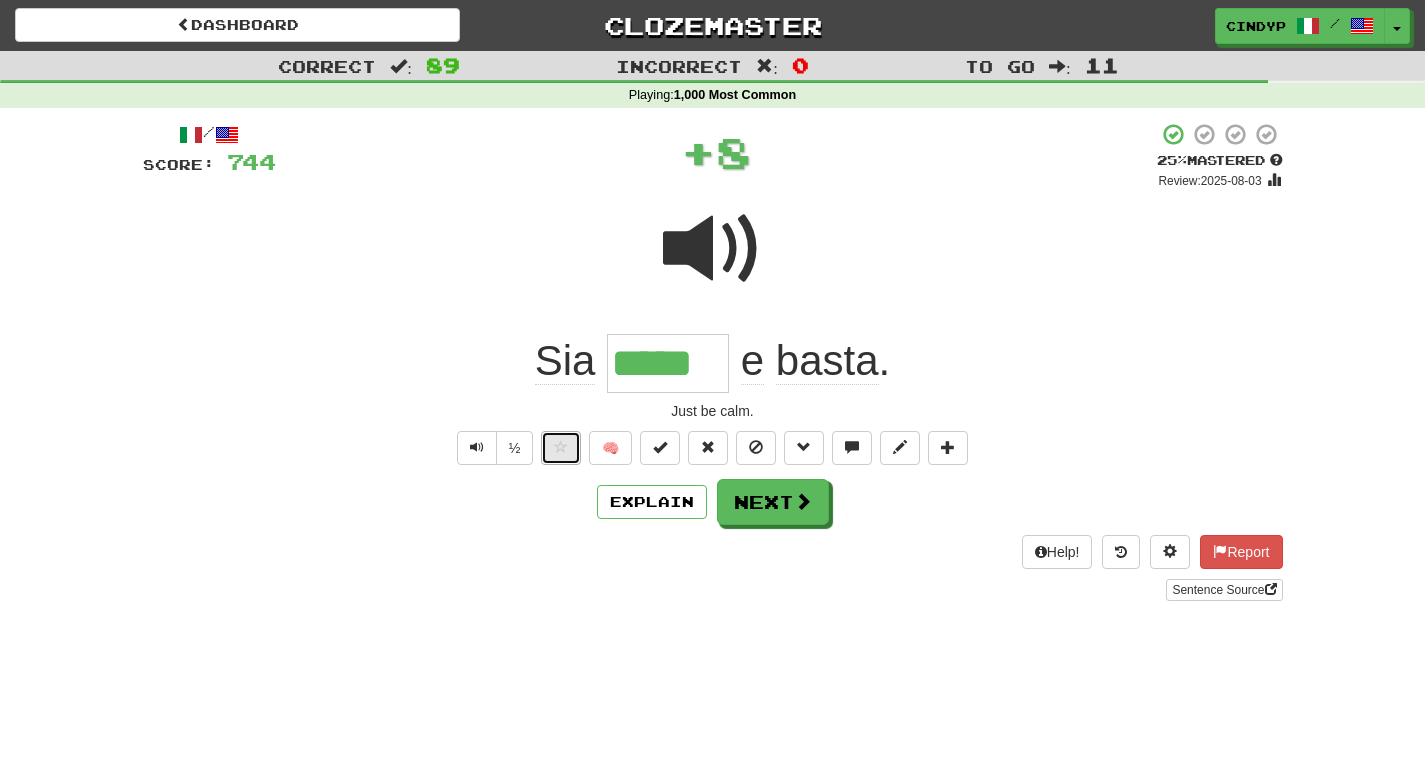 click at bounding box center (561, 448) 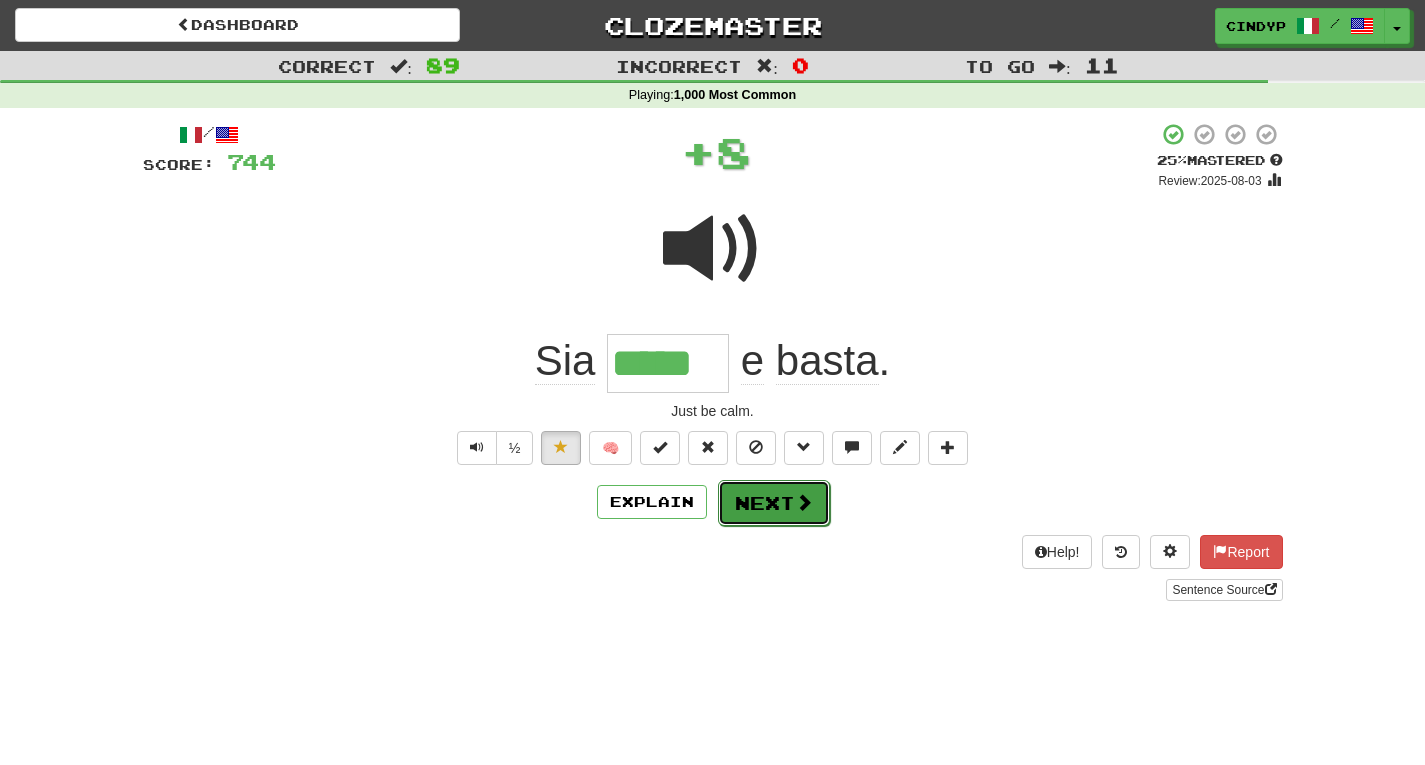 click on "Next" at bounding box center [774, 503] 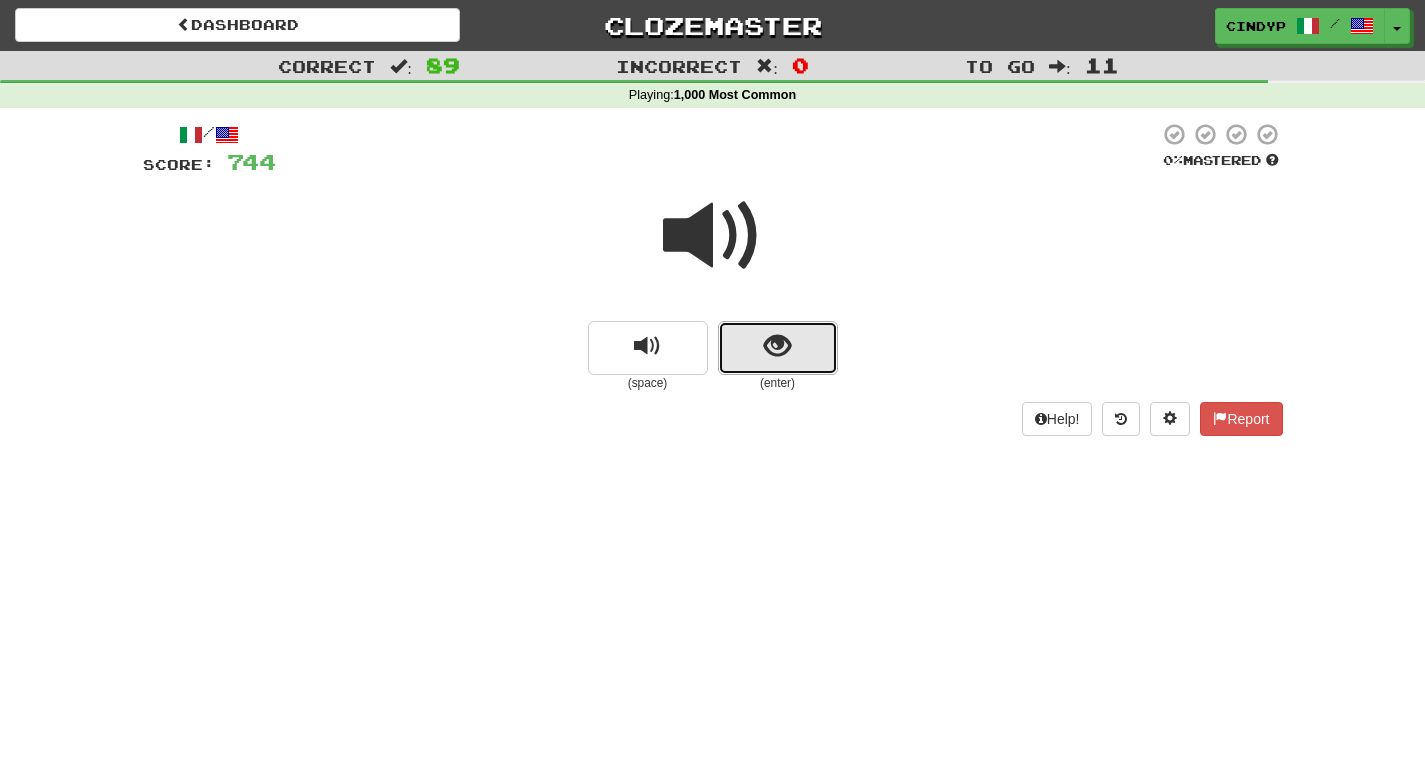 click at bounding box center (777, 346) 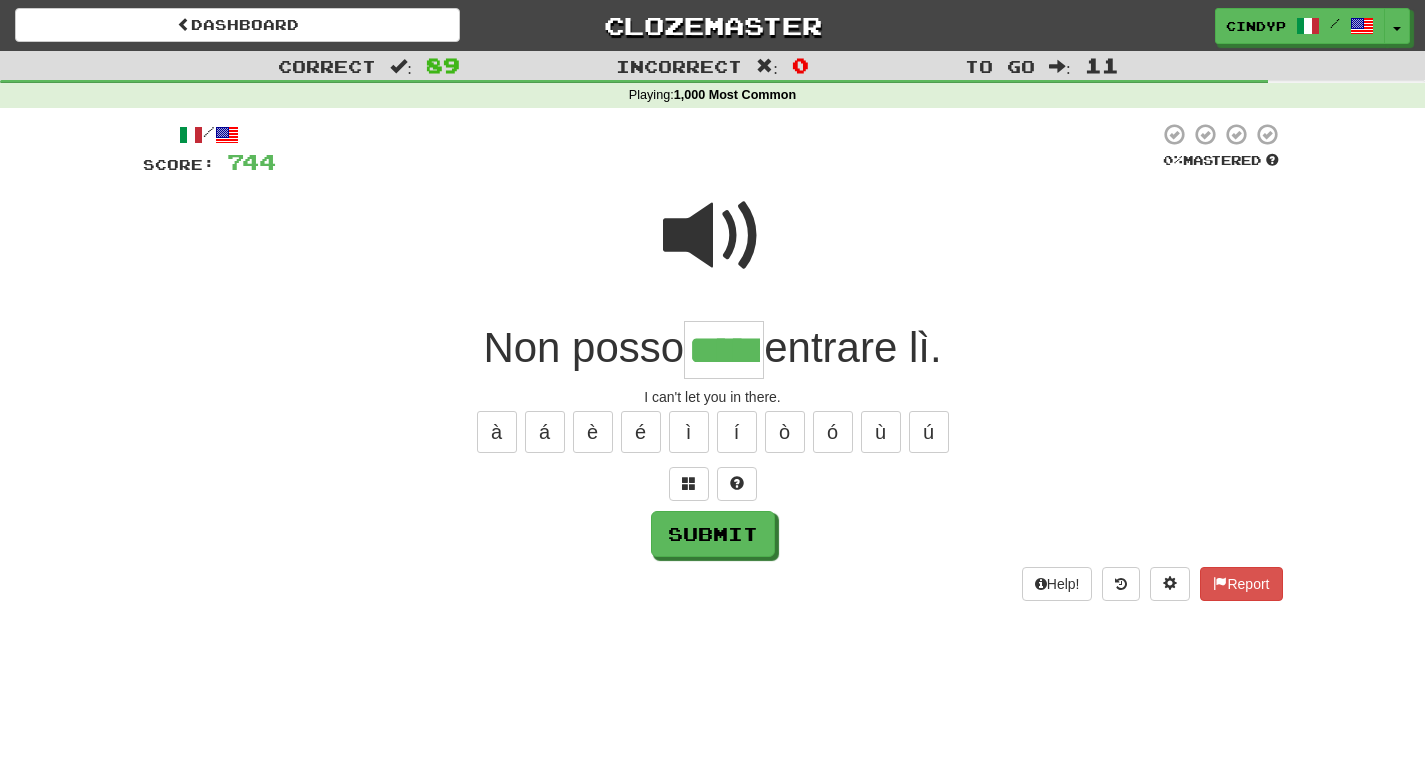 type on "*****" 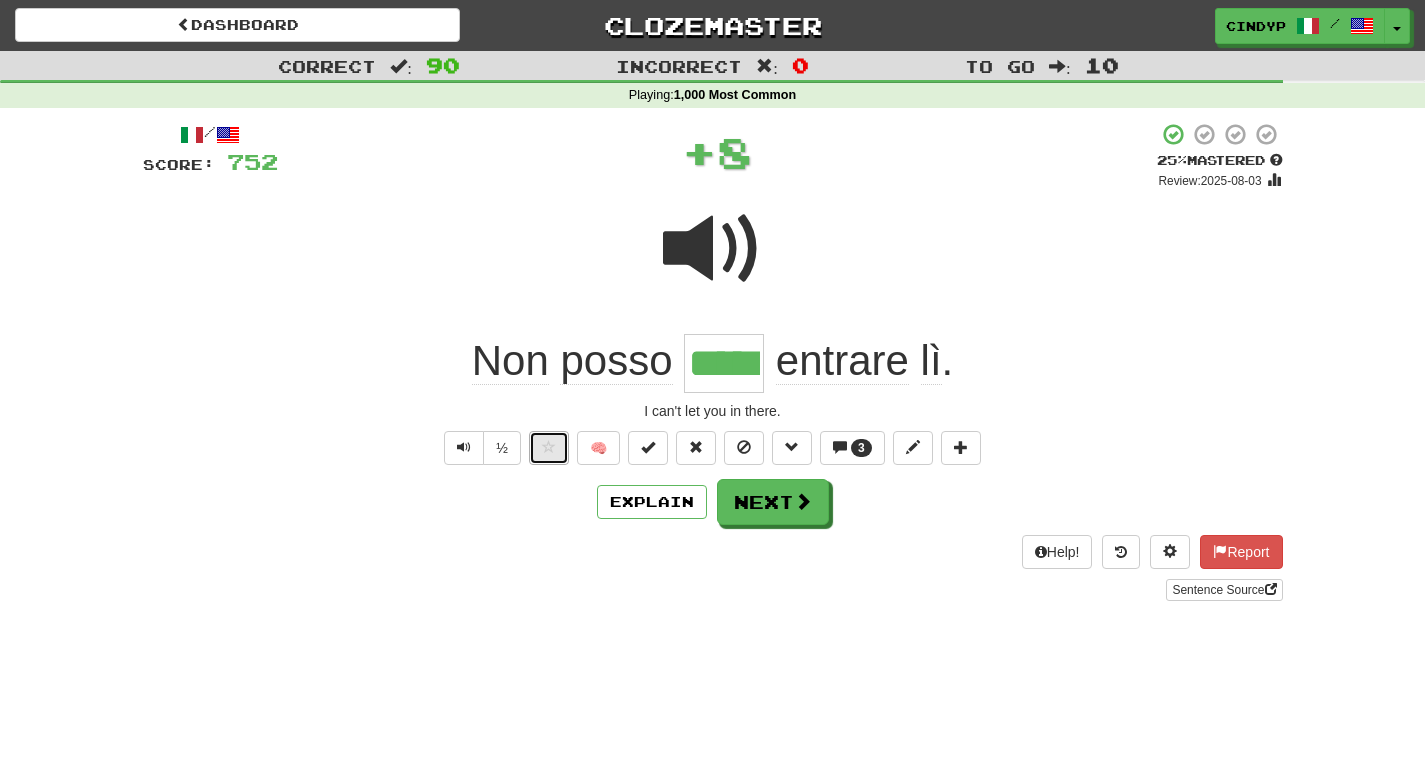 click at bounding box center [549, 448] 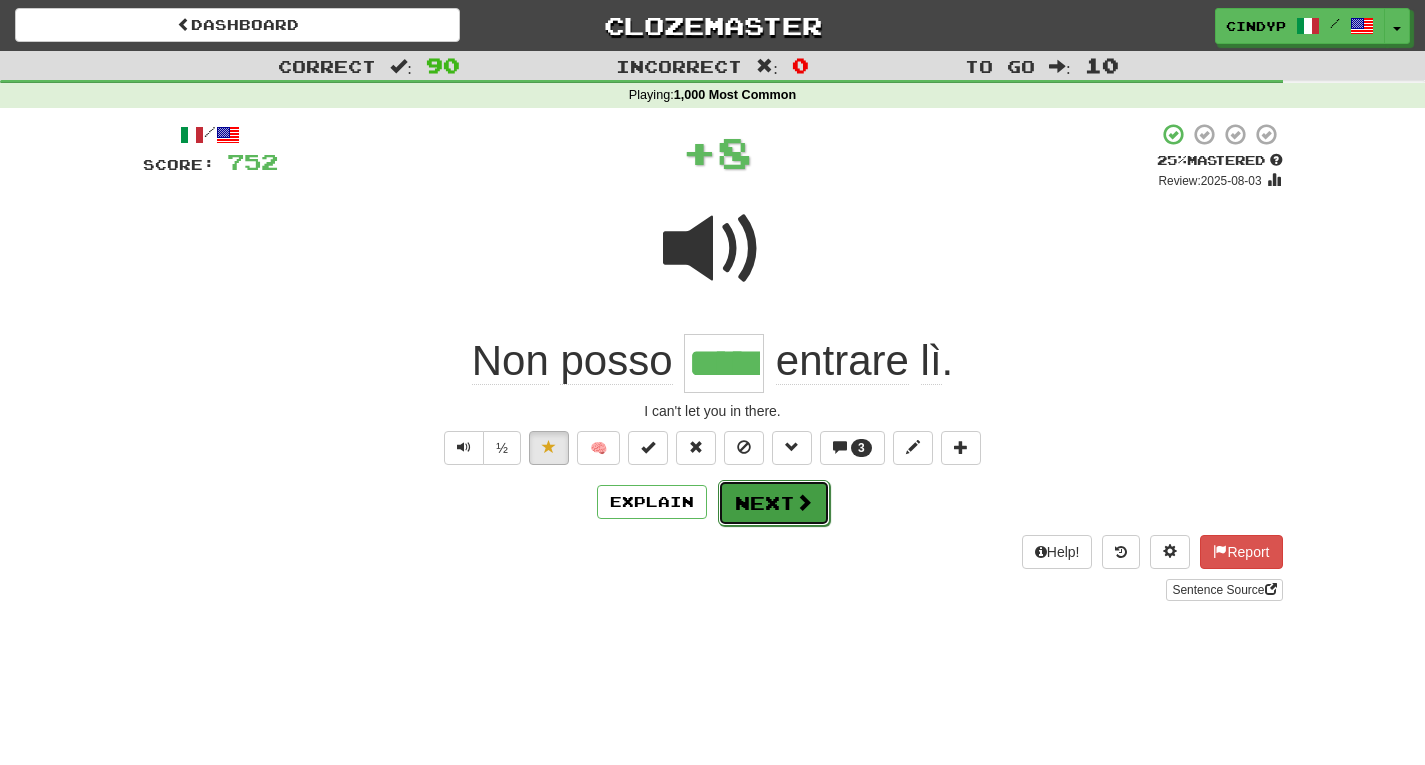 click on "Next" at bounding box center [774, 503] 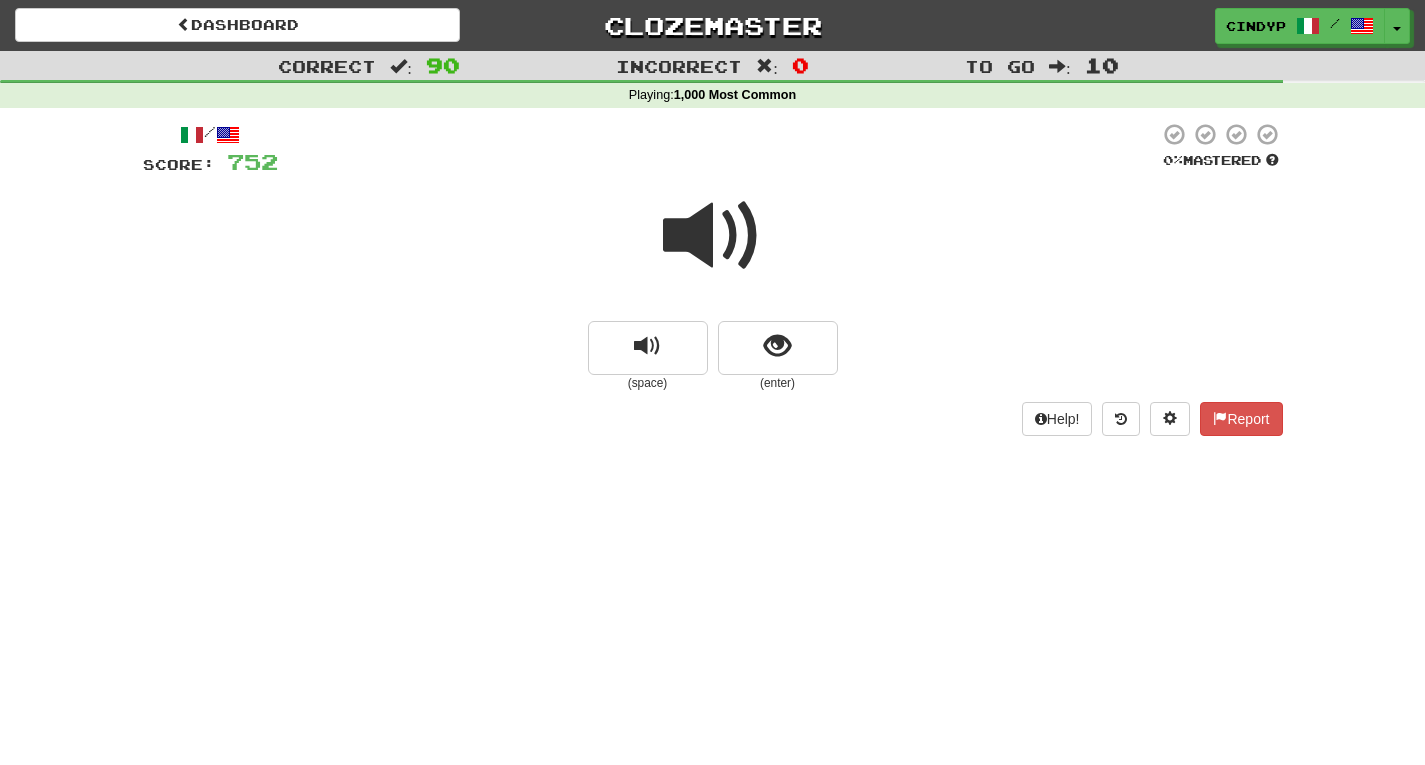 click at bounding box center [713, 236] 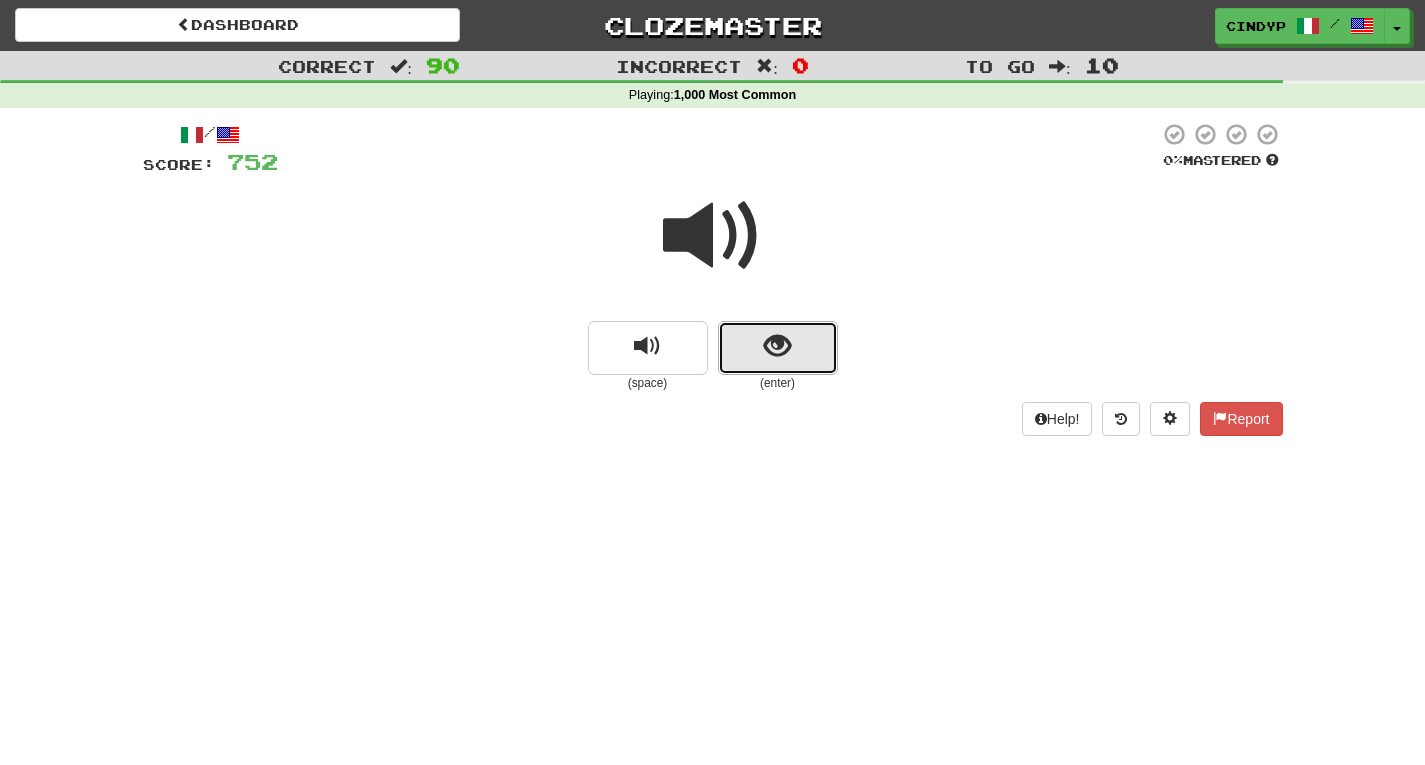 click at bounding box center [778, 348] 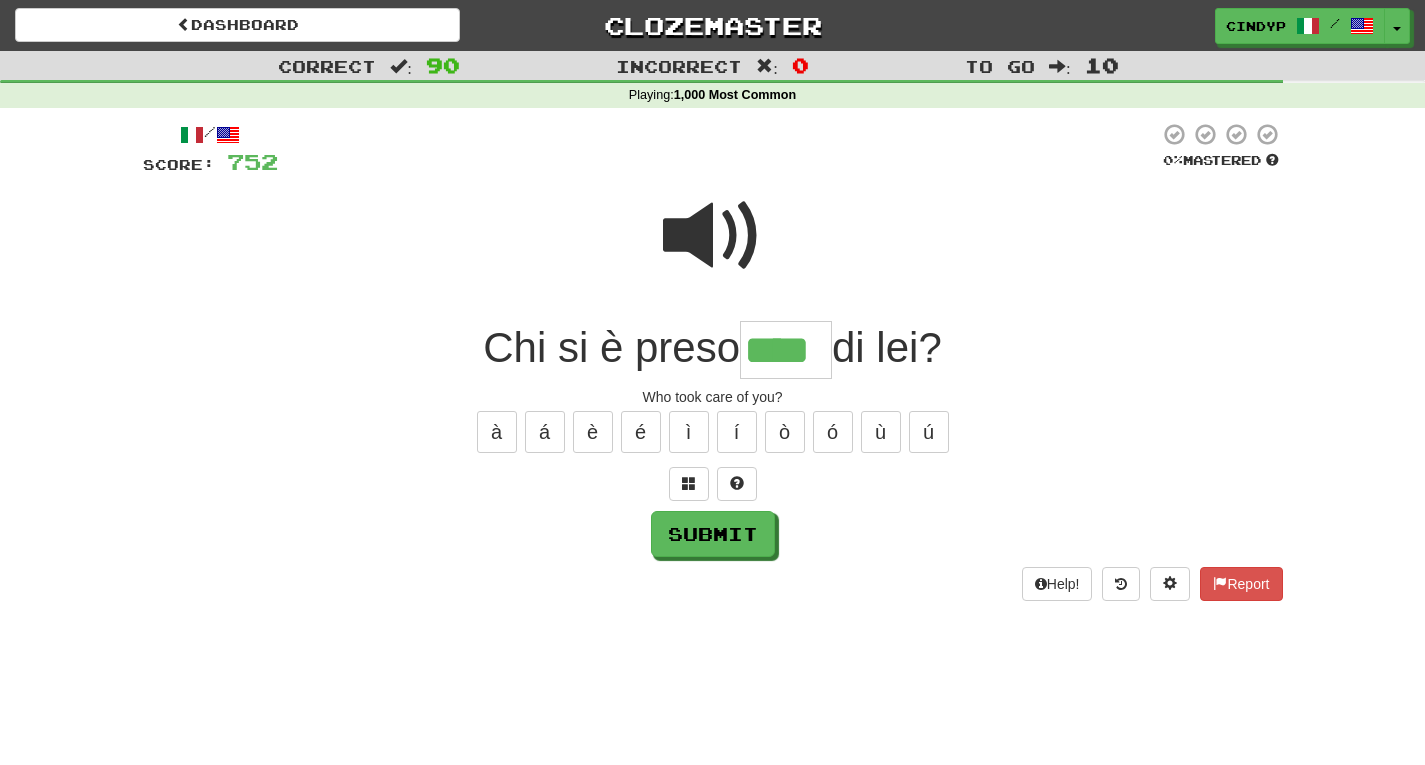 type on "****" 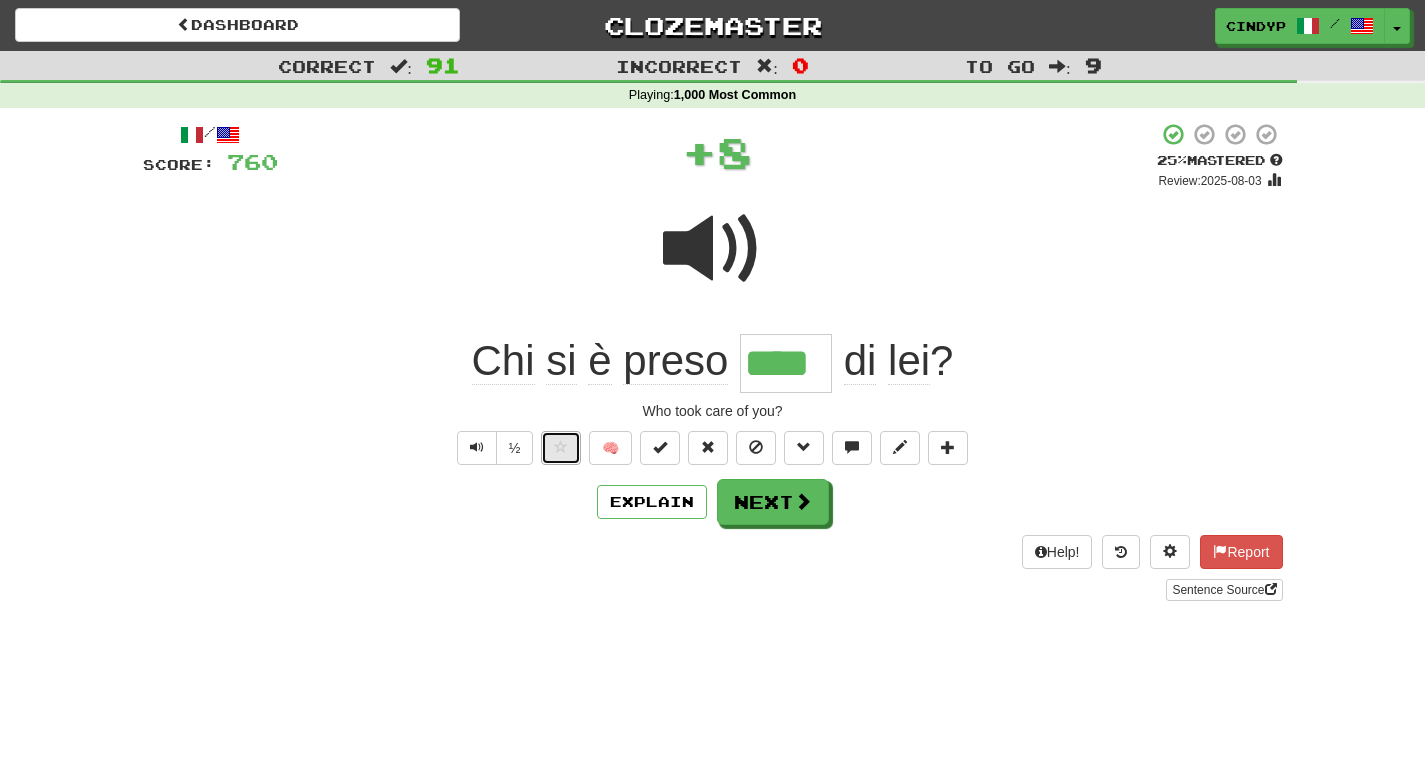 click at bounding box center (561, 447) 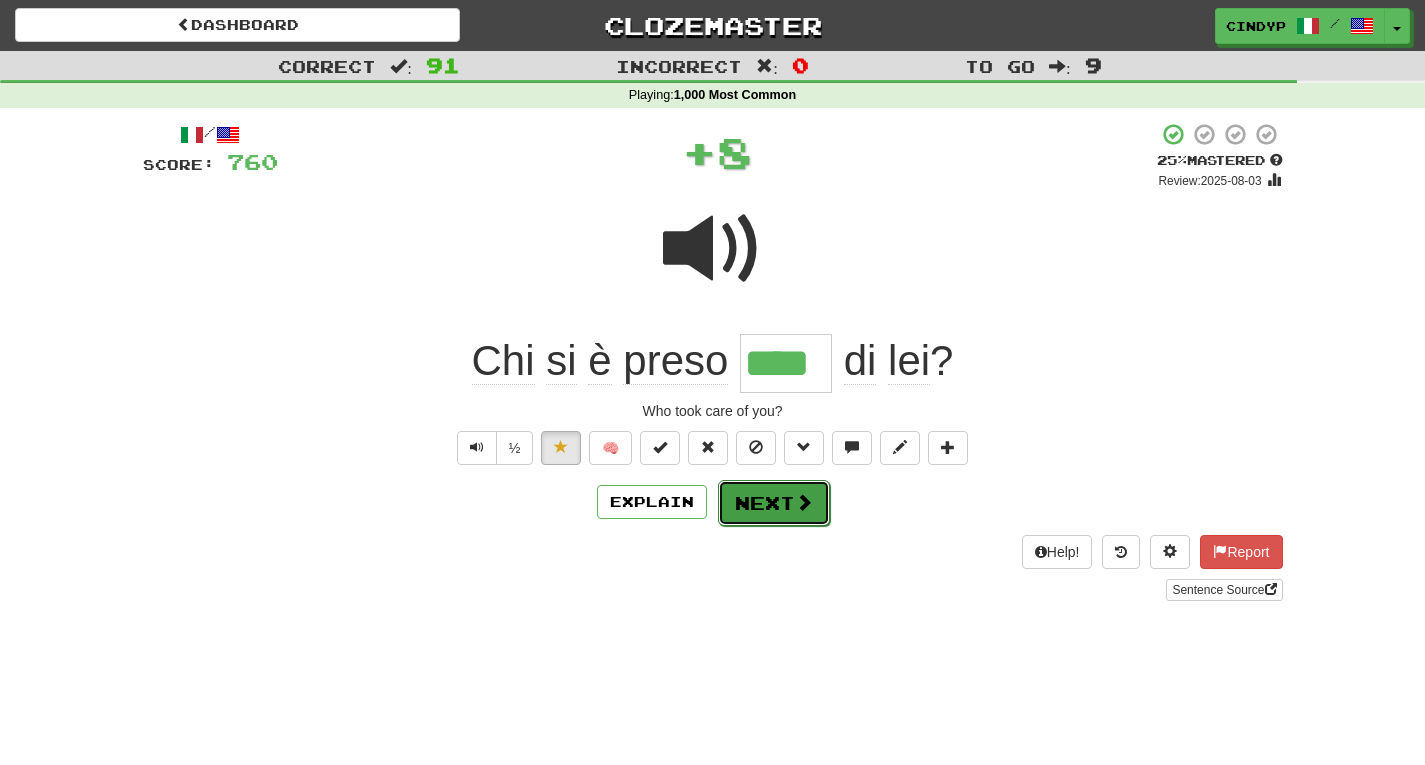 click on "Next" at bounding box center [774, 503] 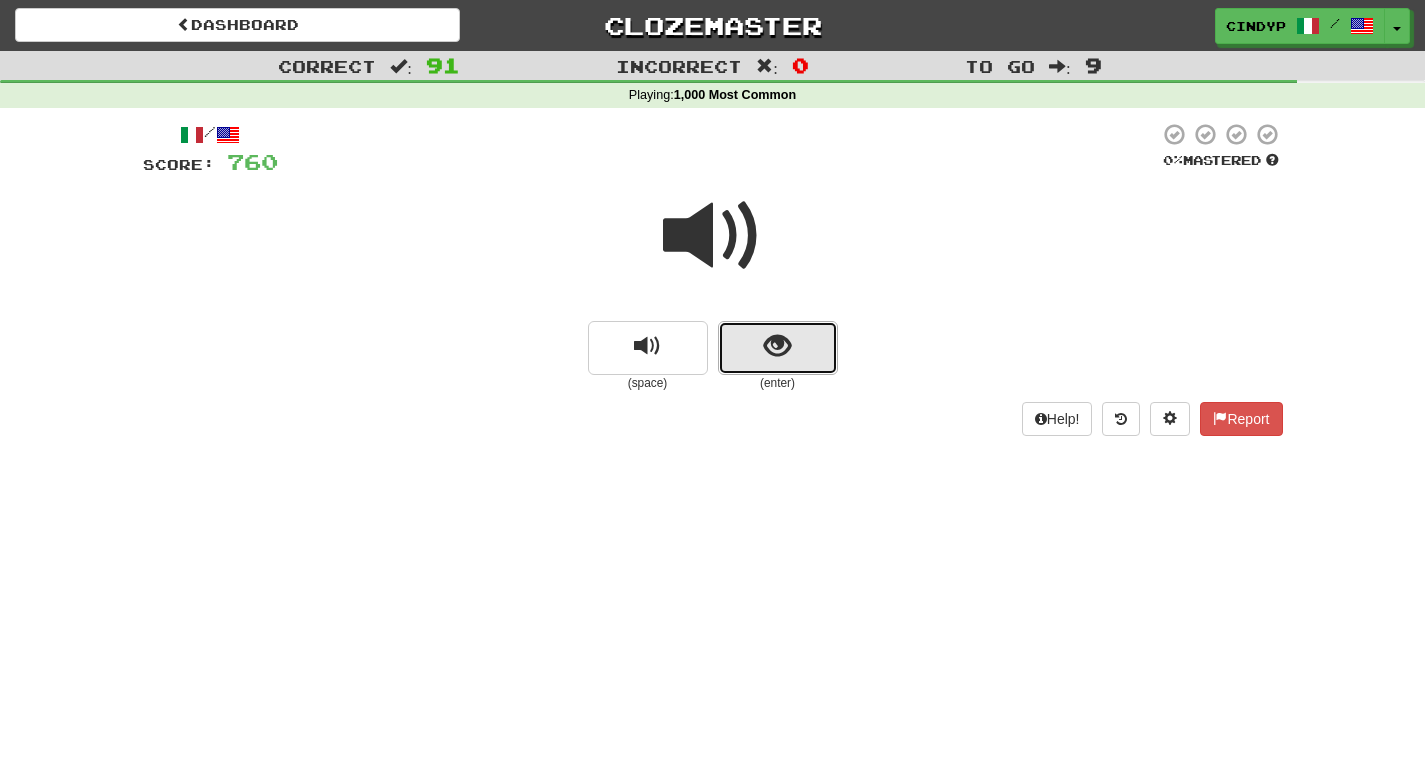 click at bounding box center [777, 346] 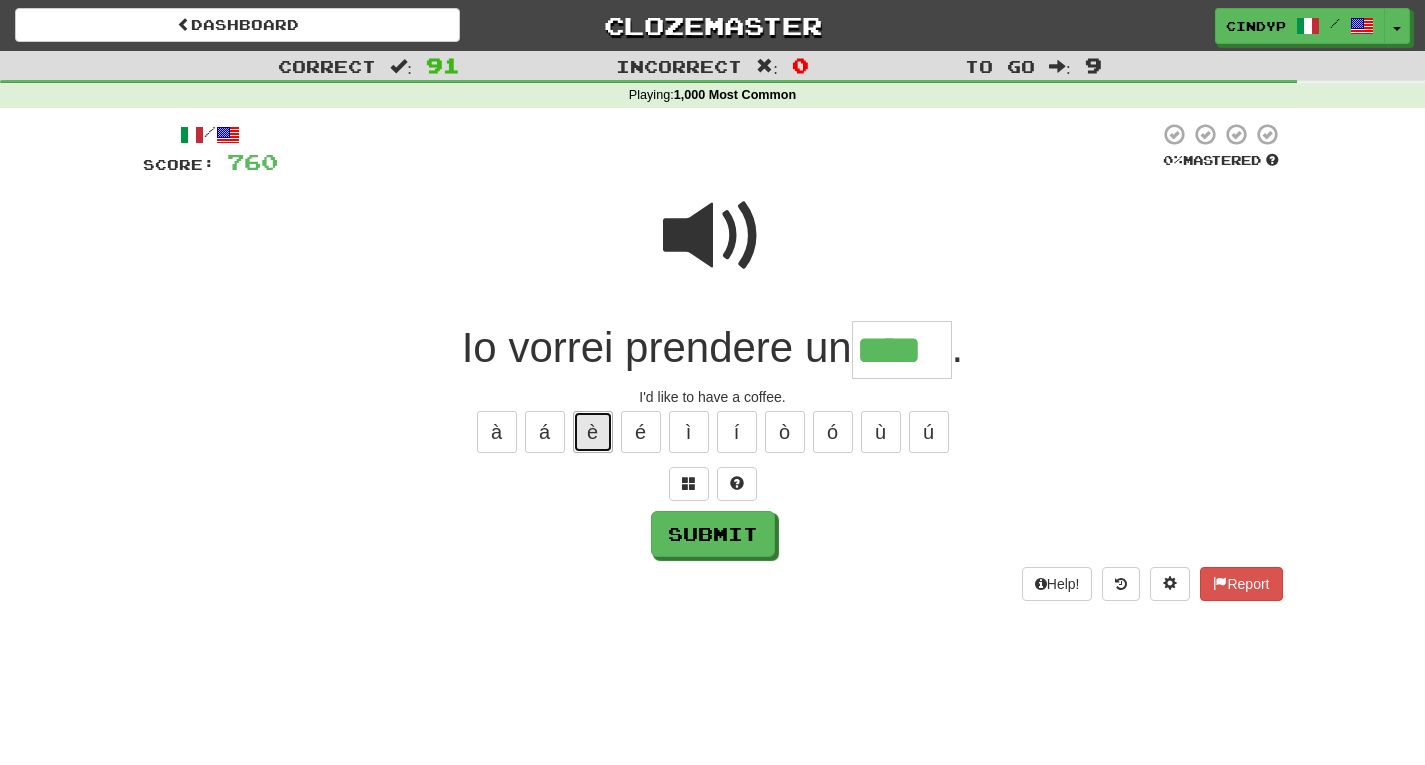 click on "è" at bounding box center (593, 432) 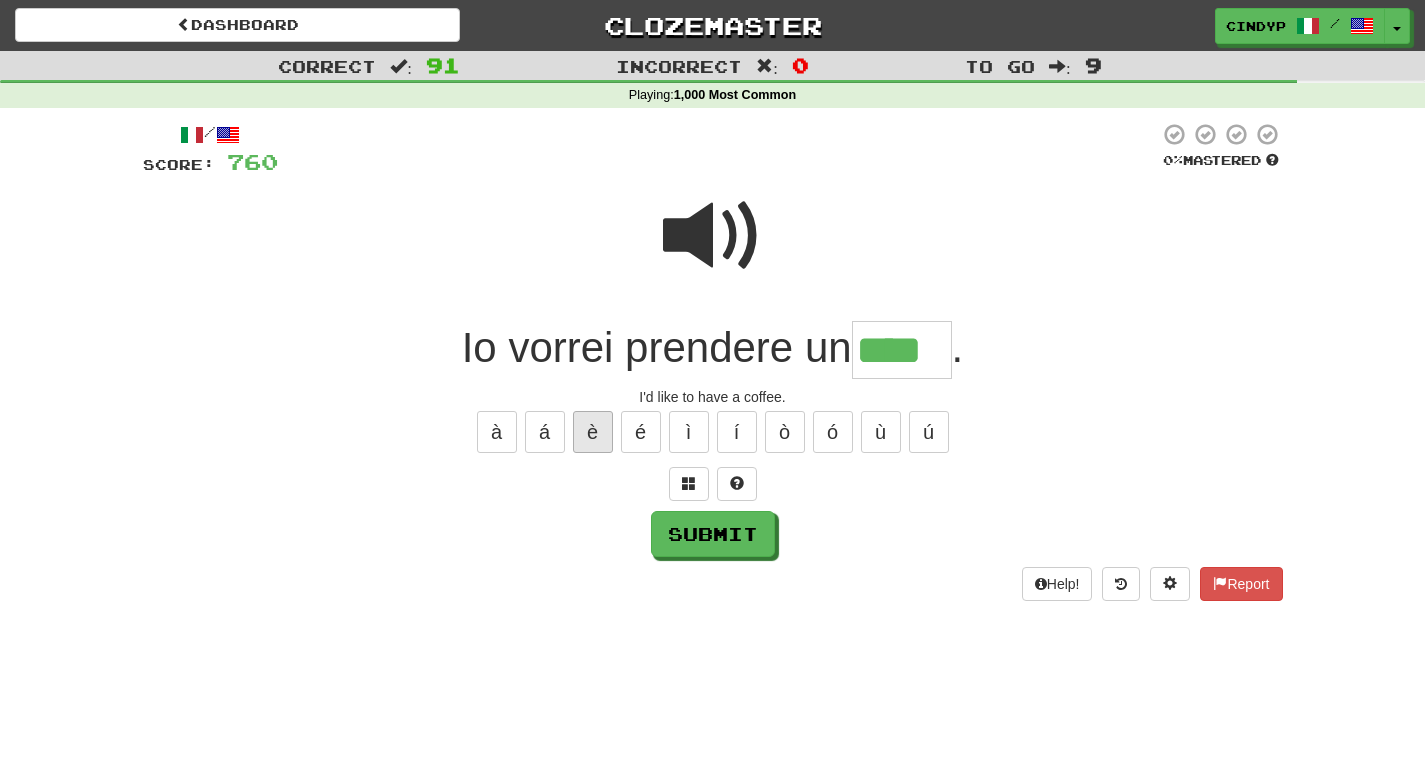 type on "*****" 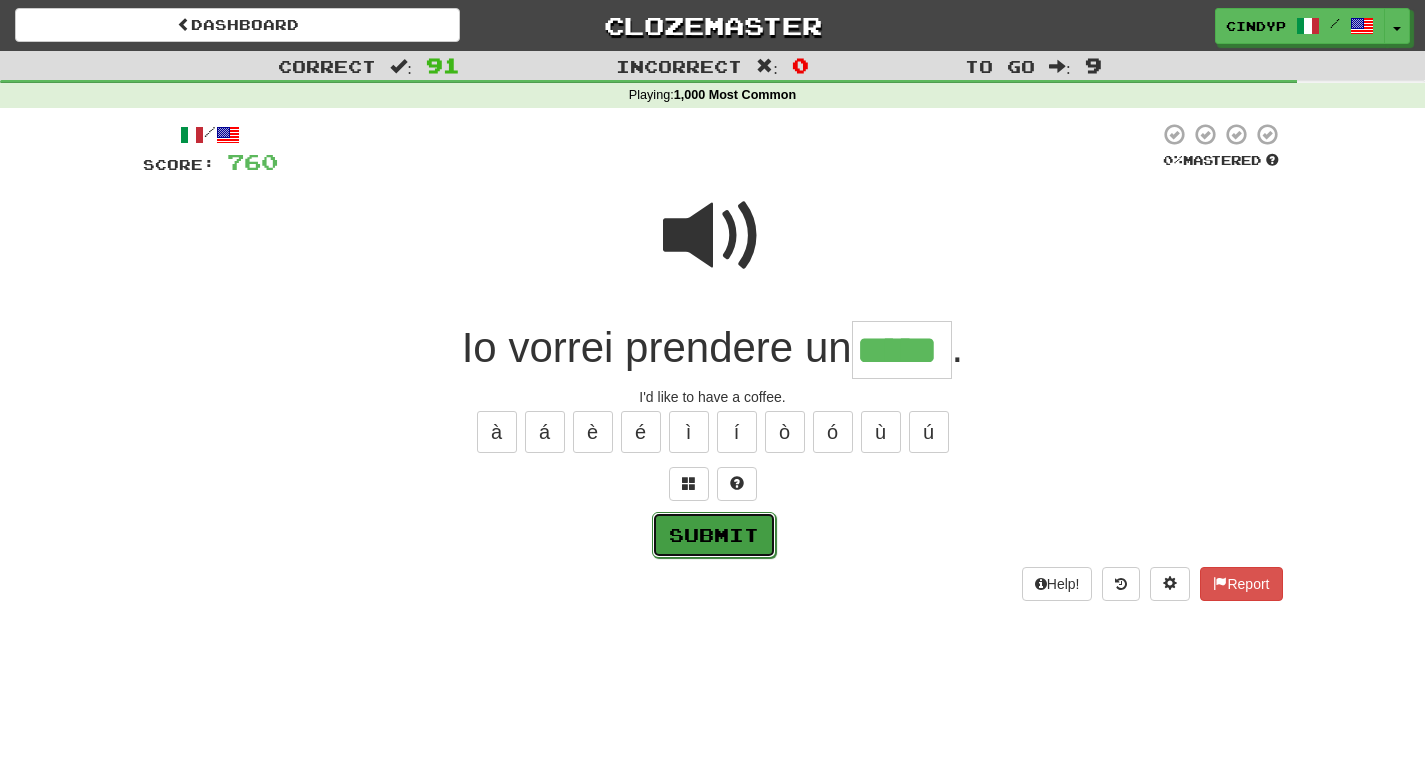 click on "Submit" at bounding box center (714, 535) 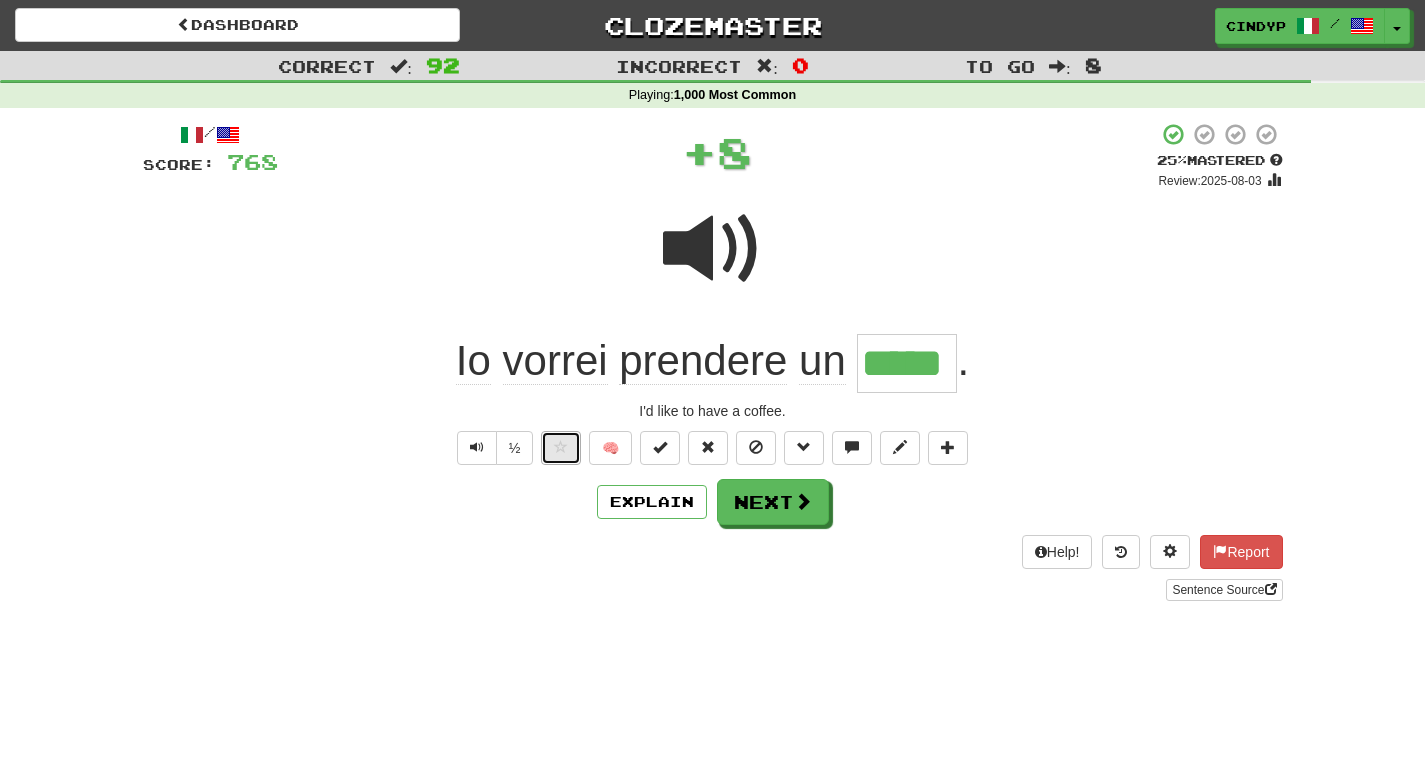 click at bounding box center [561, 447] 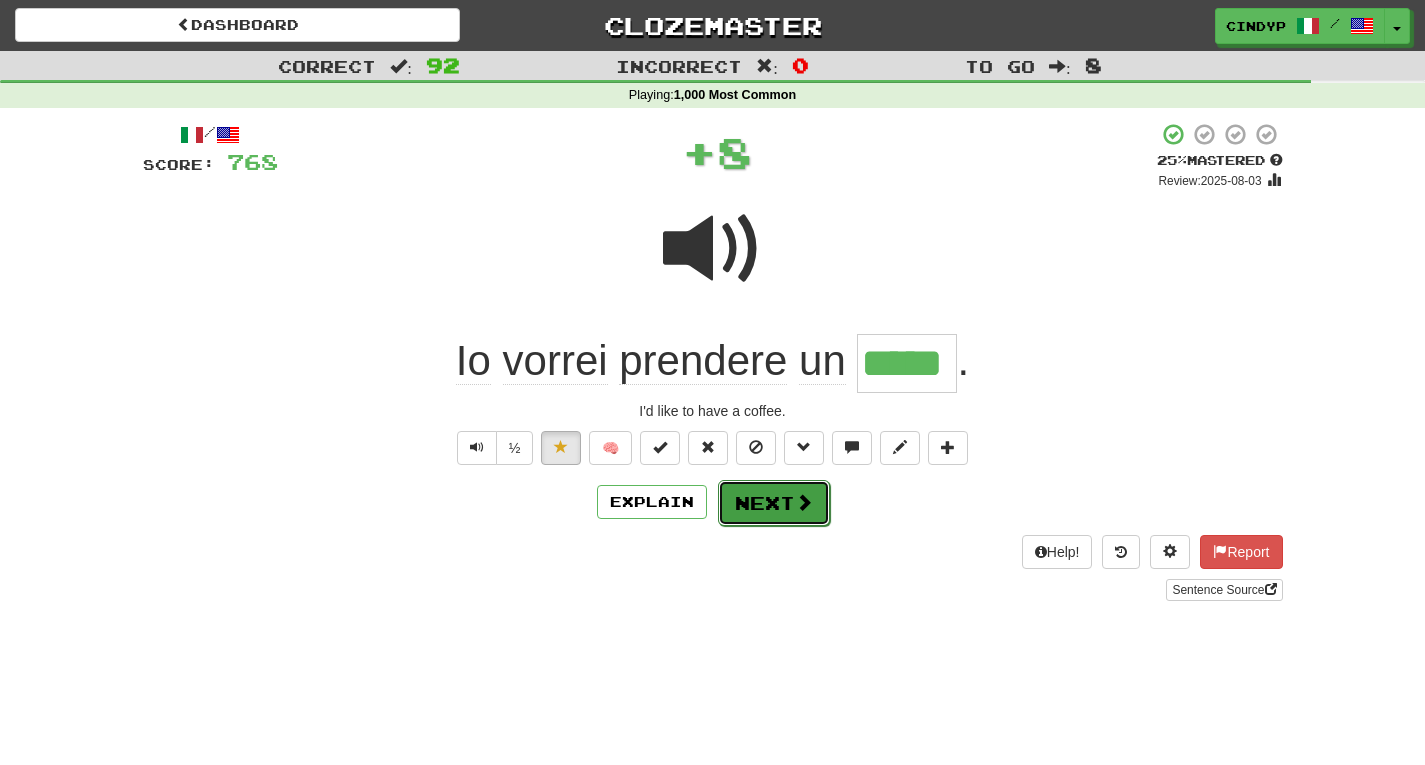 click on "Next" at bounding box center (774, 503) 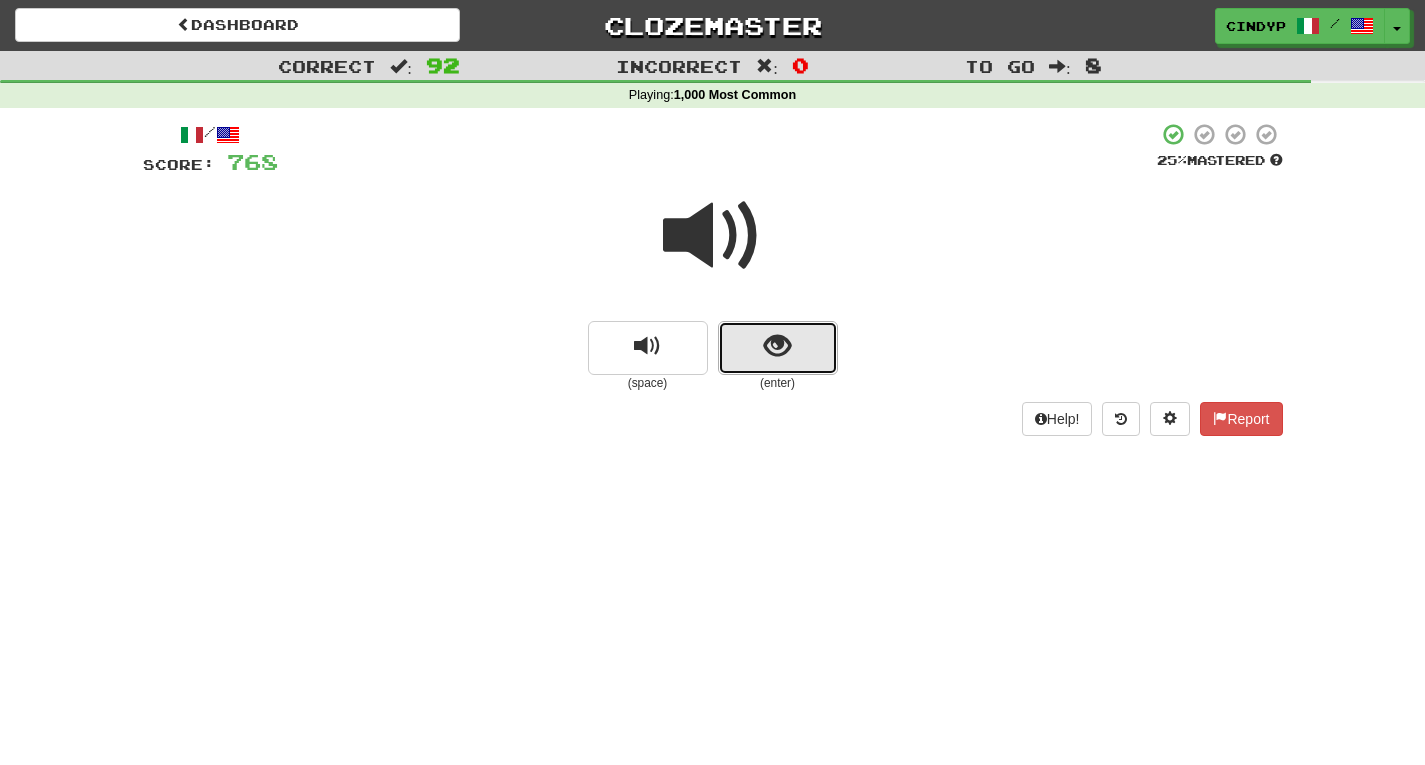 click at bounding box center [778, 348] 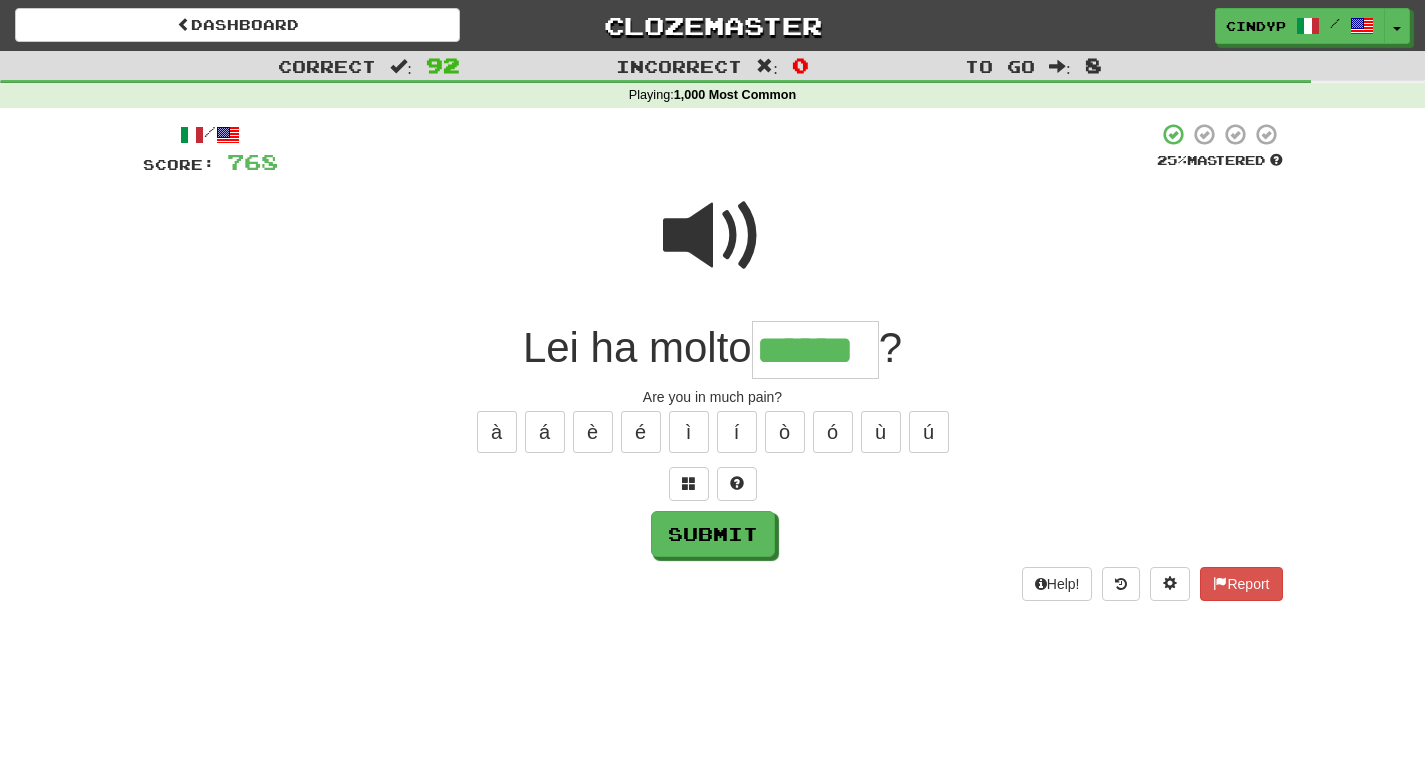 type on "******" 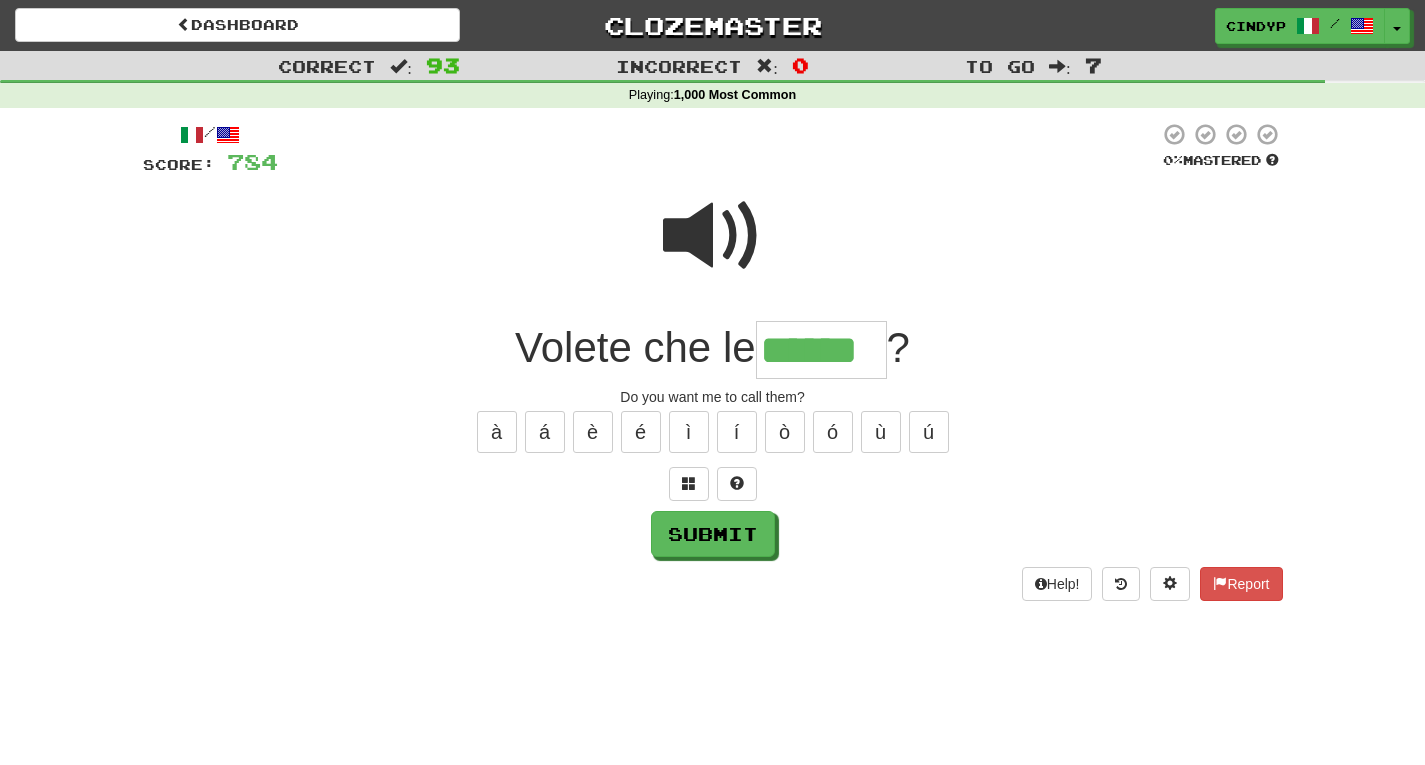 type on "******" 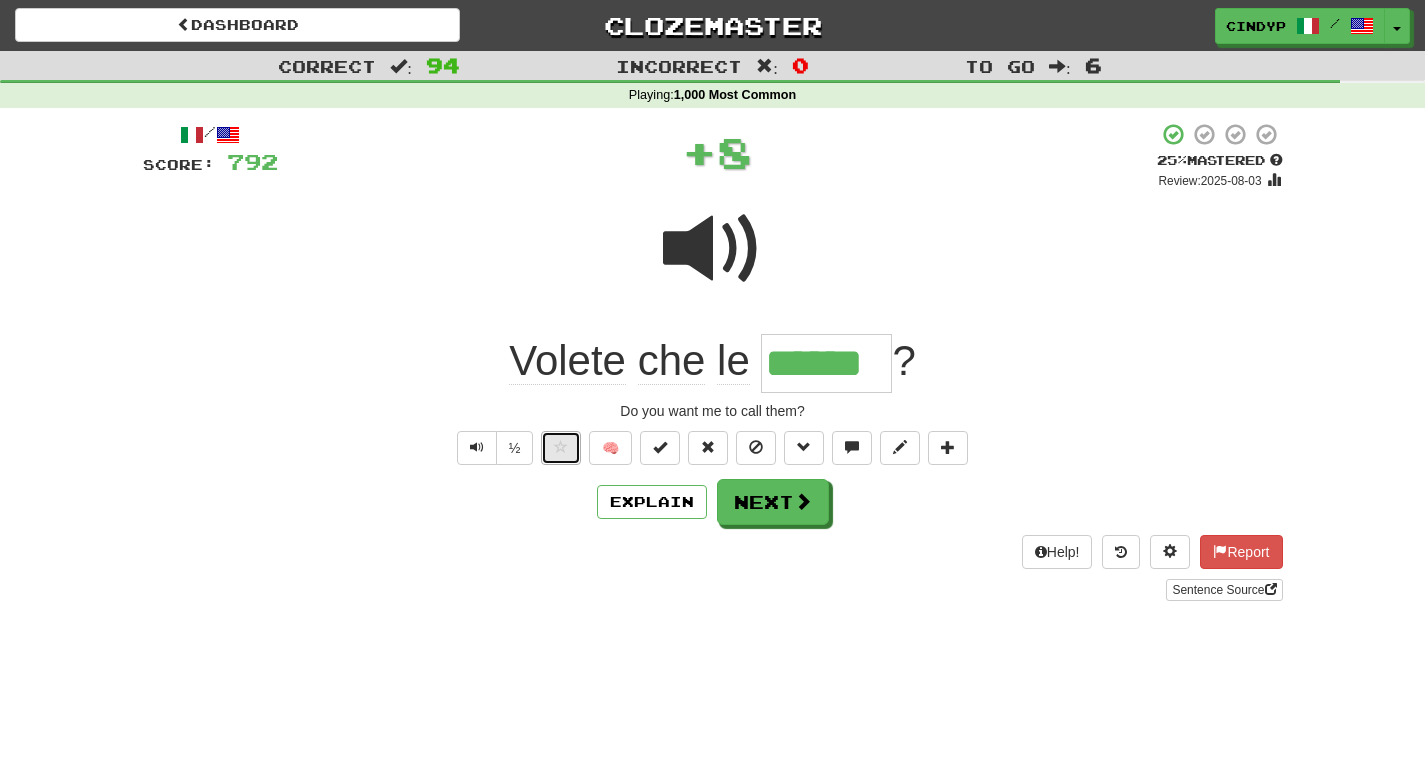 click at bounding box center (561, 448) 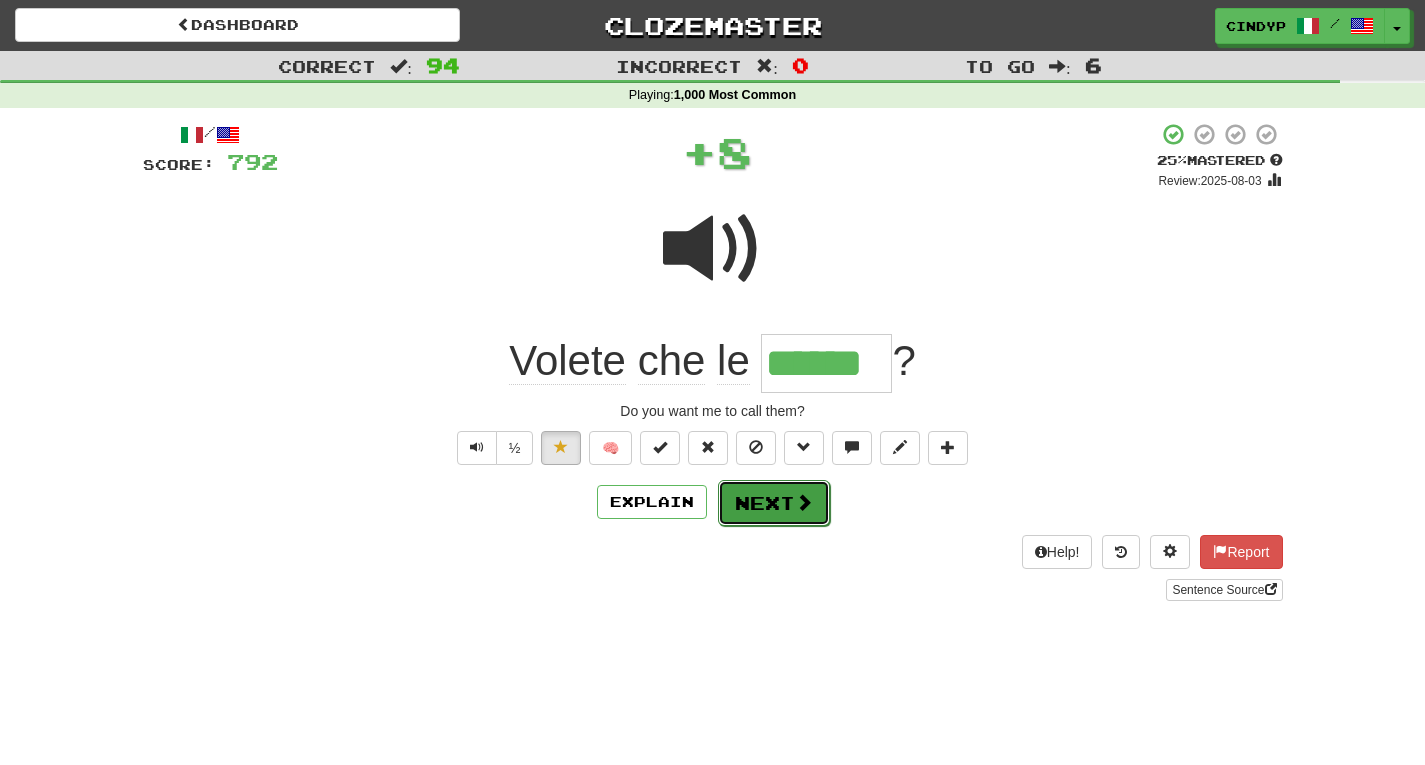 click on "Next" at bounding box center [774, 503] 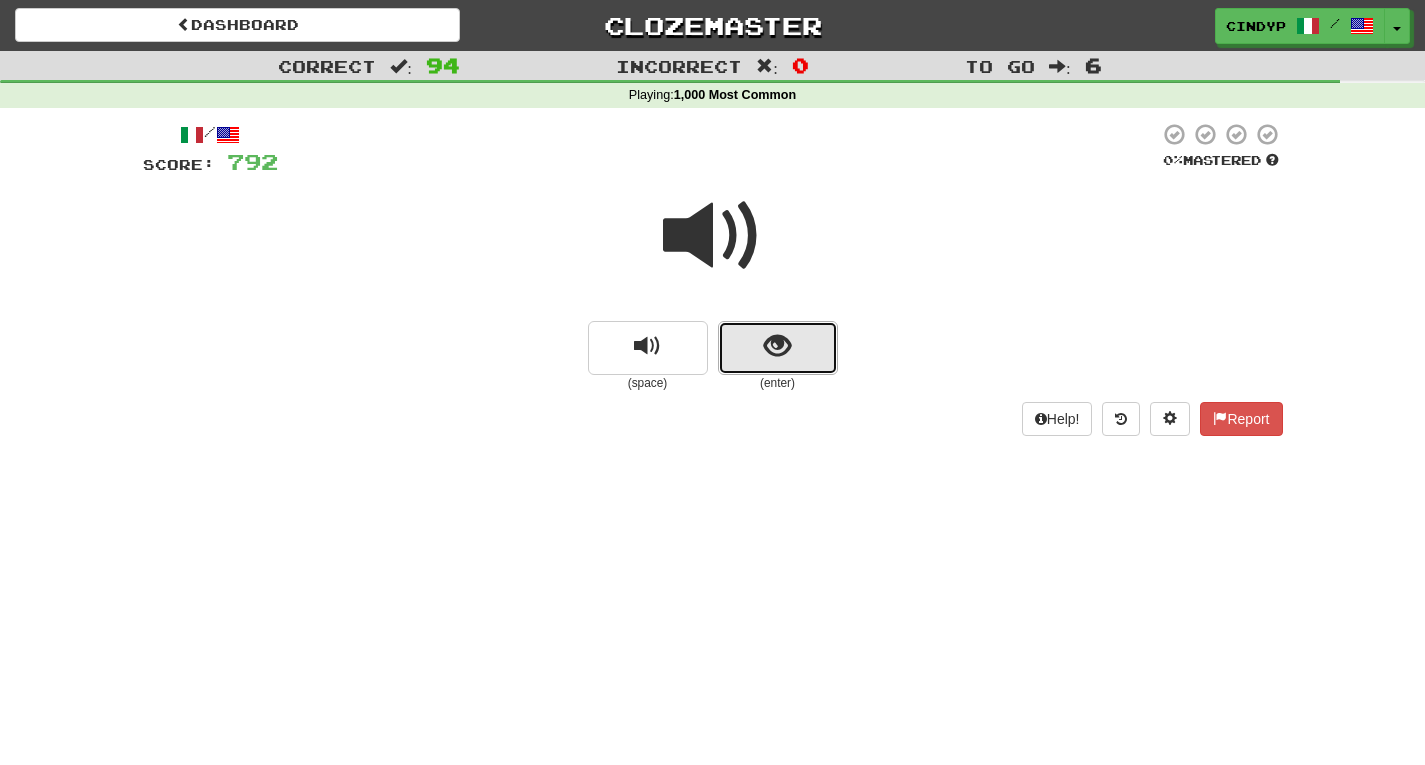 click at bounding box center [778, 348] 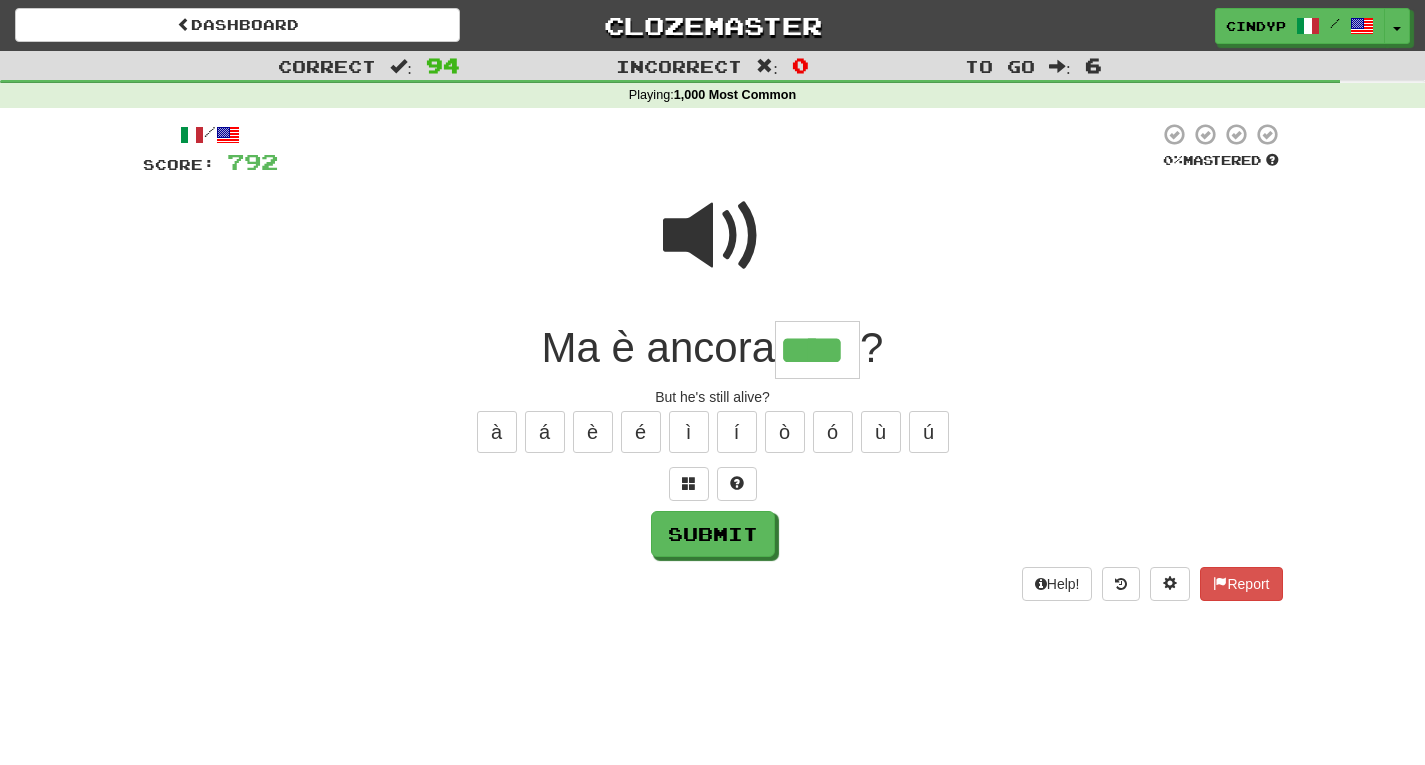 type on "****" 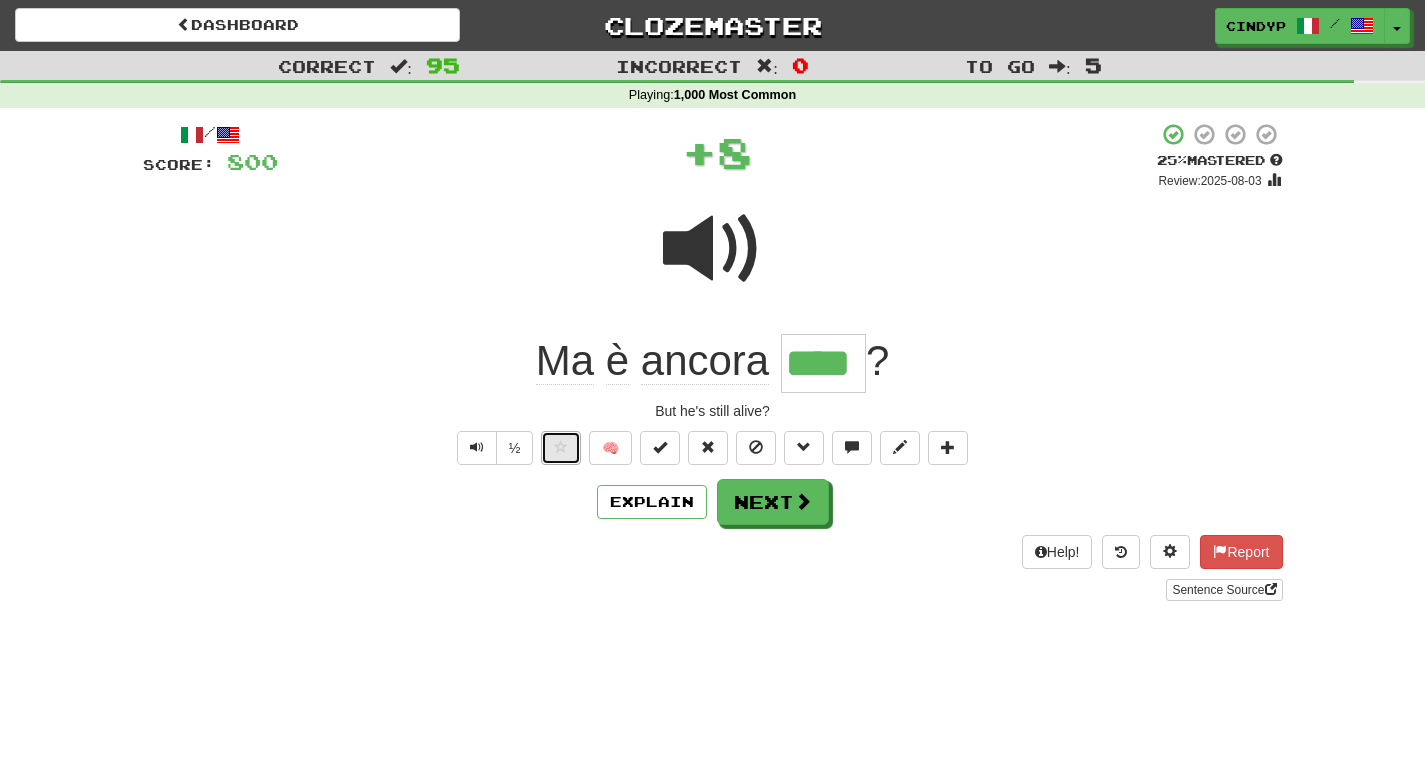 click at bounding box center (561, 447) 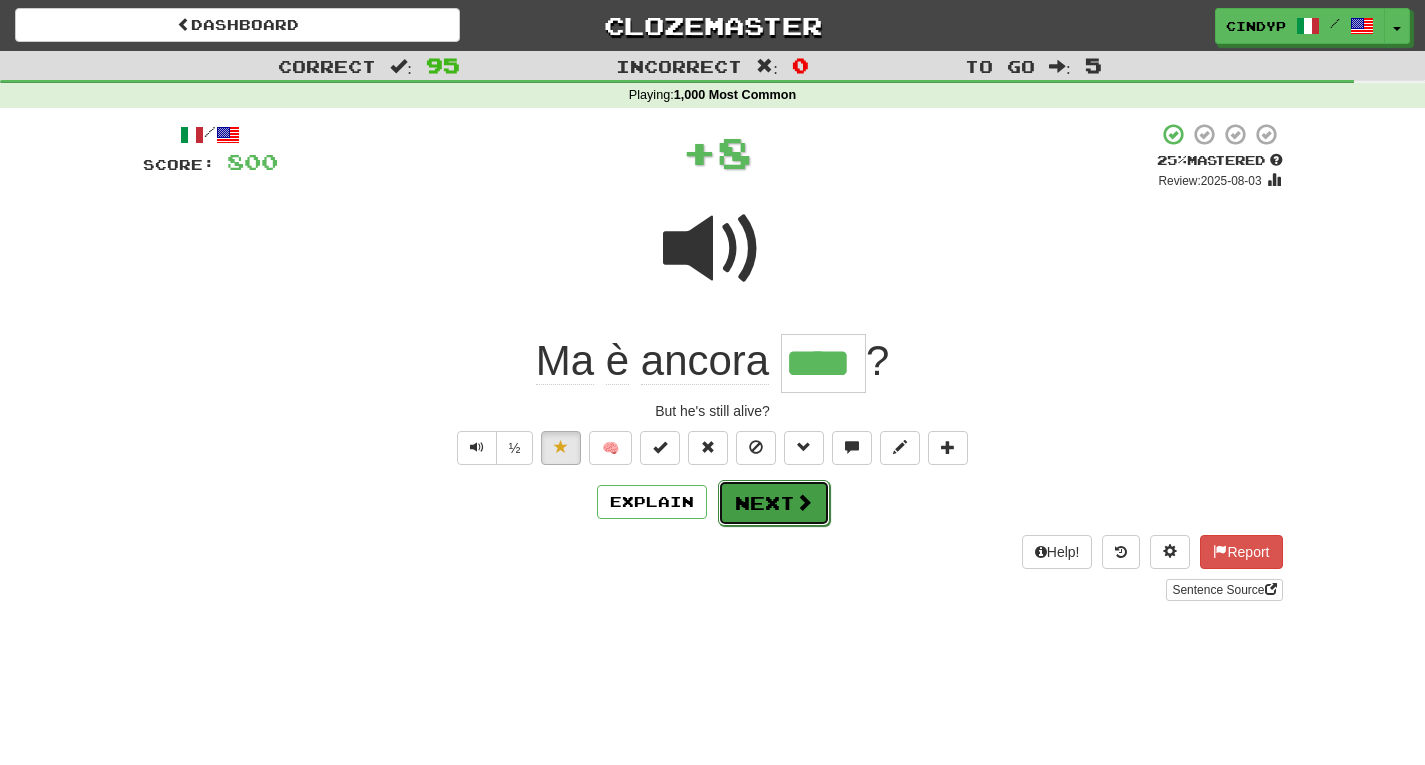 click on "Next" at bounding box center [774, 503] 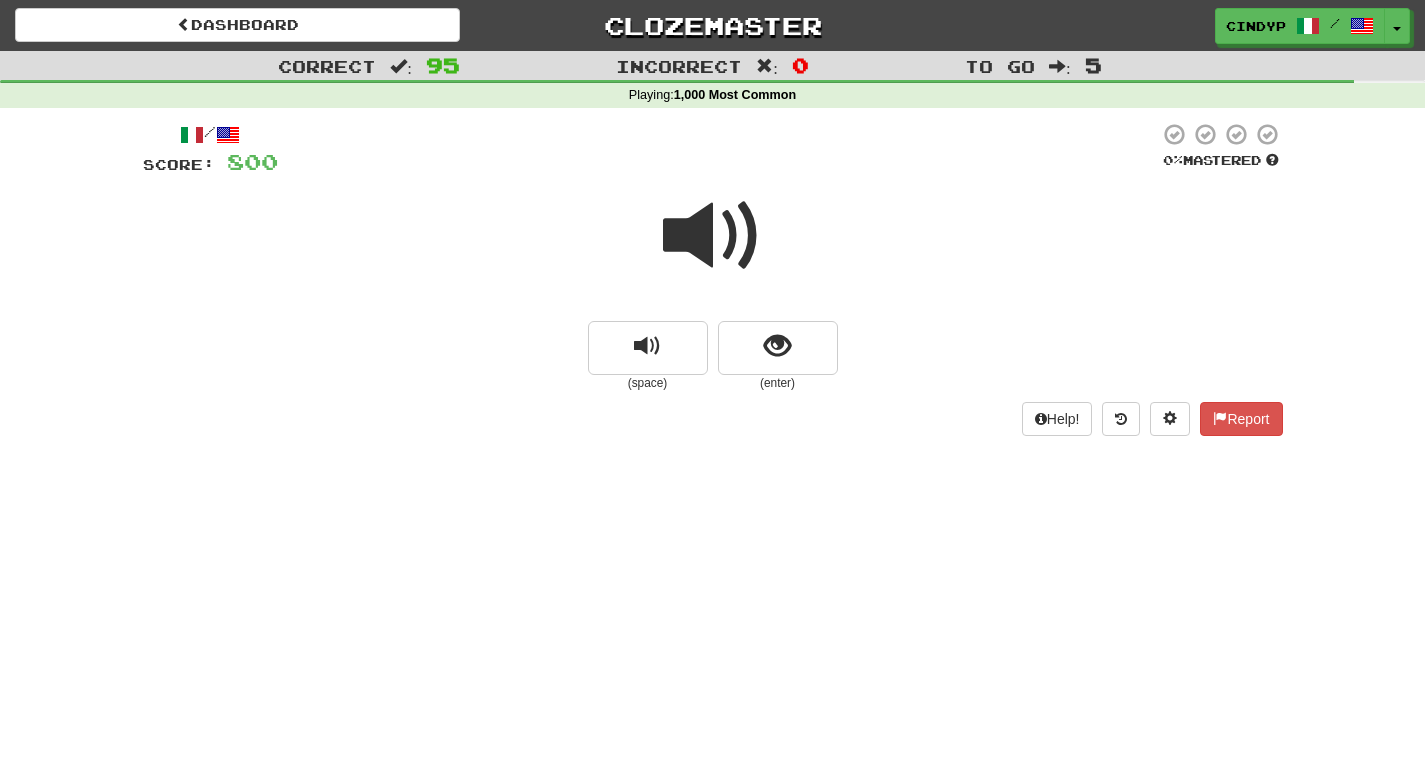 click at bounding box center (713, 236) 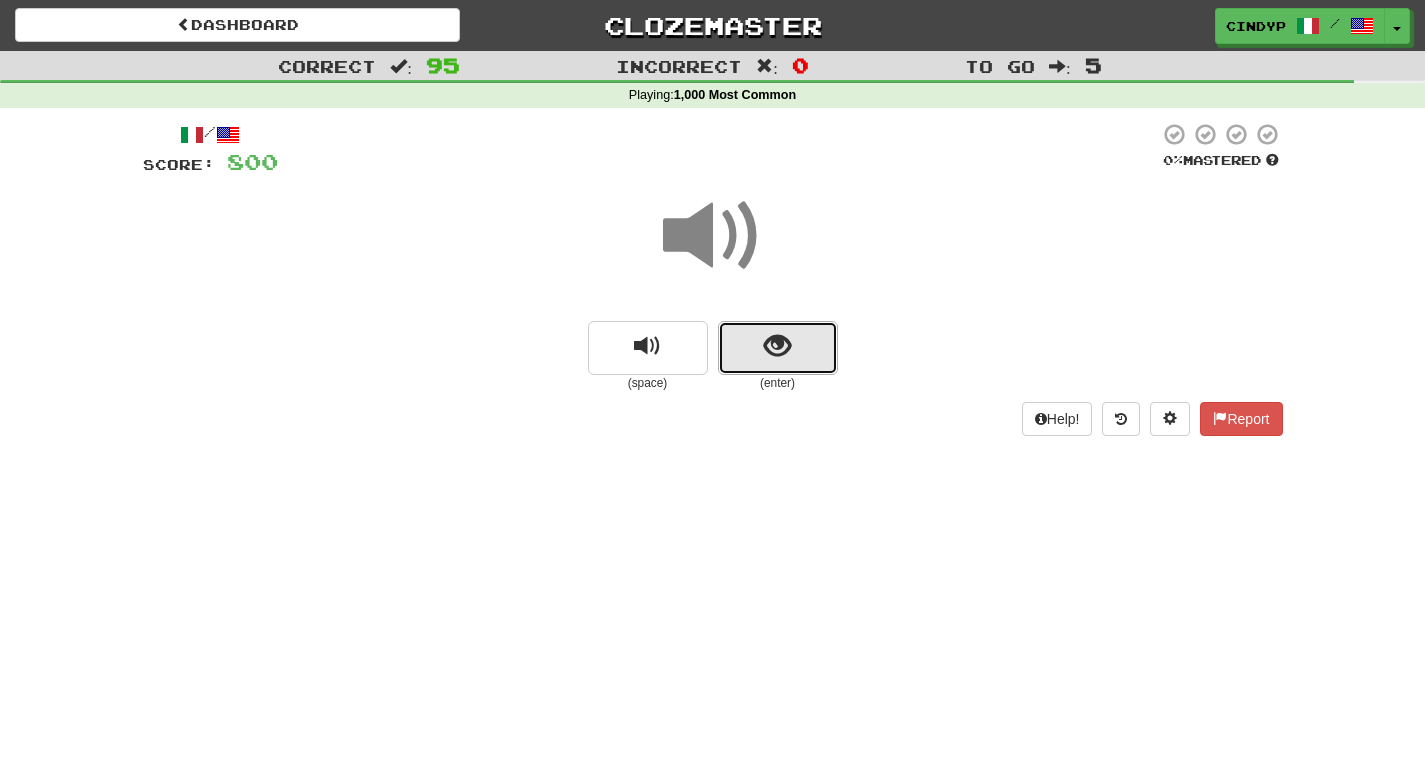 click at bounding box center [777, 346] 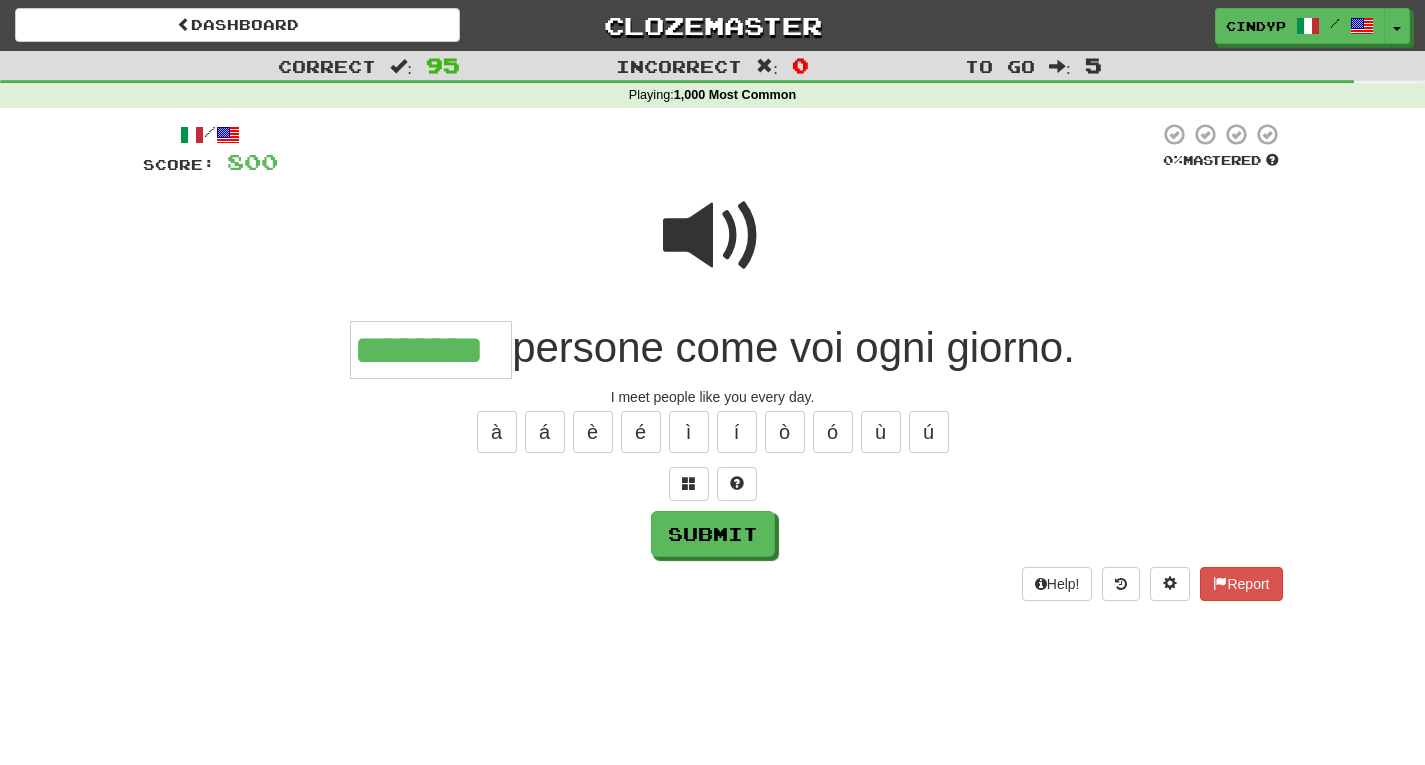 type on "********" 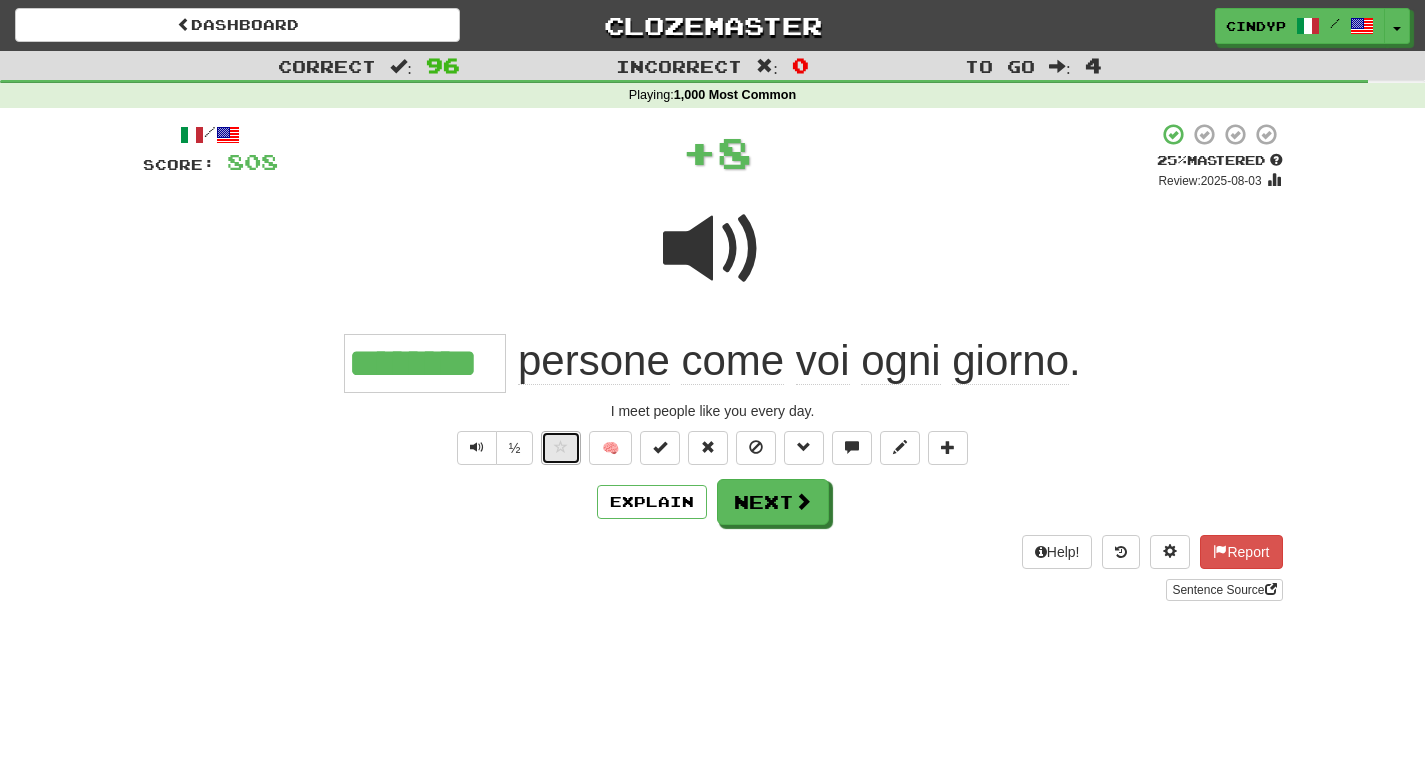 click at bounding box center [561, 447] 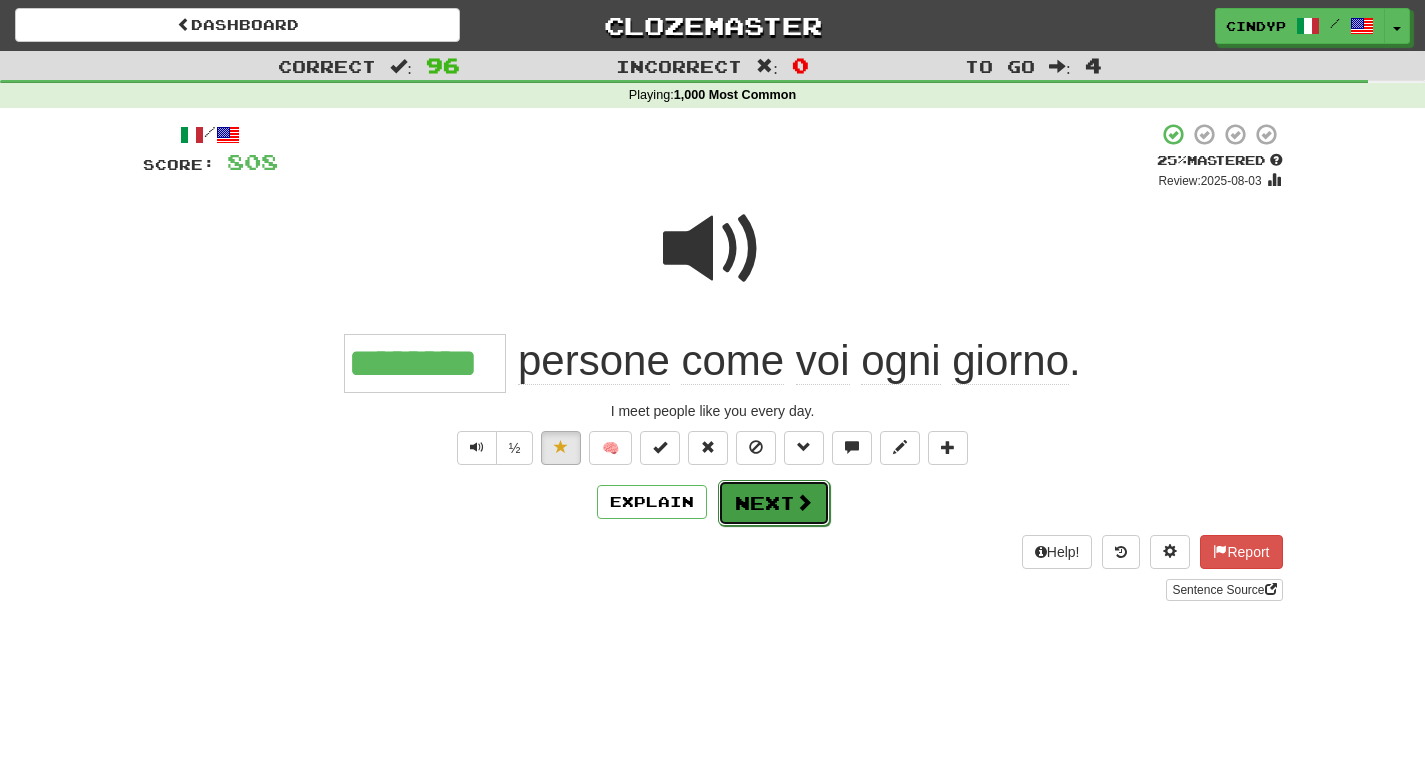 click on "Next" at bounding box center [774, 503] 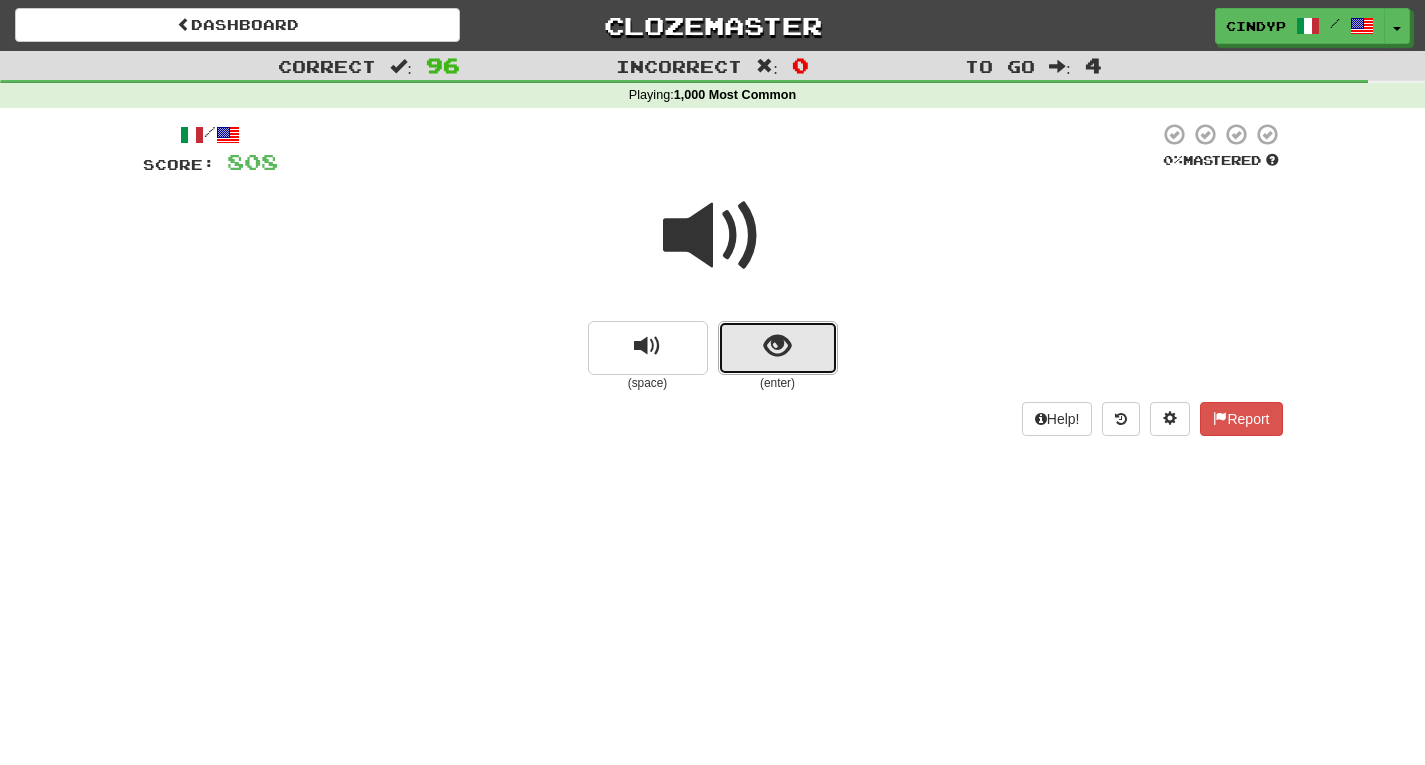click at bounding box center [778, 348] 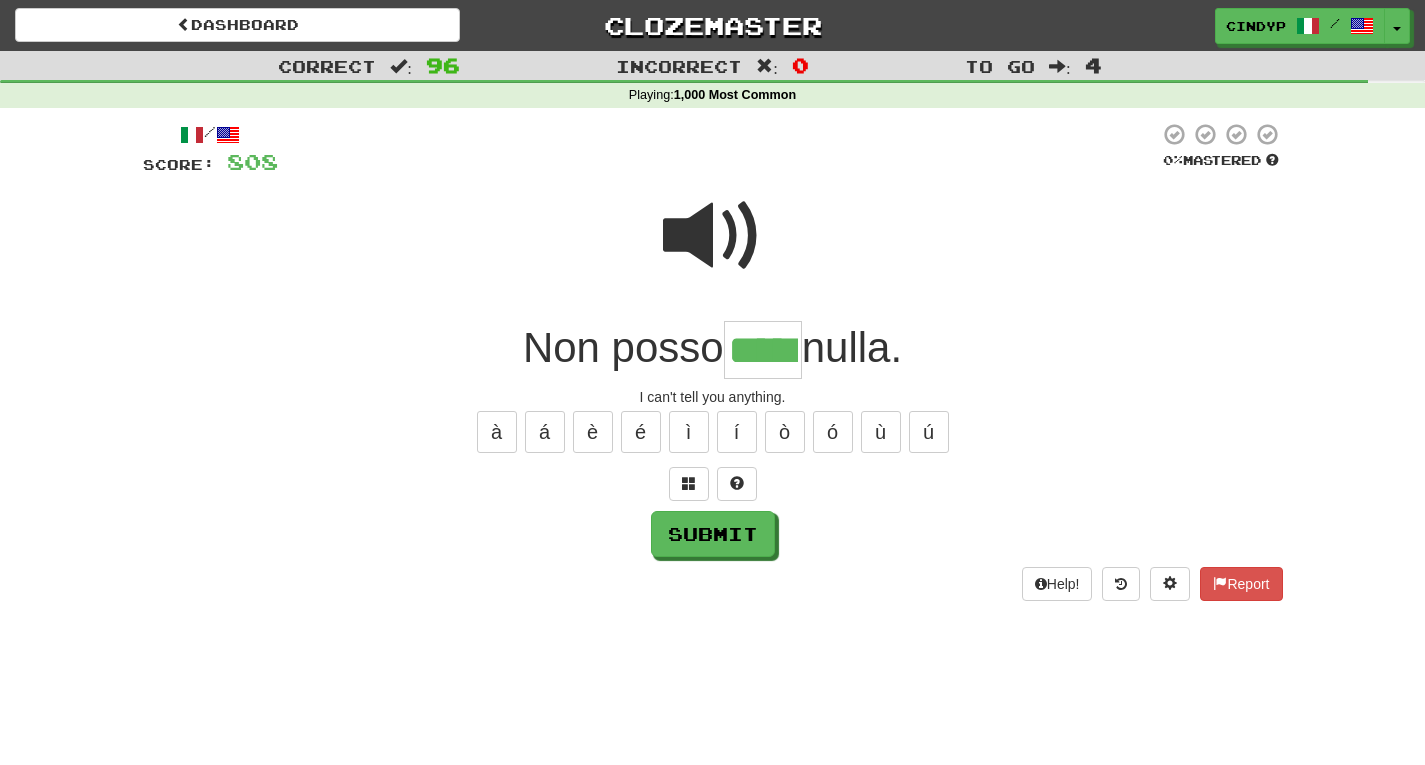 type on "*****" 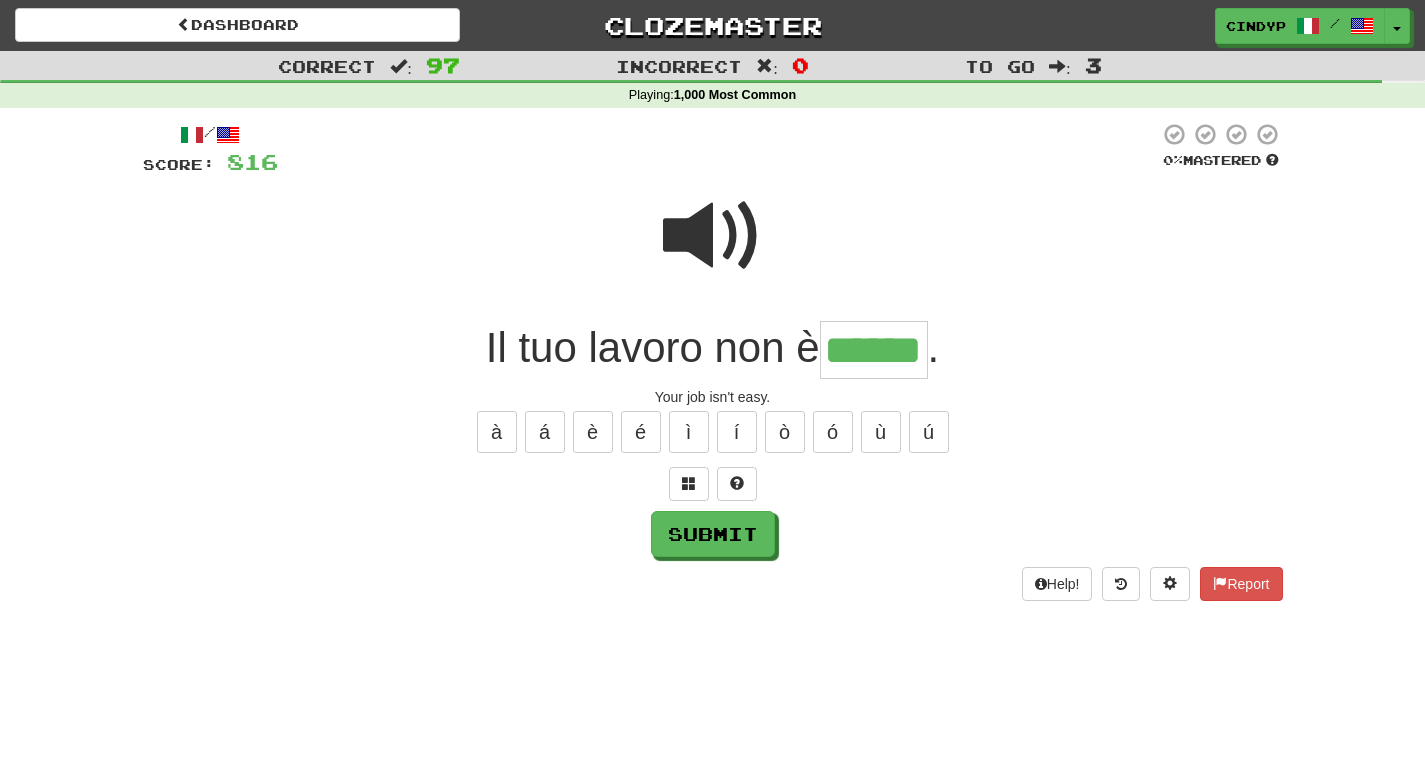 type on "******" 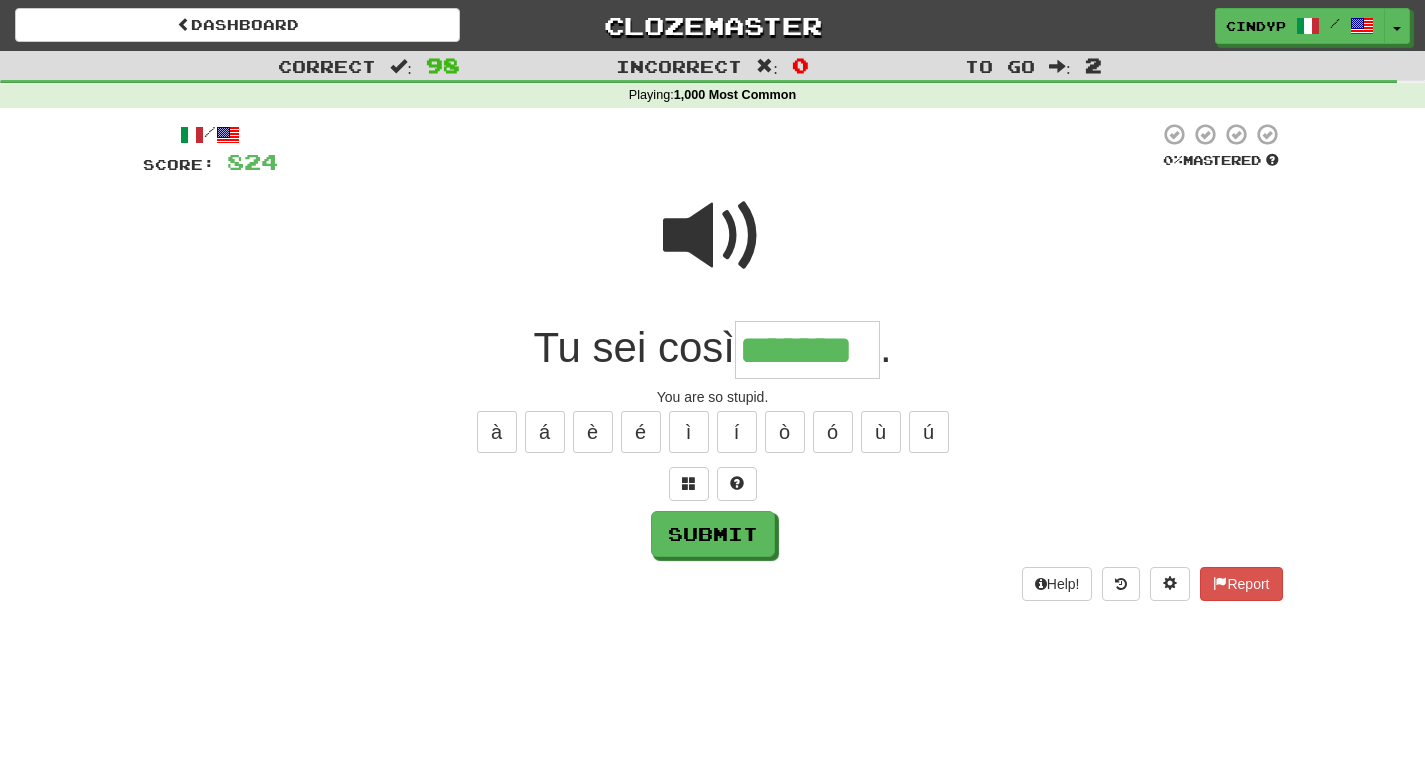 type on "*******" 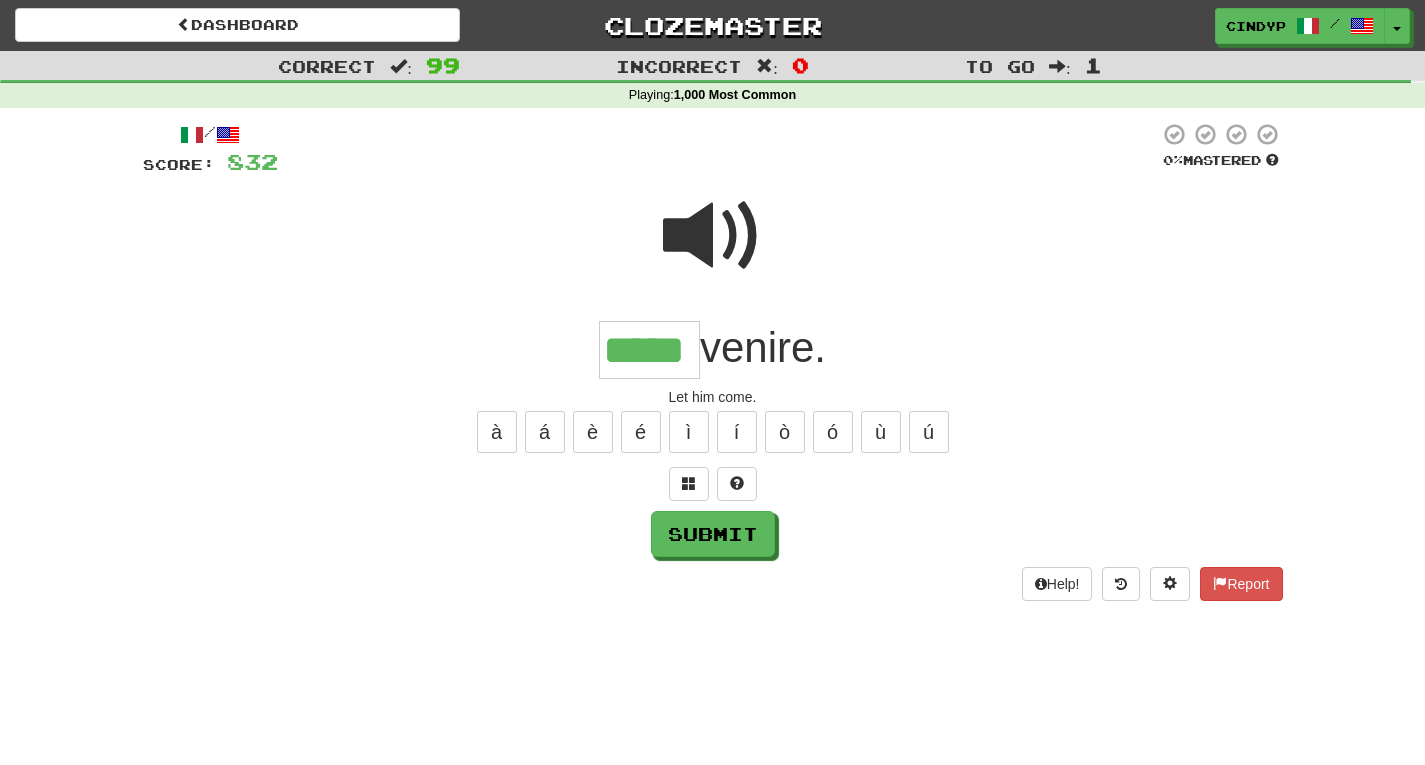 type on "*****" 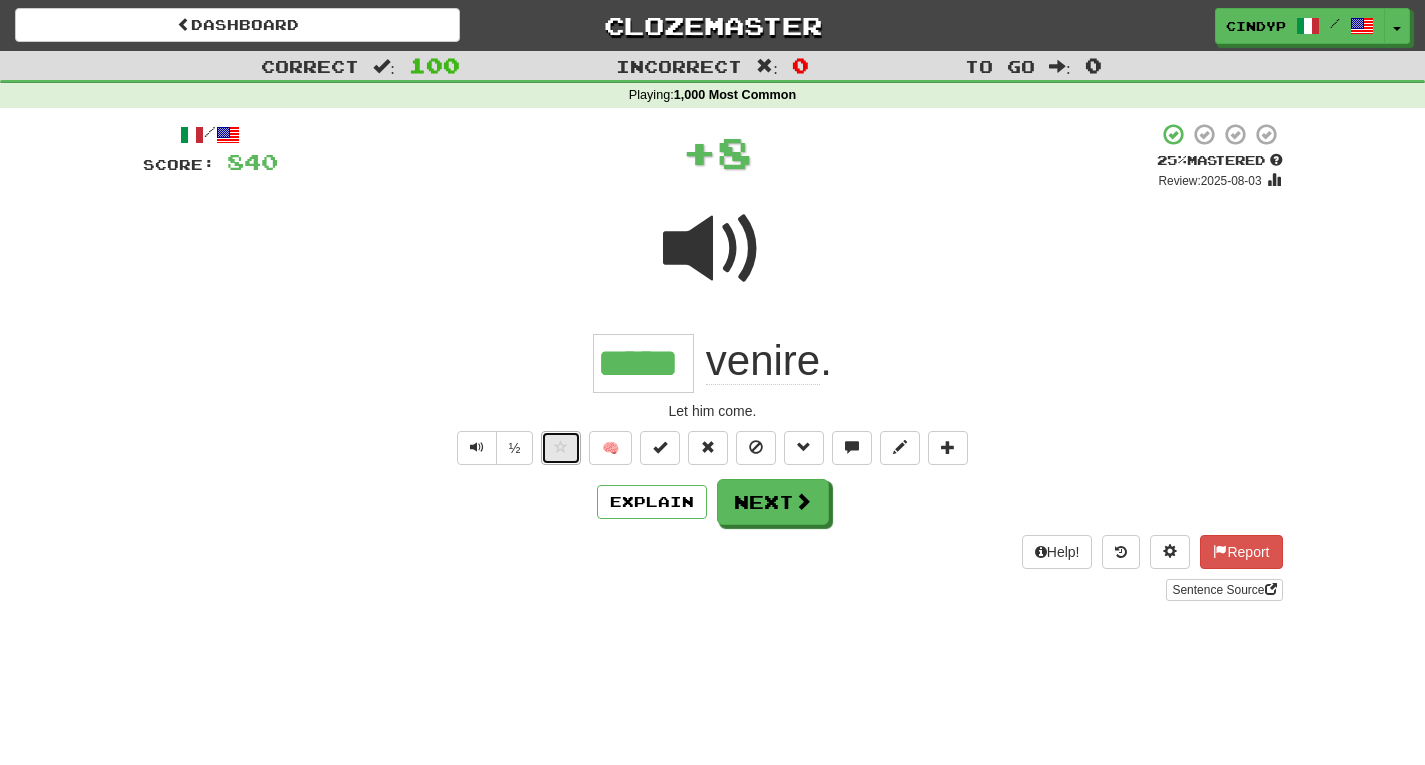 click at bounding box center [561, 447] 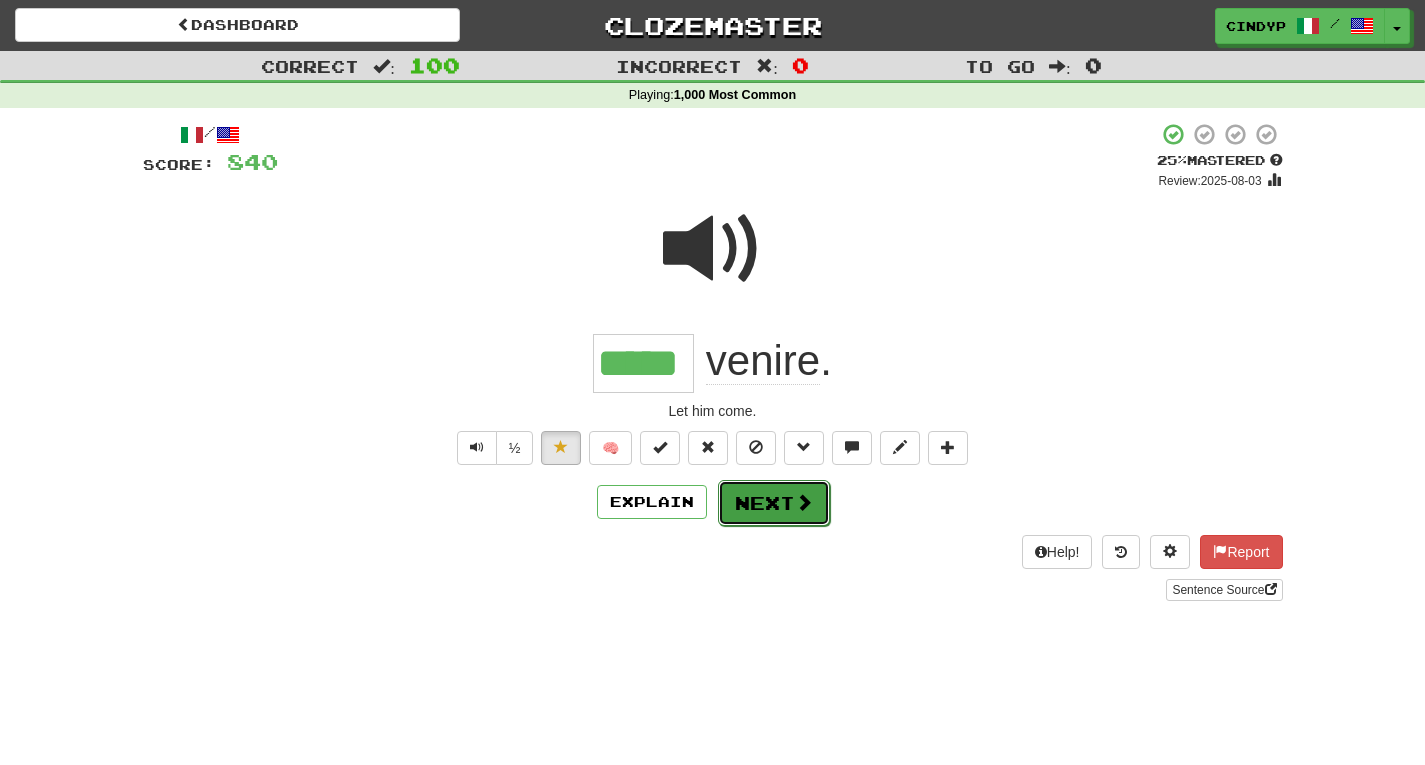 click on "Next" at bounding box center [774, 503] 